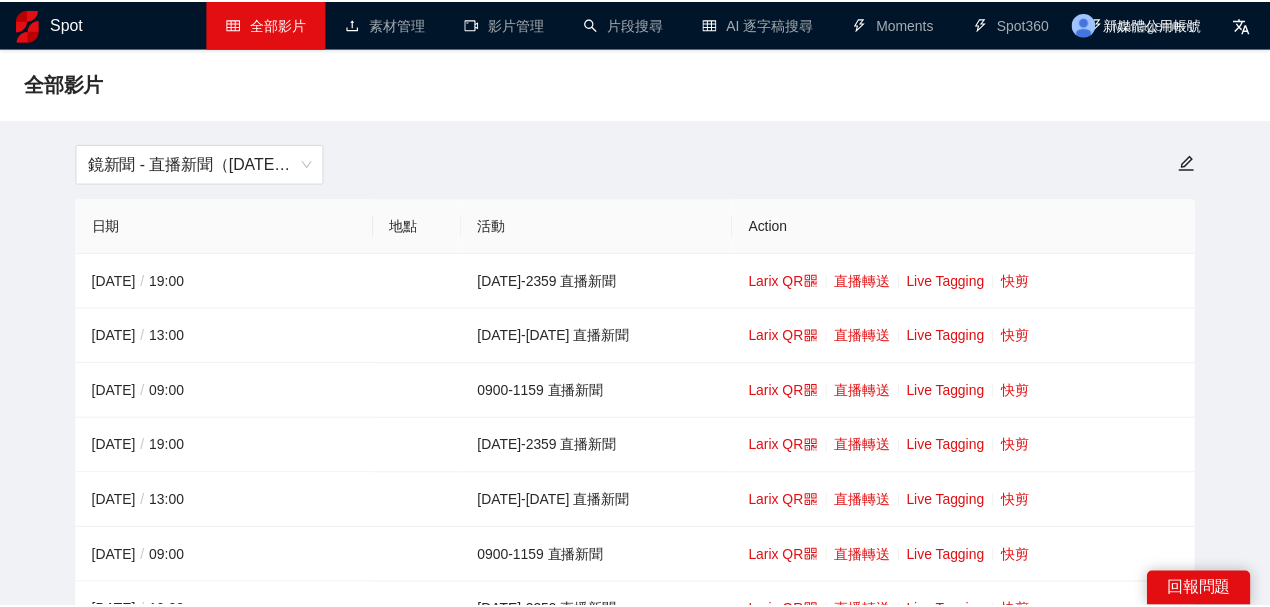scroll, scrollTop: 0, scrollLeft: 0, axis: both 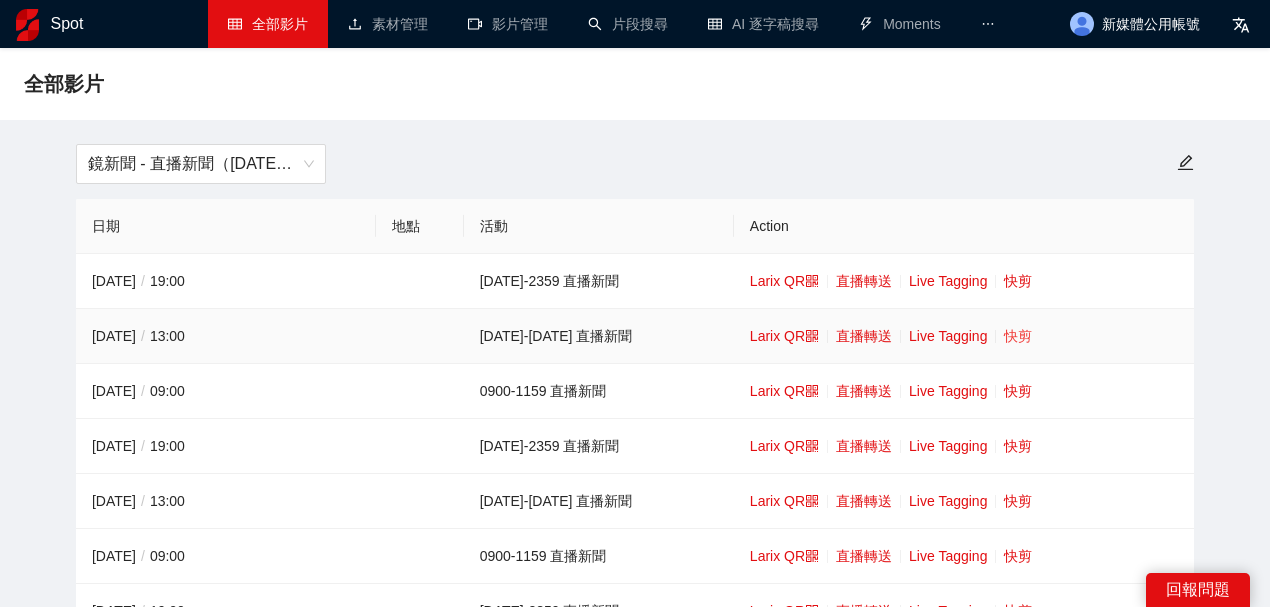 click on "快剪" at bounding box center (1018, 336) 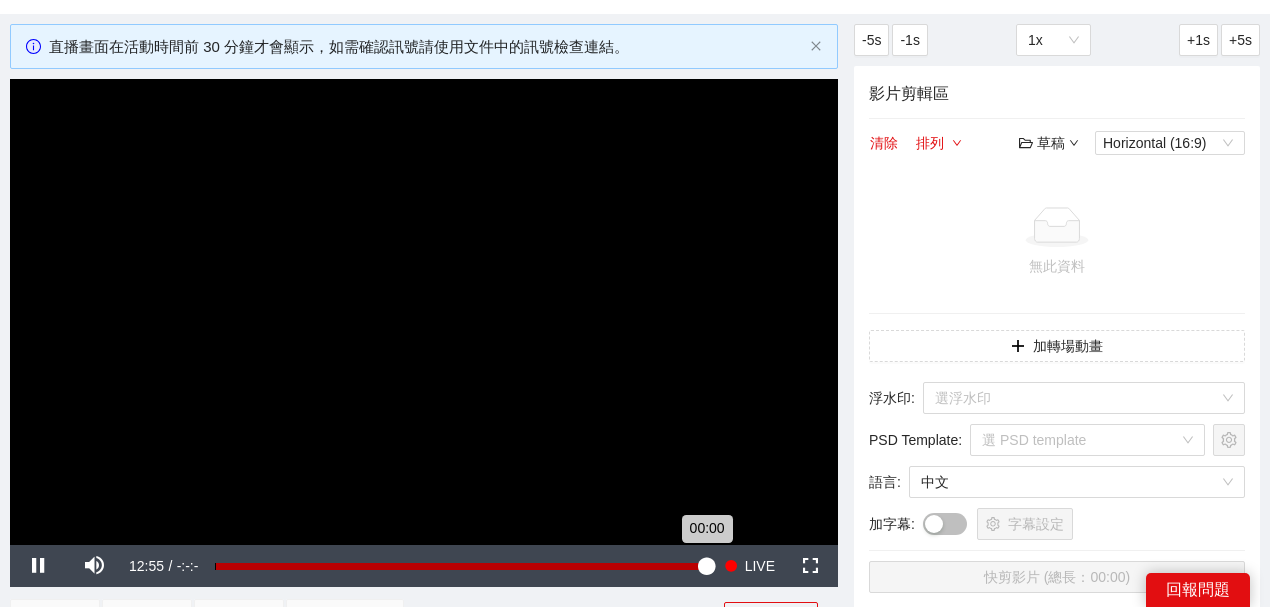 scroll, scrollTop: 333, scrollLeft: 0, axis: vertical 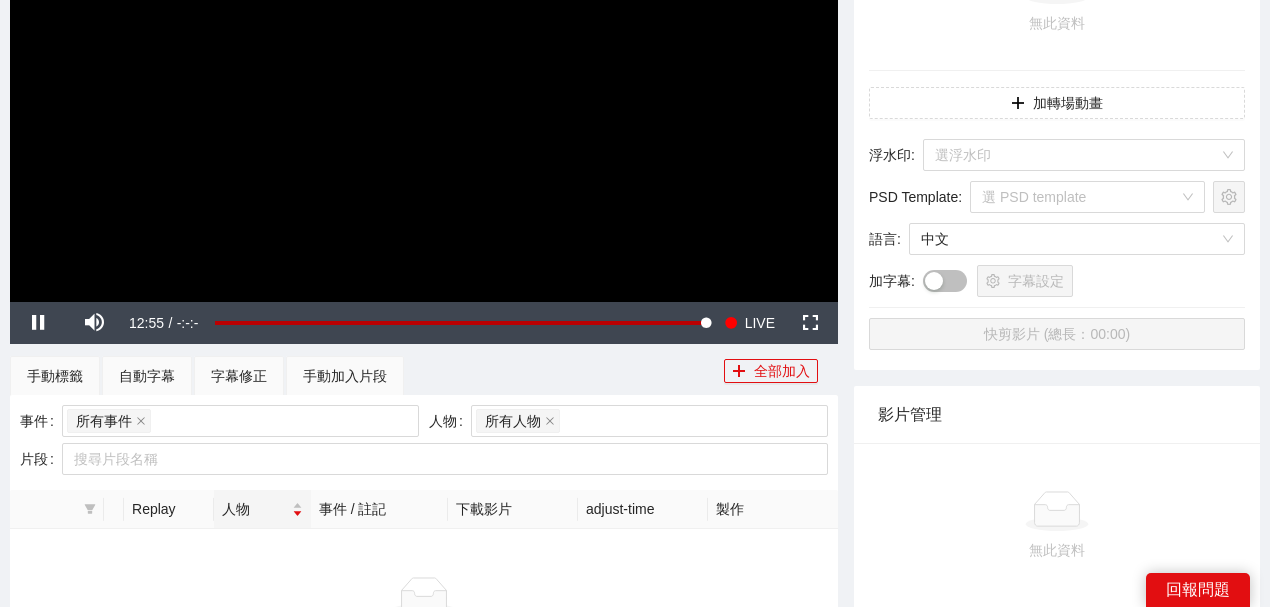 click at bounding box center [424, 69] 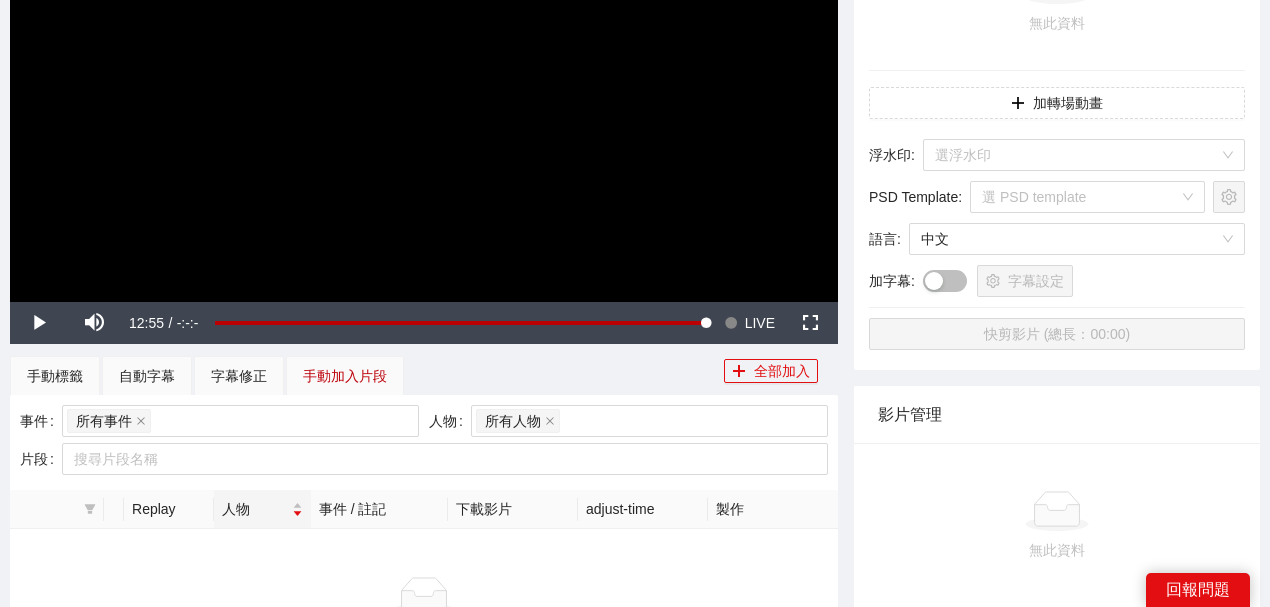 click on "手動加入片段" at bounding box center [345, 376] 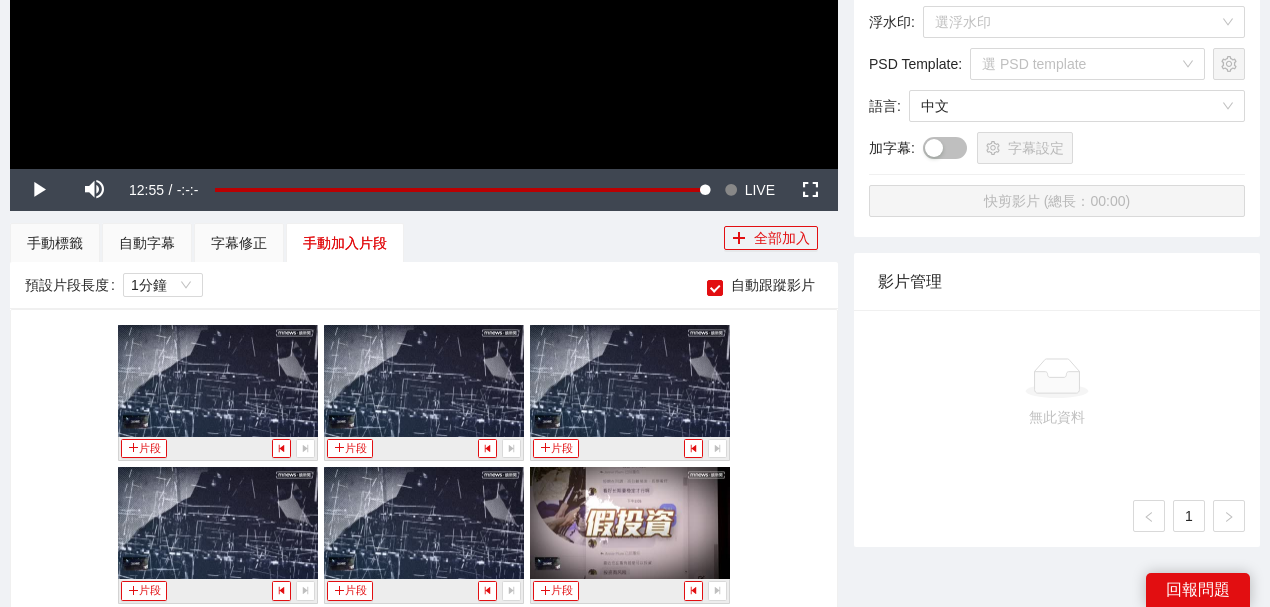 scroll, scrollTop: 533, scrollLeft: 0, axis: vertical 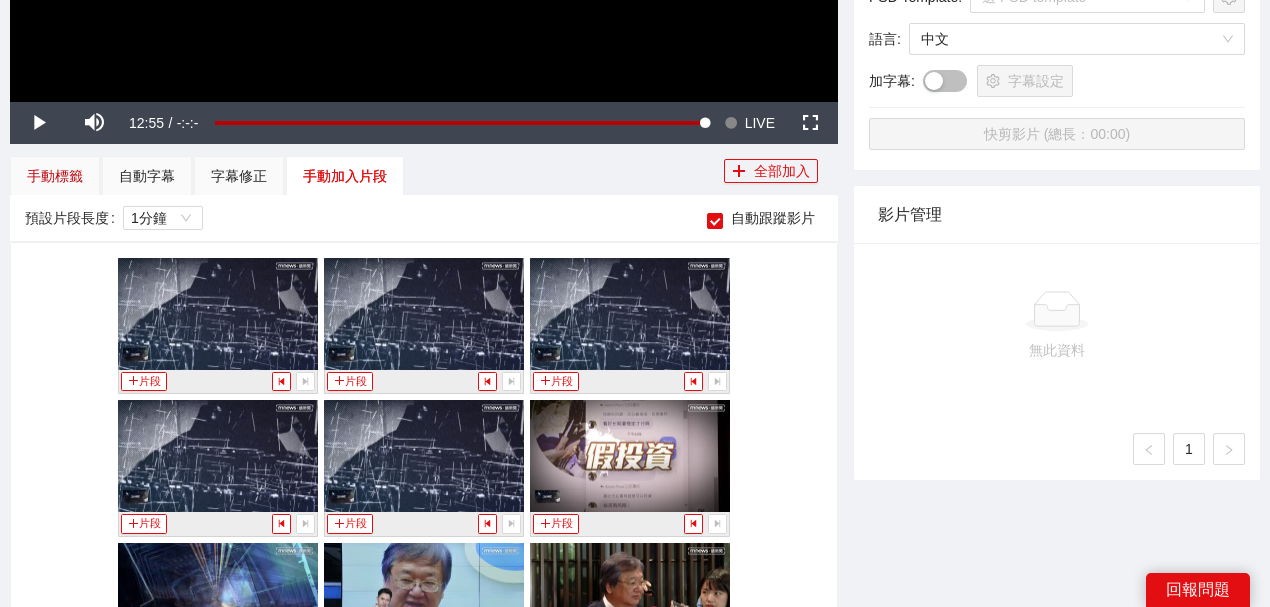 click on "手動標籤" at bounding box center [55, 176] 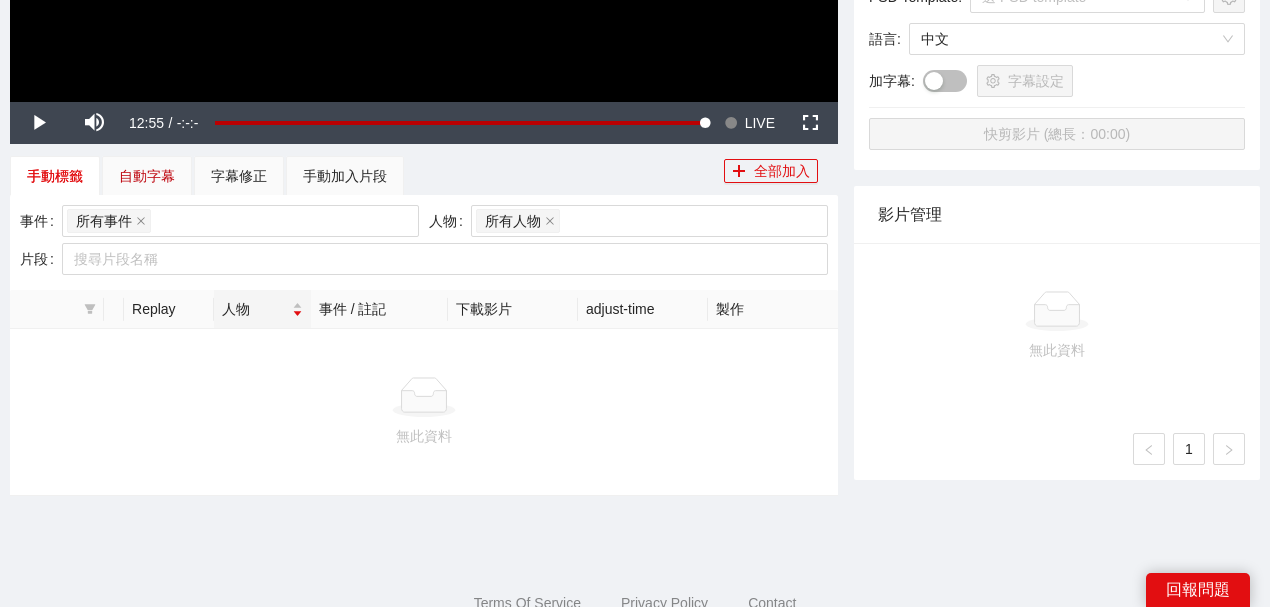 click on "自動字幕" at bounding box center [147, 176] 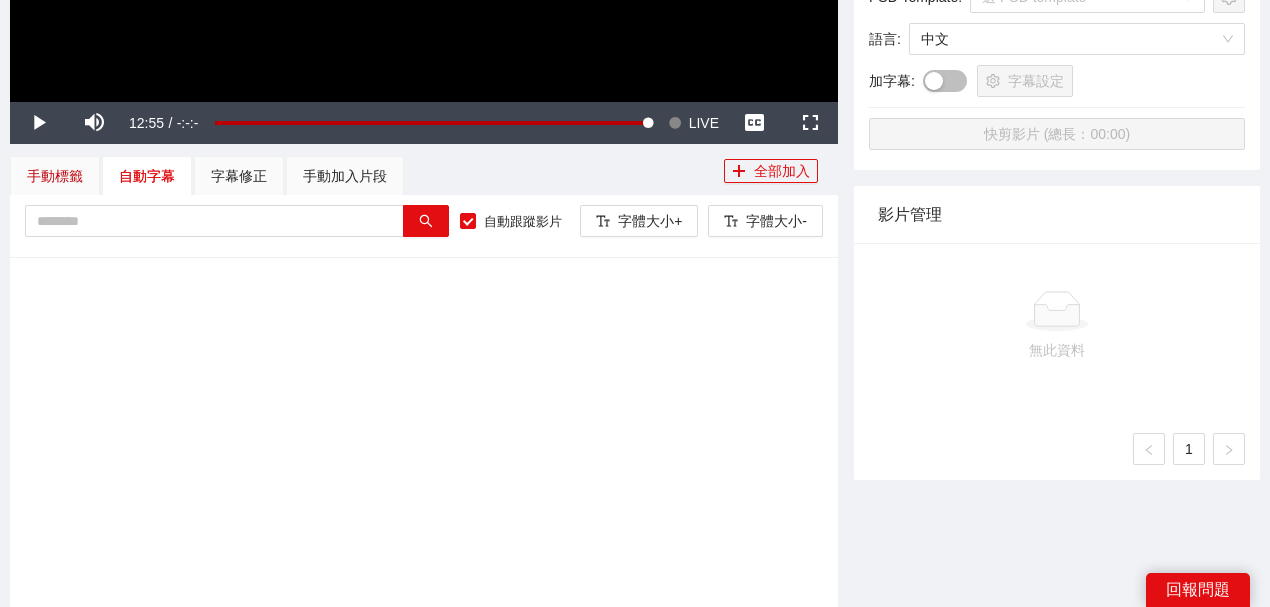 click on "手動標籤" at bounding box center (55, 176) 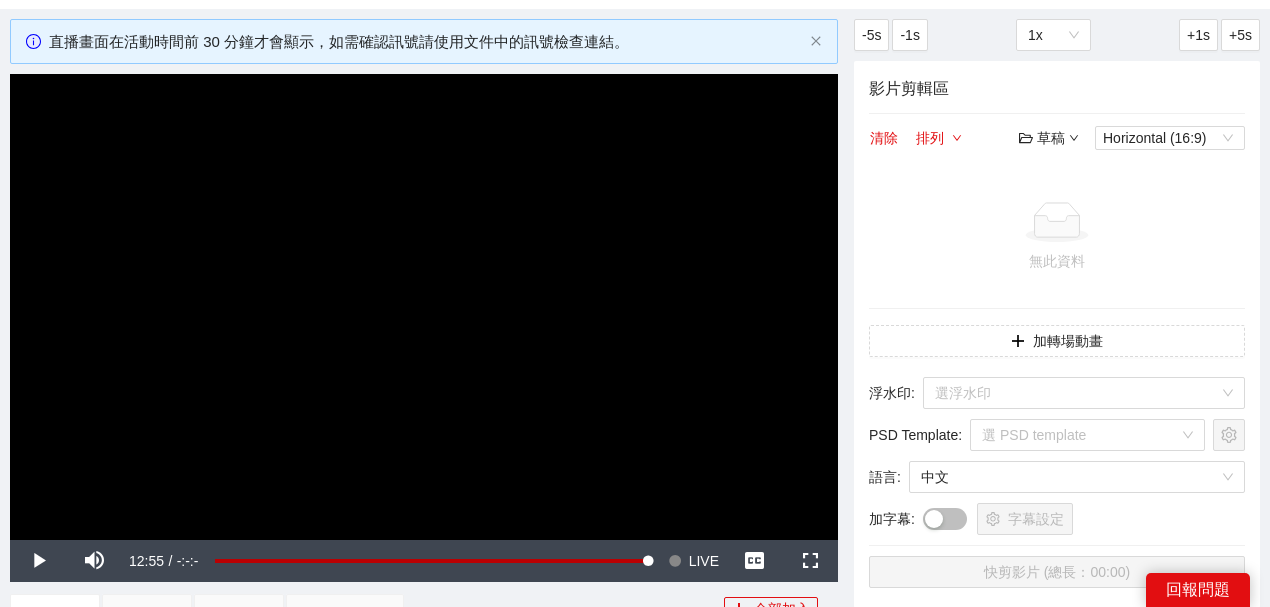 scroll, scrollTop: 0, scrollLeft: 0, axis: both 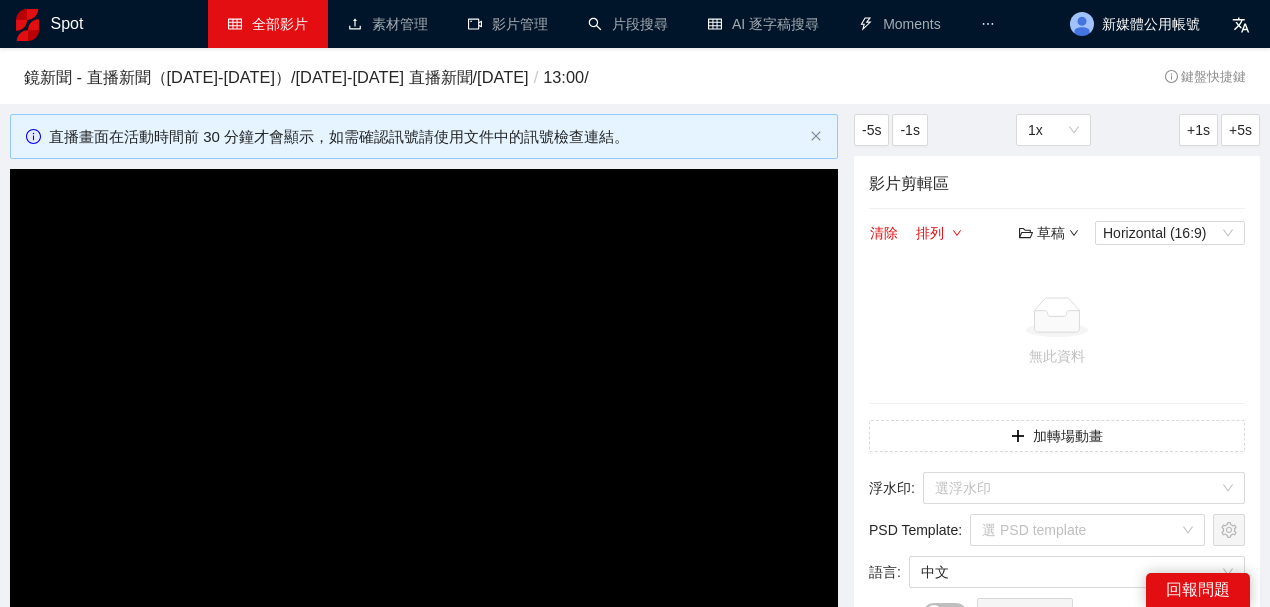 click on "全部影片" at bounding box center (268, 24) 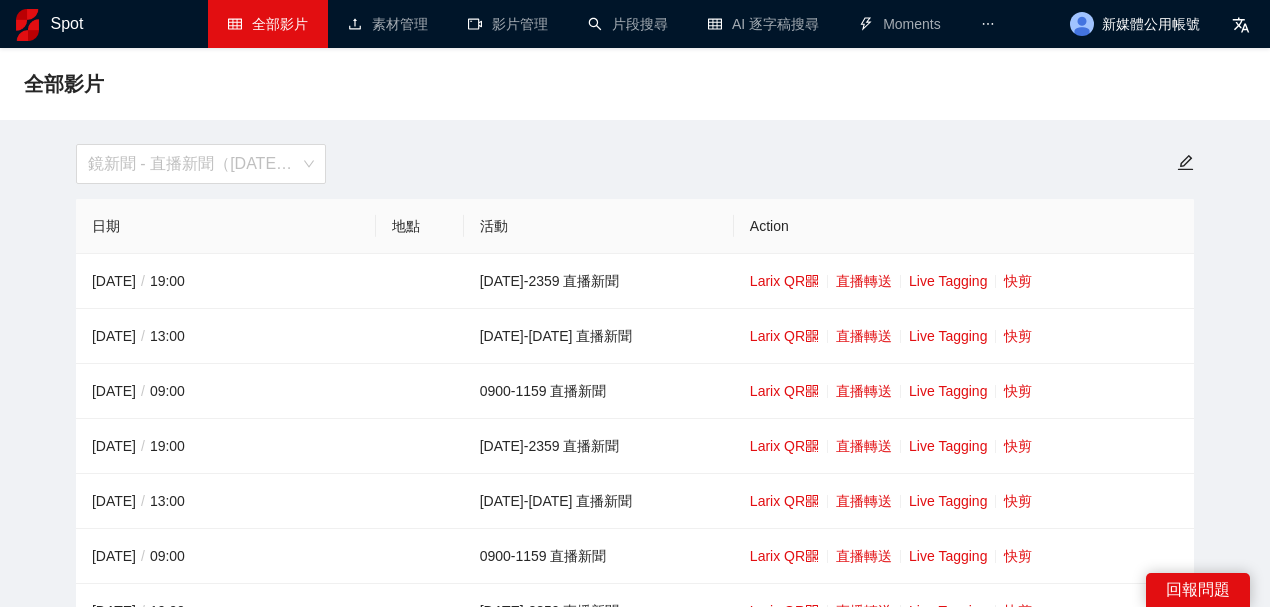 drag, startPoint x: 256, startPoint y: 158, endPoint x: 281, endPoint y: 198, distance: 47.169907 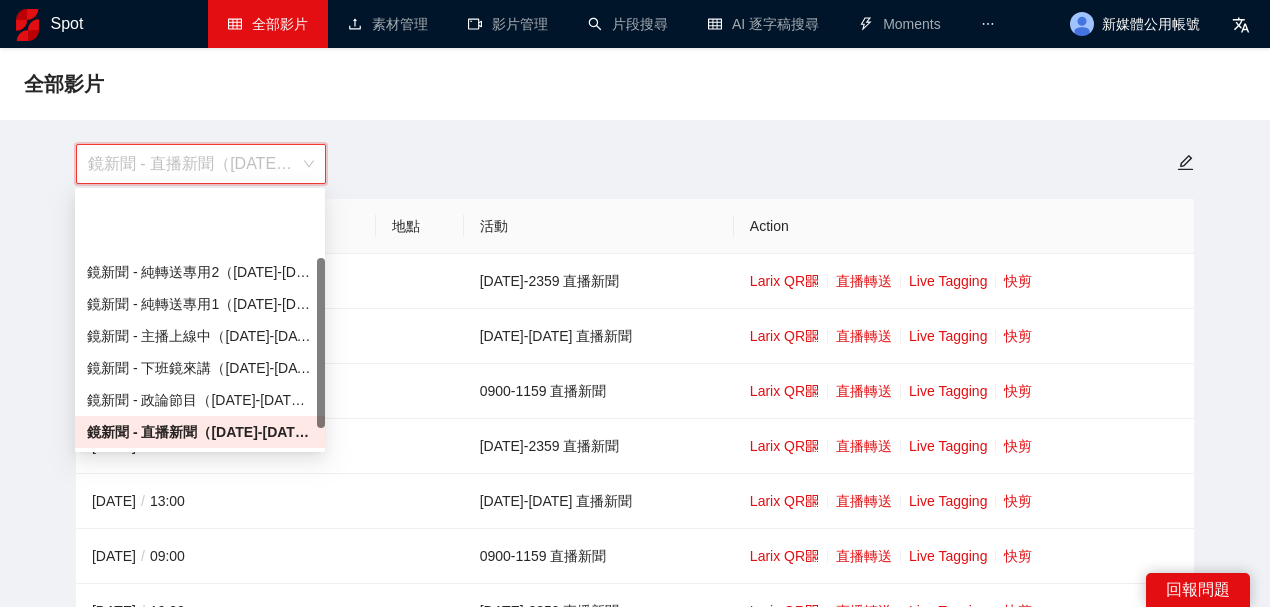 scroll, scrollTop: 98, scrollLeft: 0, axis: vertical 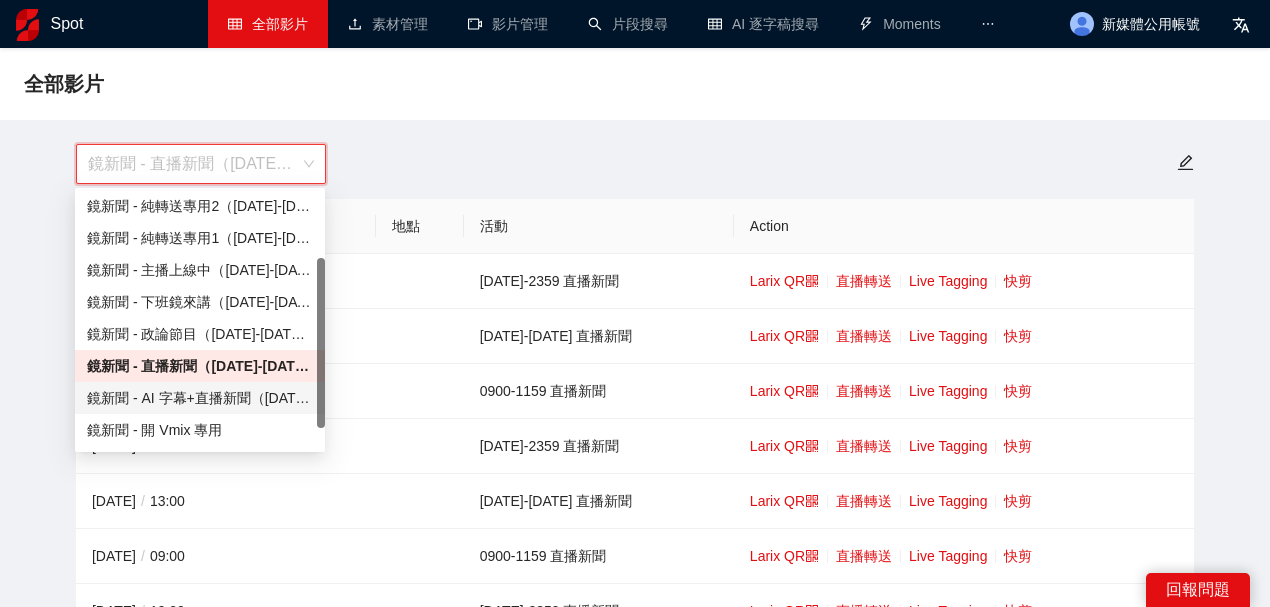 click on "鏡新聞 - AI 字幕+直播新聞（[DATE]-[DATE]）" at bounding box center [200, 398] 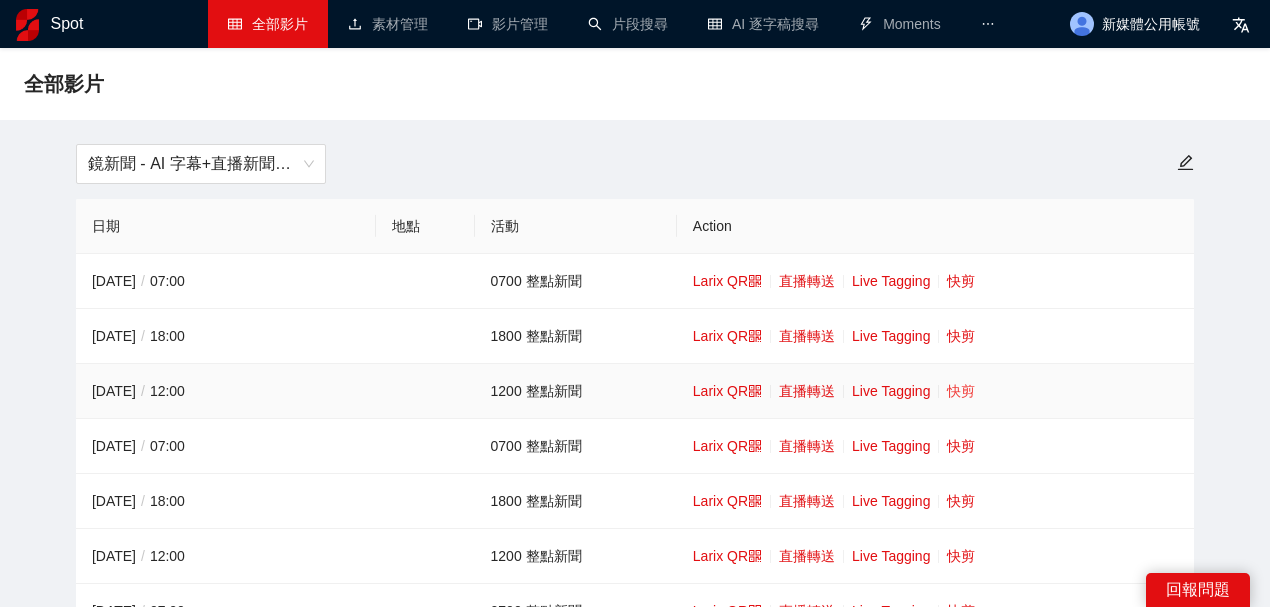 click on "快剪" at bounding box center (961, 391) 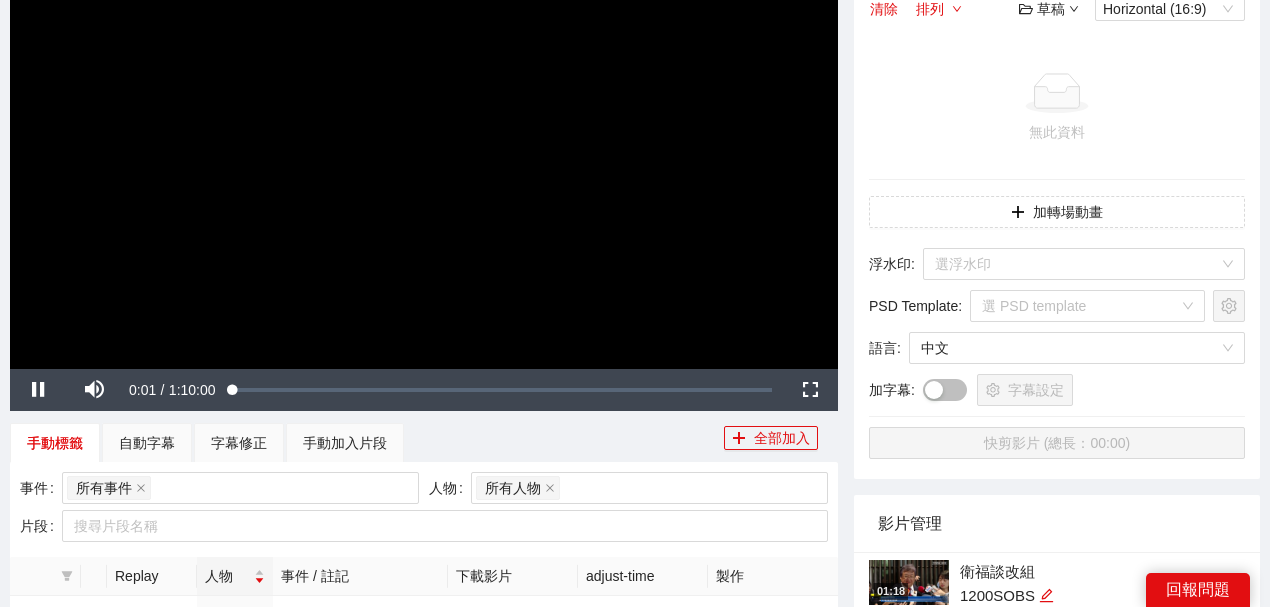 click at bounding box center [424, 136] 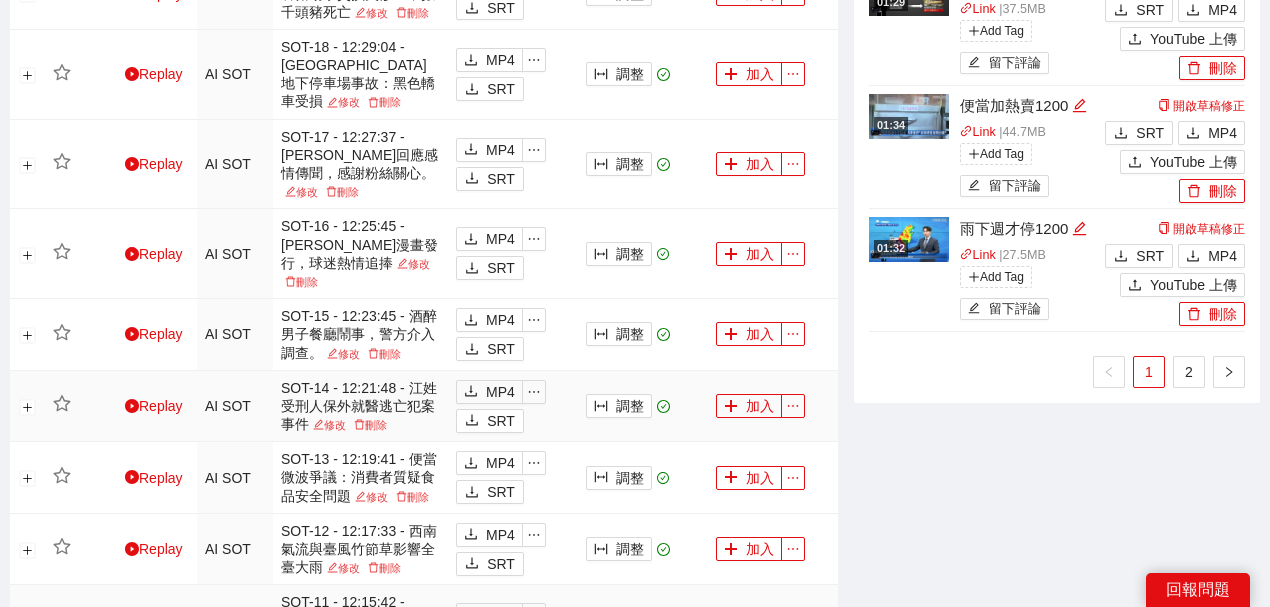 scroll, scrollTop: 1866, scrollLeft: 0, axis: vertical 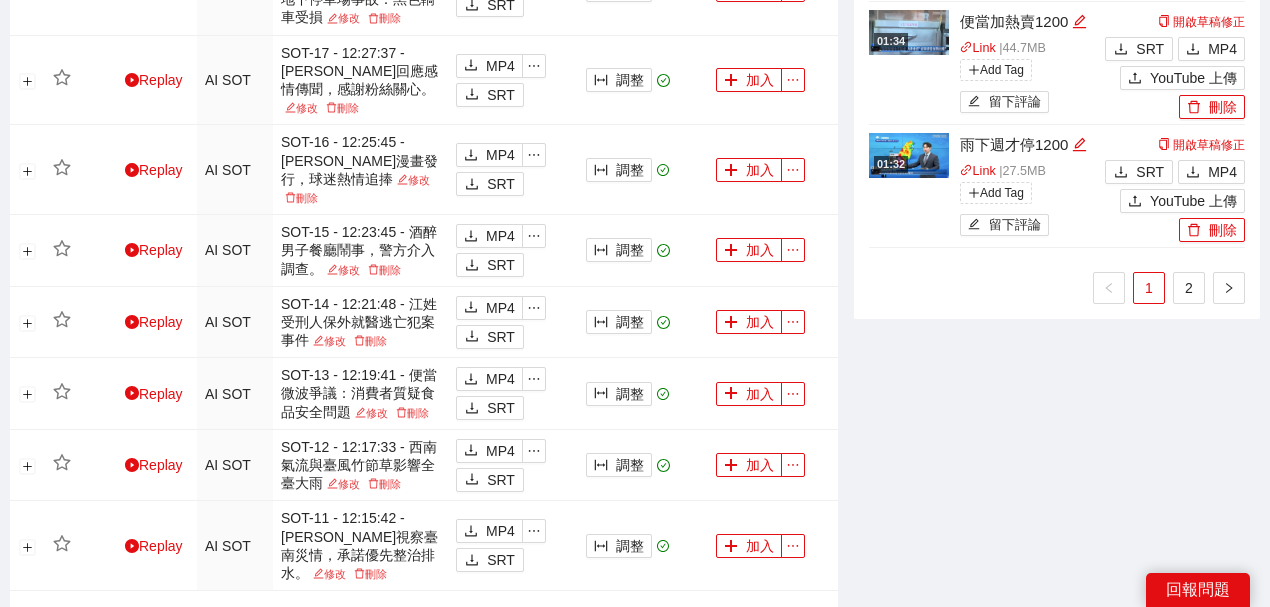 click on "2" at bounding box center [802, 619] 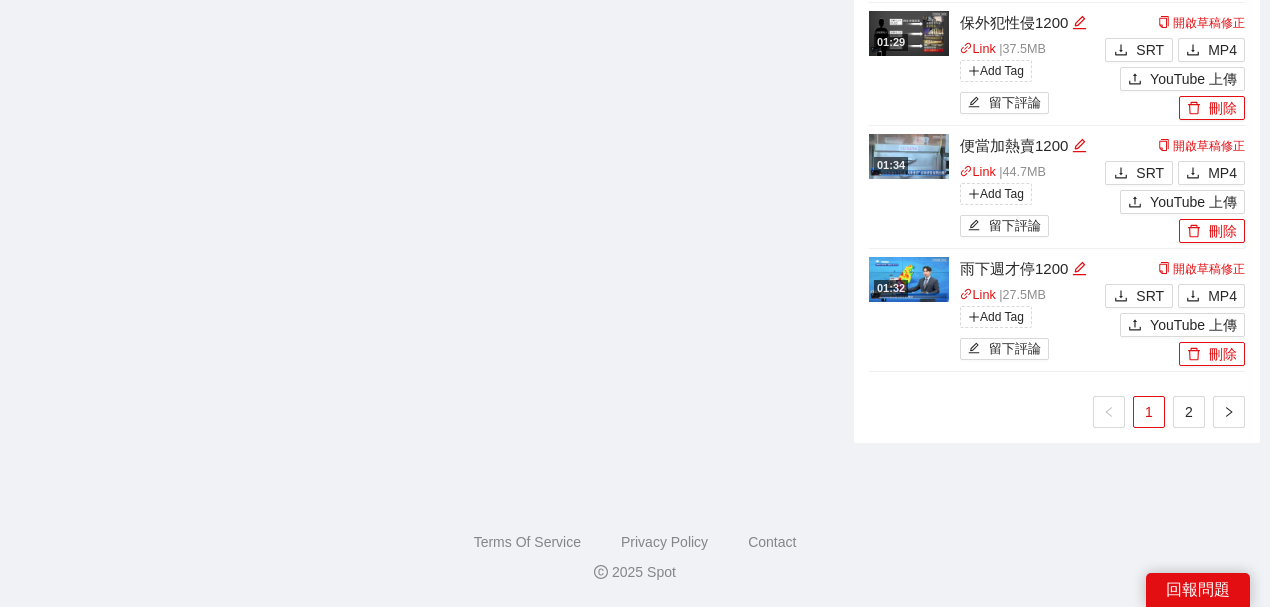 scroll, scrollTop: 1736, scrollLeft: 0, axis: vertical 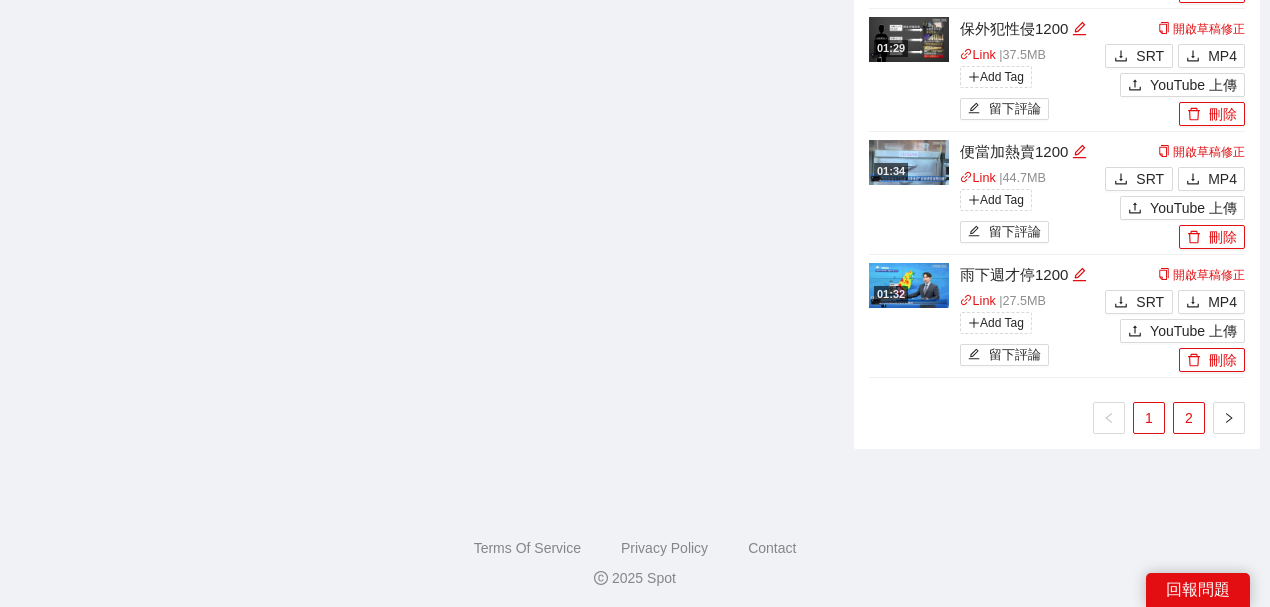 click on "2" at bounding box center (1189, 418) 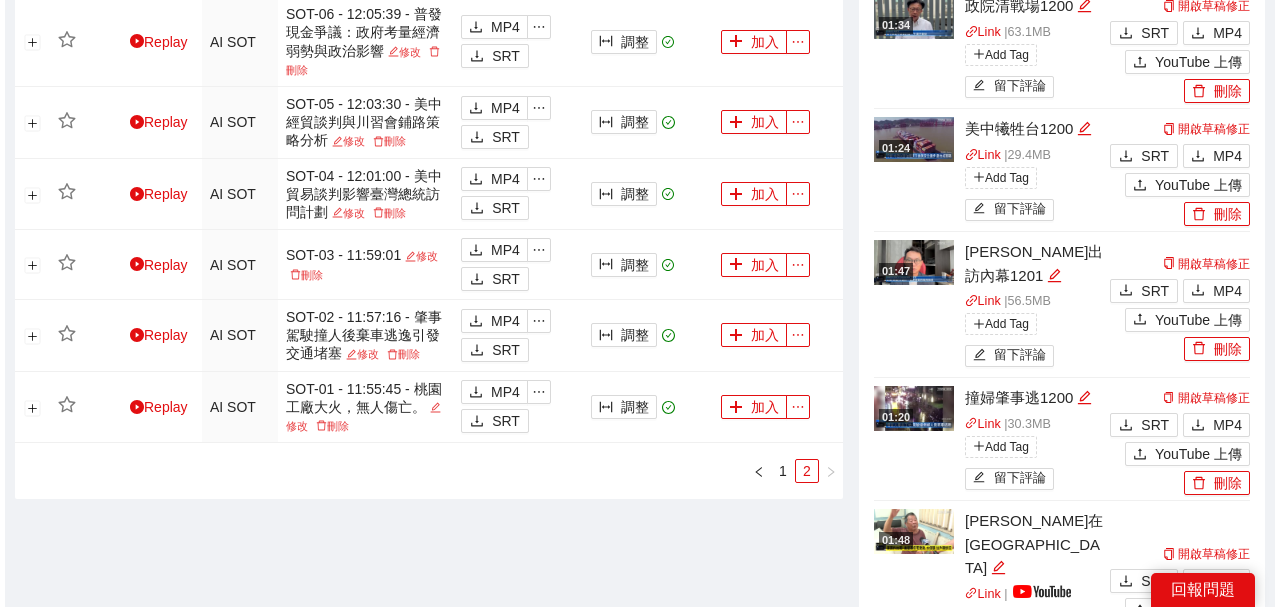 scroll, scrollTop: 1201, scrollLeft: 0, axis: vertical 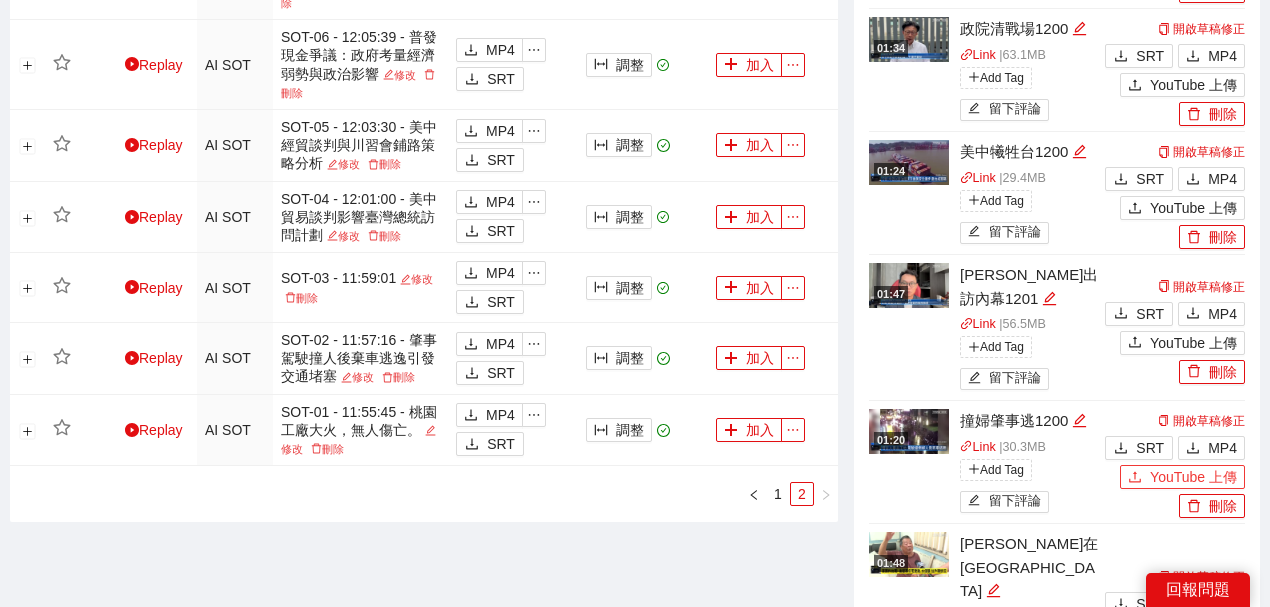 click on "YouTube 上傳" at bounding box center [1193, 477] 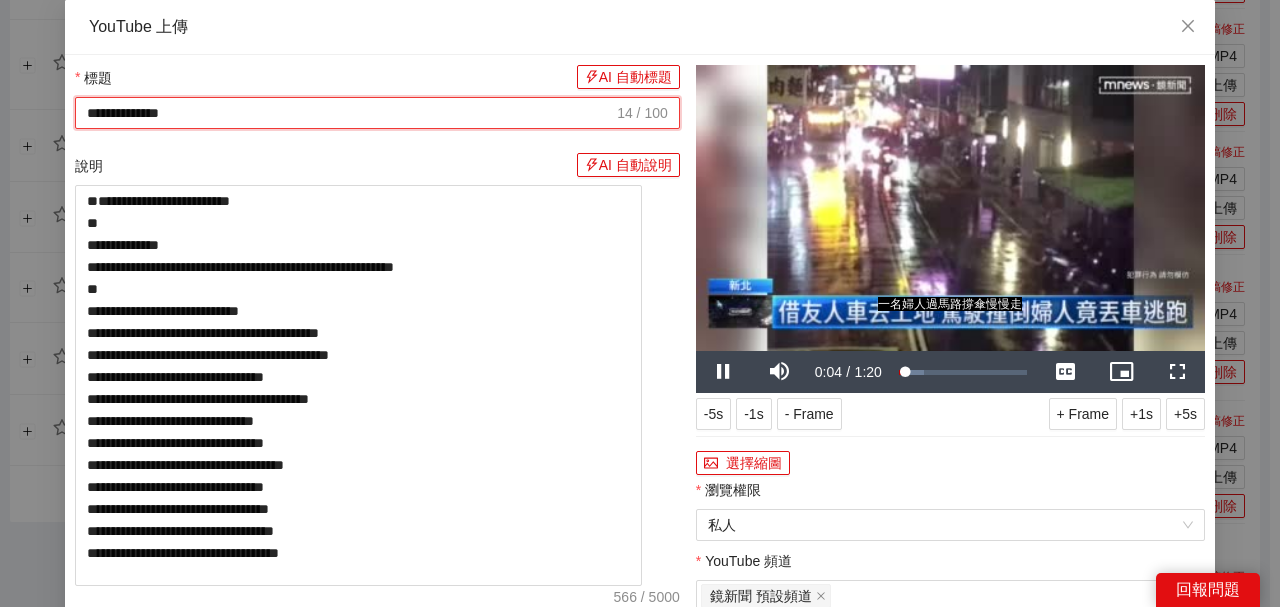 drag, startPoint x: 365, startPoint y: 108, endPoint x: 0, endPoint y: 92, distance: 365.35052 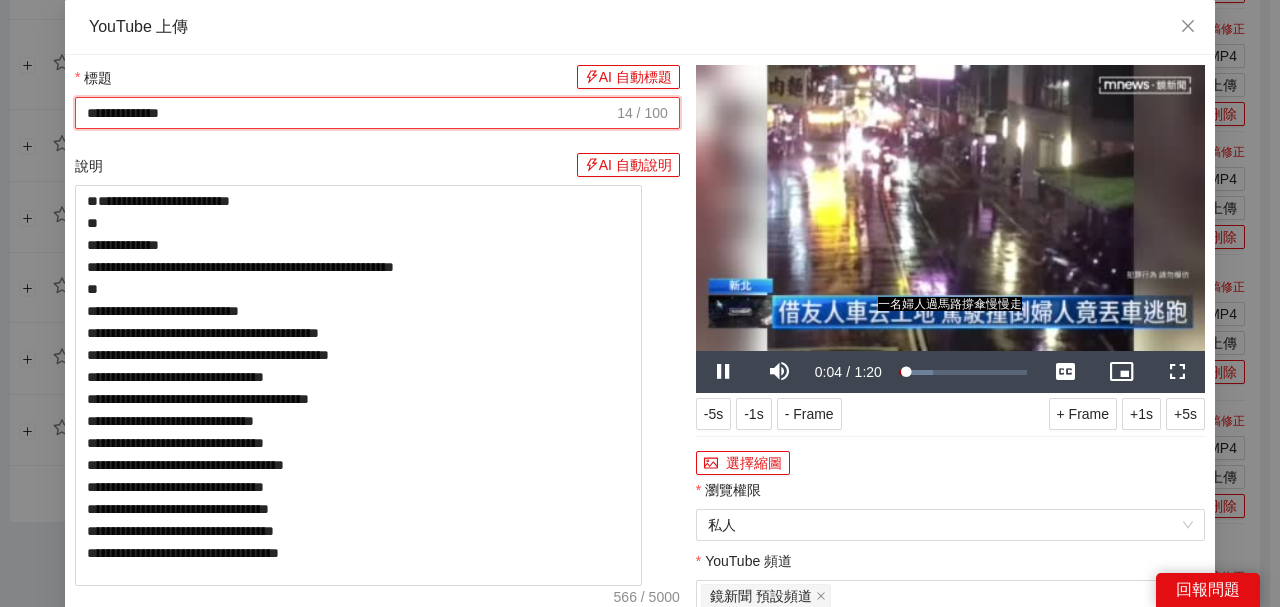 paste on "**********" 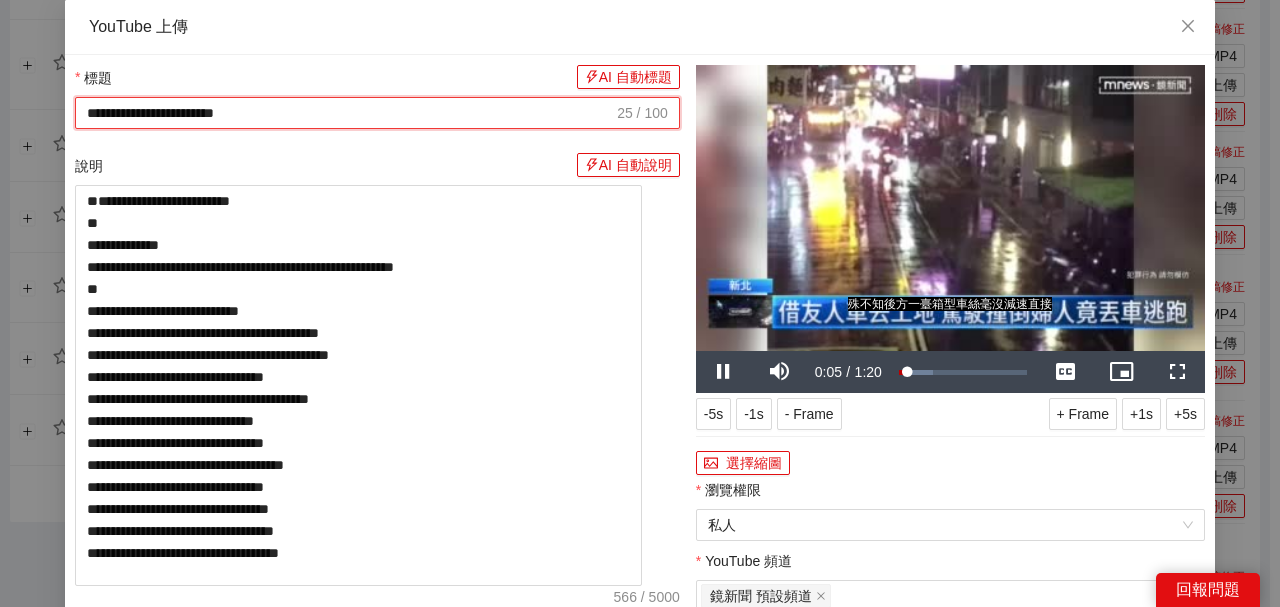 type on "**********" 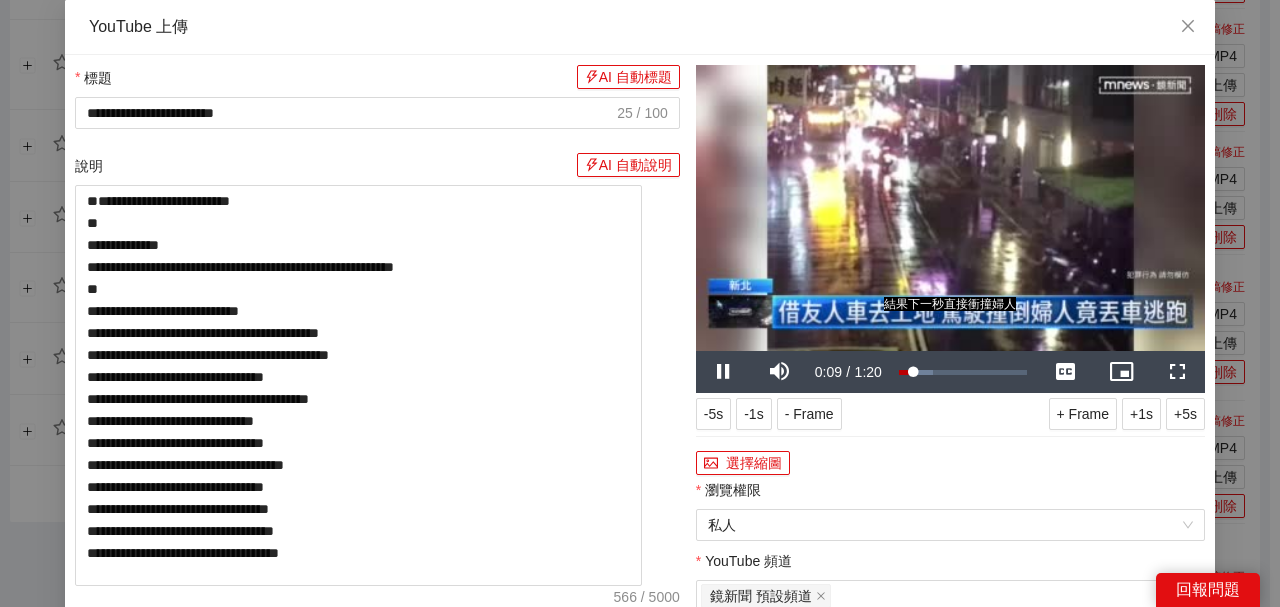 click on "說明 AI 自動說明" at bounding box center (377, 169) 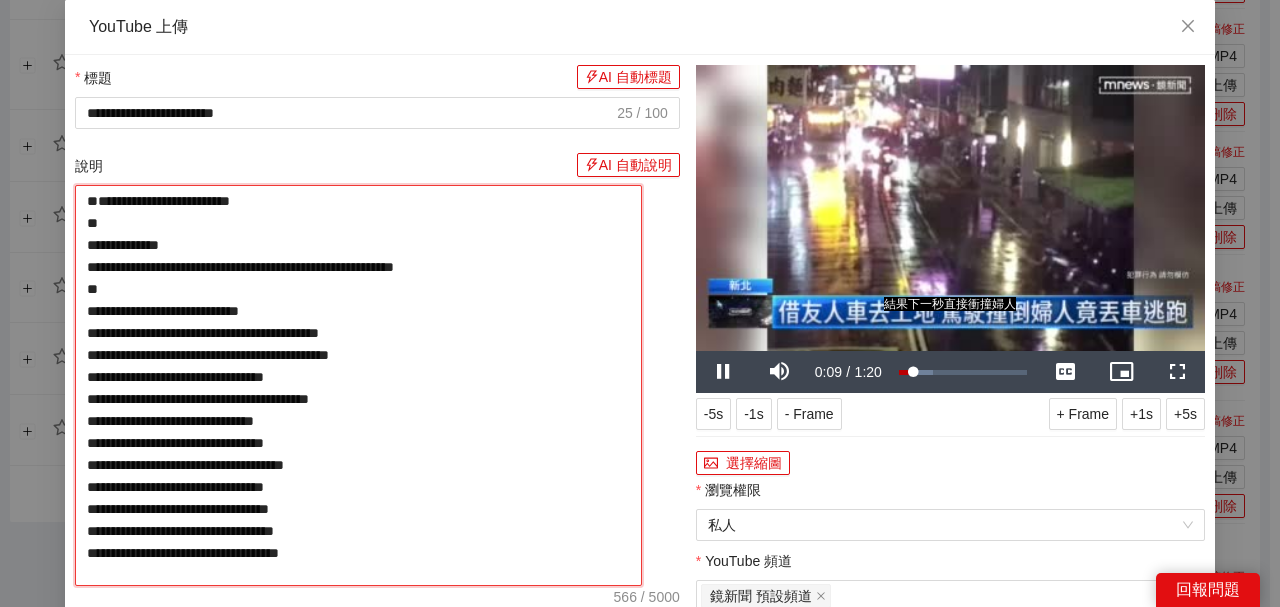 click on "**********" at bounding box center (358, 385) 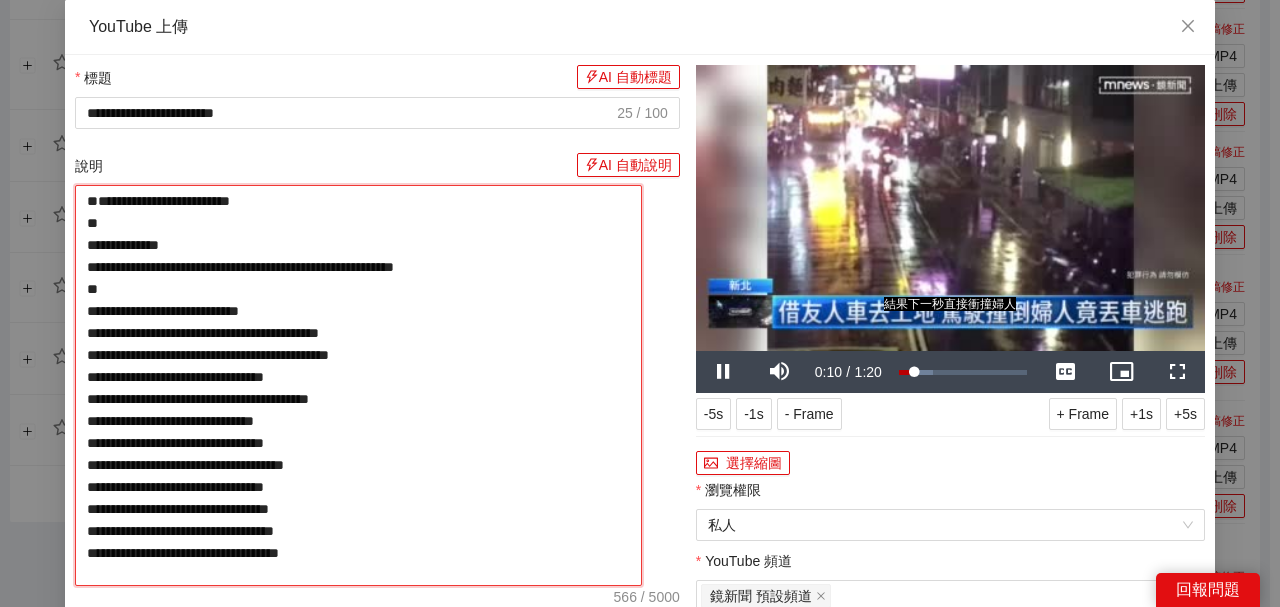 paste on "**********" 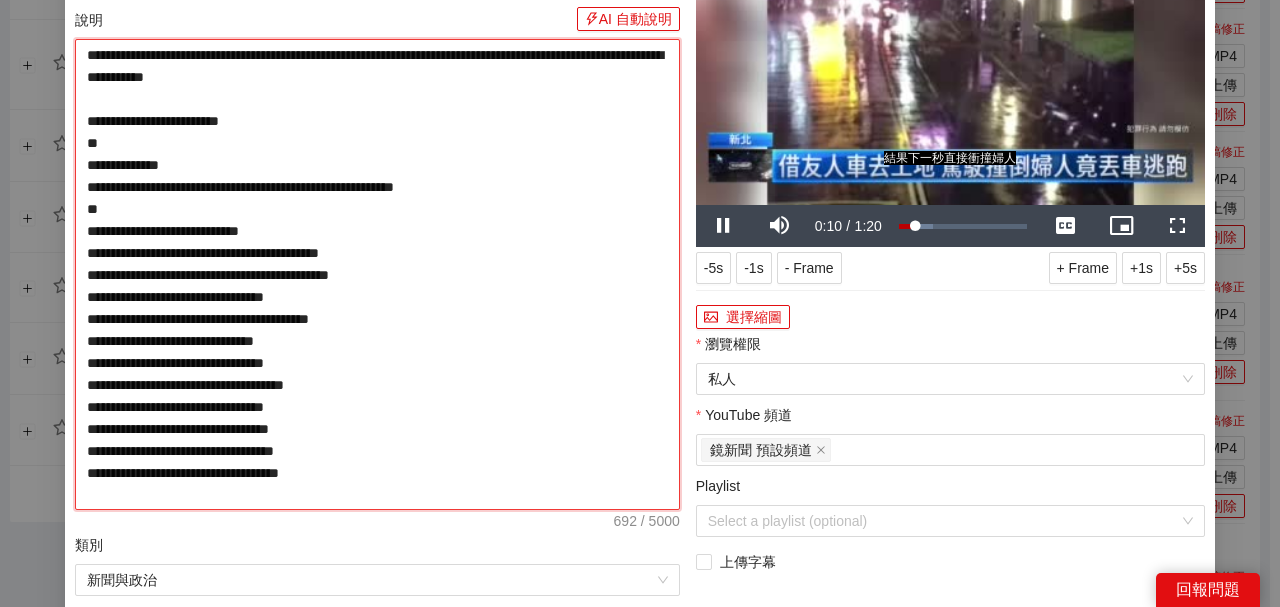 scroll, scrollTop: 333, scrollLeft: 0, axis: vertical 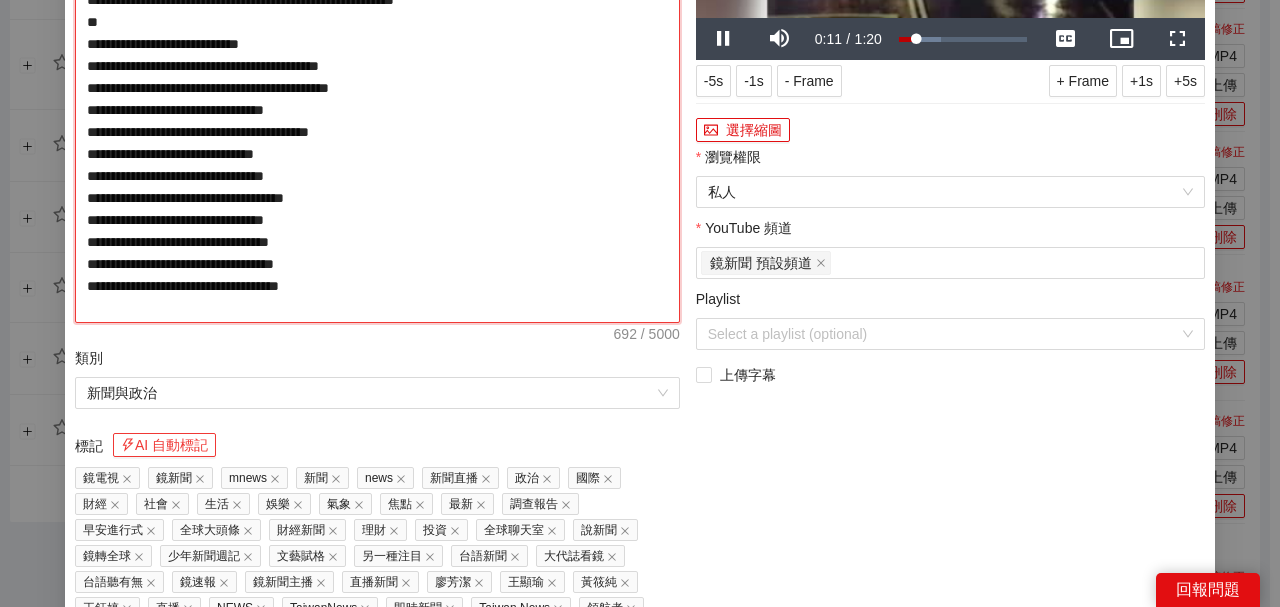 type on "**********" 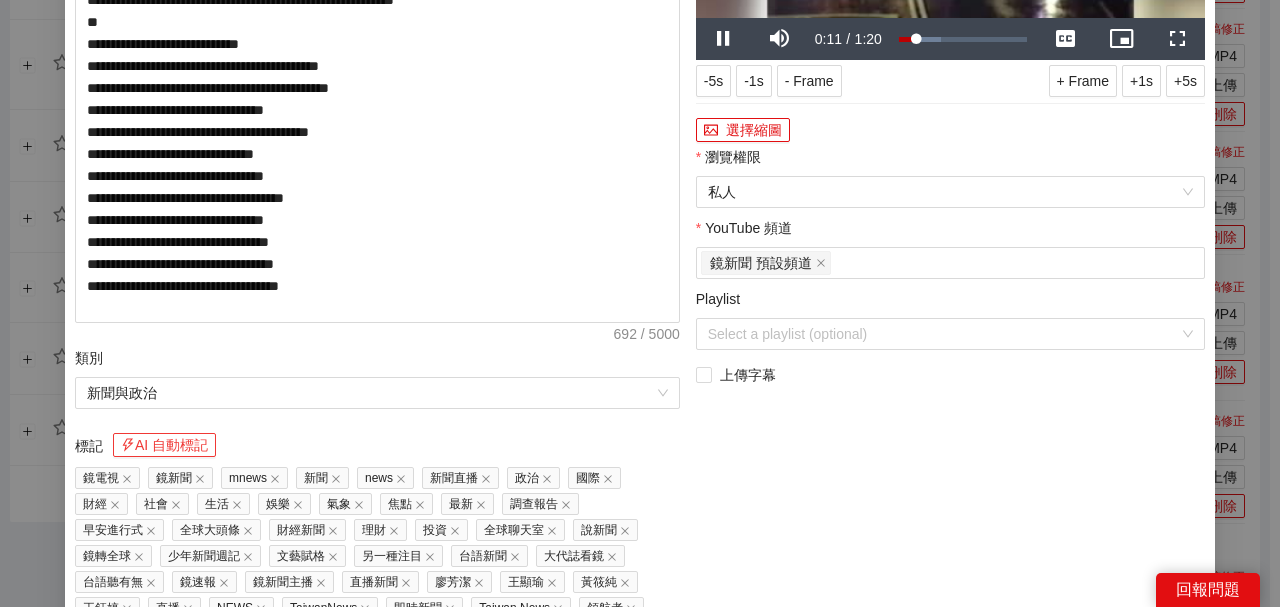 click on "AI 自動標記" at bounding box center (164, 445) 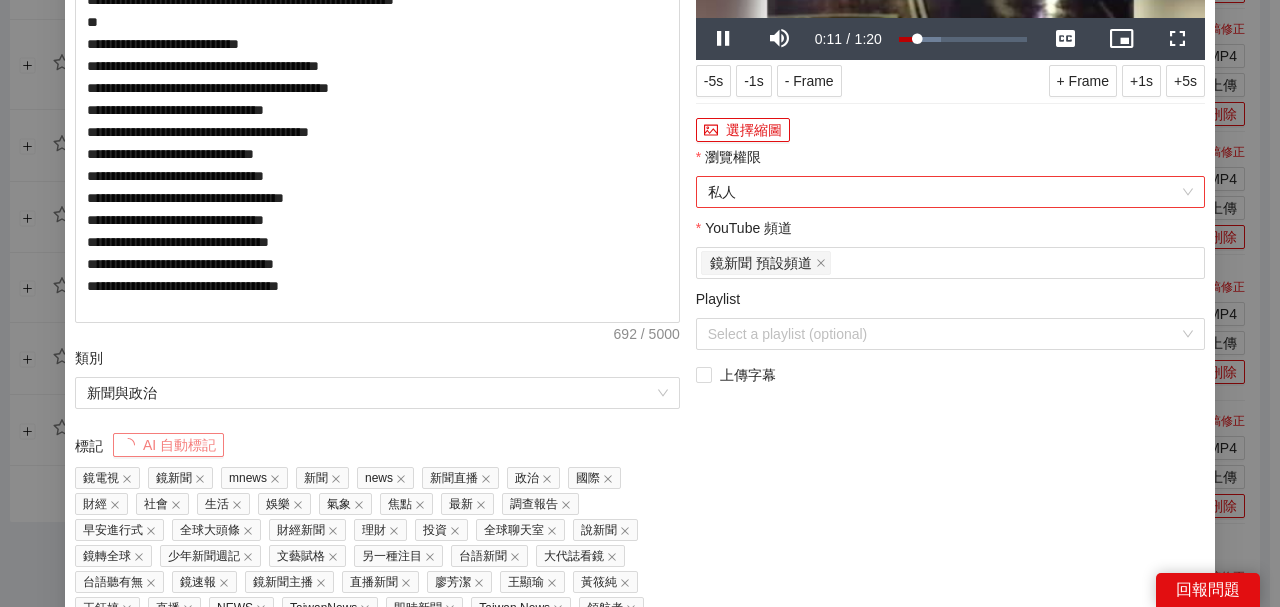 click on "私人" at bounding box center (950, 192) 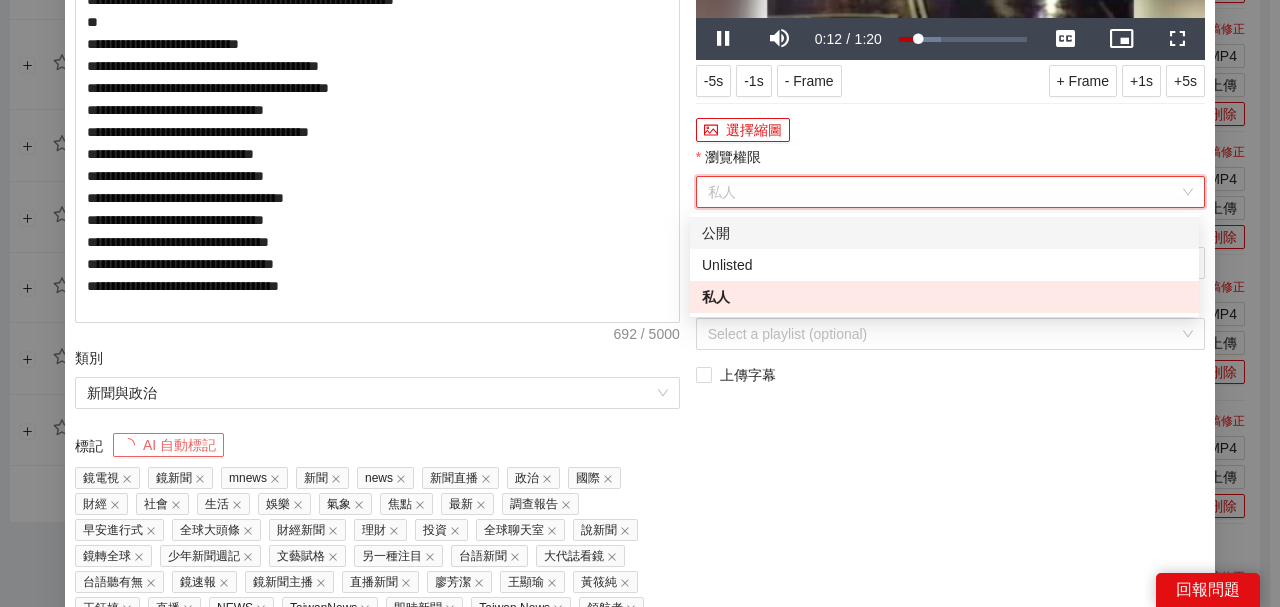 click on "公開" at bounding box center [944, 233] 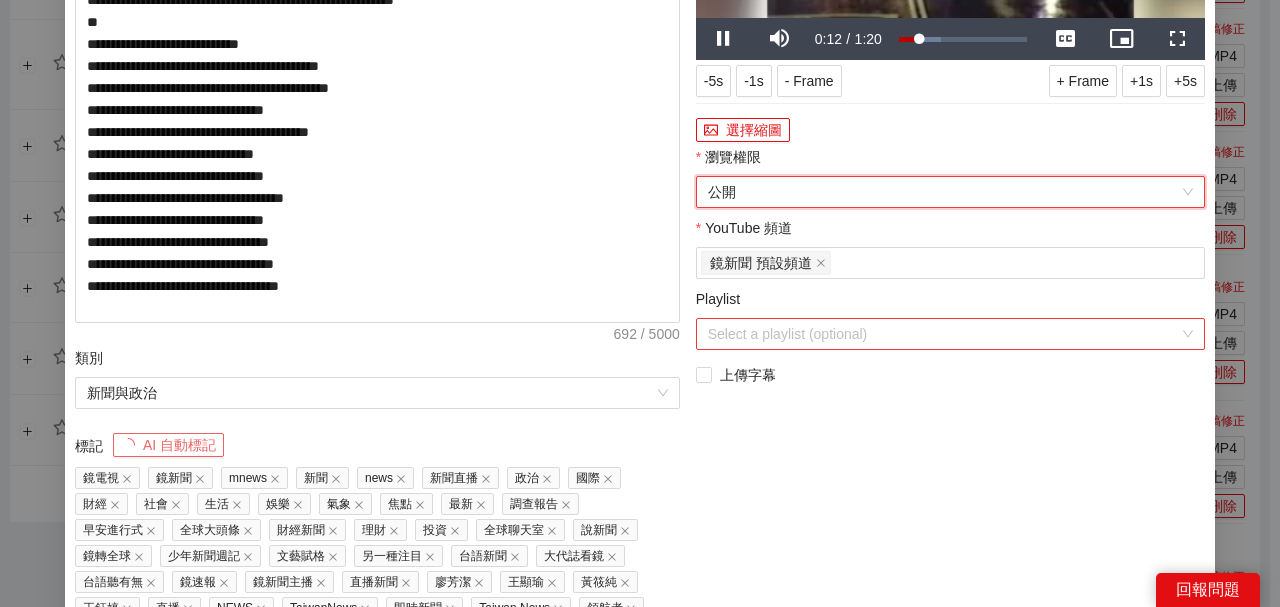 click on "Playlist" at bounding box center (943, 334) 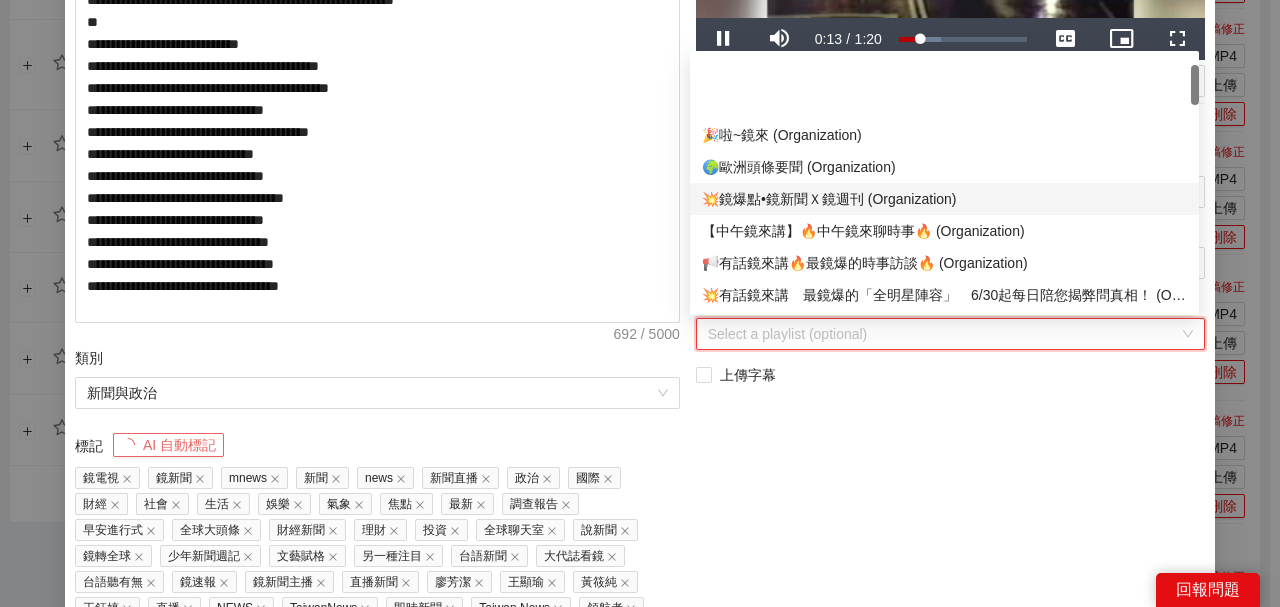 scroll, scrollTop: 66, scrollLeft: 0, axis: vertical 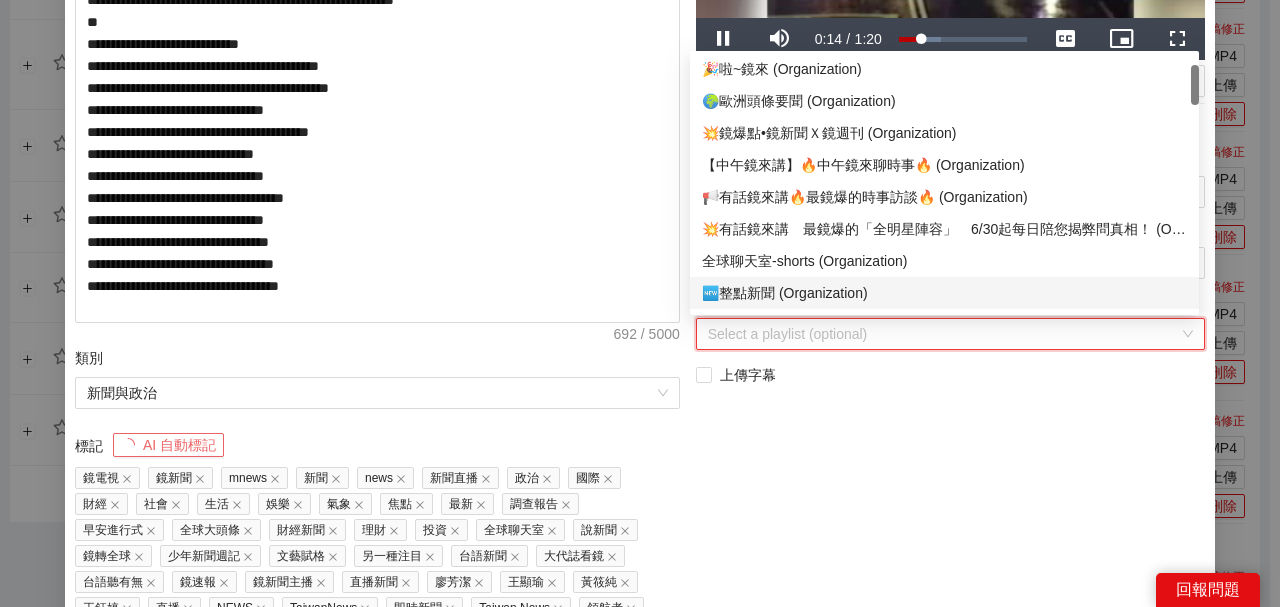 click on "🆕整點新聞 (Organization)" at bounding box center [944, 293] 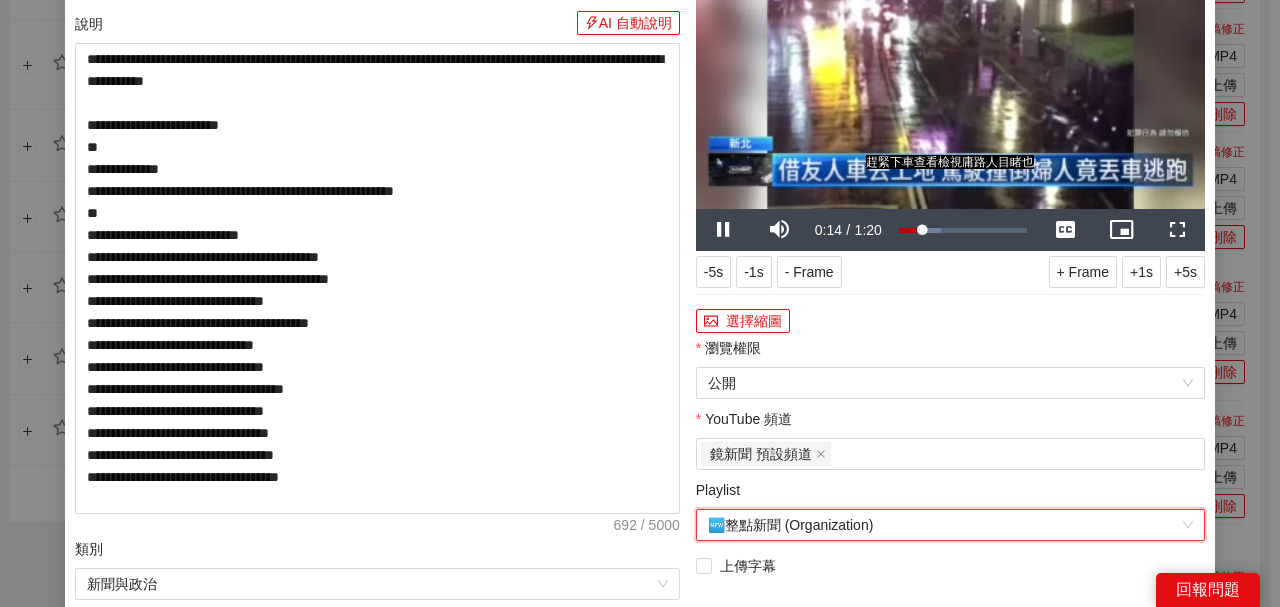 scroll, scrollTop: 0, scrollLeft: 0, axis: both 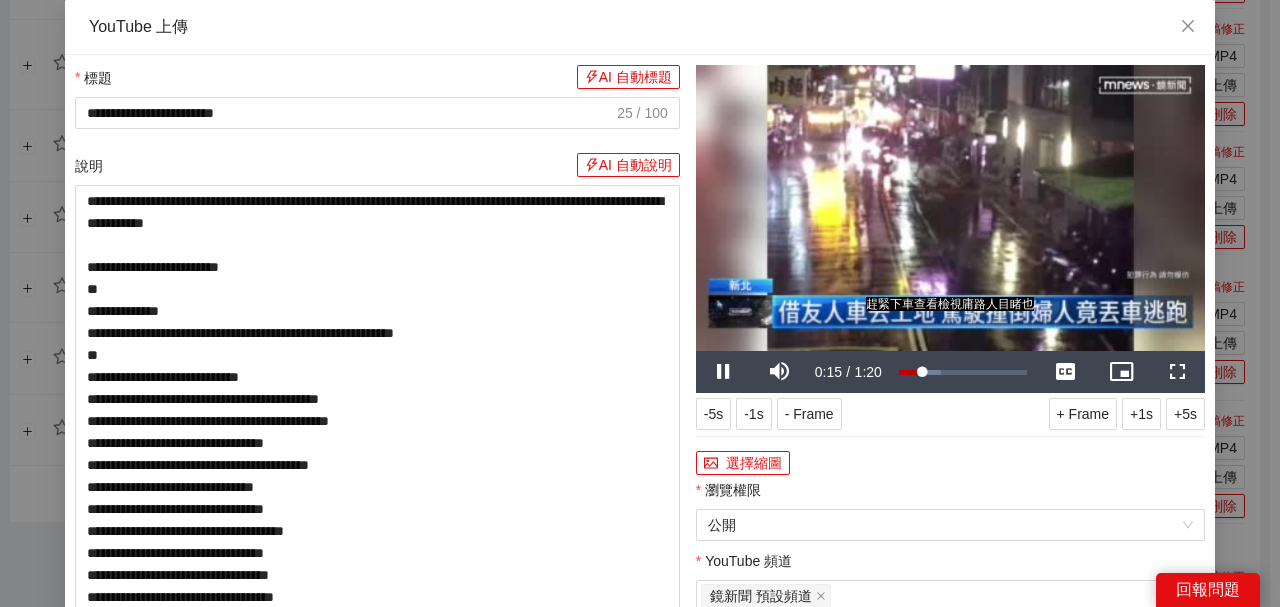 click at bounding box center (950, 208) 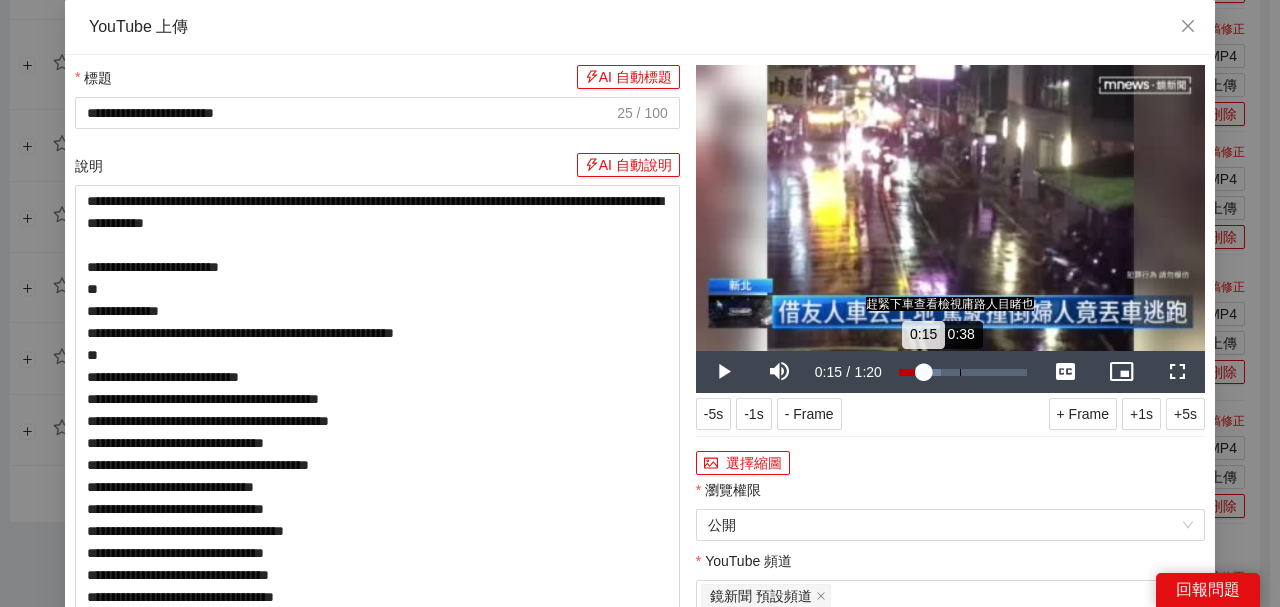 click on "Loaded :  33.02% 0:38 0:15" at bounding box center [963, 372] 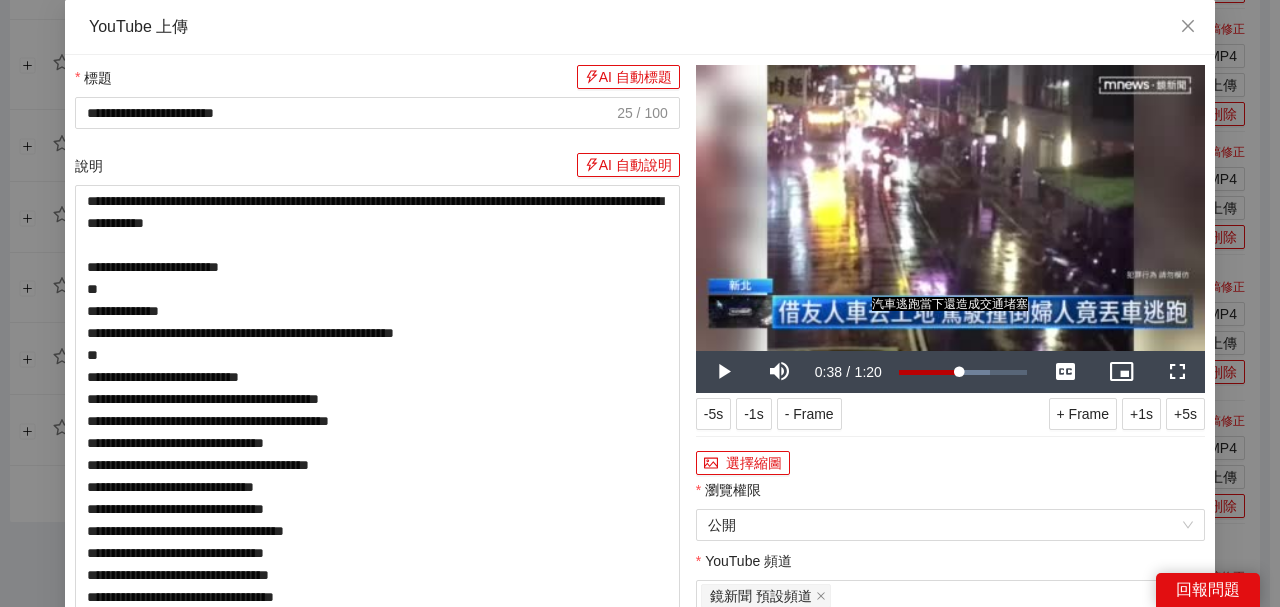 click at bounding box center (950, 208) 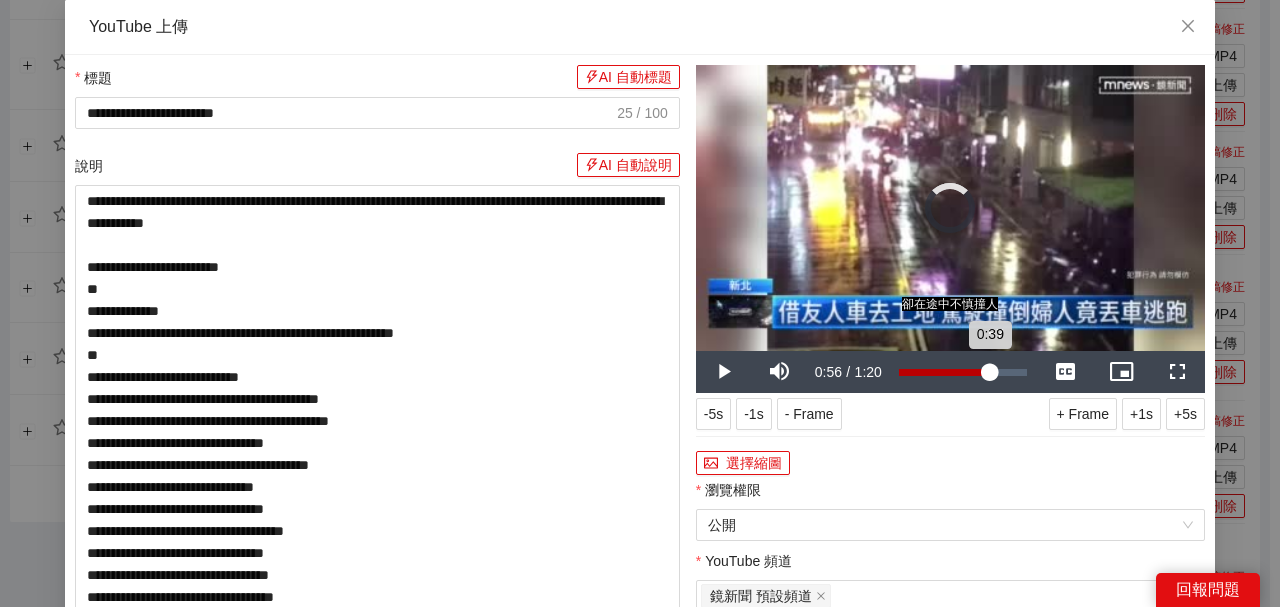 click on "Loaded :  71.10% 0:57 0:39" at bounding box center [963, 372] 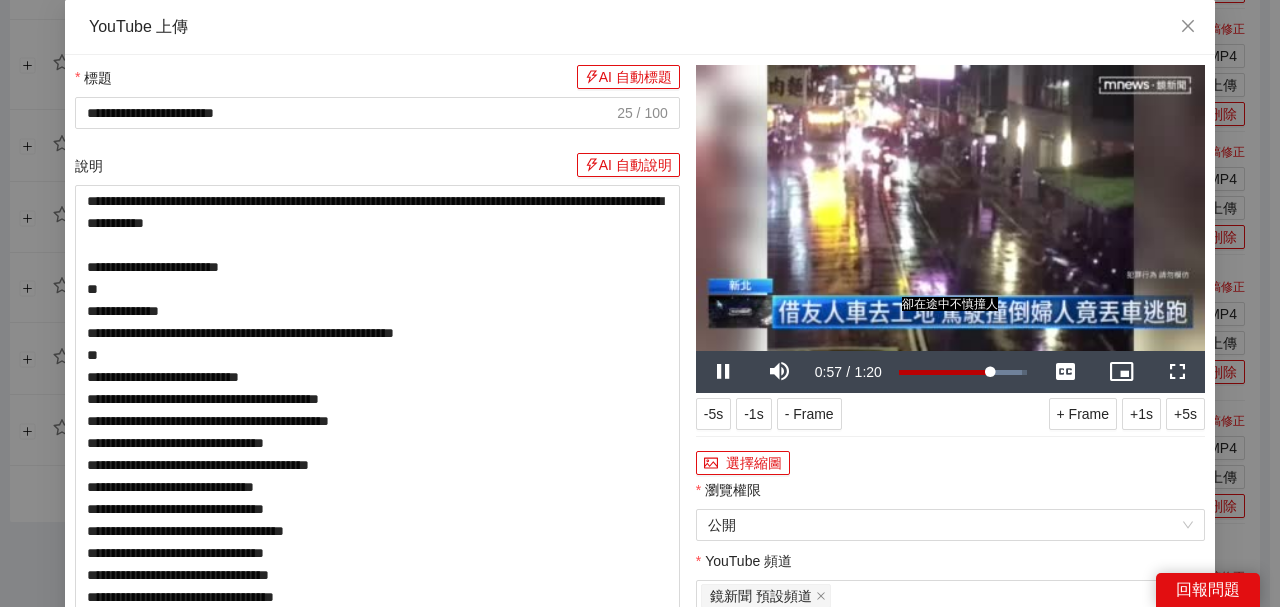 click at bounding box center (950, 208) 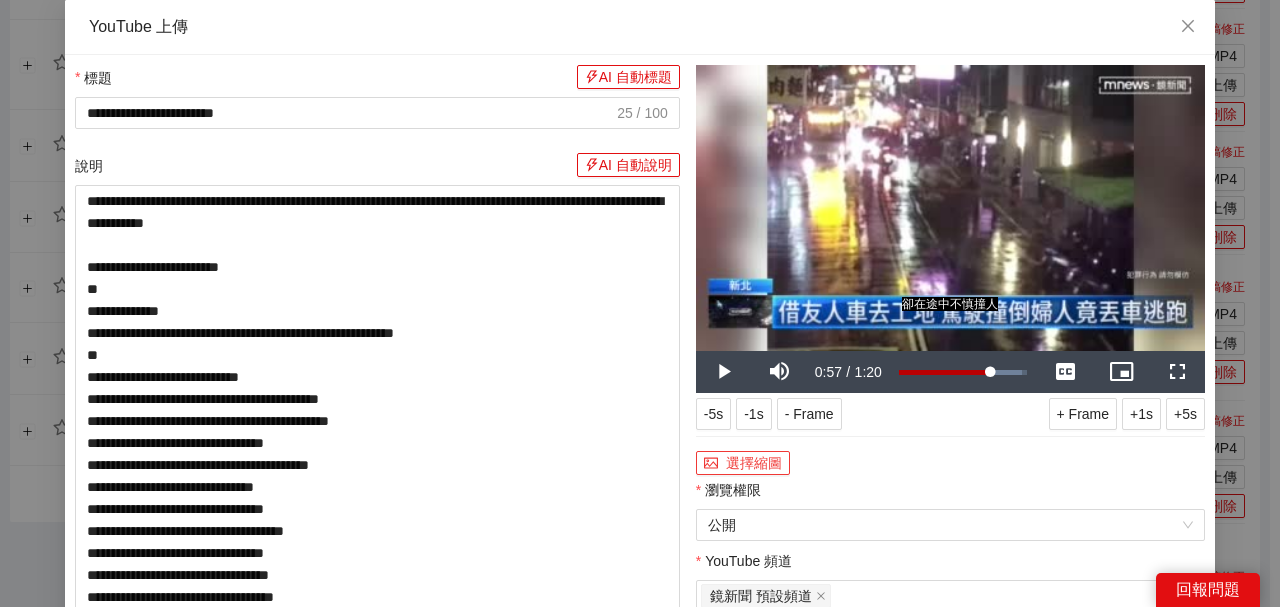 click on "選擇縮圖" at bounding box center (743, 463) 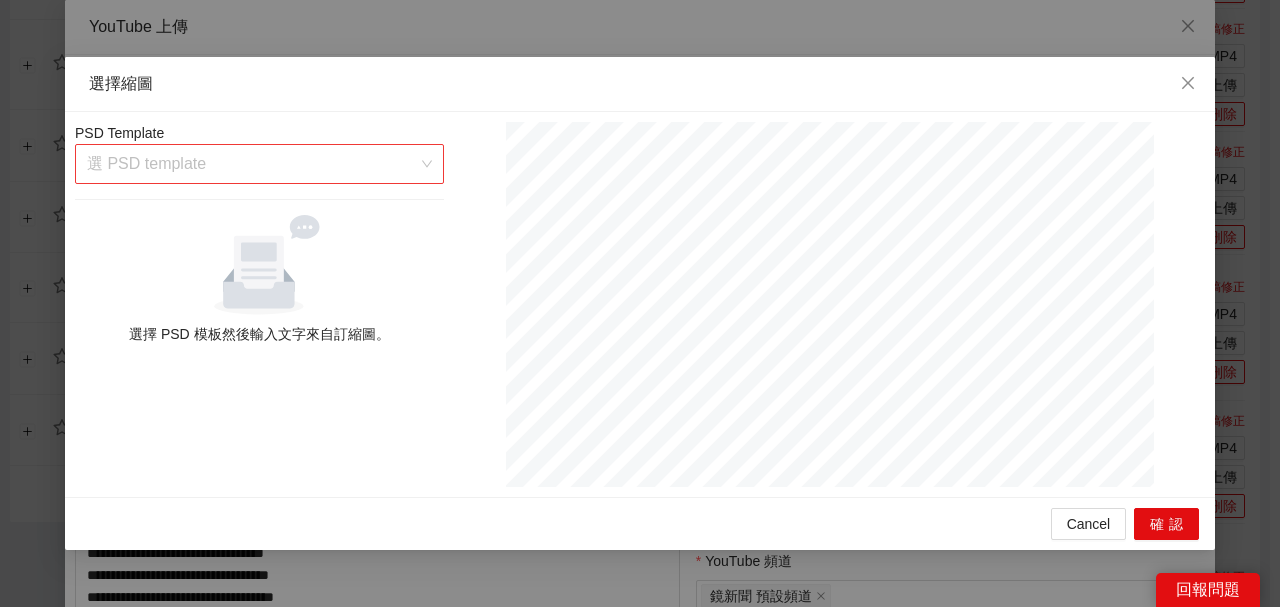 click at bounding box center (252, 164) 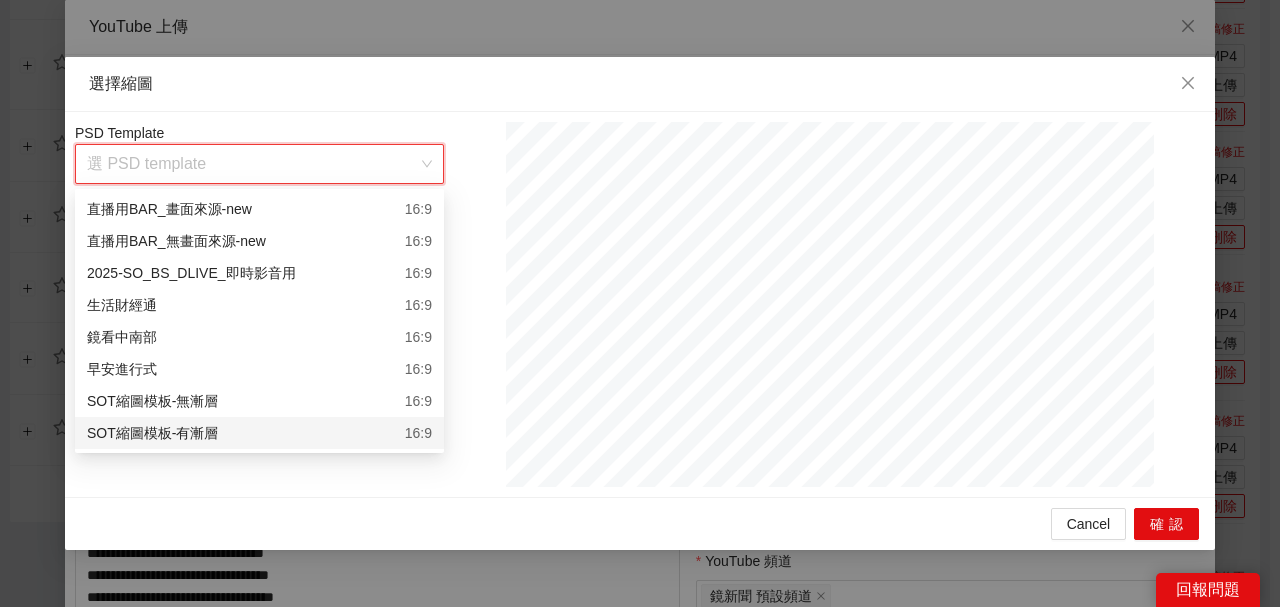 click on "SOT縮圖模板-有漸層 16:9" at bounding box center (259, 433) 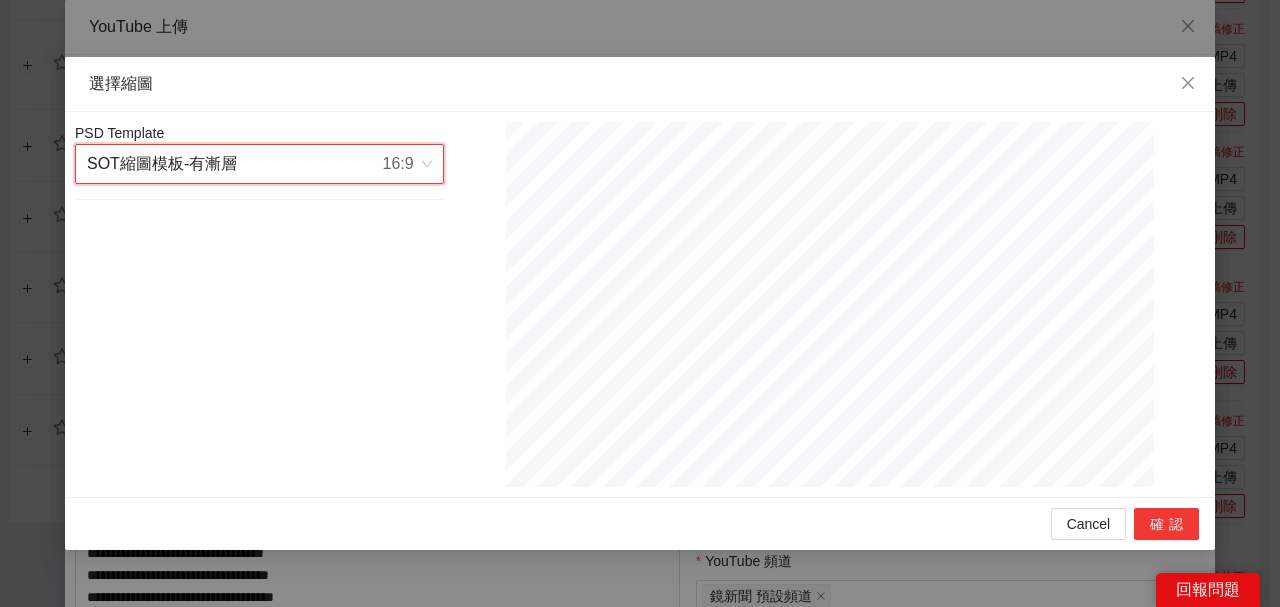 click on "確認" at bounding box center (1166, 524) 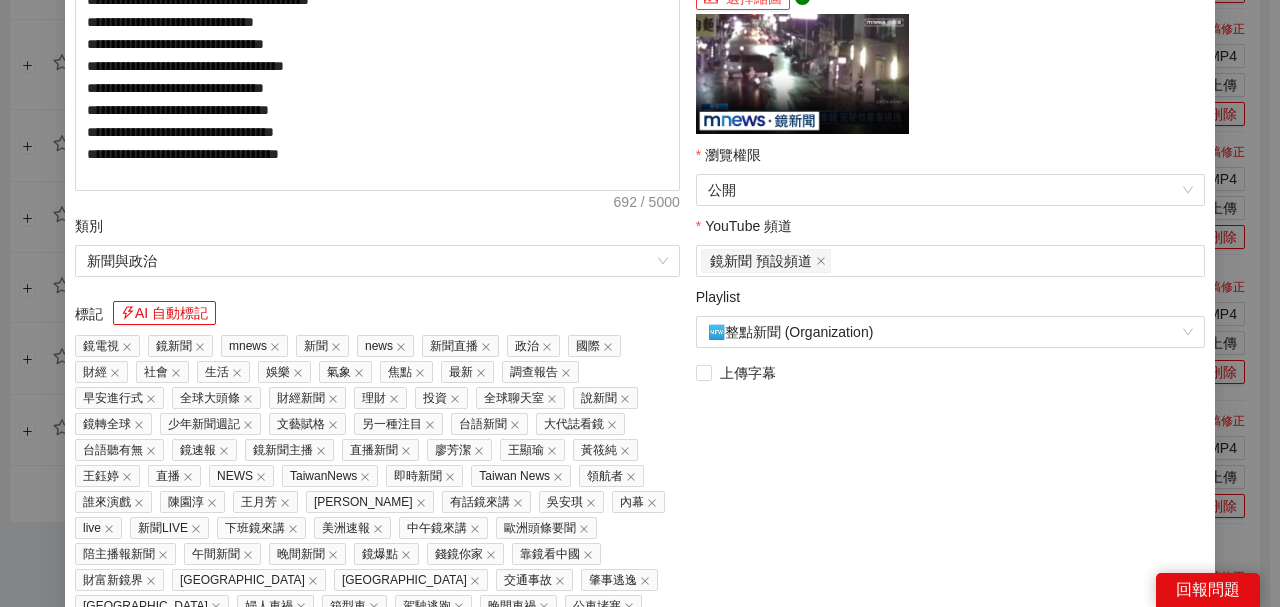 scroll, scrollTop: 581, scrollLeft: 0, axis: vertical 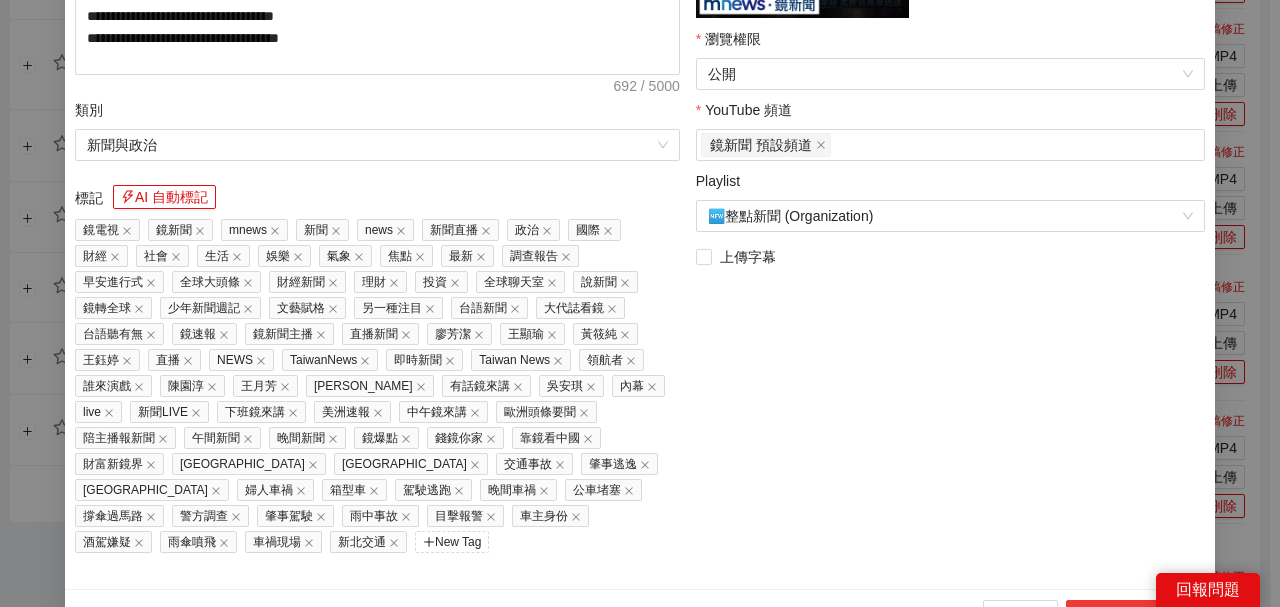 click on "上傳到 YouTube" at bounding box center (1132, 616) 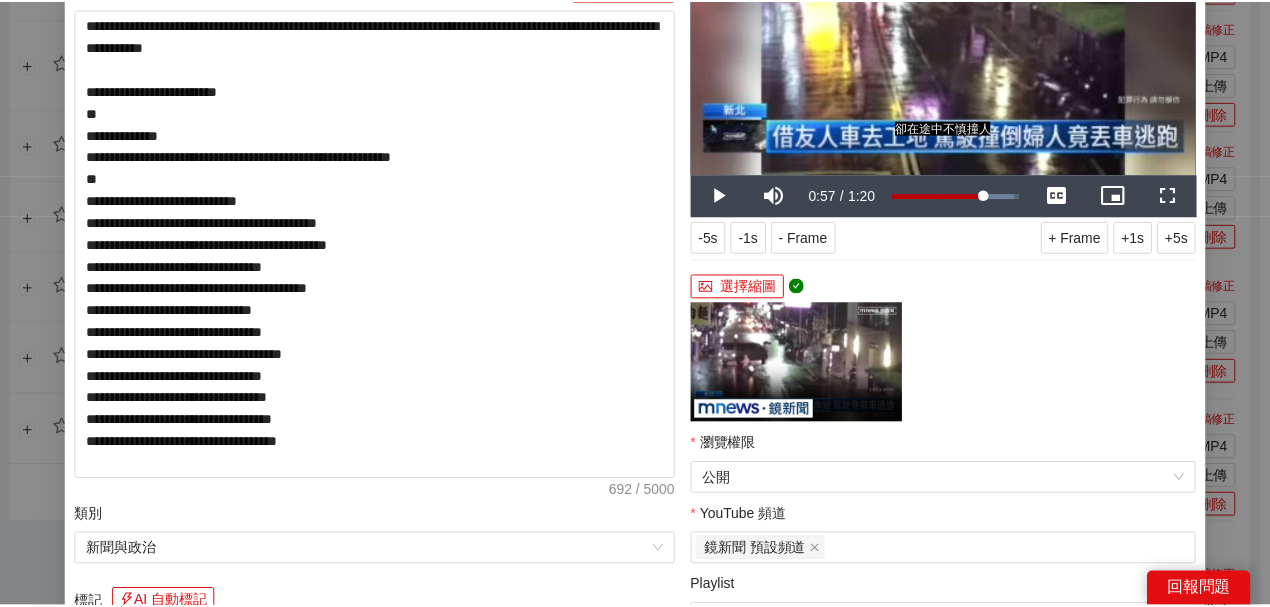 scroll, scrollTop: 48, scrollLeft: 0, axis: vertical 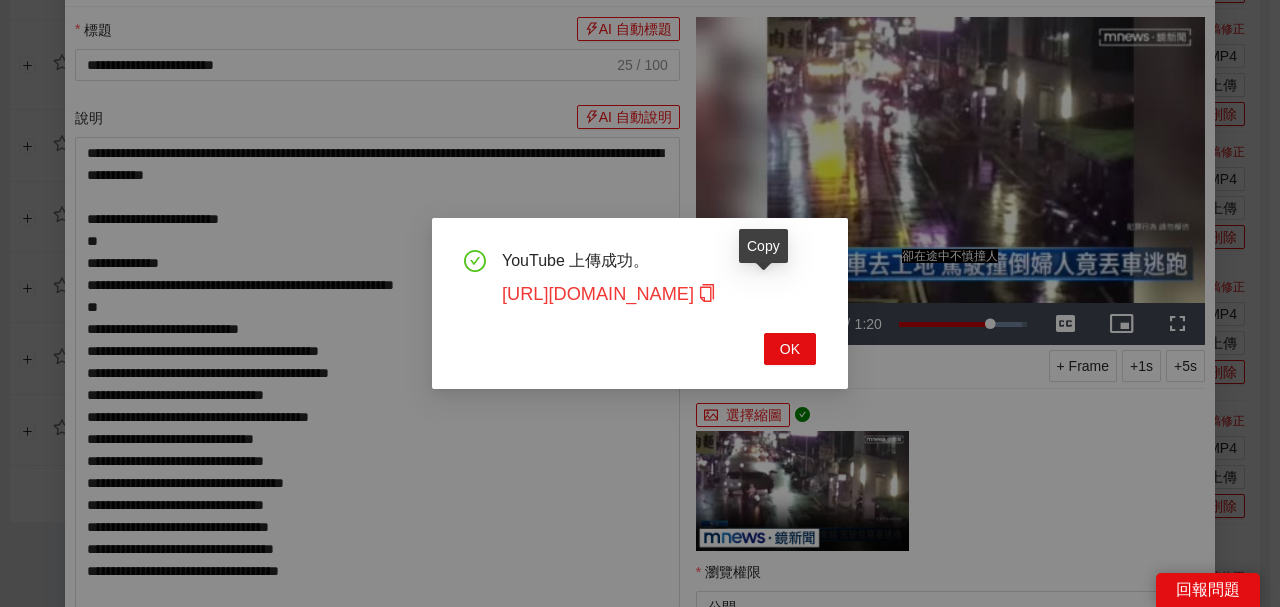 click 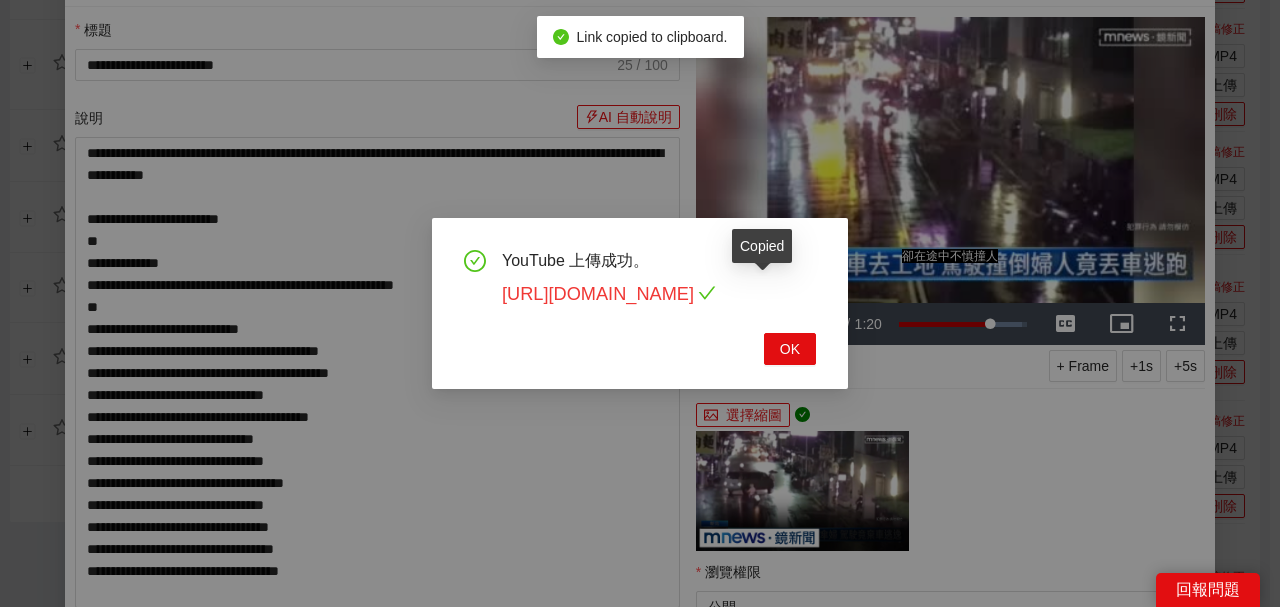 click on "[URL][DOMAIN_NAME]" at bounding box center (609, 294) 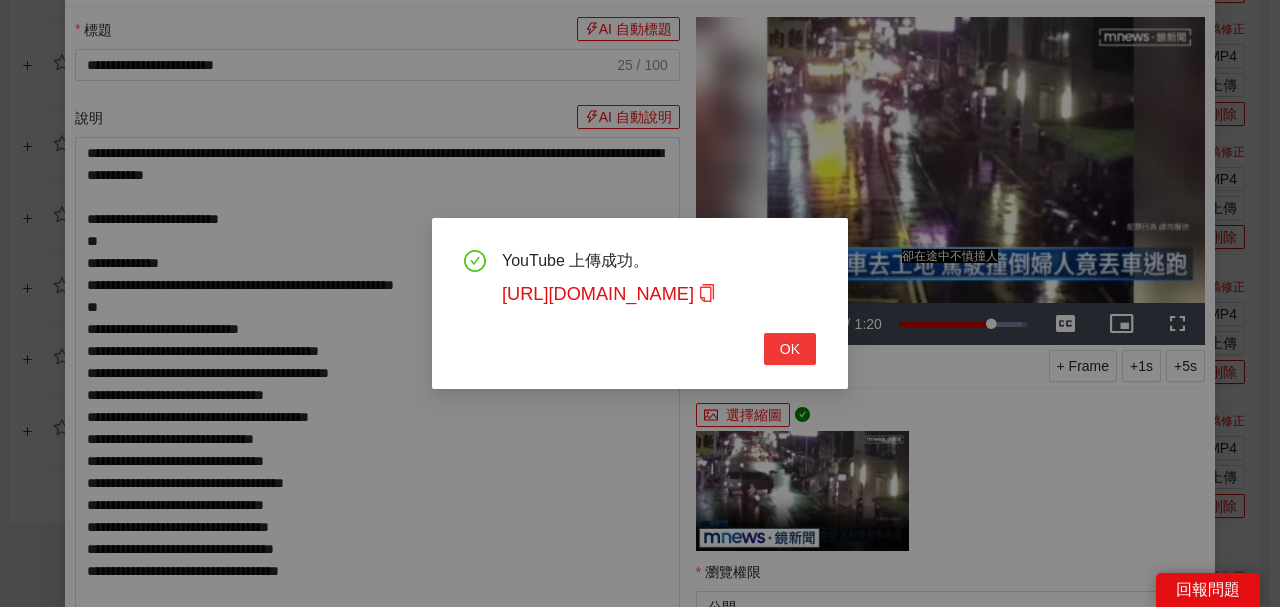 click on "OK" at bounding box center [790, 349] 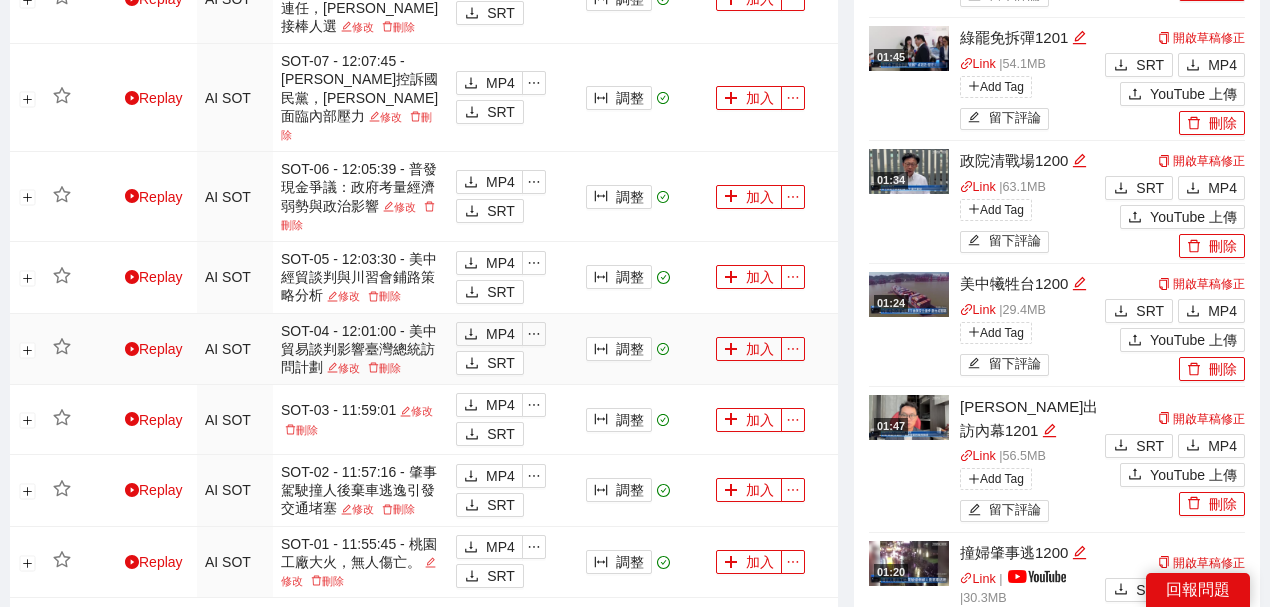scroll, scrollTop: 1068, scrollLeft: 0, axis: vertical 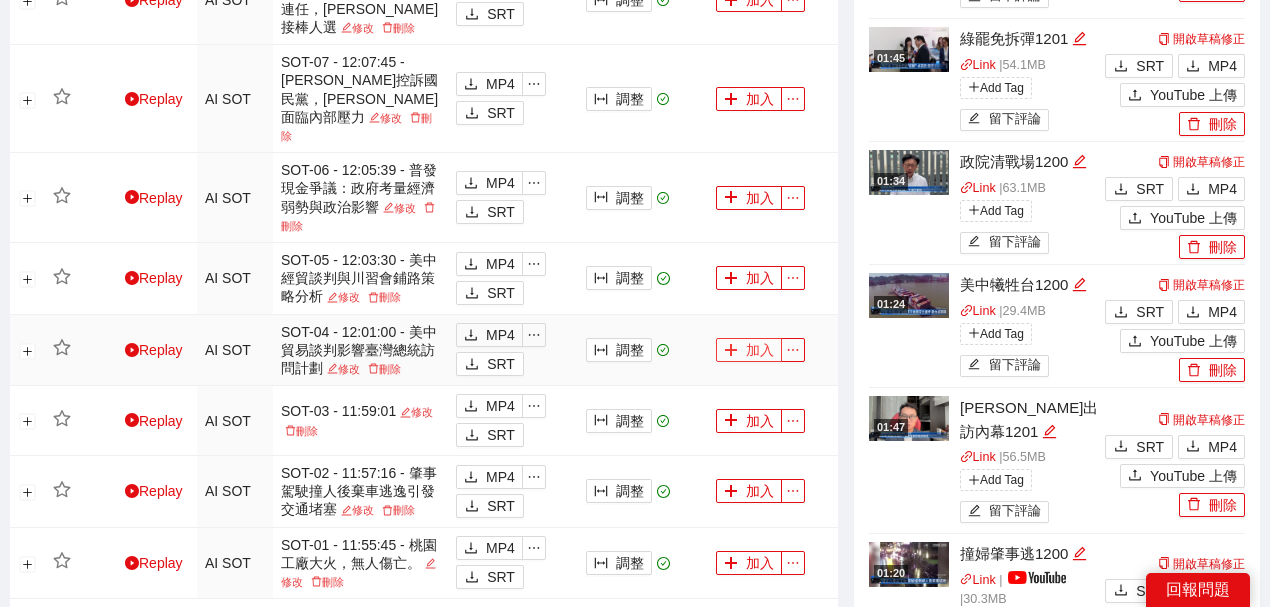 click on "加入" at bounding box center (749, 350) 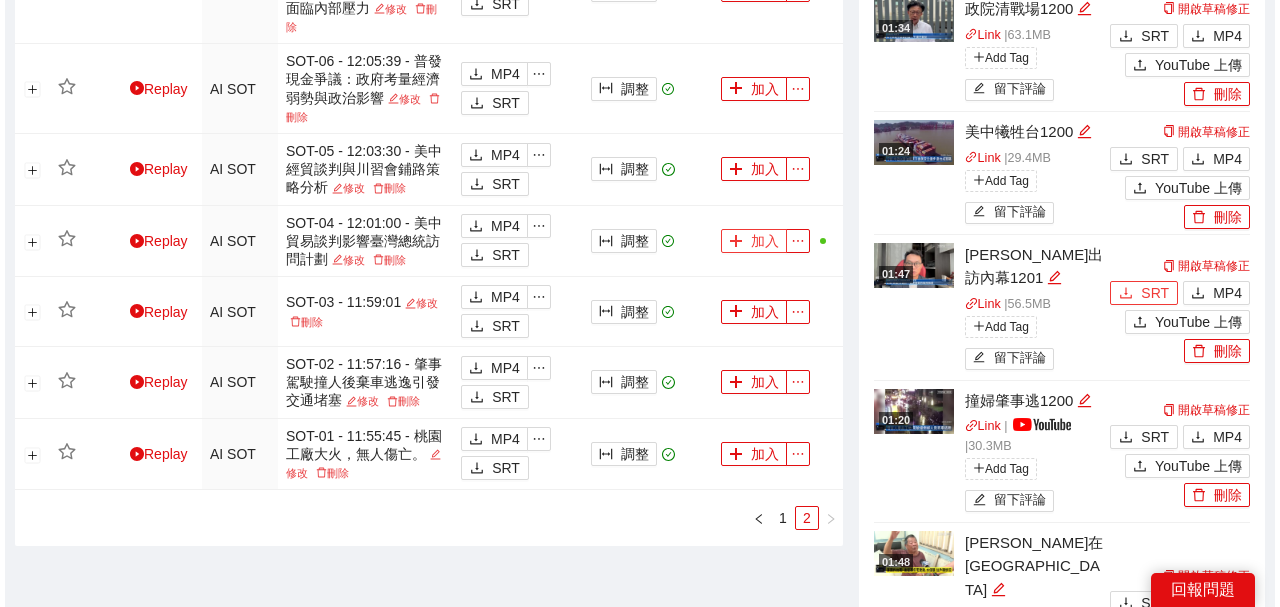 scroll, scrollTop: 1134, scrollLeft: 0, axis: vertical 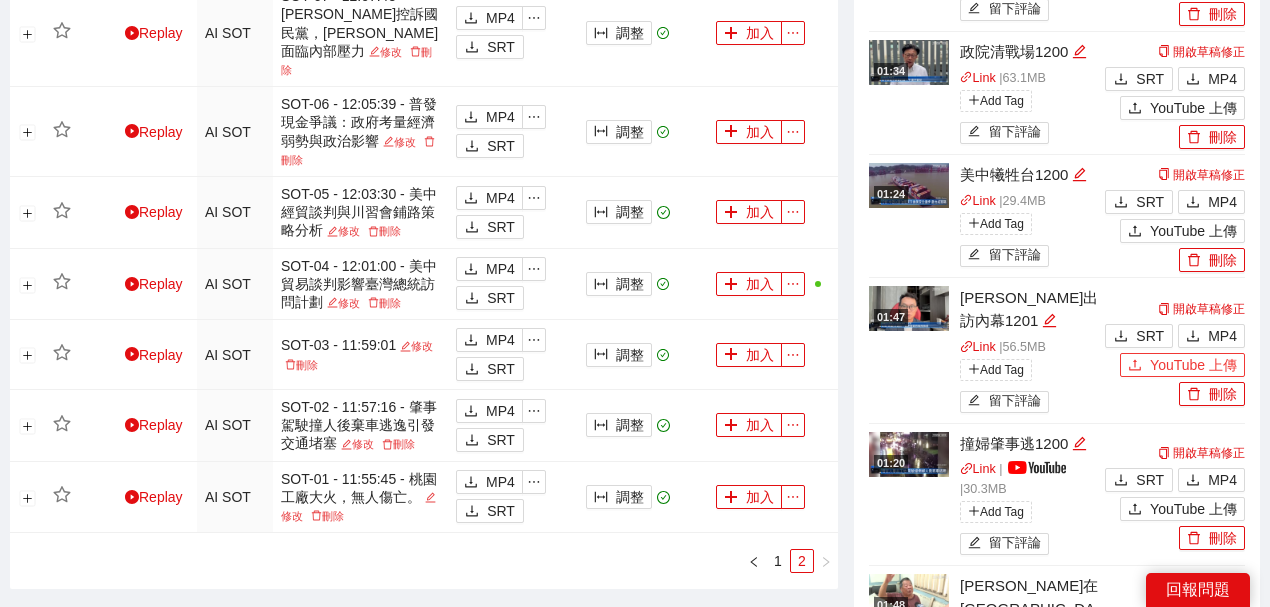 click on "YouTube 上傳" at bounding box center (1193, 365) 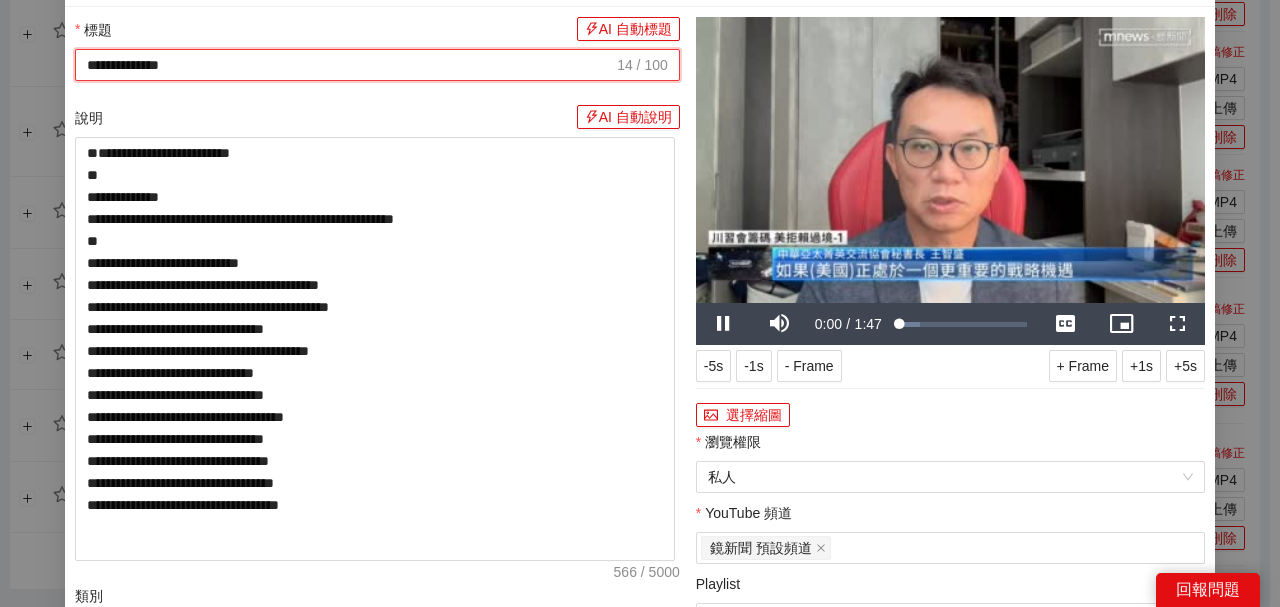 drag, startPoint x: 296, startPoint y: 113, endPoint x: 0, endPoint y: 60, distance: 300.7075 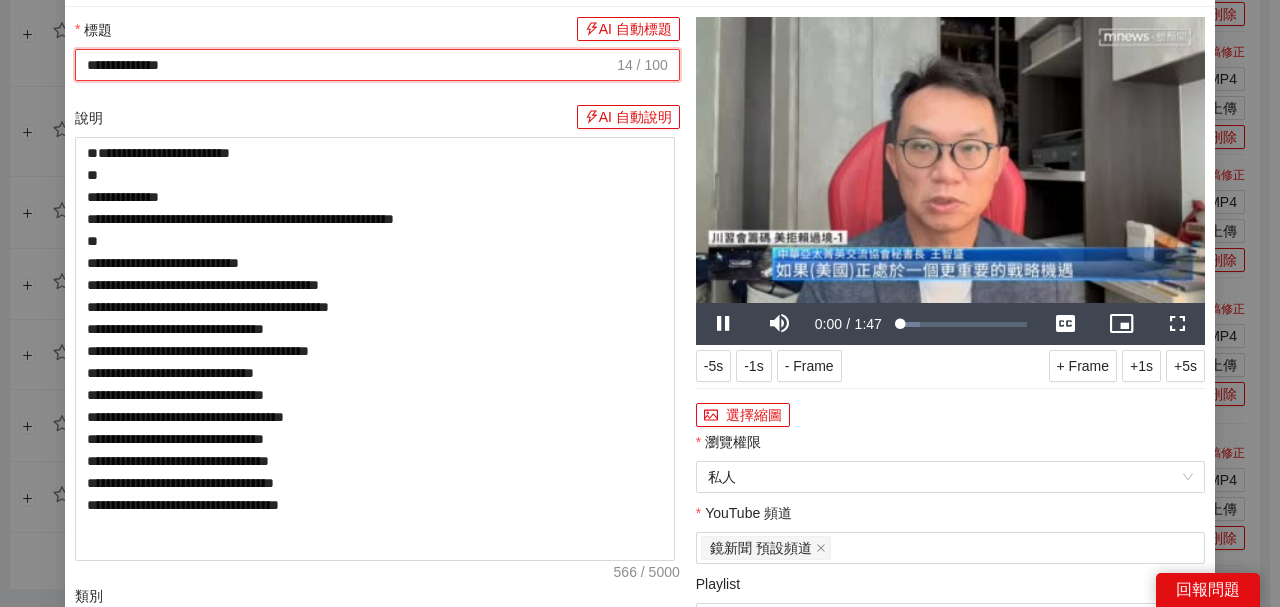 paste 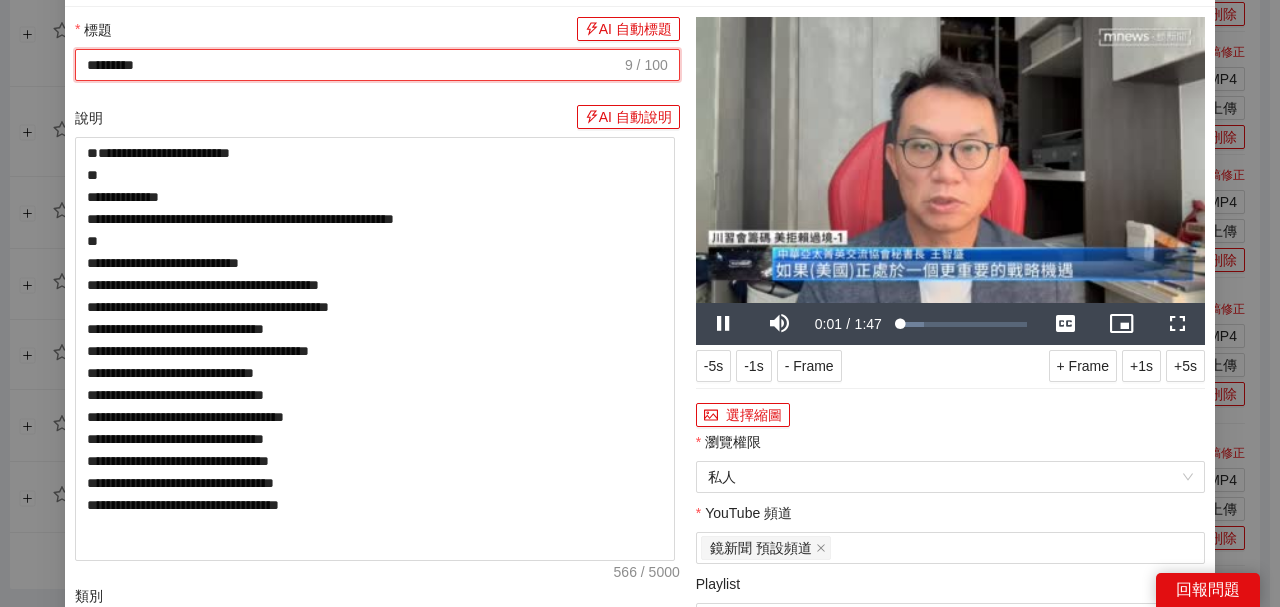 type on "*********" 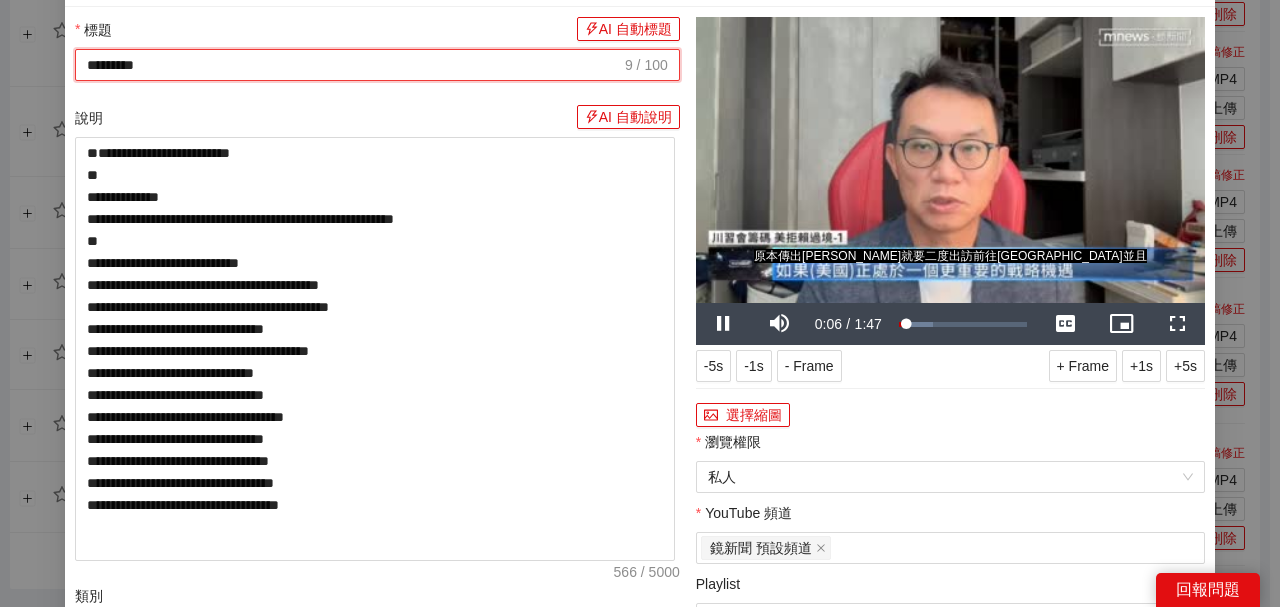 click on "說明 AI 自動說明" at bounding box center [377, 121] 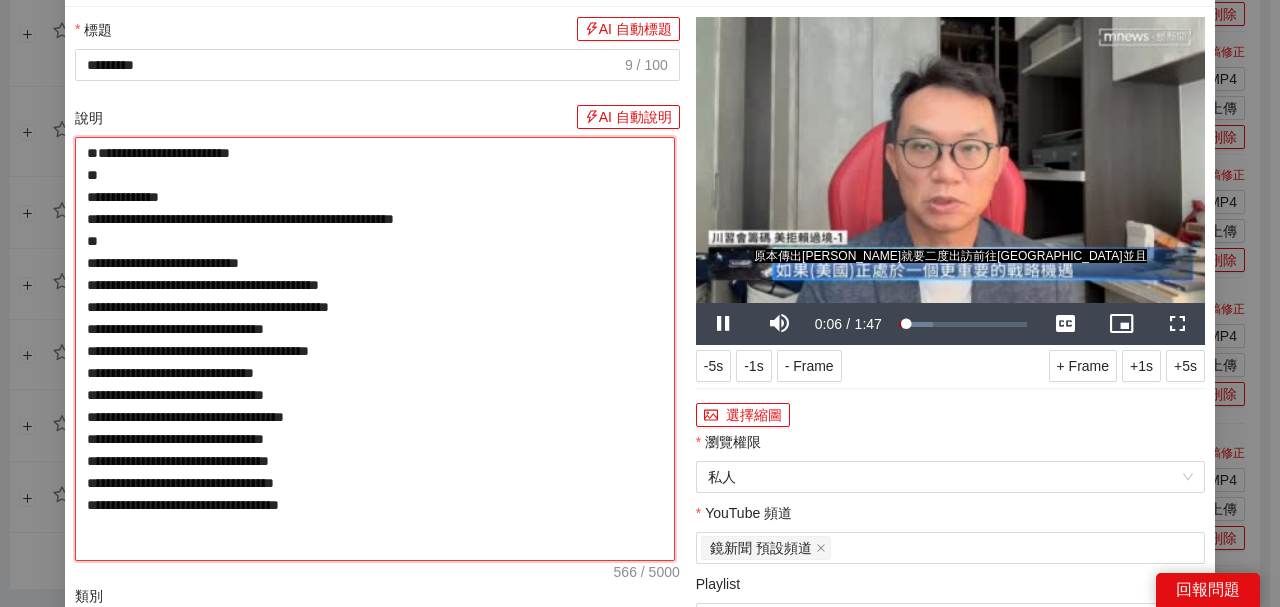 click on "**********" at bounding box center (375, 349) 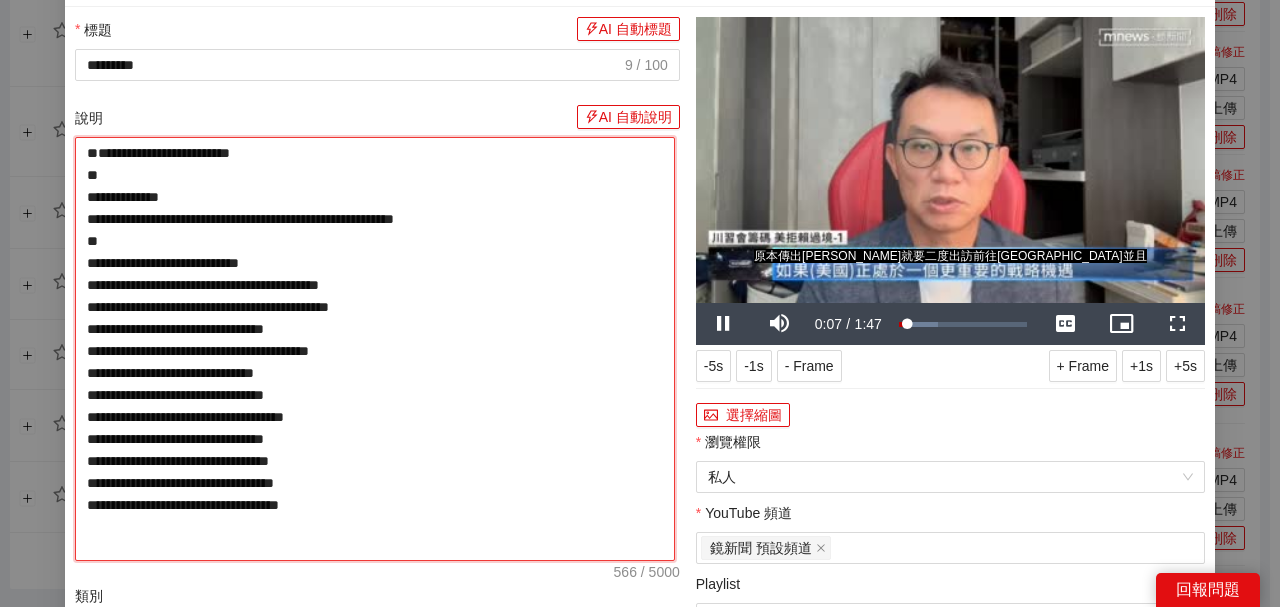 paste on "**********" 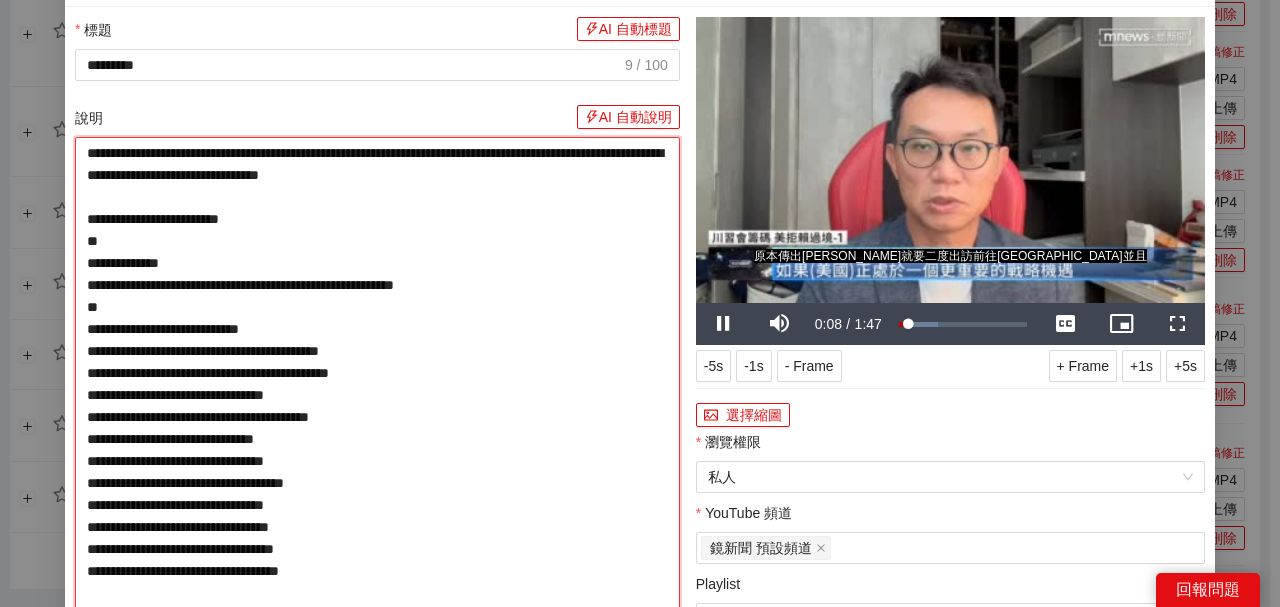 type on "**********" 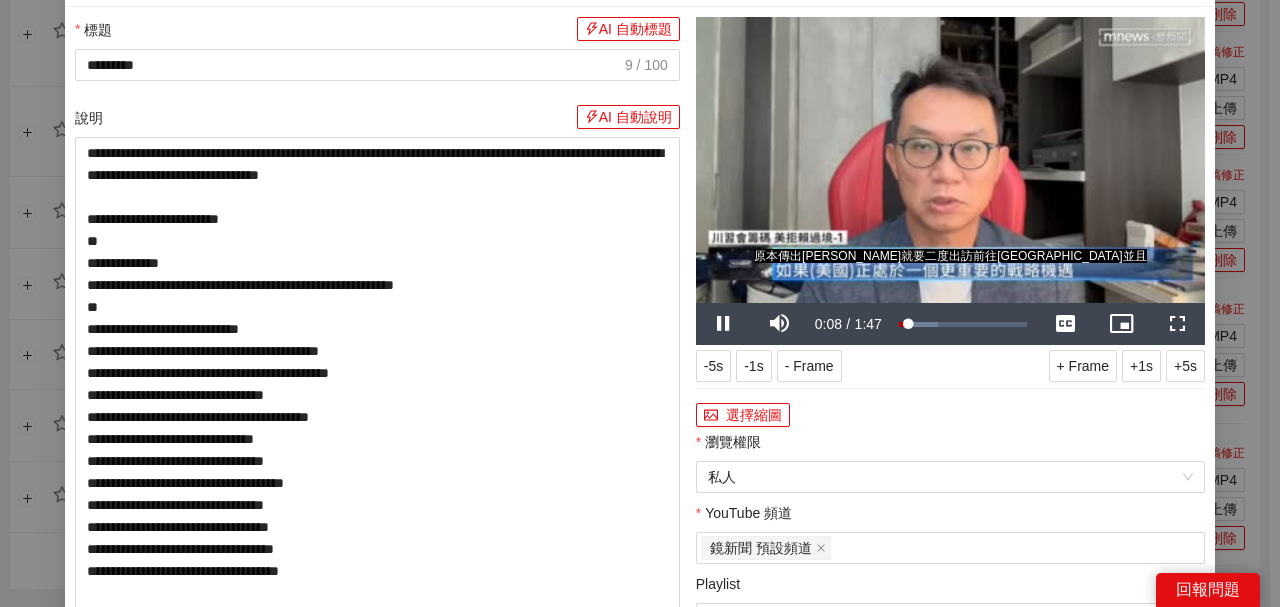 click at bounding box center [950, 160] 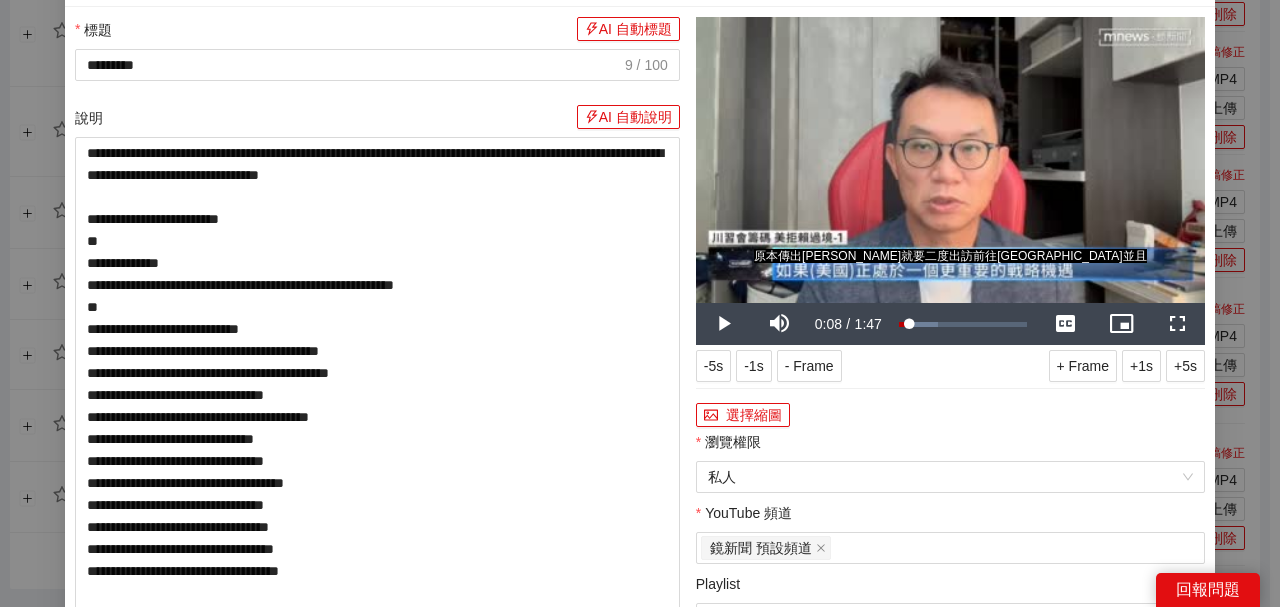 drag, startPoint x: 967, startPoint y: 303, endPoint x: 958, endPoint y: 318, distance: 17.492855 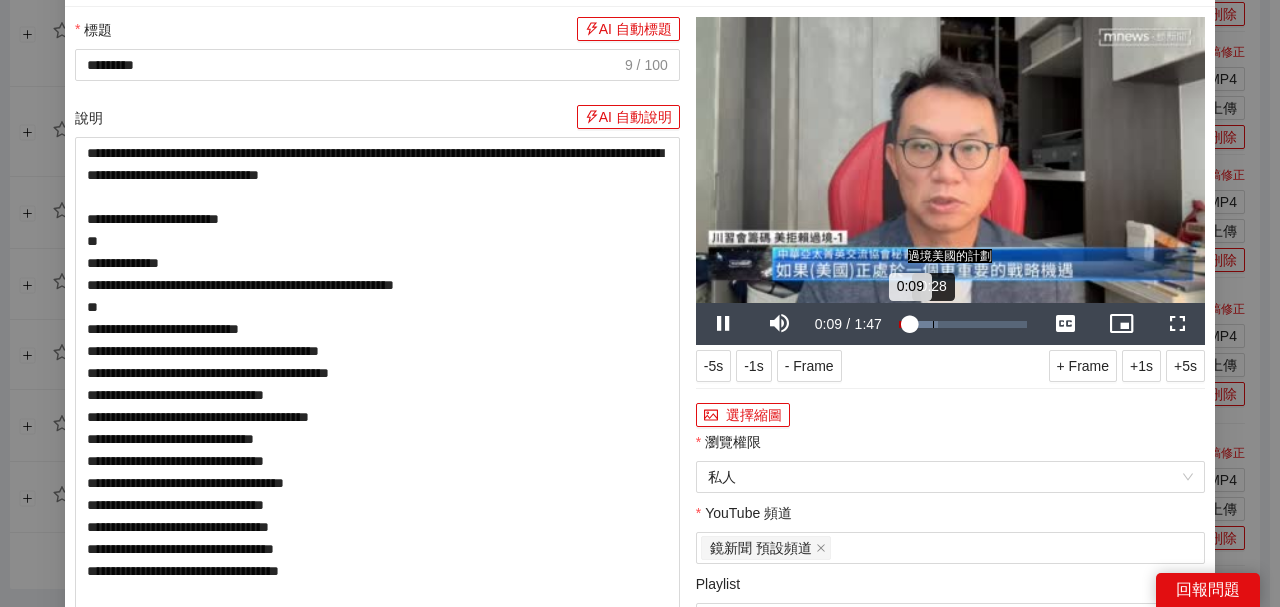 click on "Loaded :  30.47% 0:28 0:09" at bounding box center (963, 324) 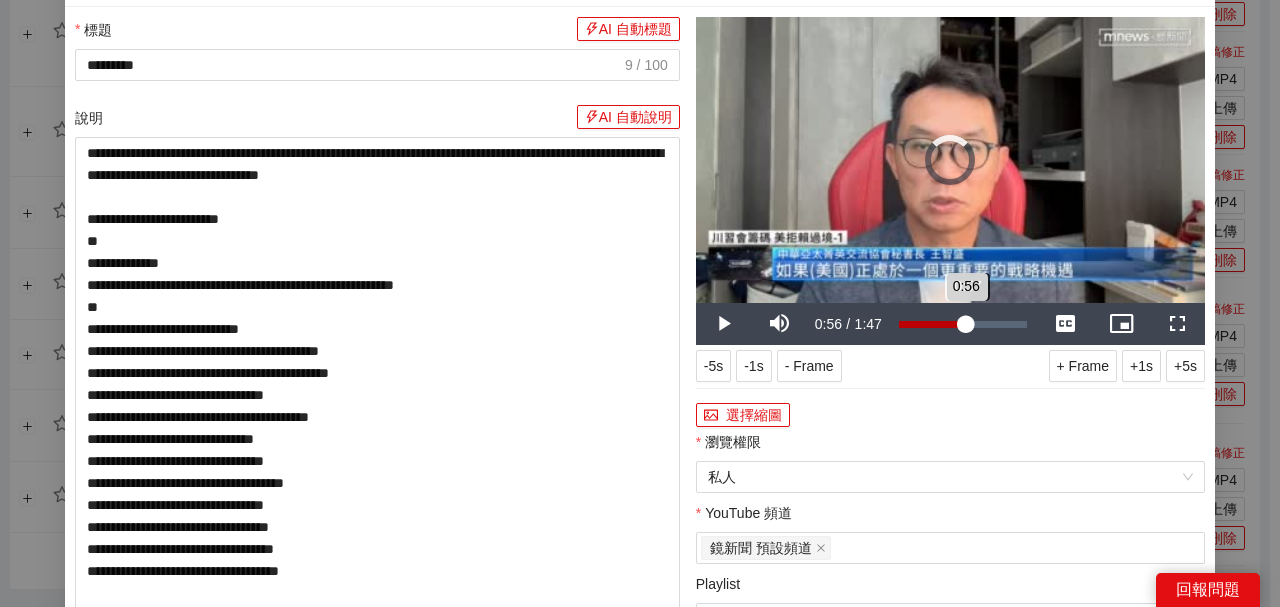 click on "Loaded :  49.27% 0:57 0:56" at bounding box center (963, 324) 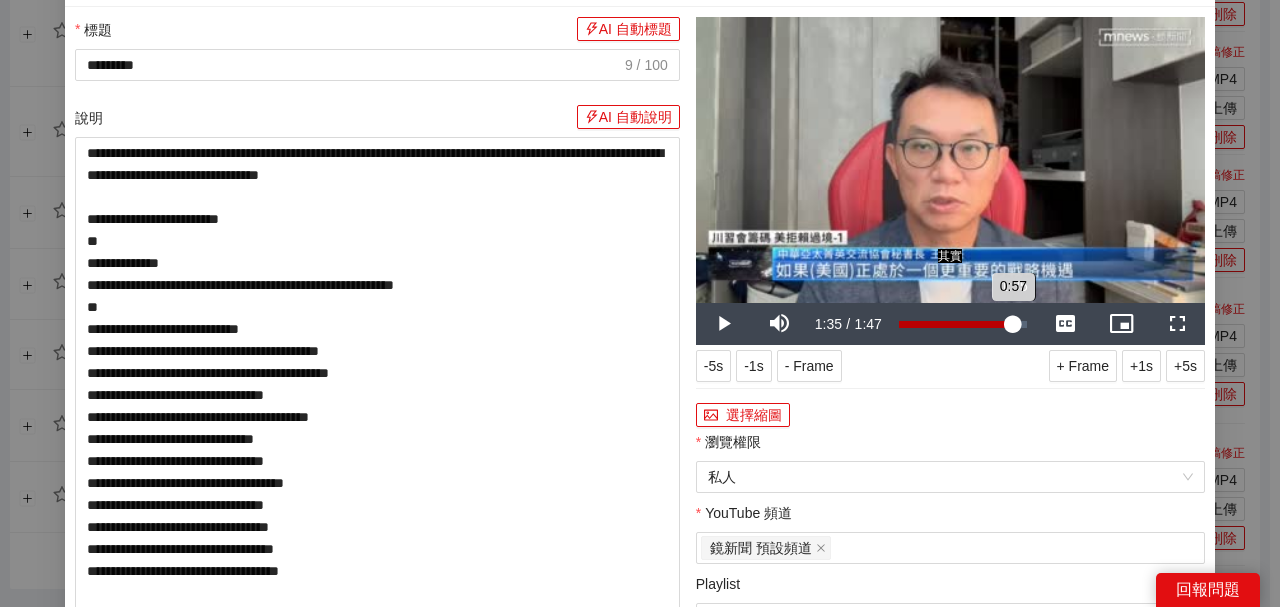 click on "Loaded :  78.41% 1:35 0:57" at bounding box center [963, 324] 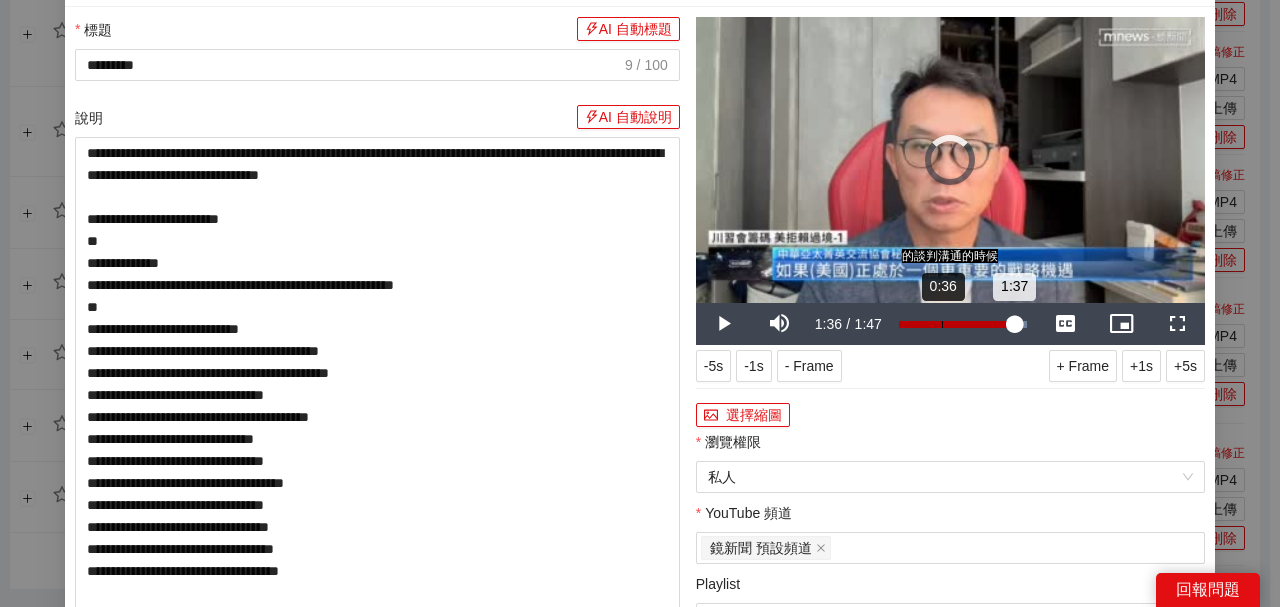 click on "1:37" at bounding box center (957, 324) 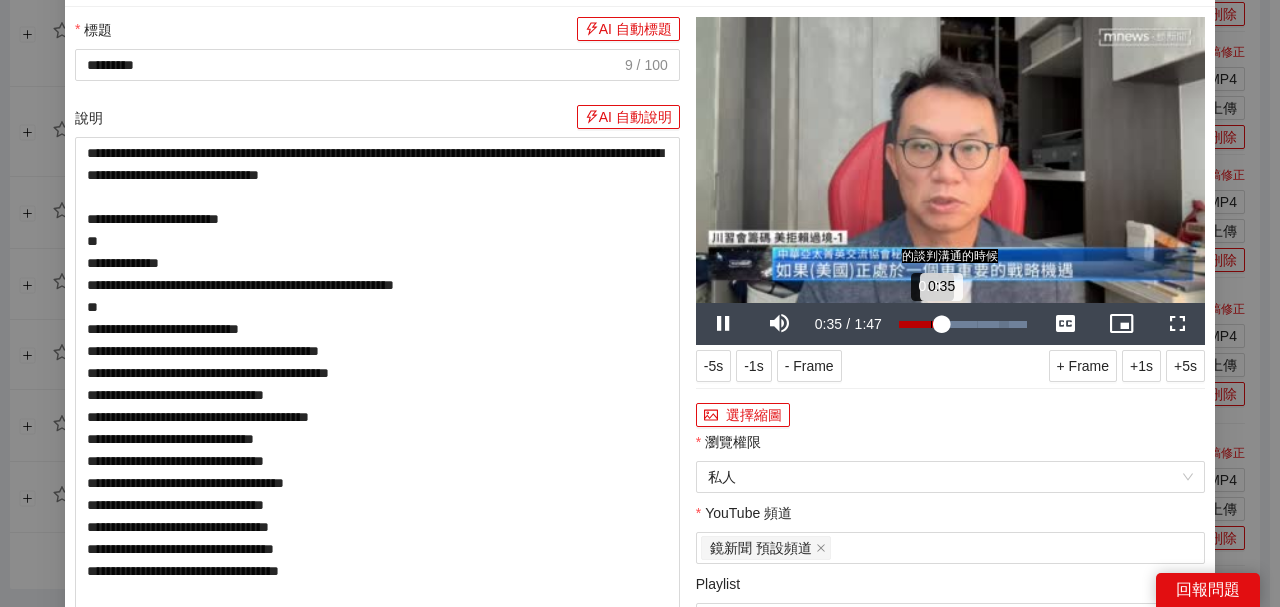 click on "Loaded :  100.00% 0:26 0:35" at bounding box center [963, 324] 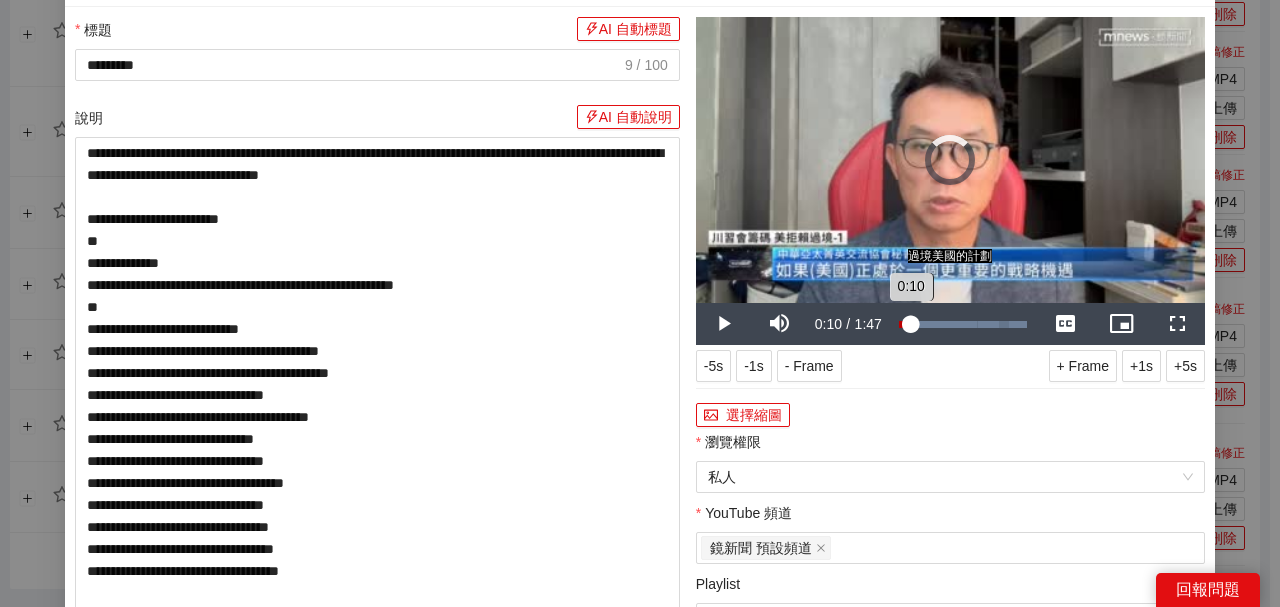 click on "Loaded :  100.00% 0:10 0:10" at bounding box center [963, 324] 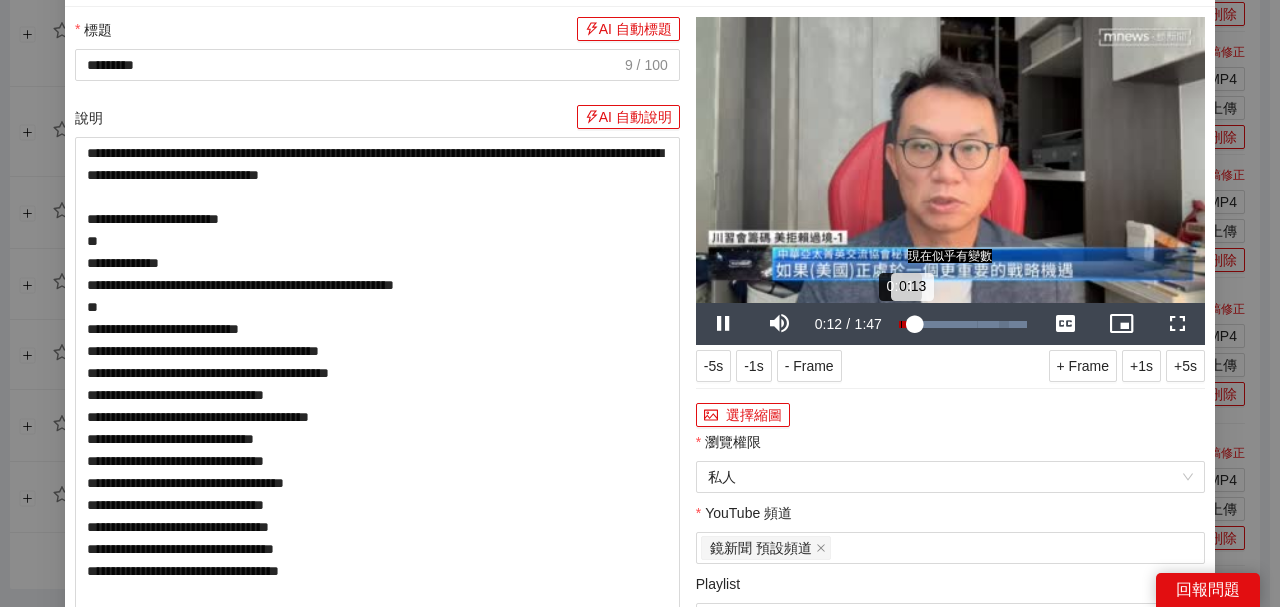click on "Loaded :  100.00% 0:01 0:13" at bounding box center [963, 324] 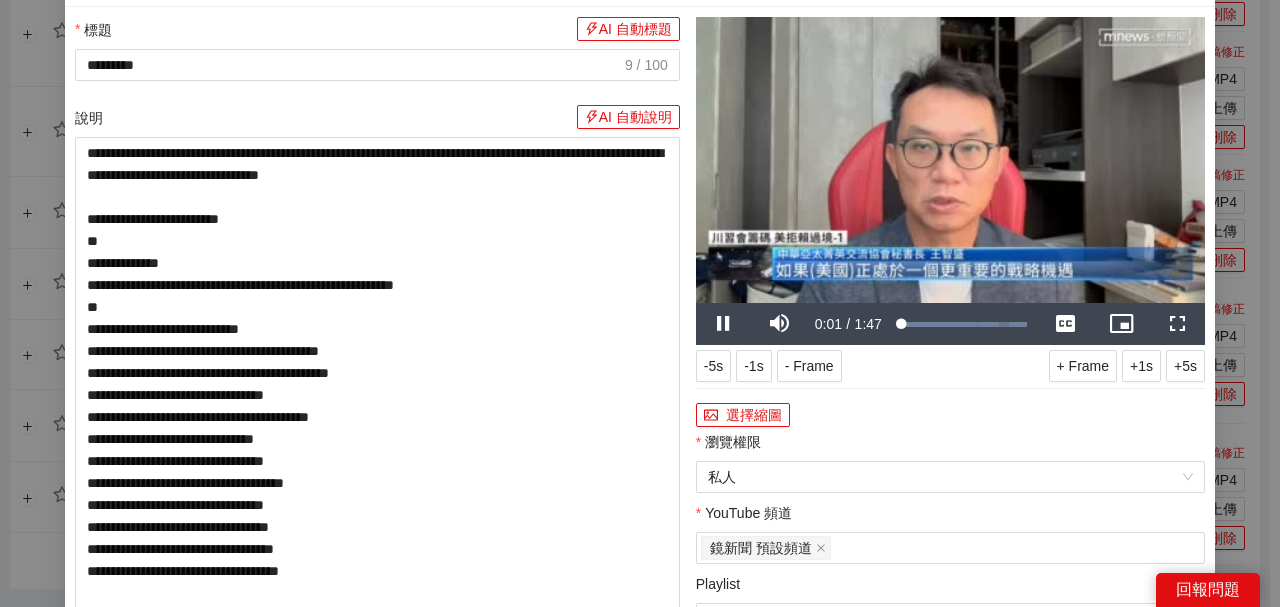 click at bounding box center [950, 160] 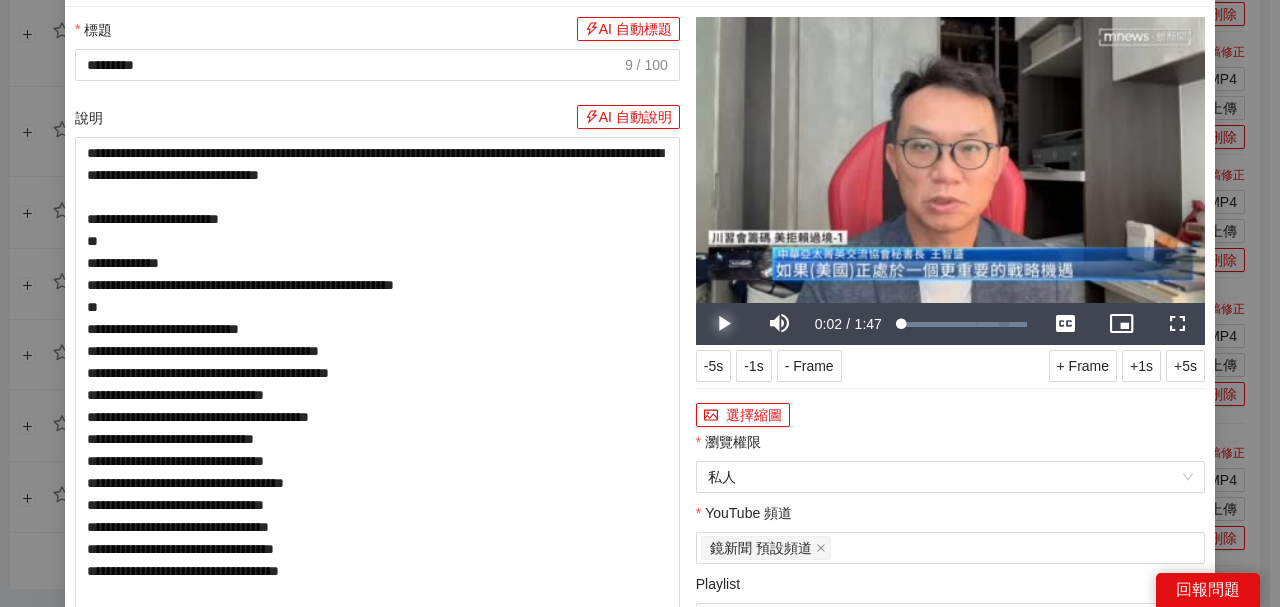 click at bounding box center (724, 324) 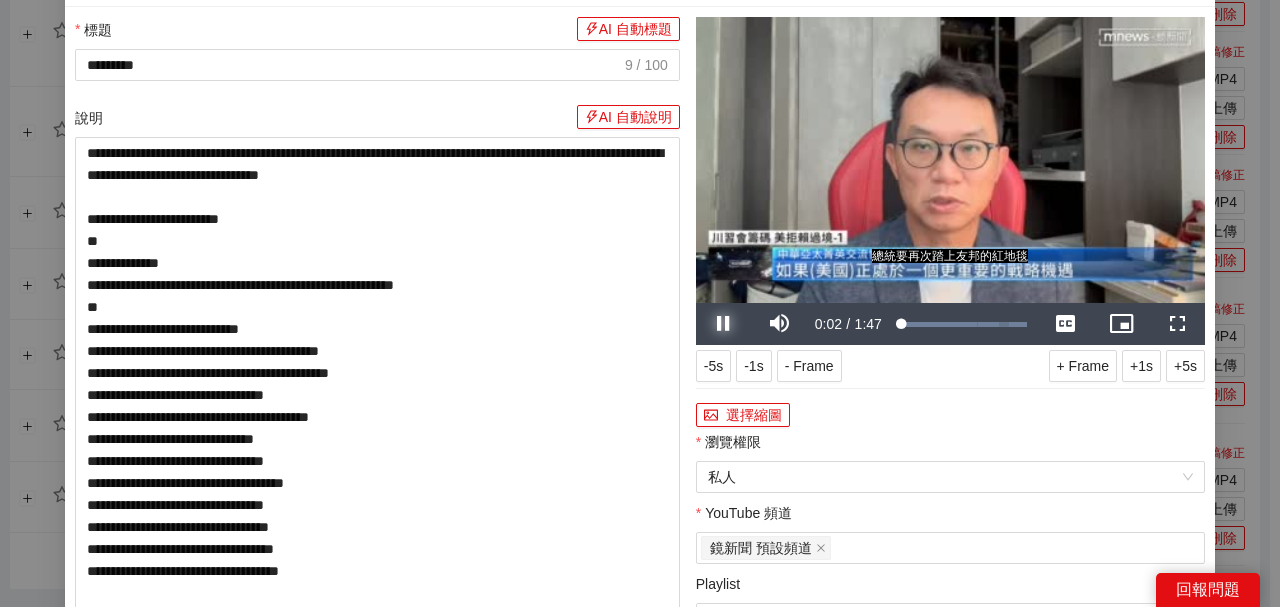click at bounding box center [724, 324] 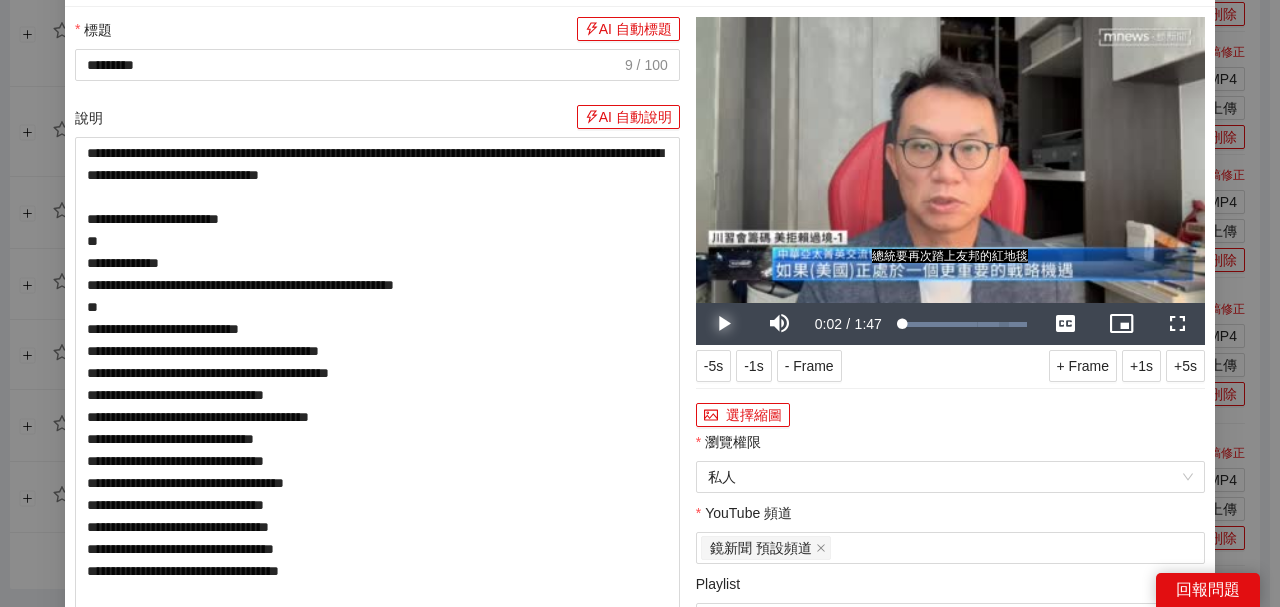 click at bounding box center [724, 324] 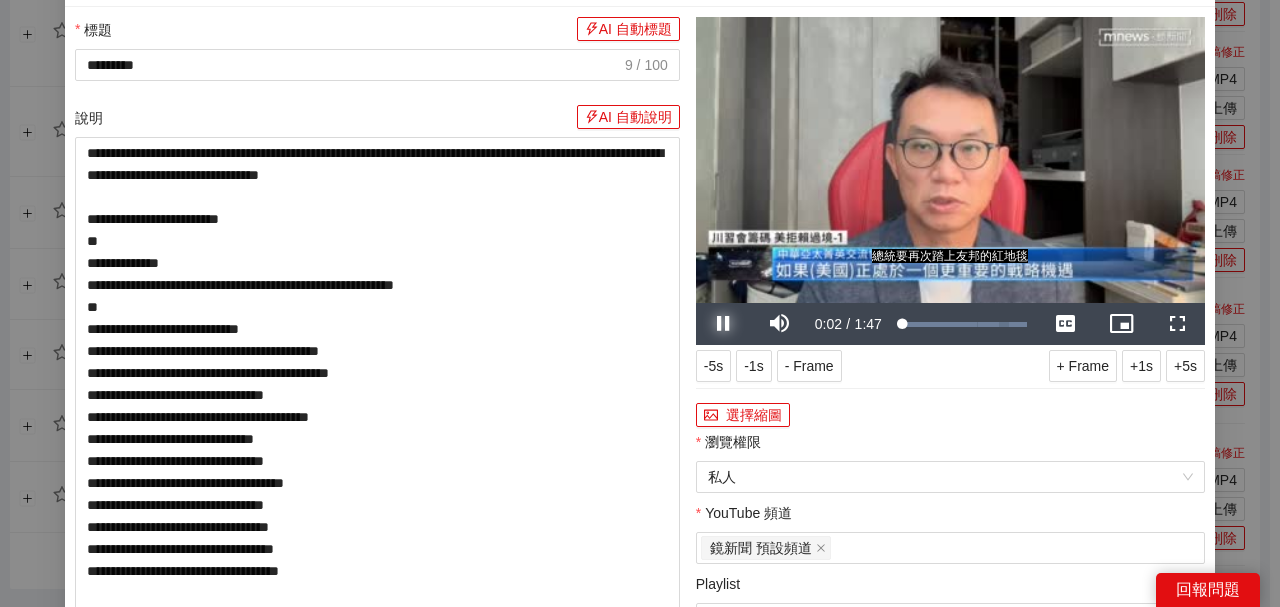 click at bounding box center [724, 324] 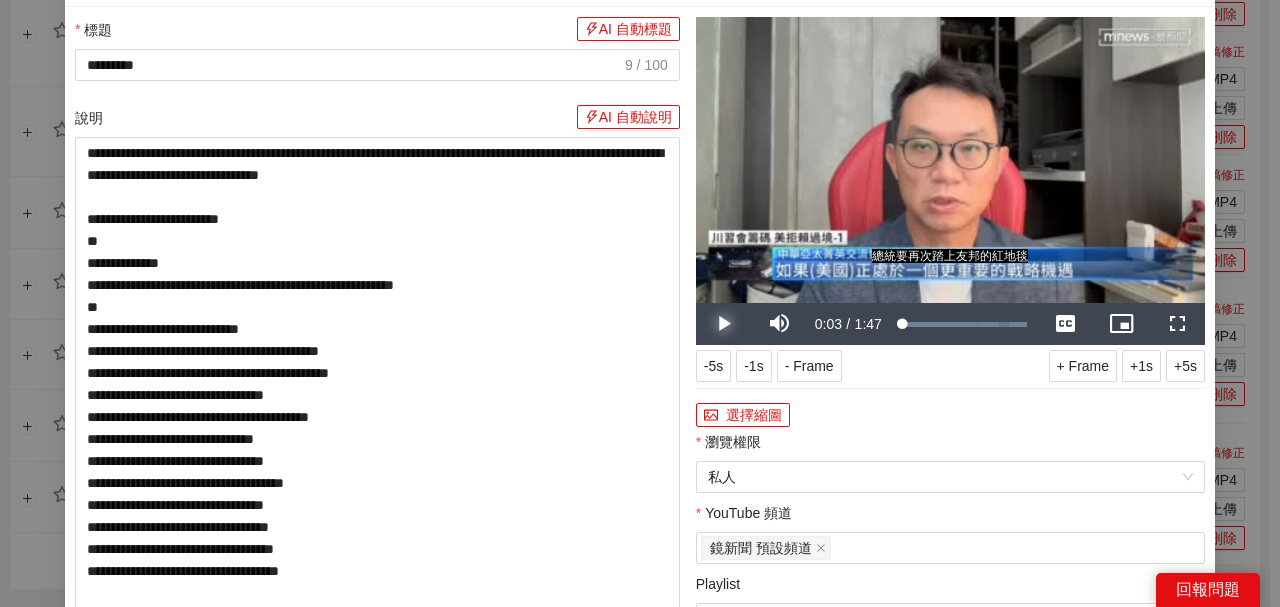 click at bounding box center (724, 324) 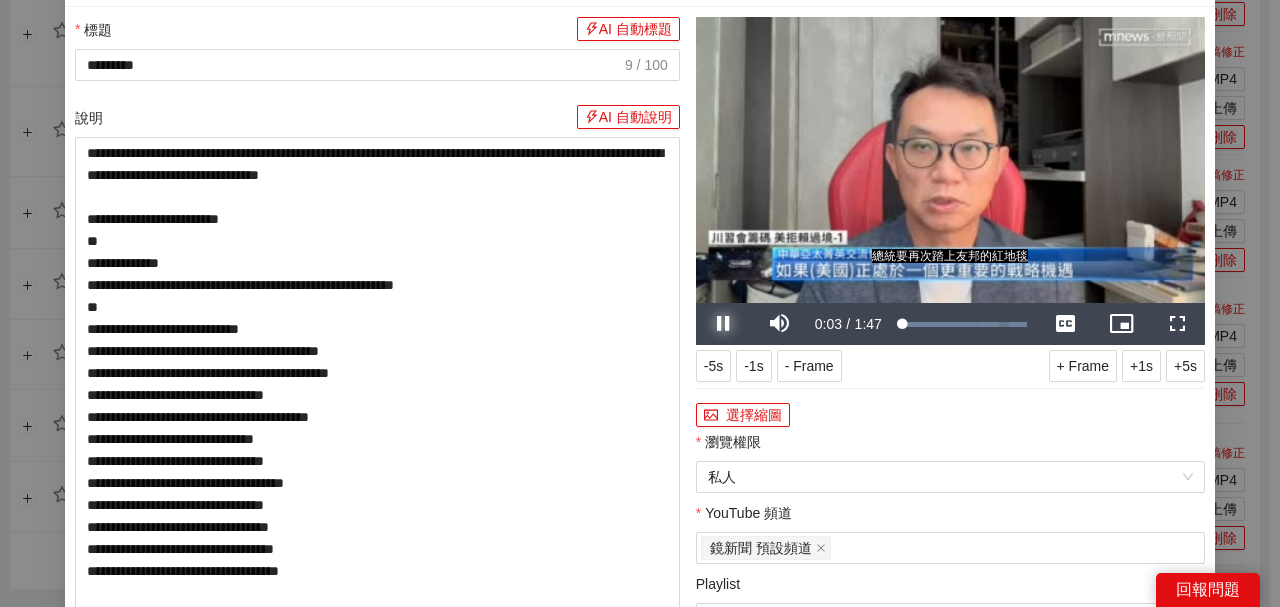 click at bounding box center [724, 324] 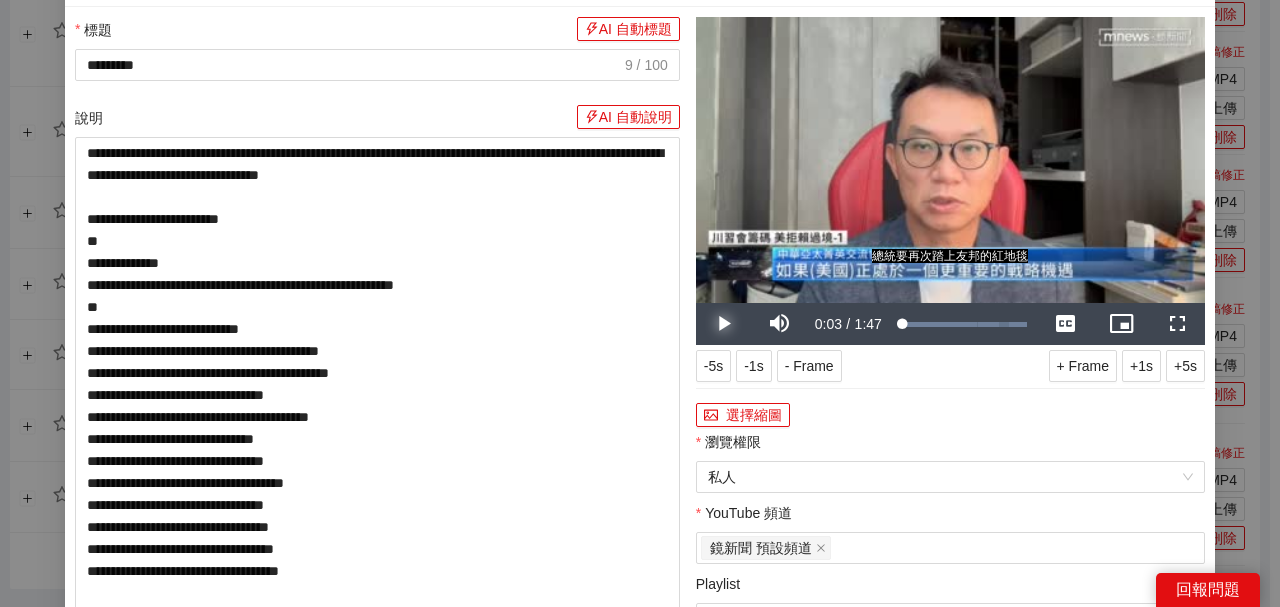 click at bounding box center (724, 324) 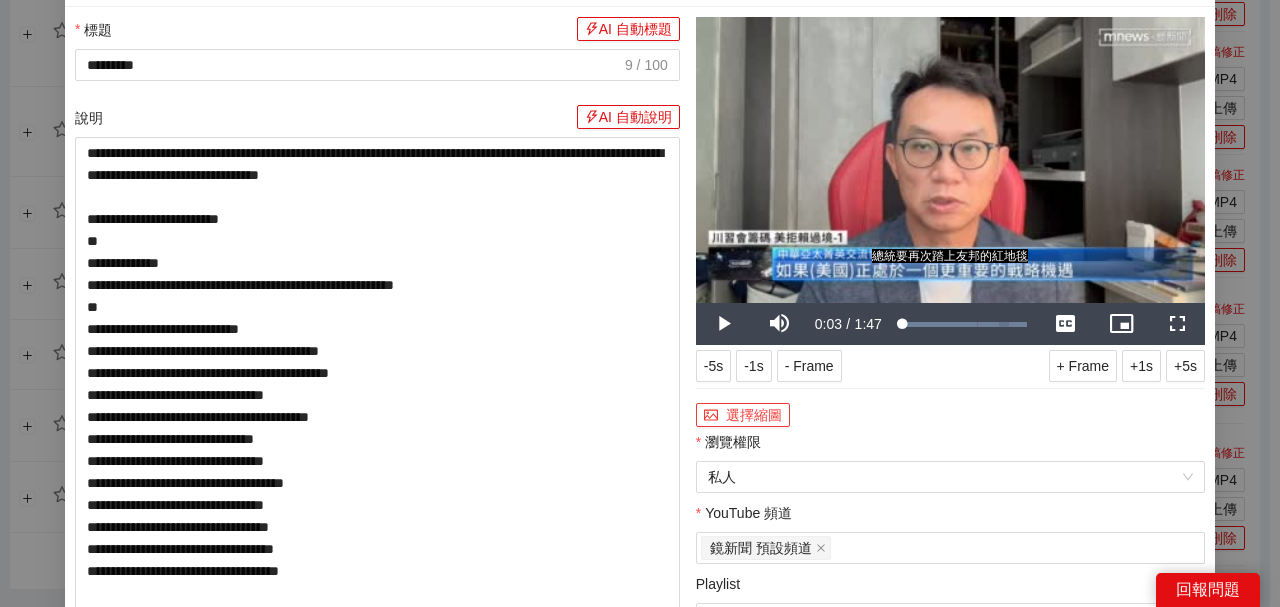 click on "選擇縮圖" at bounding box center [743, 415] 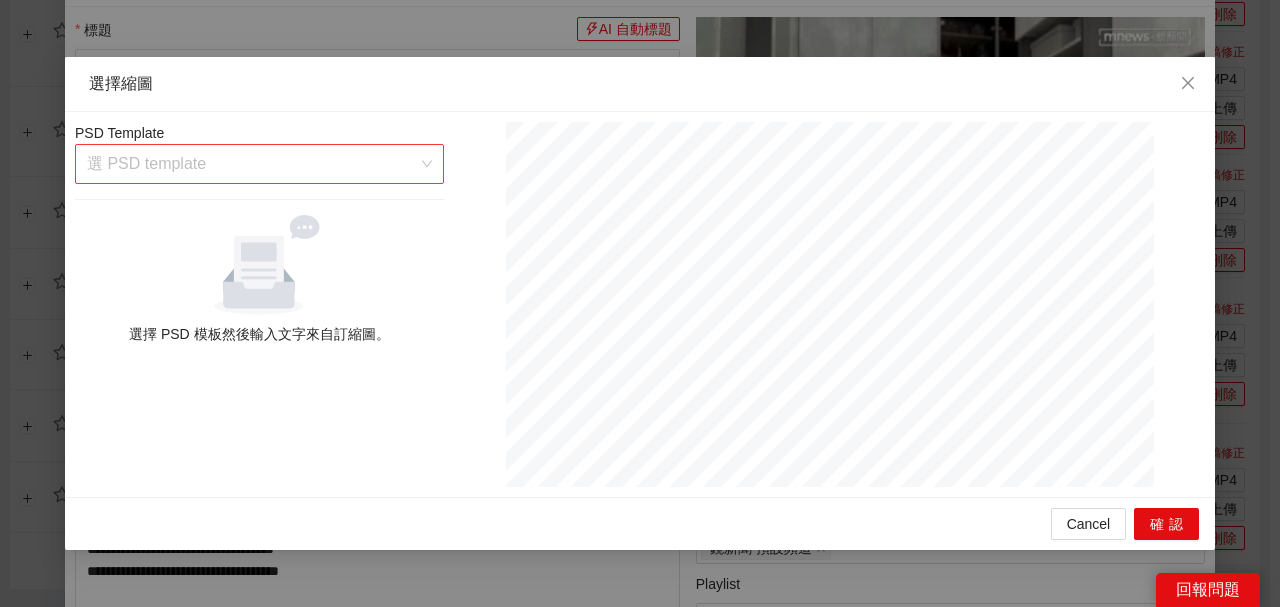 click at bounding box center [252, 164] 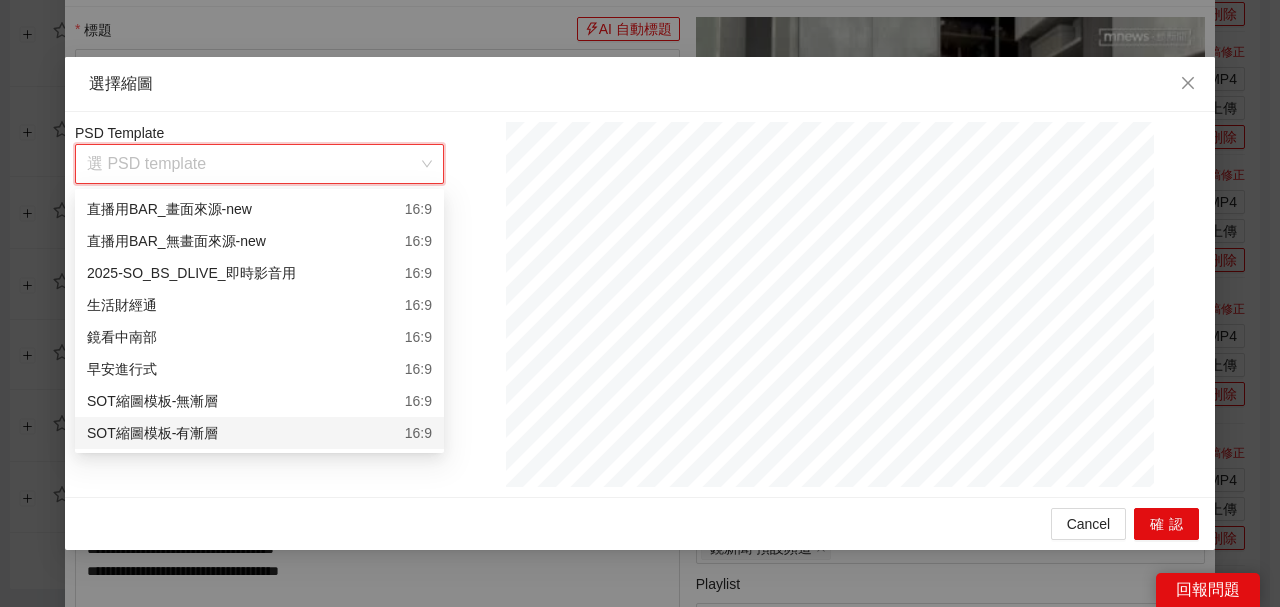 click on "SOT縮圖模板-有漸層 16:9" at bounding box center [259, 433] 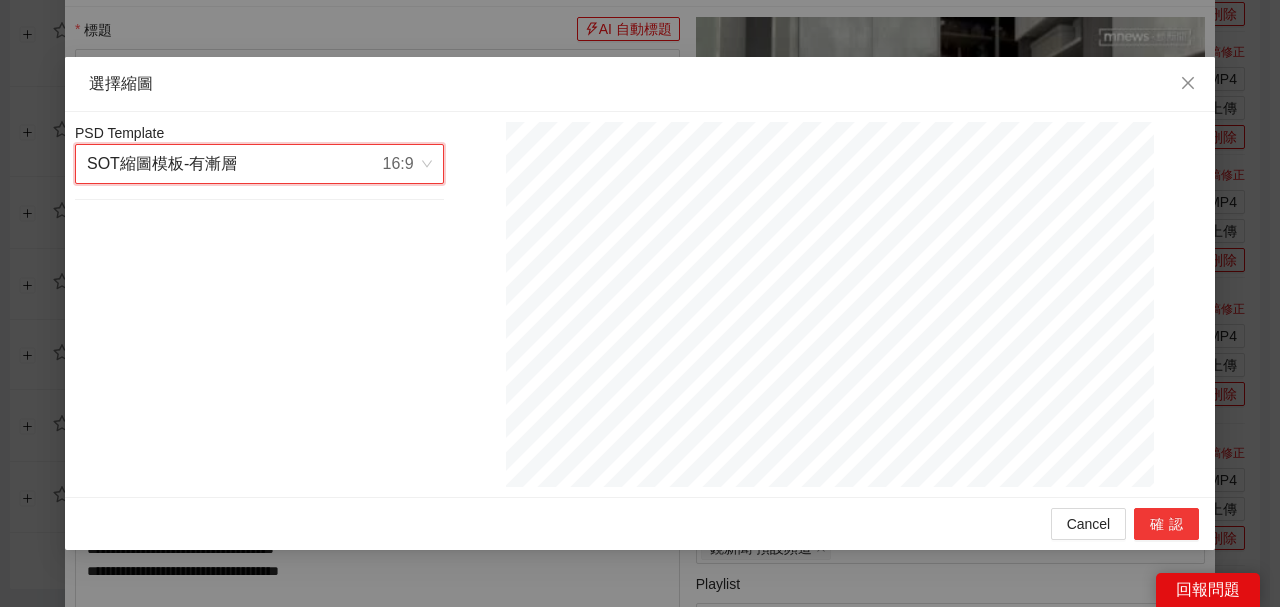 click on "確認" at bounding box center [1166, 524] 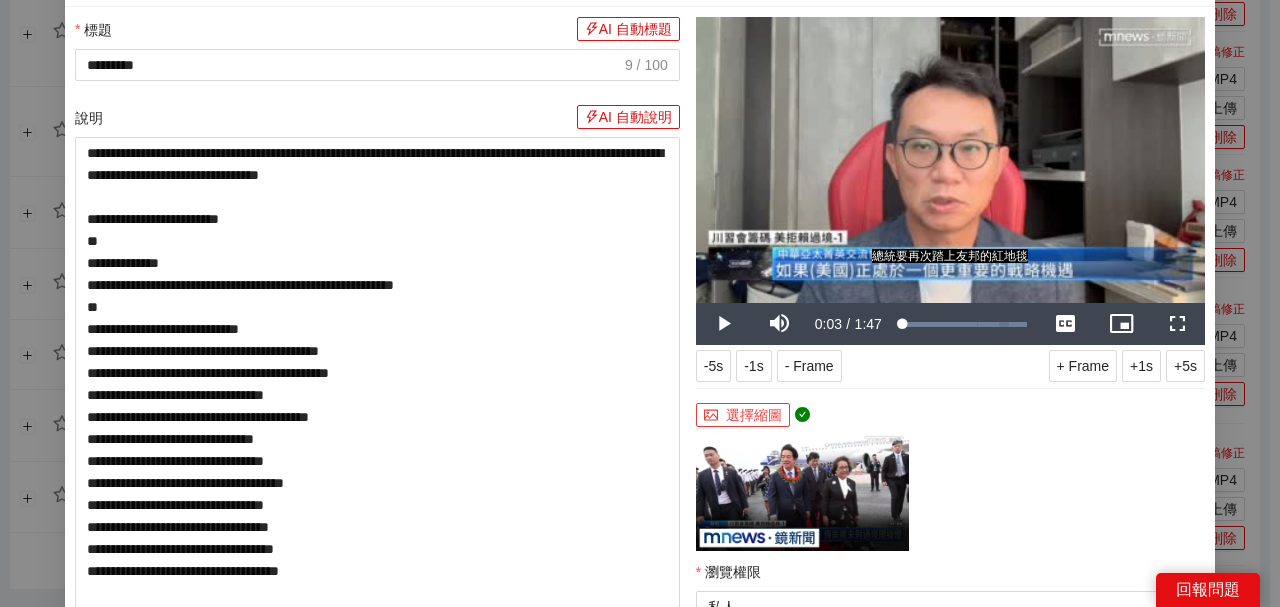 scroll, scrollTop: 333, scrollLeft: 0, axis: vertical 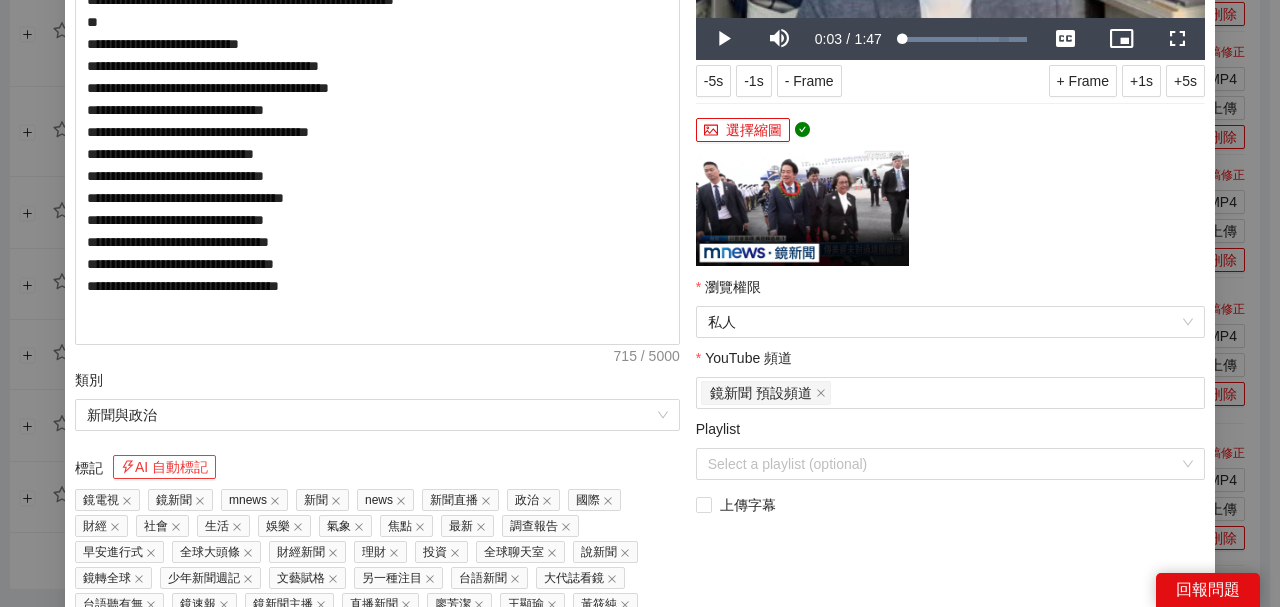 drag, startPoint x: 195, startPoint y: 474, endPoint x: 575, endPoint y: 388, distance: 389.61005 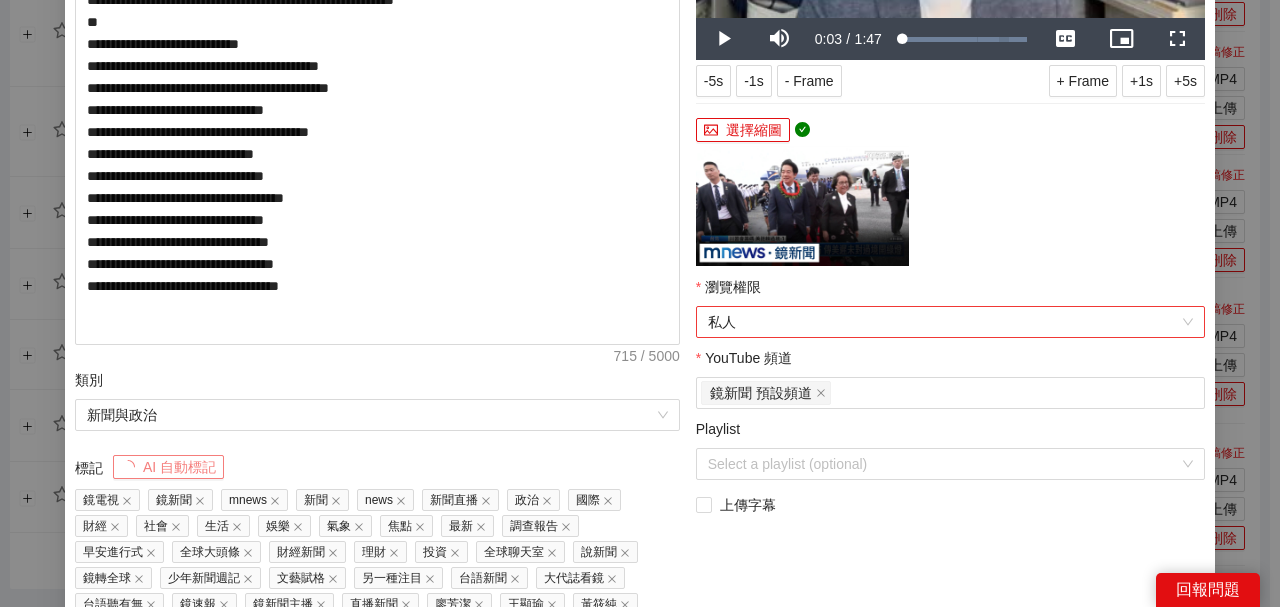 click on "私人" at bounding box center [950, 322] 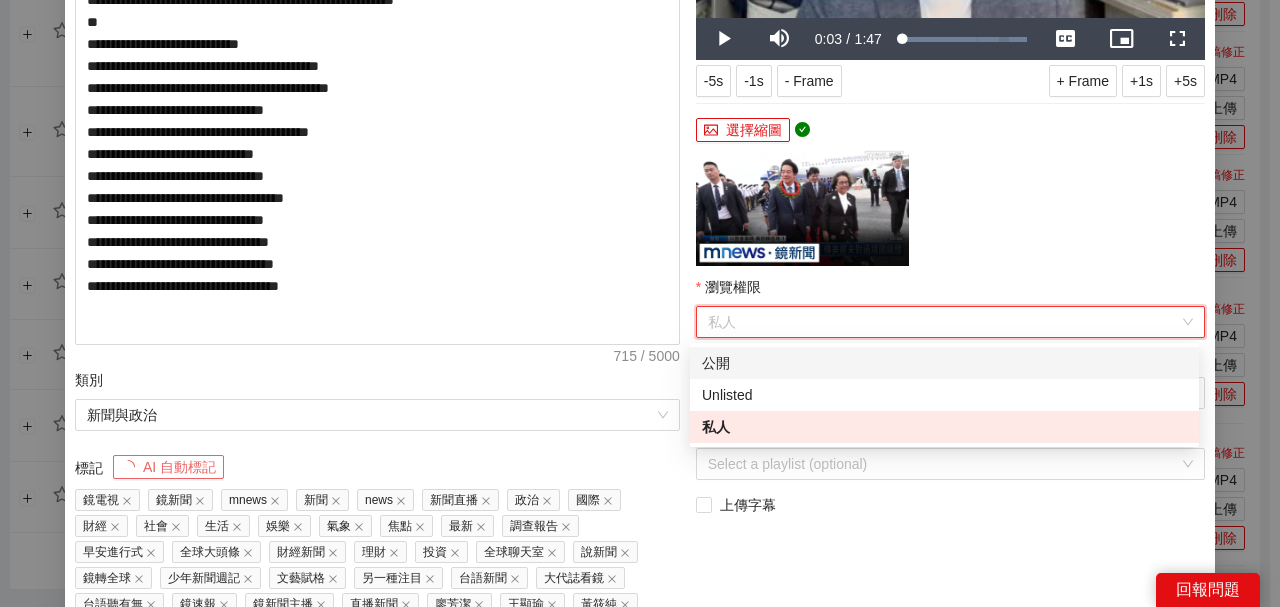 click on "公開" at bounding box center [944, 363] 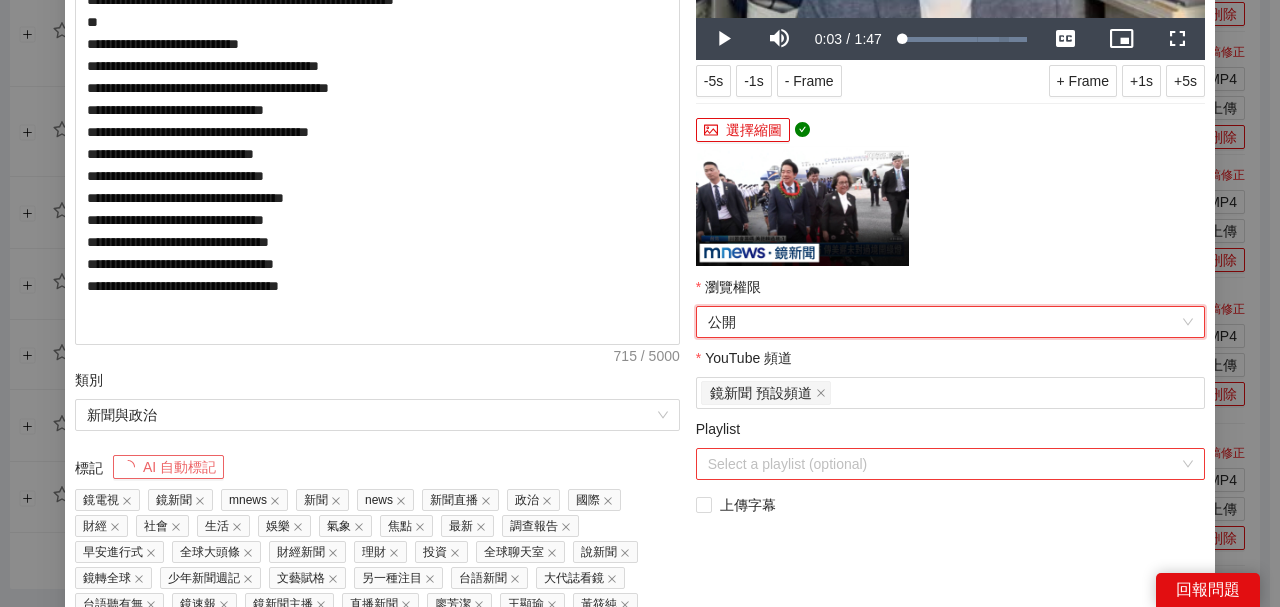 click on "Playlist" at bounding box center [943, 464] 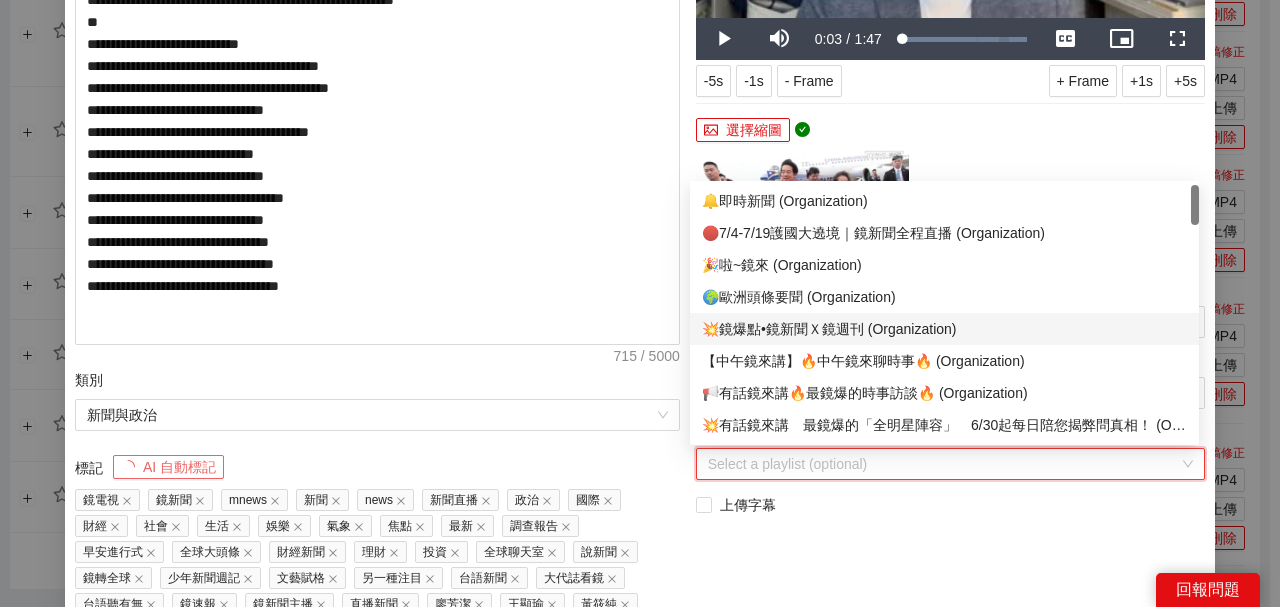 scroll, scrollTop: 66, scrollLeft: 0, axis: vertical 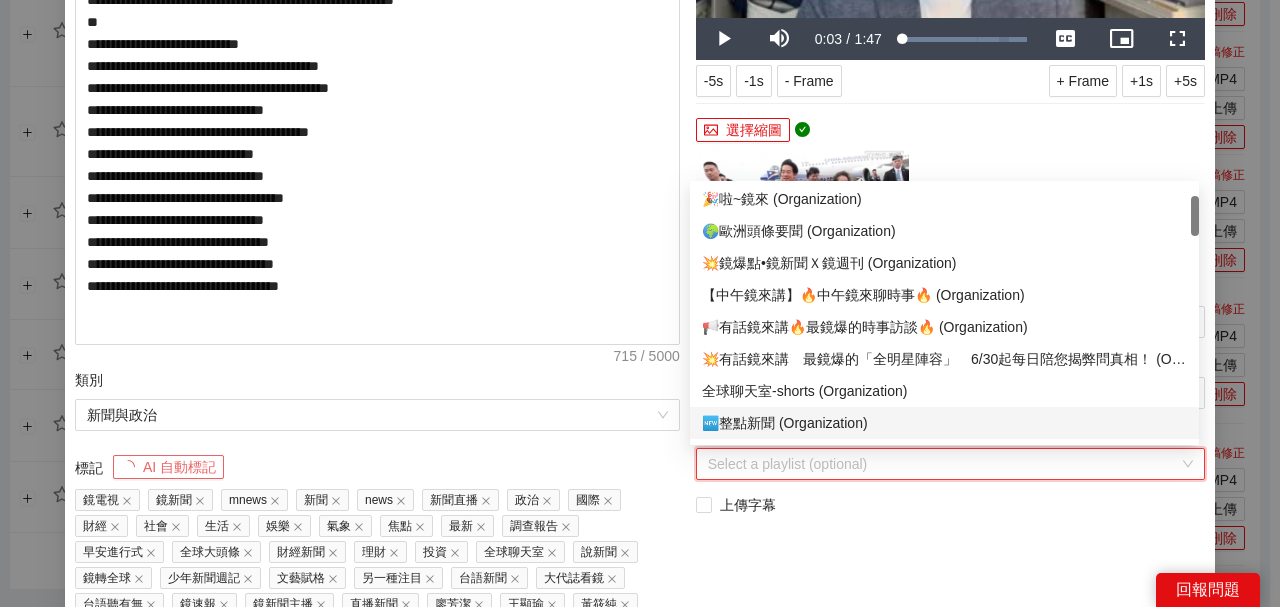 click on "🆕整點新聞 (Organization)" at bounding box center (944, 423) 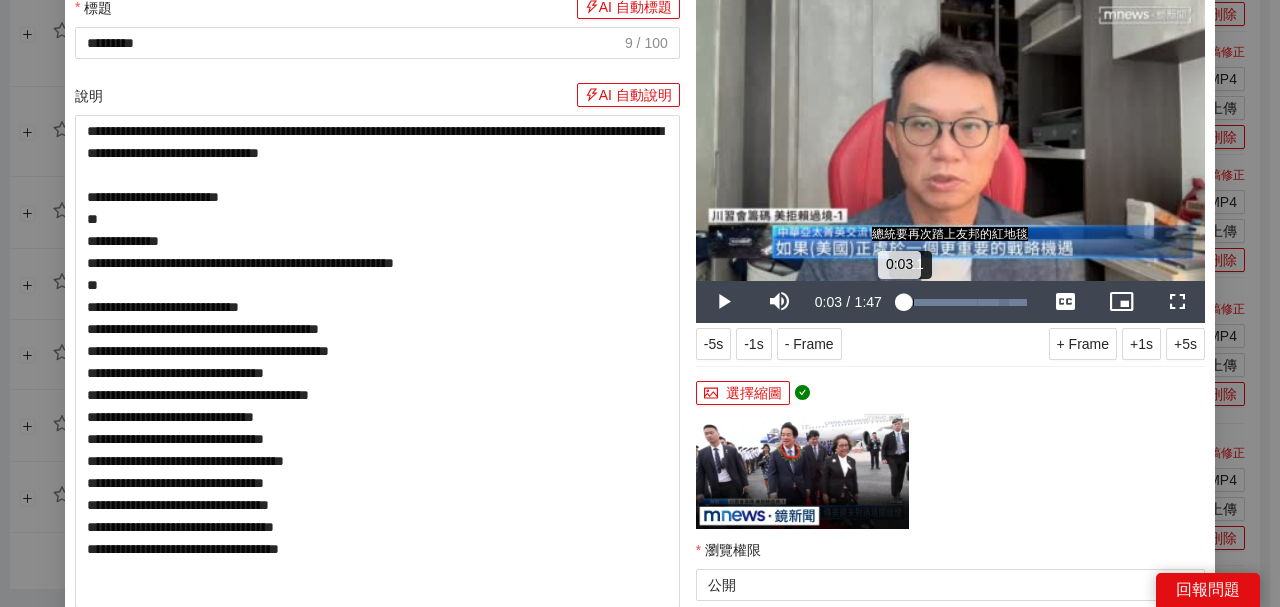 scroll, scrollTop: 0, scrollLeft: 0, axis: both 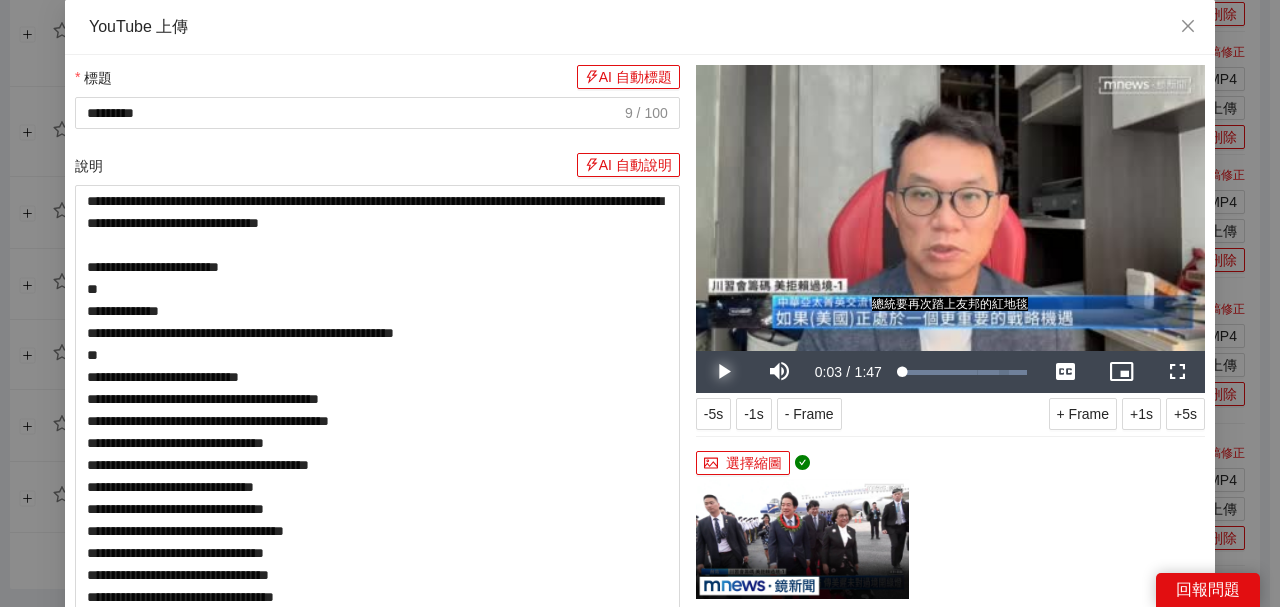 click at bounding box center [724, 372] 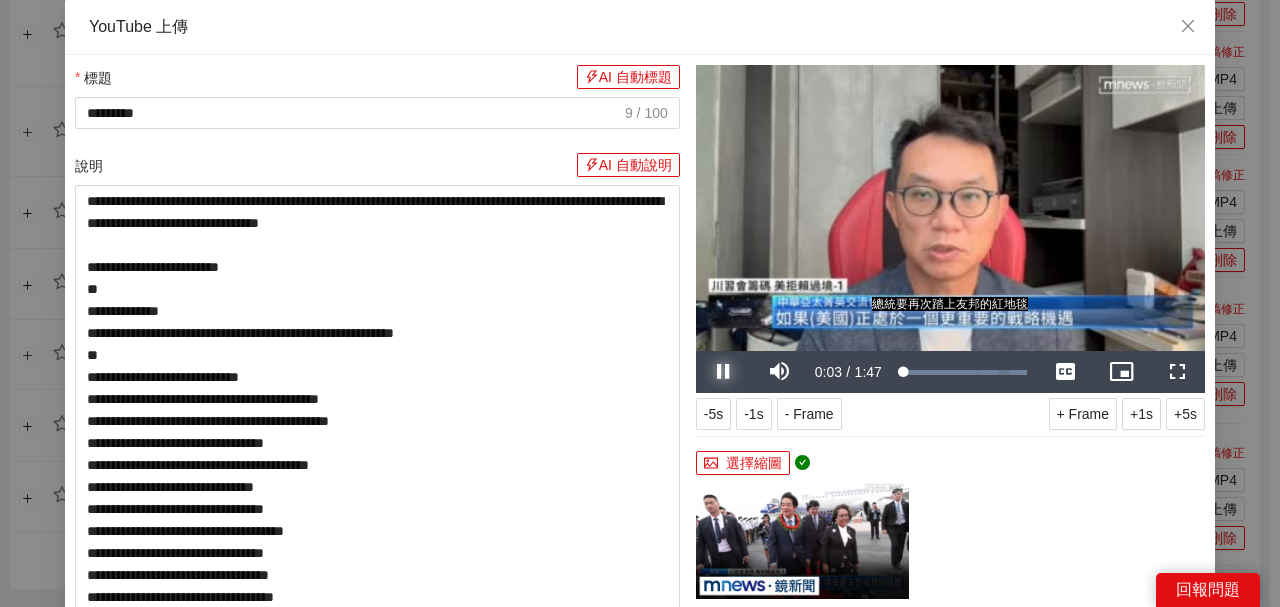 click at bounding box center (724, 372) 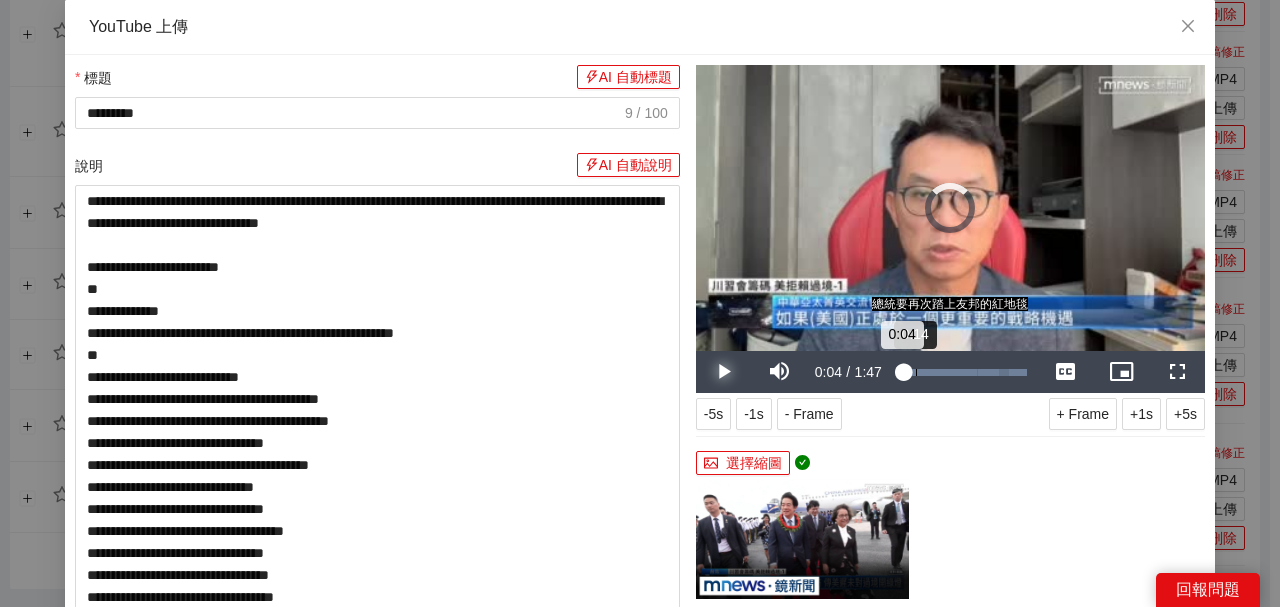 click on "Loaded :  100.00% 0:14 0:04" at bounding box center [963, 372] 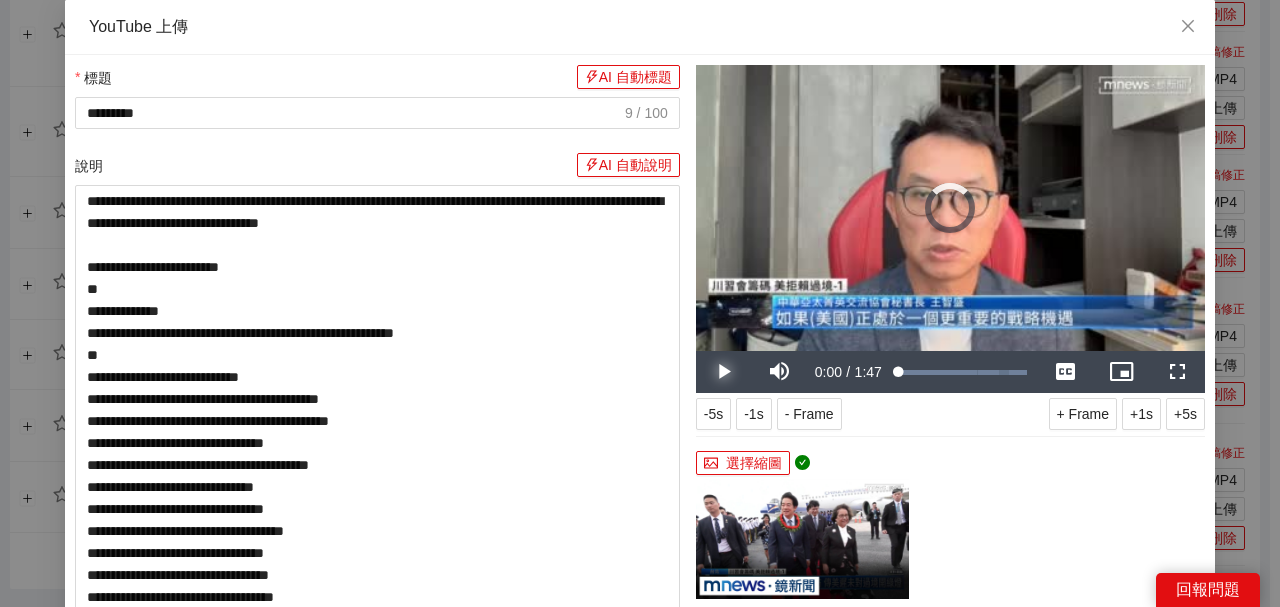 drag, startPoint x: 895, startPoint y: 370, endPoint x: 877, endPoint y: 369, distance: 18.027756 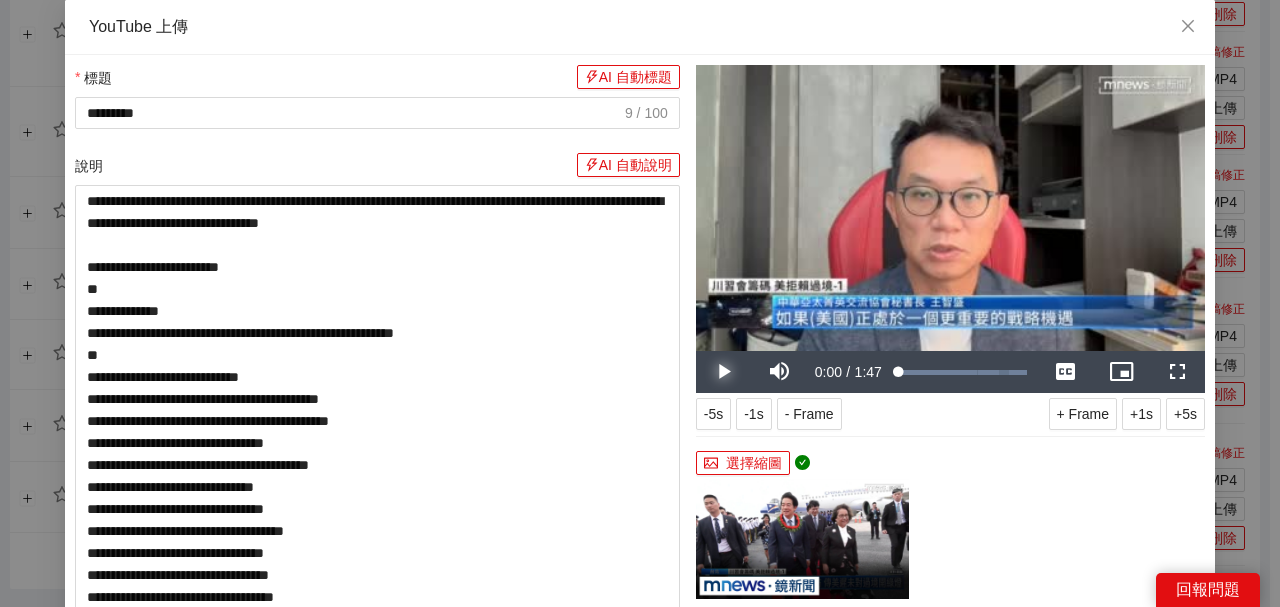 click at bounding box center [724, 372] 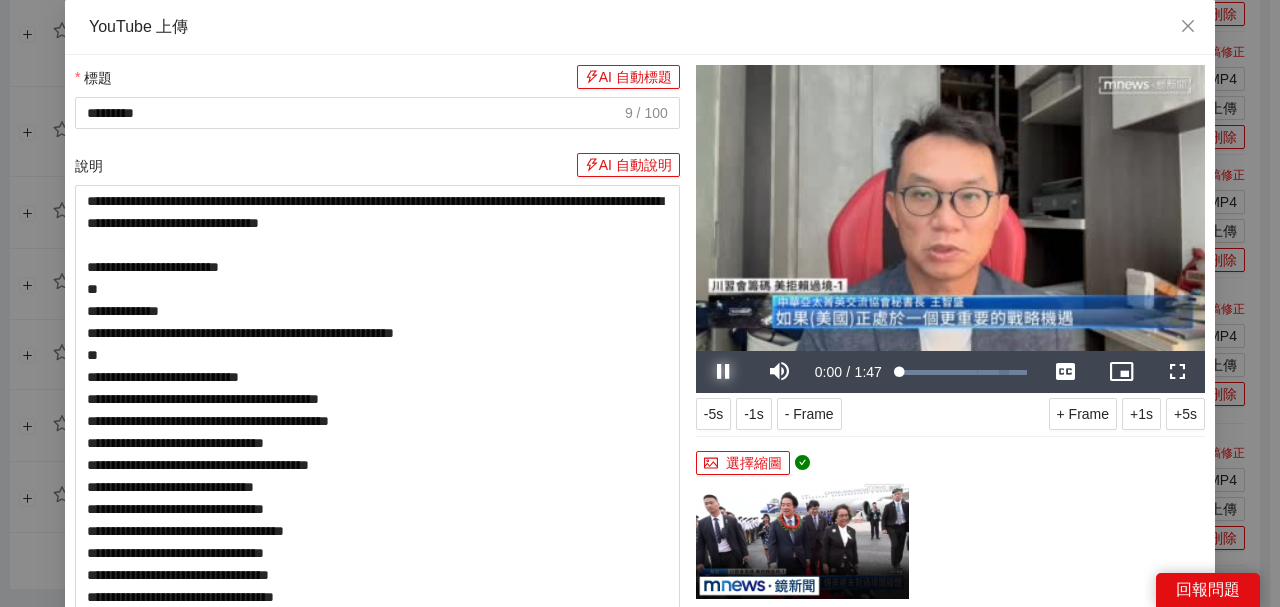 click at bounding box center [724, 372] 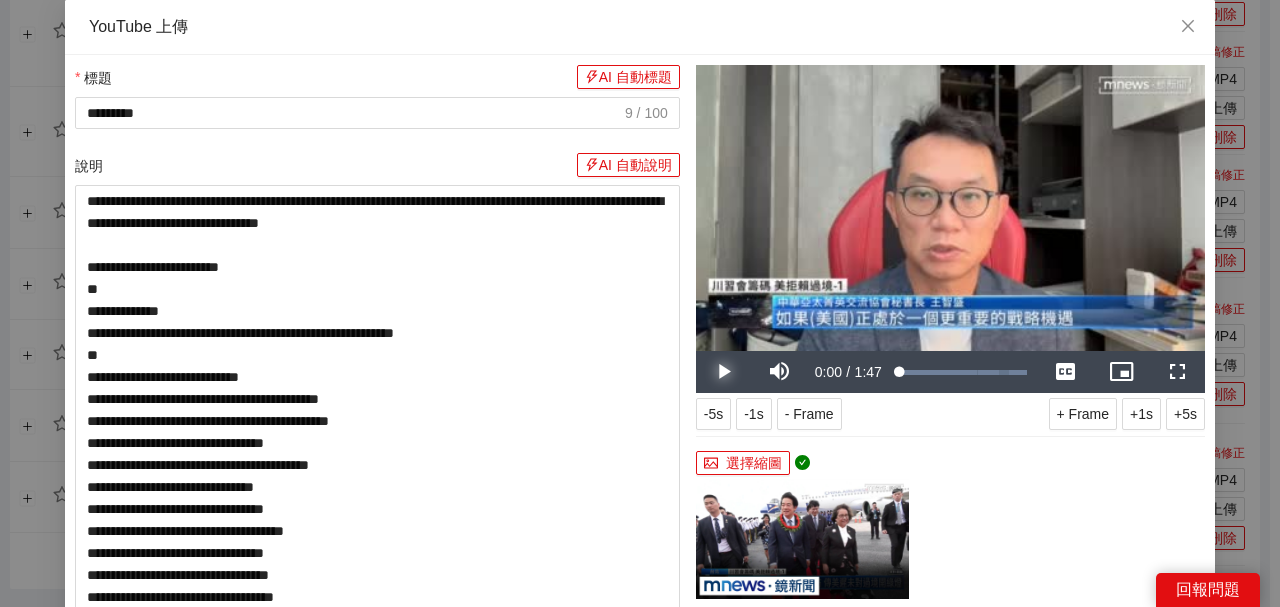 click at bounding box center [724, 372] 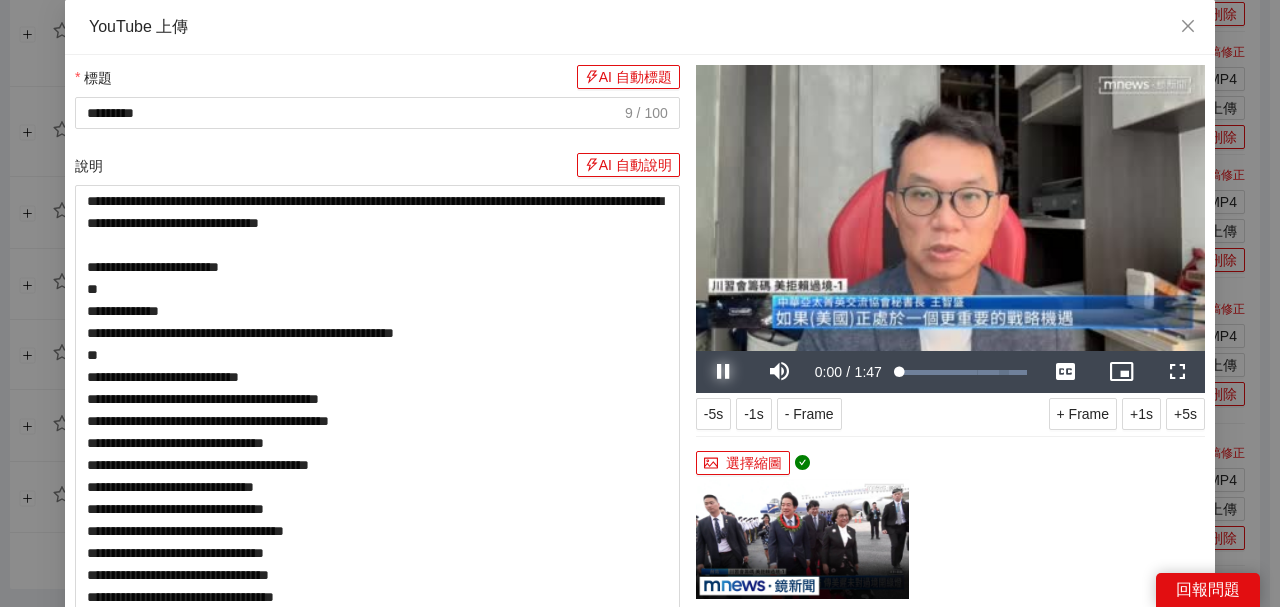 click at bounding box center [724, 372] 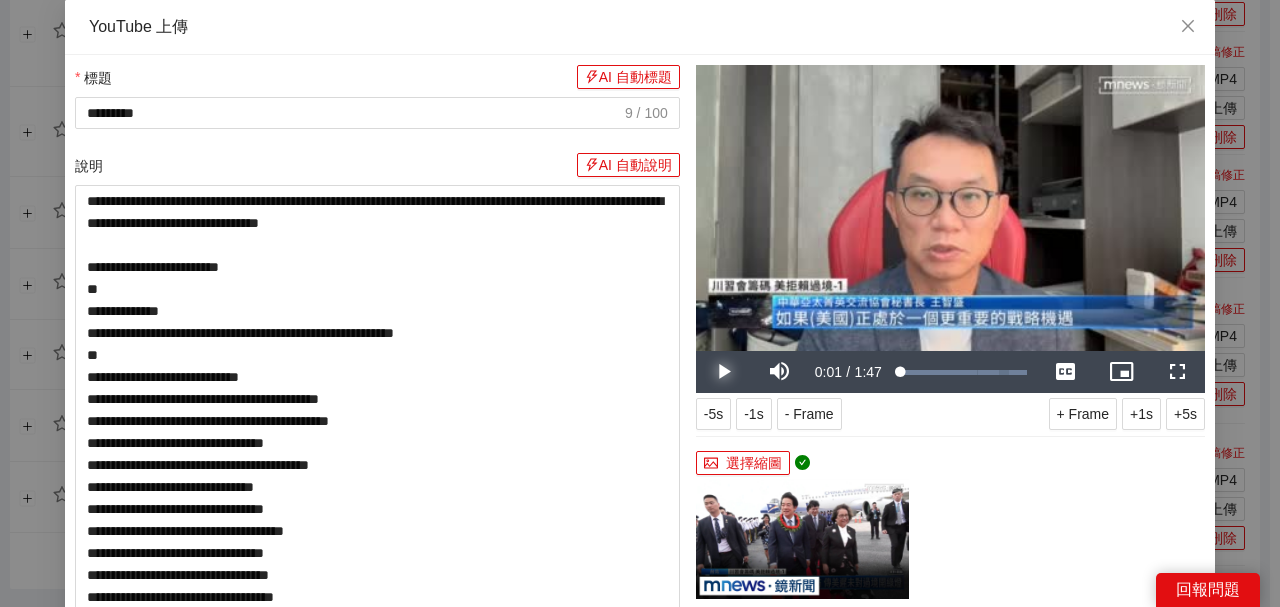 click at bounding box center [724, 372] 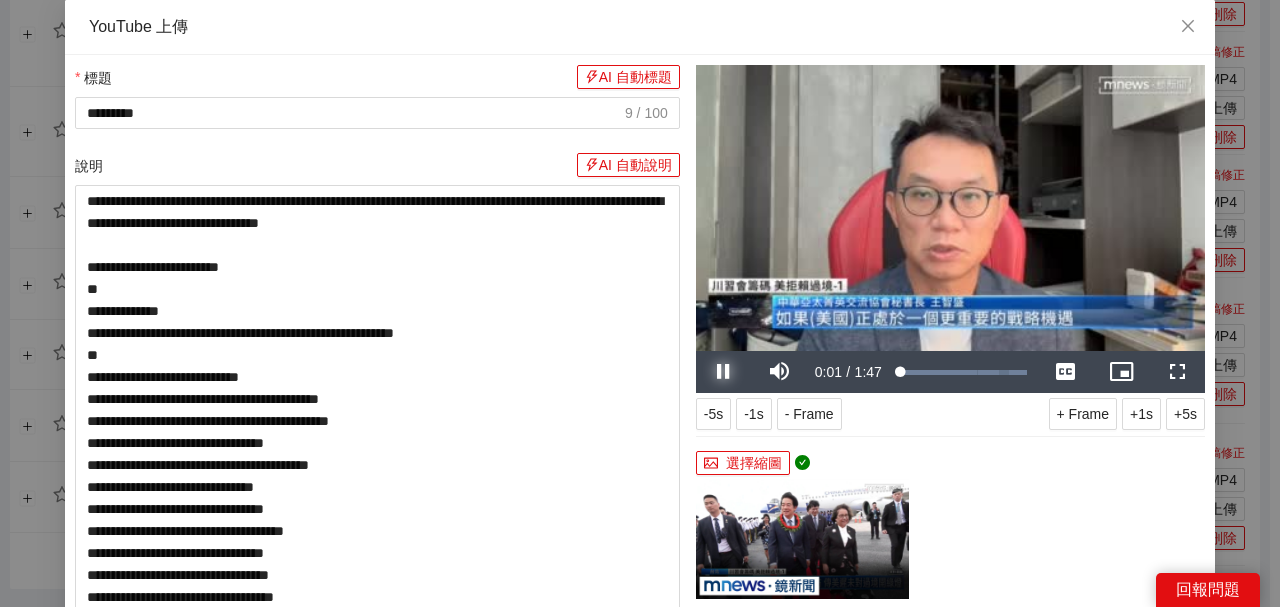 click at bounding box center (724, 372) 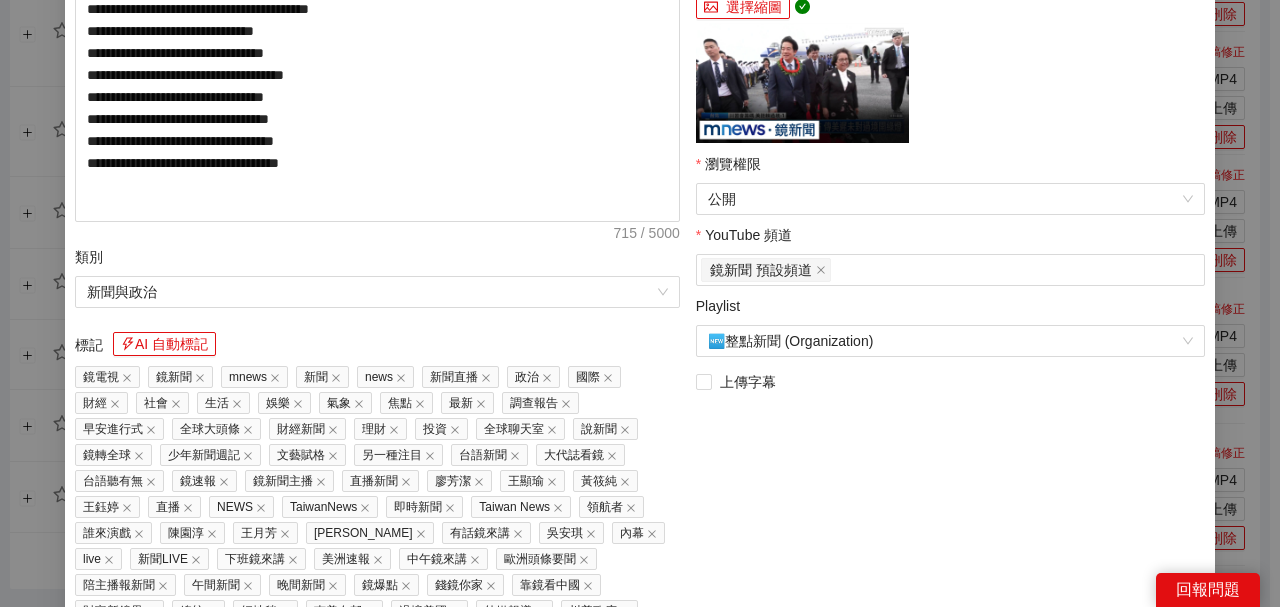 scroll, scrollTop: 600, scrollLeft: 0, axis: vertical 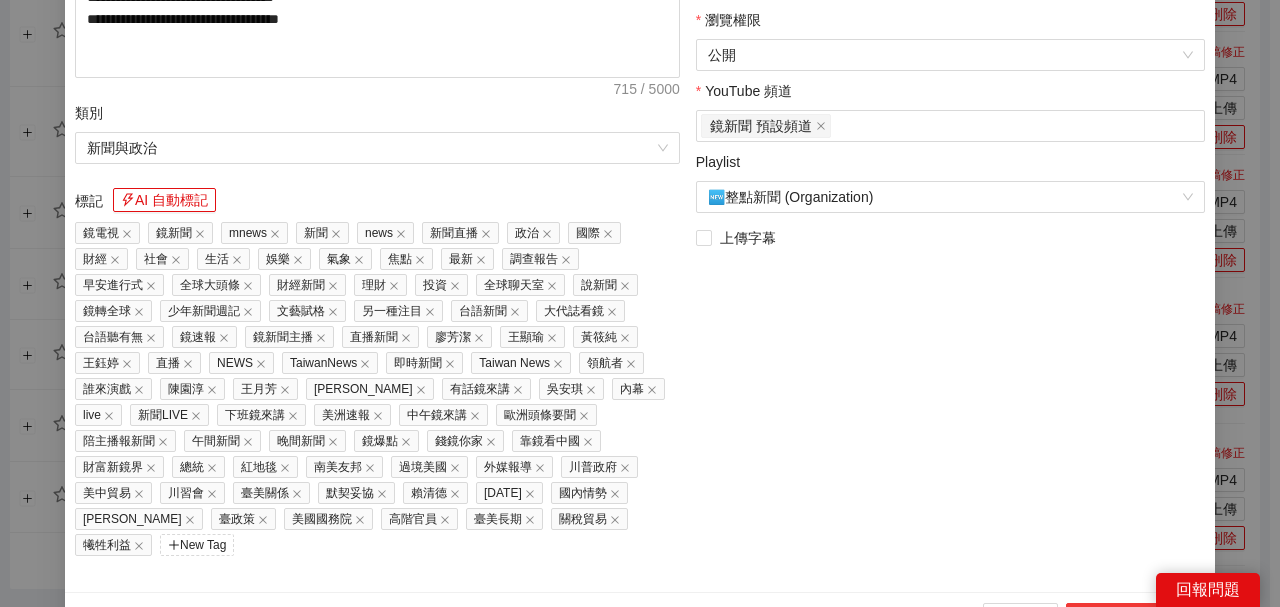 click on "上傳到 YouTube" at bounding box center [1132, 619] 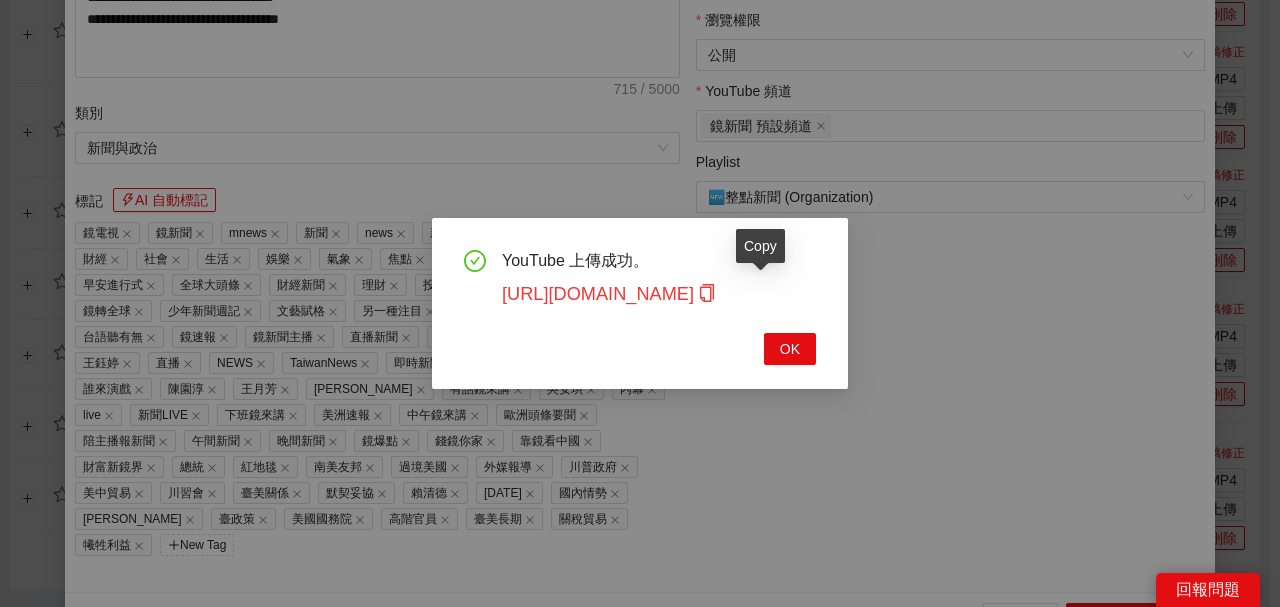 click 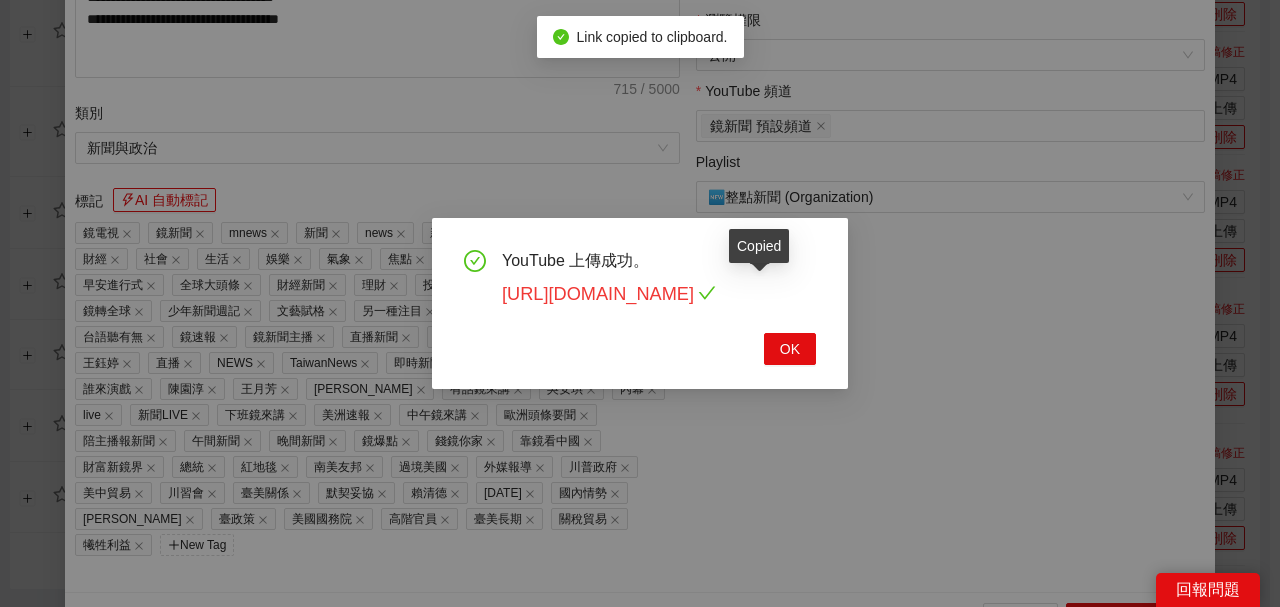 click on "[URL][DOMAIN_NAME]" at bounding box center (609, 294) 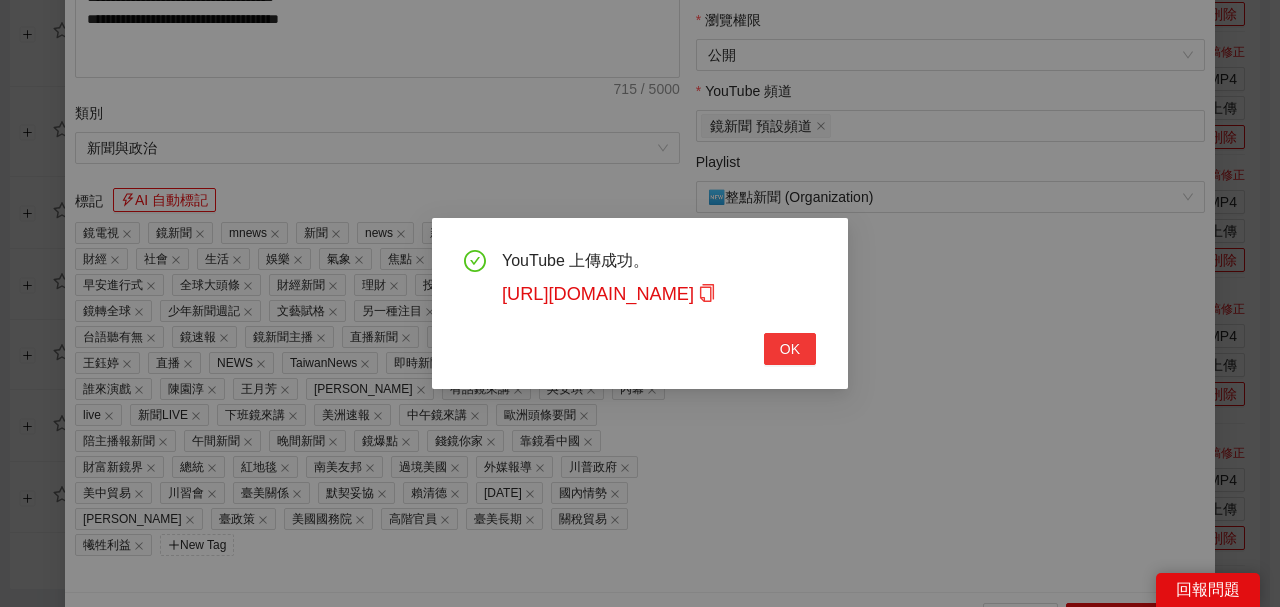 click on "OK" at bounding box center (790, 349) 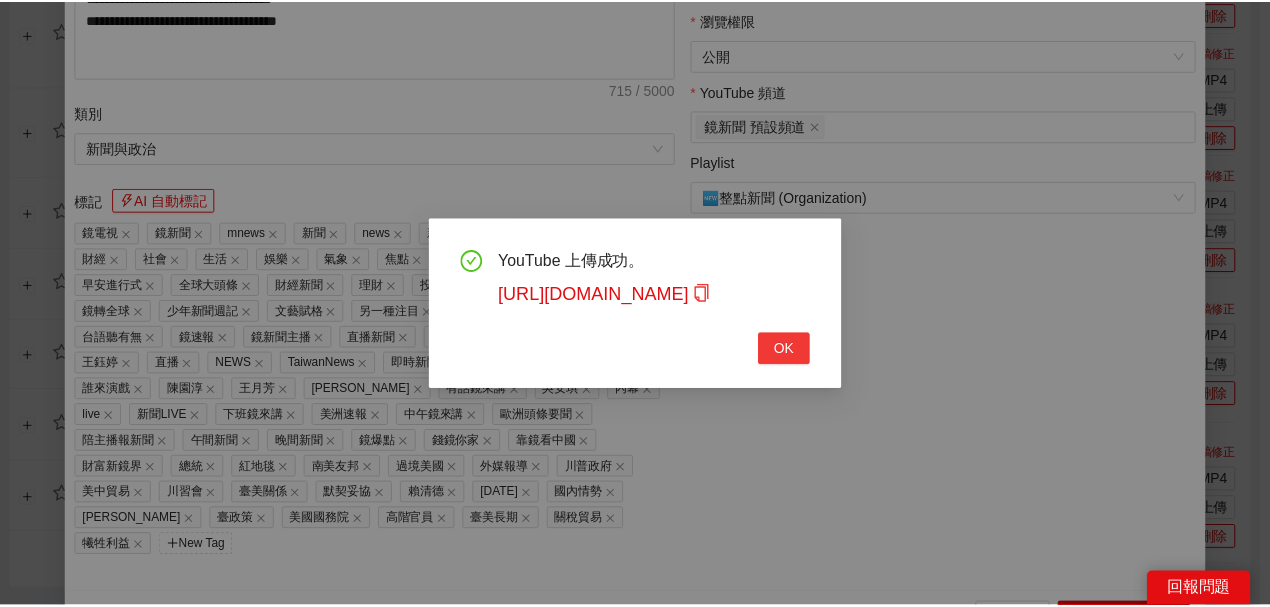 scroll, scrollTop: 461, scrollLeft: 0, axis: vertical 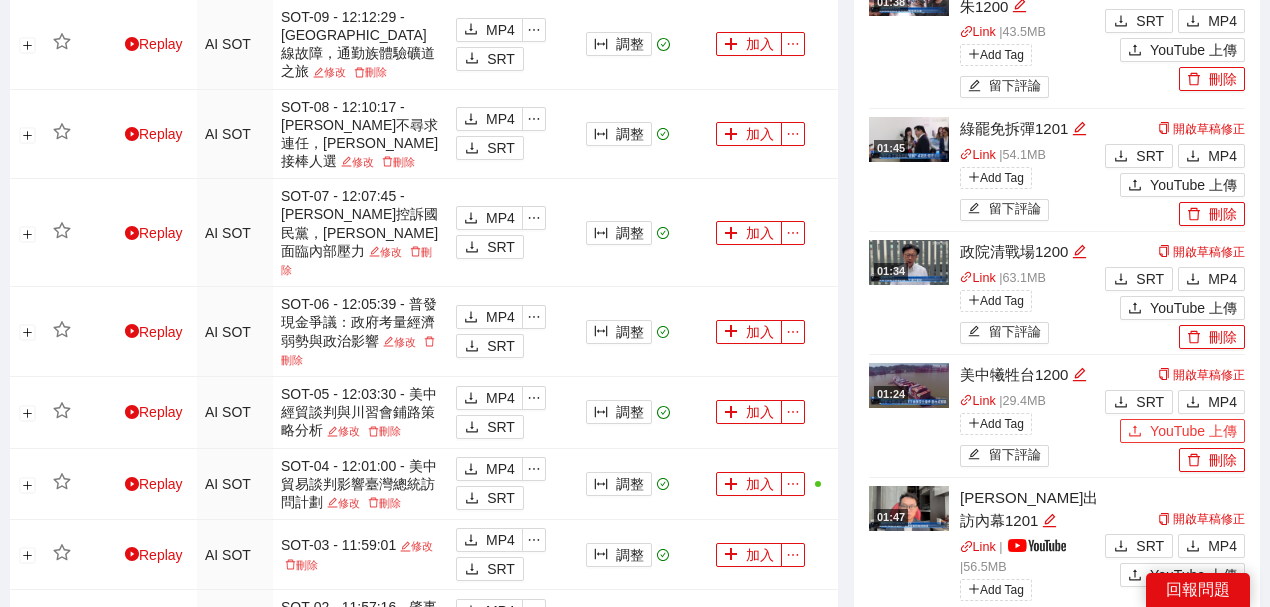click 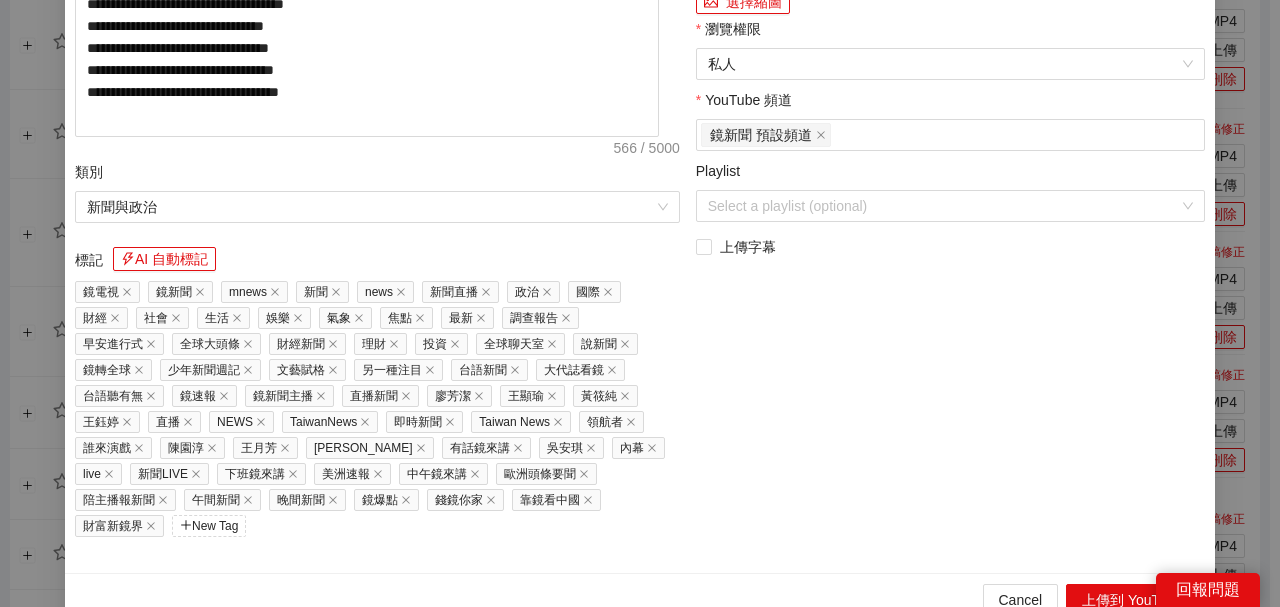 drag, startPoint x: 368, startPoint y: 118, endPoint x: 0, endPoint y: 110, distance: 368.08694 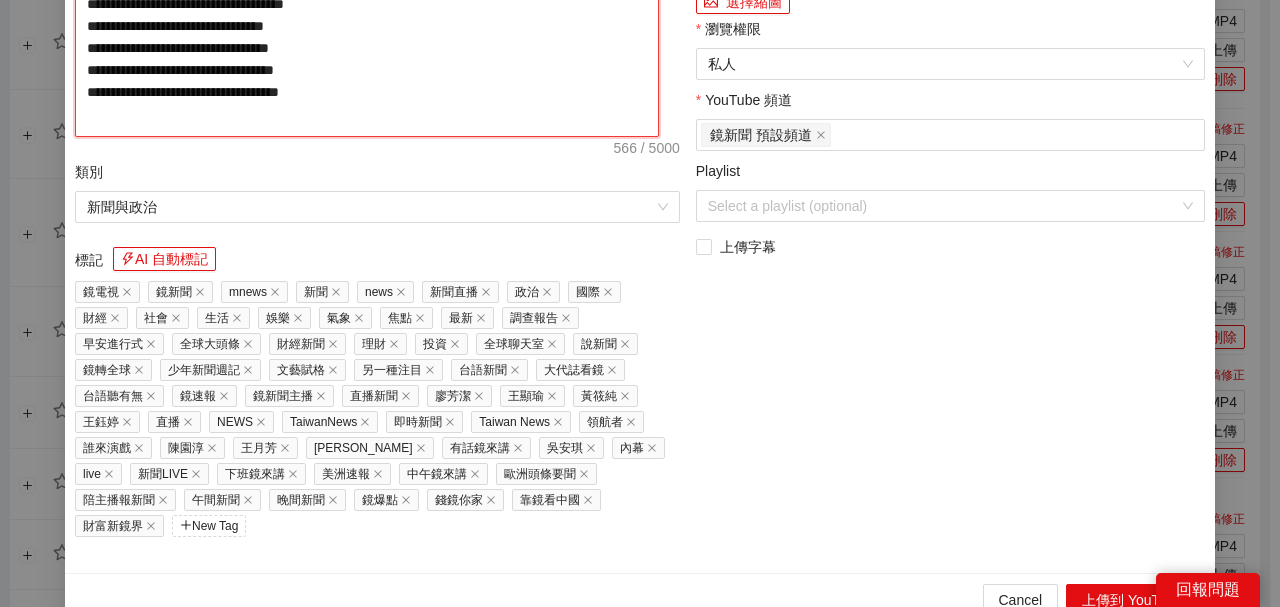drag, startPoint x: 347, startPoint y: 218, endPoint x: 366, endPoint y: 189, distance: 34.669872 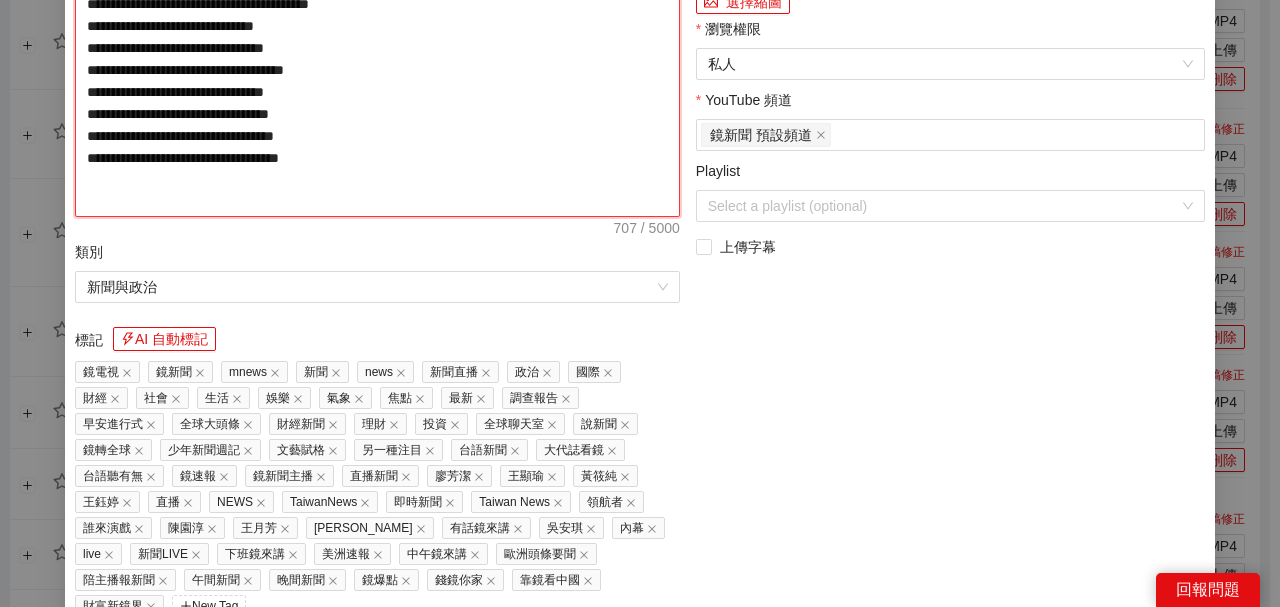 type on "**********" 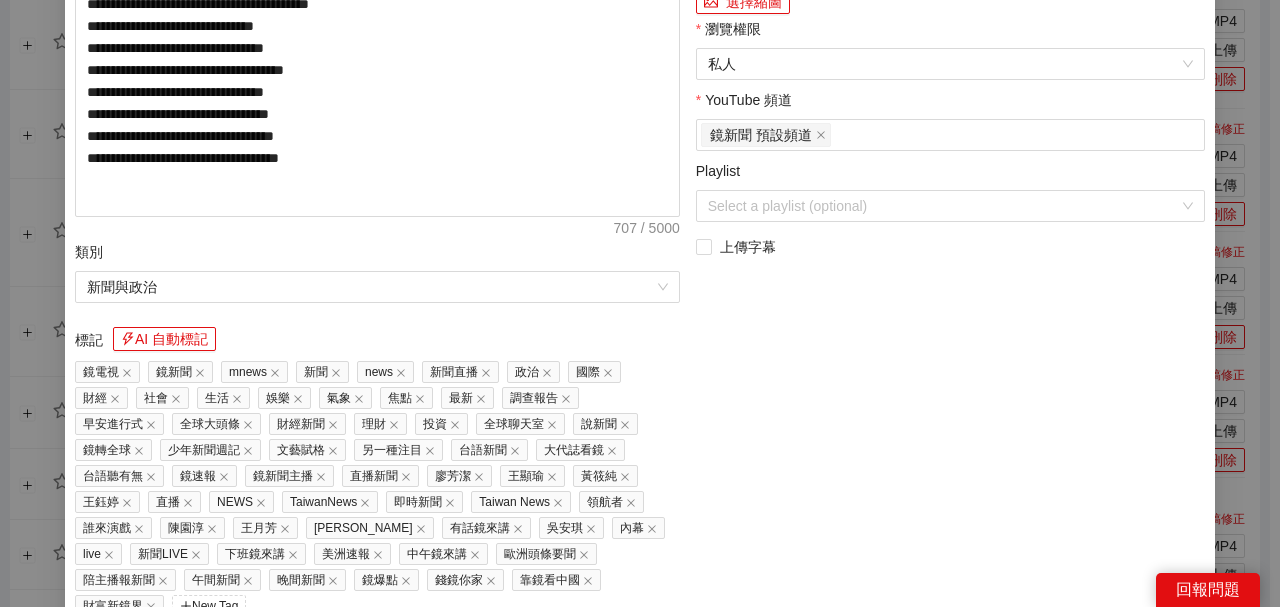click at bounding box center (950, -253) 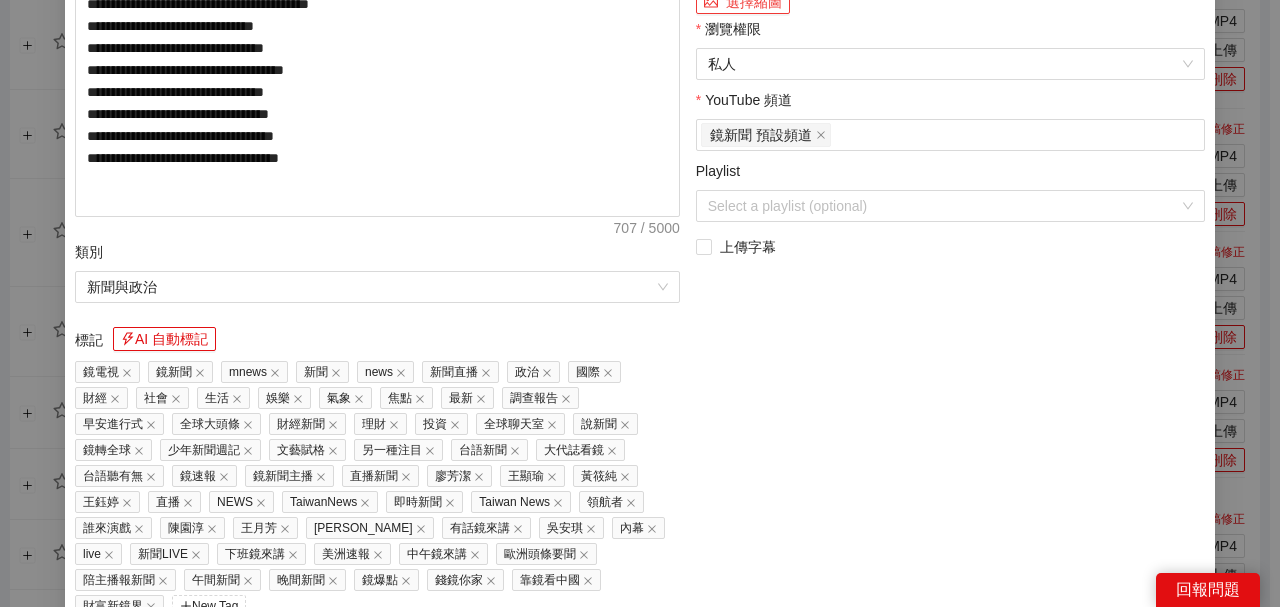 click on "選擇縮圖" at bounding box center (743, 2) 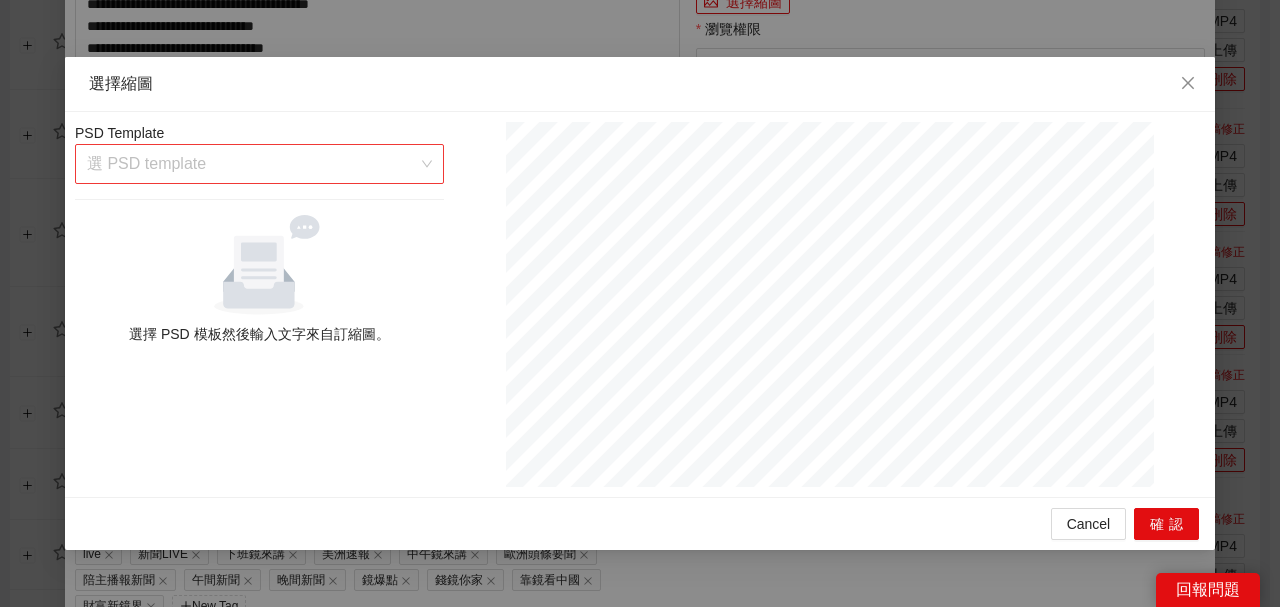 click on "選 PSD template" at bounding box center (259, 164) 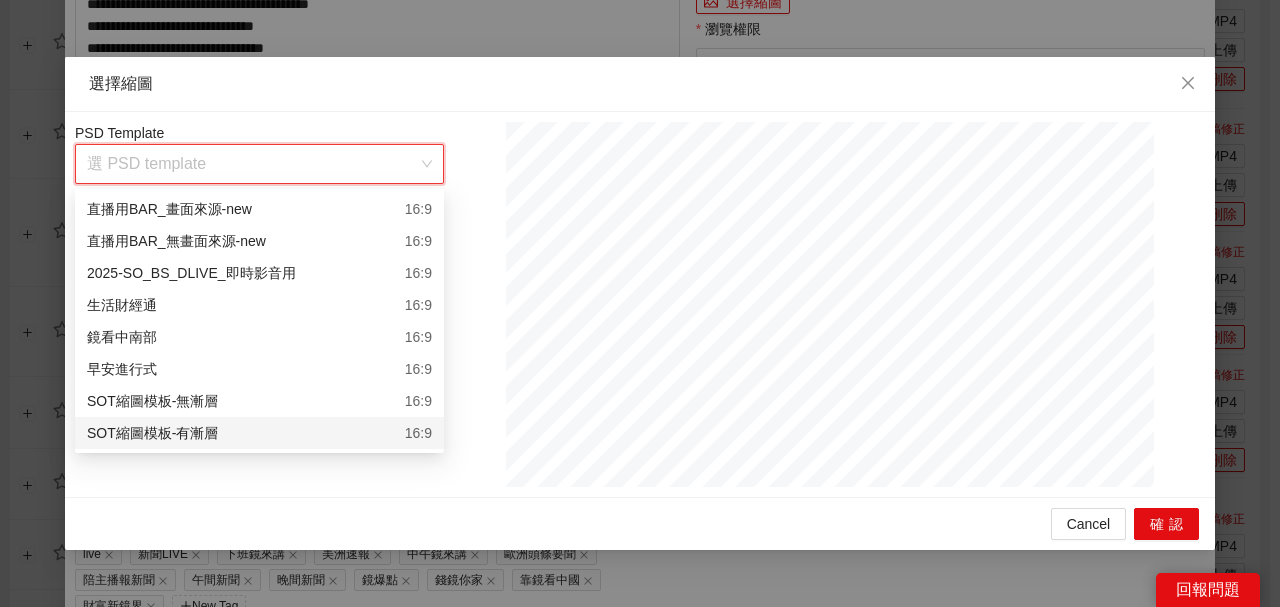click on "**********" at bounding box center (635, -631) 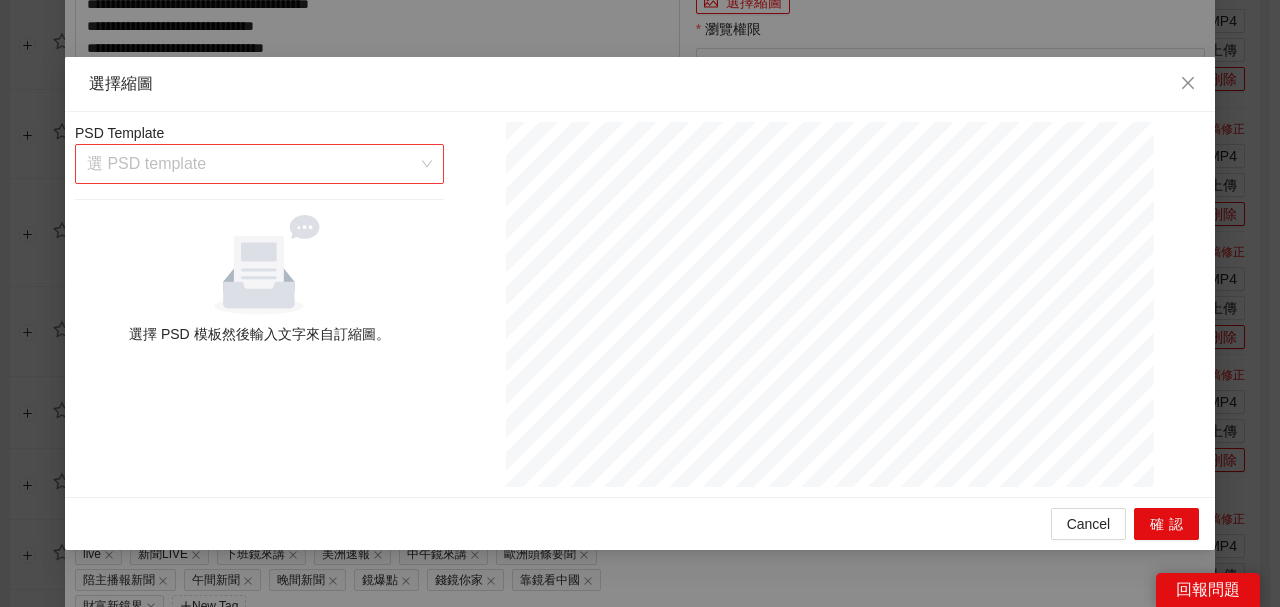 click at bounding box center [252, 164] 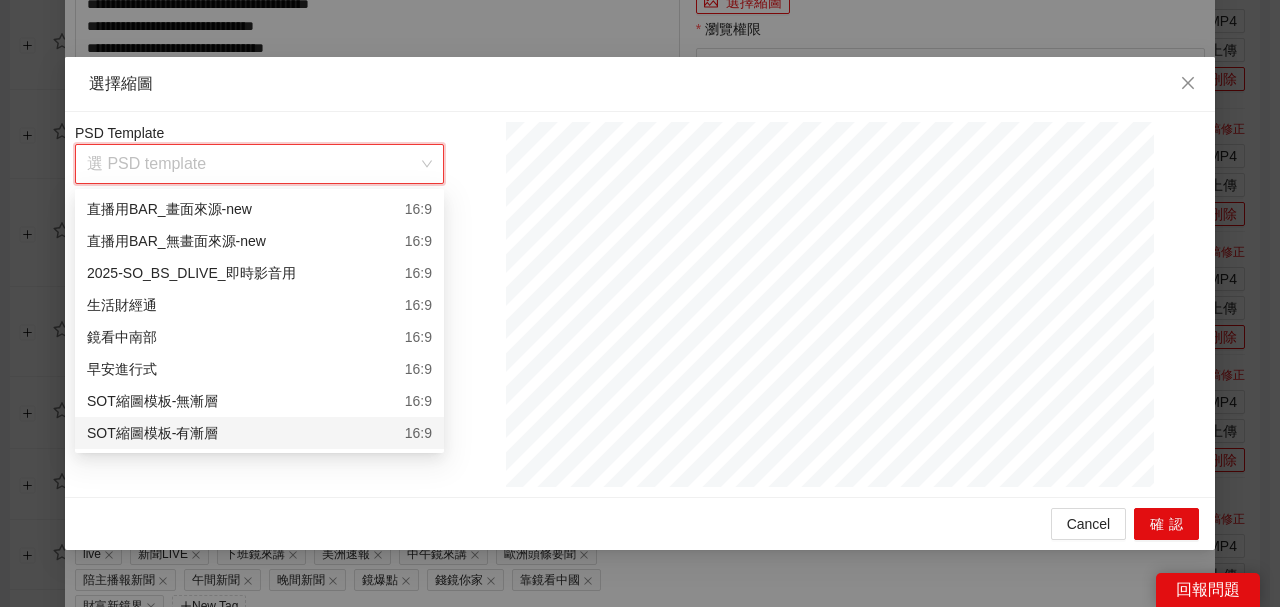click on "SOT縮圖模板-有漸層 16:9" at bounding box center [259, 433] 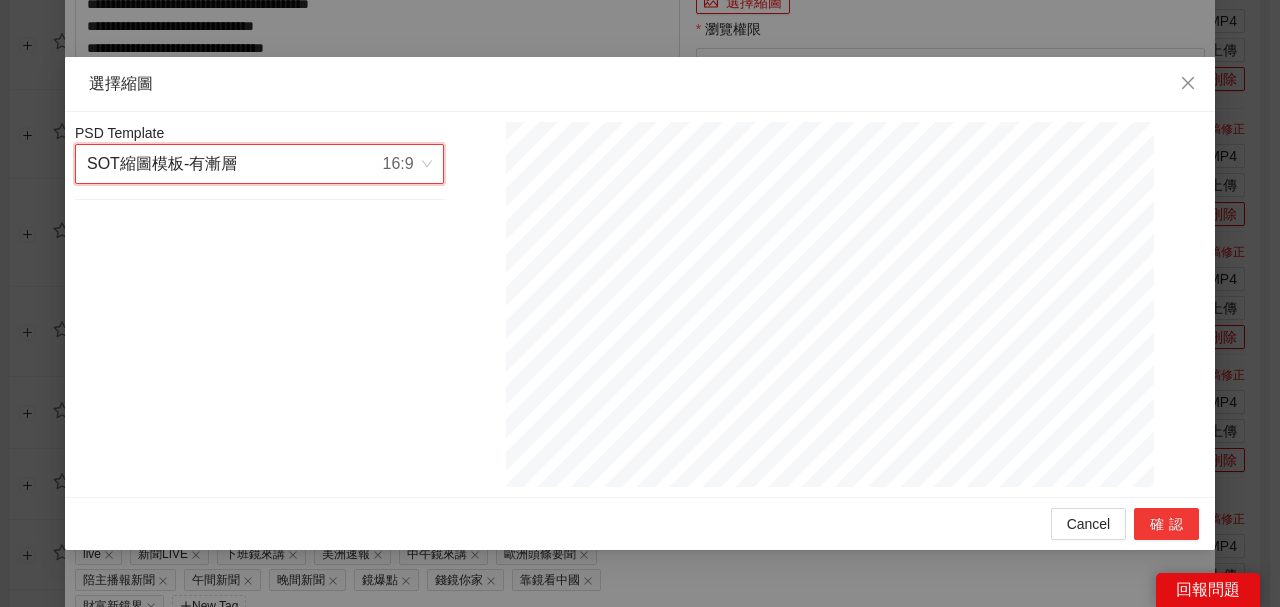 click on "確認" at bounding box center [1166, 524] 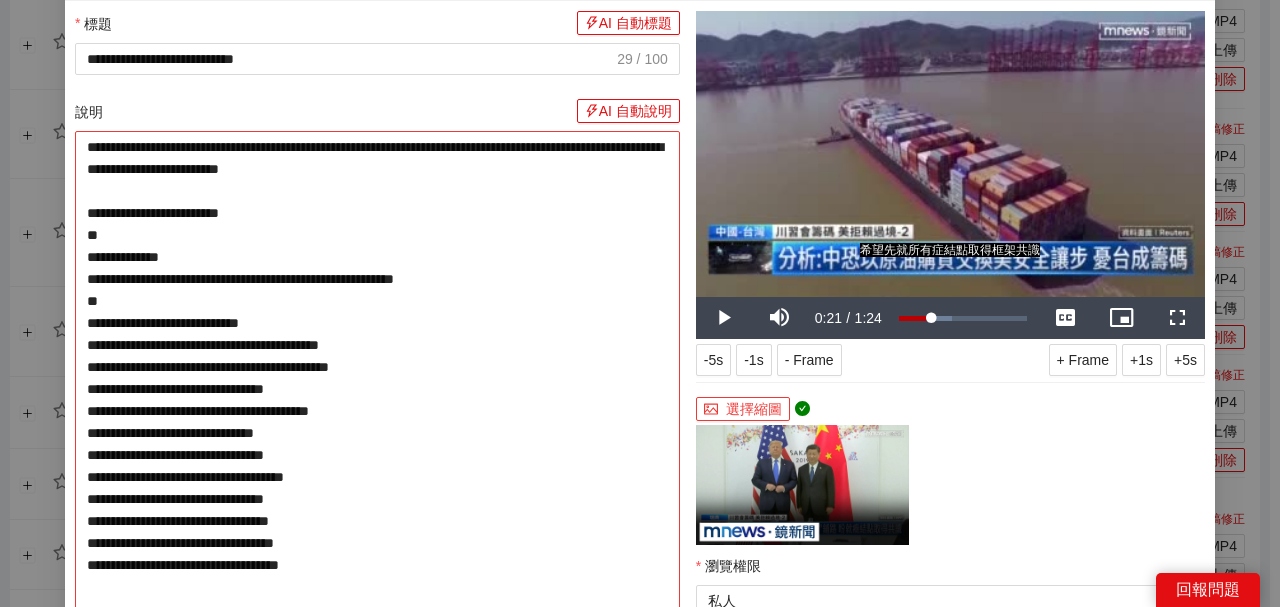 scroll, scrollTop: 333, scrollLeft: 0, axis: vertical 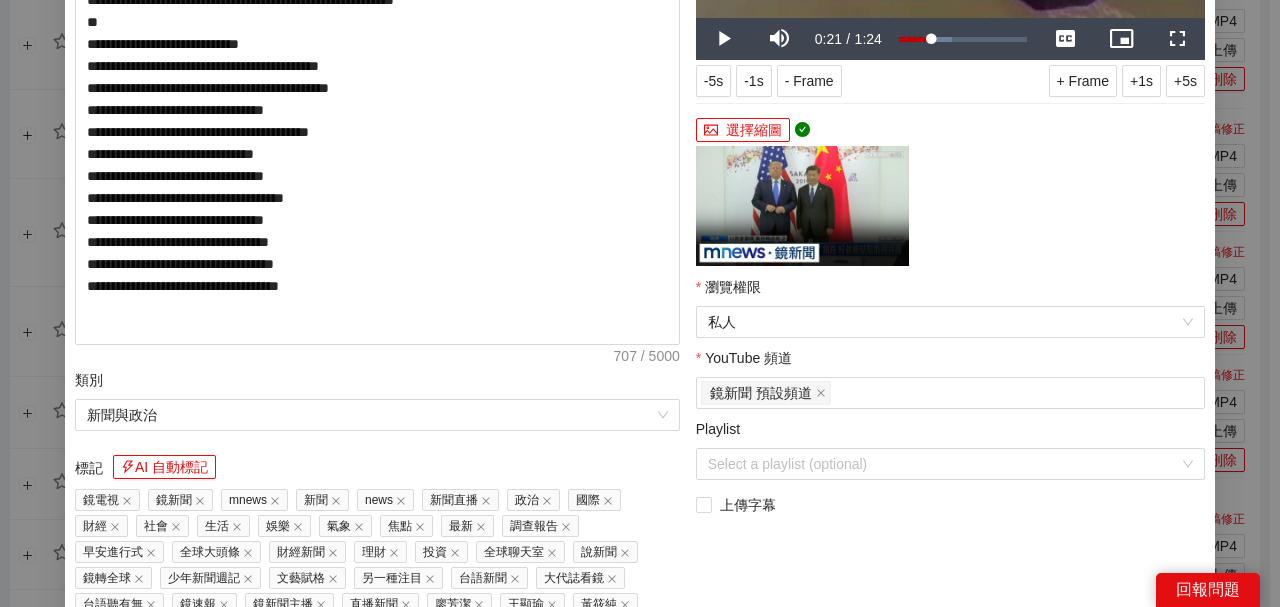 click on "標記 AI 自動標記" at bounding box center [377, 471] 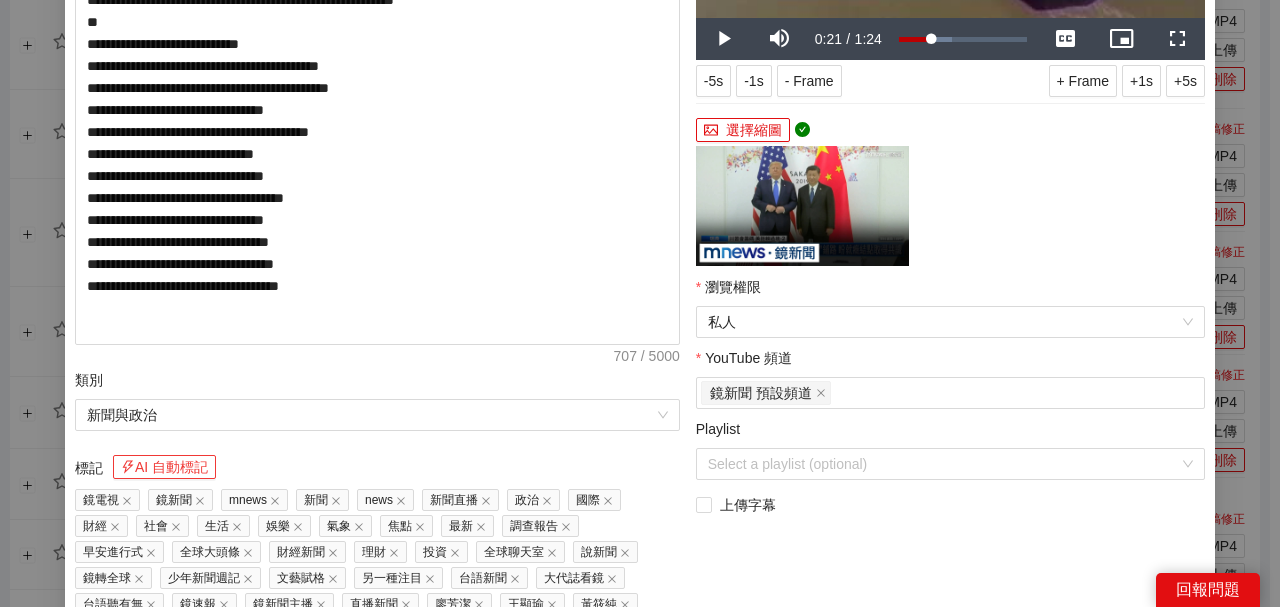 click on "AI 自動標記" at bounding box center (164, 467) 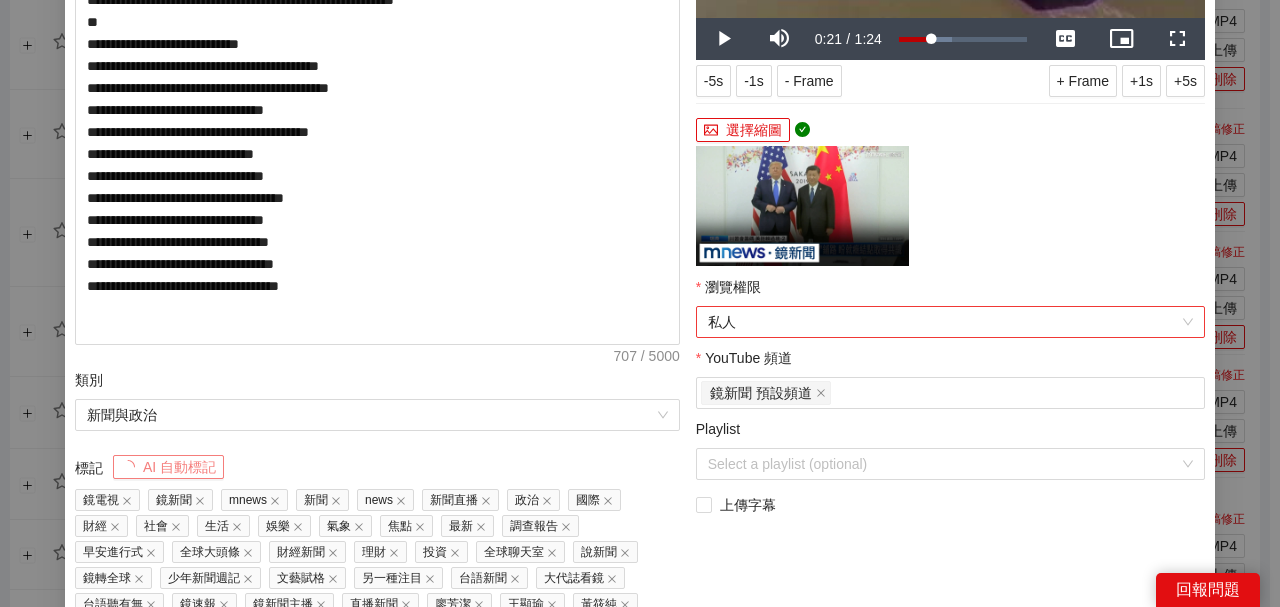 click on "私人" at bounding box center (950, 322) 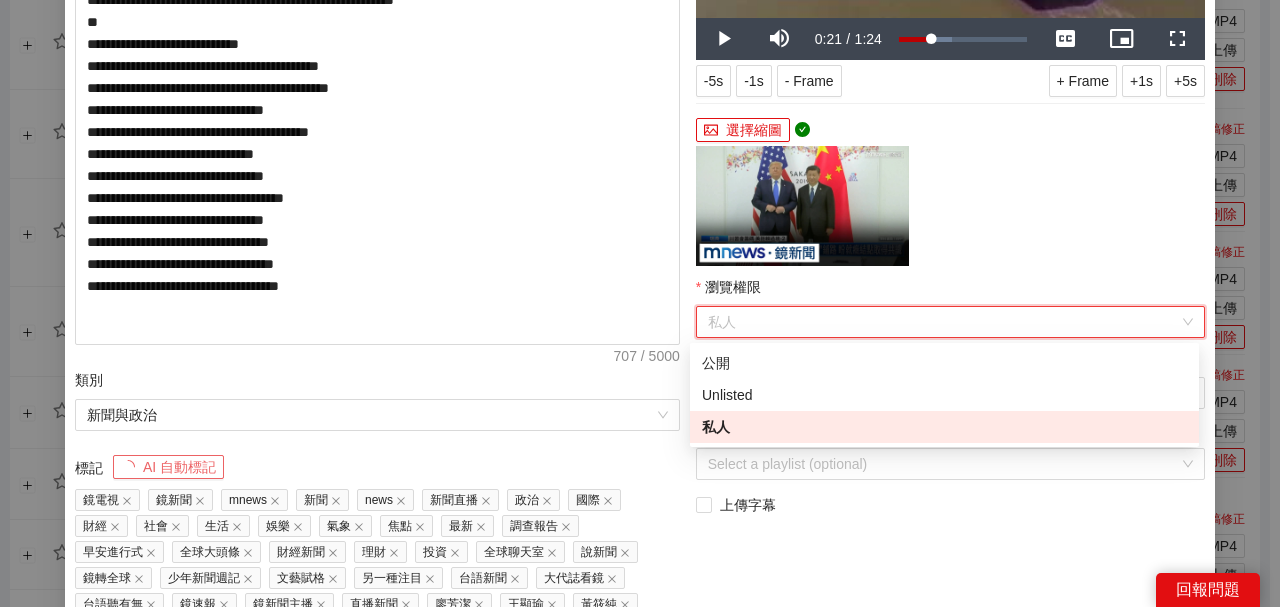 click on "公開" at bounding box center (944, 363) 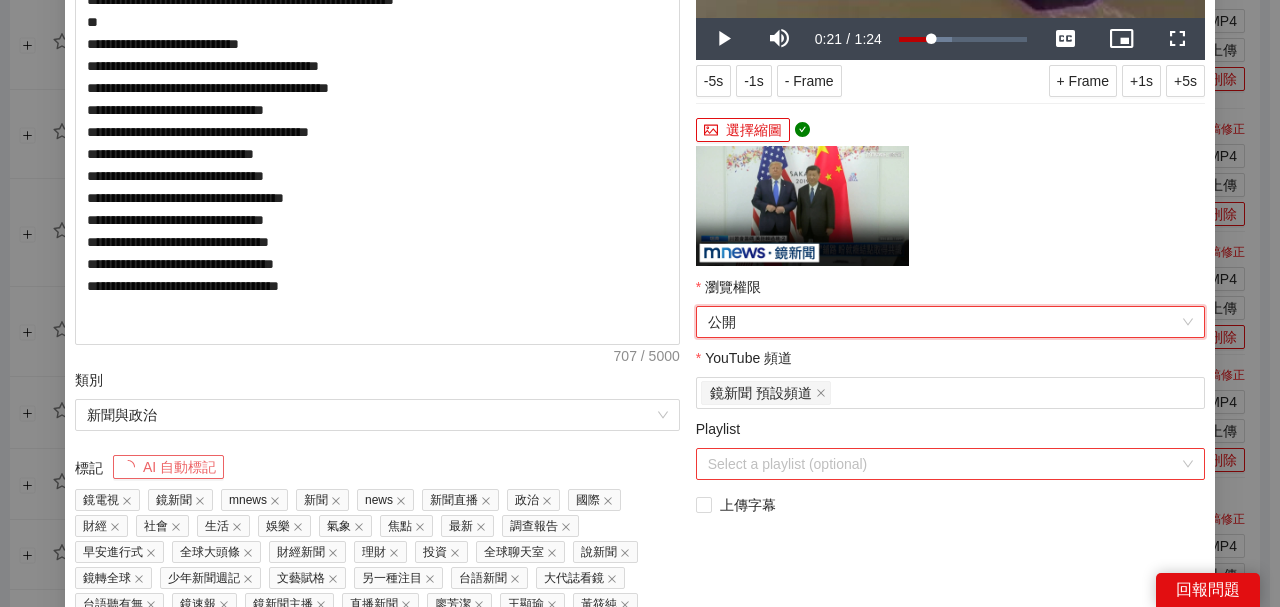 click on "Playlist" at bounding box center (943, 464) 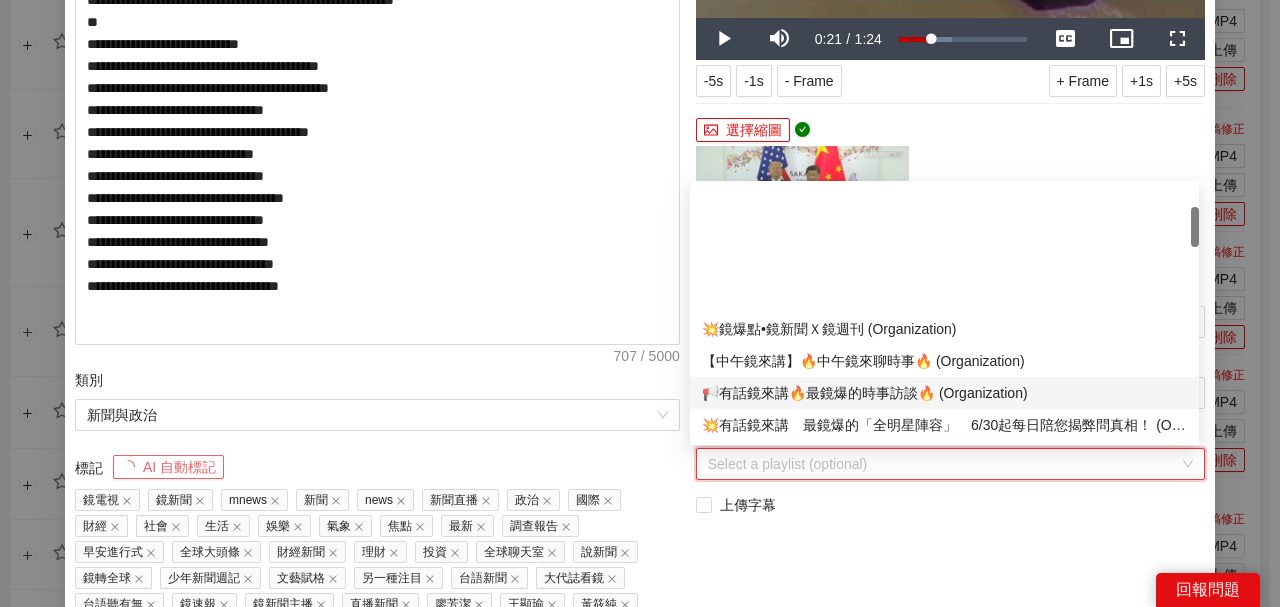 scroll, scrollTop: 133, scrollLeft: 0, axis: vertical 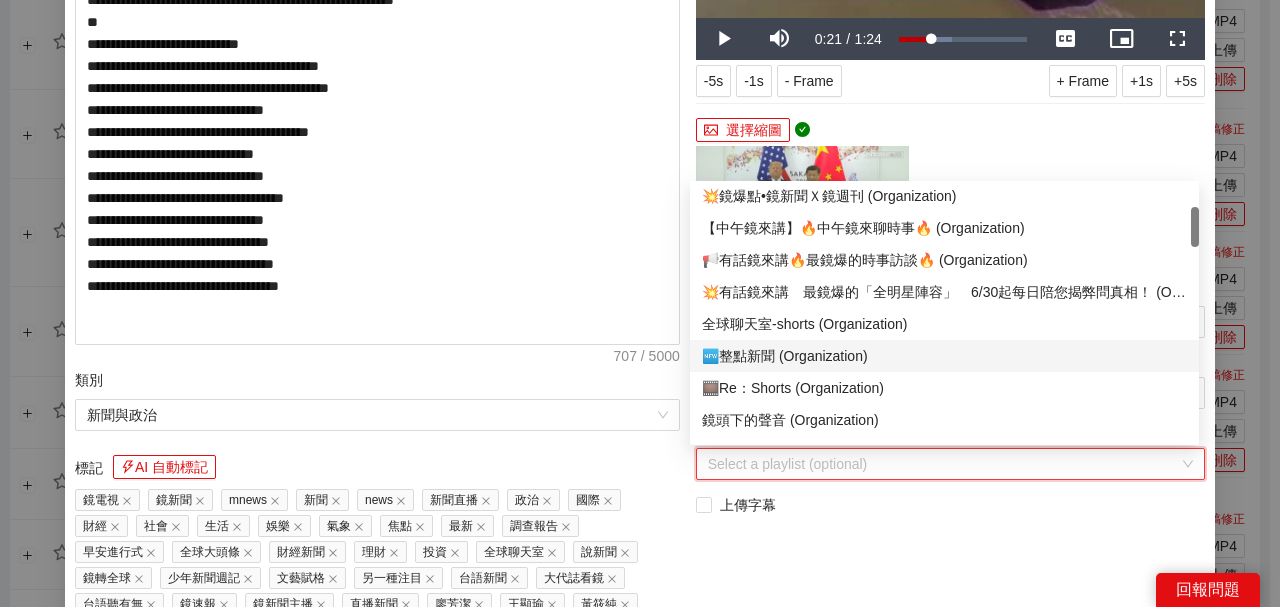 click on "🆕整點新聞 (Organization)" at bounding box center (944, 356) 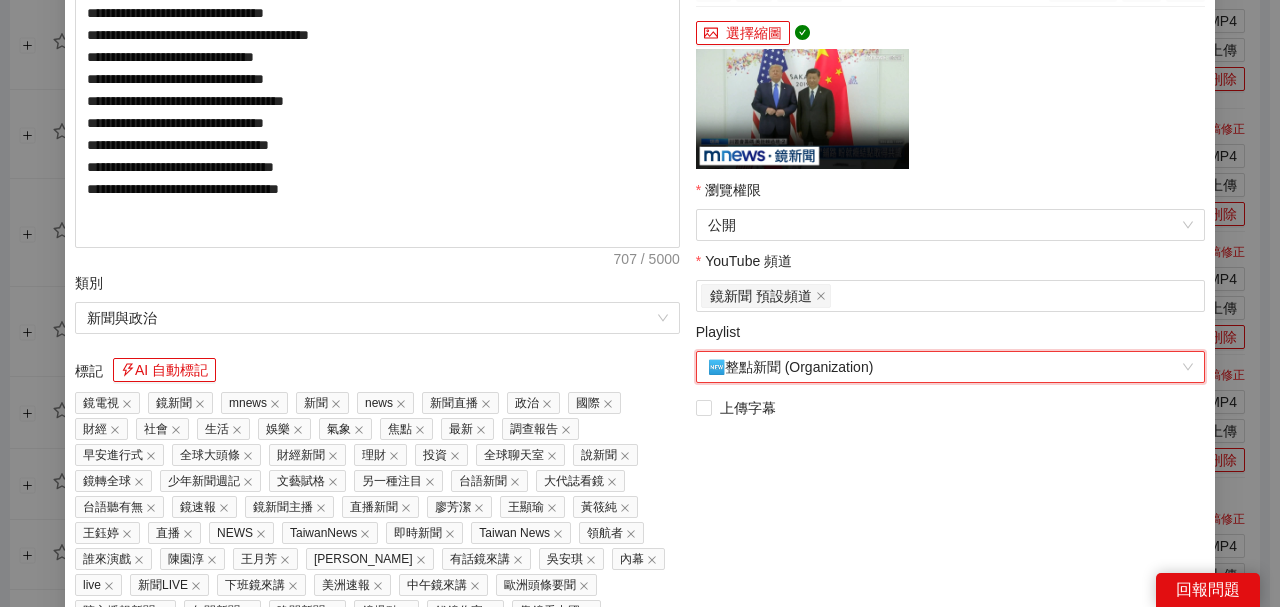 scroll, scrollTop: 600, scrollLeft: 0, axis: vertical 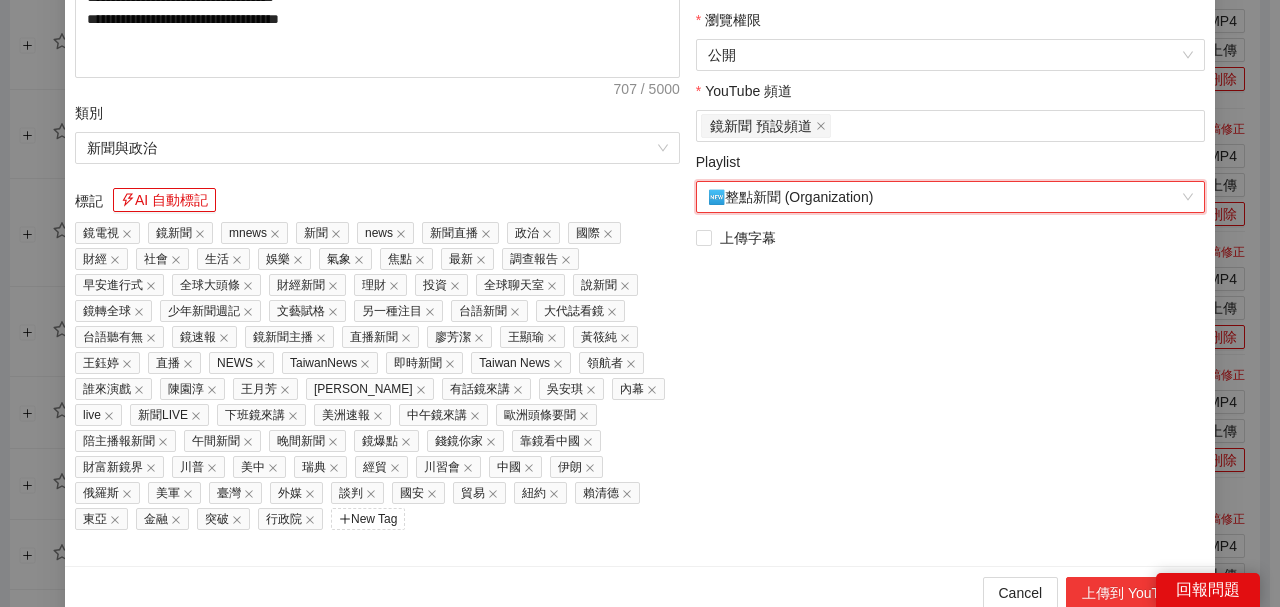 click on "上傳到 YouTube" at bounding box center (1132, 593) 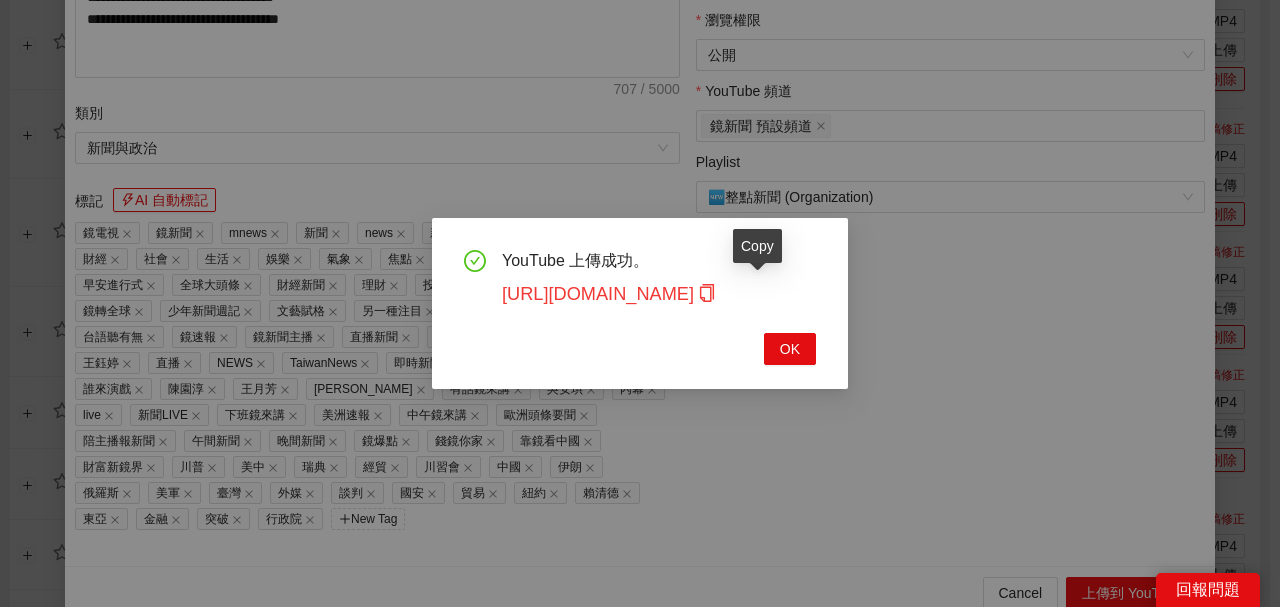click 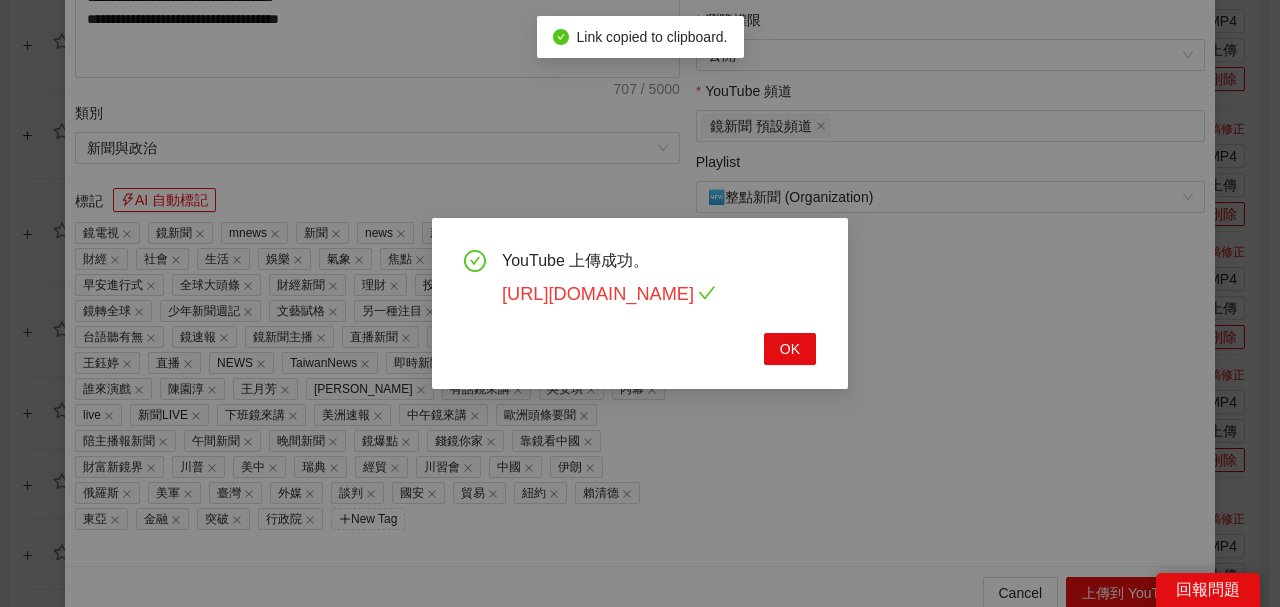 click on "[URL][DOMAIN_NAME]" at bounding box center (609, 294) 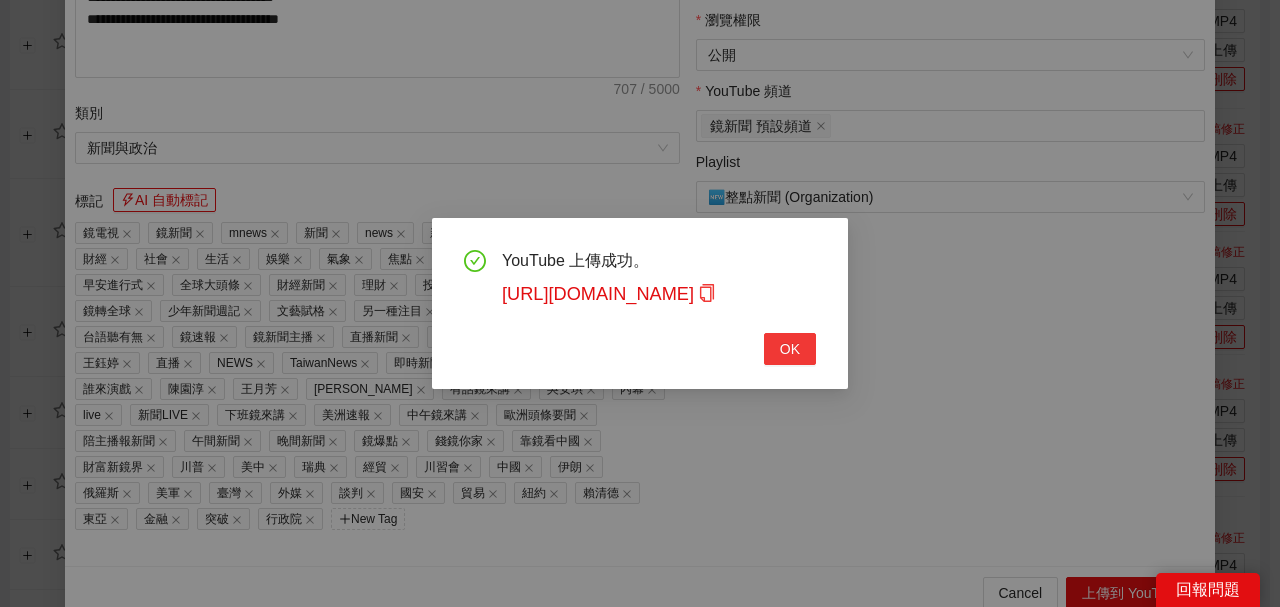 click on "OK" at bounding box center [790, 349] 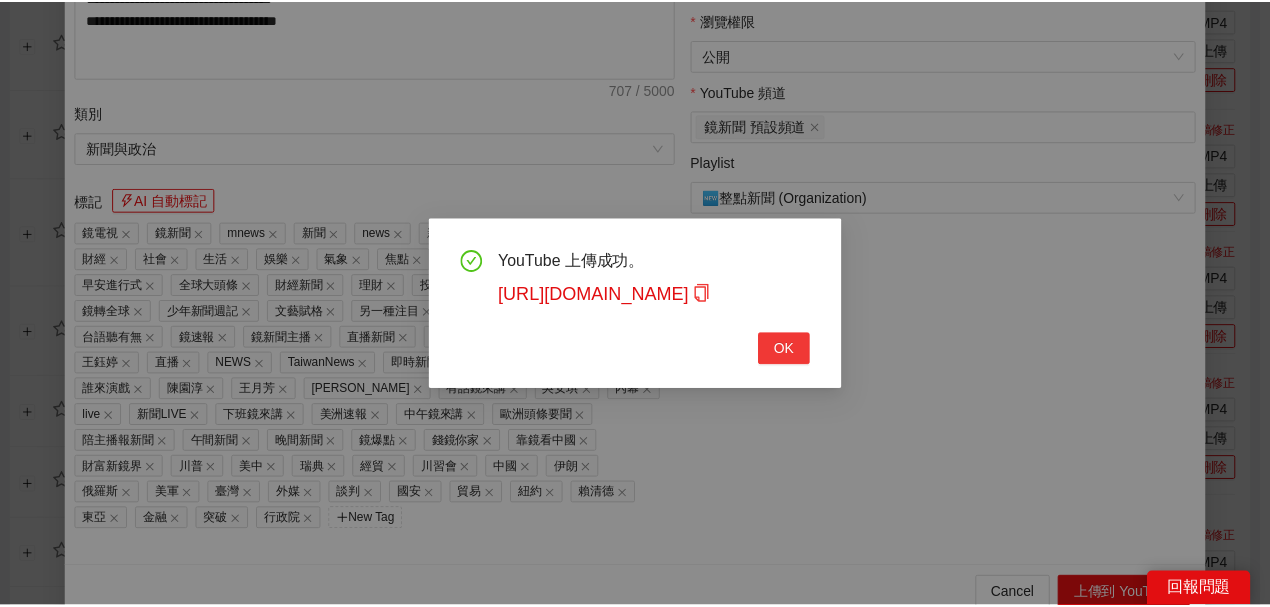 scroll, scrollTop: 461, scrollLeft: 0, axis: vertical 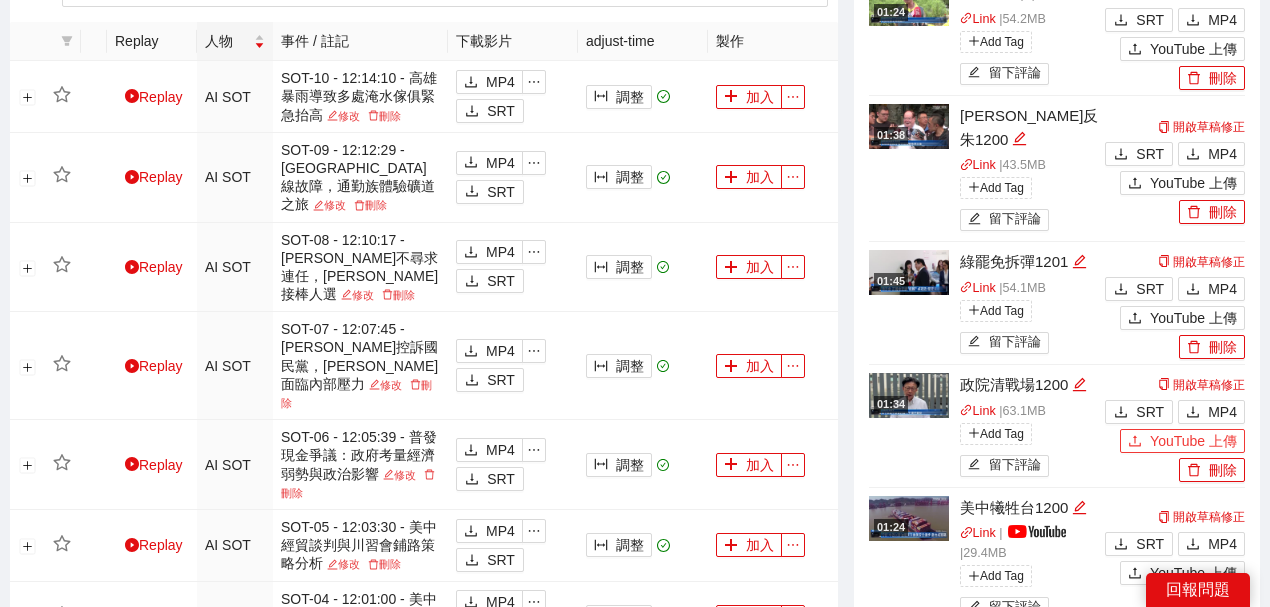click on "YouTube 上傳" at bounding box center (1193, 441) 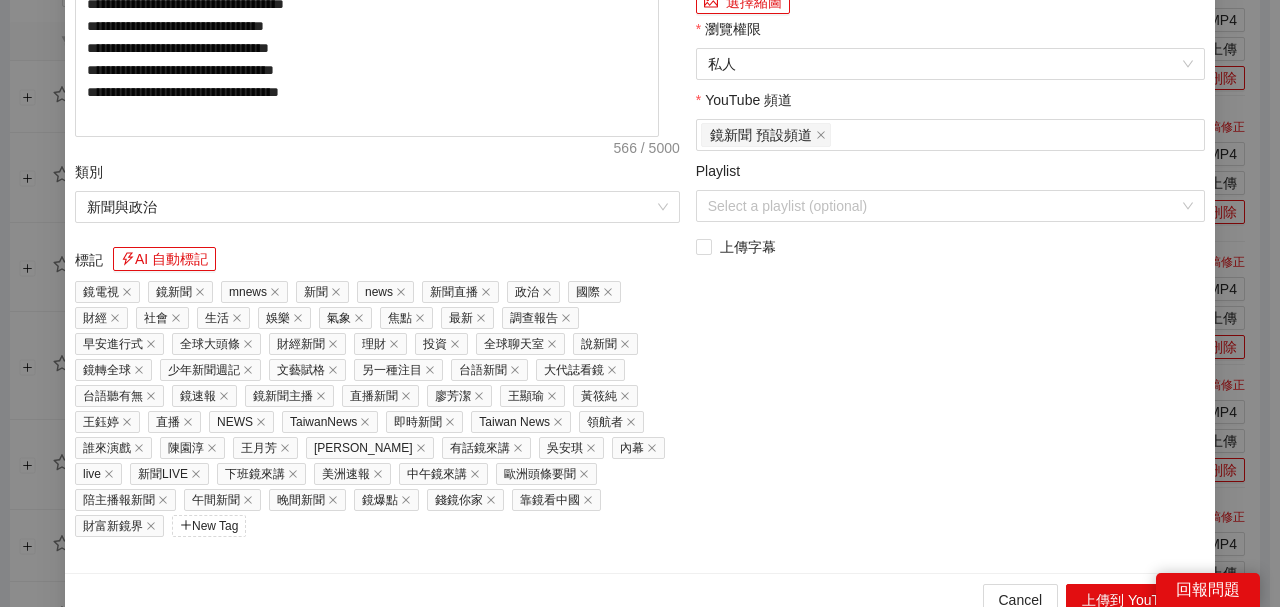 drag, startPoint x: 545, startPoint y: 117, endPoint x: 0, endPoint y: 72, distance: 546.8546 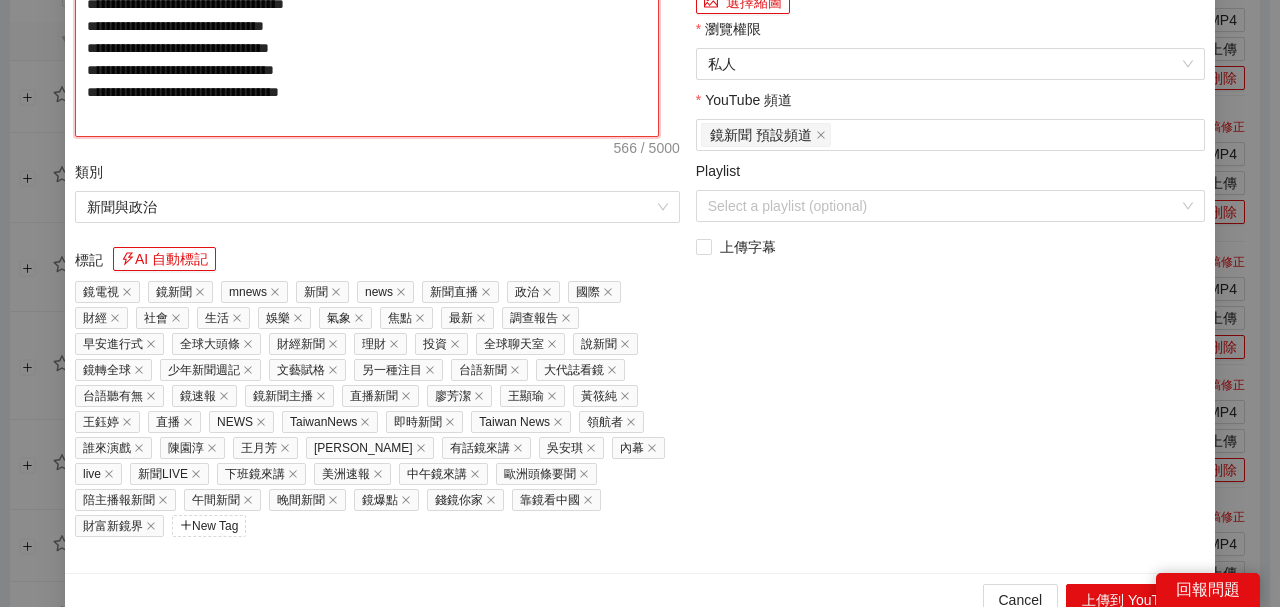 click on "**********" at bounding box center (367, -70) 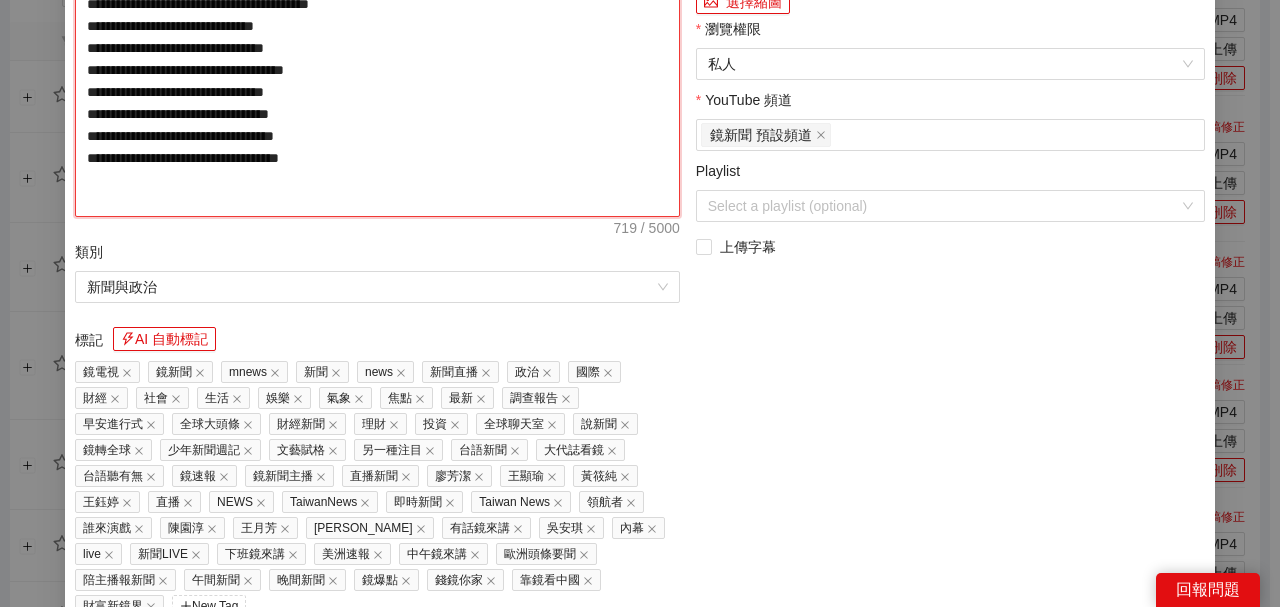 click on "0:05" at bounding box center [902, -89] 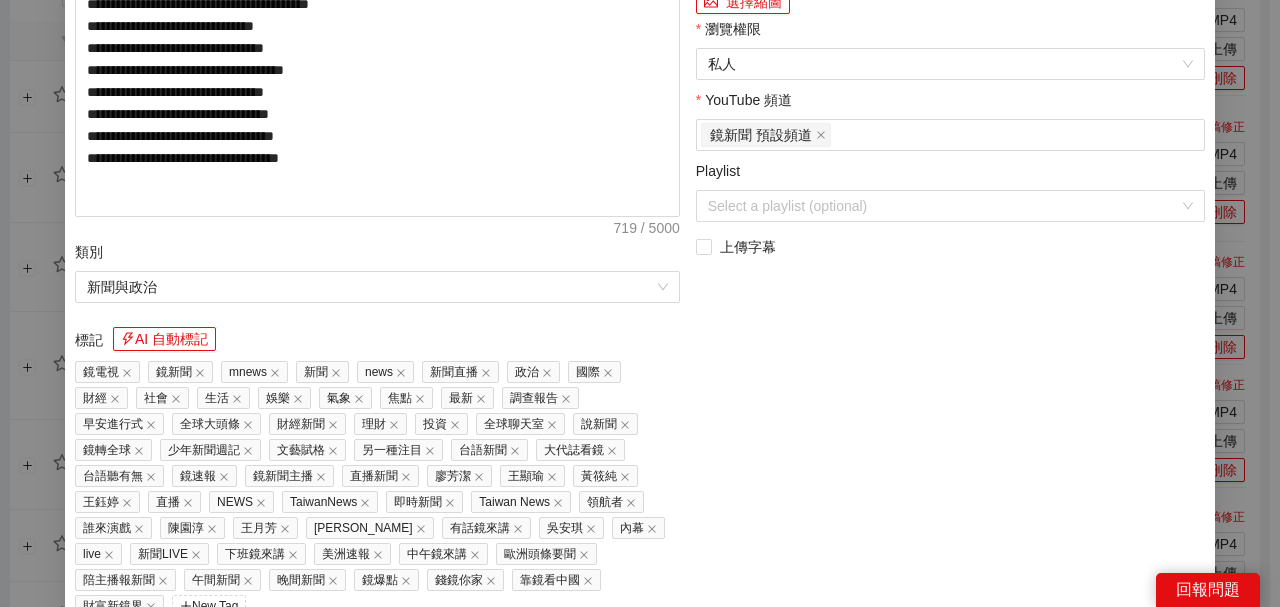 click at bounding box center (950, -253) 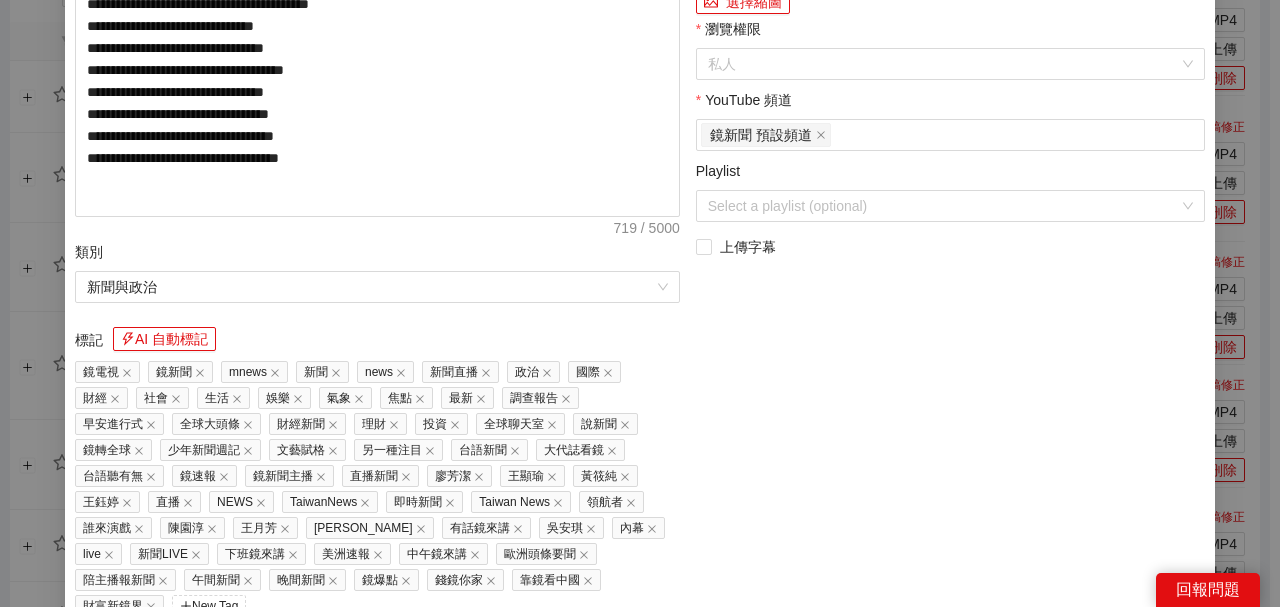 drag, startPoint x: 648, startPoint y: 575, endPoint x: 686, endPoint y: 520, distance: 66.85058 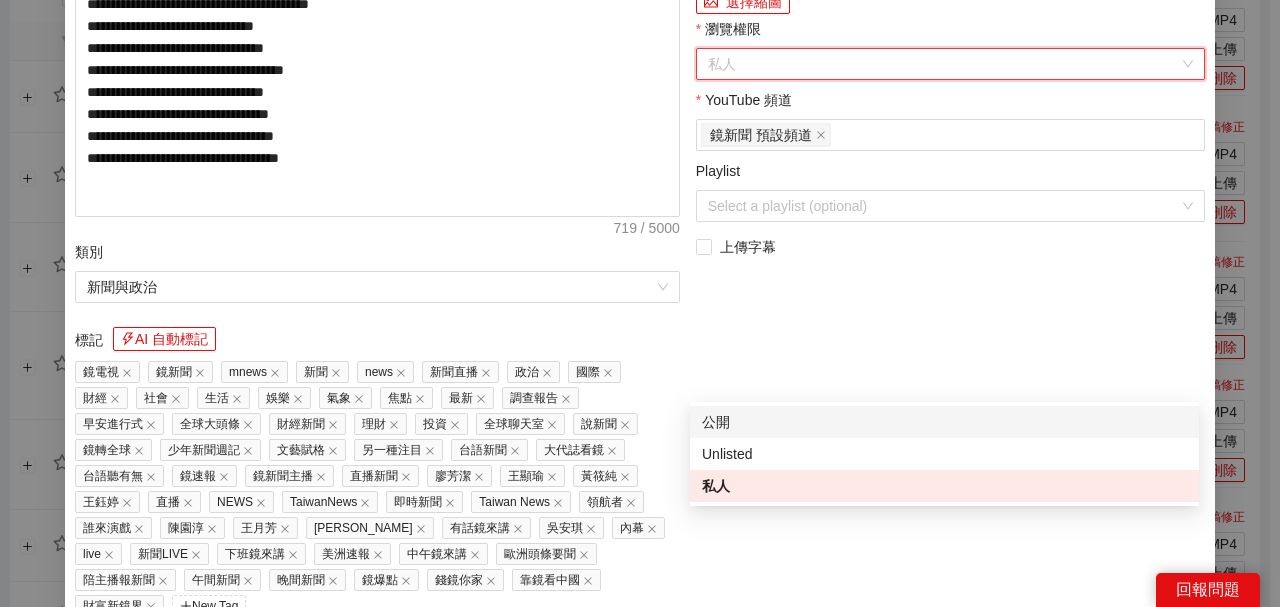 click on "公開" at bounding box center [944, 422] 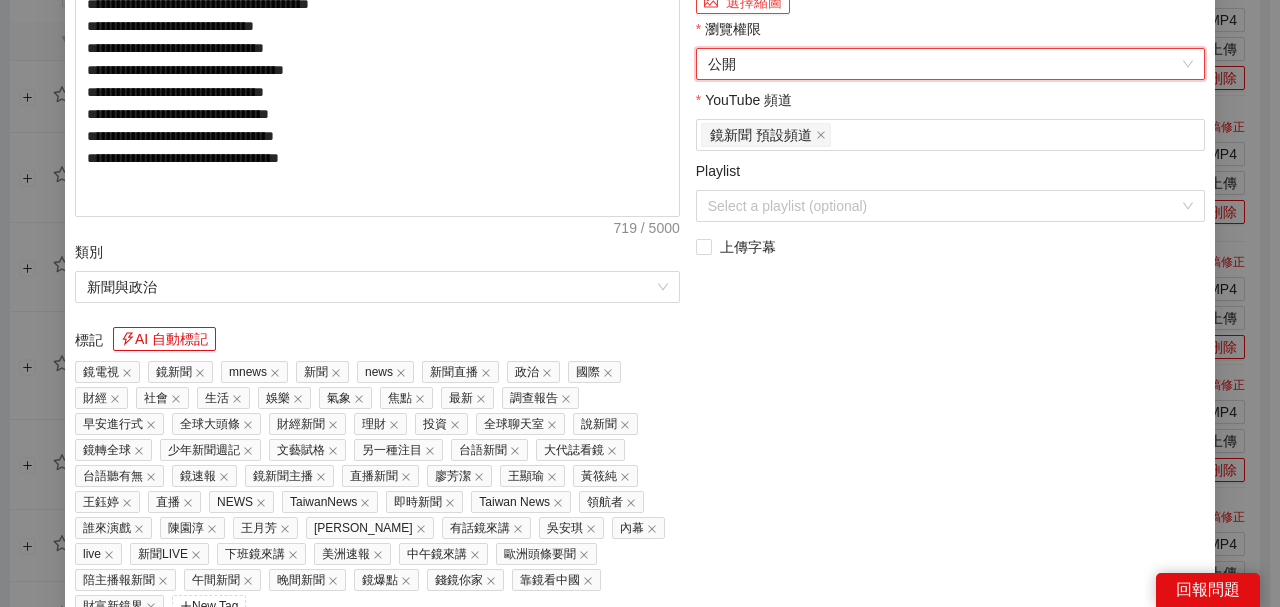 click on "選擇縮圖" at bounding box center [743, 2] 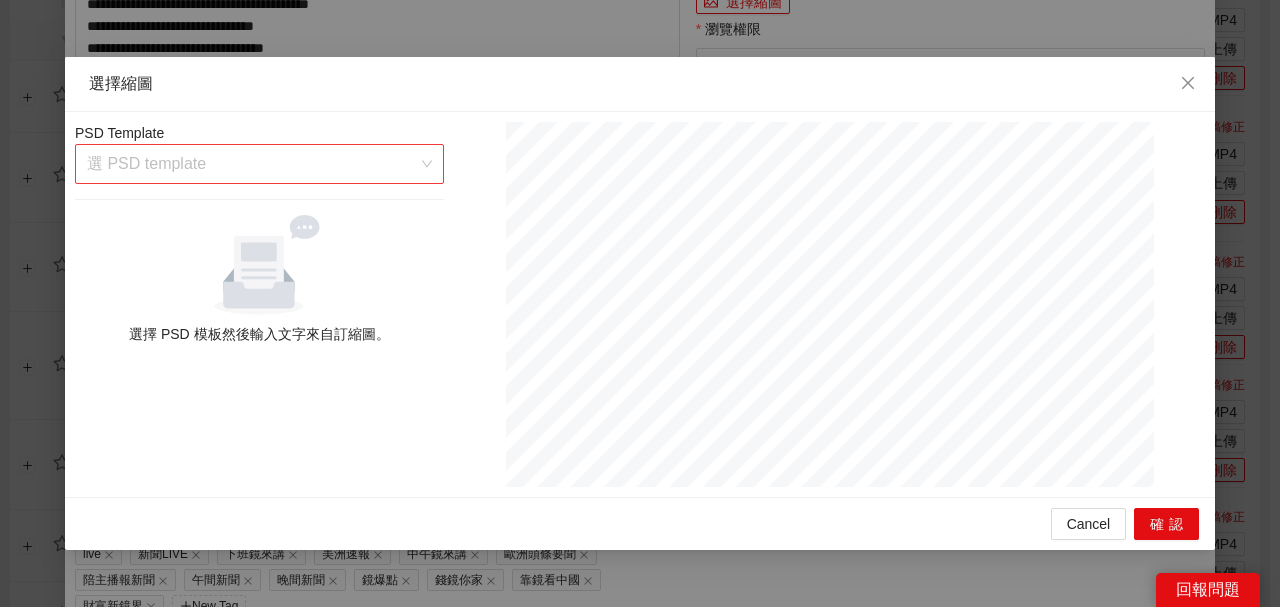 click at bounding box center (252, 164) 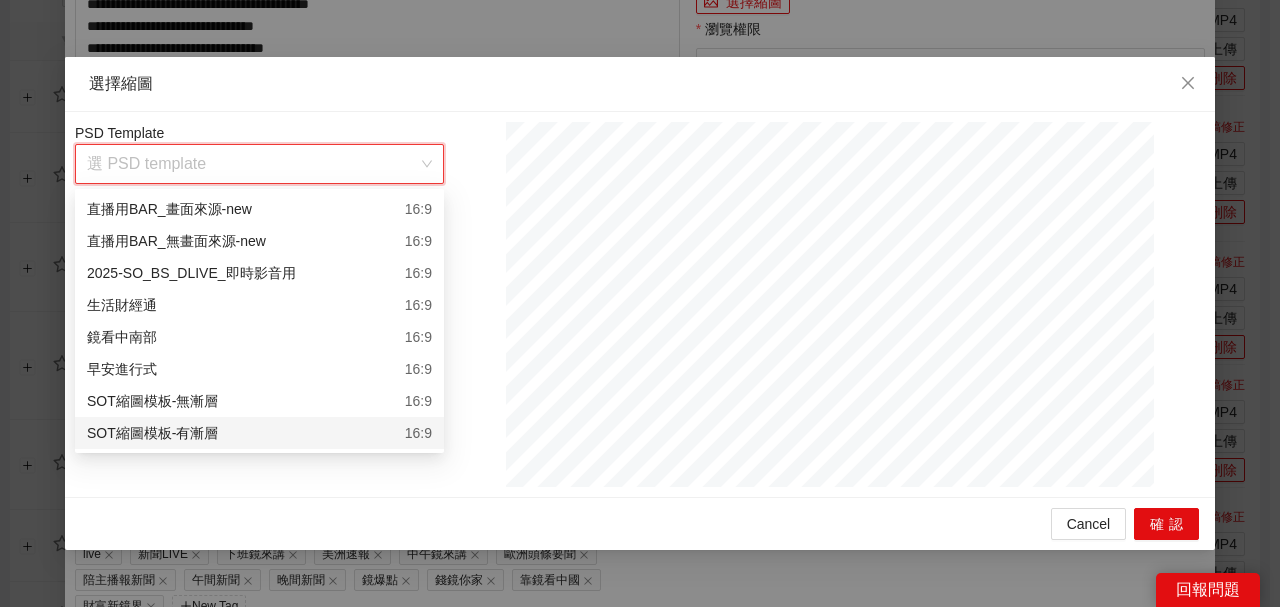 click on "SOT縮圖模板-有漸層 16:9" at bounding box center [259, 433] 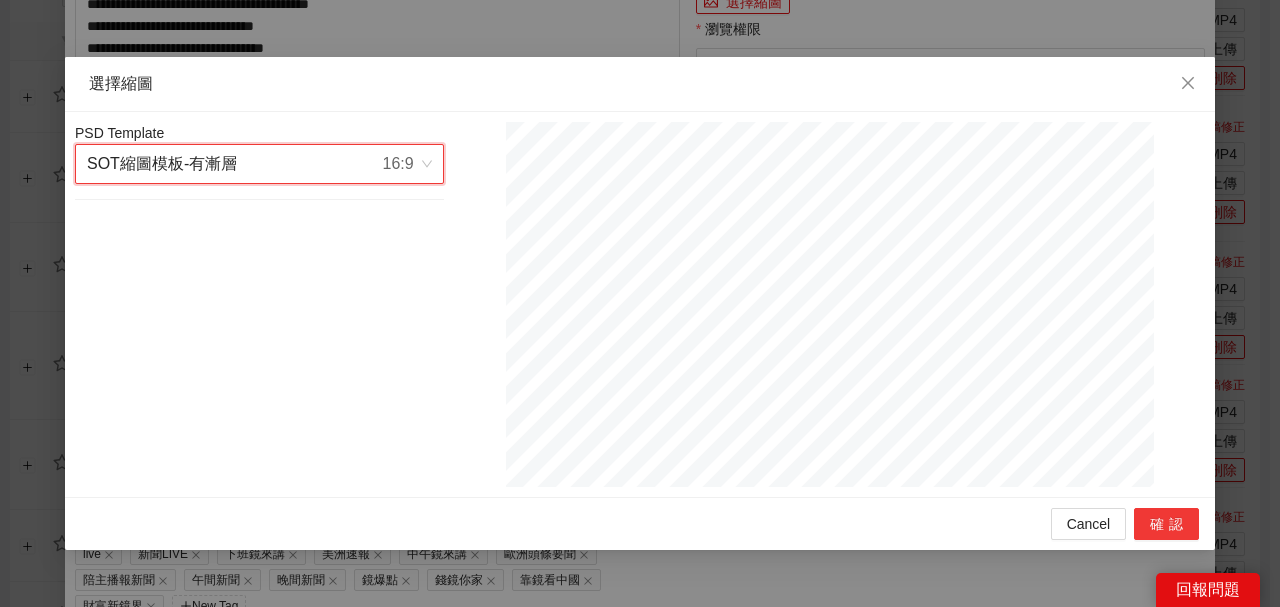 click on "確認" at bounding box center [1166, 524] 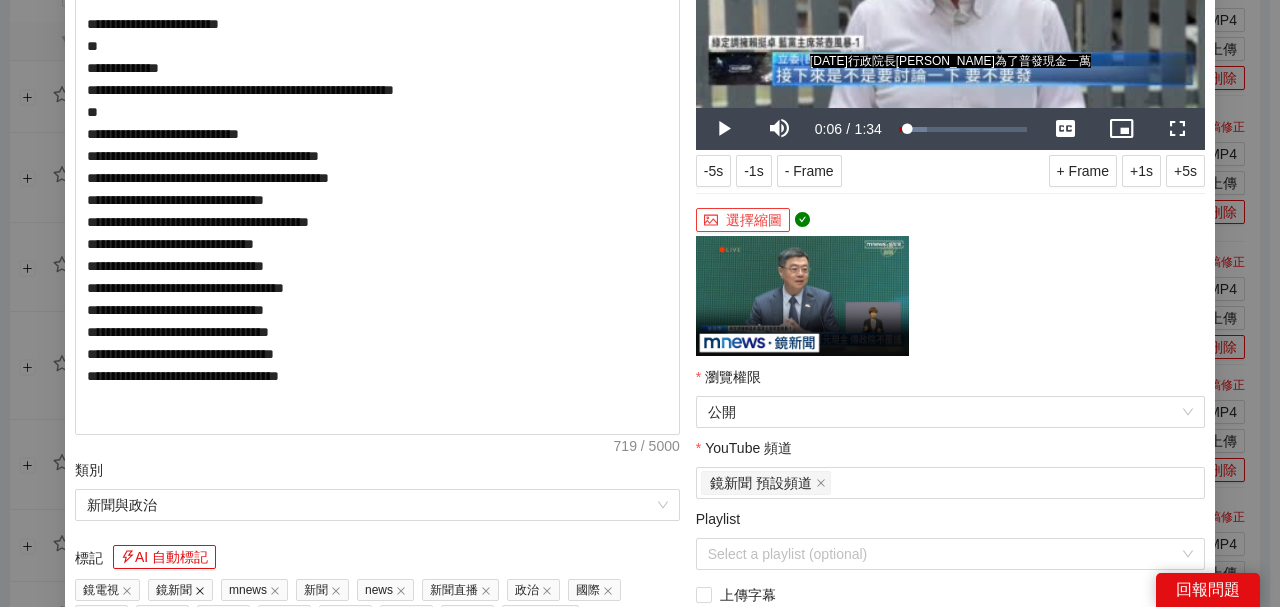 scroll, scrollTop: 266, scrollLeft: 0, axis: vertical 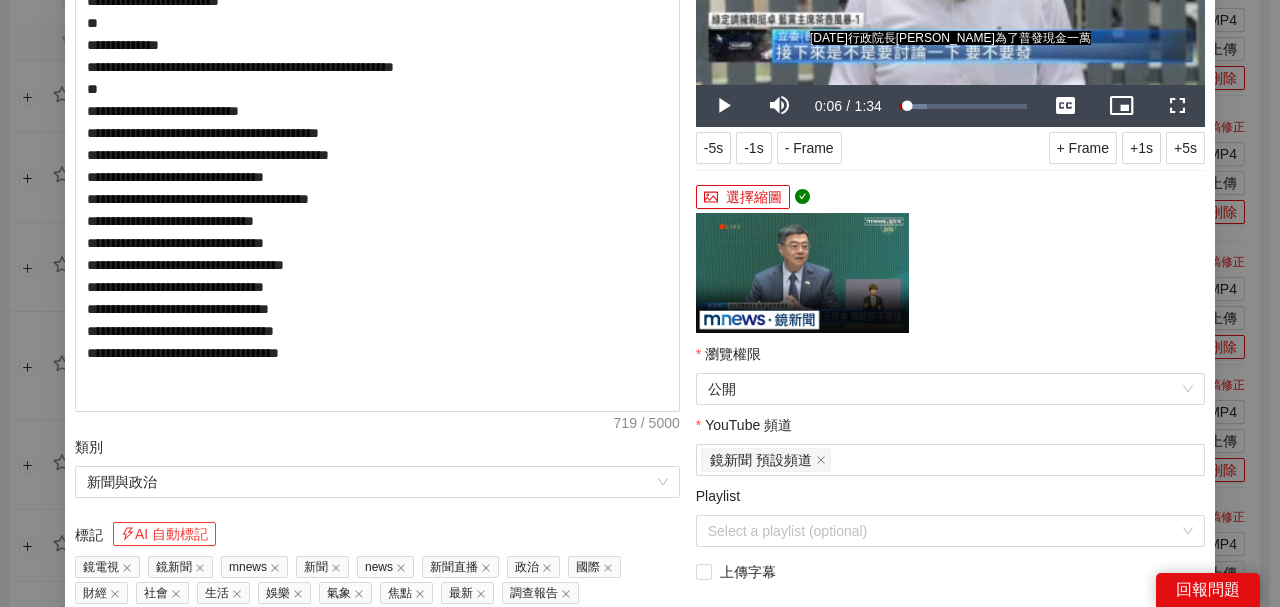 click on "AI 自動標記" at bounding box center [164, 534] 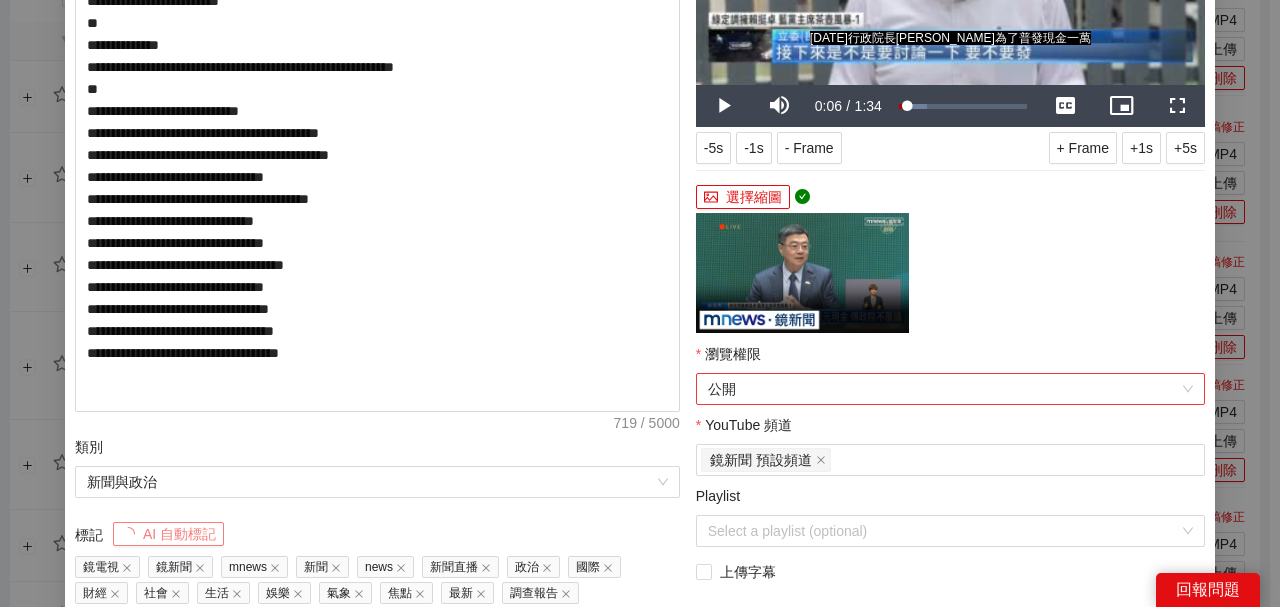 click on "公開" at bounding box center (950, 389) 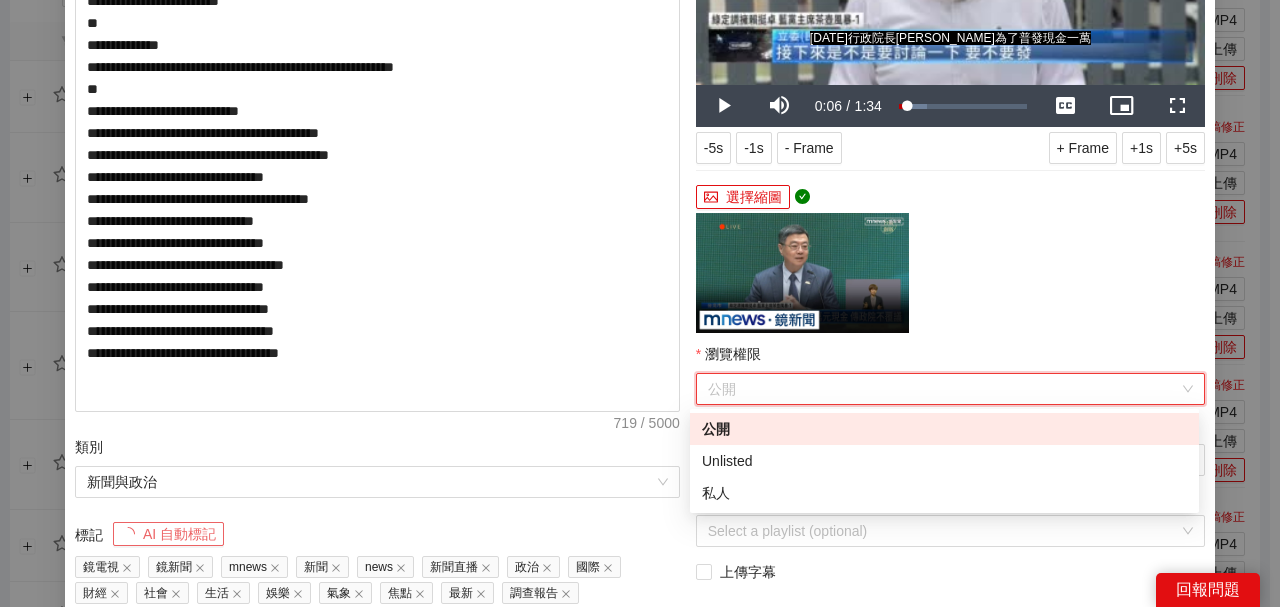 click on "公開" at bounding box center (944, 429) 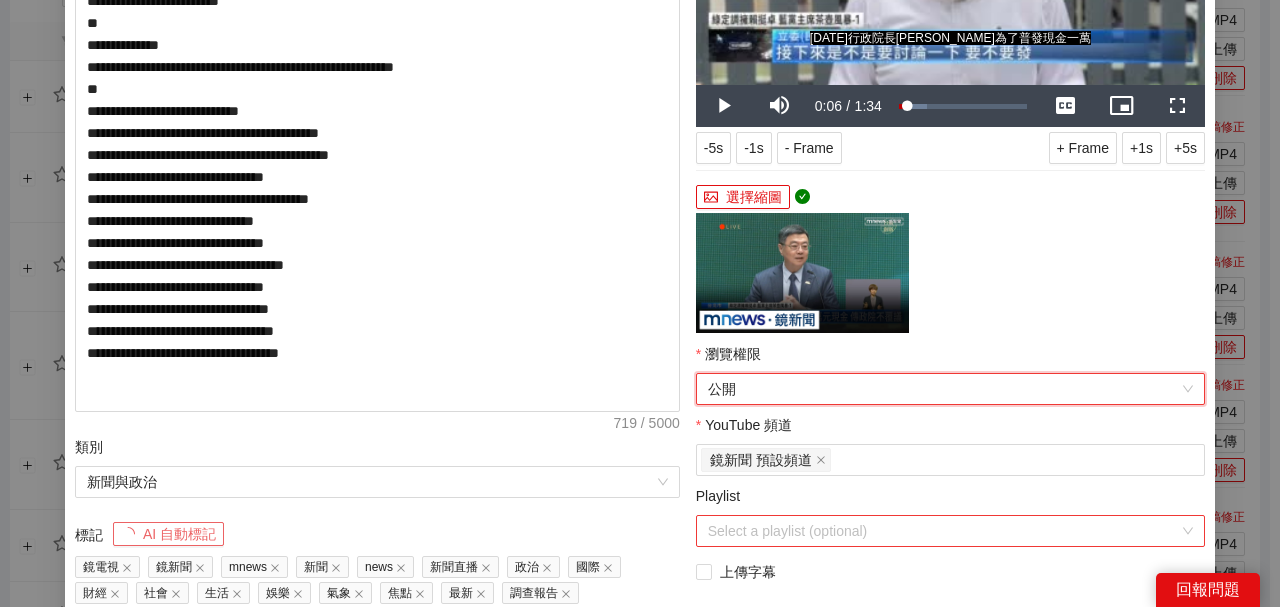 click on "Playlist" at bounding box center [943, 531] 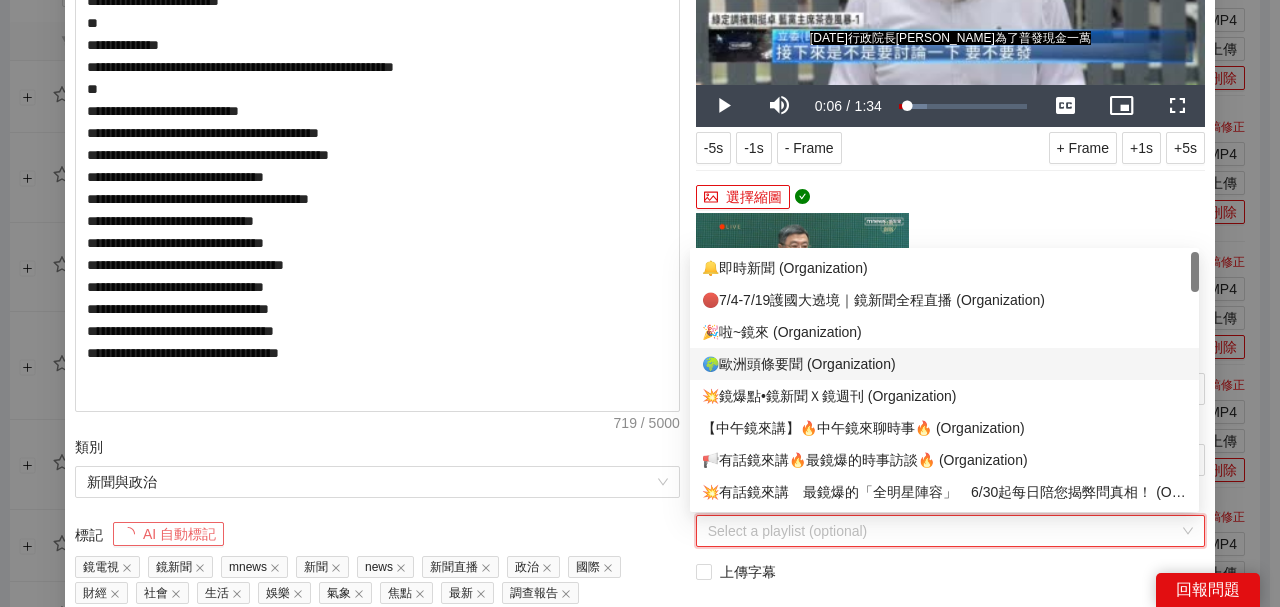scroll, scrollTop: 200, scrollLeft: 0, axis: vertical 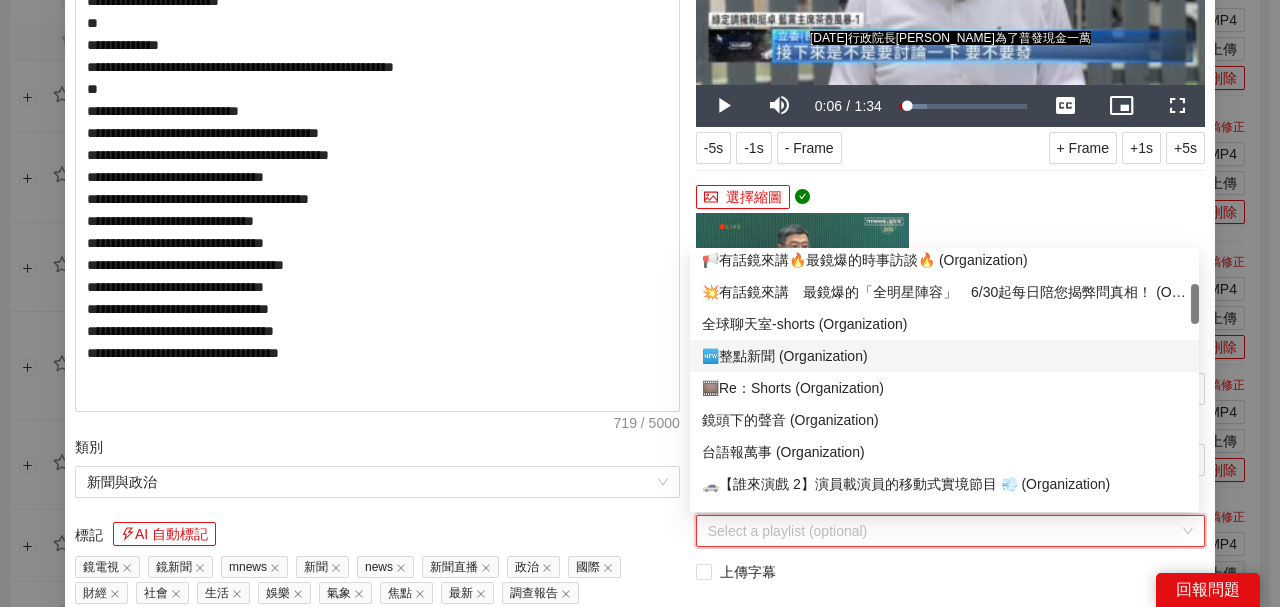 click on "🆕整點新聞 (Organization)" at bounding box center [944, 356] 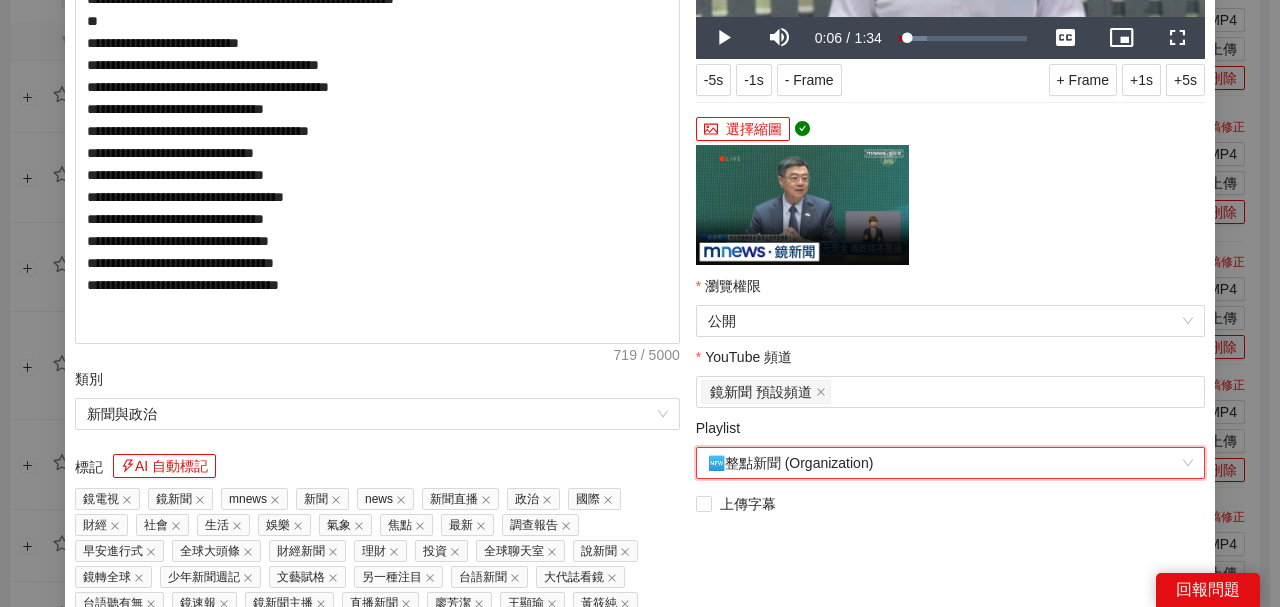 scroll, scrollTop: 603, scrollLeft: 0, axis: vertical 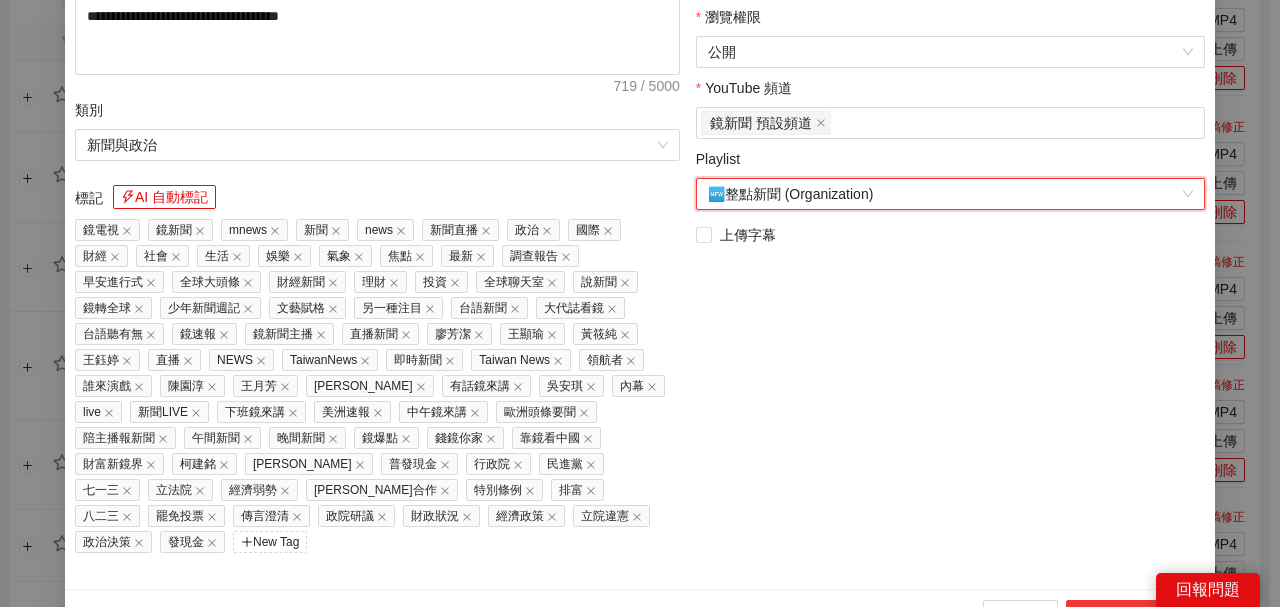 click on "上傳到 YouTube" at bounding box center [1132, 616] 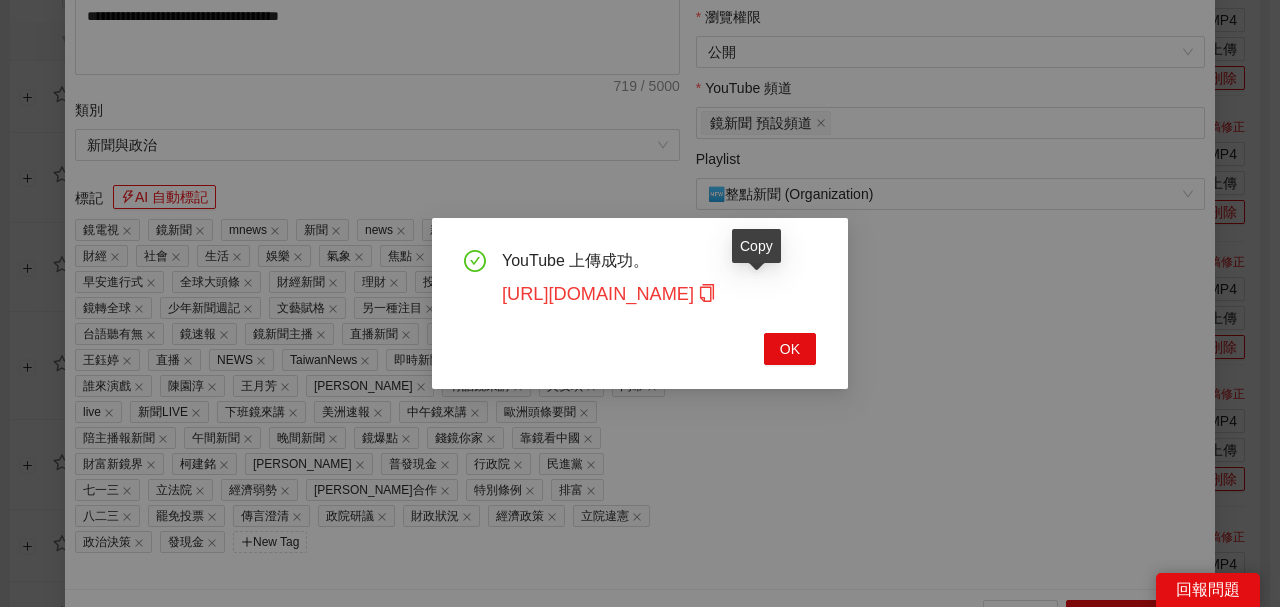 click 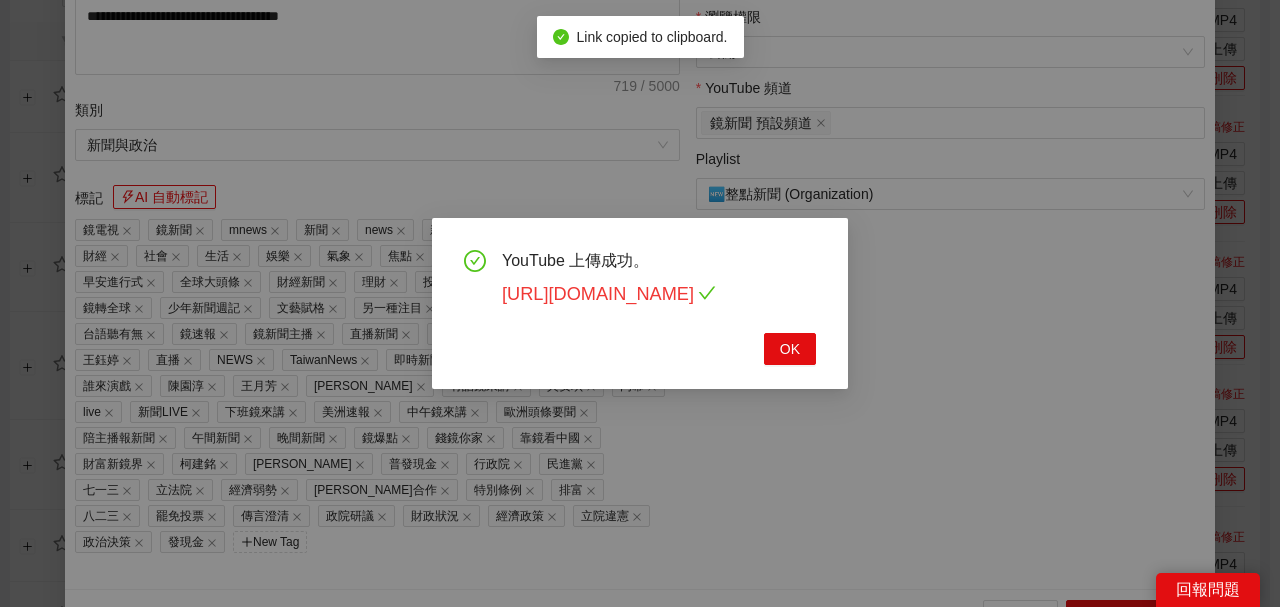 click on "[URL][DOMAIN_NAME]" at bounding box center [609, 294] 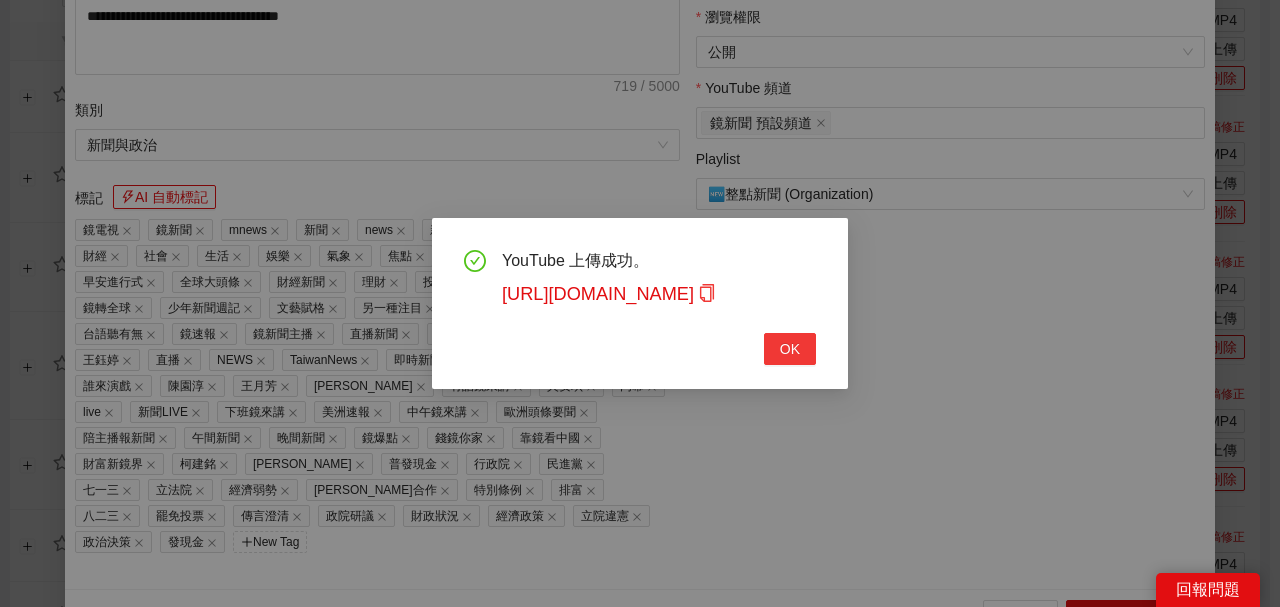 click on "OK" at bounding box center [790, 349] 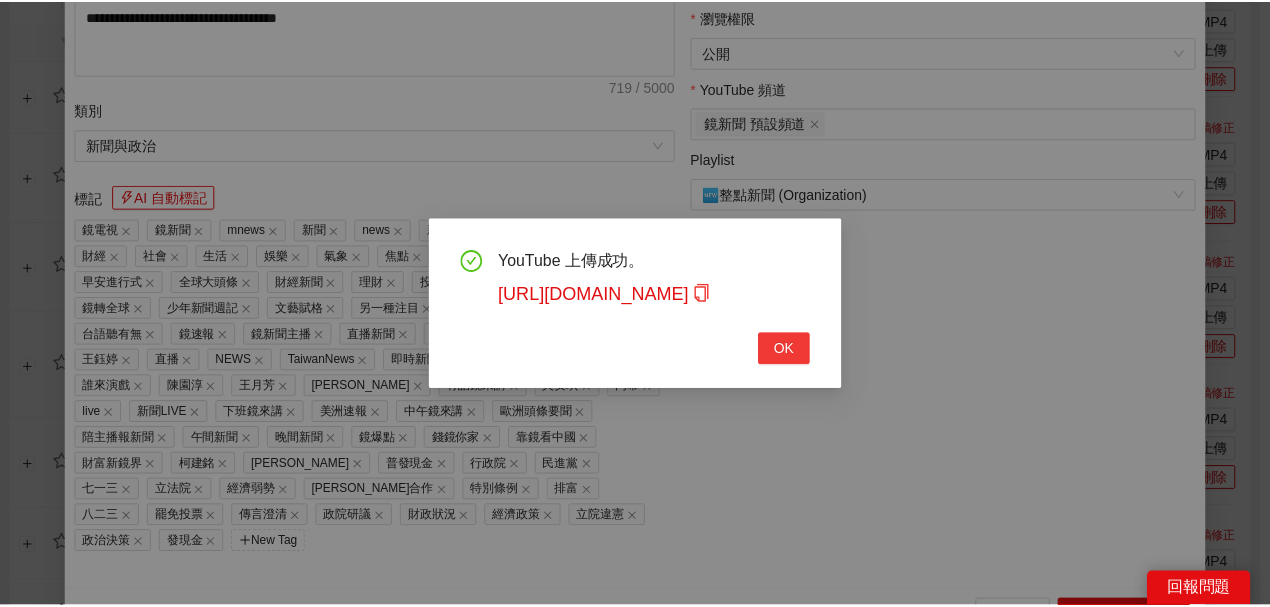 scroll, scrollTop: 461, scrollLeft: 0, axis: vertical 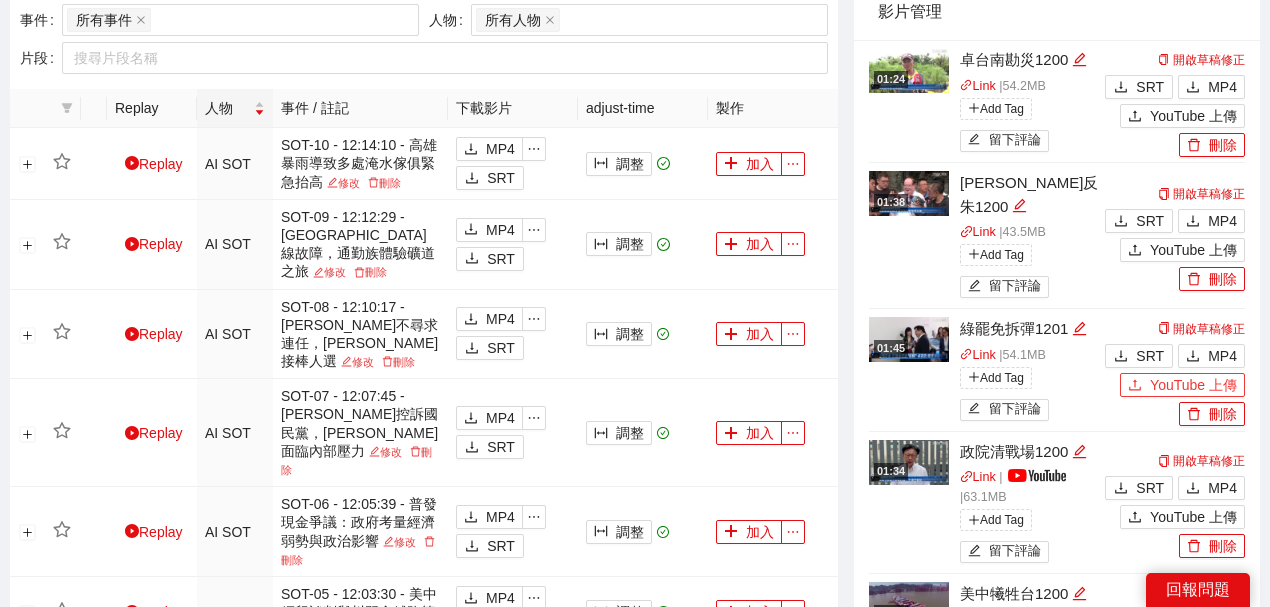 drag, startPoint x: 1148, startPoint y: 362, endPoint x: 1131, endPoint y: 354, distance: 18.788294 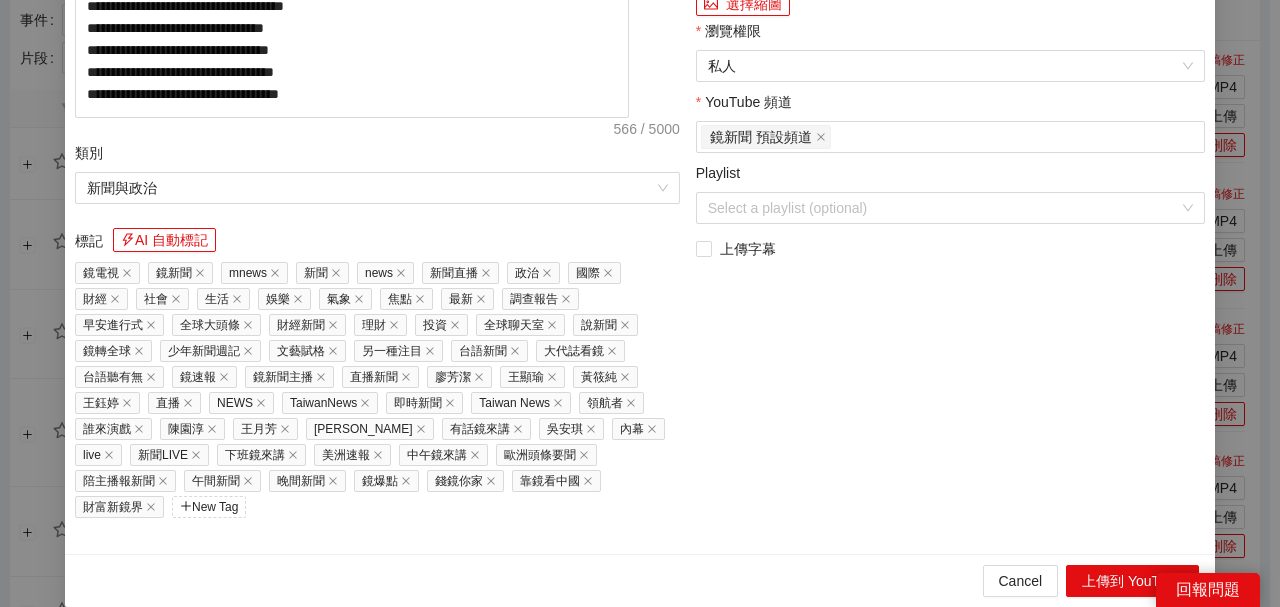 drag, startPoint x: 317, startPoint y: 119, endPoint x: 0, endPoint y: 104, distance: 317.3547 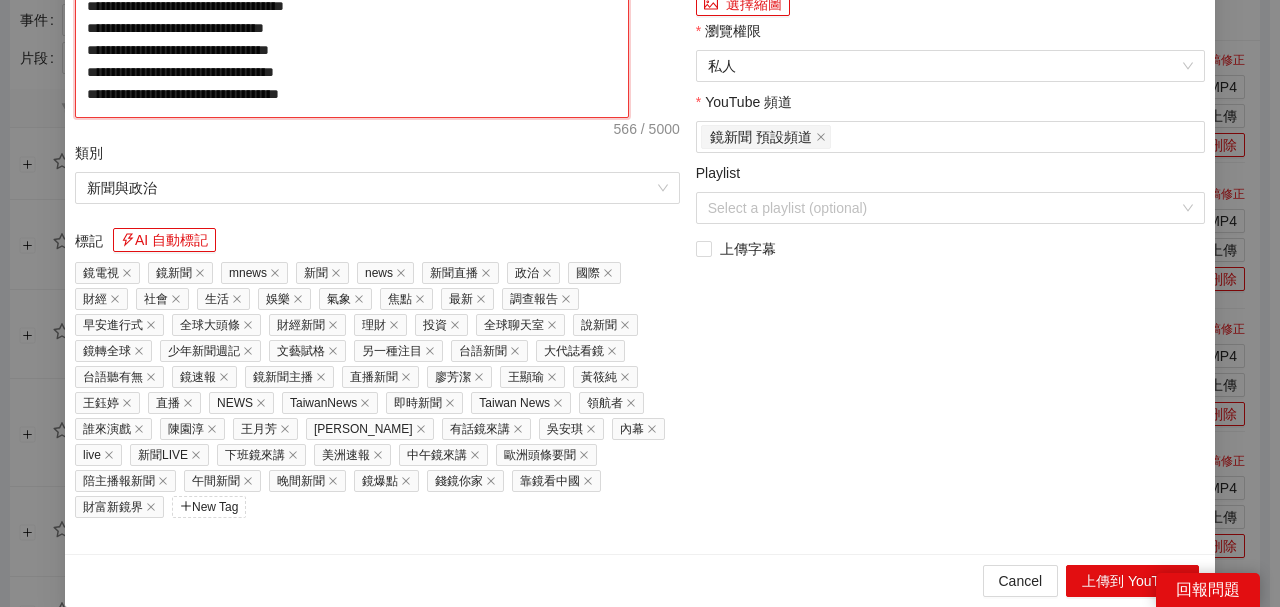 click on "**********" at bounding box center (352, -78) 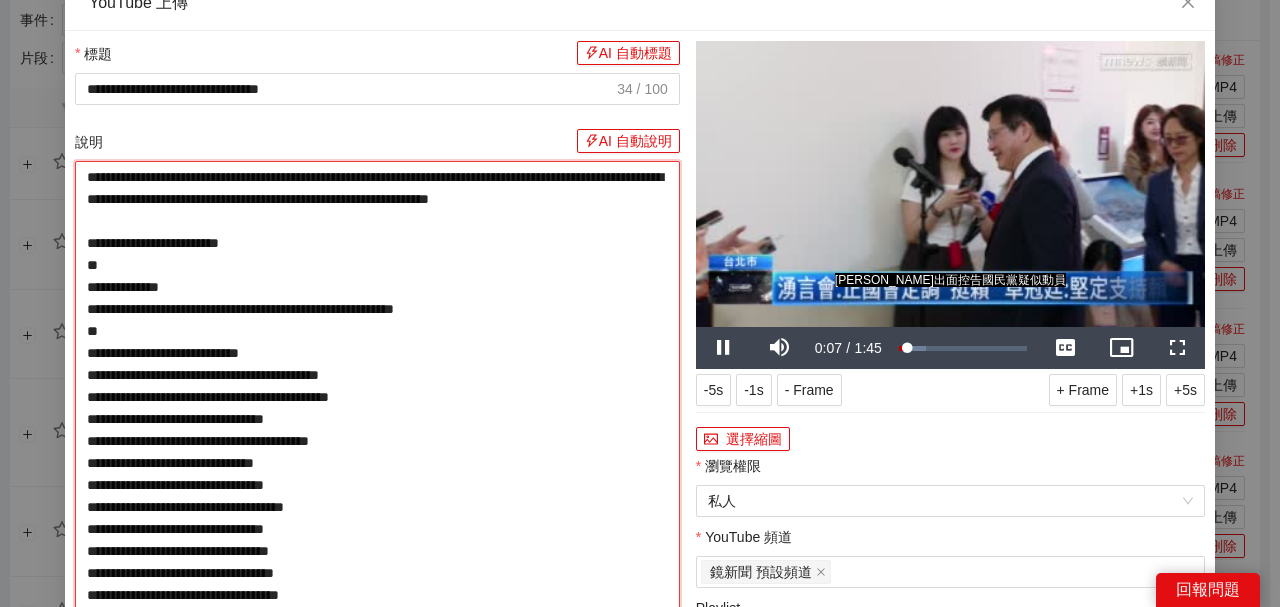 scroll, scrollTop: 0, scrollLeft: 0, axis: both 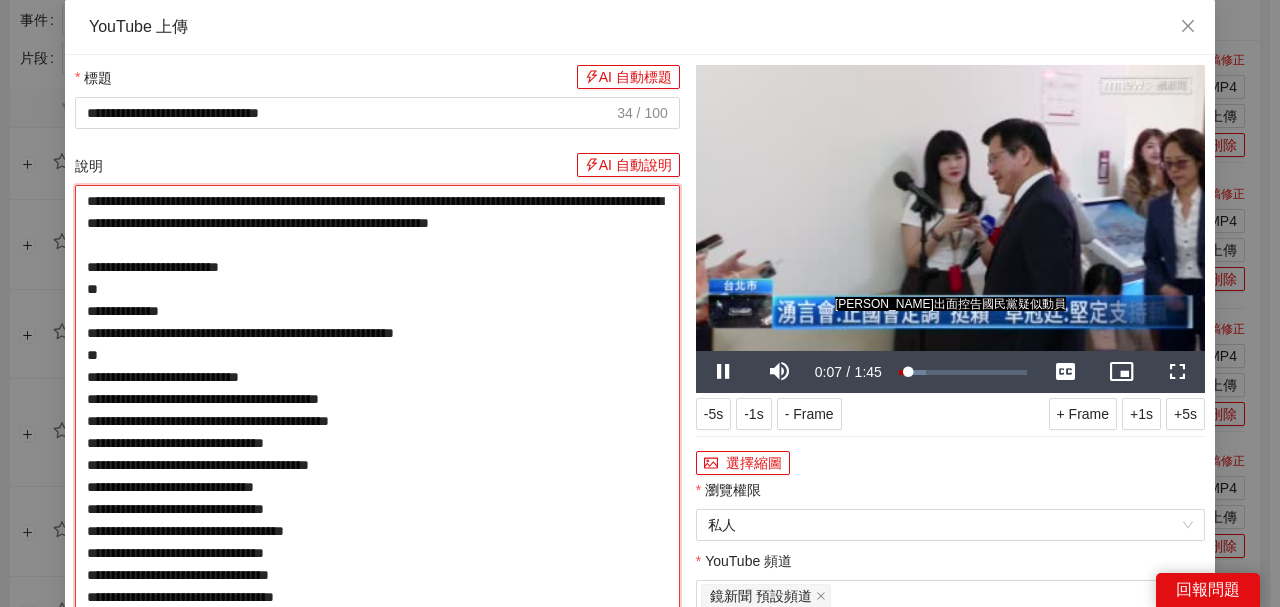 type on "**********" 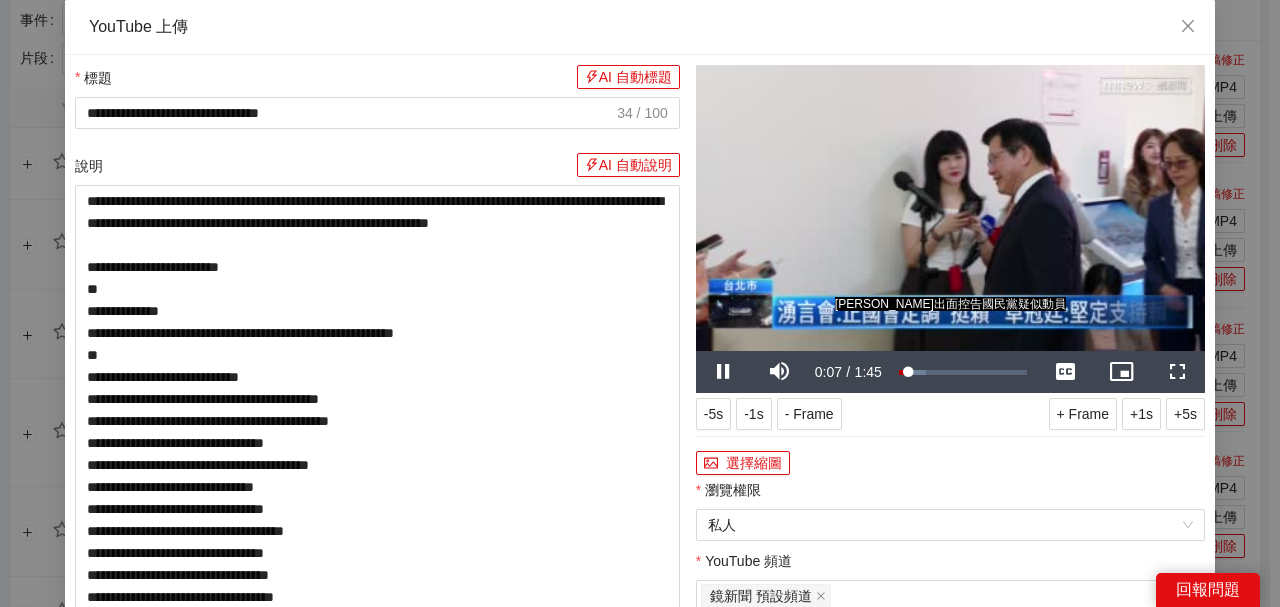 click at bounding box center (950, 208) 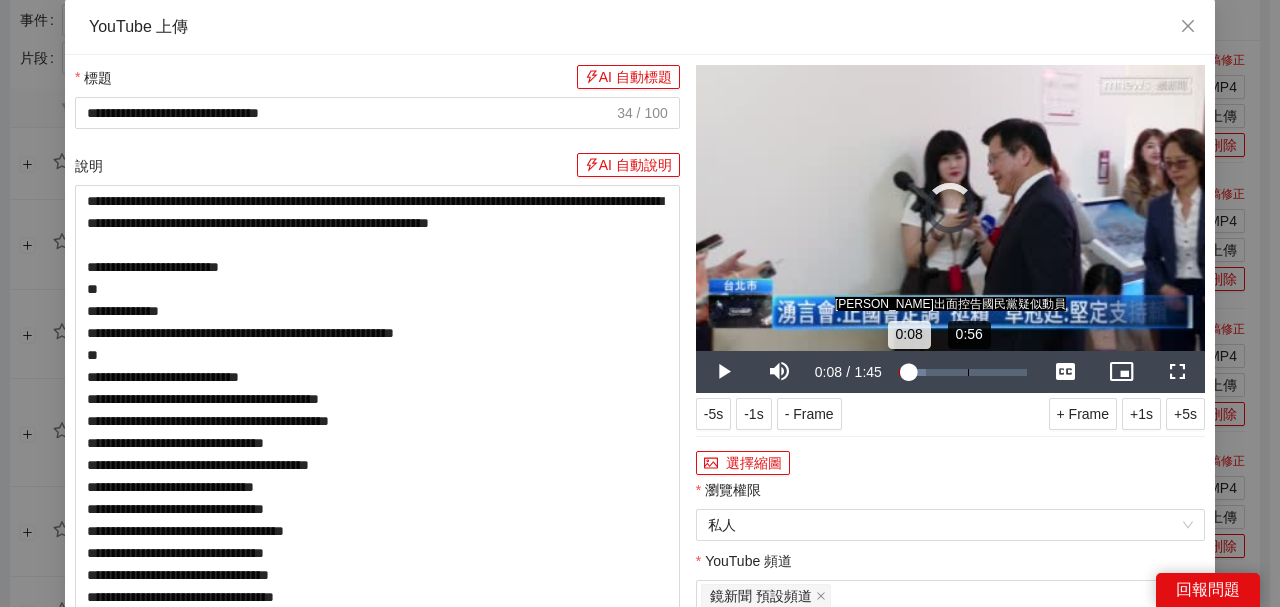 click on "Loaded :  20.84% 0:56 0:08" at bounding box center (963, 372) 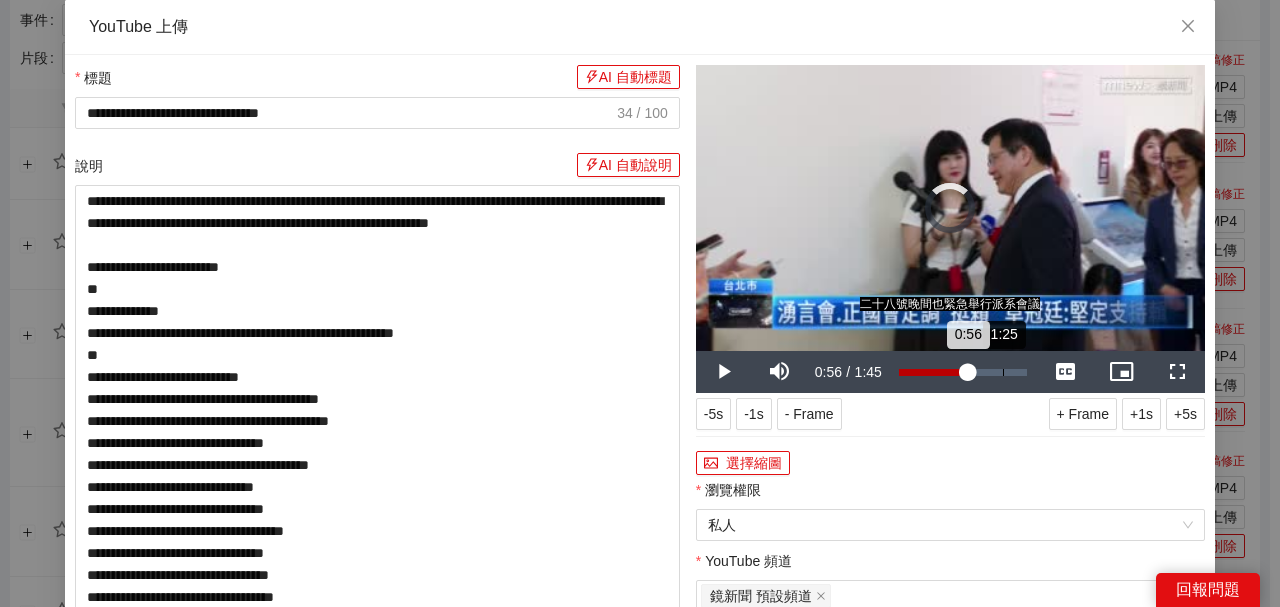 click on "1:25" at bounding box center (1003, 372) 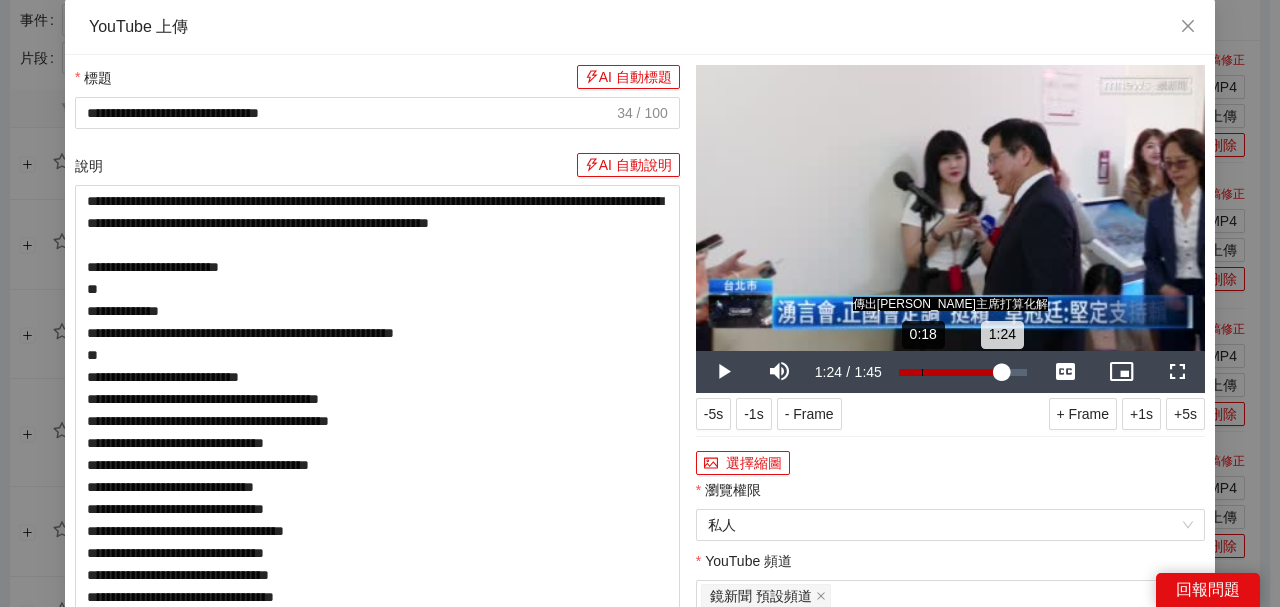 click on "0:18" at bounding box center [922, 372] 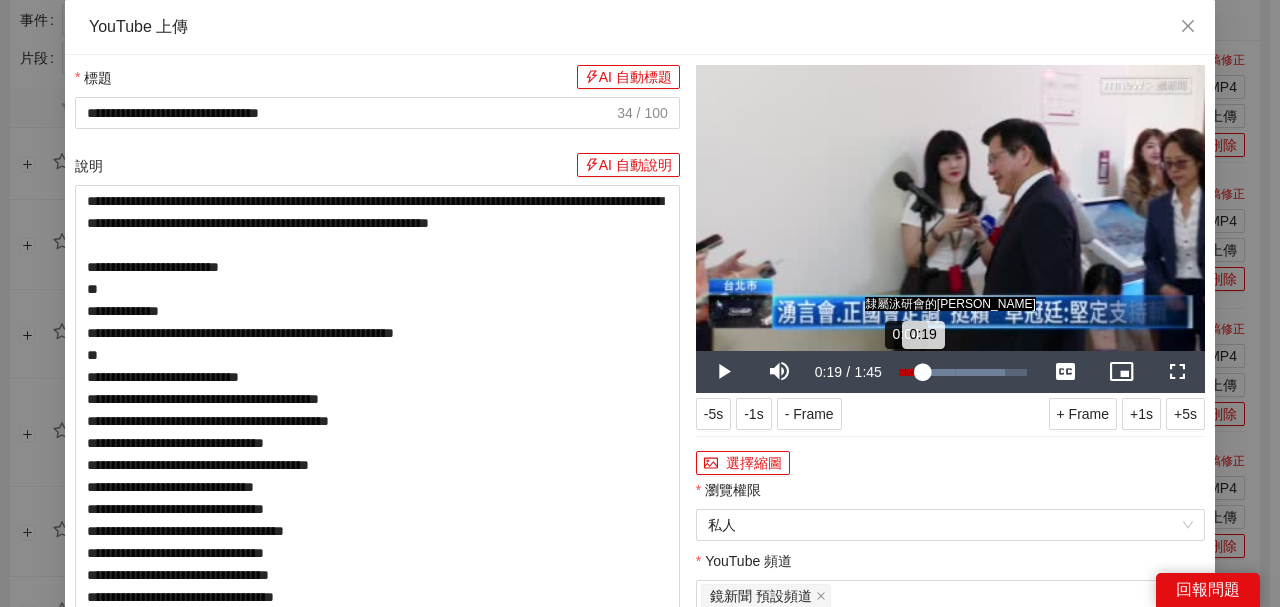 click on "0:19" at bounding box center (911, 372) 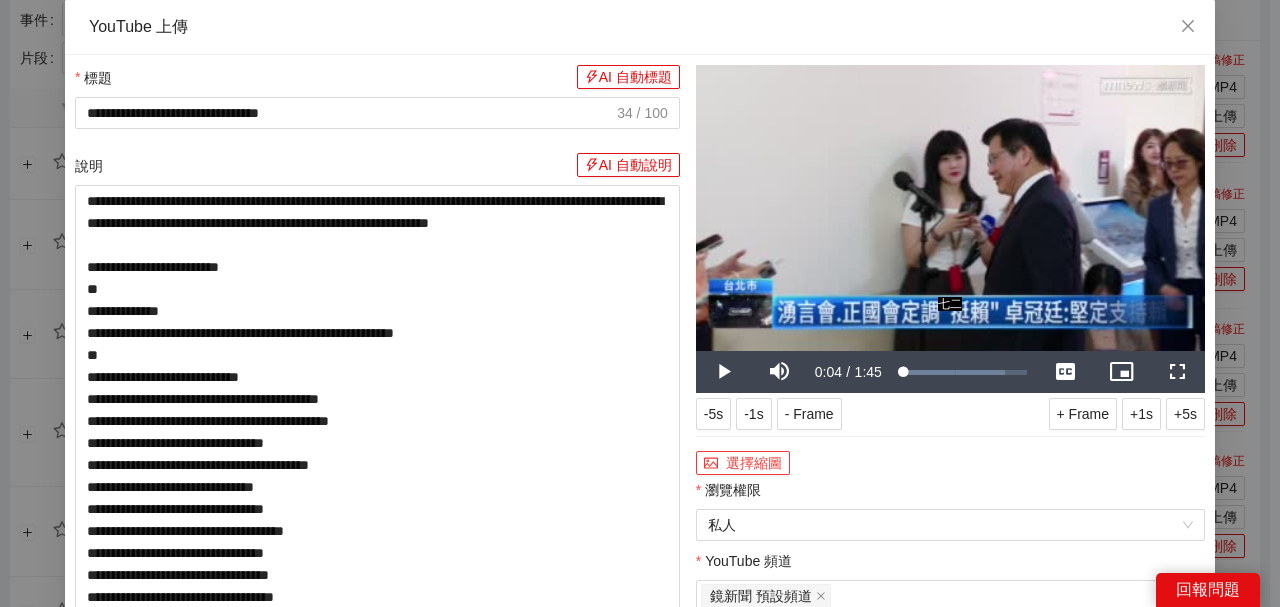 click on "選擇縮圖" at bounding box center [743, 463] 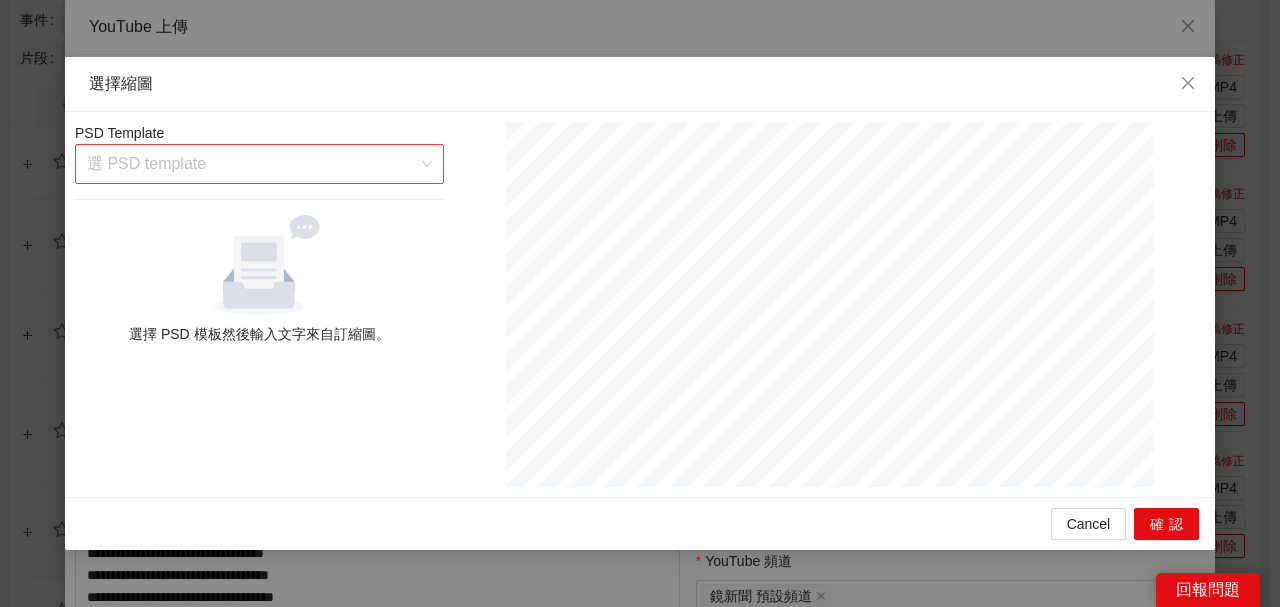 click at bounding box center (252, 164) 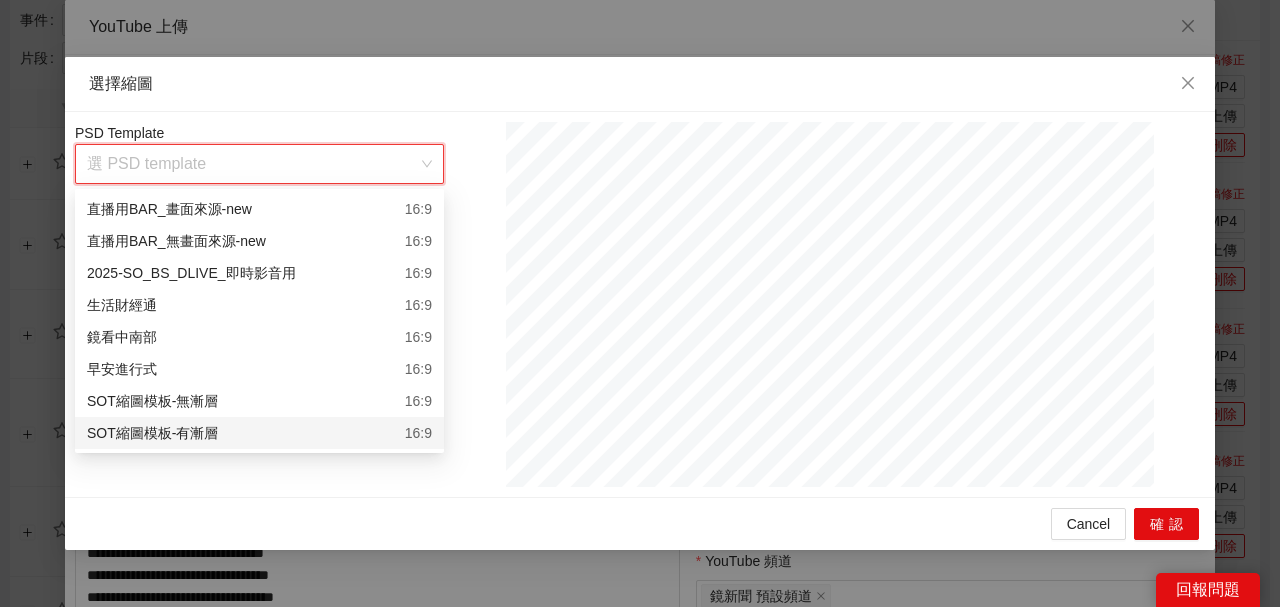 click on "SOT縮圖模板-有漸層 16:9" at bounding box center [259, 433] 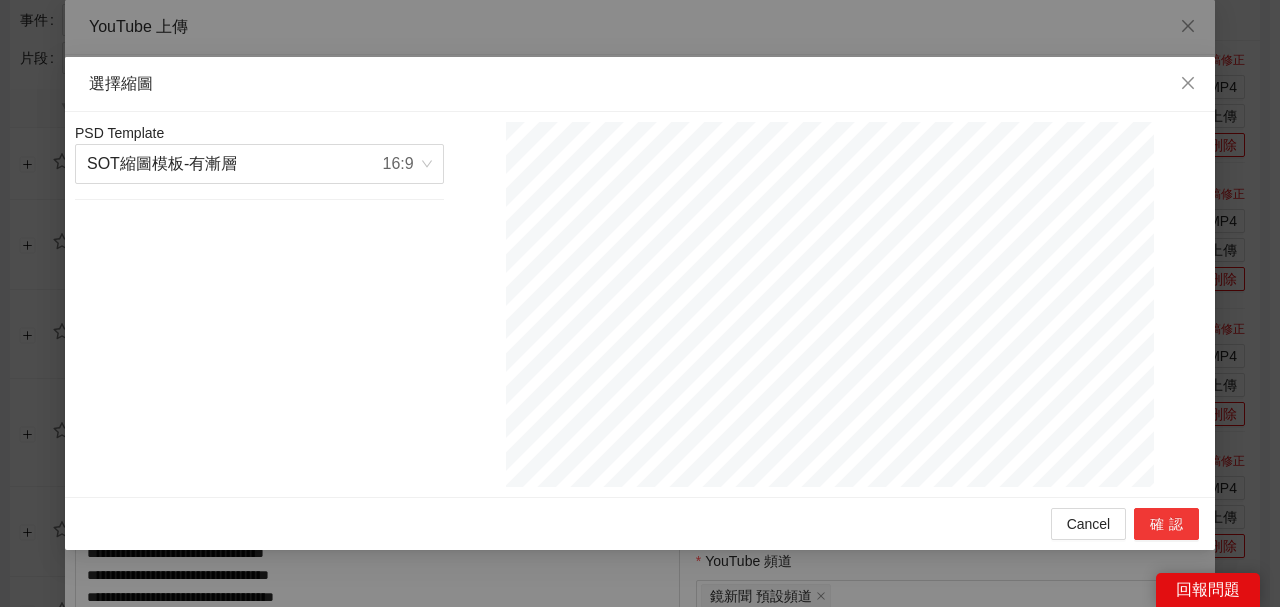 click on "確認" at bounding box center [1166, 524] 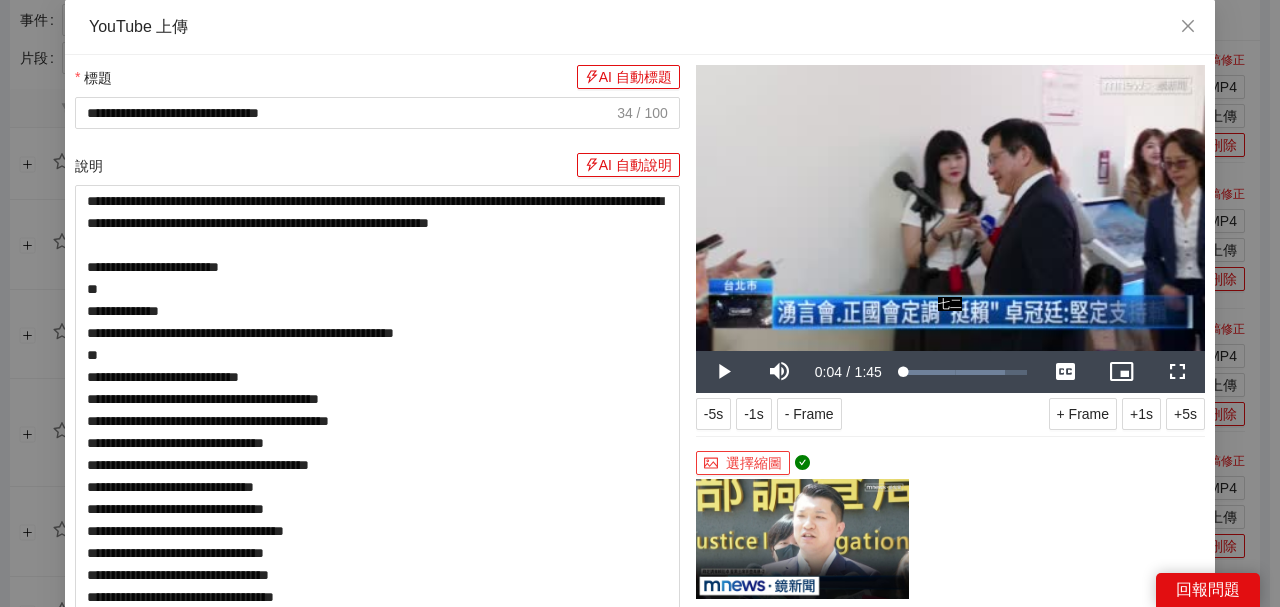 scroll, scrollTop: 333, scrollLeft: 0, axis: vertical 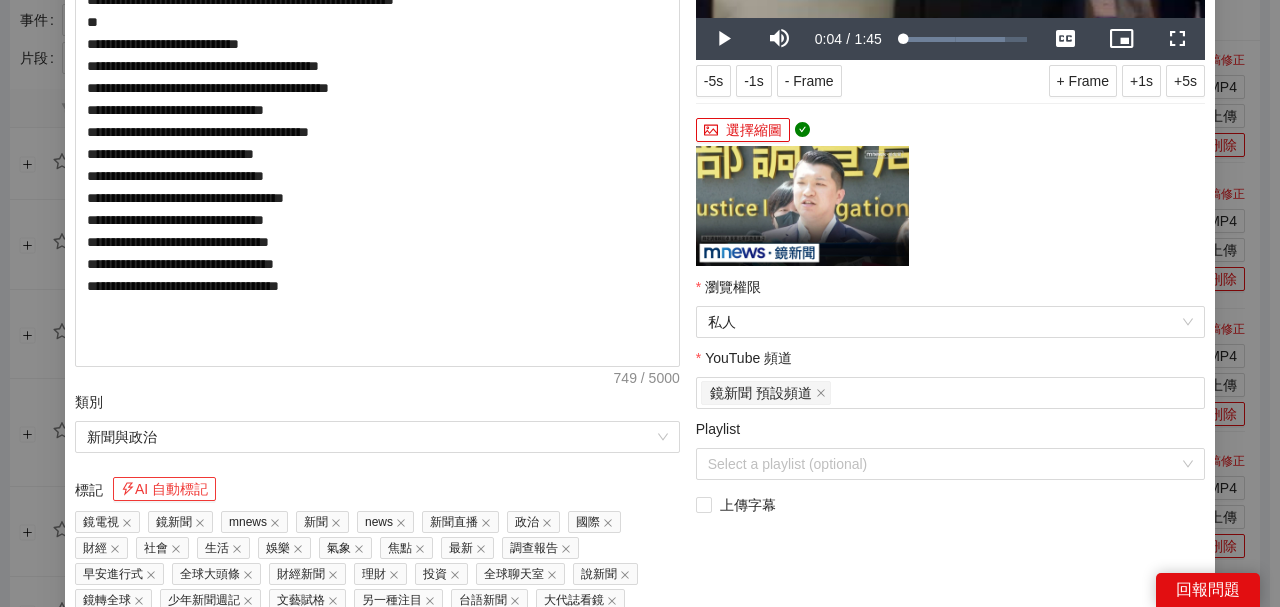 drag, startPoint x: 188, startPoint y: 488, endPoint x: 202, endPoint y: 474, distance: 19.79899 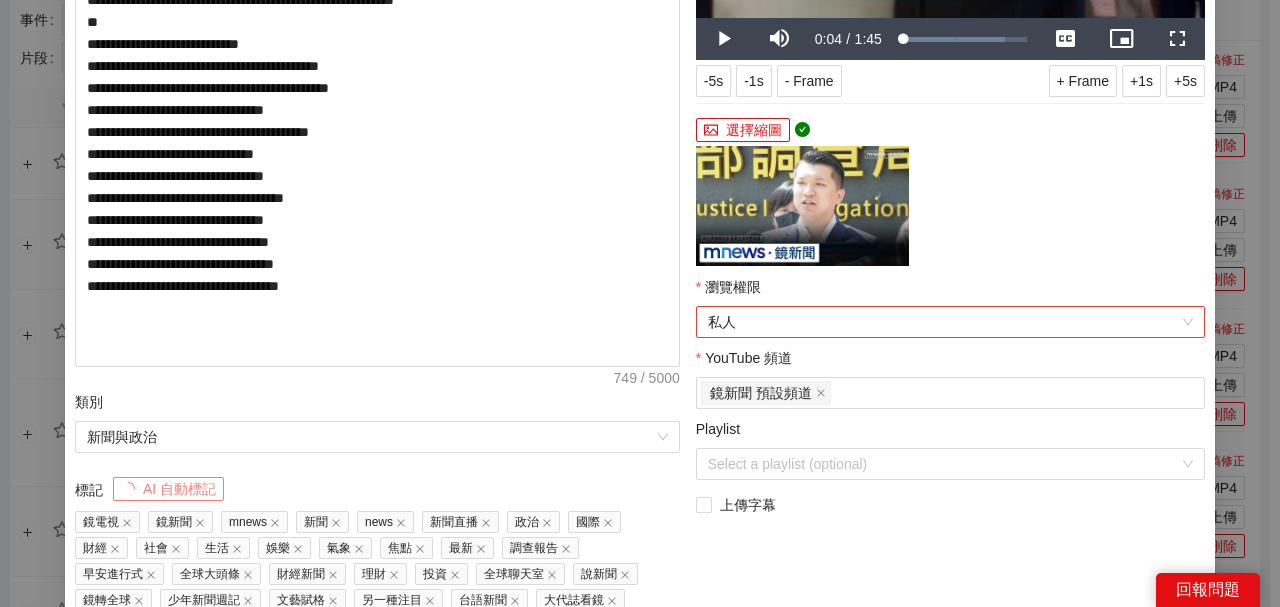 click on "私人" at bounding box center (950, 322) 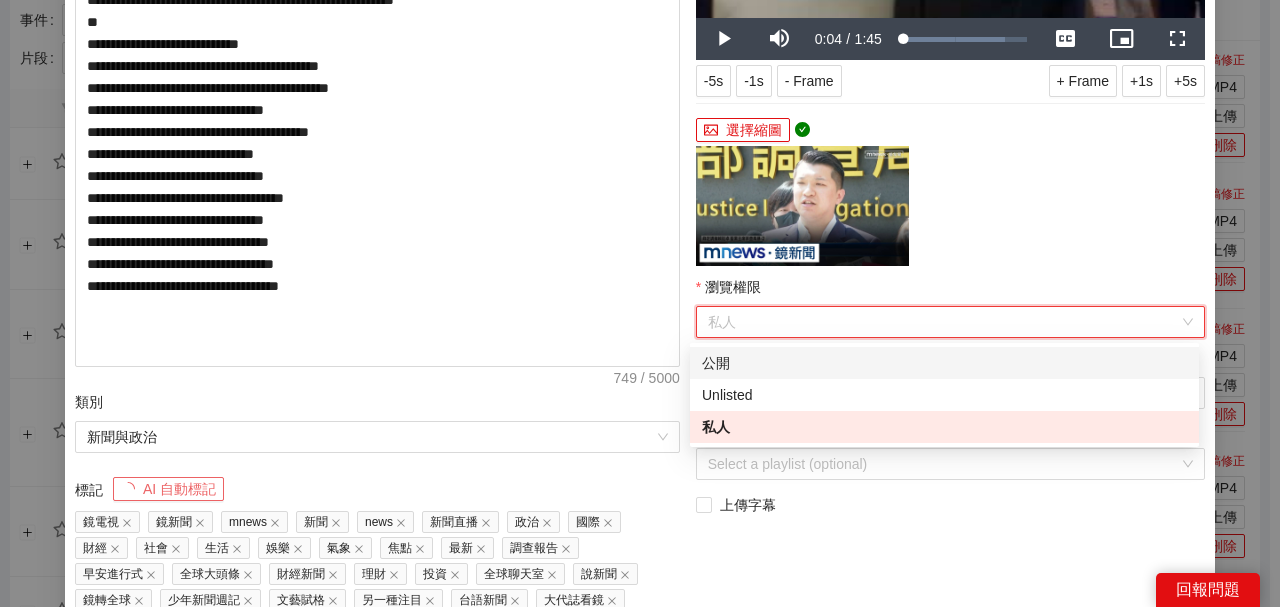 click on "公開" at bounding box center [944, 363] 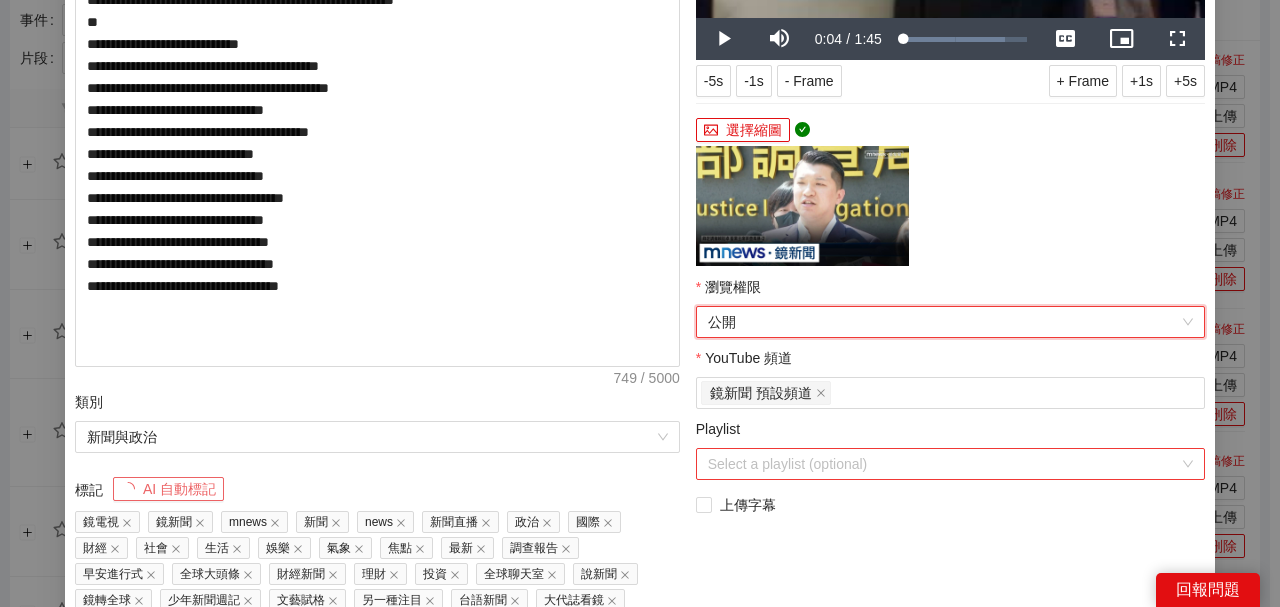 click on "Playlist" at bounding box center [943, 464] 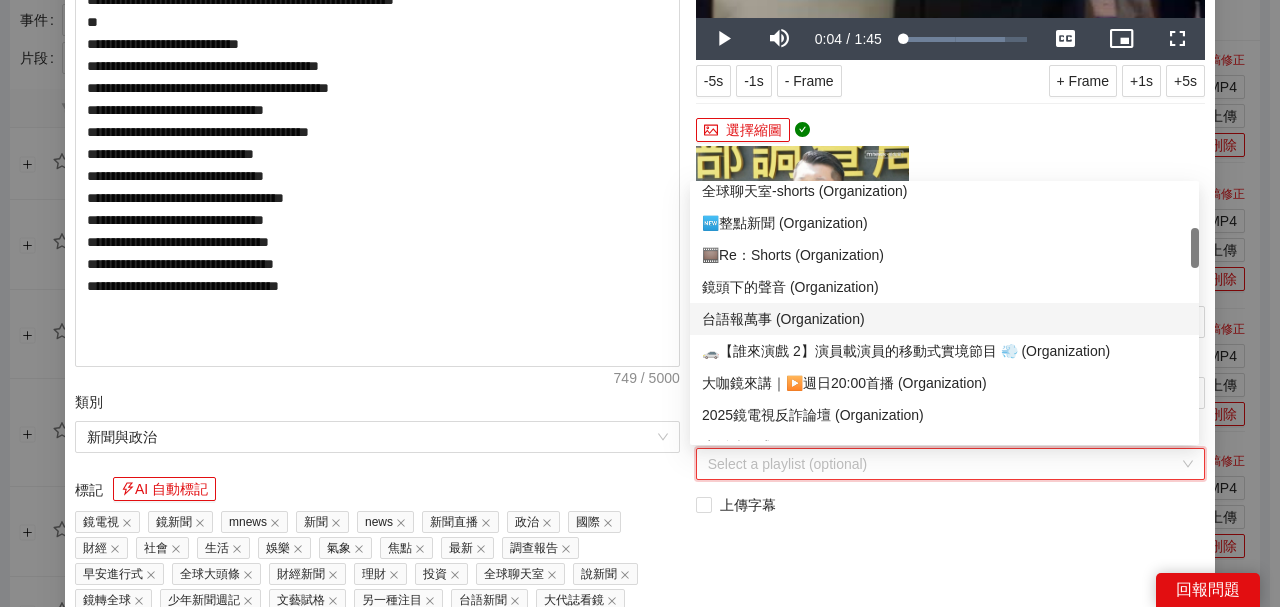 scroll, scrollTop: 66, scrollLeft: 0, axis: vertical 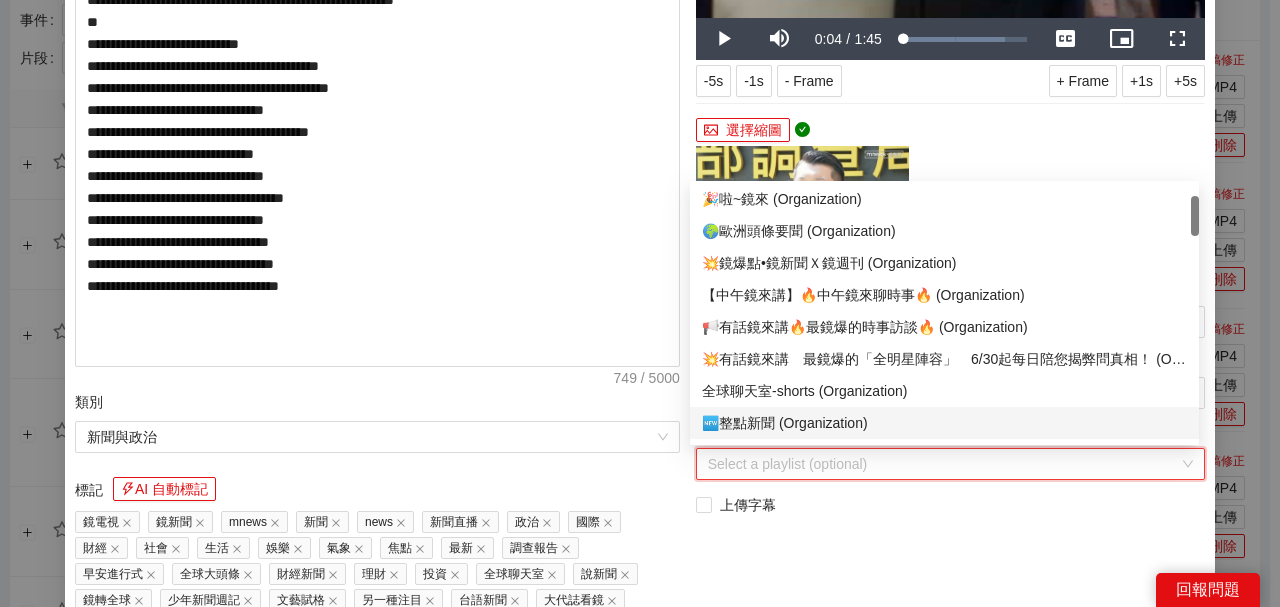 click on "🆕整點新聞 (Organization)" at bounding box center [944, 423] 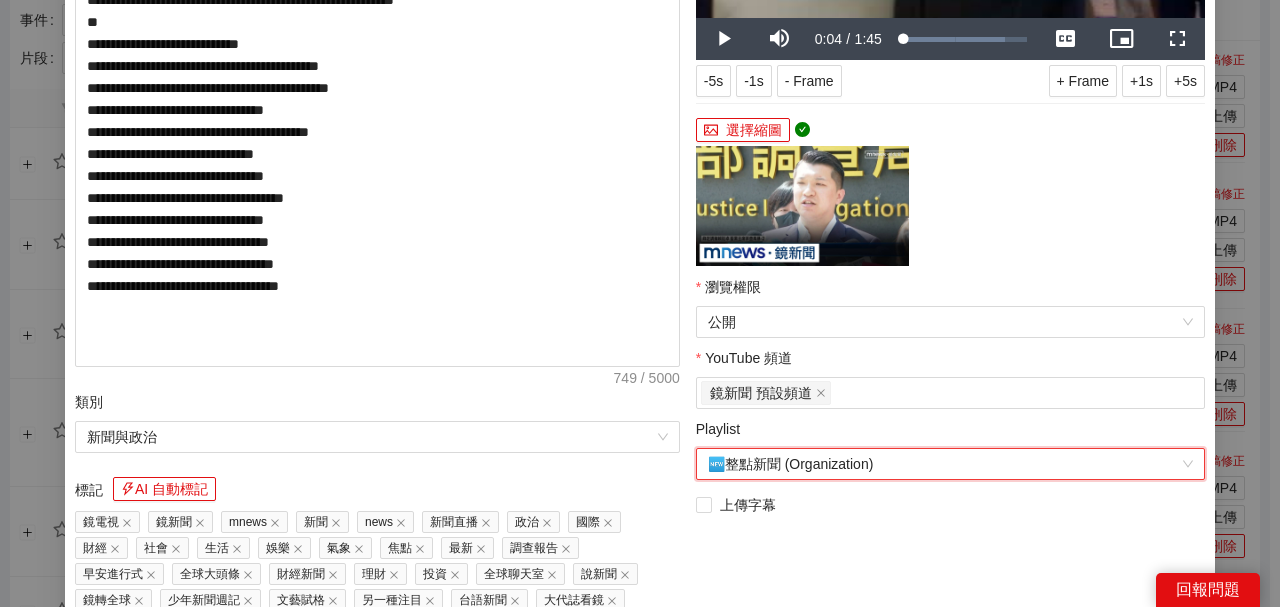 scroll, scrollTop: 625, scrollLeft: 0, axis: vertical 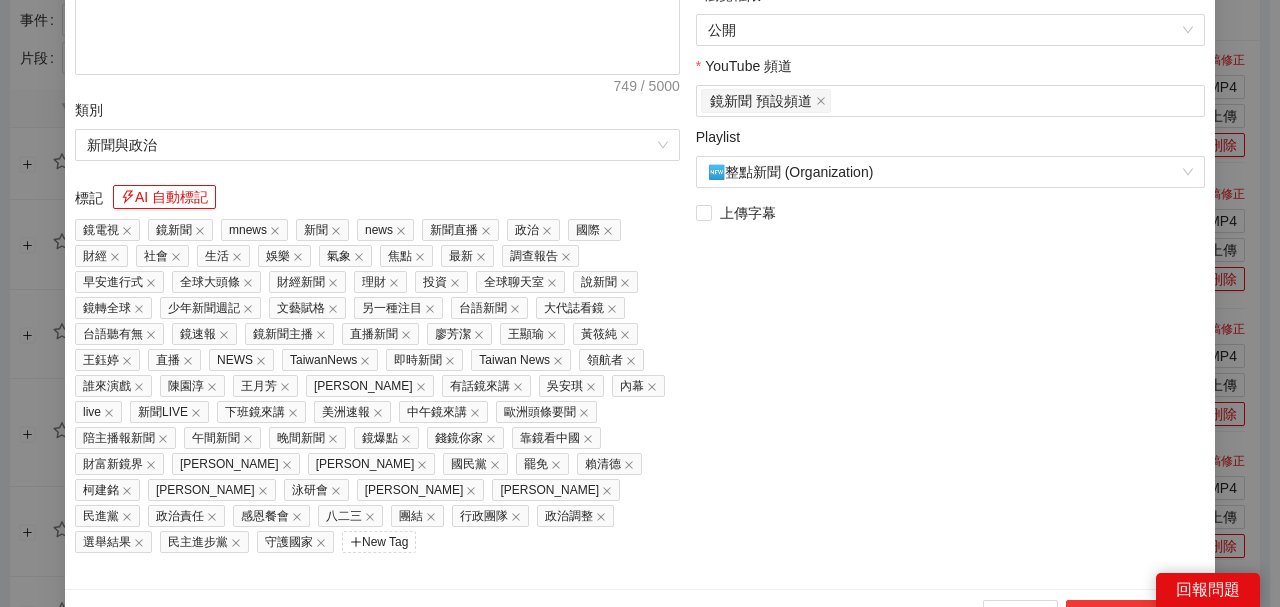 click on "上傳到 YouTube" at bounding box center [1132, 616] 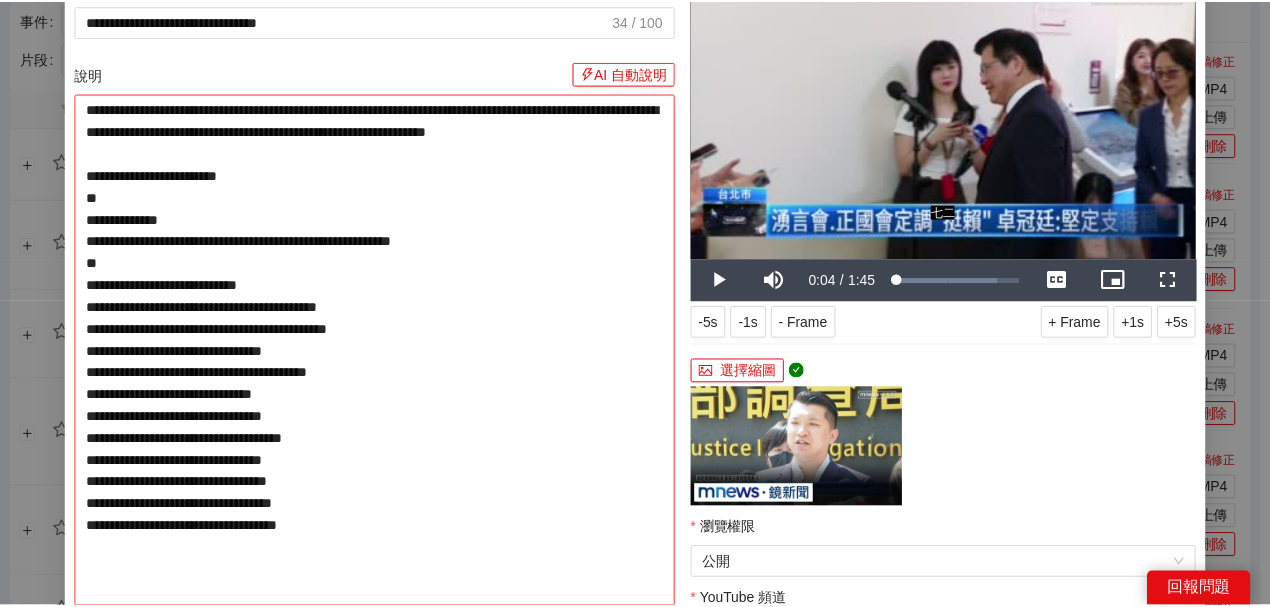 scroll, scrollTop: 0, scrollLeft: 0, axis: both 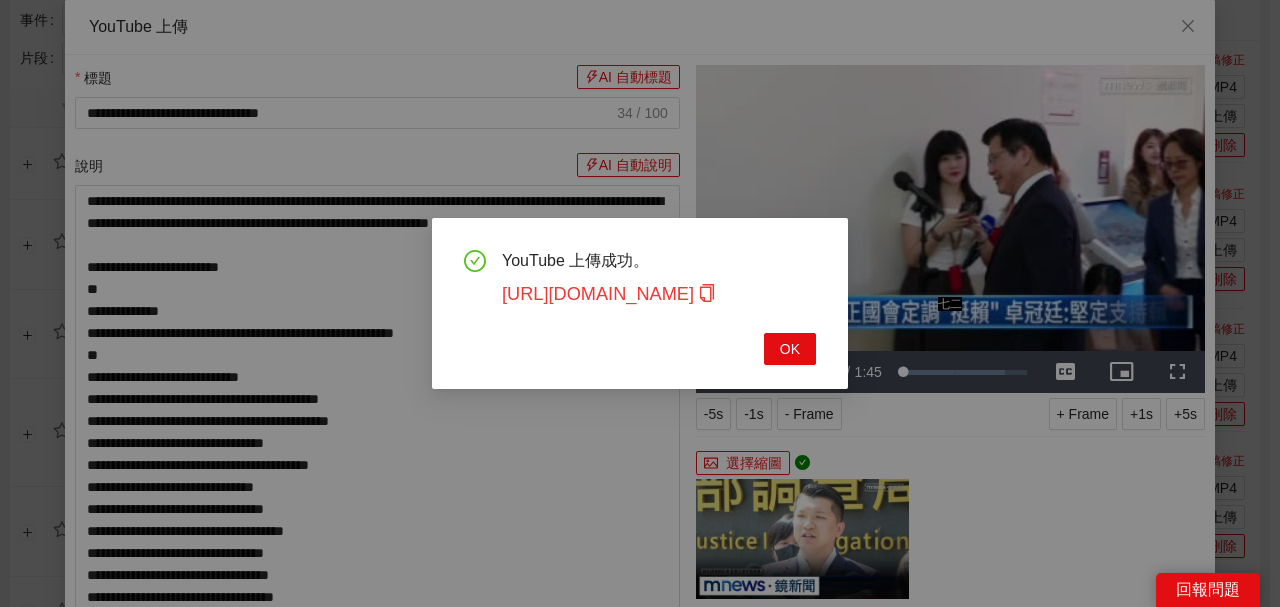 click 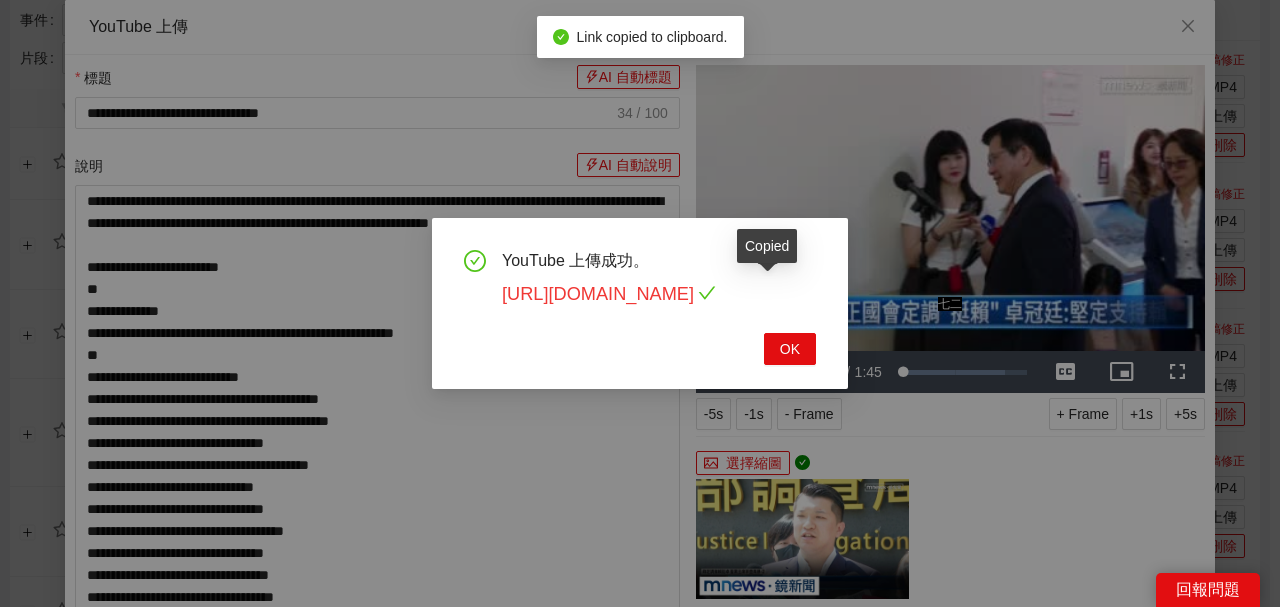 click on "[URL][DOMAIN_NAME]" at bounding box center (609, 294) 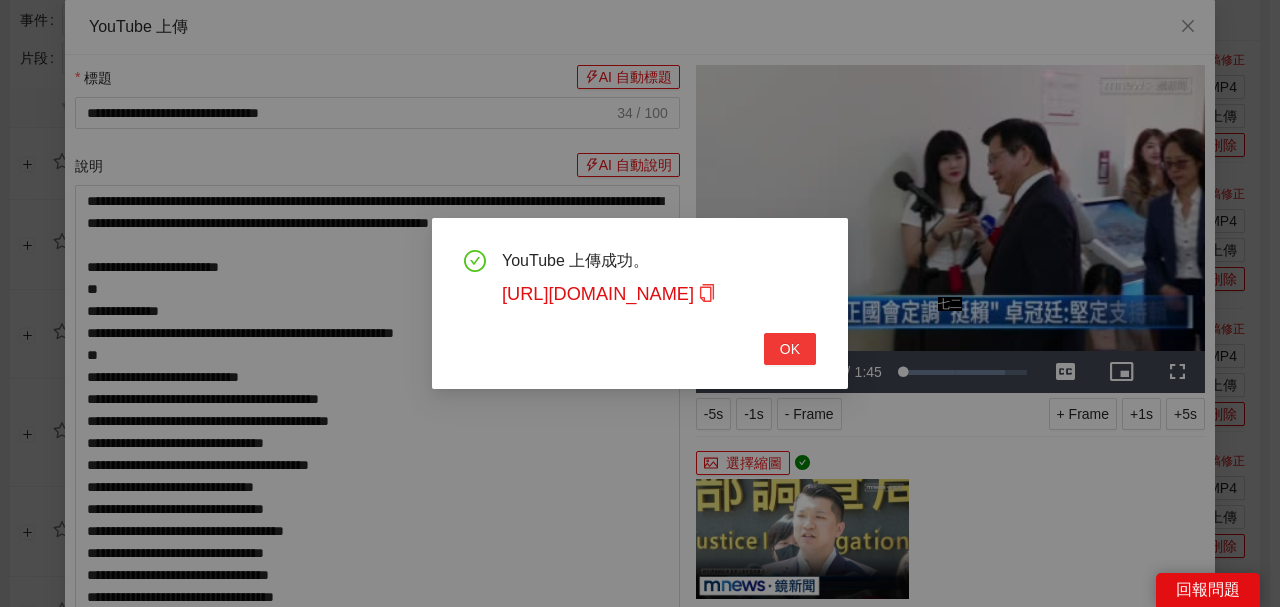 click on "OK" at bounding box center (790, 349) 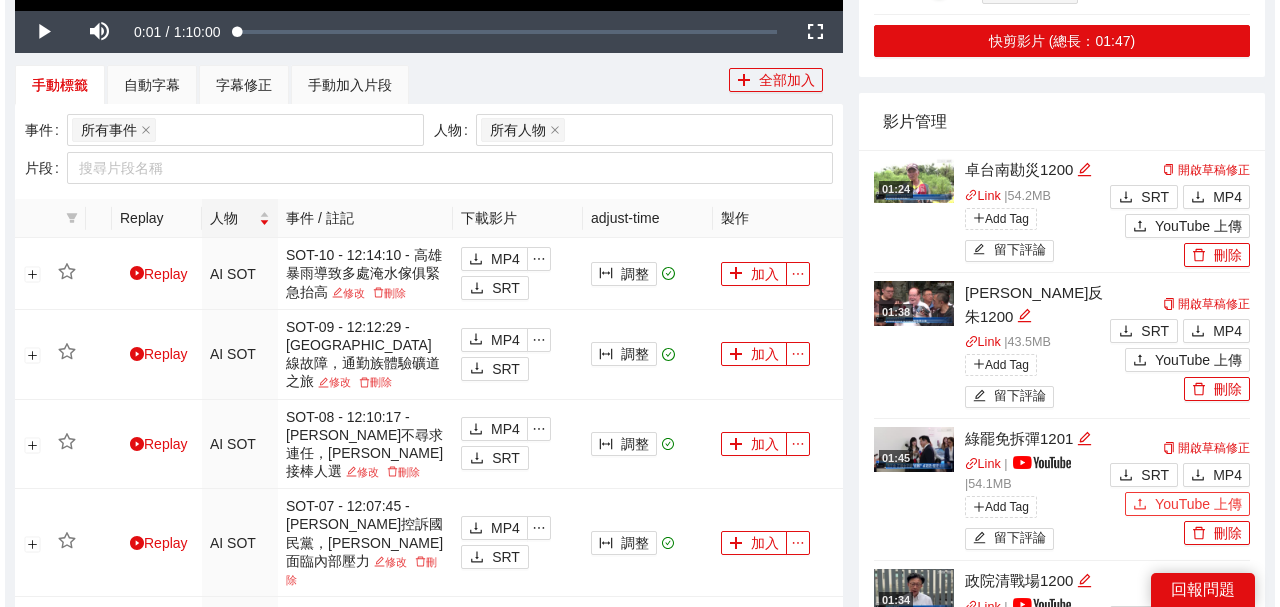 scroll, scrollTop: 601, scrollLeft: 0, axis: vertical 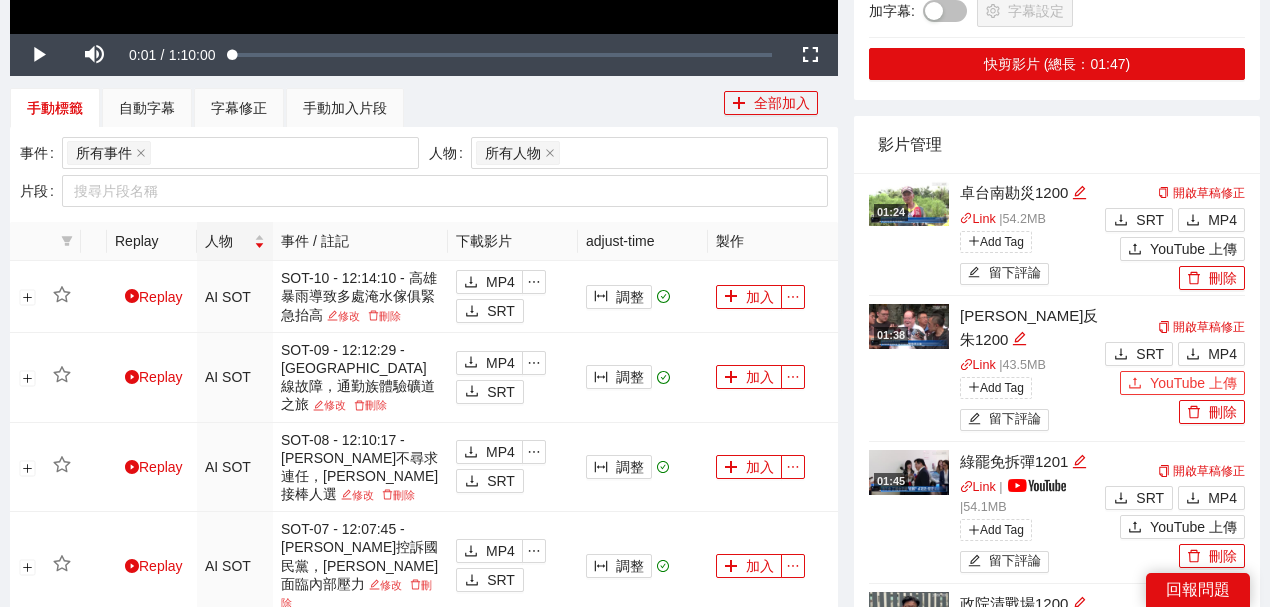 click on "YouTube 上傳" at bounding box center (1193, 383) 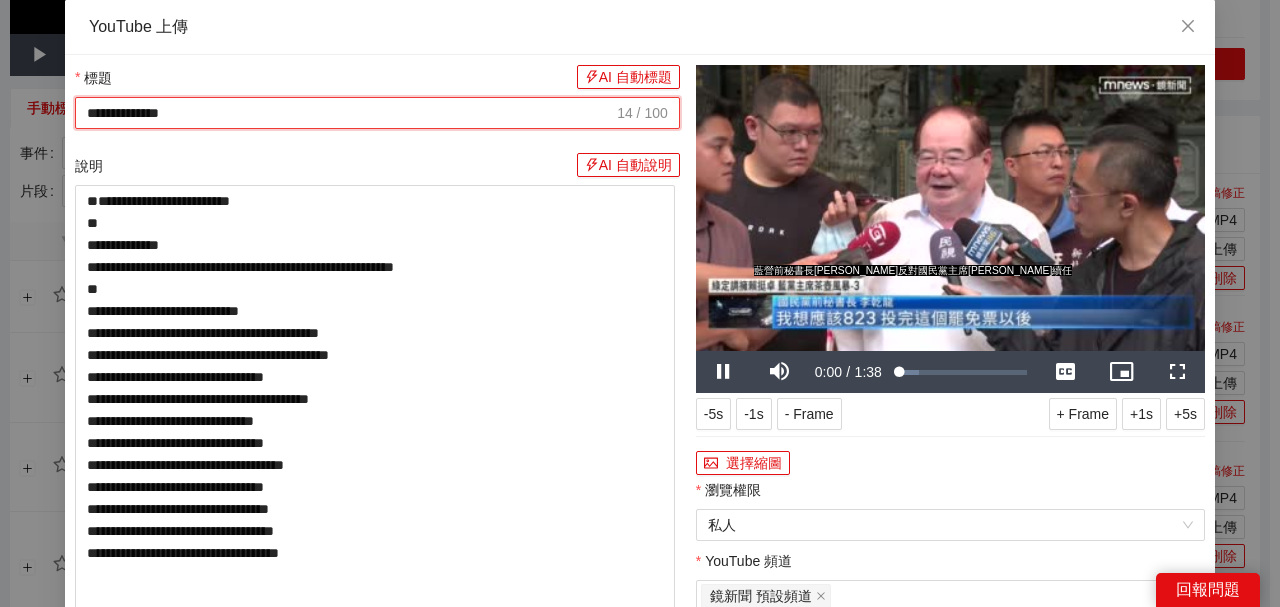 drag, startPoint x: 336, startPoint y: 112, endPoint x: 0, endPoint y: 58, distance: 340.3116 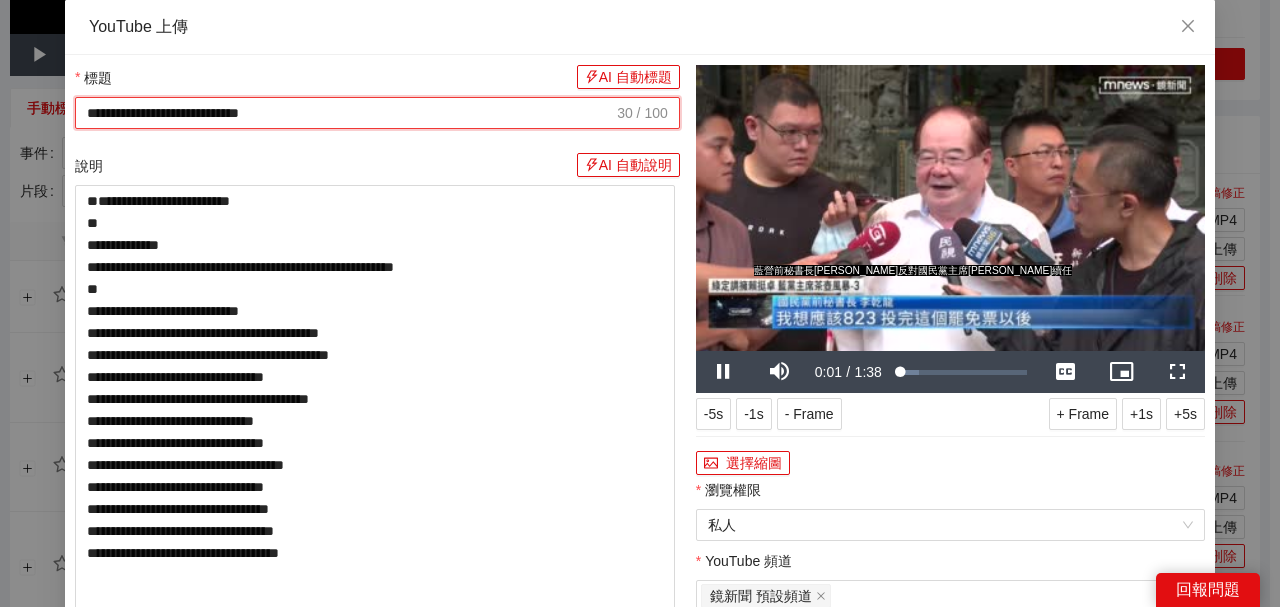 type on "**********" 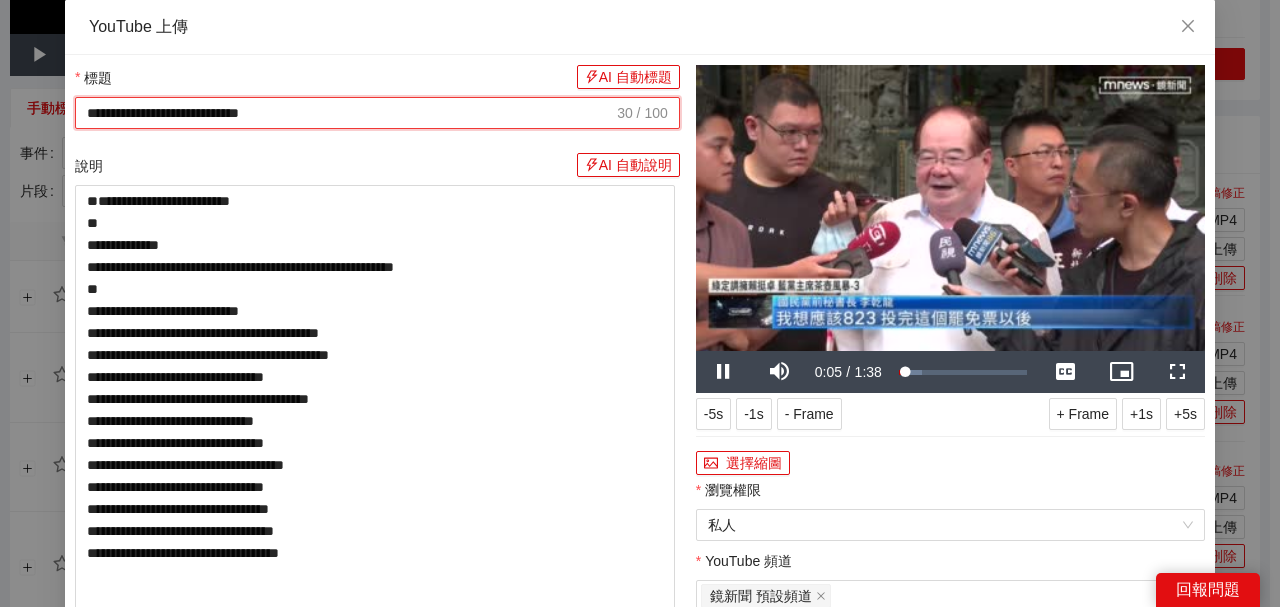 click on "說明 AI 自動說明" at bounding box center [377, 169] 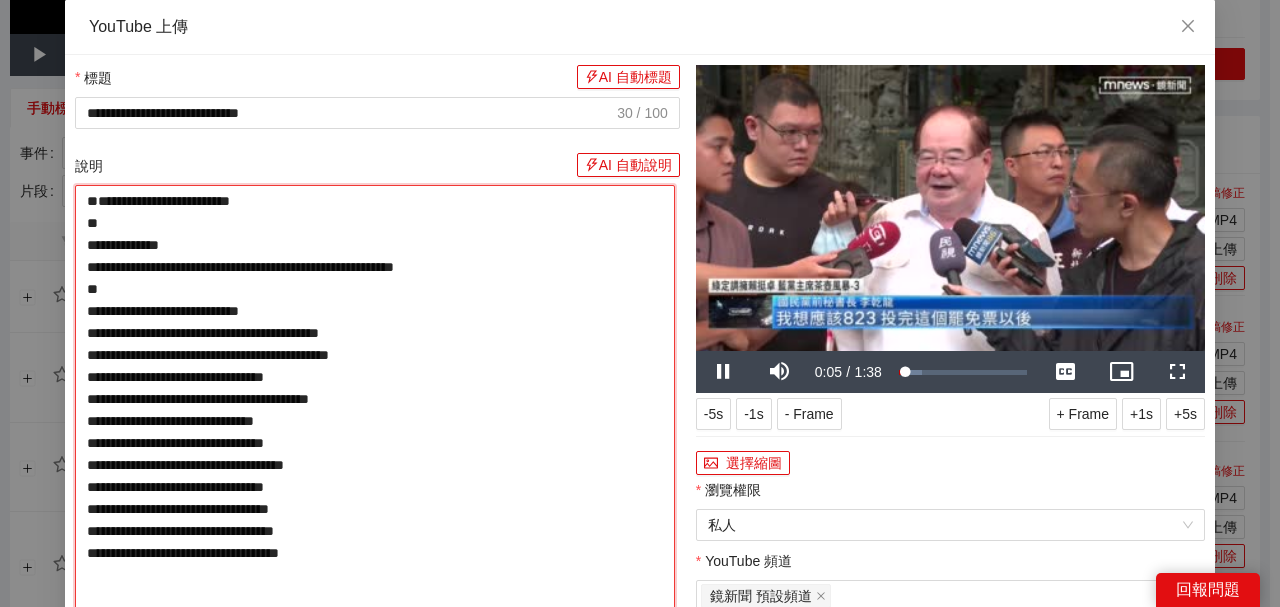 click on "**********" at bounding box center (375, 397) 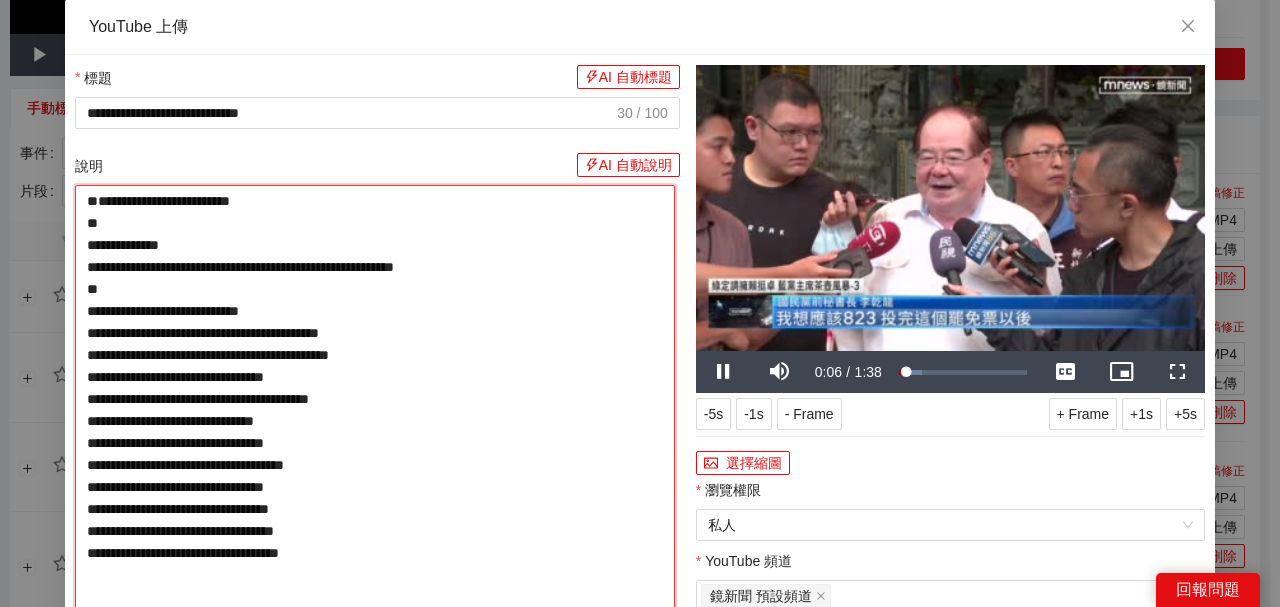 paste on "**********" 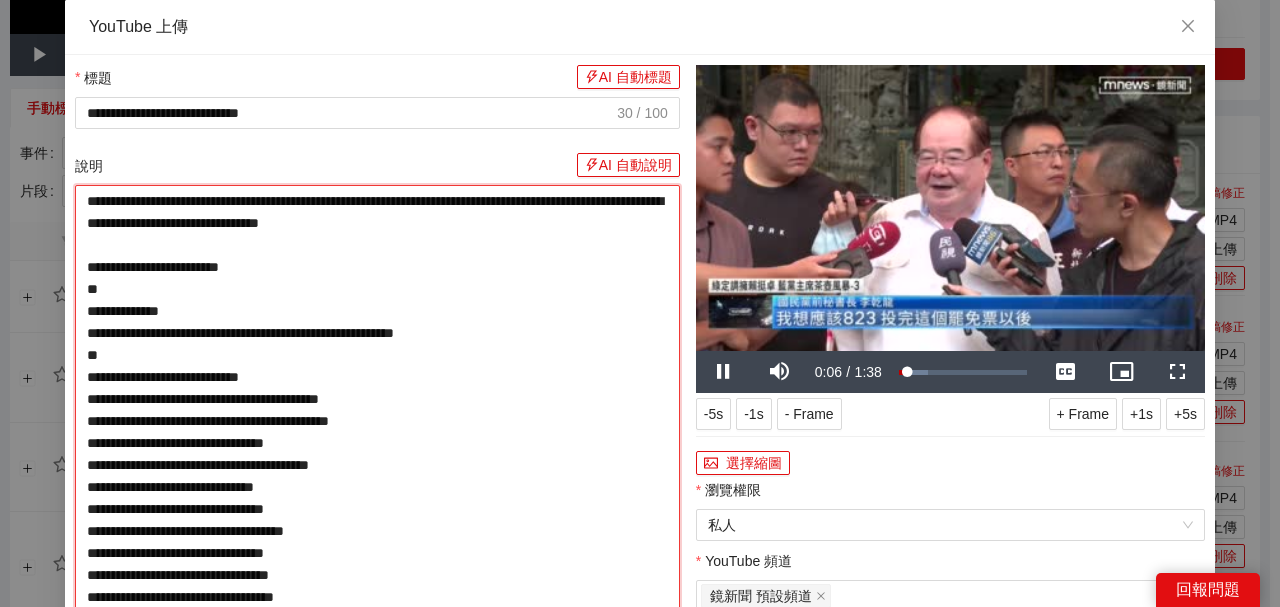 type on "**********" 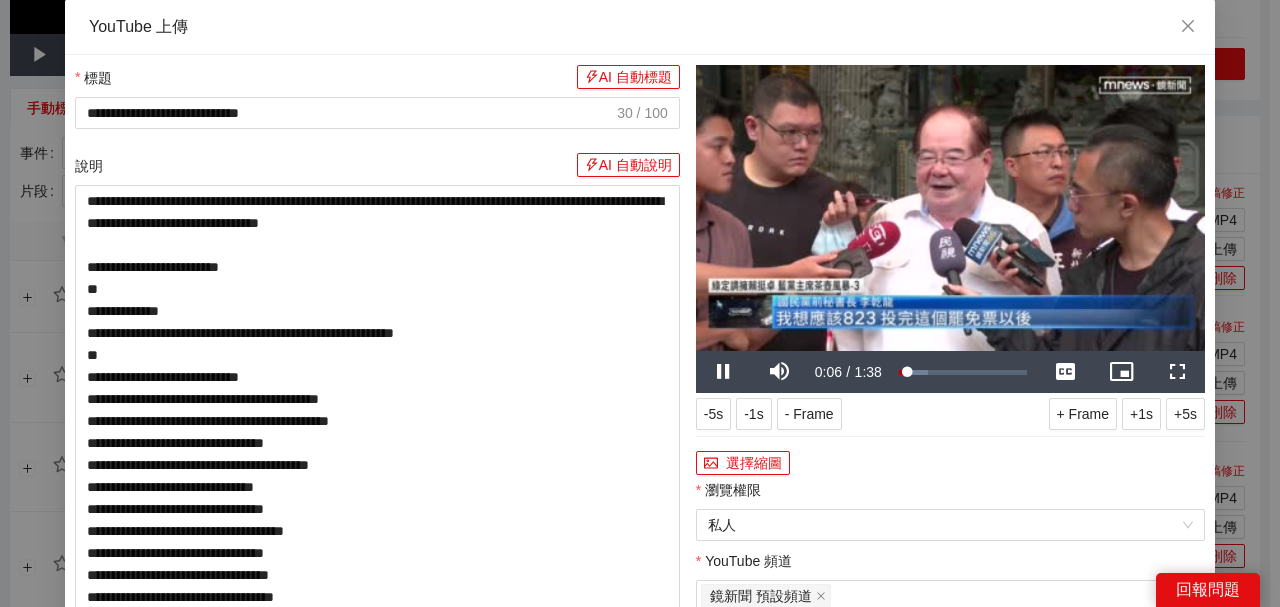 click at bounding box center (950, 208) 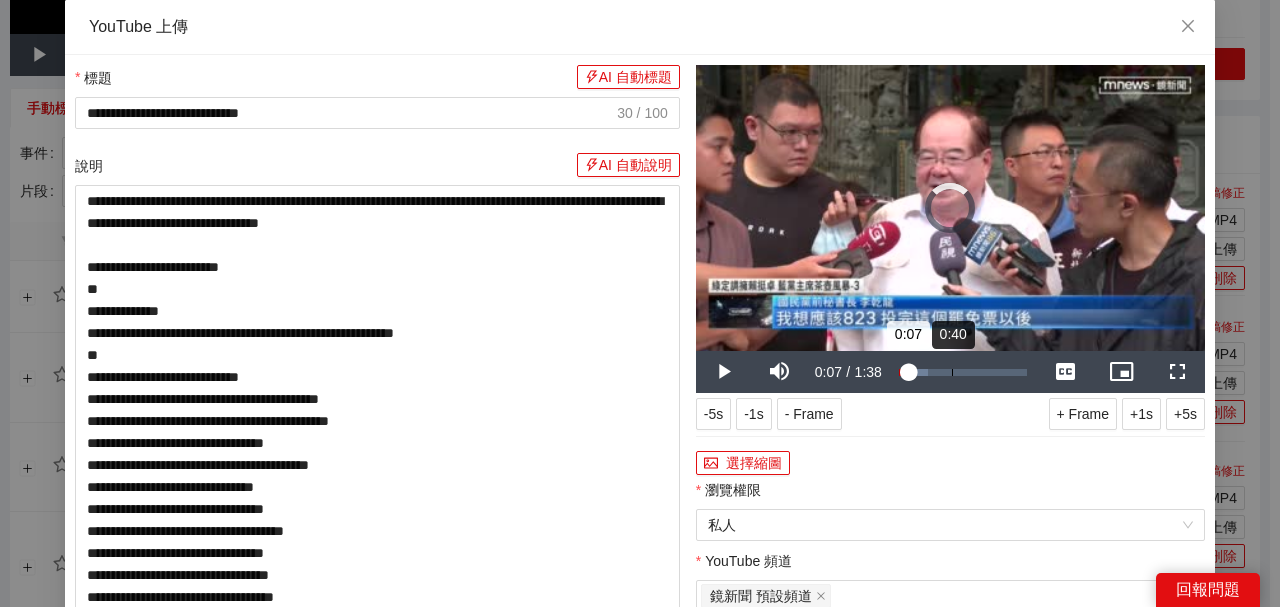 click on "0:40" at bounding box center (952, 372) 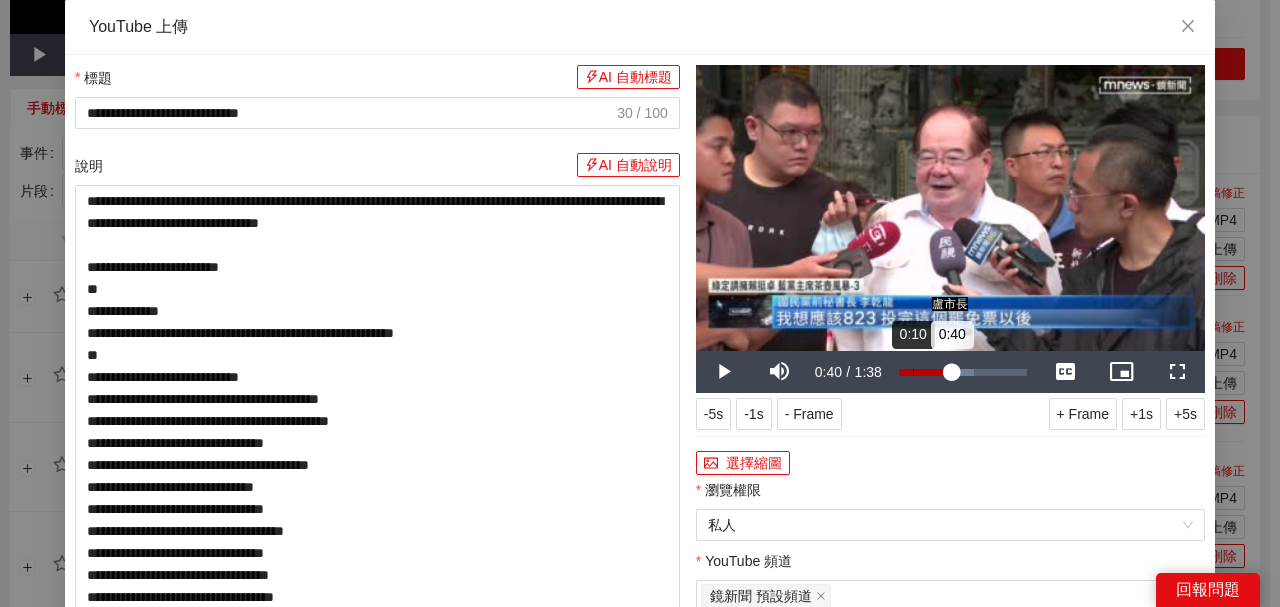 click on "Loaded :  58.86% 0:10 0:40" at bounding box center (963, 372) 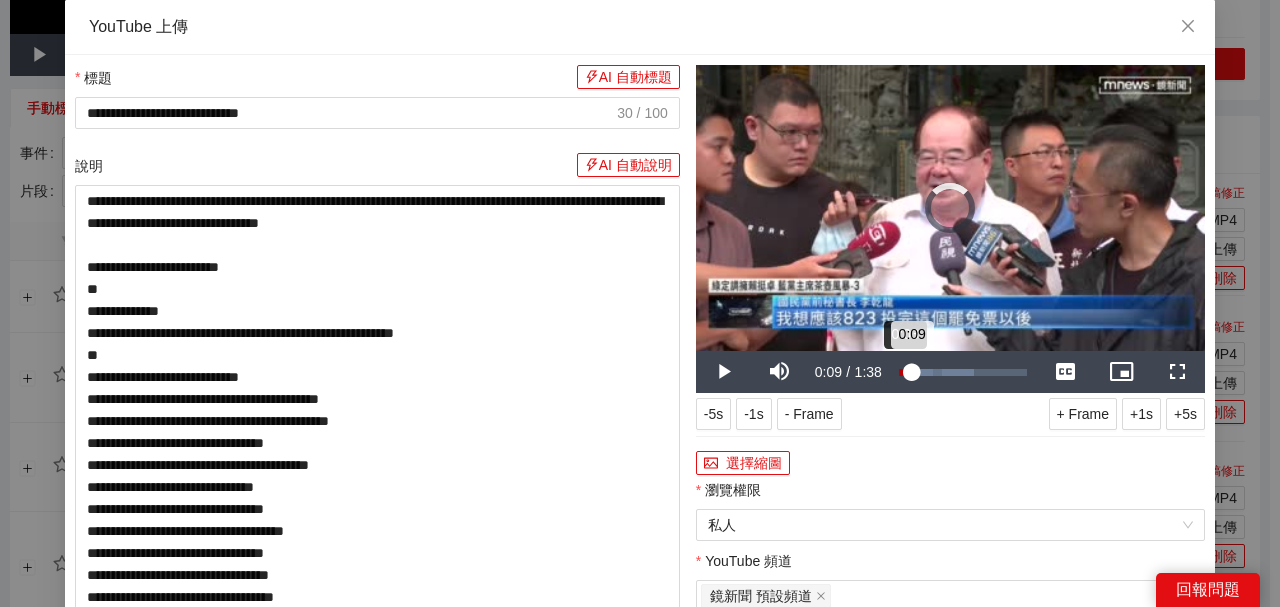 click on "0:09" at bounding box center [905, 372] 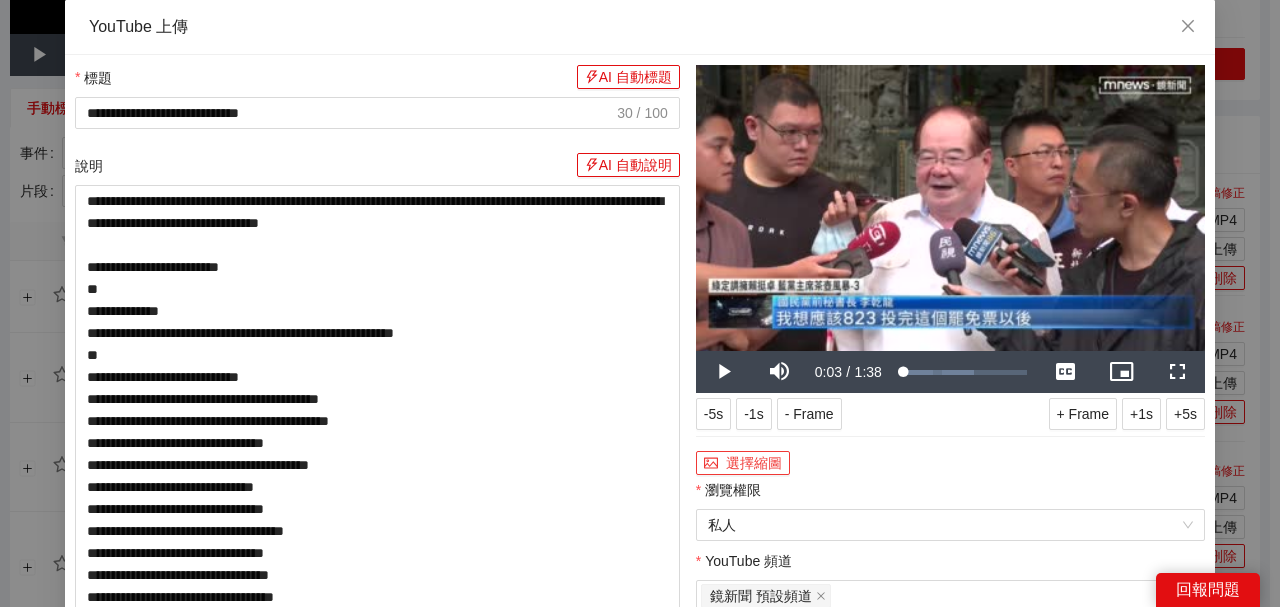 click on "選擇縮圖" at bounding box center [743, 463] 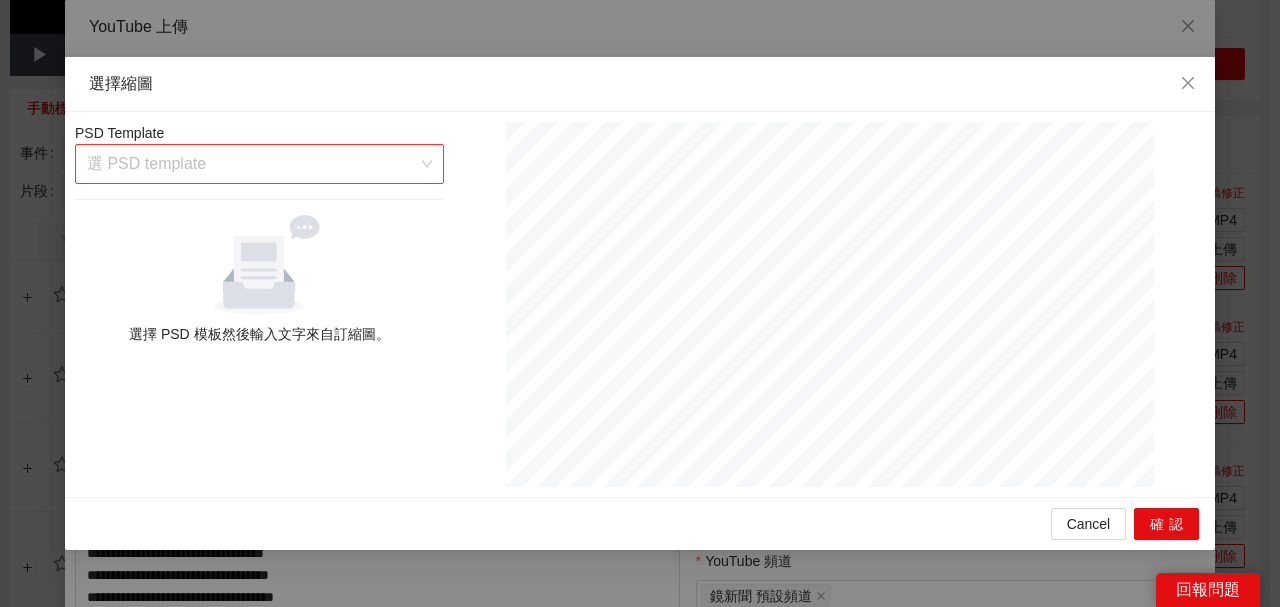 click at bounding box center (252, 164) 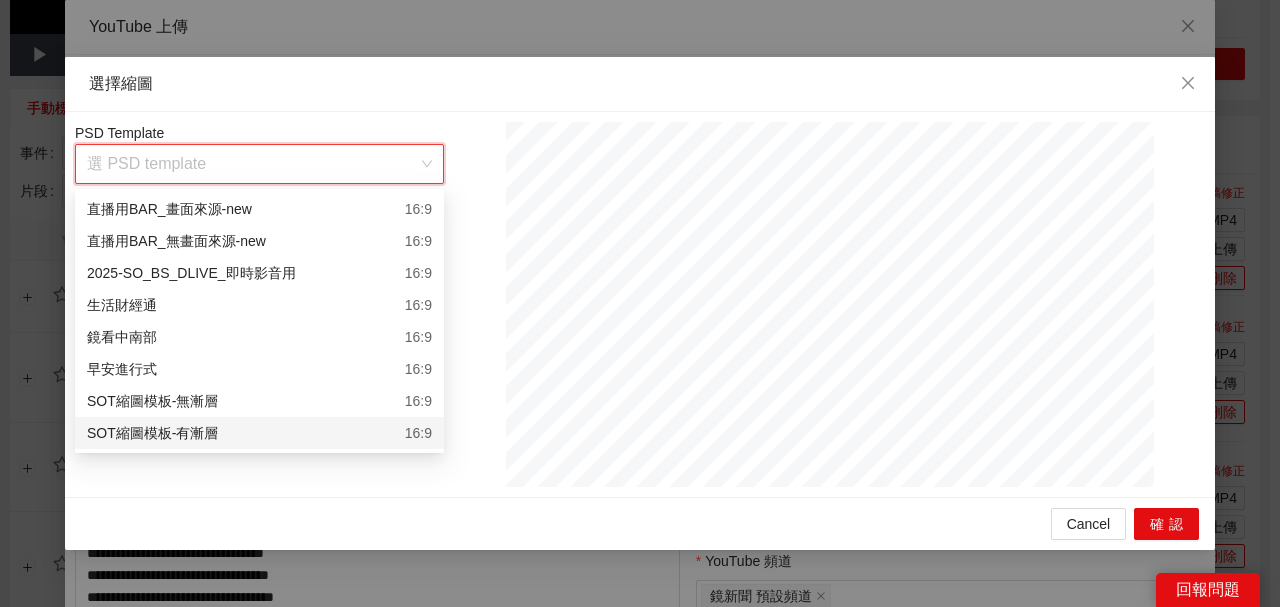 click on "SOT縮圖模板-有漸層 16:9" at bounding box center (259, 433) 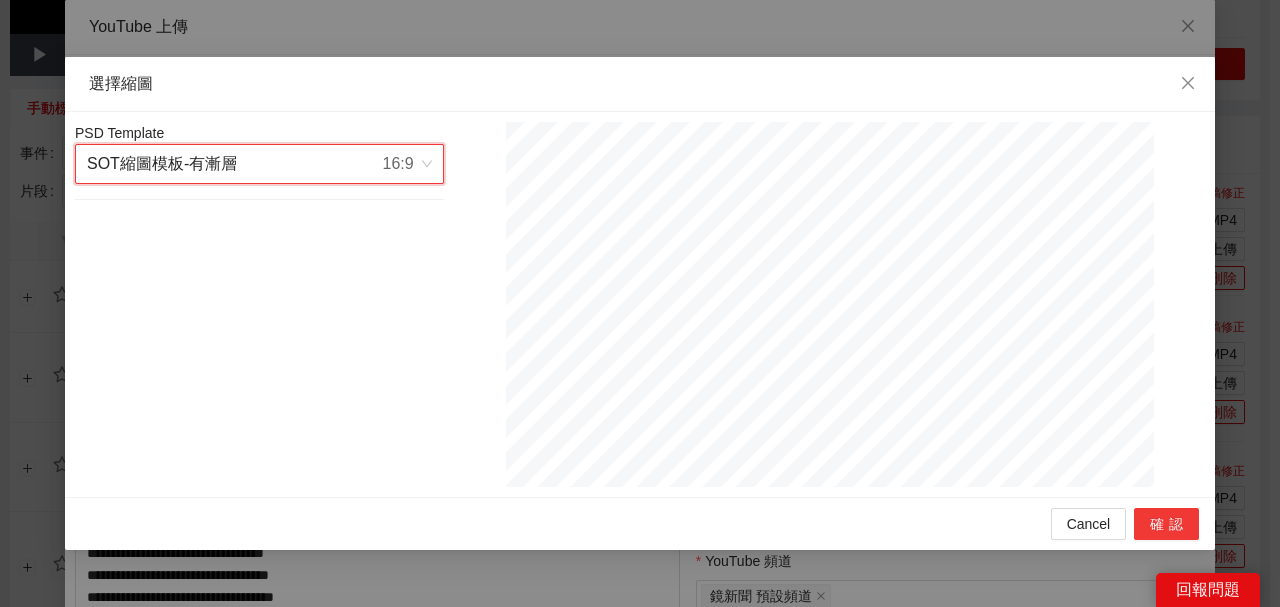 click on "確認" at bounding box center [1166, 524] 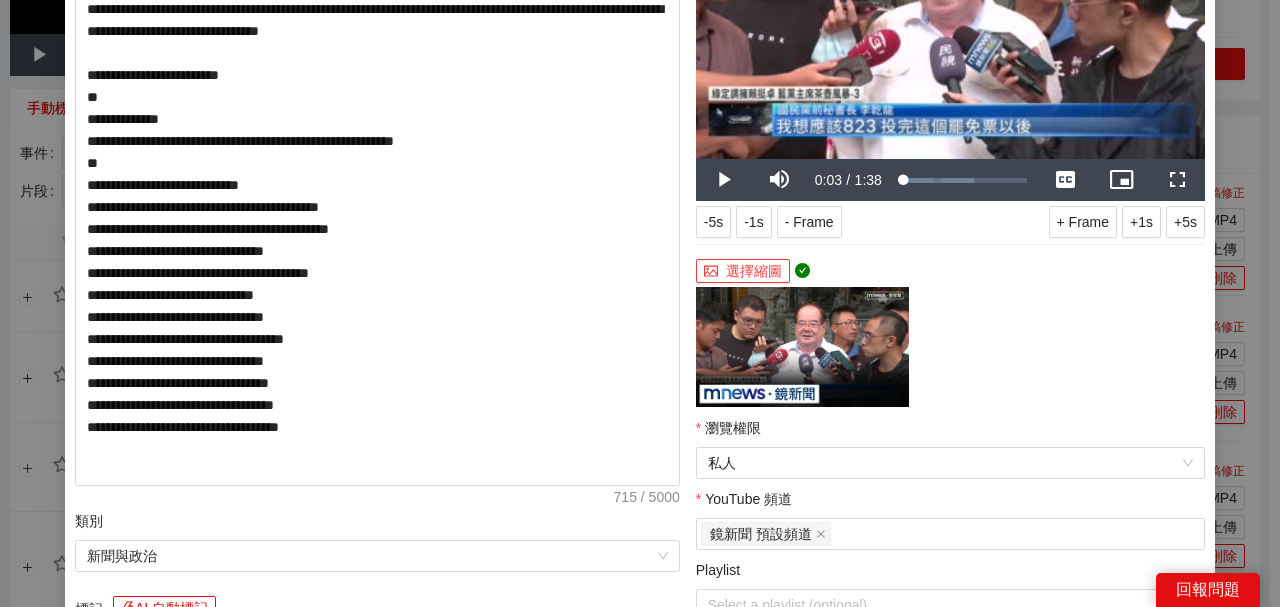 scroll, scrollTop: 400, scrollLeft: 0, axis: vertical 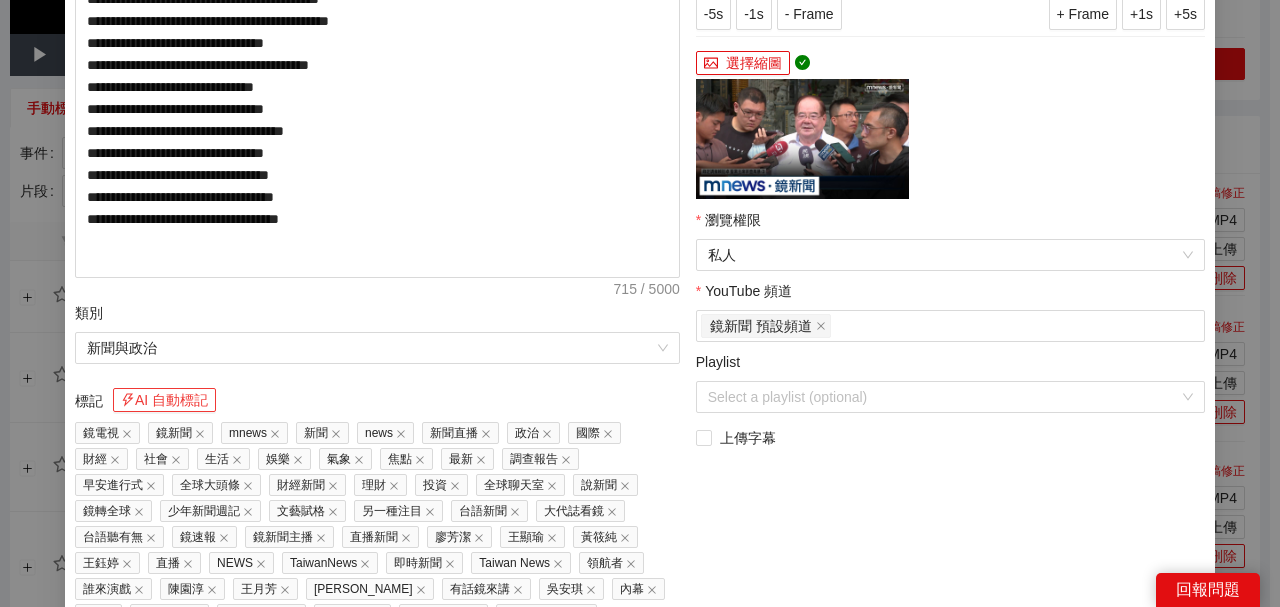 click on "AI 自動標記" at bounding box center [164, 400] 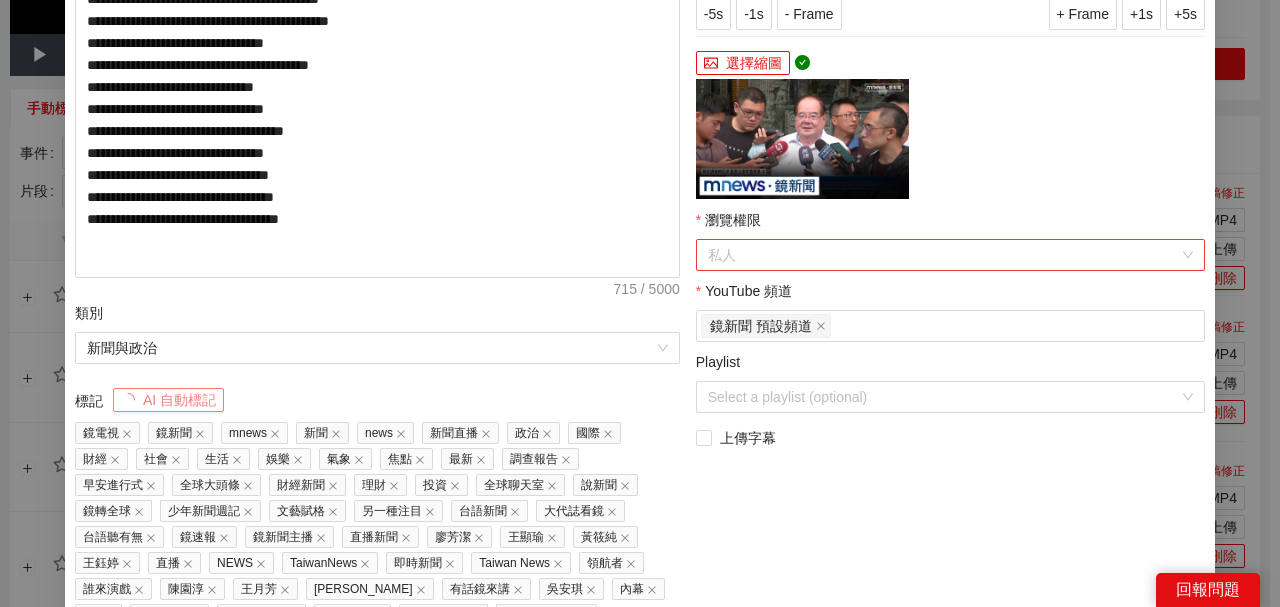 click on "私人" at bounding box center (950, 255) 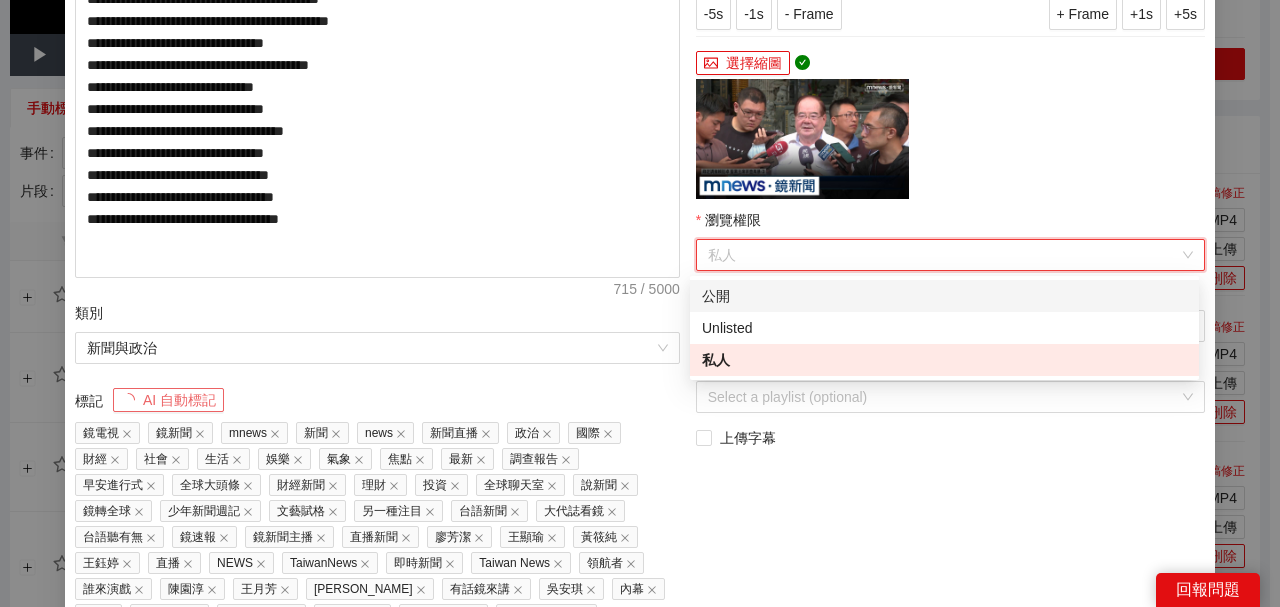 click on "公開" at bounding box center (944, 296) 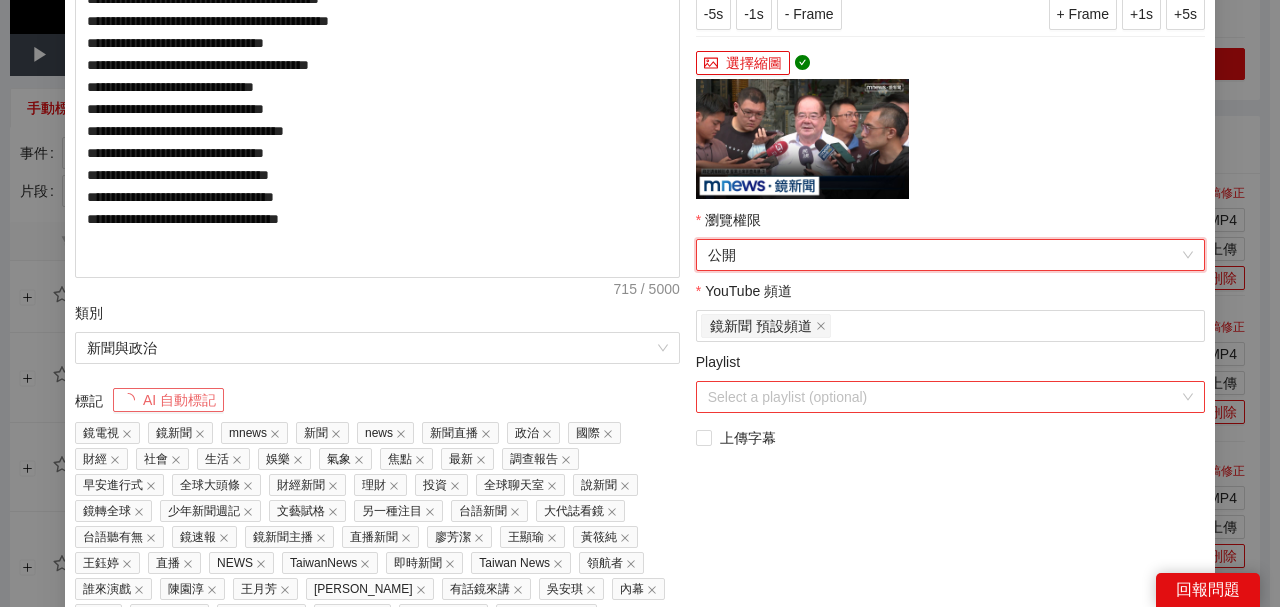 click on "Playlist" at bounding box center (943, 397) 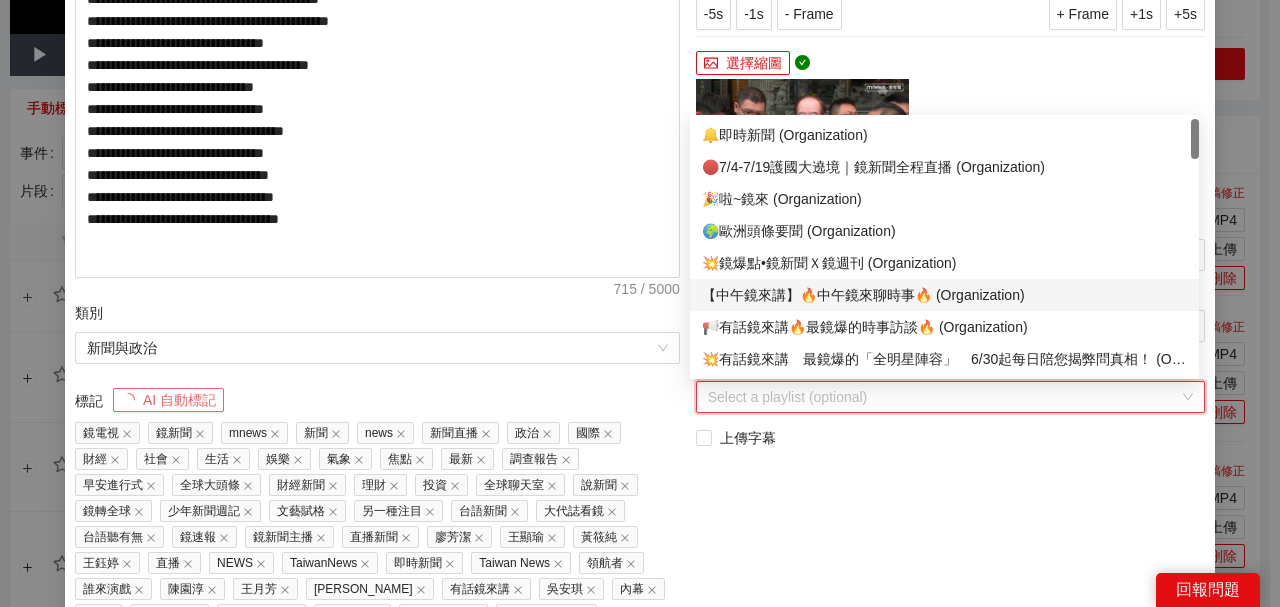 scroll, scrollTop: 133, scrollLeft: 0, axis: vertical 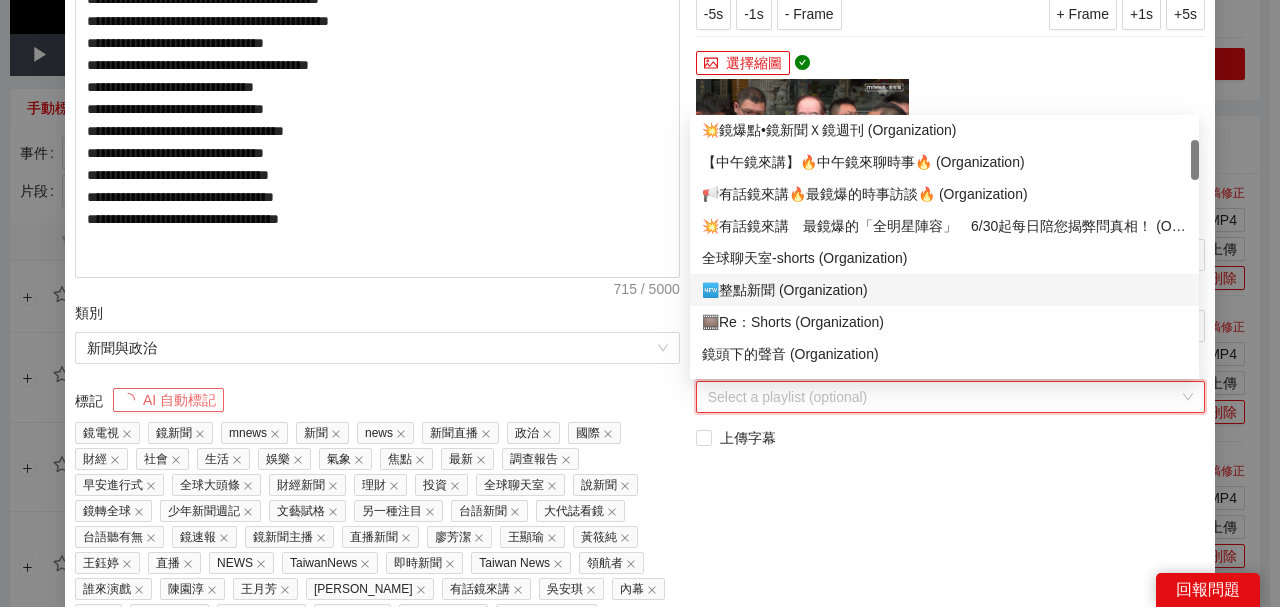 click on "🆕整點新聞 (Organization)" at bounding box center (944, 290) 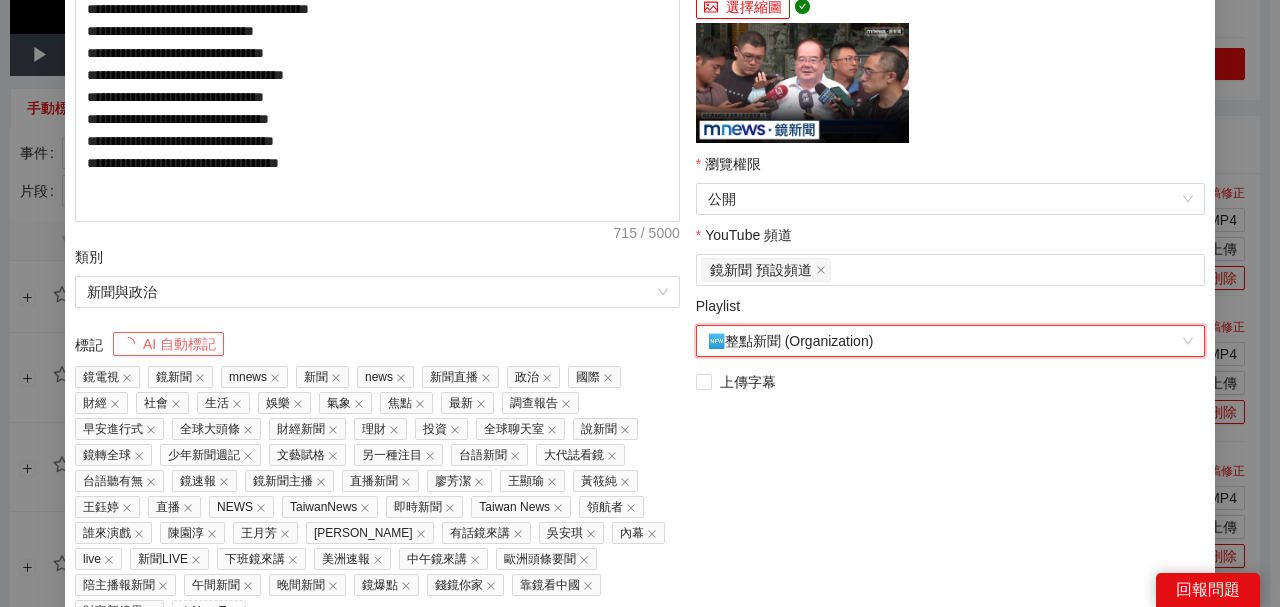 scroll, scrollTop: 527, scrollLeft: 0, axis: vertical 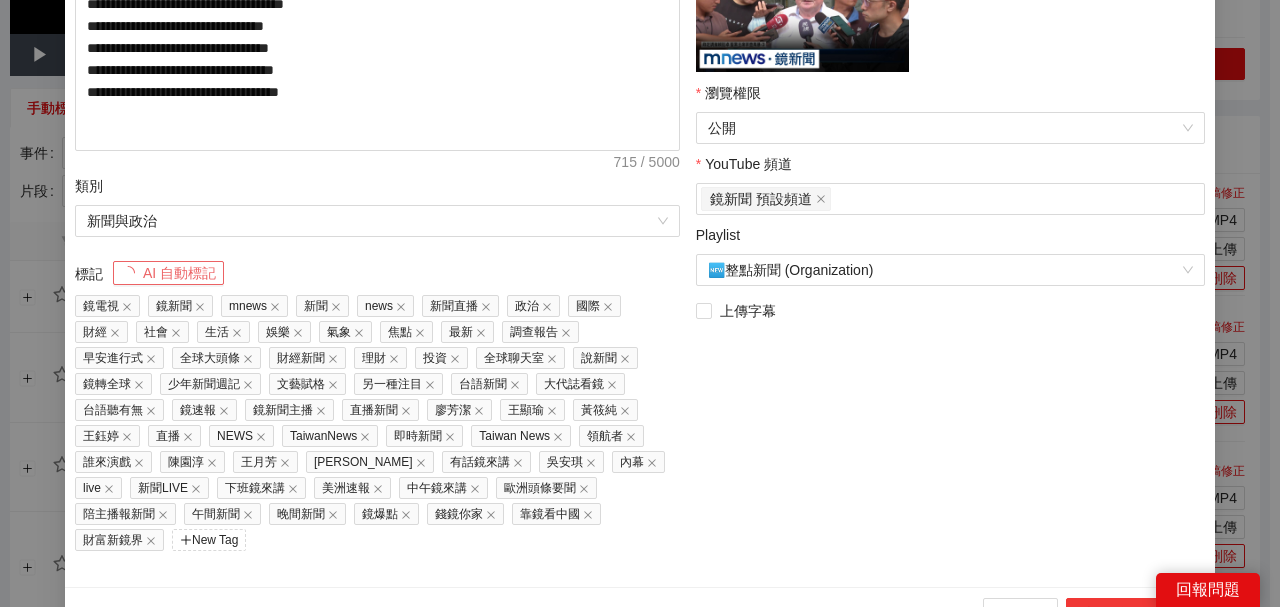 click on "上傳到 YouTube" at bounding box center (1132, 614) 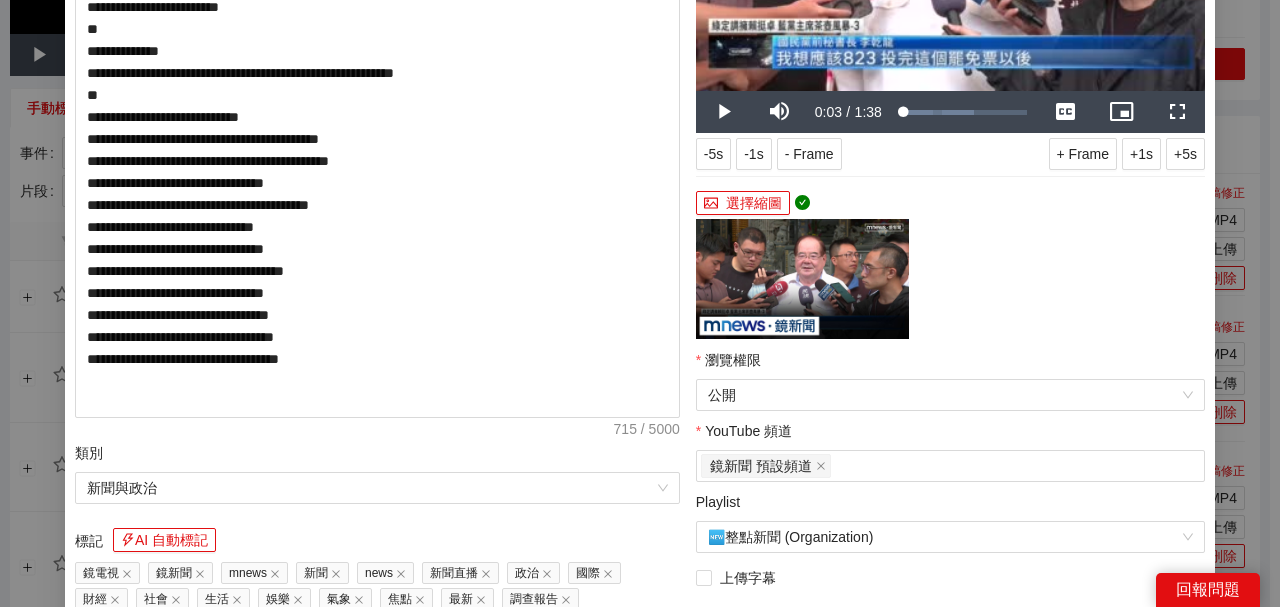 scroll, scrollTop: 0, scrollLeft: 0, axis: both 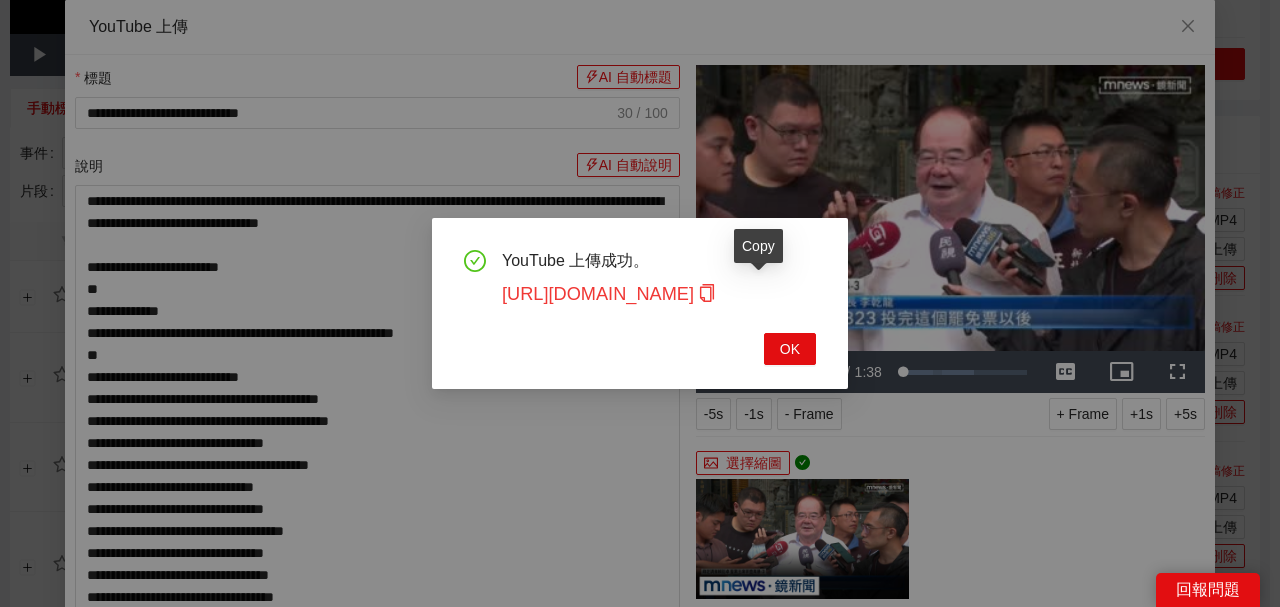 click 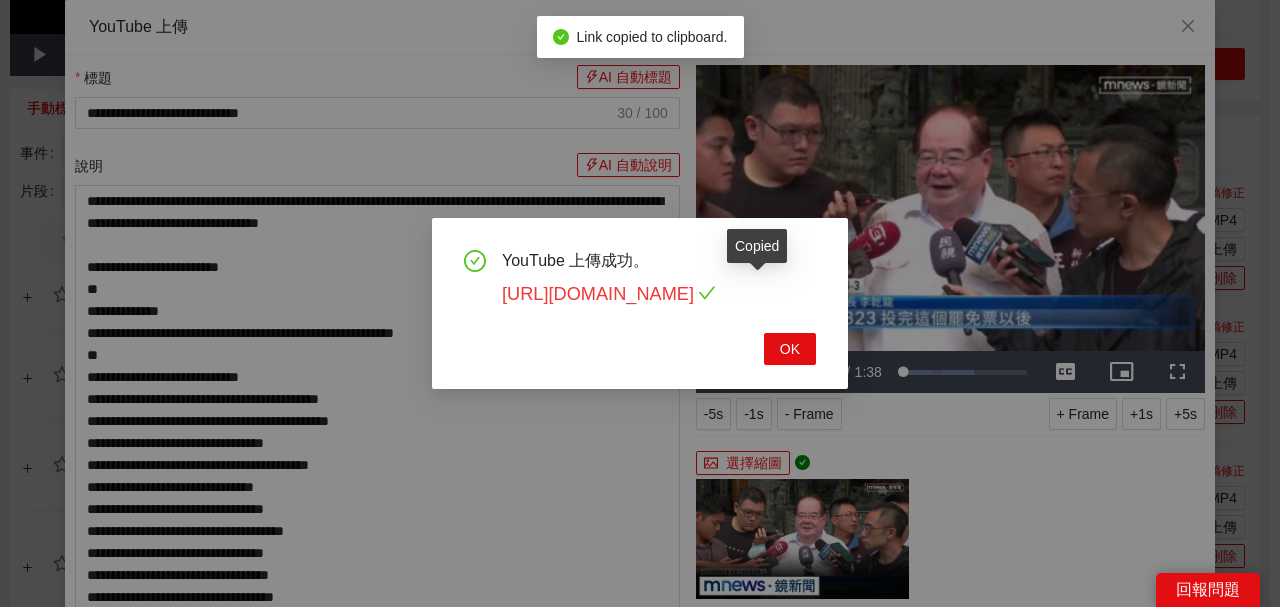 click on "[URL][DOMAIN_NAME]" at bounding box center [609, 294] 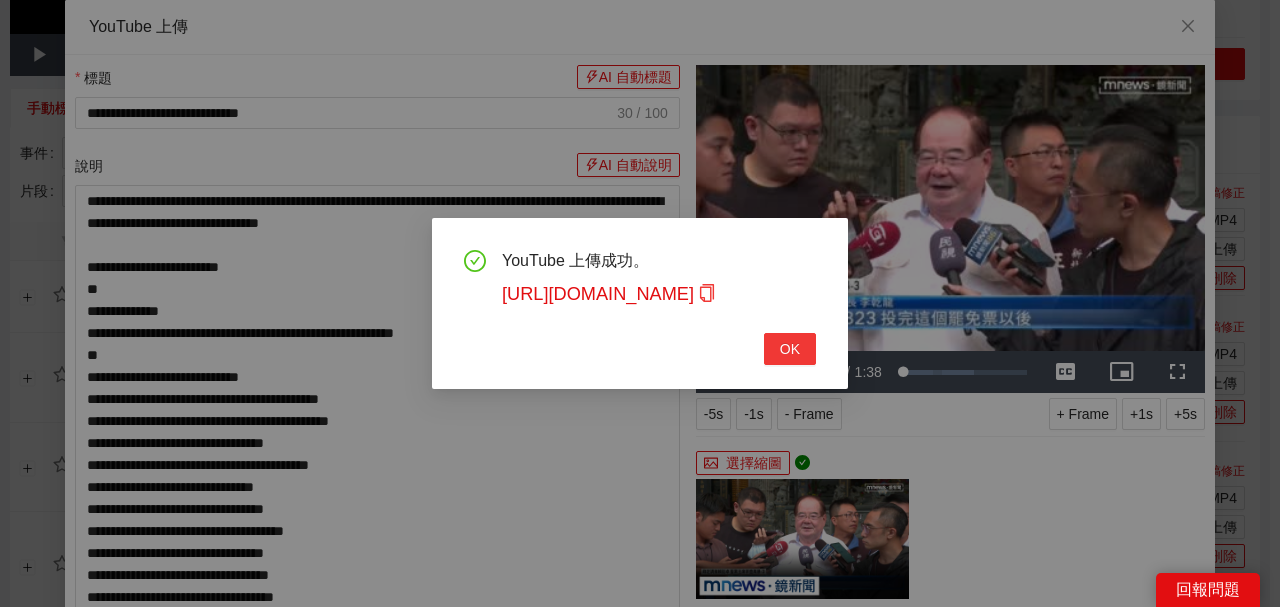click on "OK" at bounding box center (790, 349) 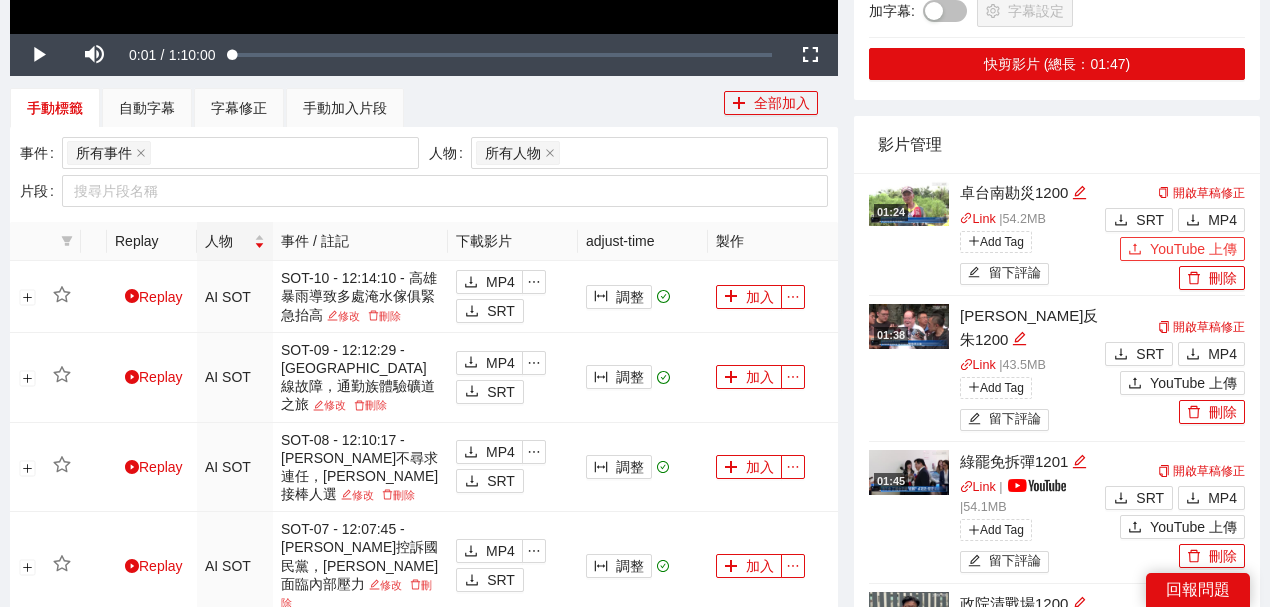 click on "YouTube 上傳" at bounding box center [1182, 249] 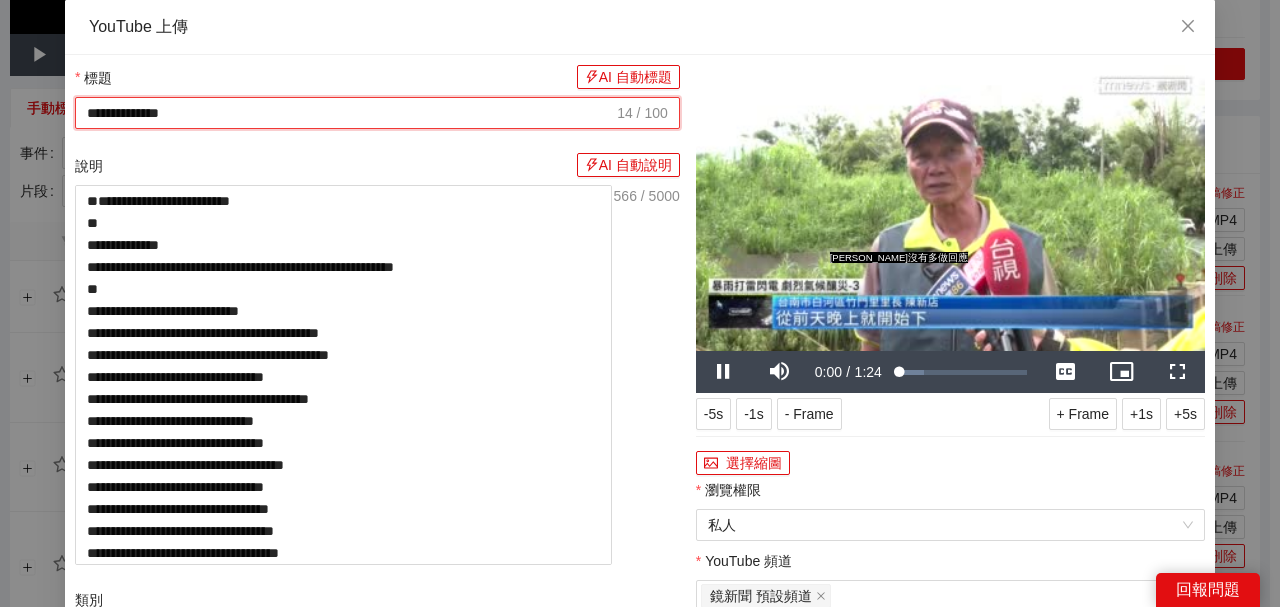 drag, startPoint x: 342, startPoint y: 116, endPoint x: 29, endPoint y: 92, distance: 313.9188 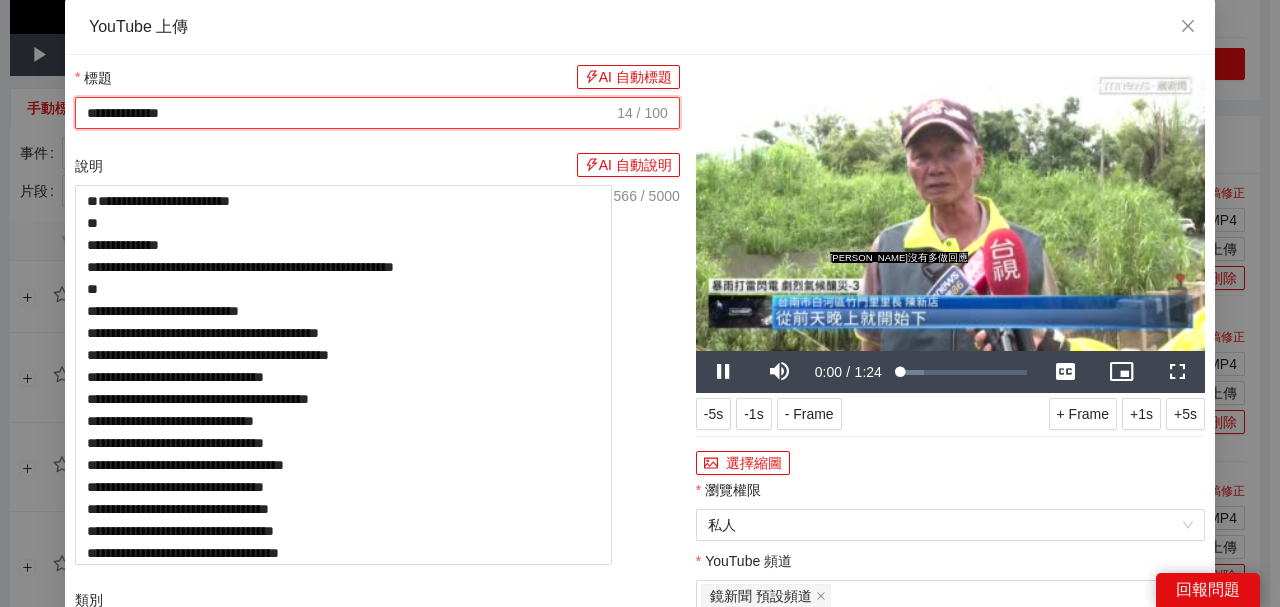 paste on "**********" 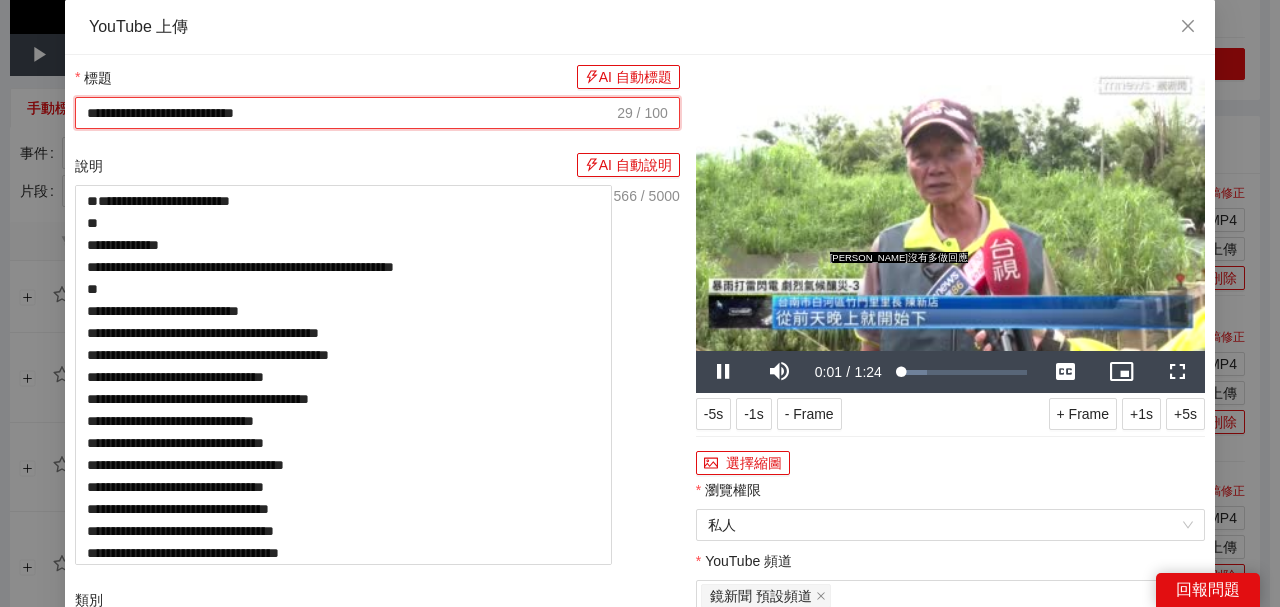 type on "**********" 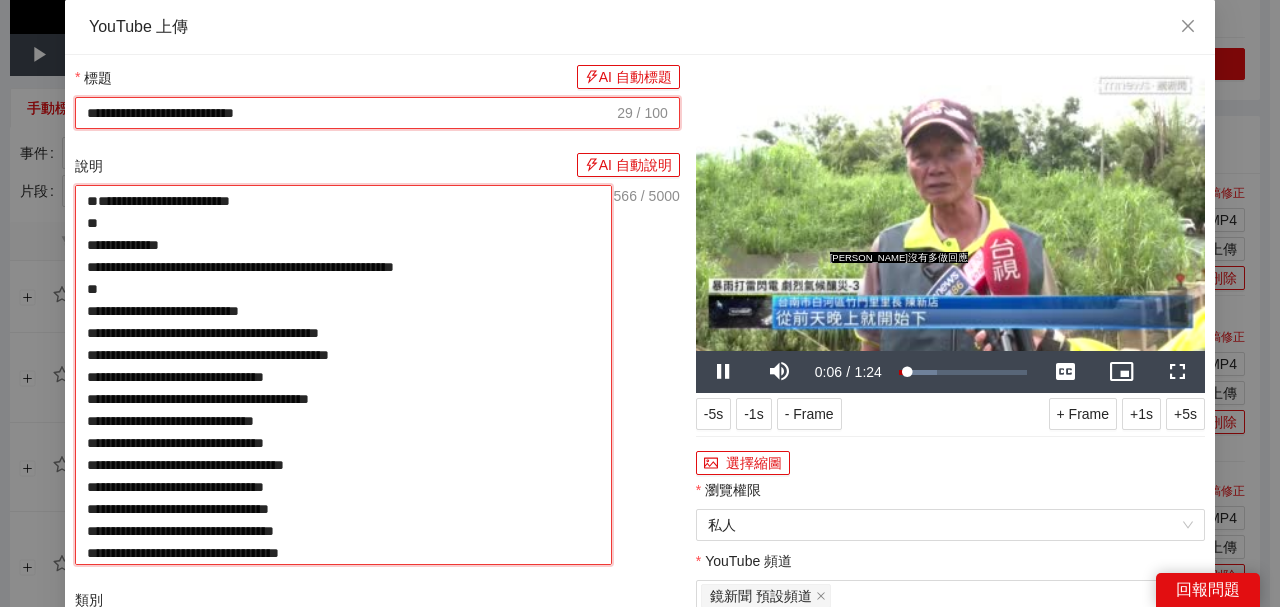 click on "**********" at bounding box center (343, 375) 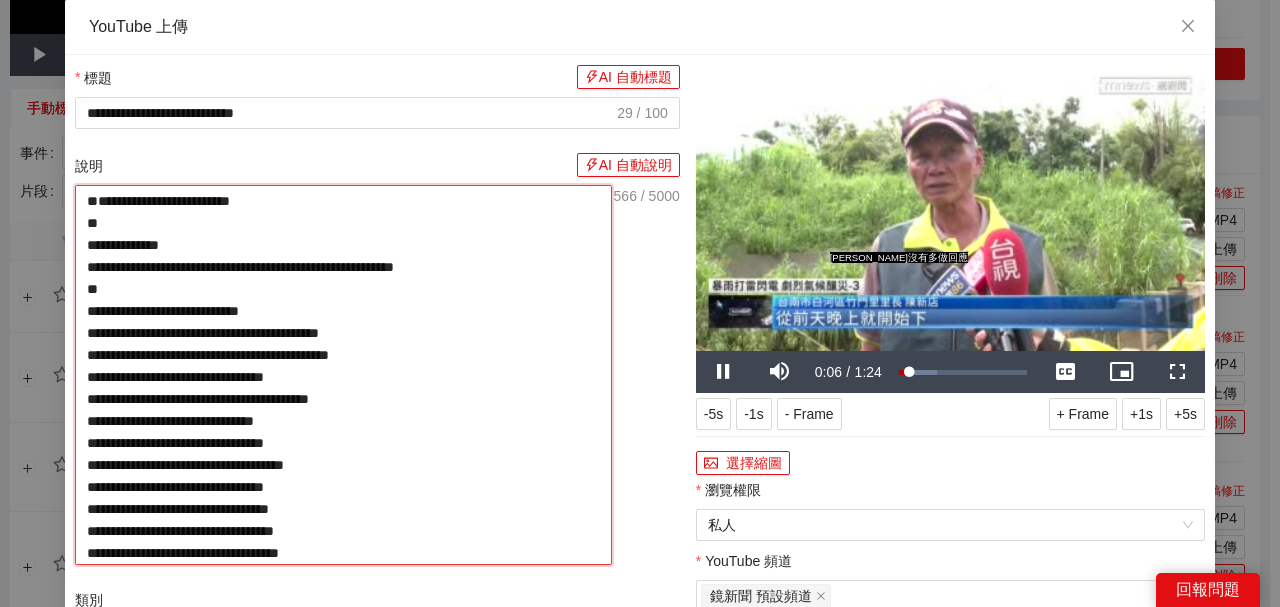 paste on "**********" 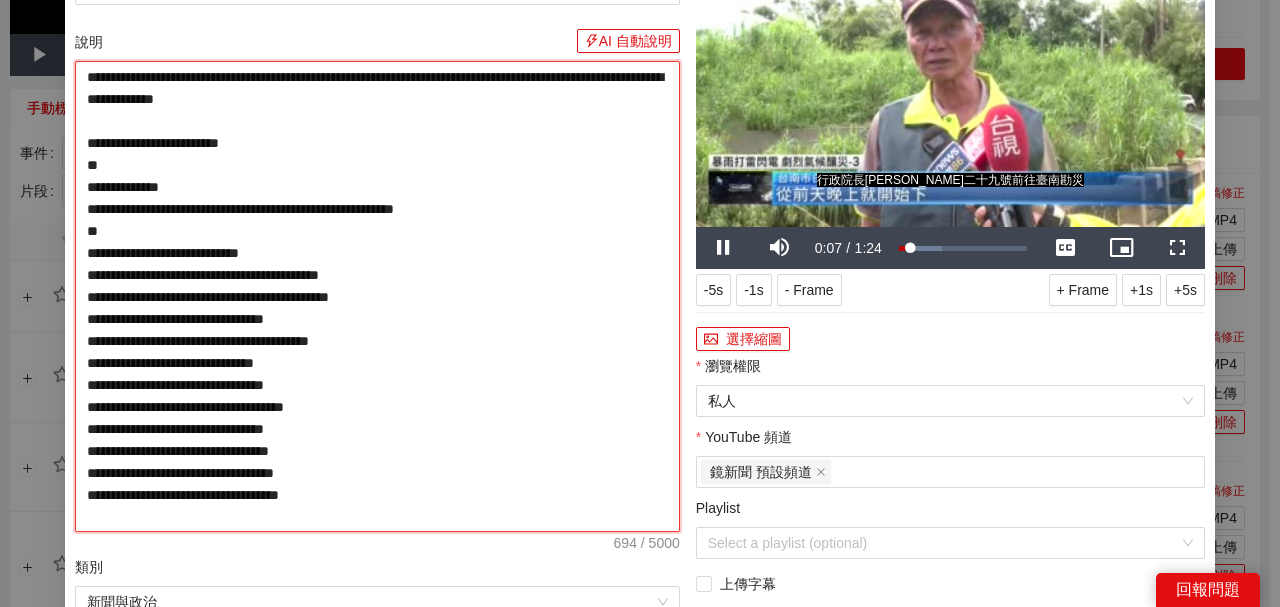 scroll, scrollTop: 0, scrollLeft: 0, axis: both 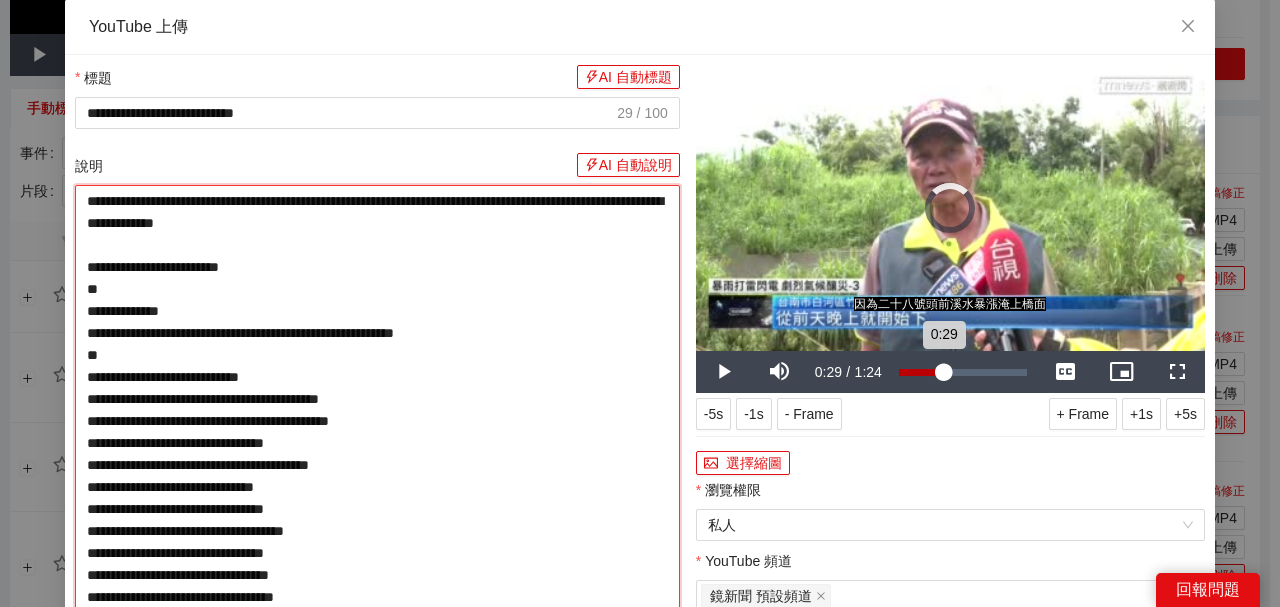 click on "Loaded :  33.35% 0:29 0:29" at bounding box center [963, 372] 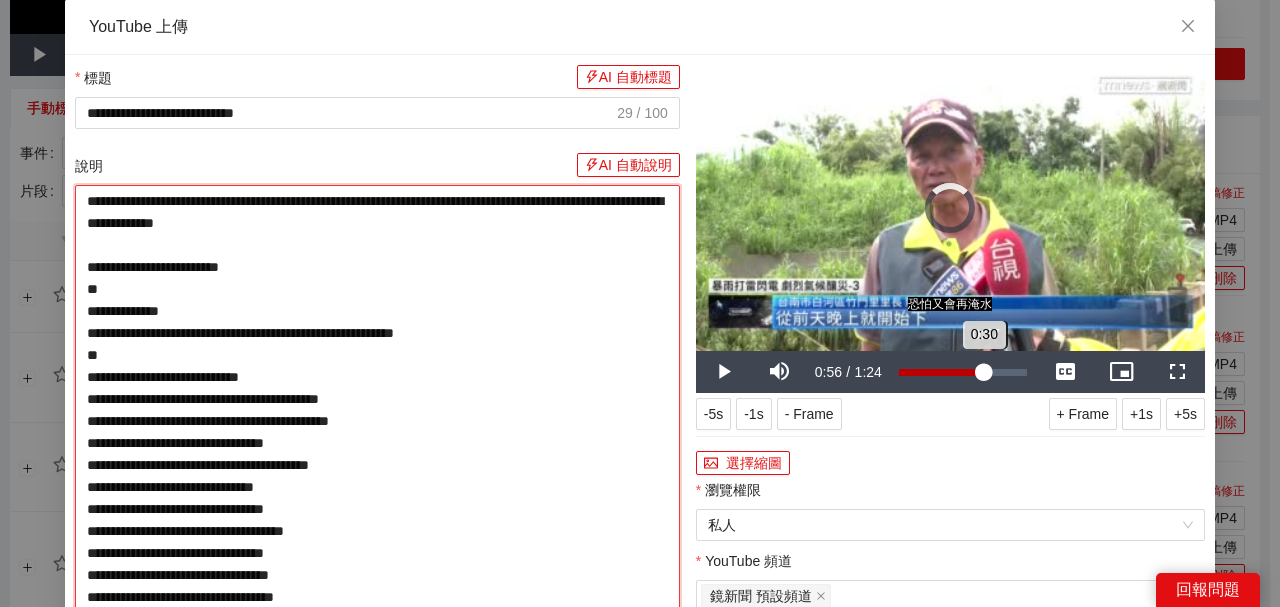 click on "Loaded :  60.53% 0:57 0:30" at bounding box center [963, 372] 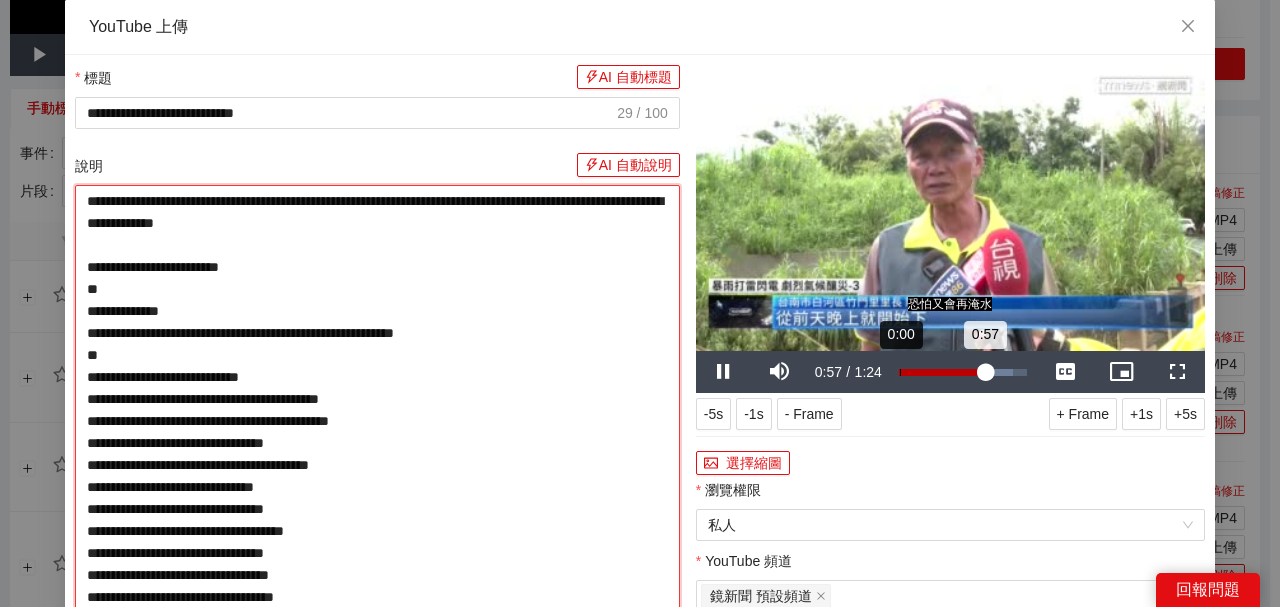 click on "Loaded :  89.13% 0:00 0:57" at bounding box center [963, 372] 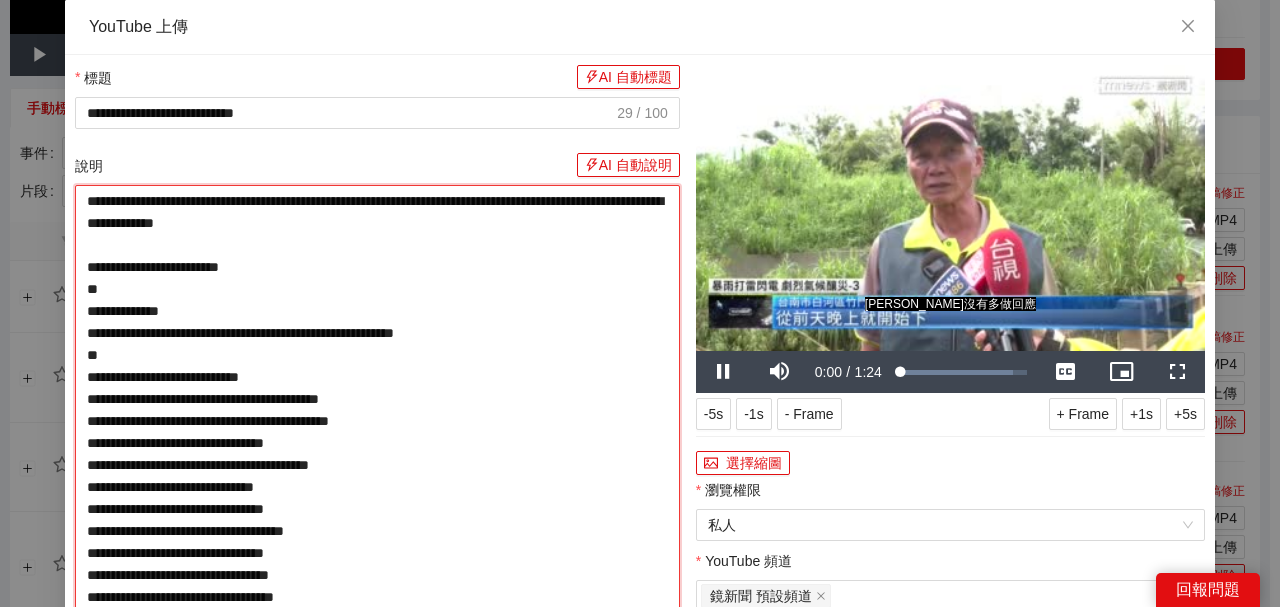 type on "**********" 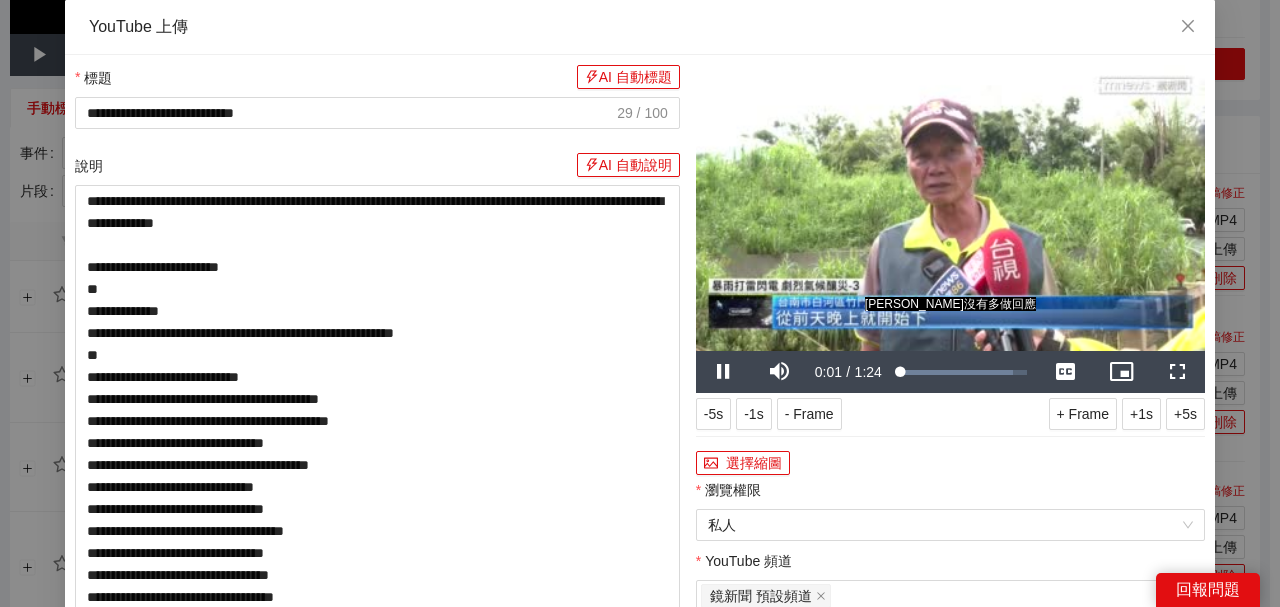 click at bounding box center (950, 208) 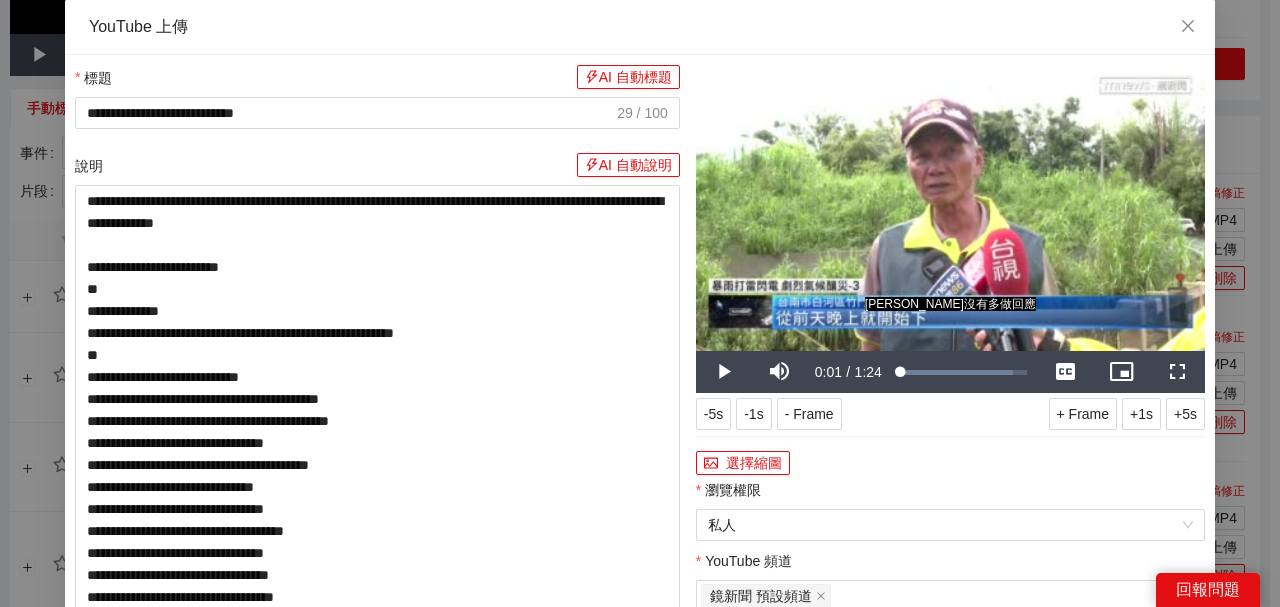 click at bounding box center [950, 208] 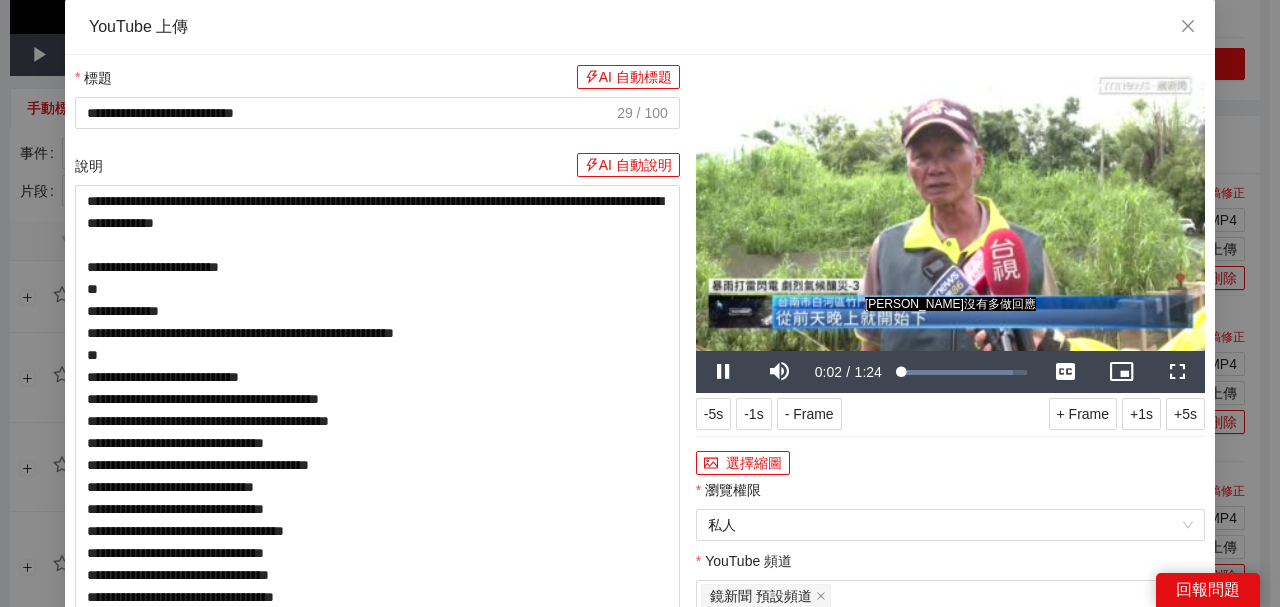 click at bounding box center (950, 208) 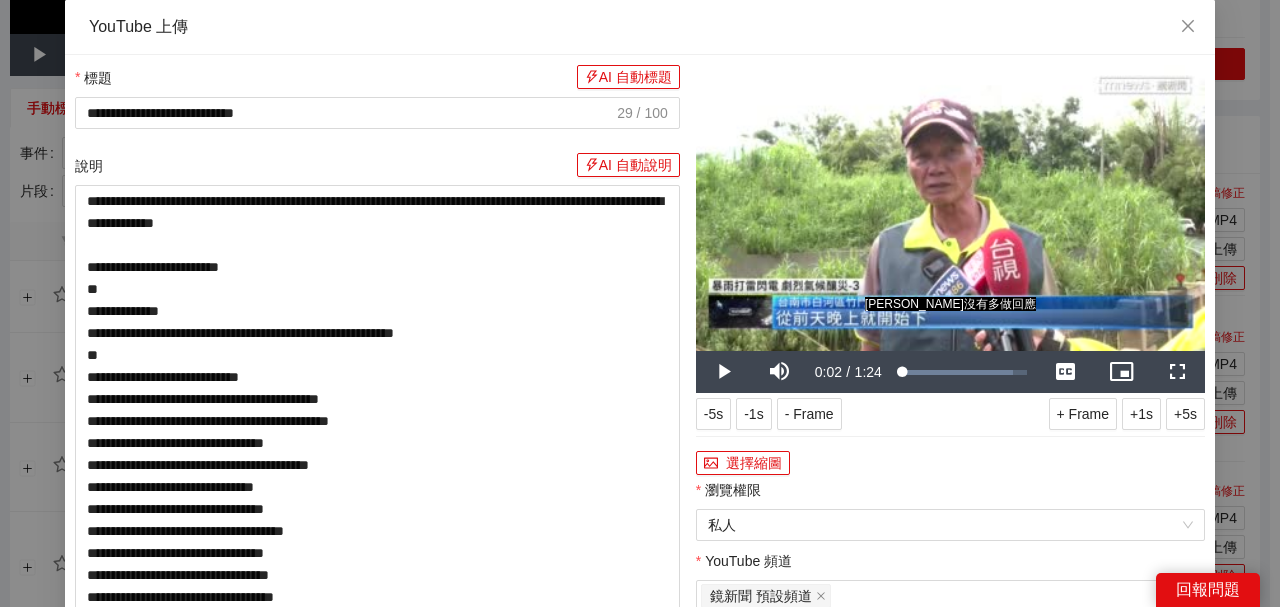 click at bounding box center (950, 208) 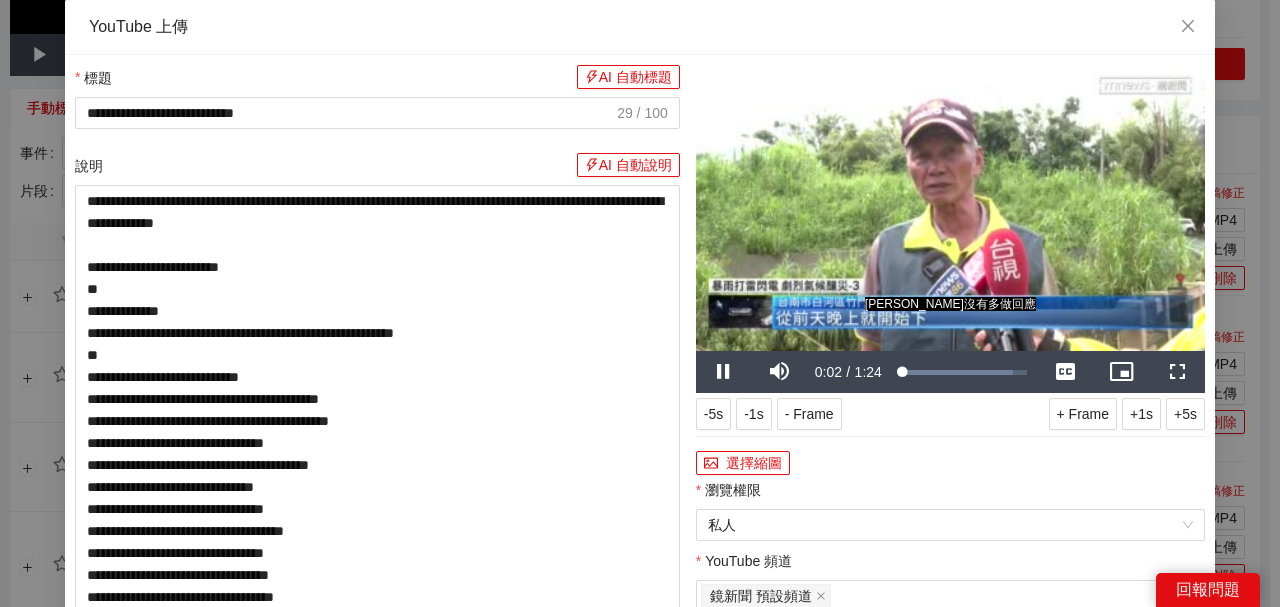 click at bounding box center (950, 208) 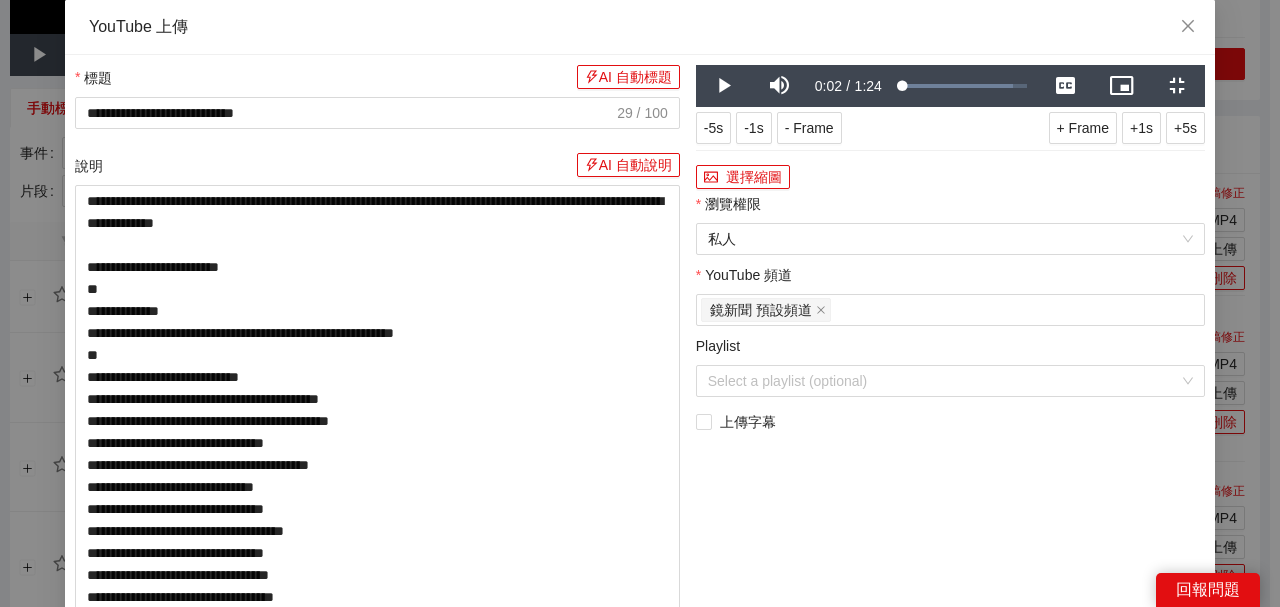 scroll, scrollTop: 0, scrollLeft: 0, axis: both 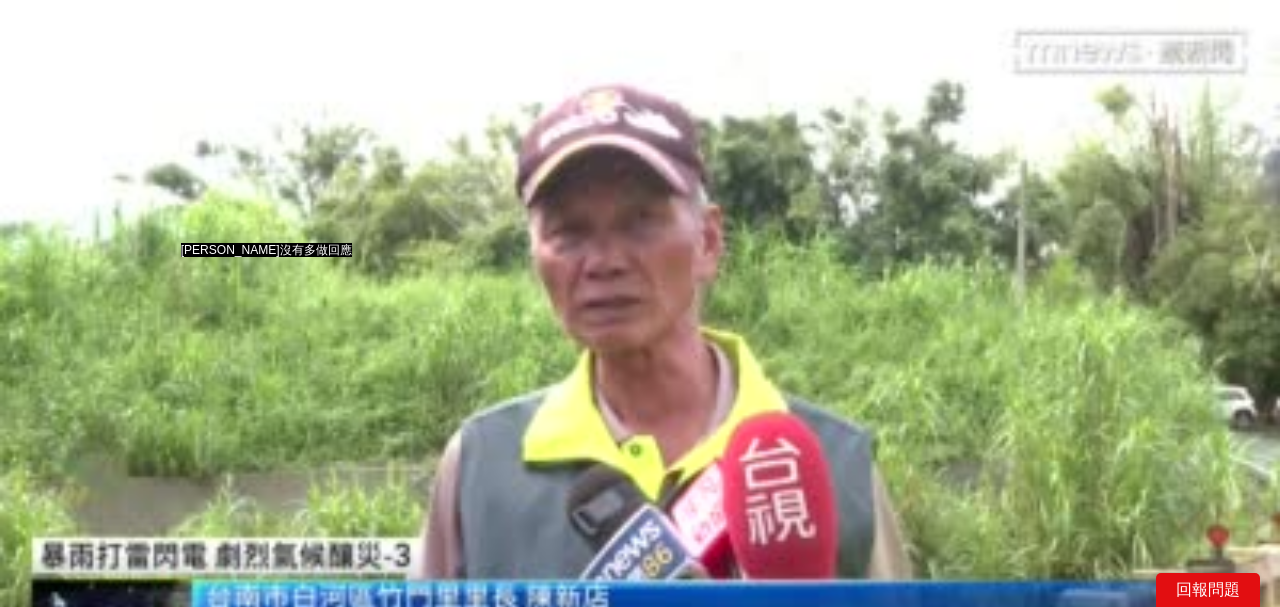 click on "0:02" at bounding box center [217, 741] 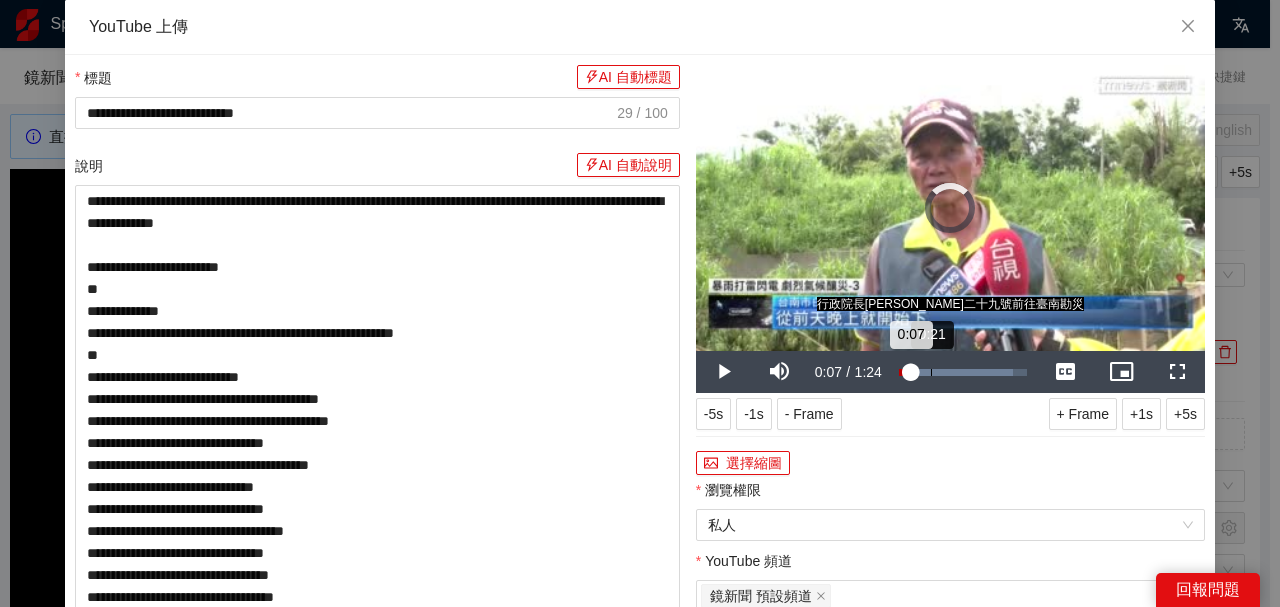 click on "0:21" at bounding box center [931, 372] 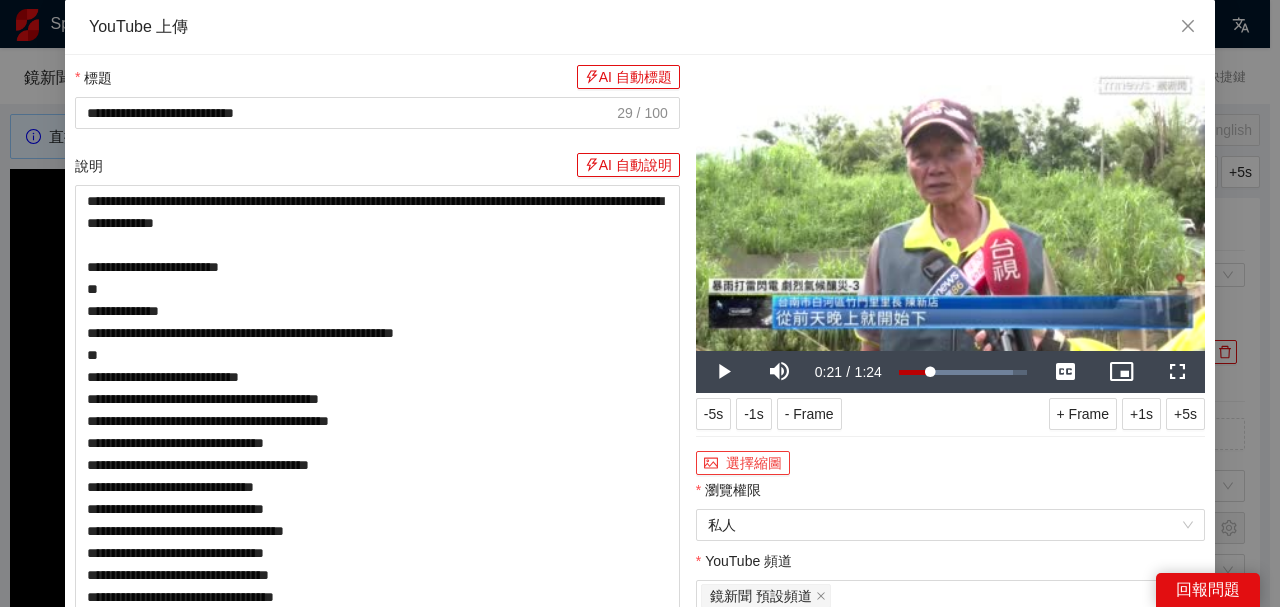 click on "選擇縮圖" at bounding box center (743, 463) 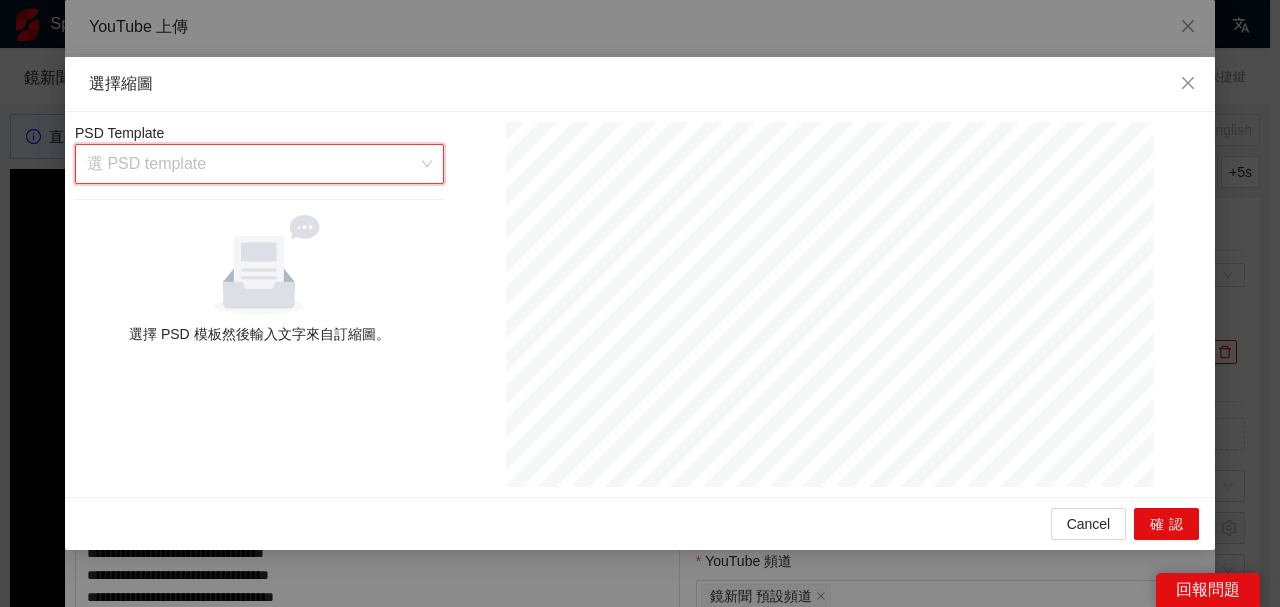 click at bounding box center [252, 164] 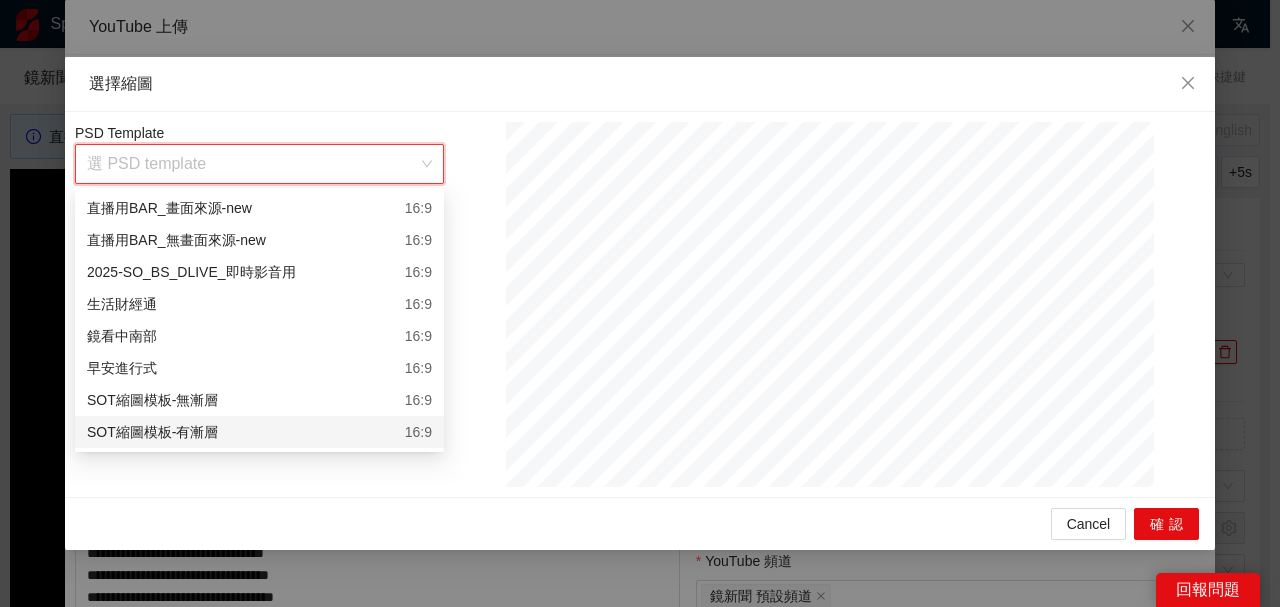 click on "SOT縮圖模板-有漸層 16:9" at bounding box center (259, 432) 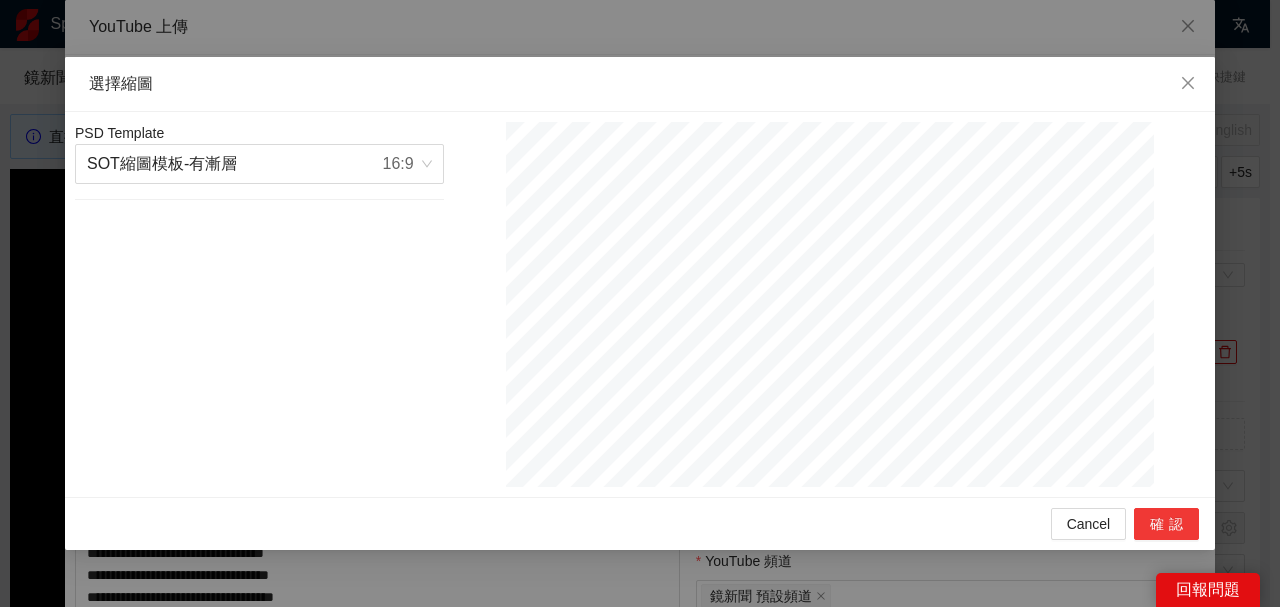 click on "確認" at bounding box center (1166, 524) 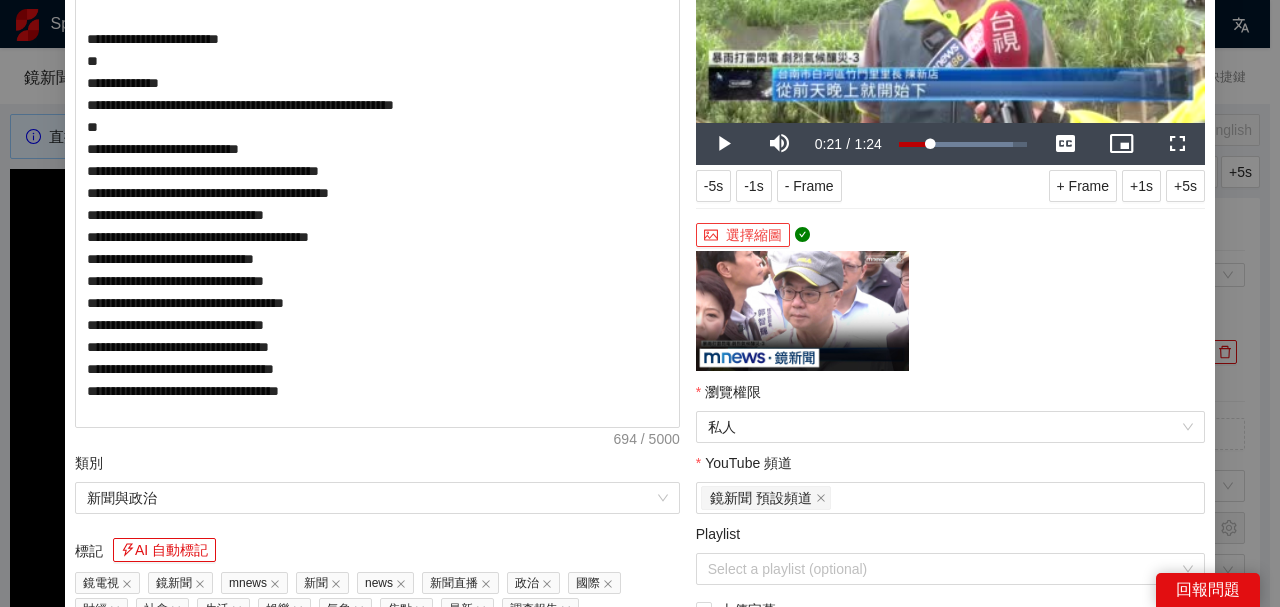 scroll, scrollTop: 333, scrollLeft: 0, axis: vertical 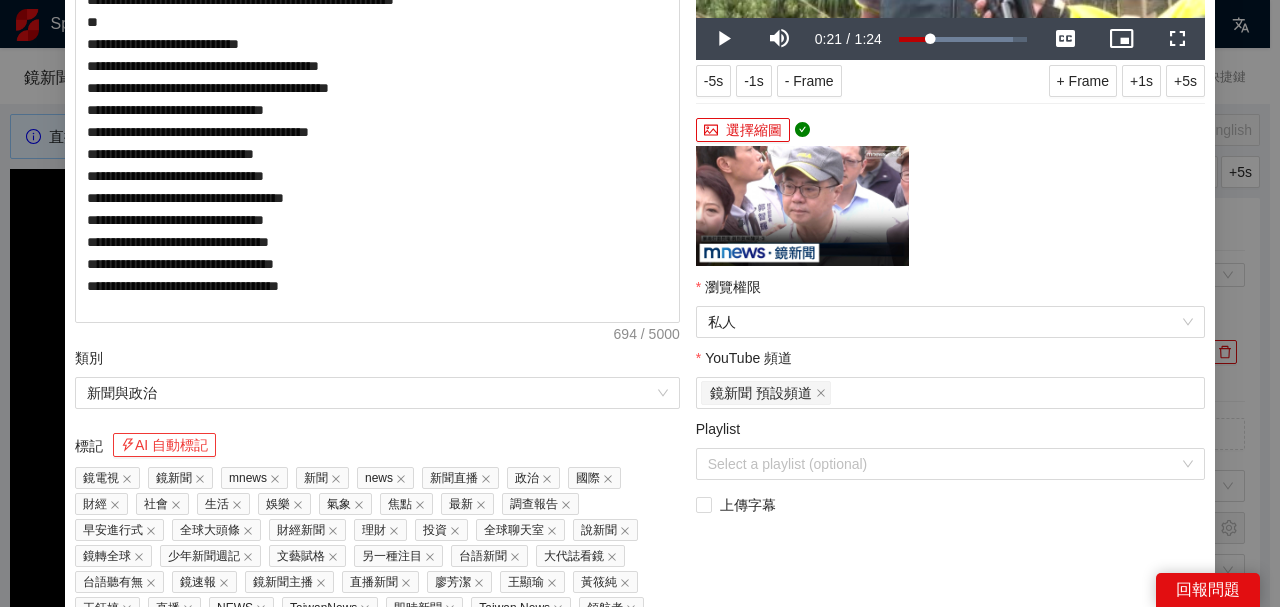 click on "AI 自動標記" at bounding box center [164, 445] 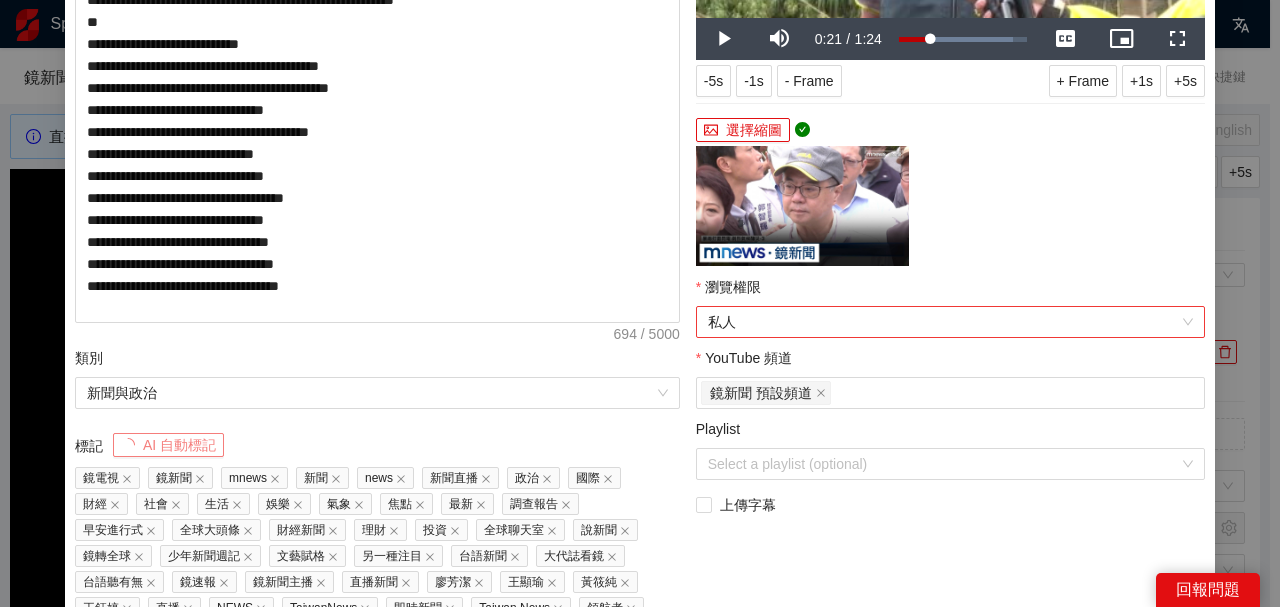 click on "私人" at bounding box center (950, 322) 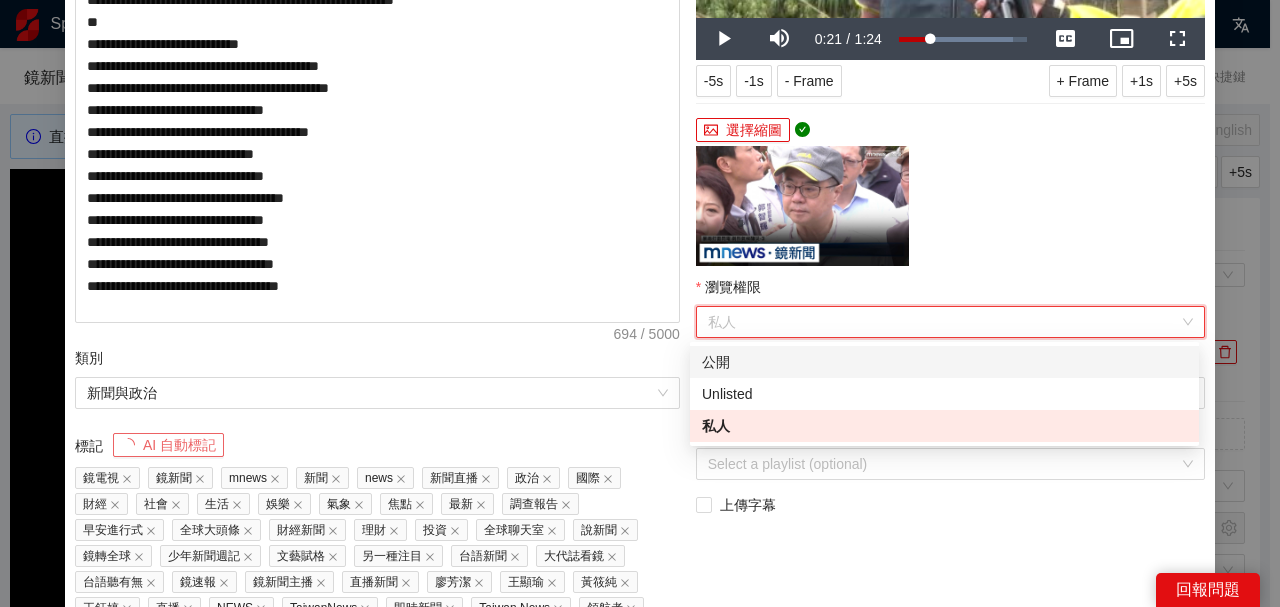 click on "公開" at bounding box center [944, 362] 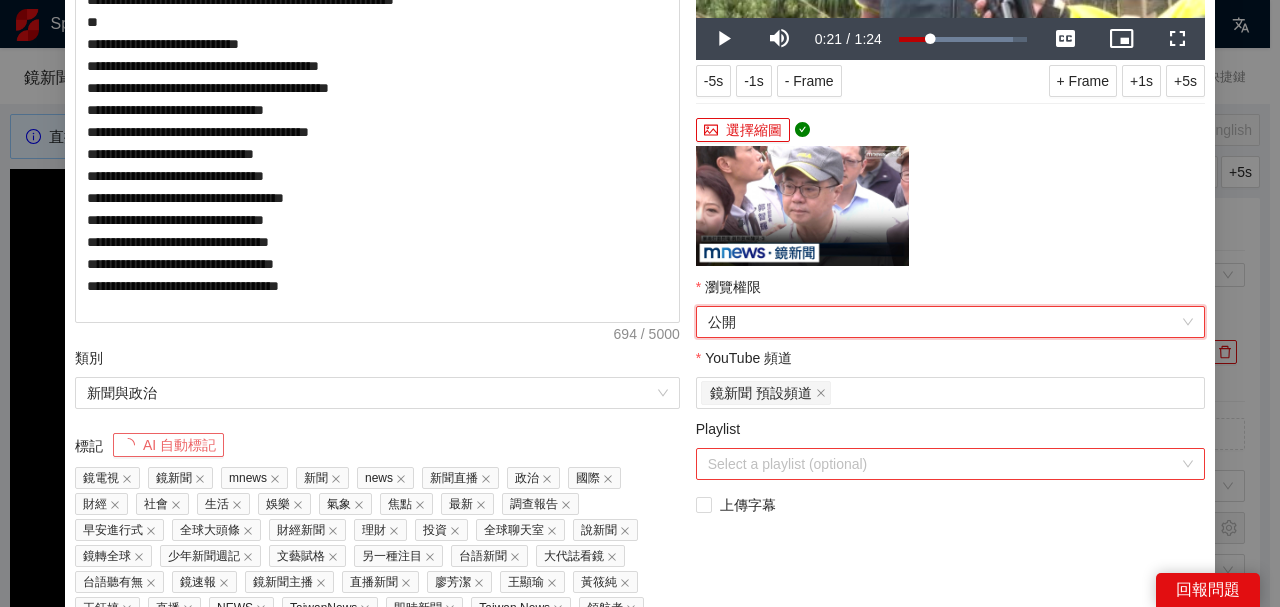 click on "Playlist" at bounding box center (943, 464) 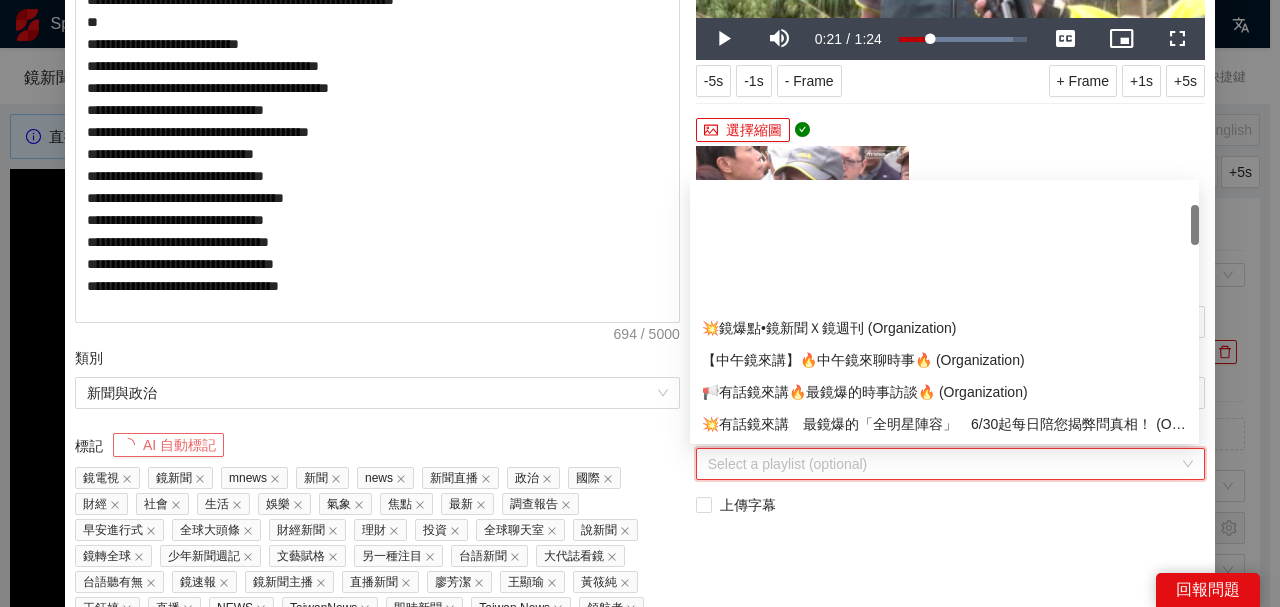 scroll, scrollTop: 133, scrollLeft: 0, axis: vertical 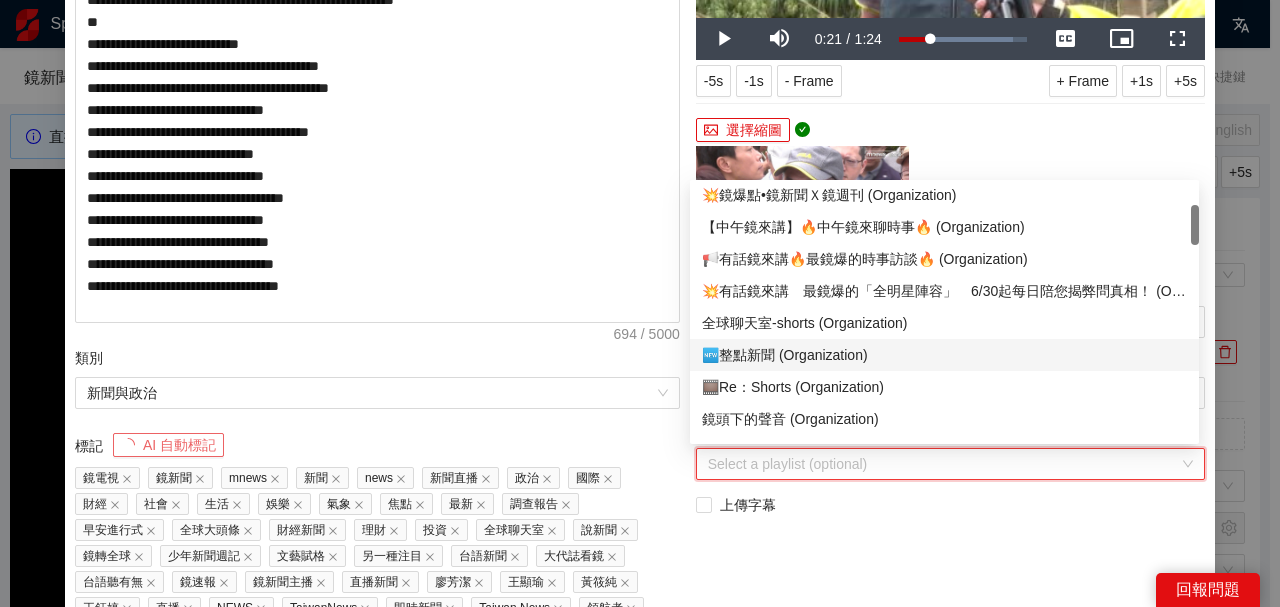 click on "🆕整點新聞 (Organization)" at bounding box center [944, 355] 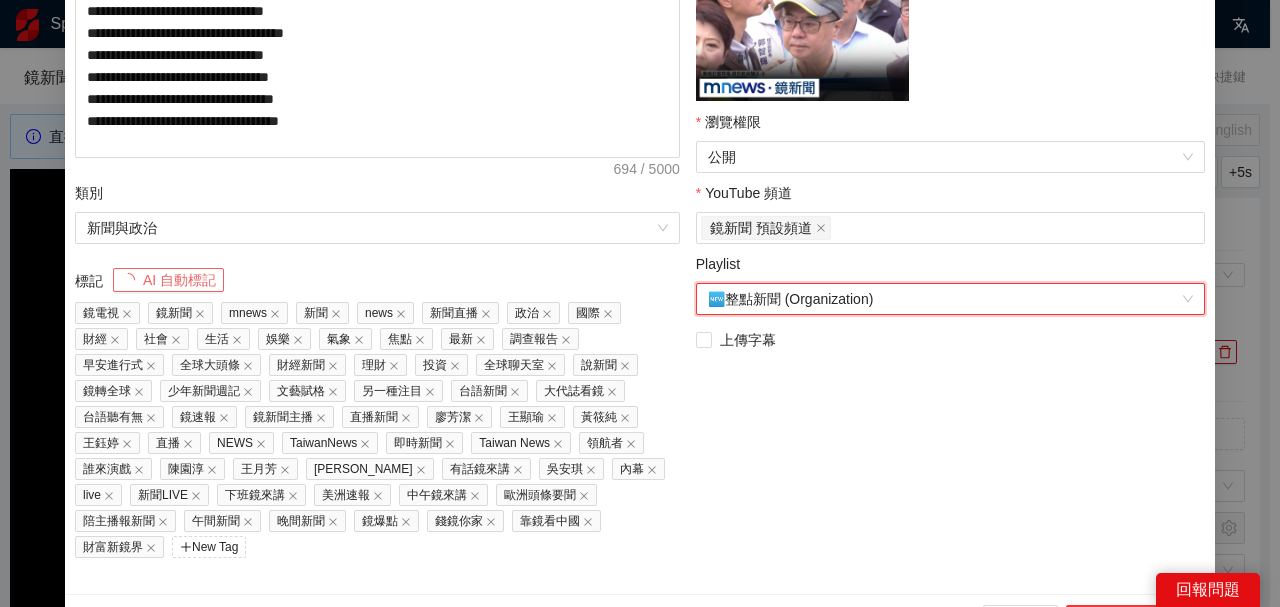 scroll, scrollTop: 505, scrollLeft: 0, axis: vertical 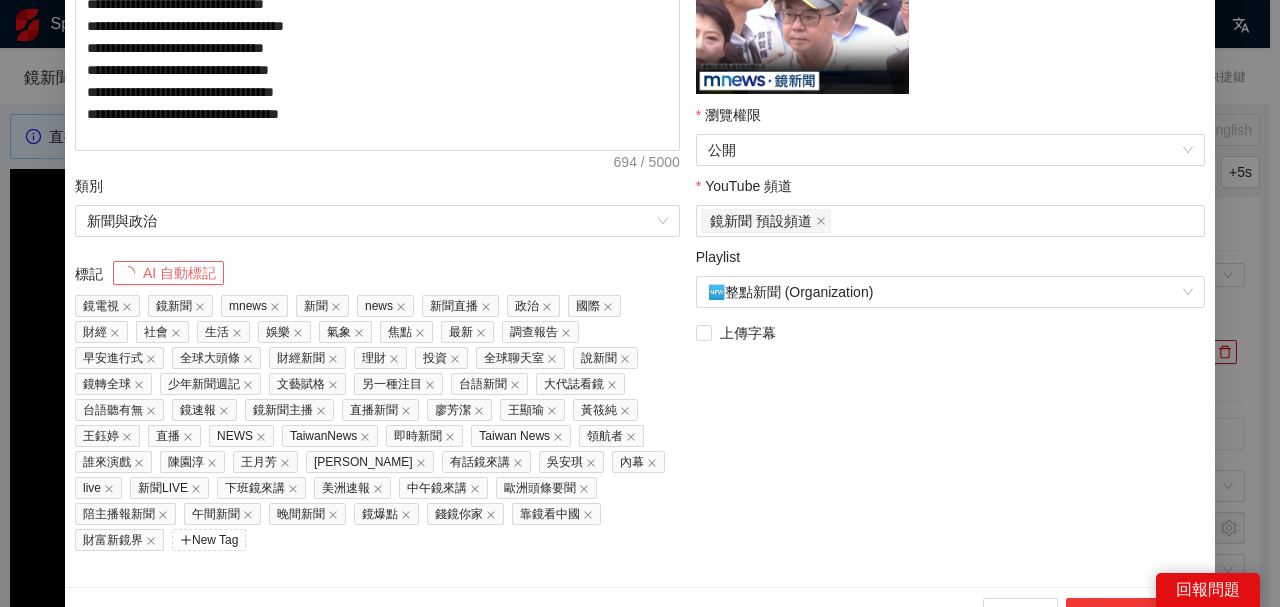 drag, startPoint x: 1104, startPoint y: 584, endPoint x: 1095, endPoint y: 574, distance: 13.453624 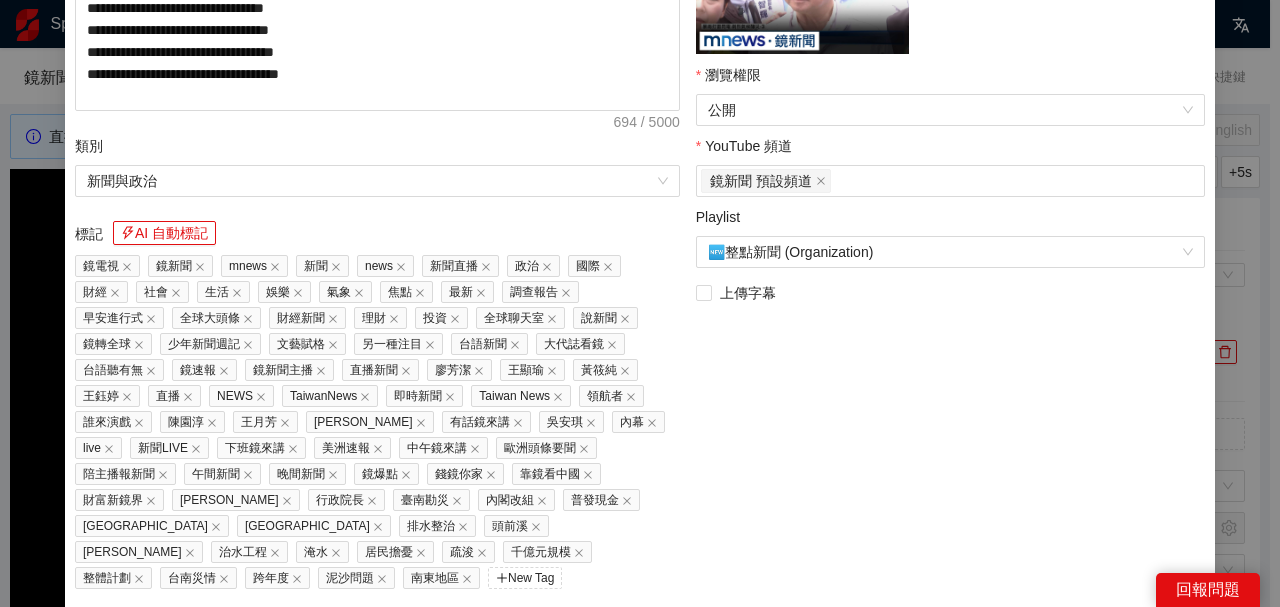 scroll, scrollTop: 581, scrollLeft: 0, axis: vertical 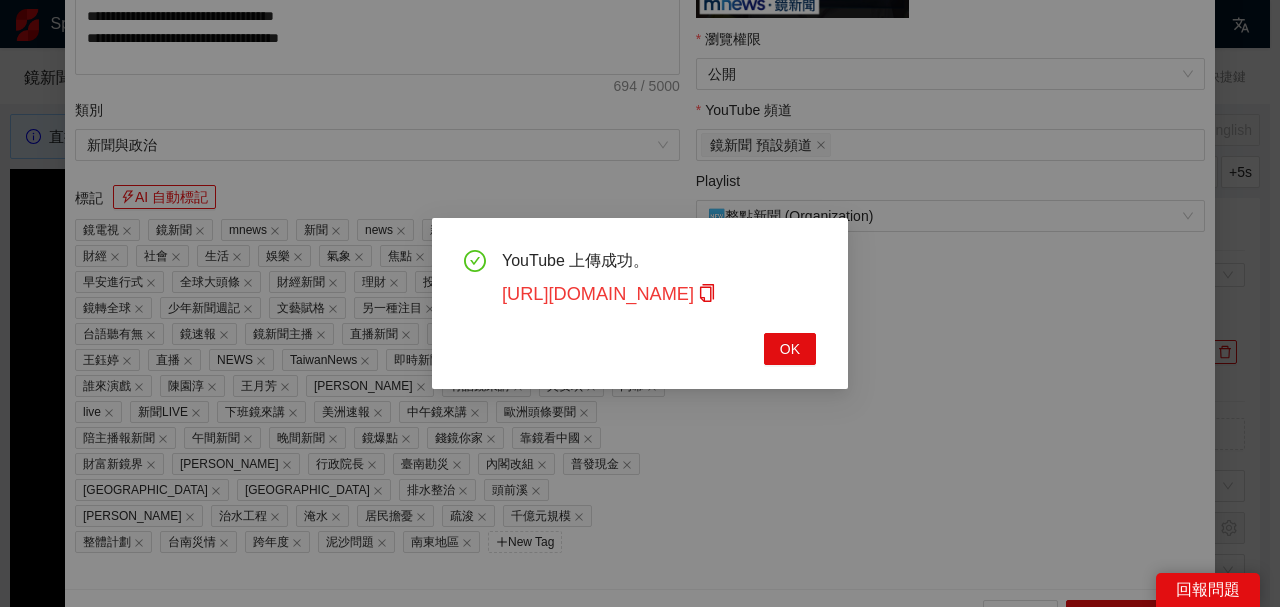 click 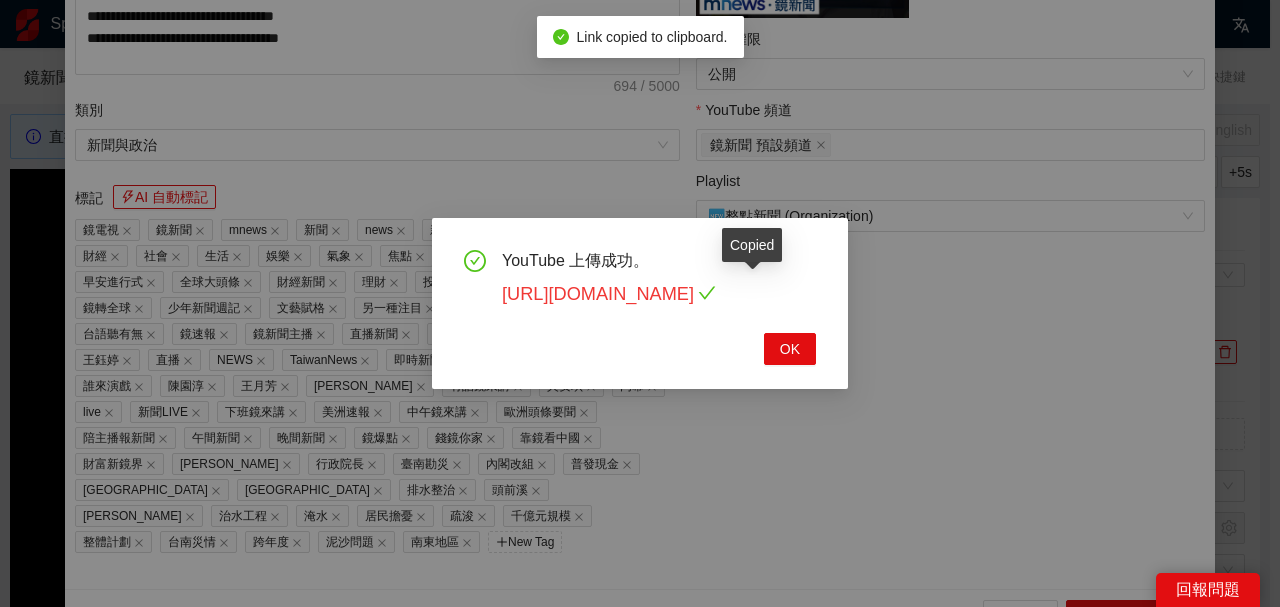 click on "[URL][DOMAIN_NAME]" at bounding box center (609, 294) 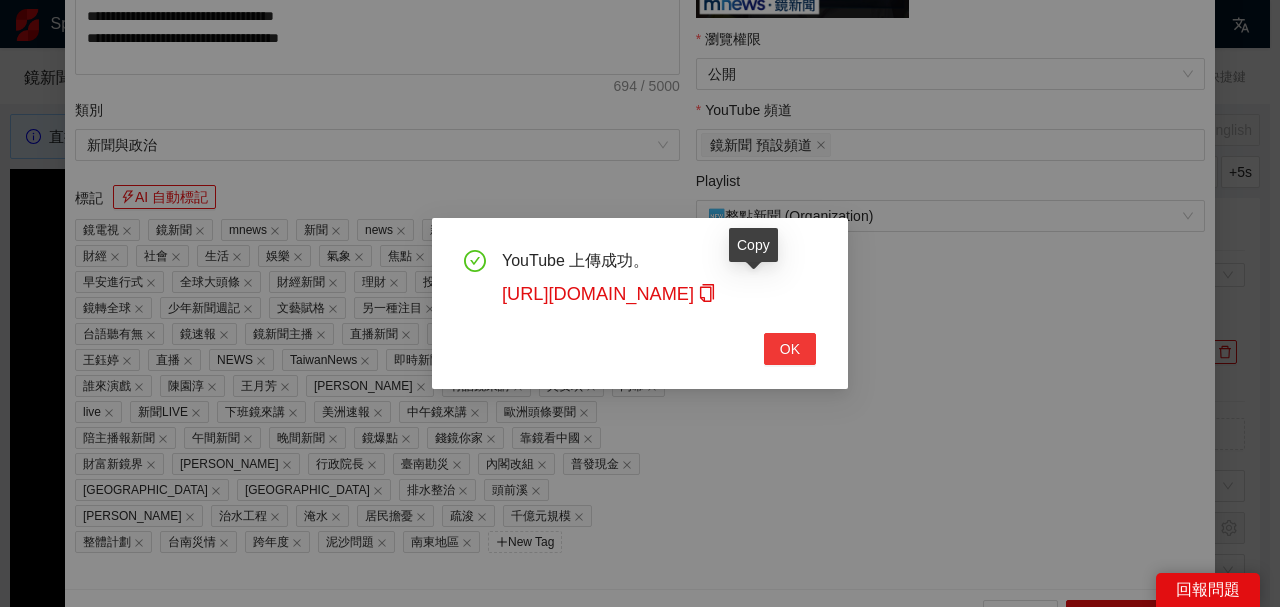 click on "OK" at bounding box center (790, 349) 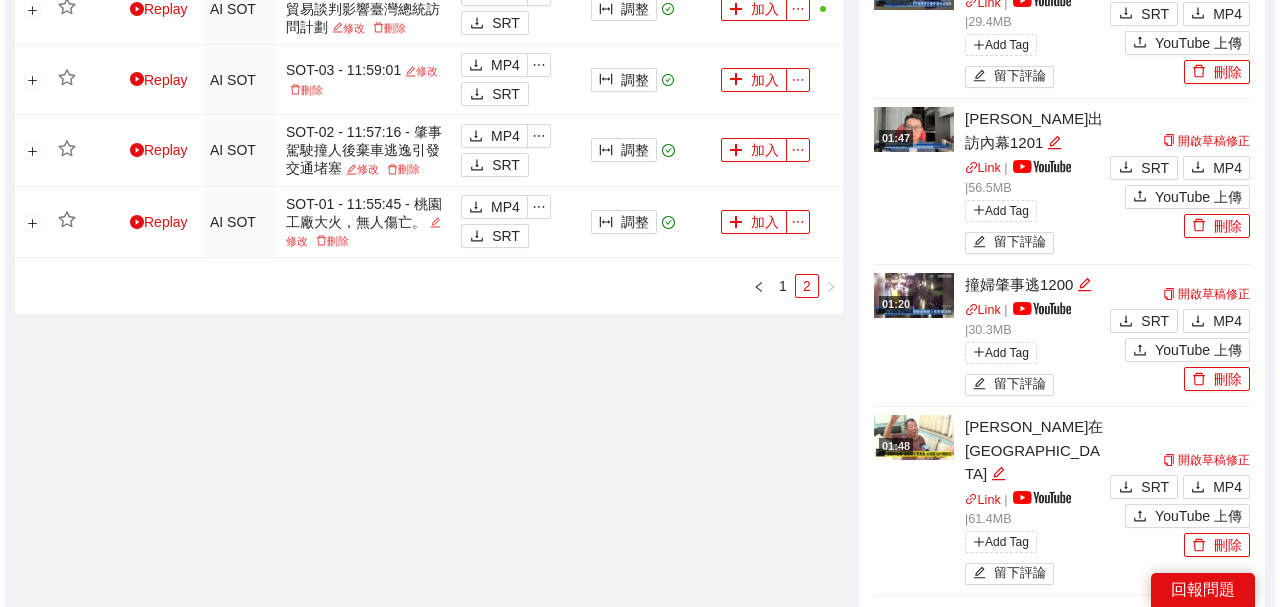 scroll, scrollTop: 1533, scrollLeft: 0, axis: vertical 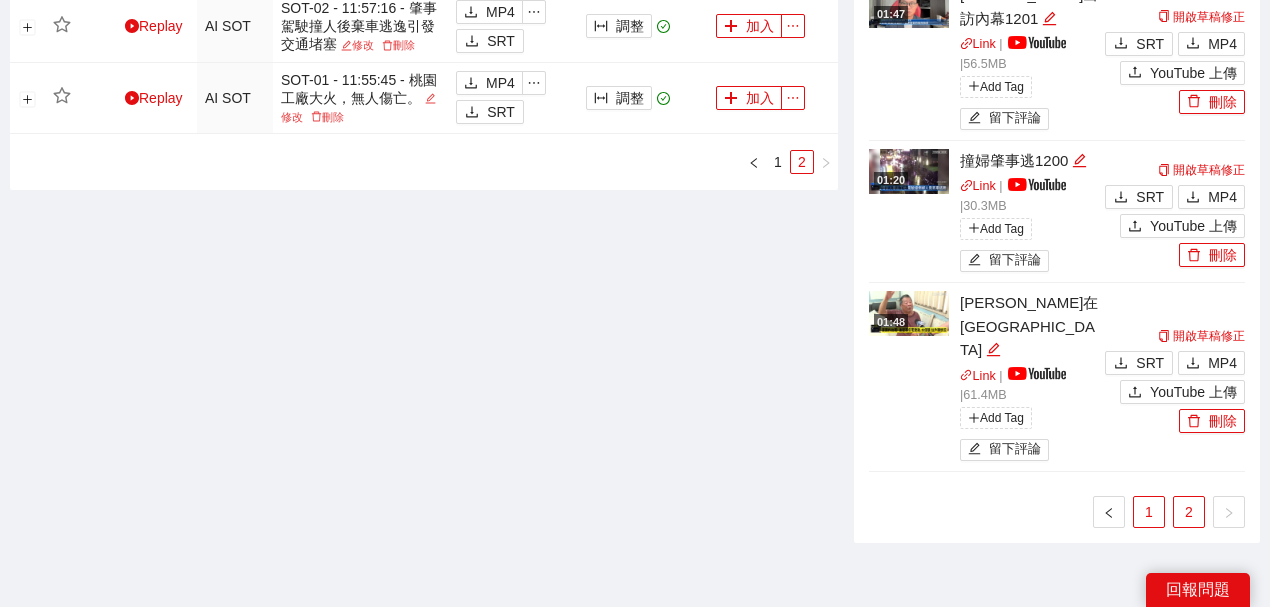 click on "1" at bounding box center [1149, 512] 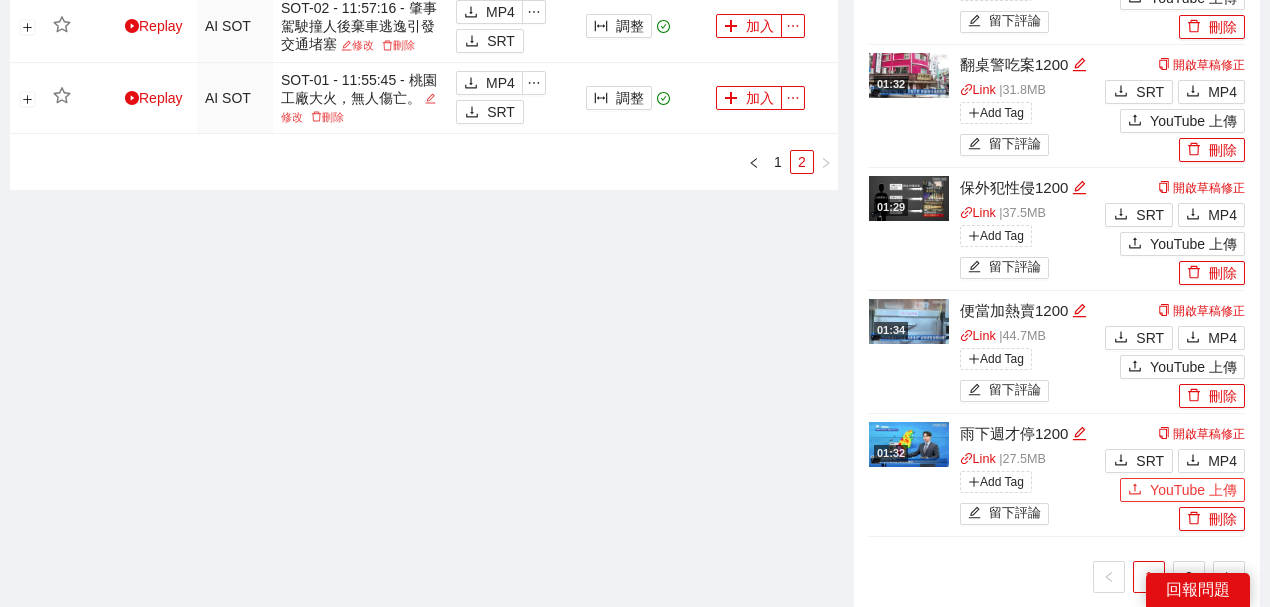 click on "YouTube 上傳" at bounding box center [1193, 490] 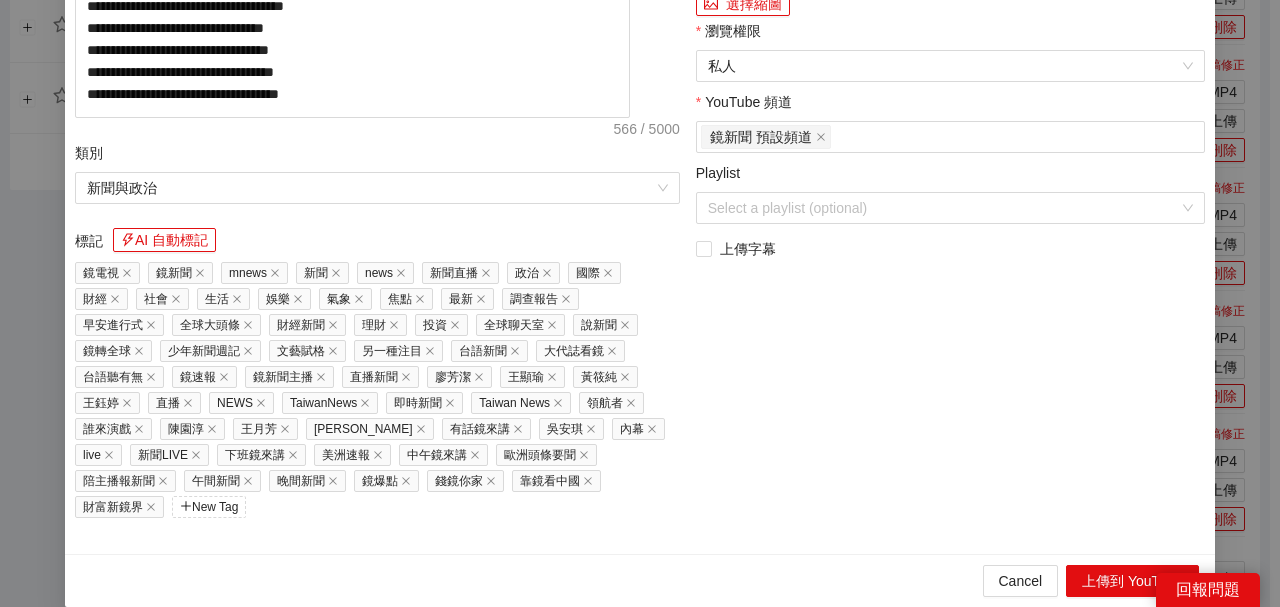 drag, startPoint x: 315, startPoint y: 119, endPoint x: 8, endPoint y: 40, distance: 317.0016 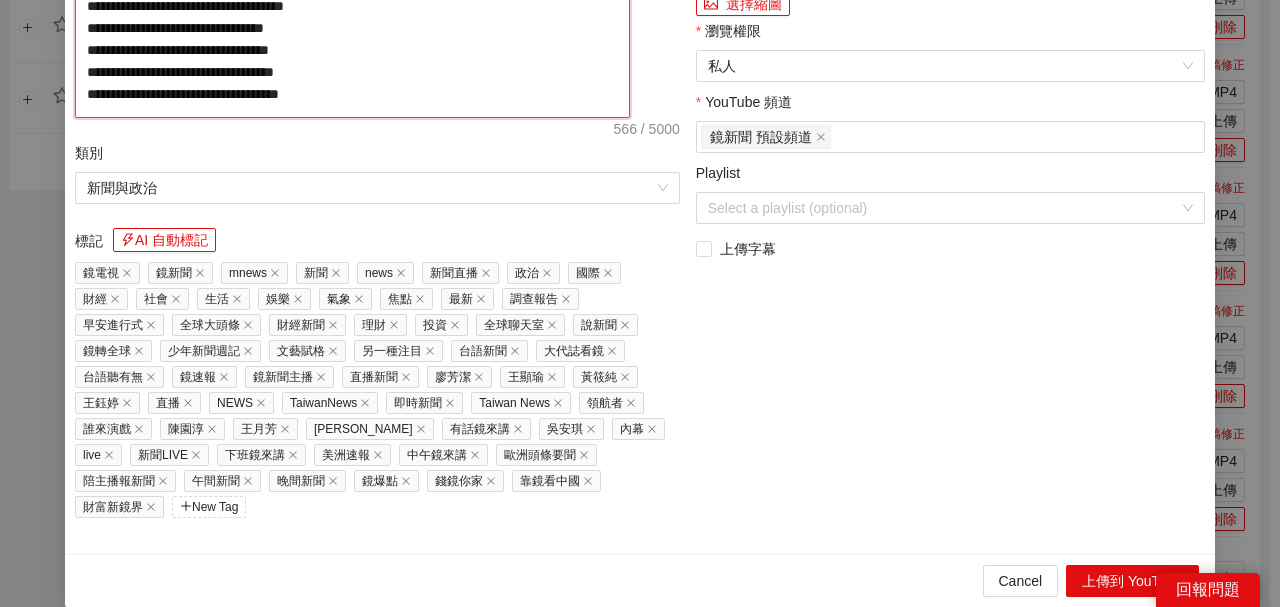 click on "**********" at bounding box center [352, -78] 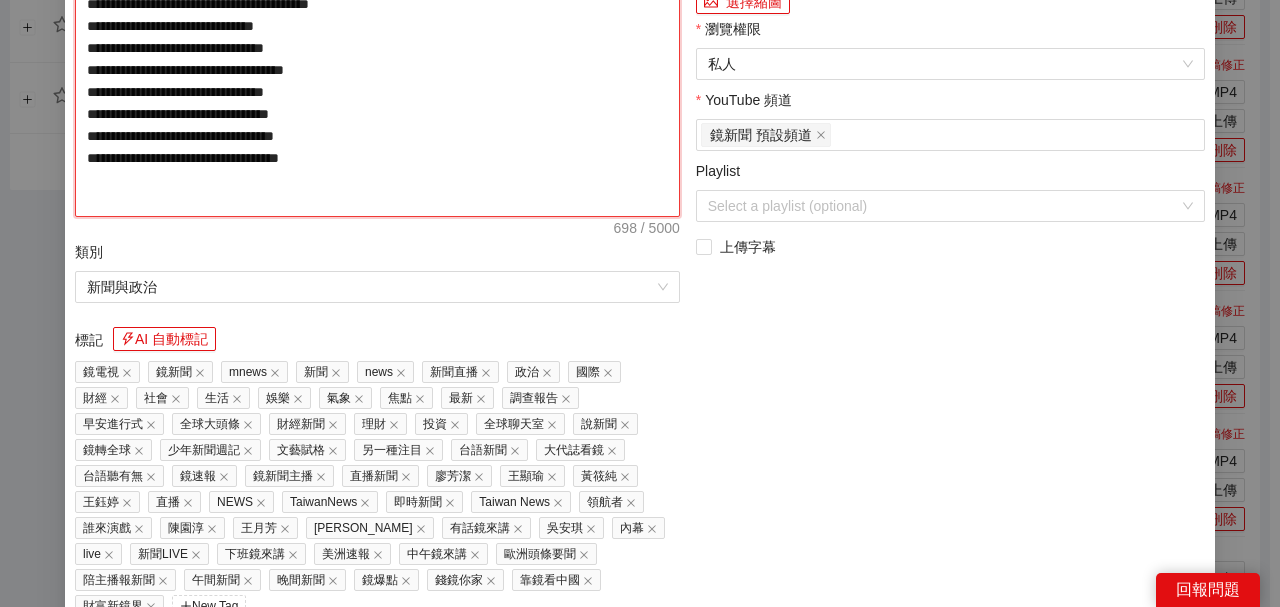 type on "**********" 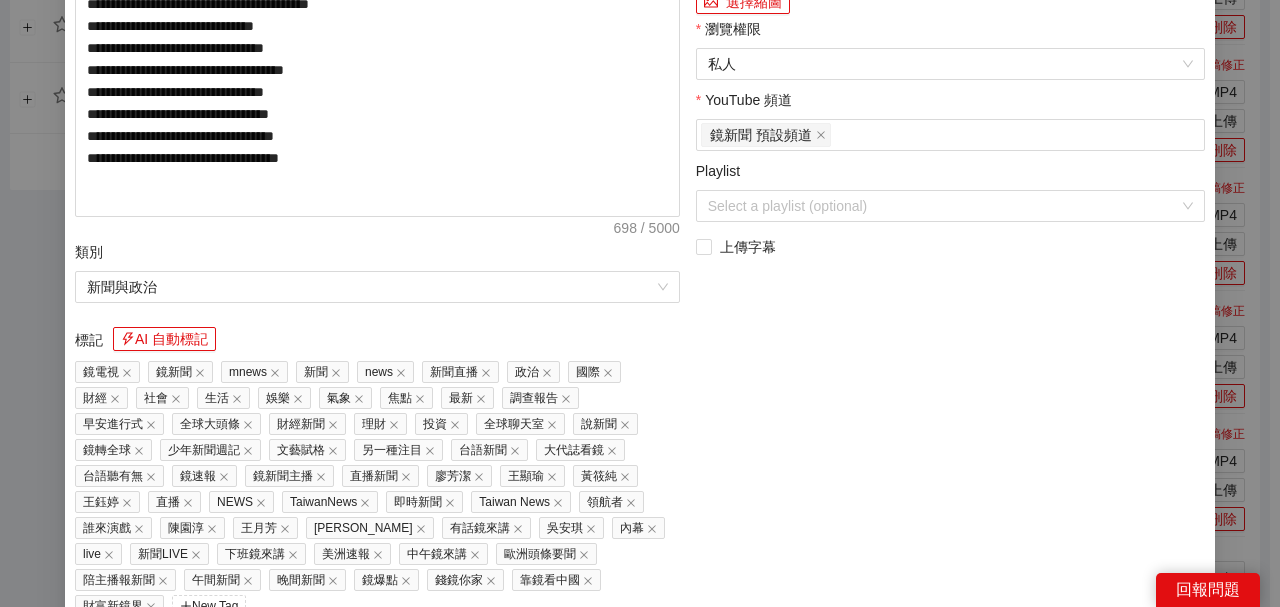 click at bounding box center [950, -253] 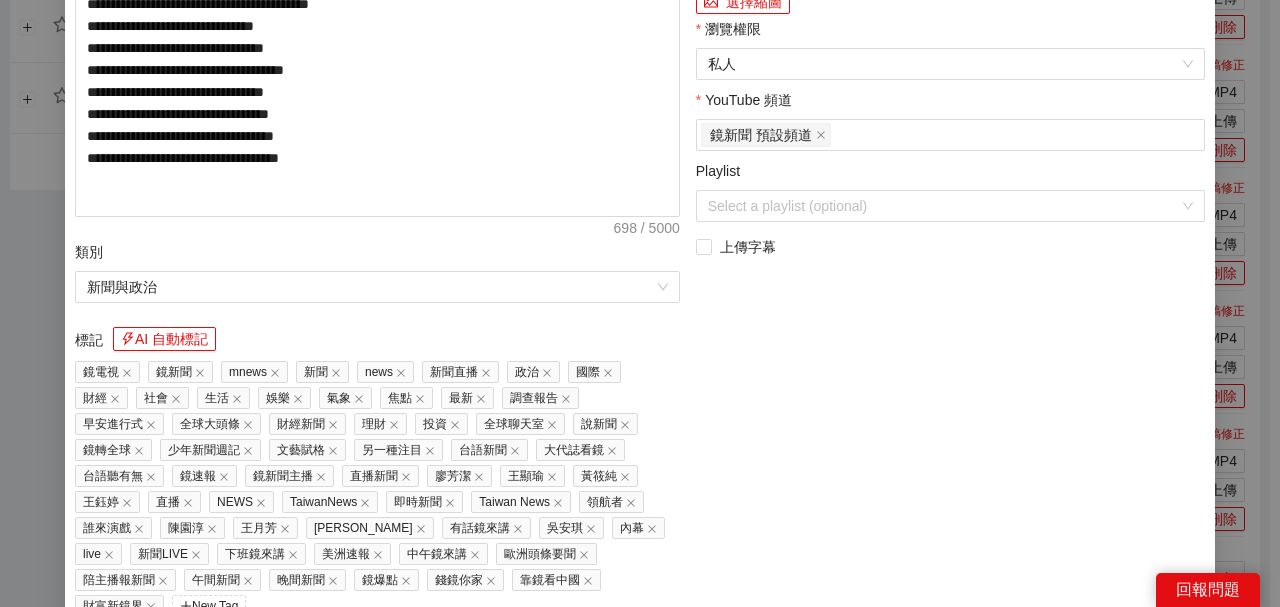 click on "Loaded :  72.03% 1:18 0:45" at bounding box center (963, -89) 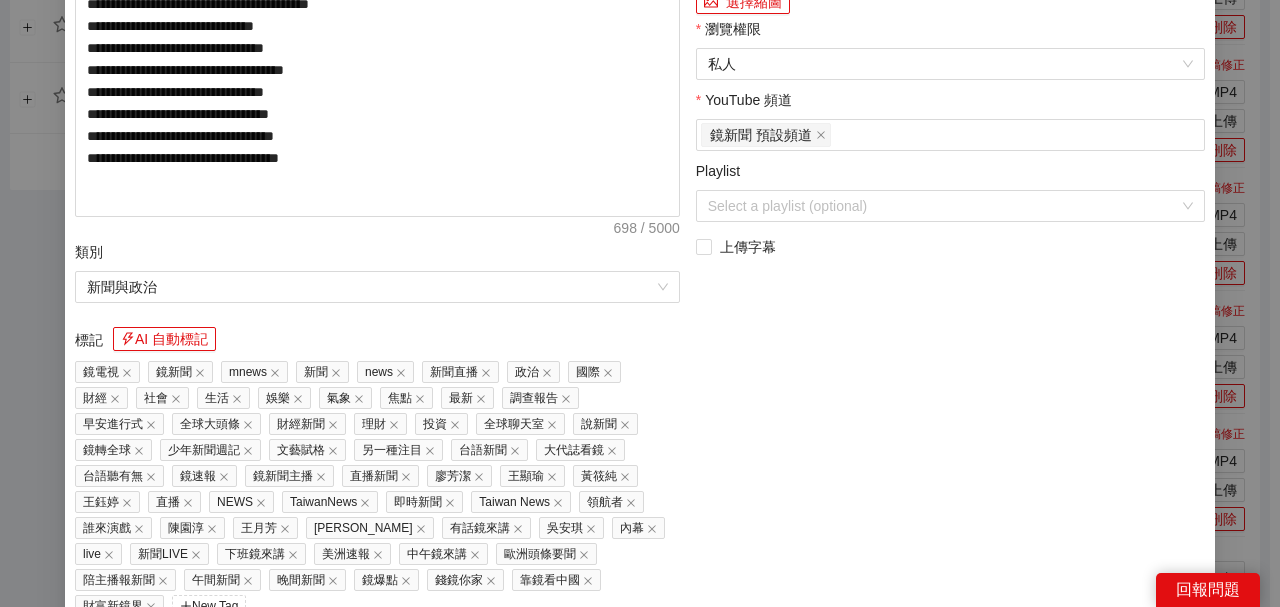 click on "1:18" at bounding box center [953, -89] 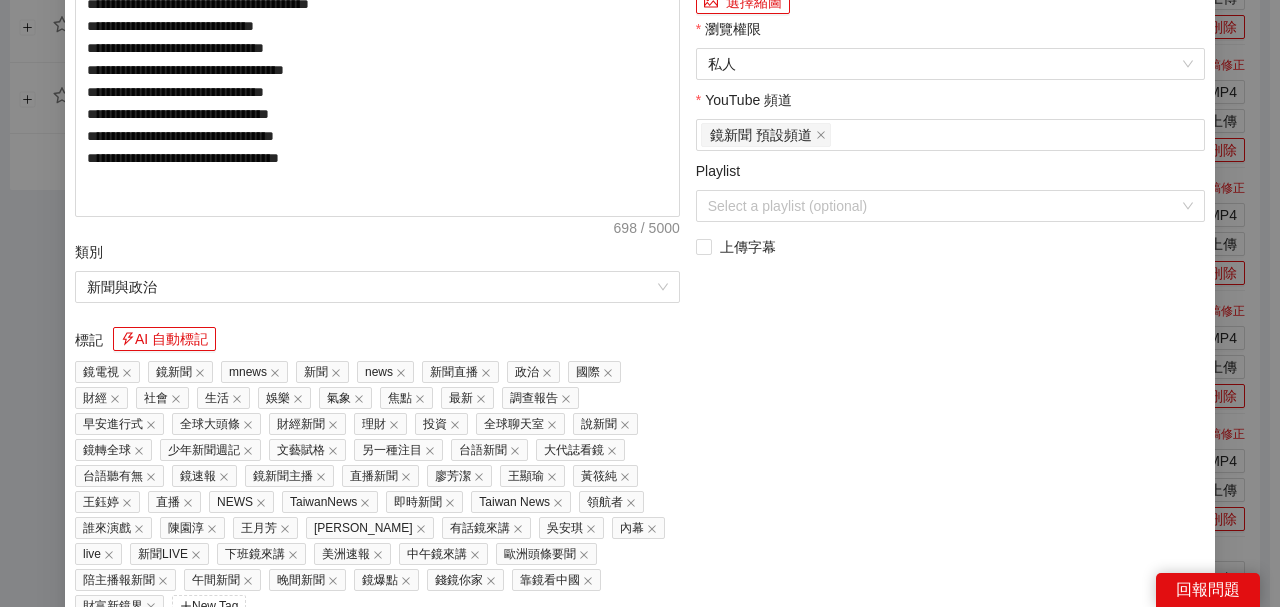 click on "0:56" at bounding box center [977, -89] 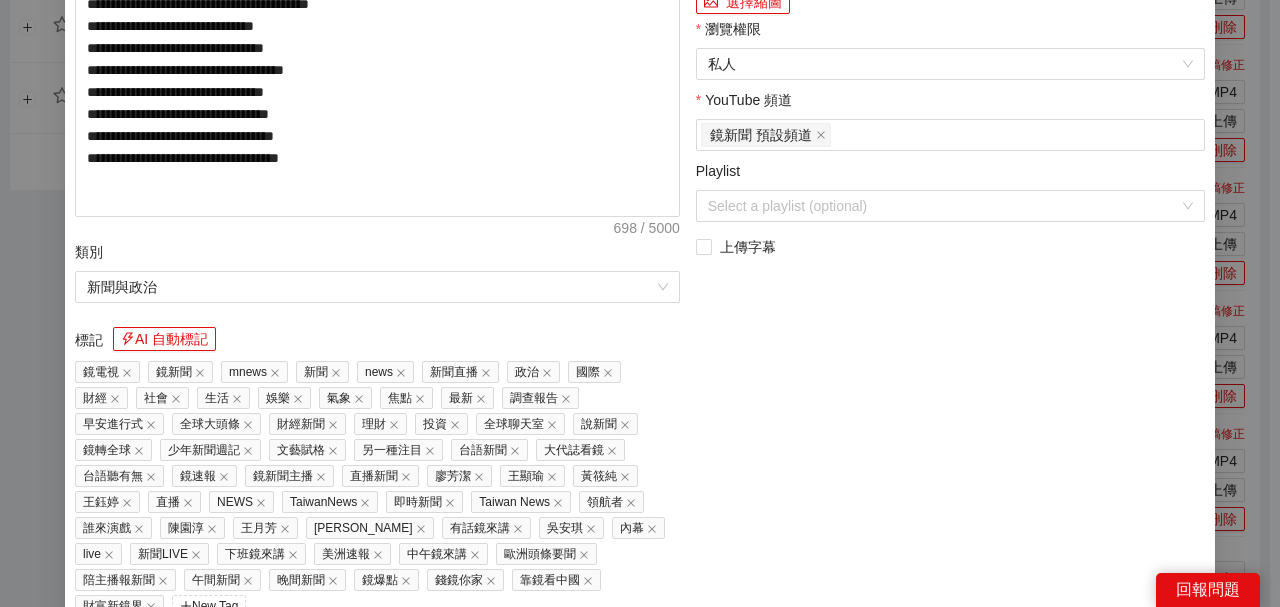 click on "Loaded :  100.00% 0:15 1:22" at bounding box center (963, -89) 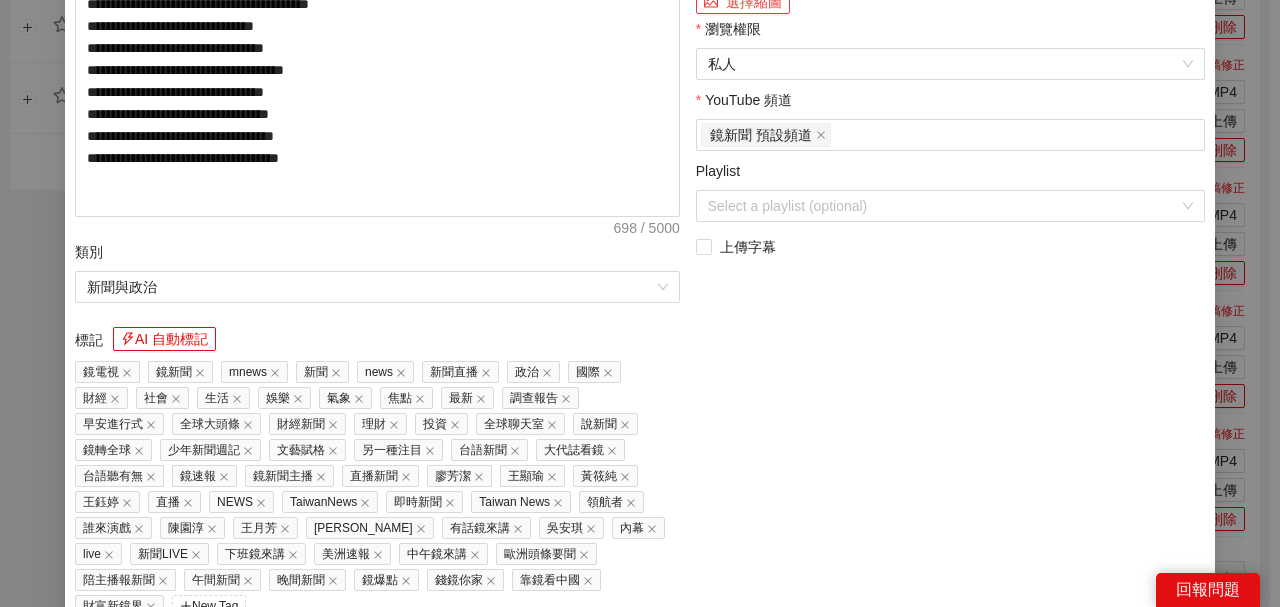 click on "選擇縮圖" at bounding box center [743, 2] 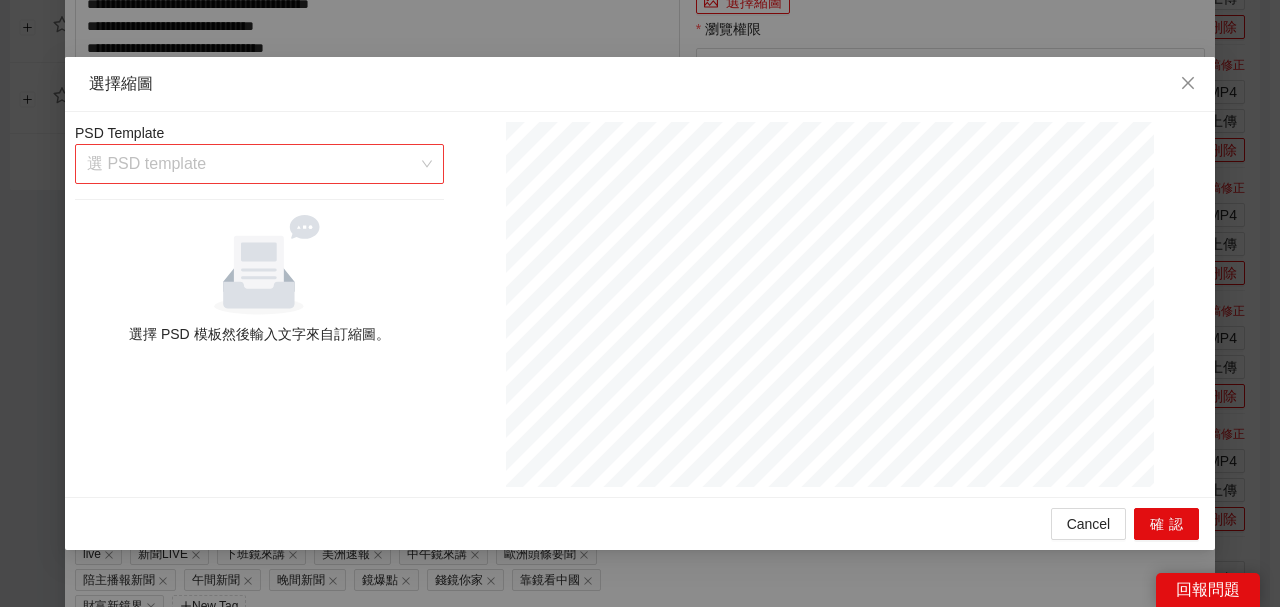 click at bounding box center (252, 164) 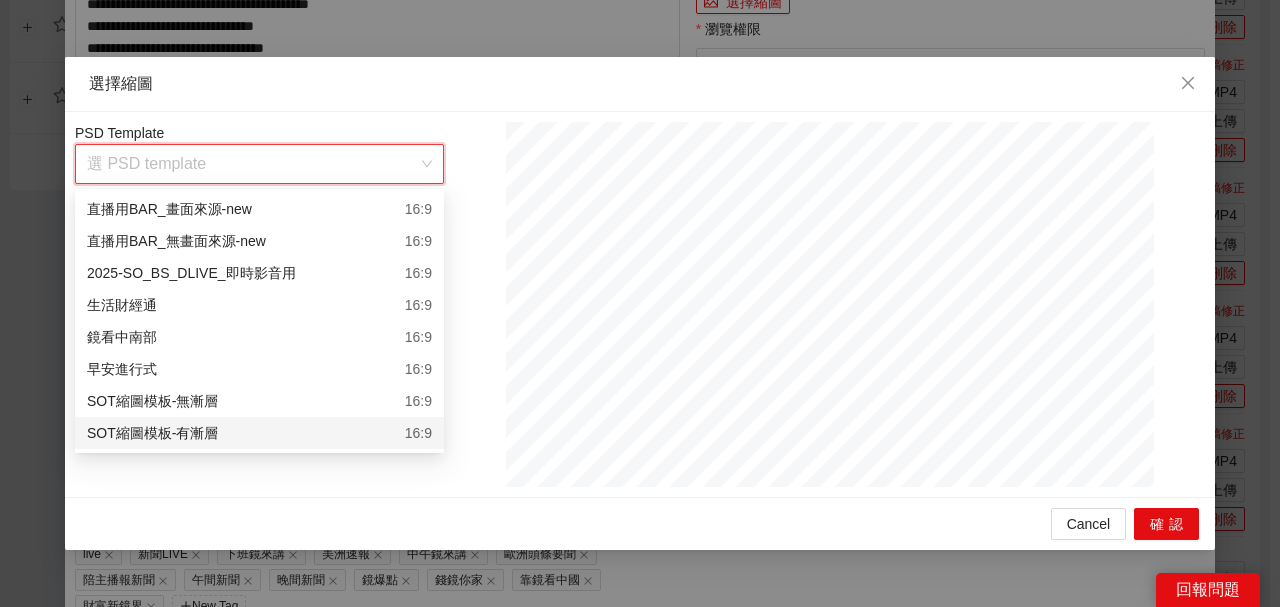 click on "SOT縮圖模板-有漸層 16:9" at bounding box center (259, 433) 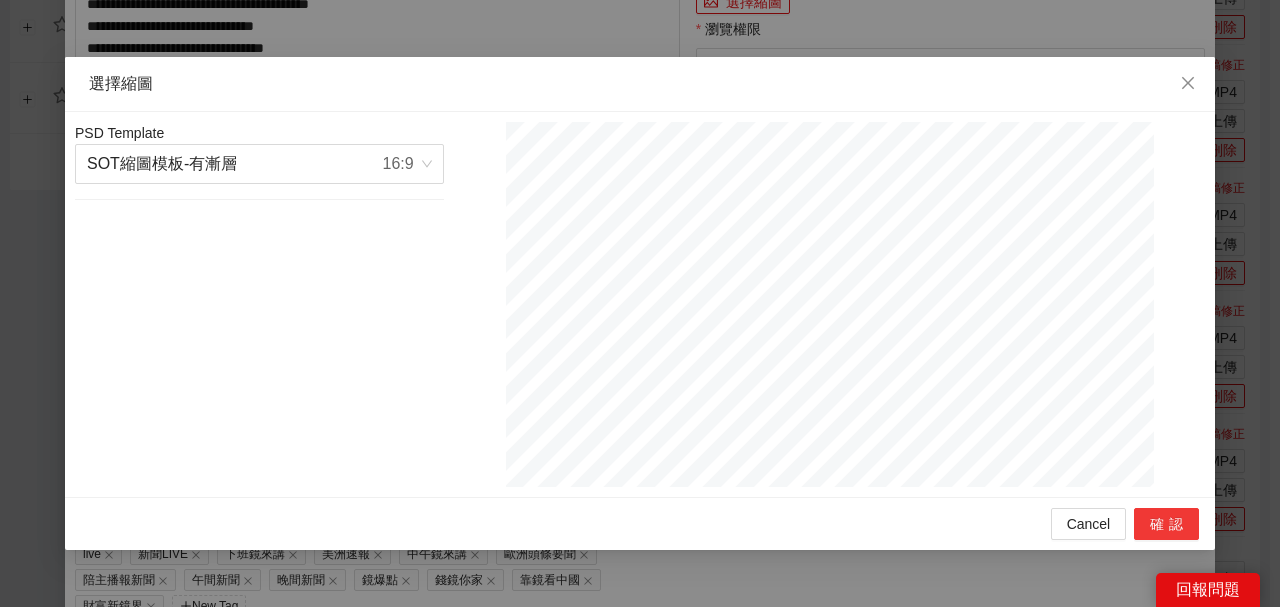 click on "確認" at bounding box center (1166, 524) 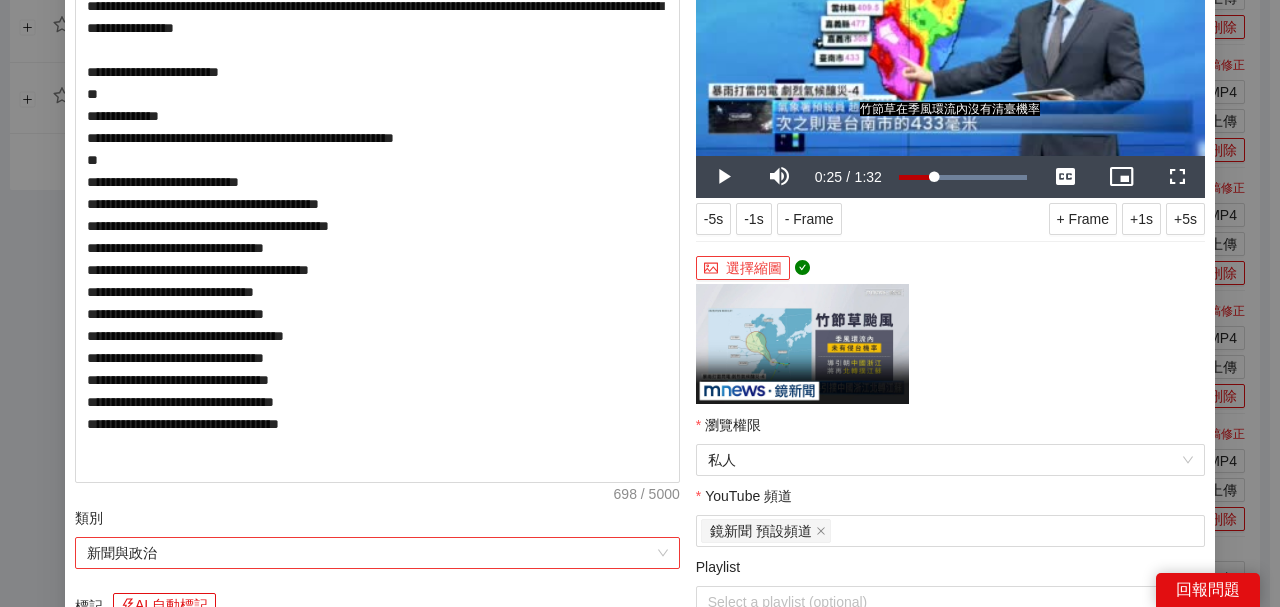 scroll, scrollTop: 333, scrollLeft: 0, axis: vertical 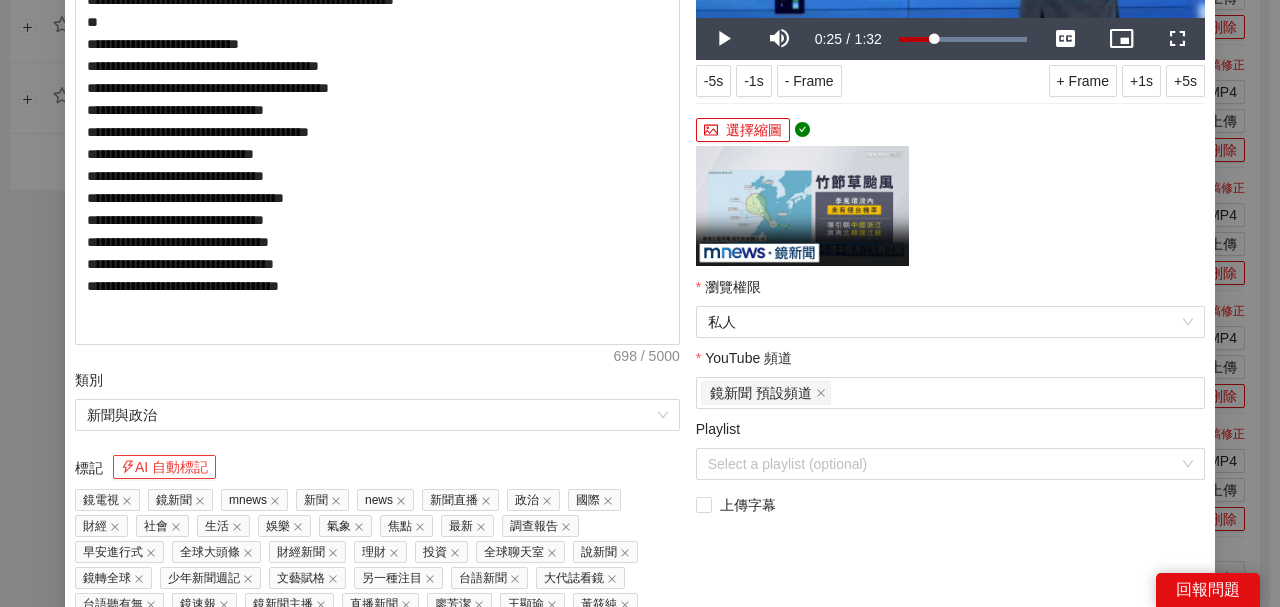 click on "AI 自動標記" at bounding box center [164, 467] 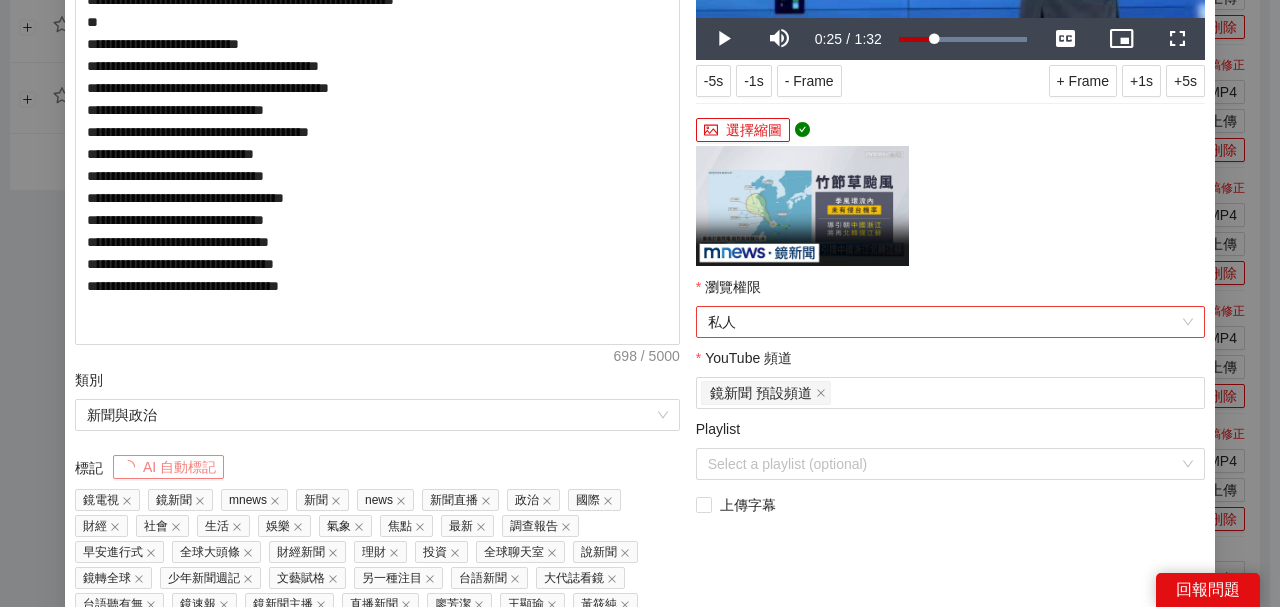 click on "私人" at bounding box center (950, 322) 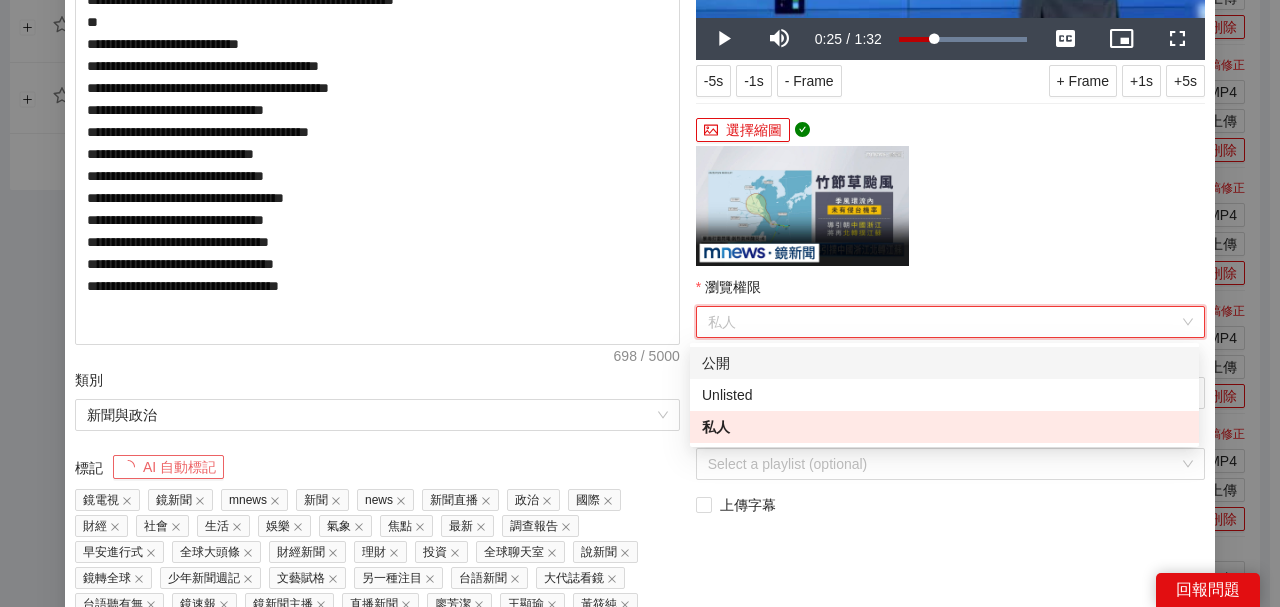 click on "公開" at bounding box center (944, 363) 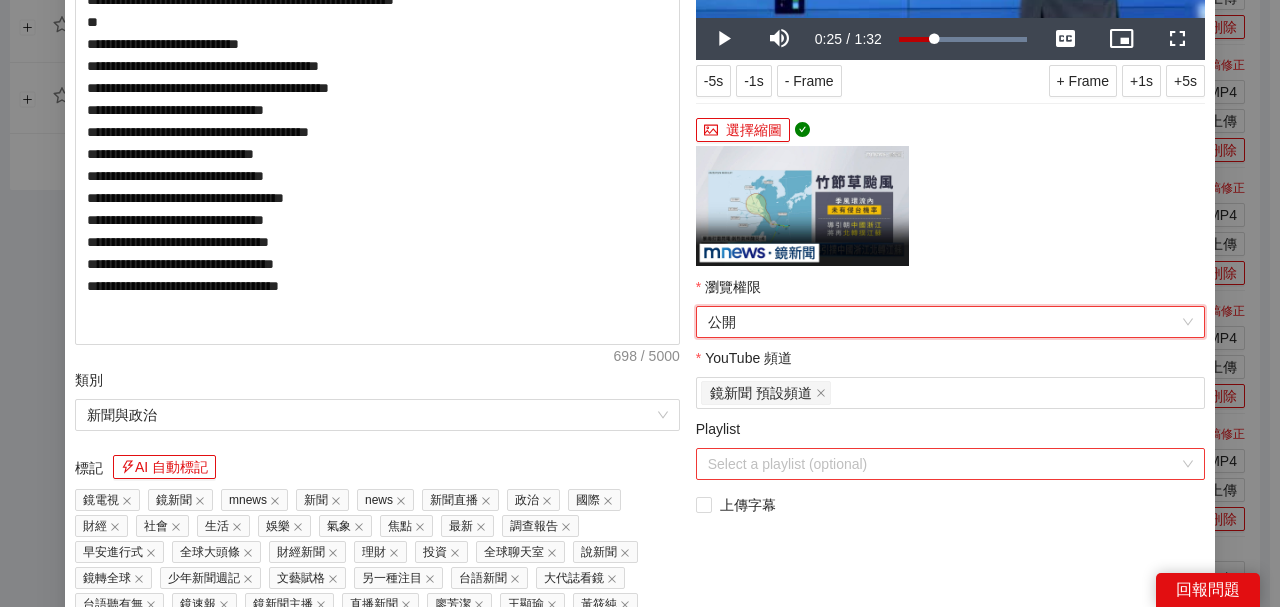 click on "Playlist" at bounding box center [943, 464] 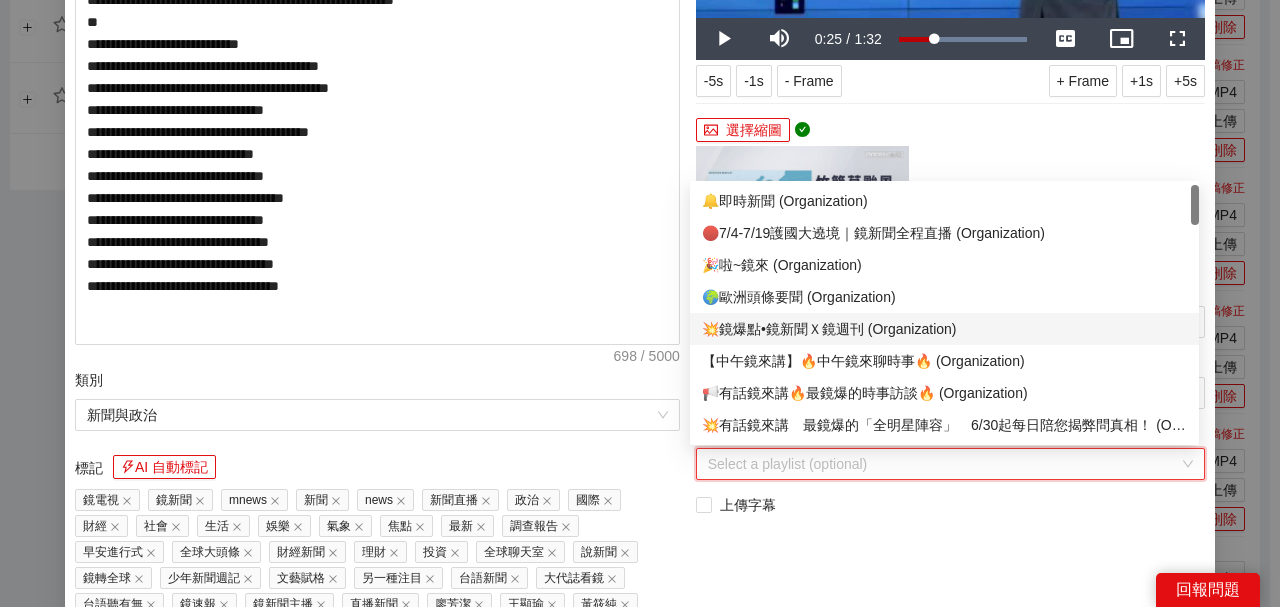 scroll, scrollTop: 133, scrollLeft: 0, axis: vertical 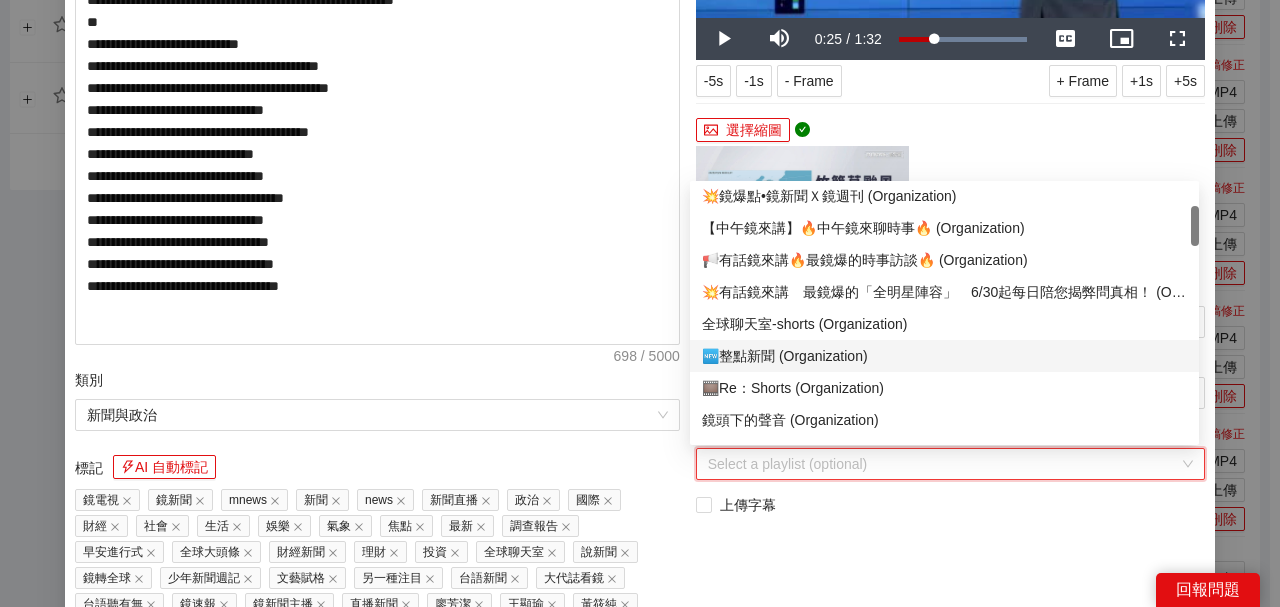 click on "🆕整點新聞 (Organization)" at bounding box center (944, 356) 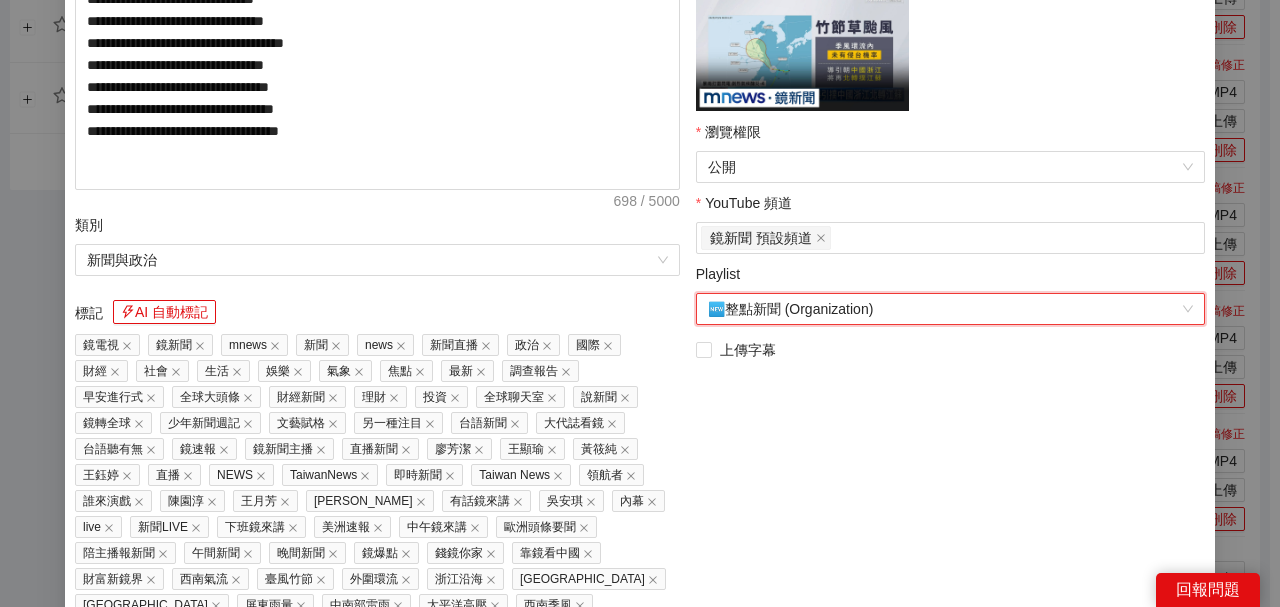 scroll, scrollTop: 578, scrollLeft: 0, axis: vertical 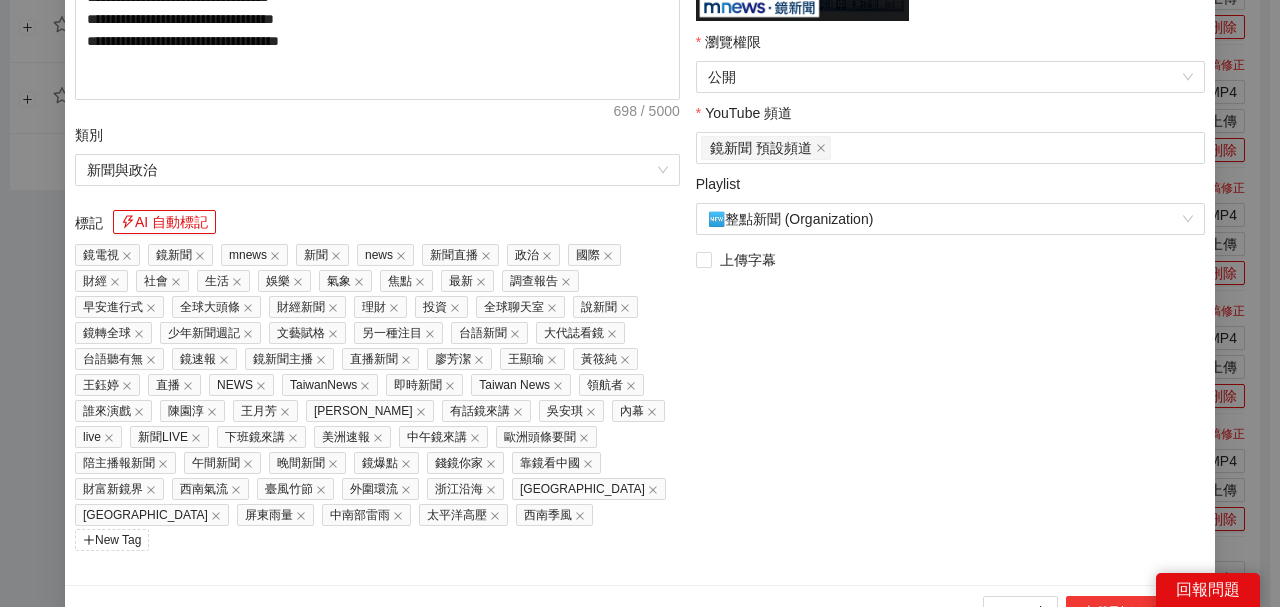 click on "上傳到 YouTube" at bounding box center [1132, 612] 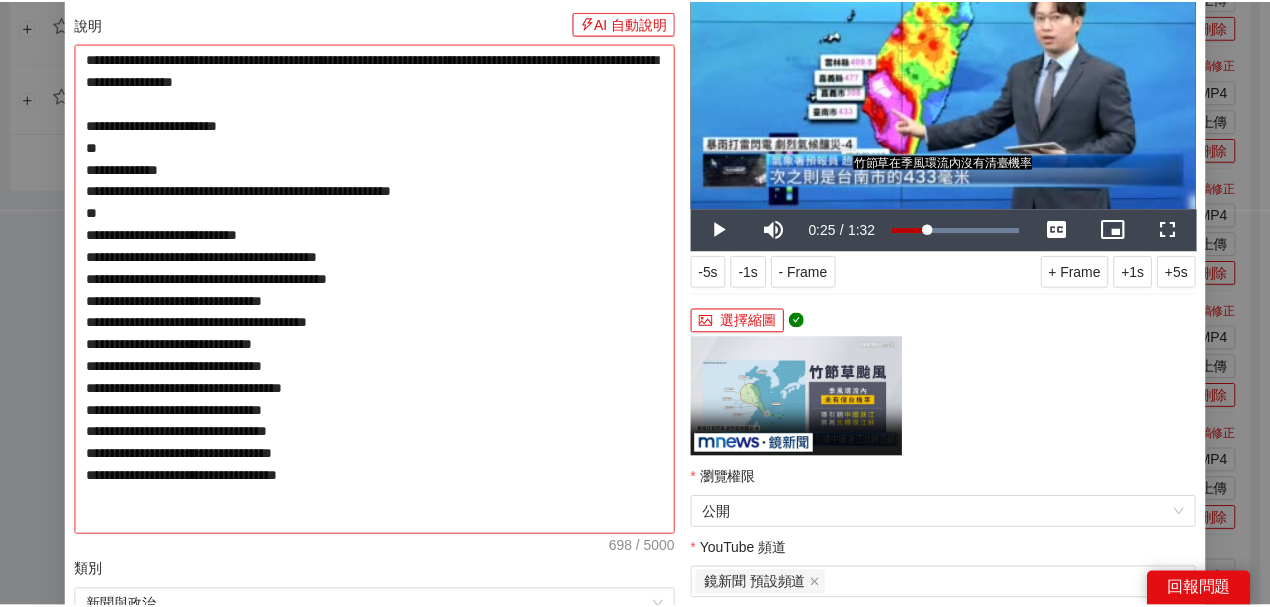 scroll, scrollTop: 0, scrollLeft: 0, axis: both 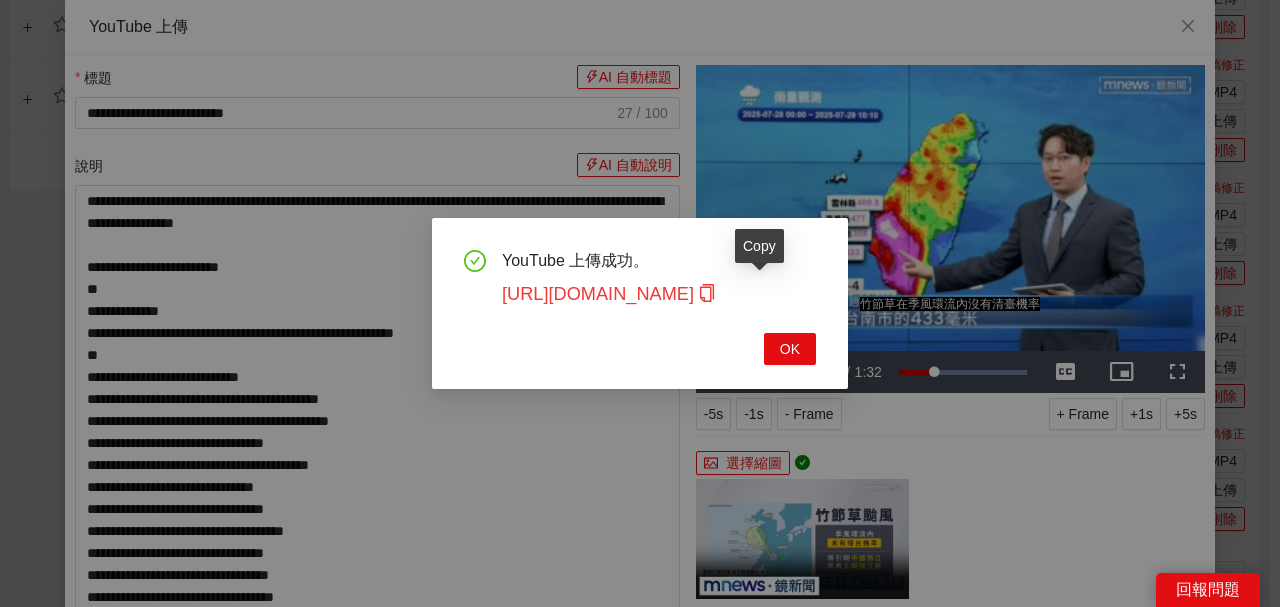 click 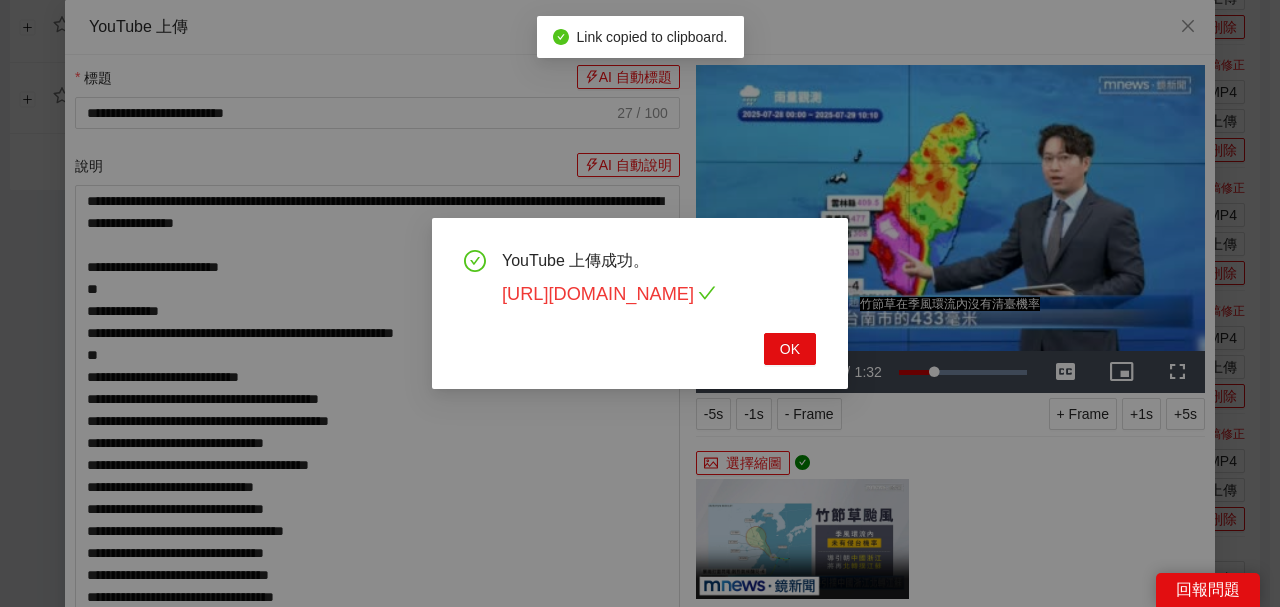 click on "[URL][DOMAIN_NAME]" at bounding box center (609, 294) 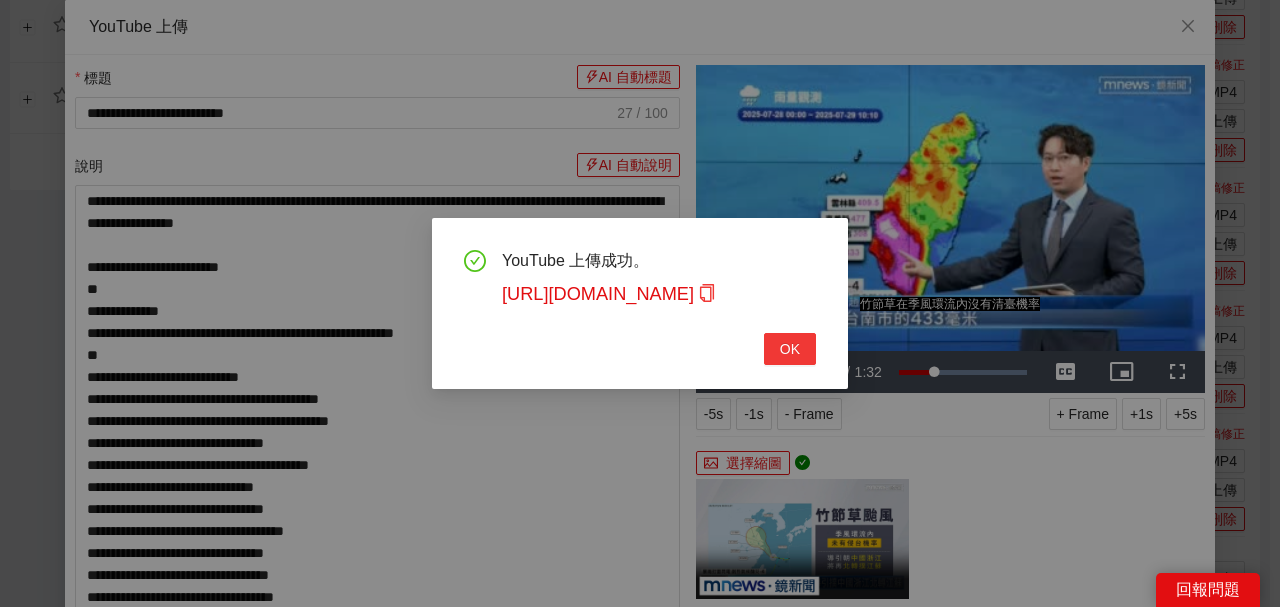 drag, startPoint x: 781, startPoint y: 356, endPoint x: 708, endPoint y: 238, distance: 138.75517 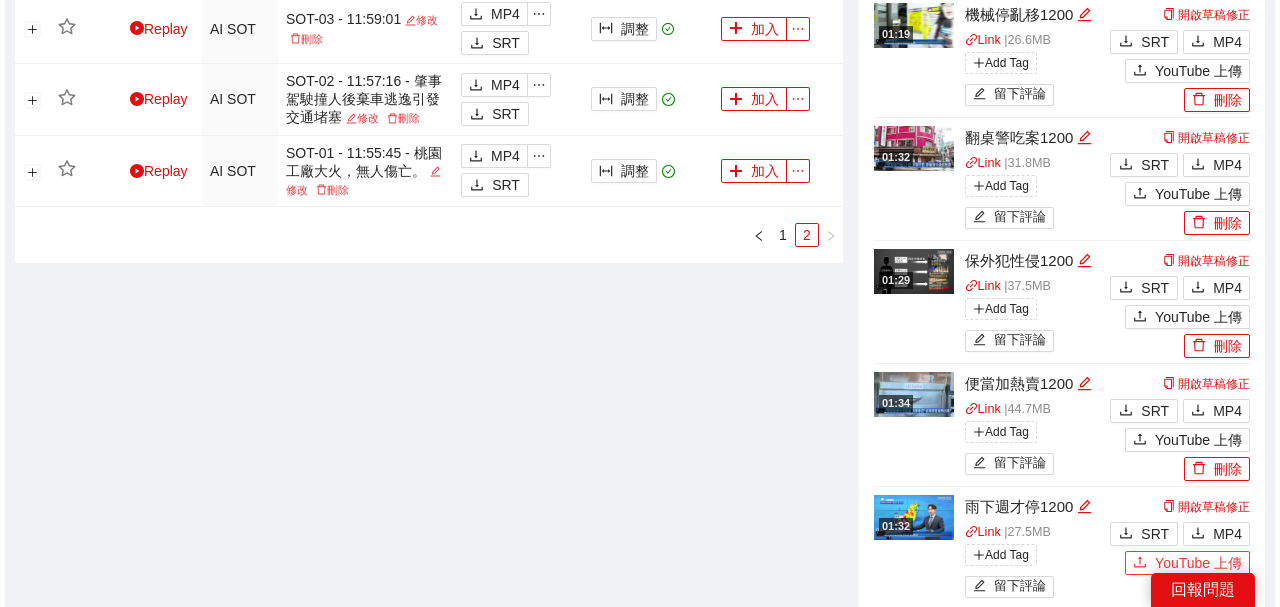 scroll, scrollTop: 1533, scrollLeft: 0, axis: vertical 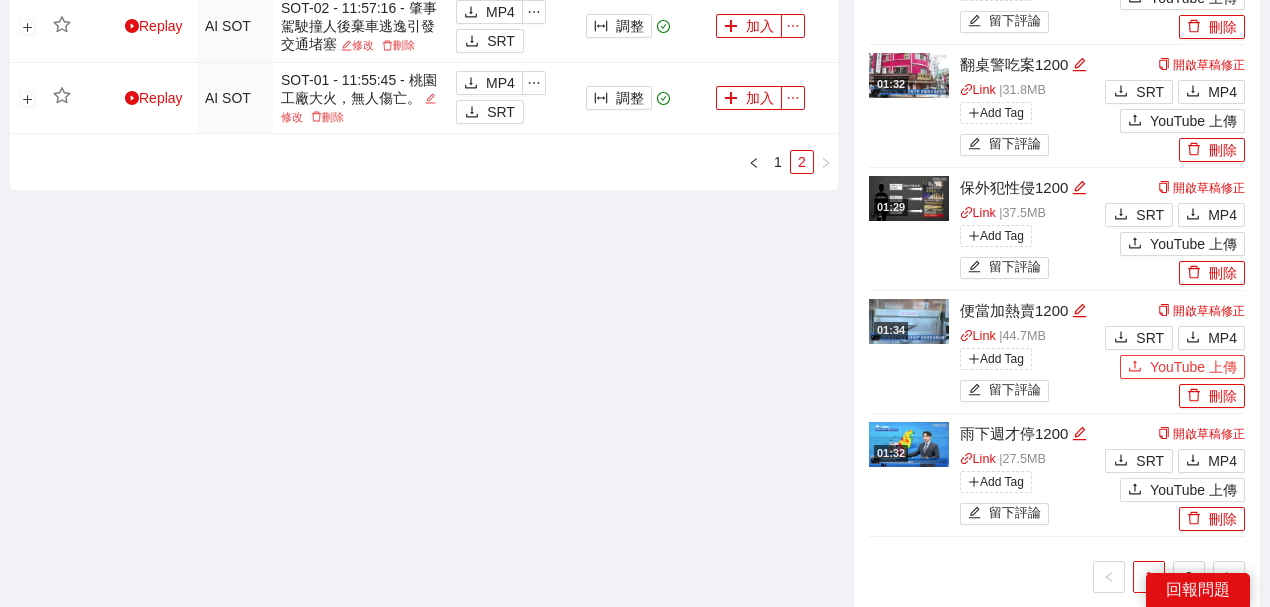 click on "YouTube 上傳" at bounding box center [1182, 367] 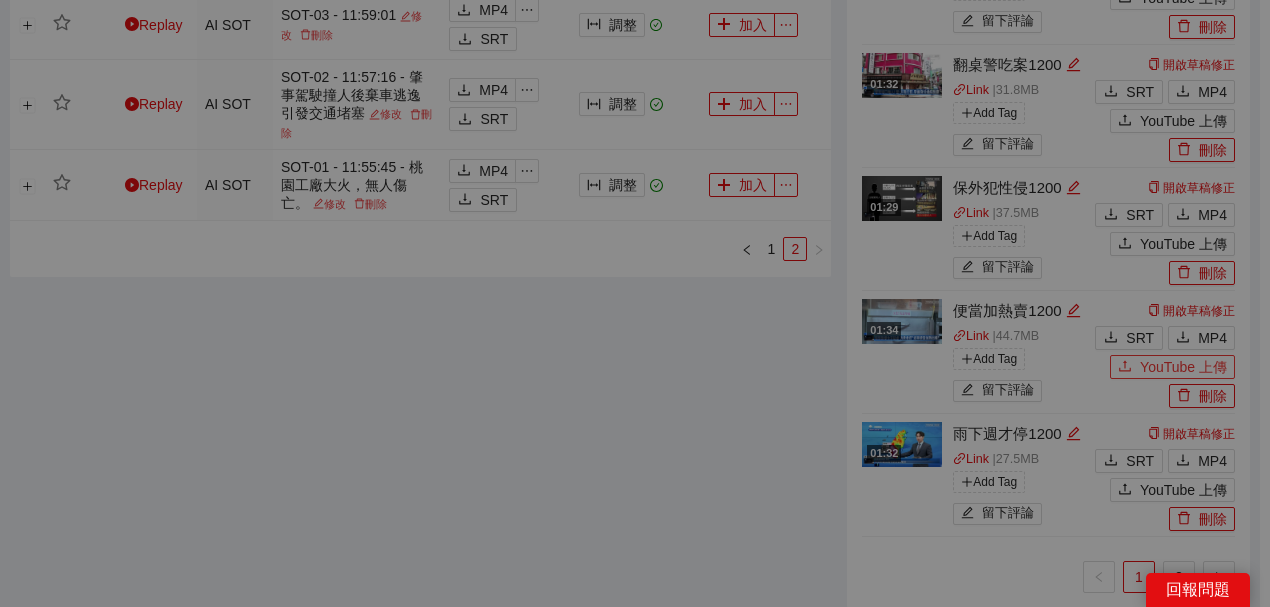 type 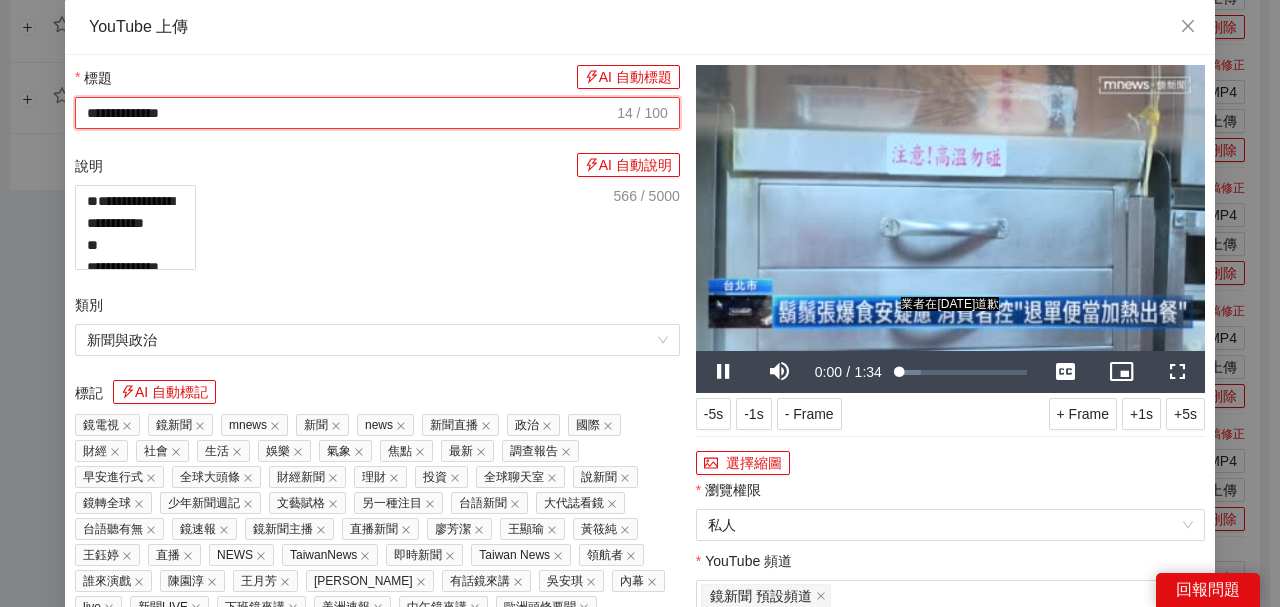 drag, startPoint x: 294, startPoint y: 114, endPoint x: 7, endPoint y: 24, distance: 300.78064 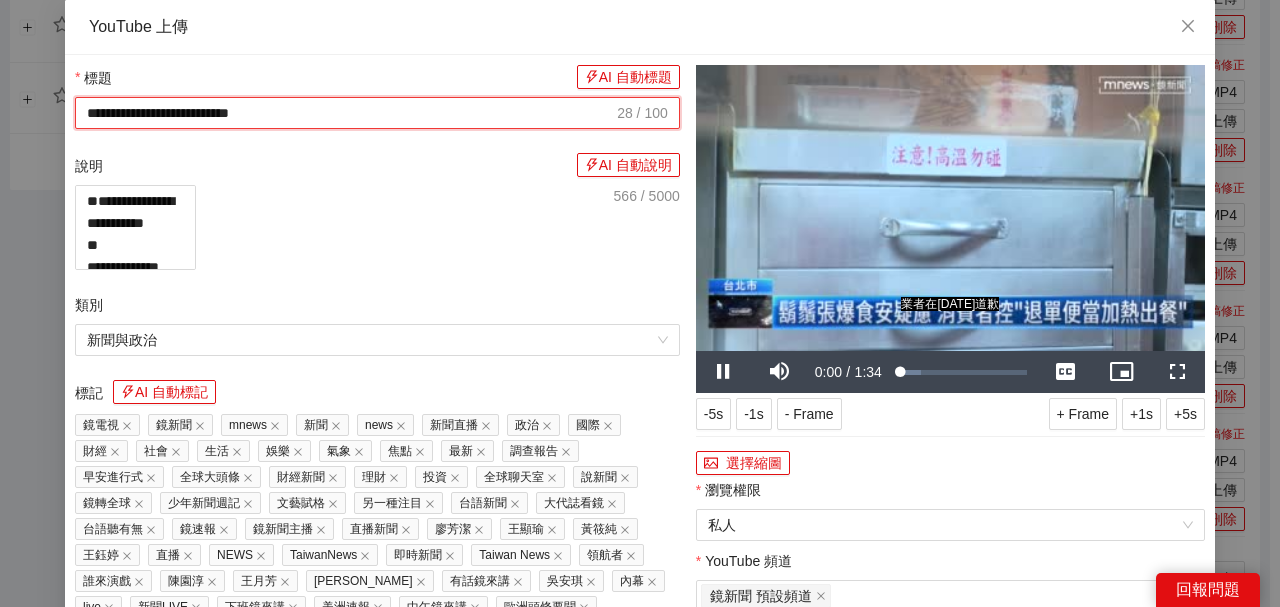 type on "**********" 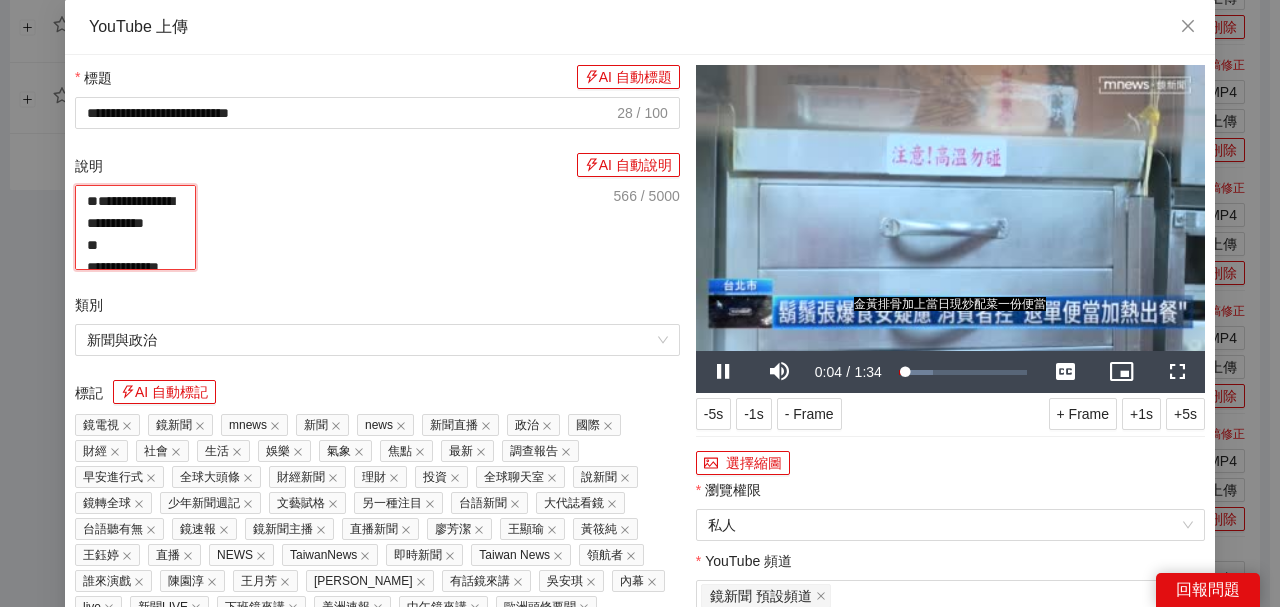 click on "**********" at bounding box center (135, 227) 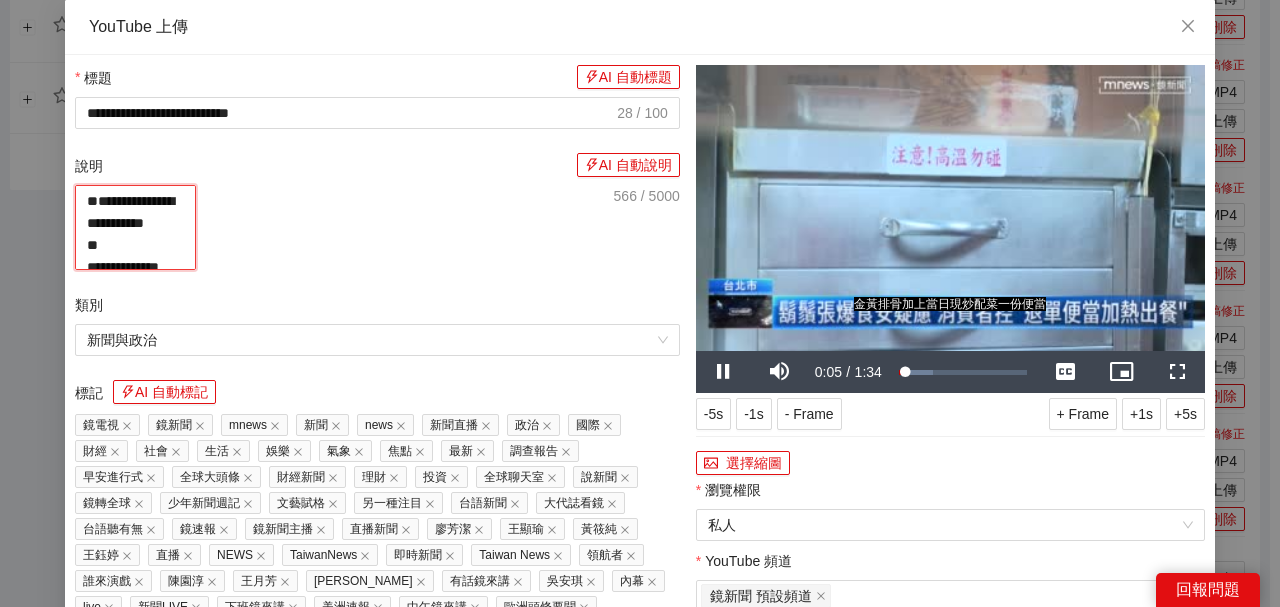 paste on "**********" 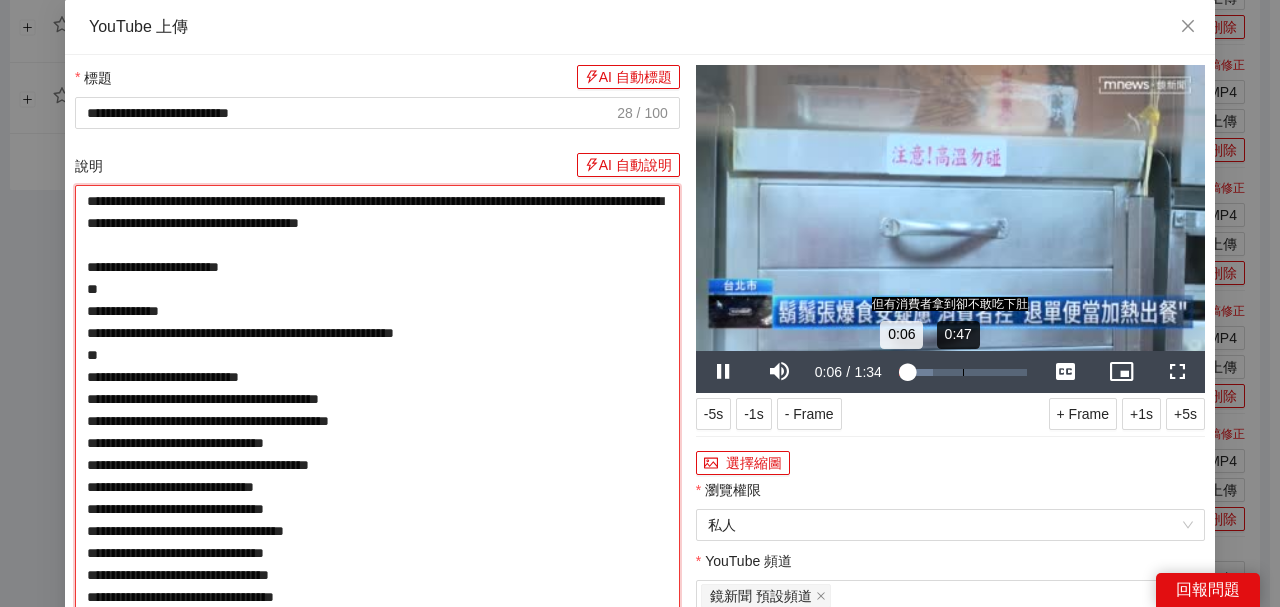 click on "Loaded :  26.37% 0:47 0:06" at bounding box center [963, 372] 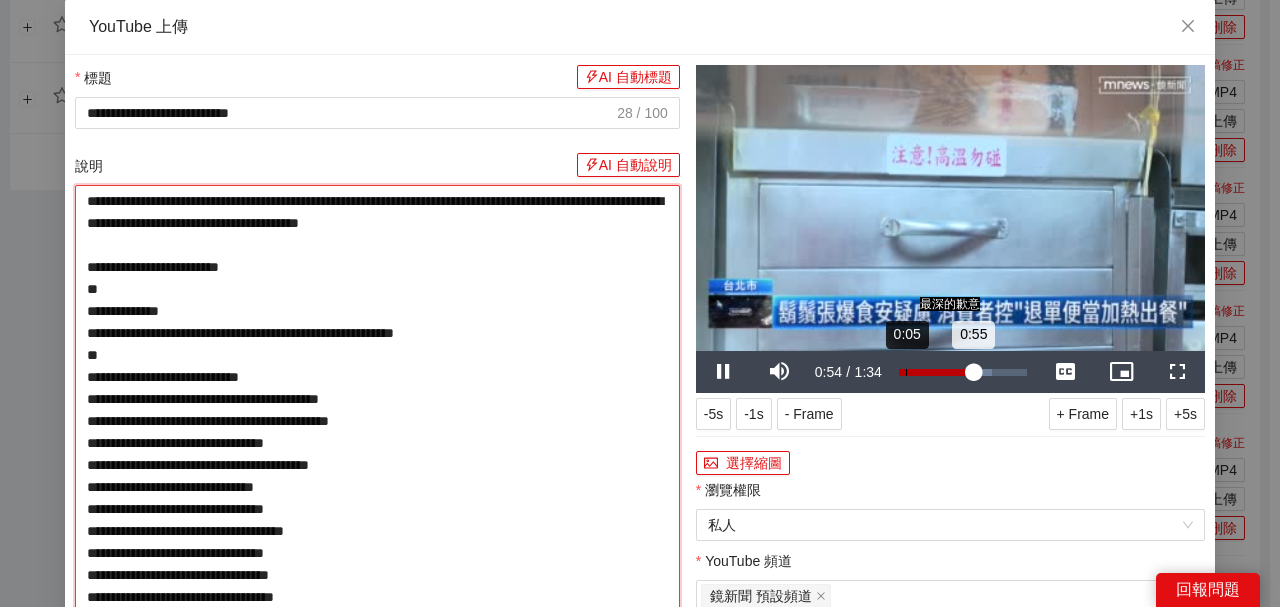 click on "Loaded :  72.70% 0:05 0:55" at bounding box center [963, 372] 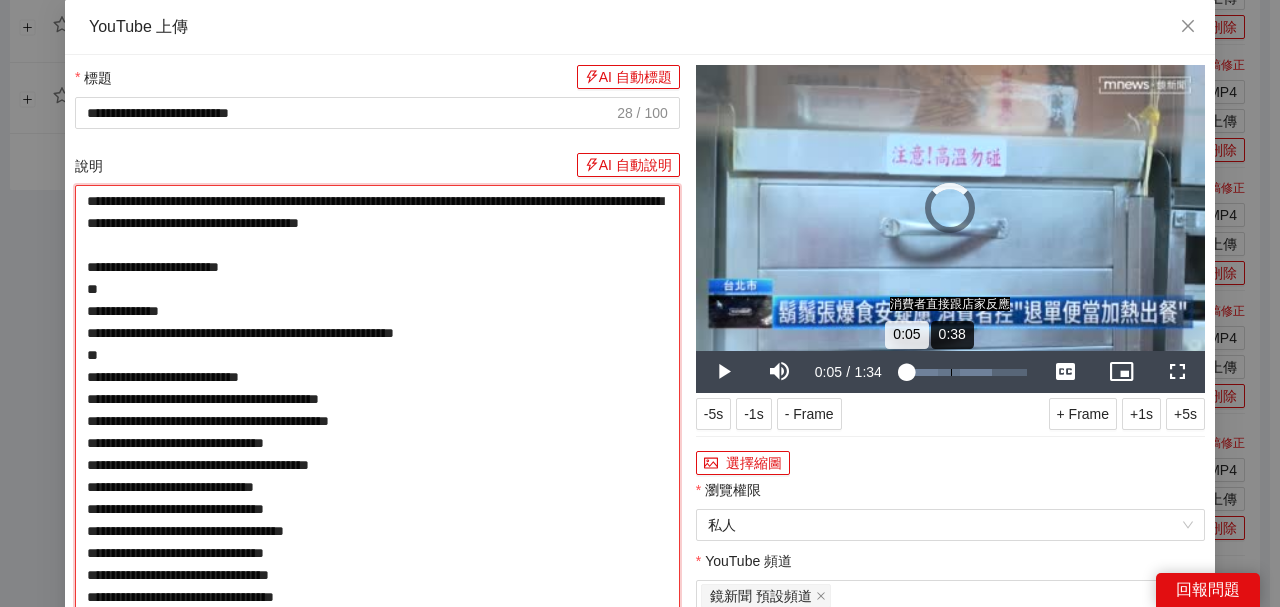 click on "0:38" at bounding box center [951, 372] 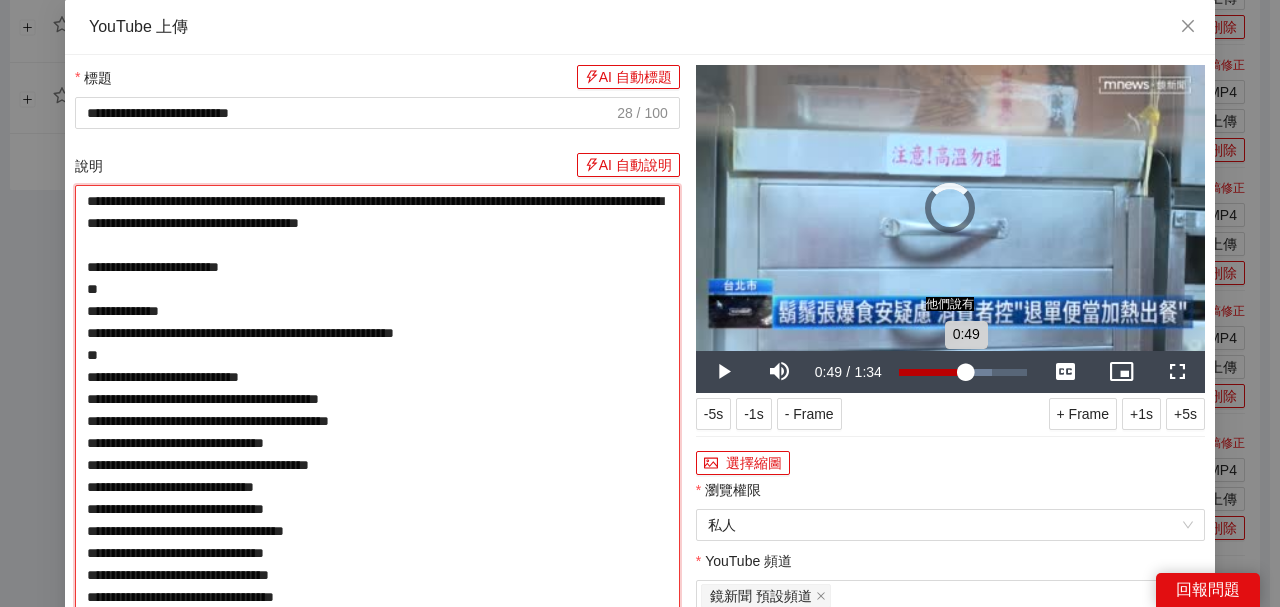 click on "Loaded :  72.70% 0:48 0:49" at bounding box center [963, 372] 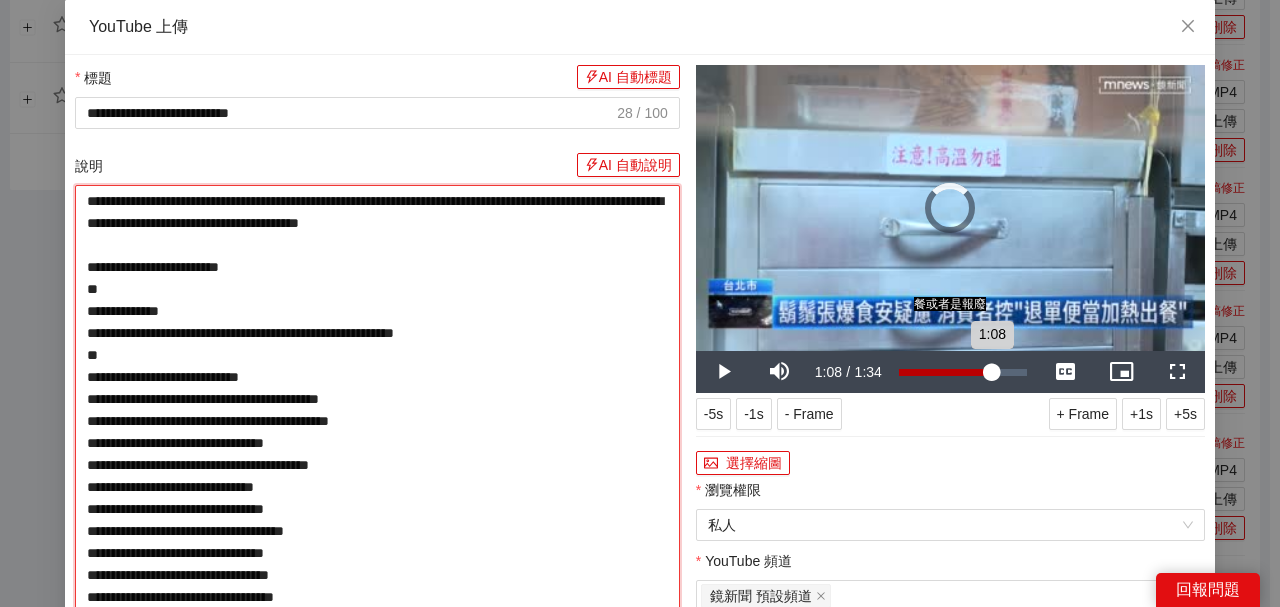 click on "Loaded :  72.70% 1:07 1:08" at bounding box center (963, 372) 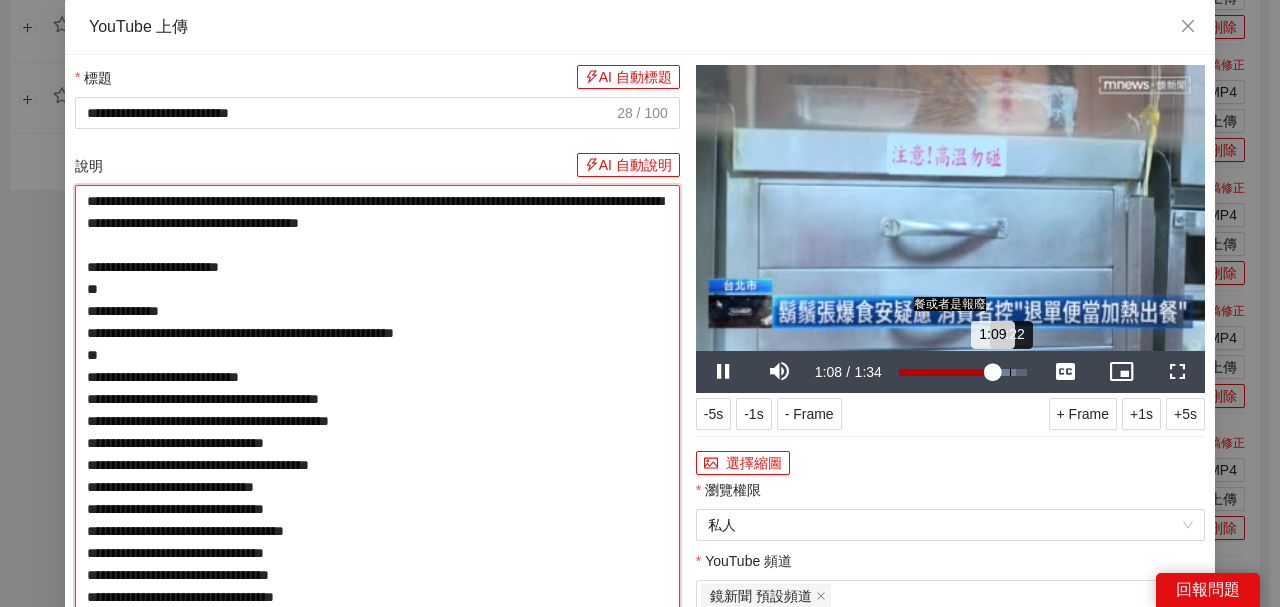 click on "1:22" at bounding box center (1010, 372) 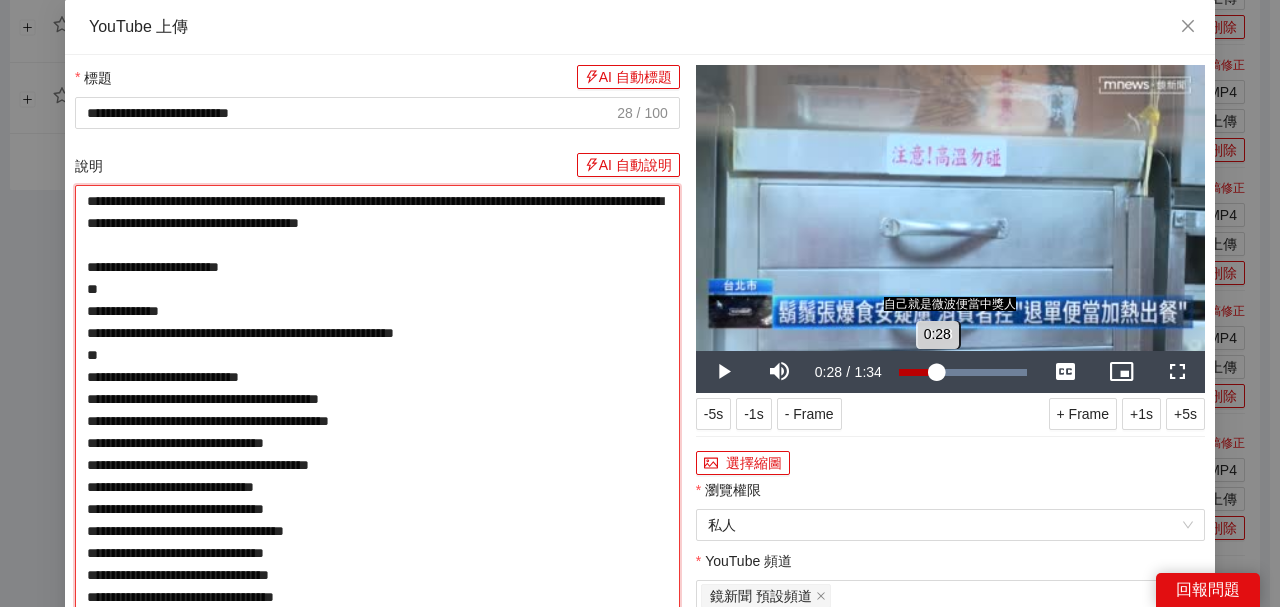 click on "0:28" at bounding box center [918, 372] 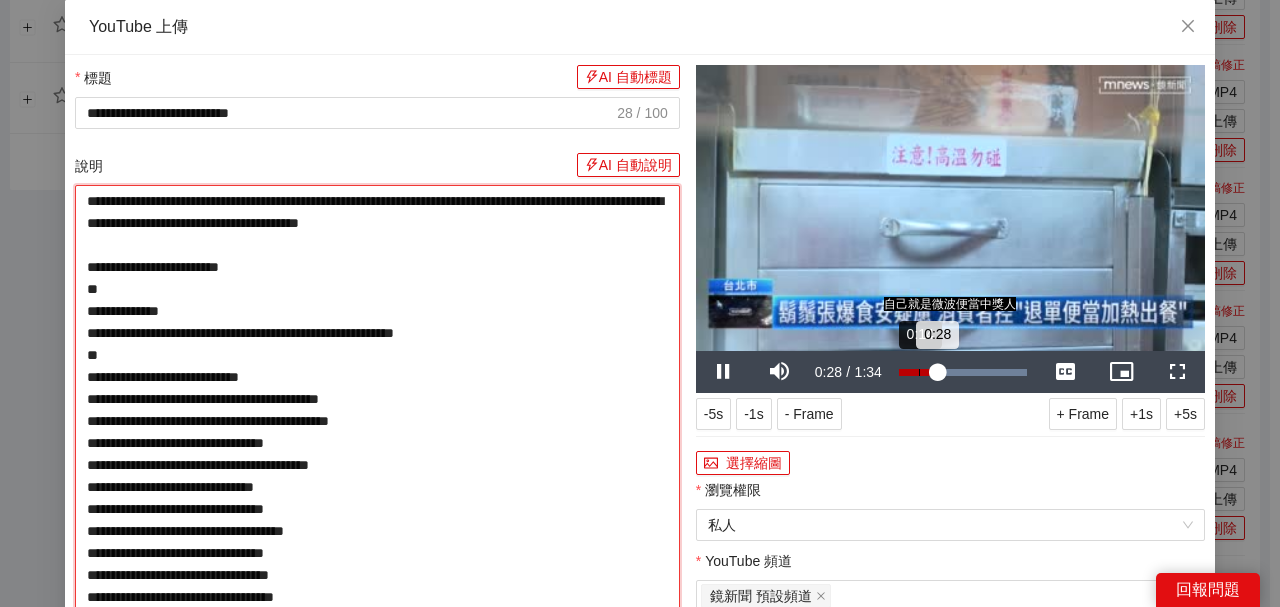 click on "Loaded :  100.00% 0:14 0:28" at bounding box center (963, 372) 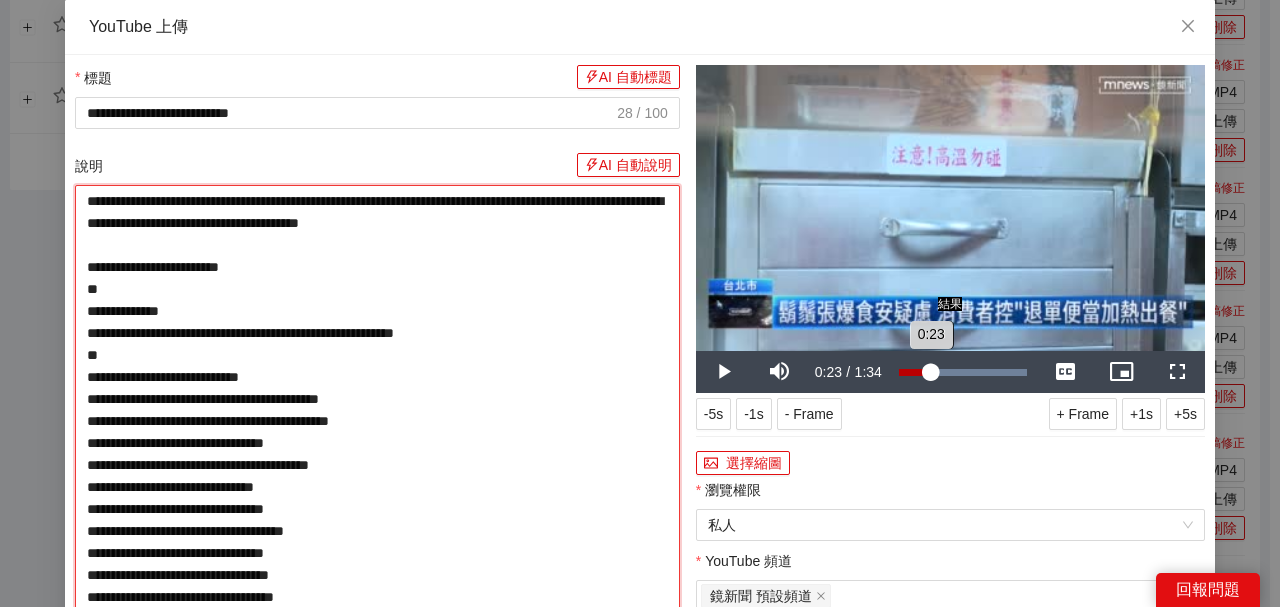 click on "0:23" at bounding box center (915, 372) 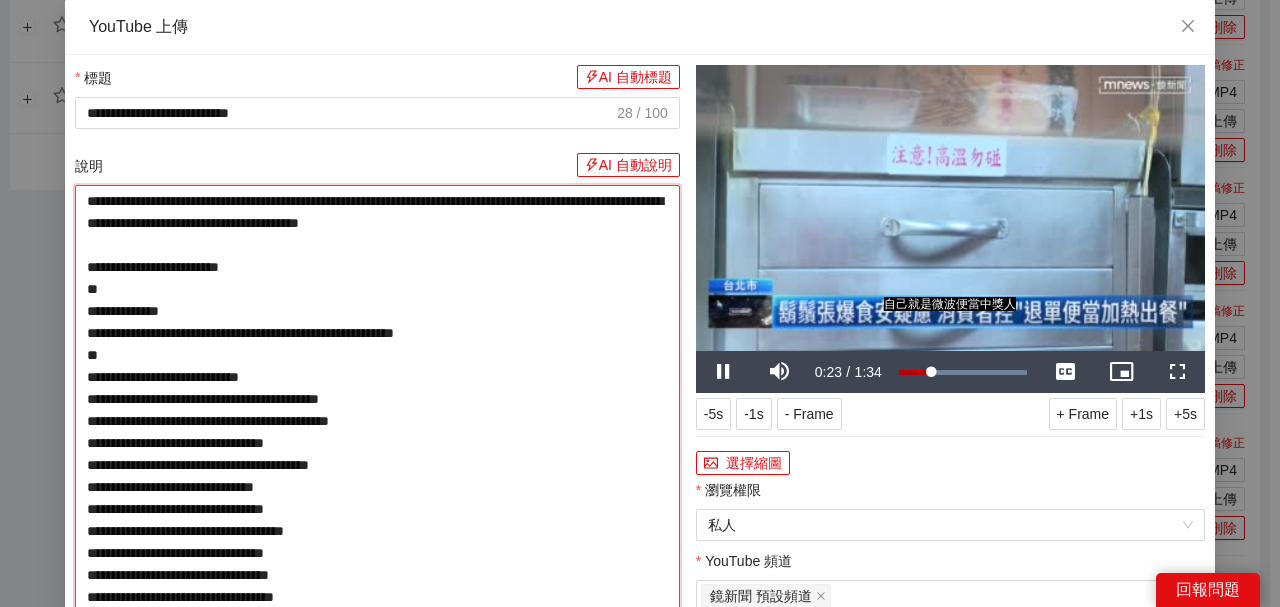 type on "**********" 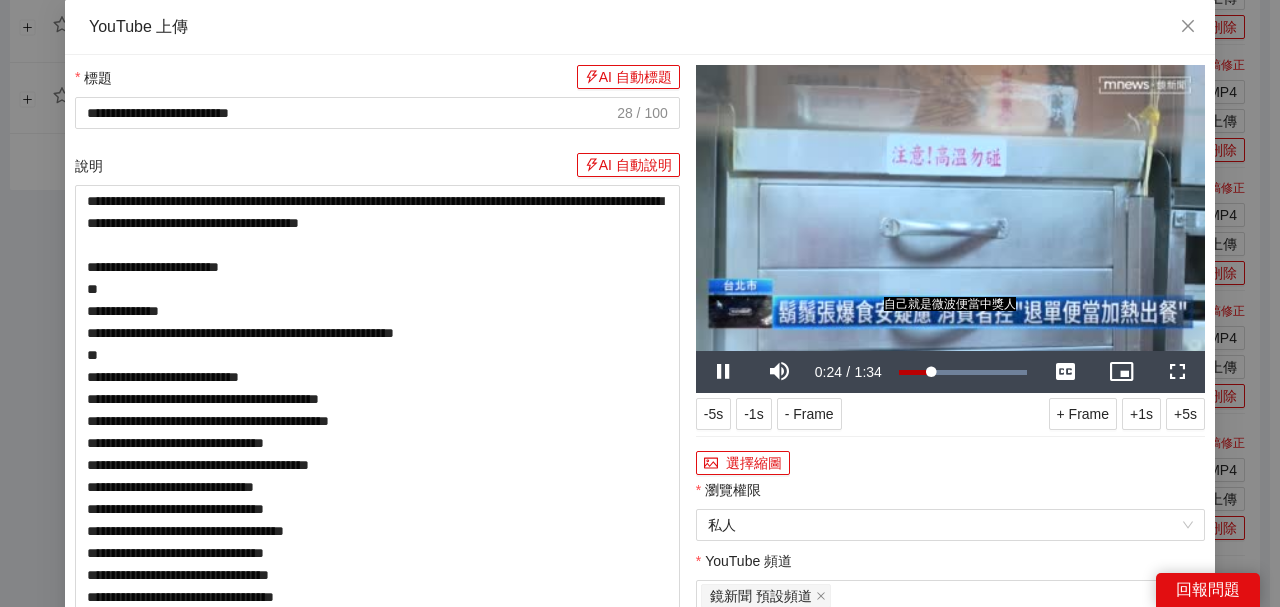 click at bounding box center (950, 208) 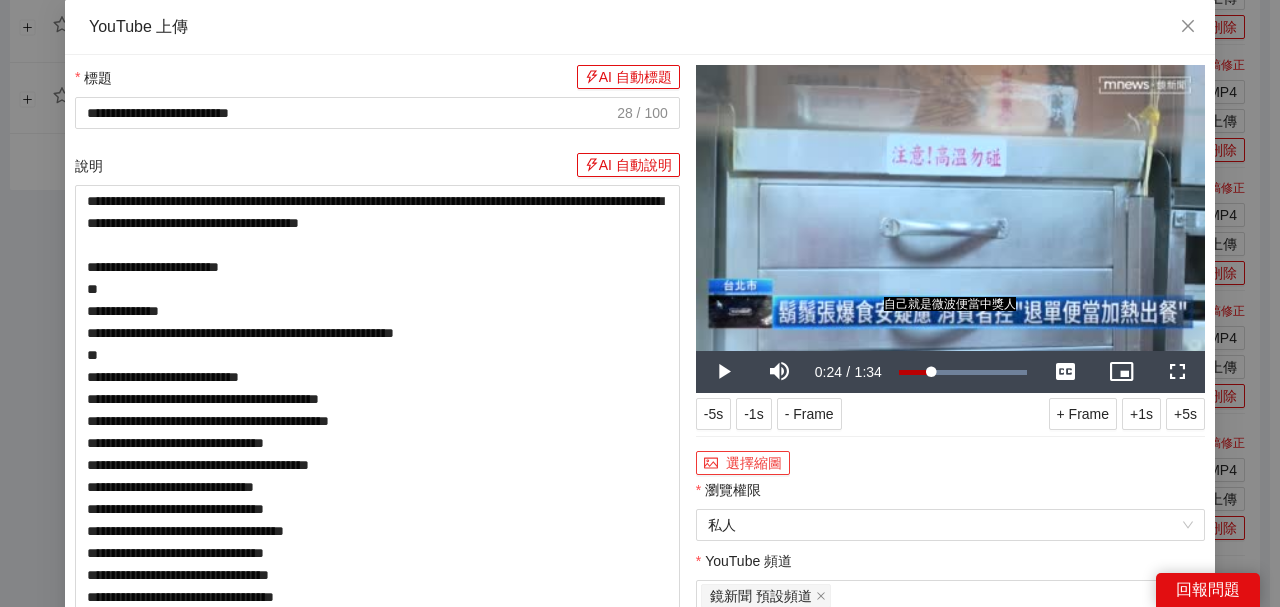 click on "選擇縮圖" at bounding box center (743, 463) 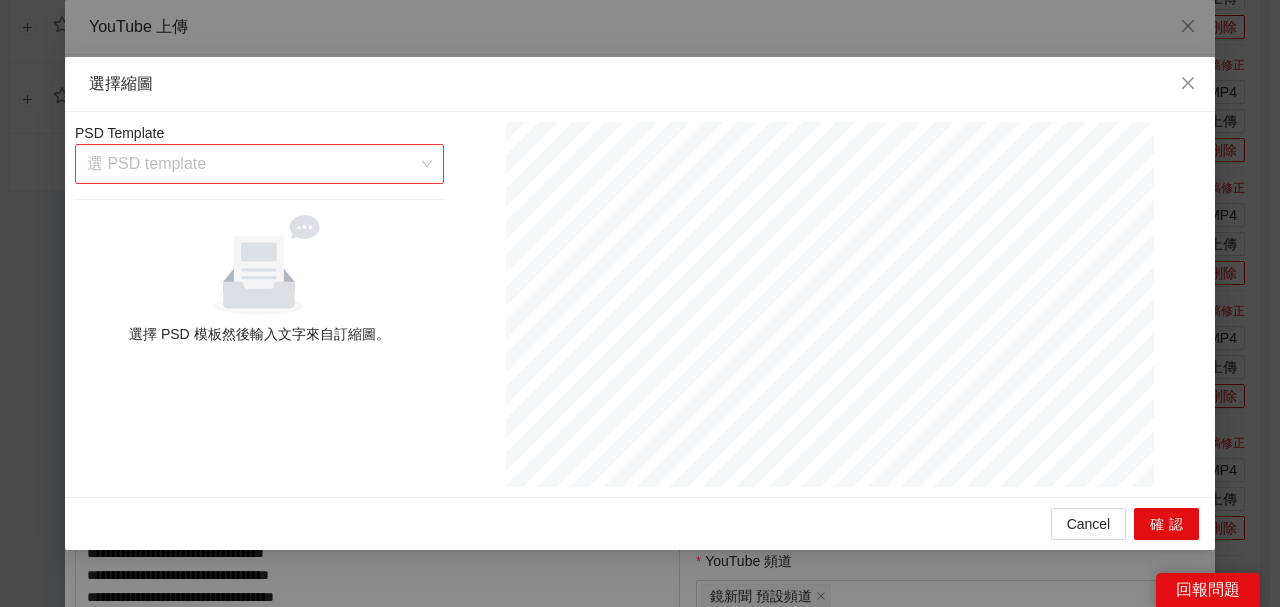 click on "選 PSD template" at bounding box center (259, 164) 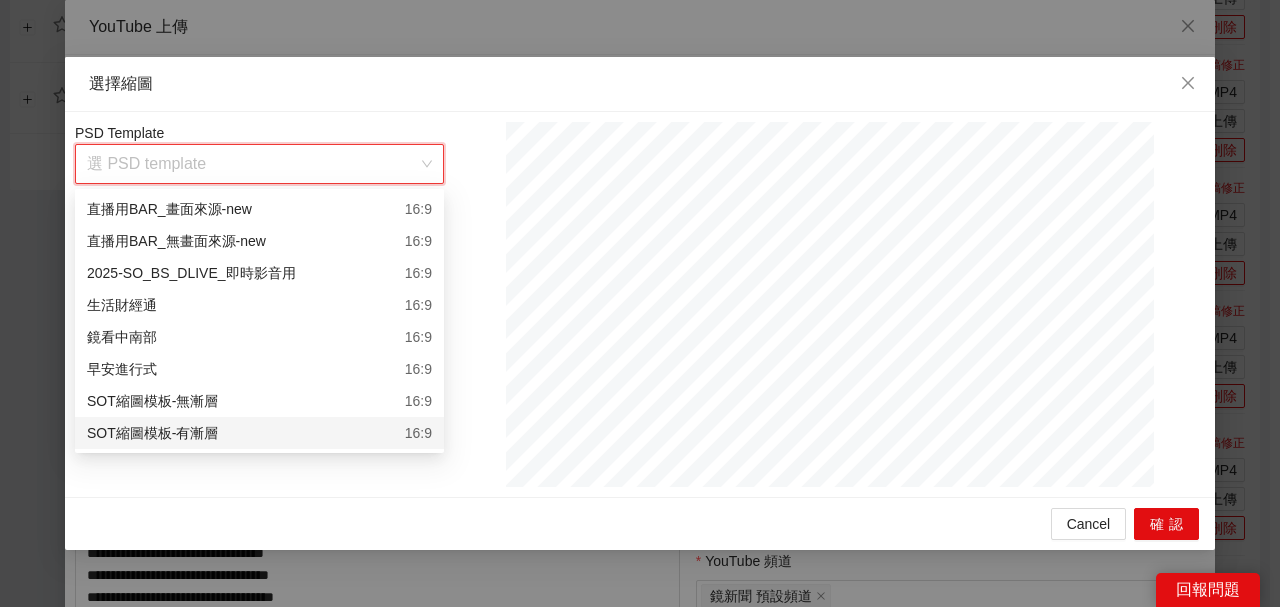 click on "SOT縮圖模板-有漸層 16:9" at bounding box center (259, 433) 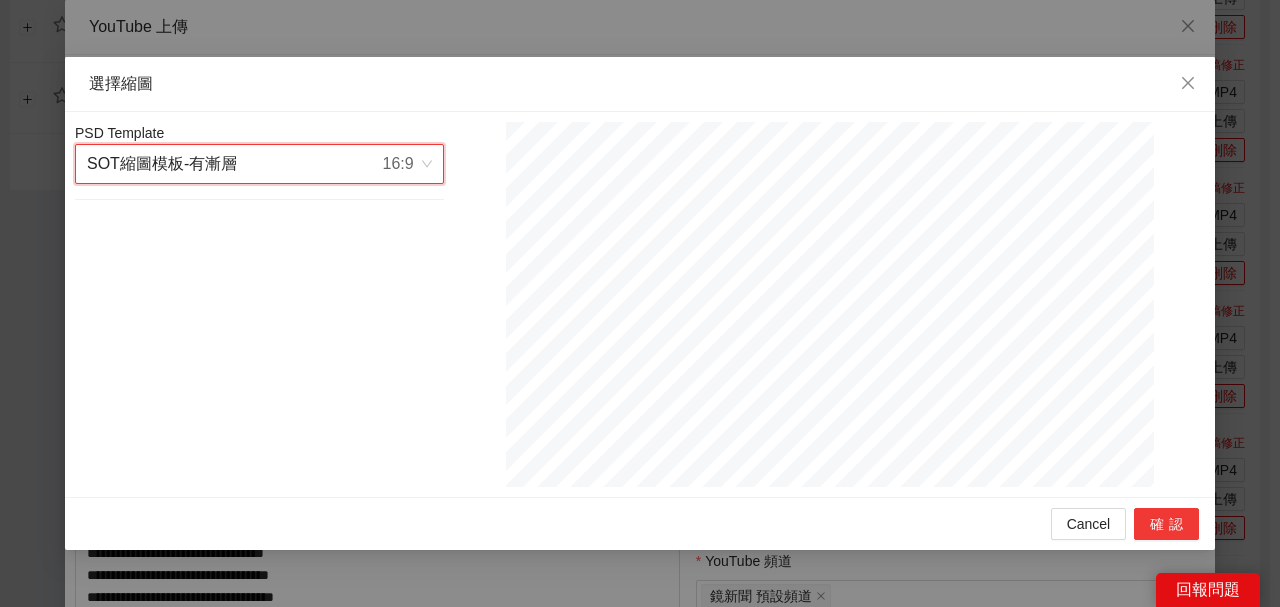 click on "確認" at bounding box center (1166, 524) 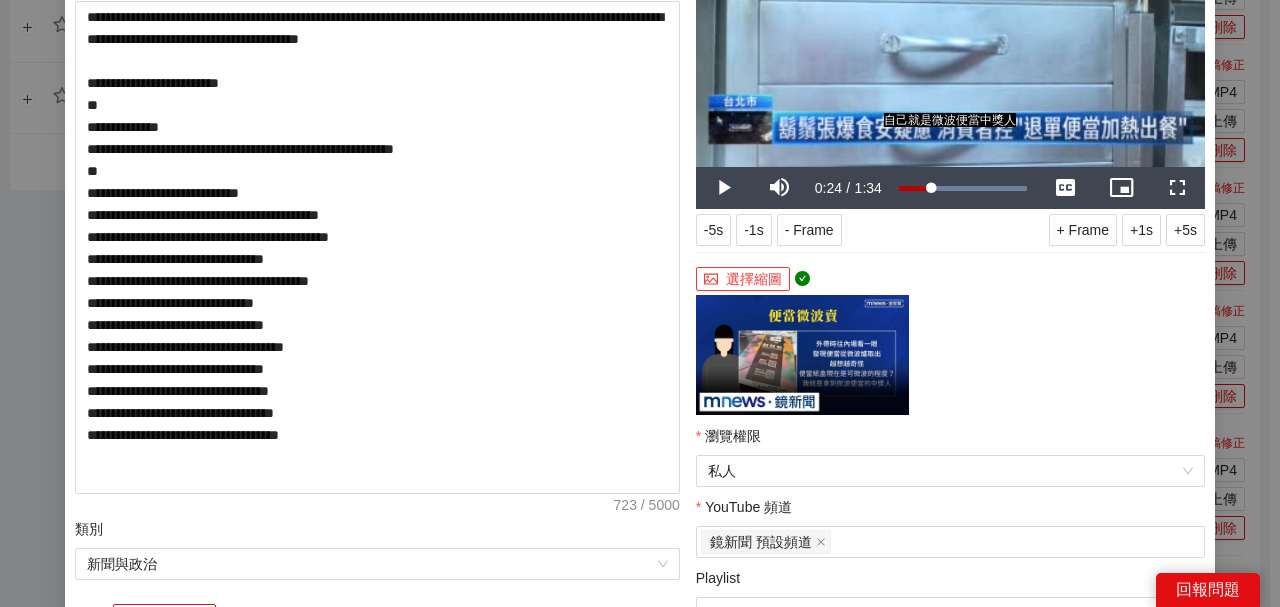 scroll, scrollTop: 400, scrollLeft: 0, axis: vertical 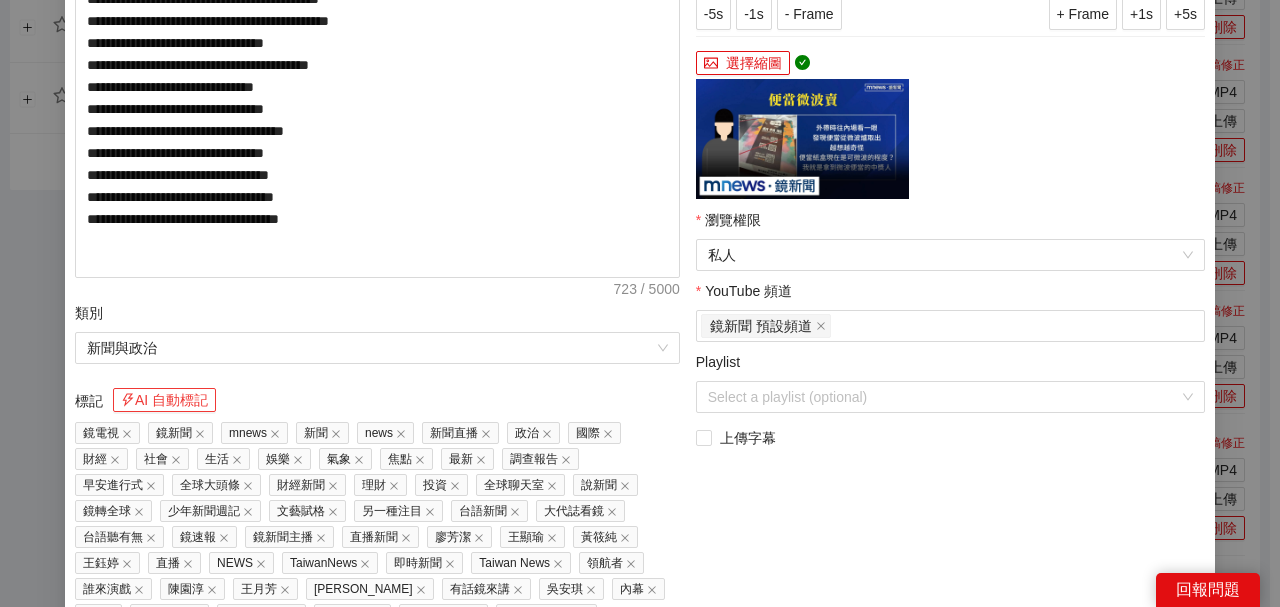 click on "AI 自動標記" at bounding box center [164, 400] 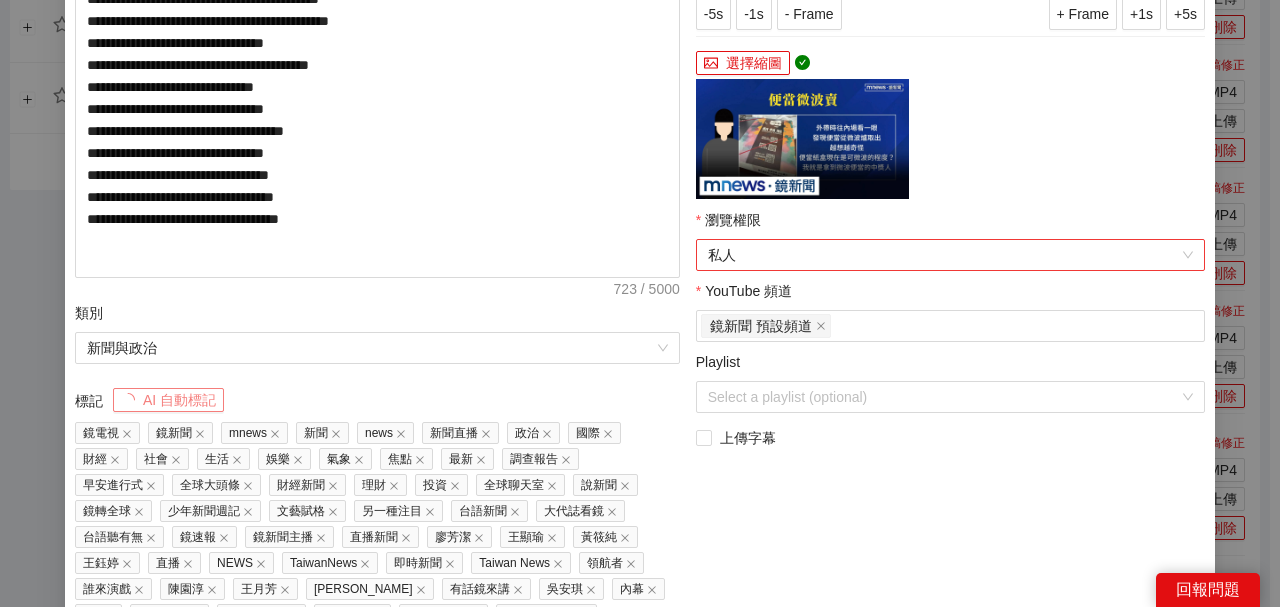 click on "私人" at bounding box center [950, 255] 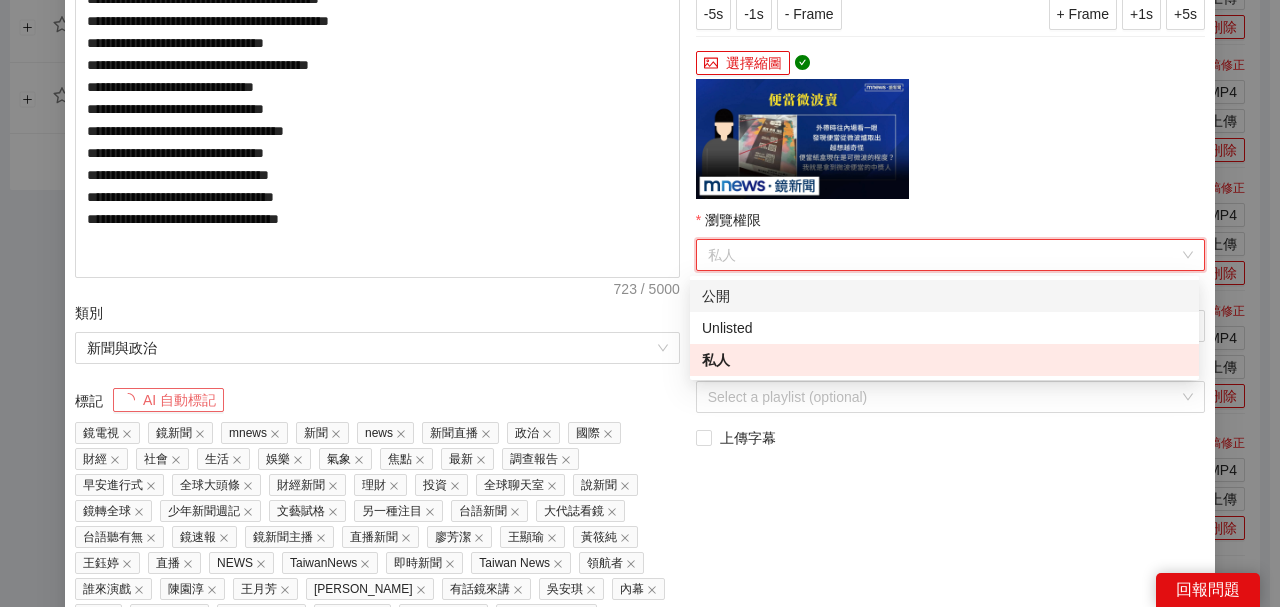 click on "公開" at bounding box center (944, 296) 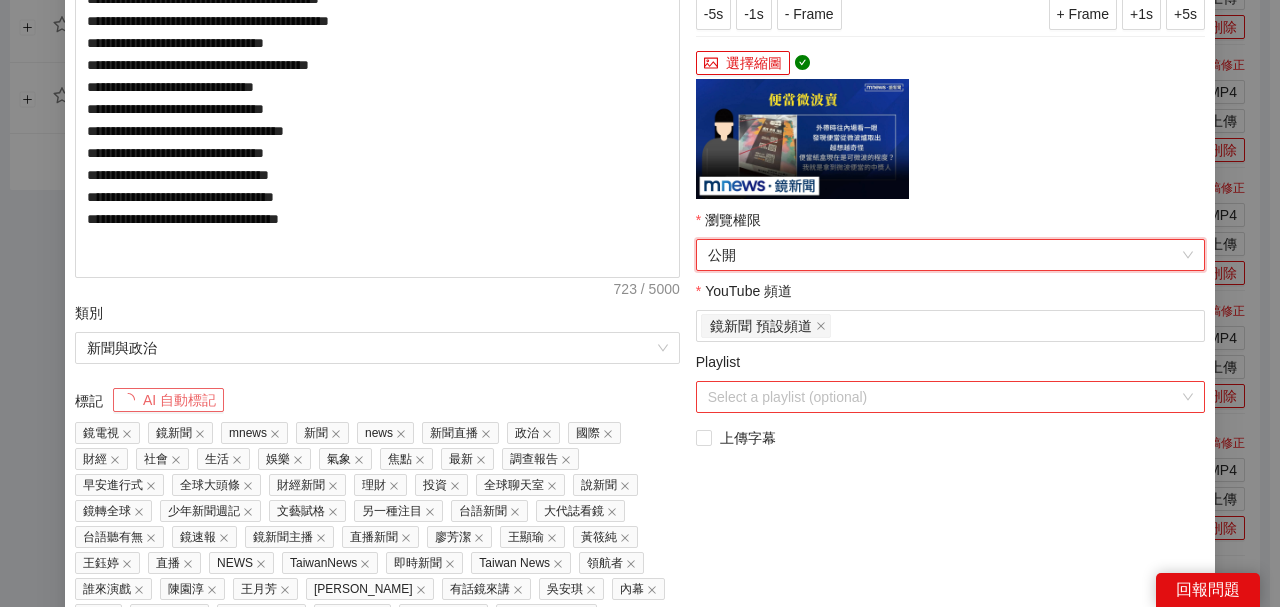 click on "Playlist" at bounding box center (943, 397) 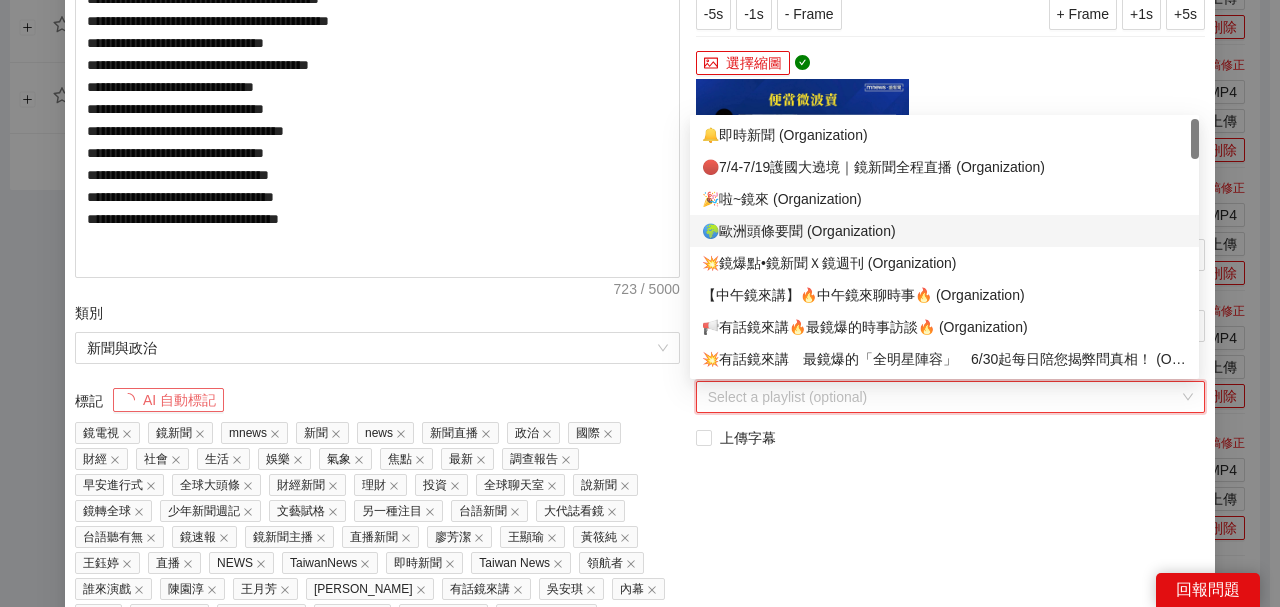 scroll, scrollTop: 133, scrollLeft: 0, axis: vertical 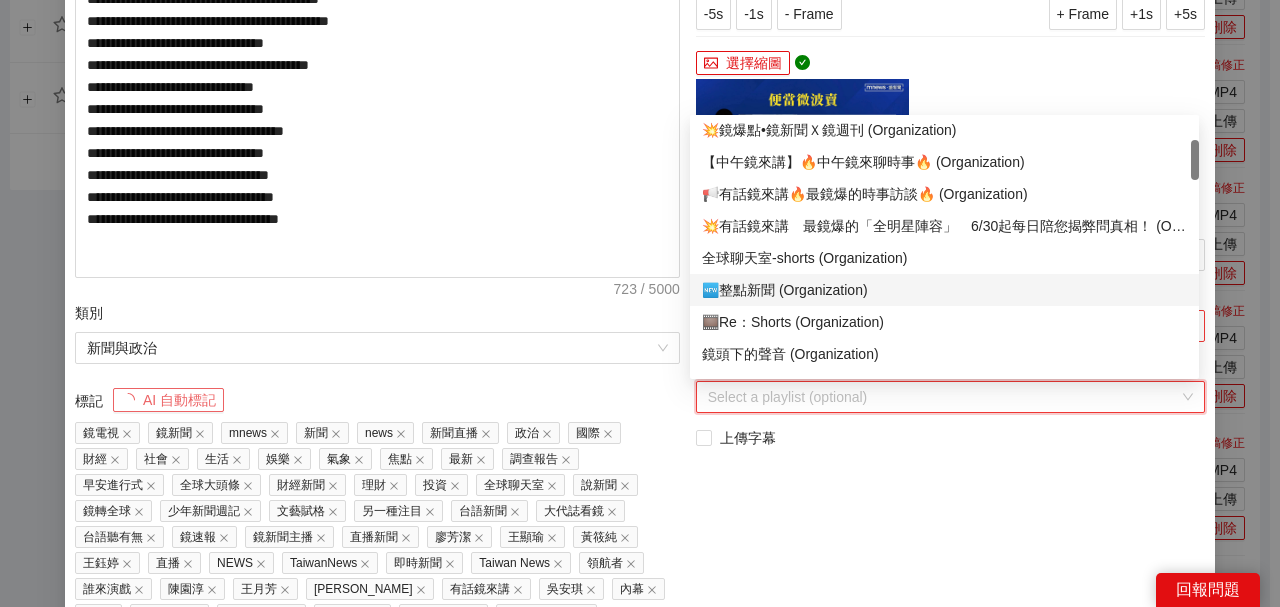 drag, startPoint x: 817, startPoint y: 301, endPoint x: 854, endPoint y: 329, distance: 46.400433 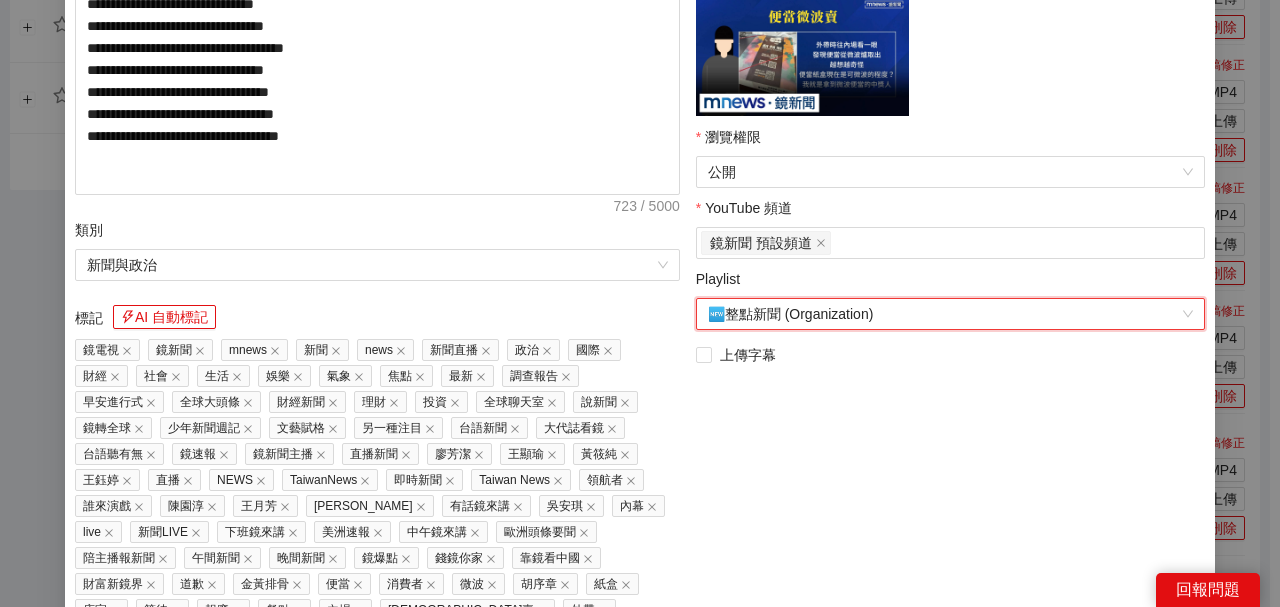 scroll, scrollTop: 600, scrollLeft: 0, axis: vertical 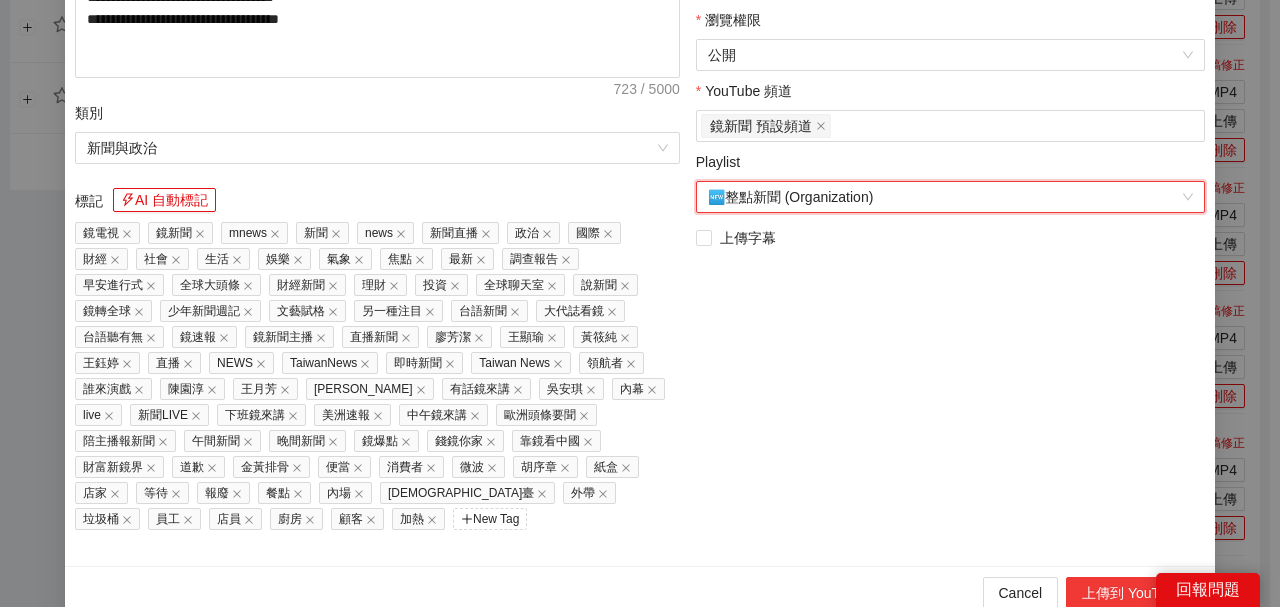click on "上傳到 YouTube" at bounding box center [1132, 593] 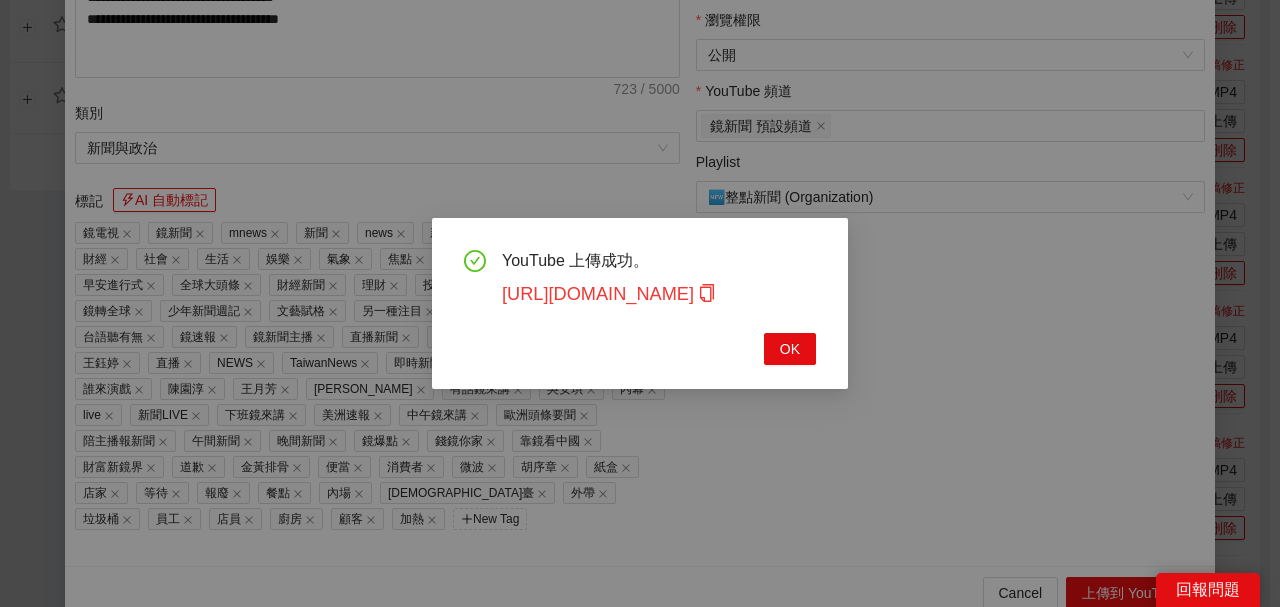 click 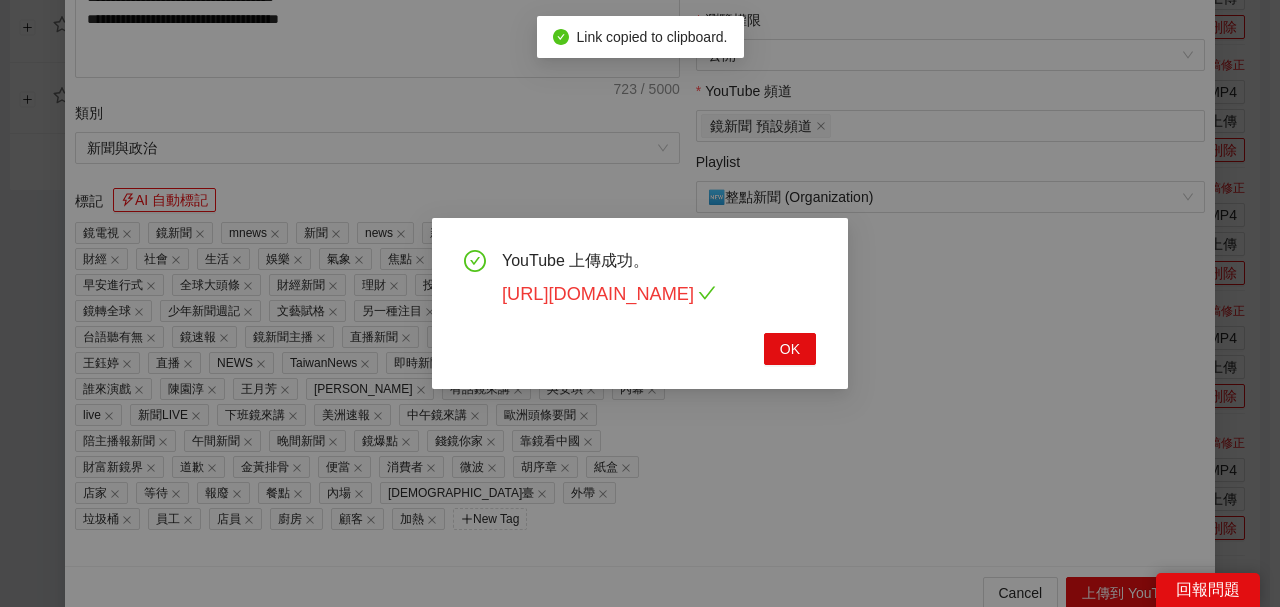 click on "[URL][DOMAIN_NAME]" at bounding box center (609, 294) 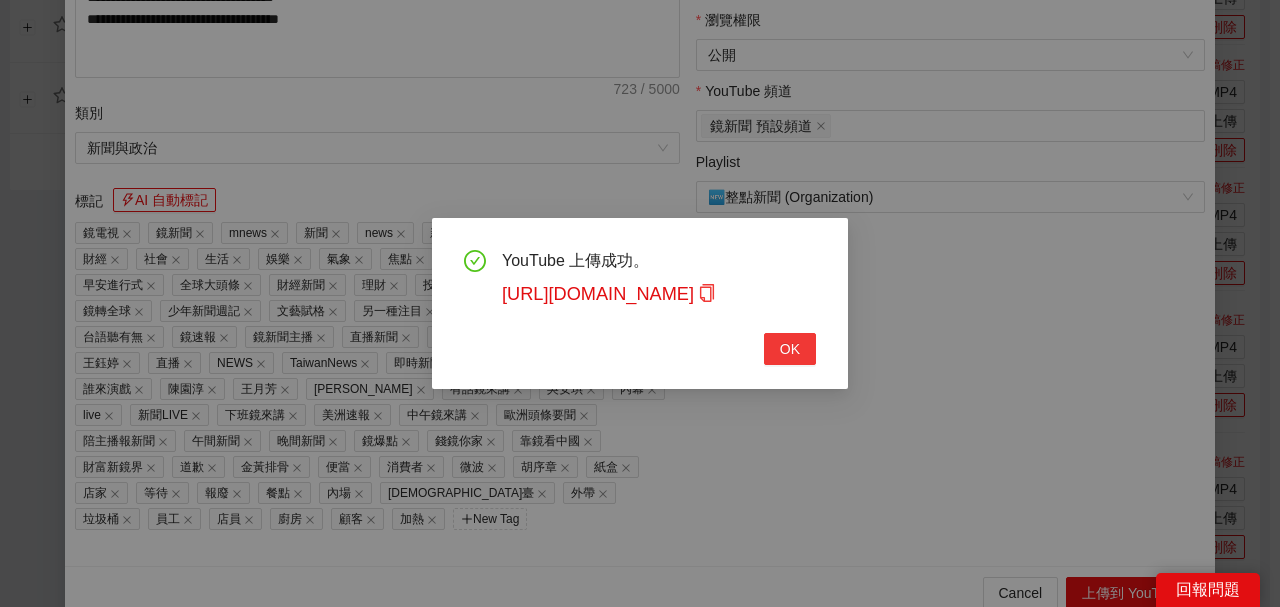 click on "OK" at bounding box center [790, 349] 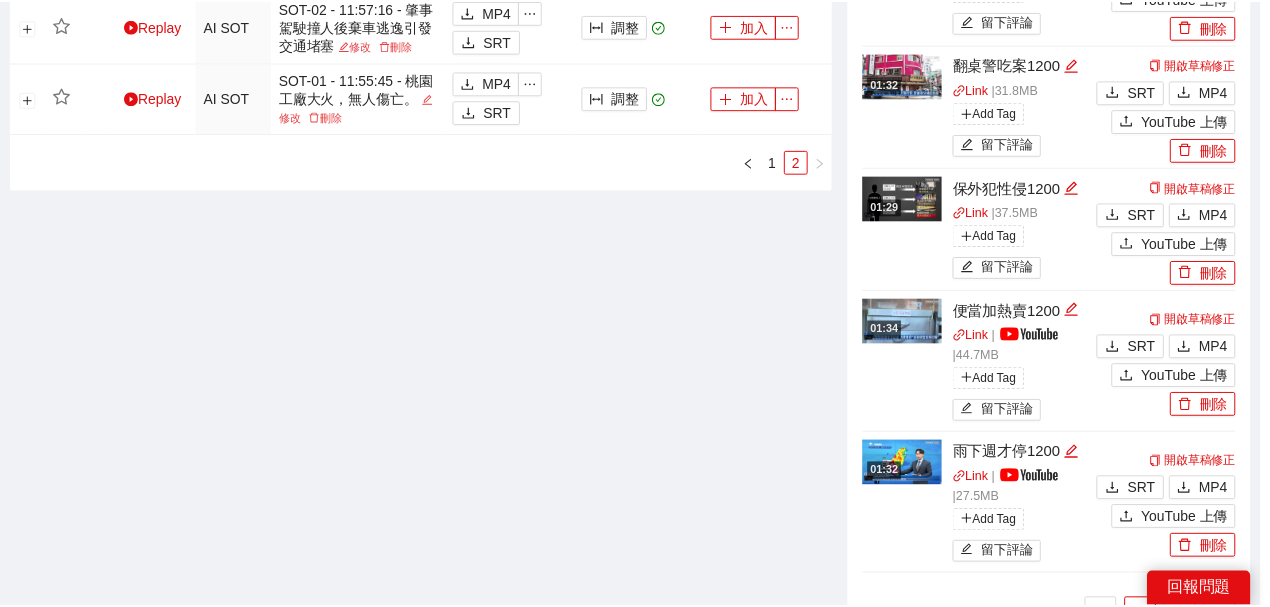 scroll, scrollTop: 461, scrollLeft: 0, axis: vertical 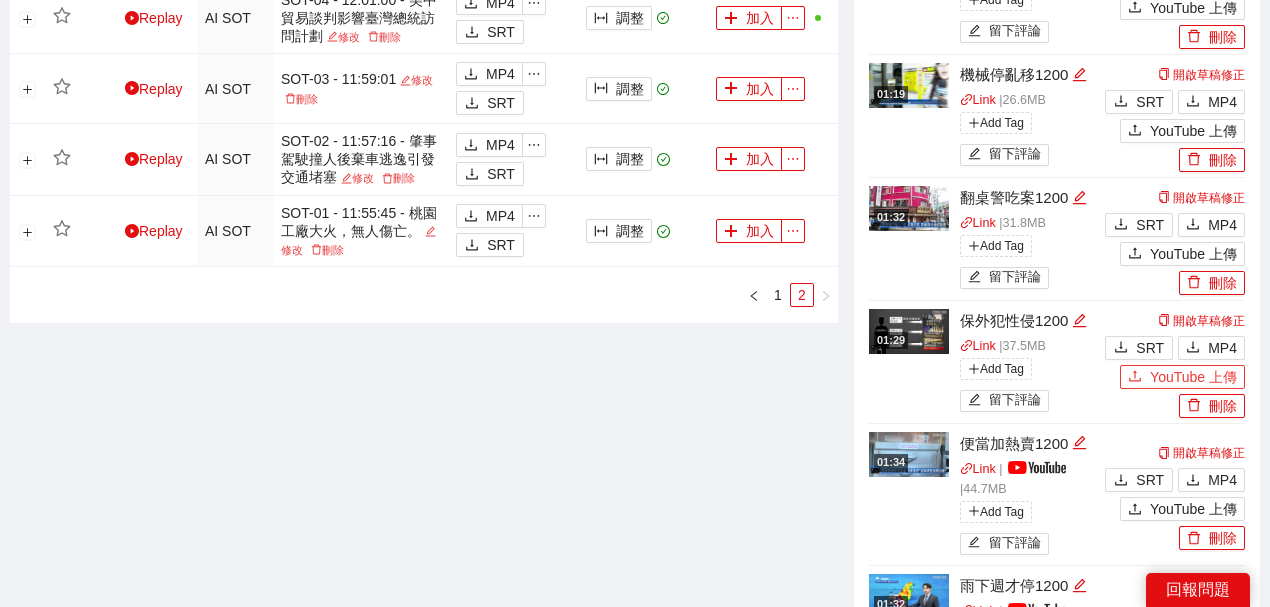 click 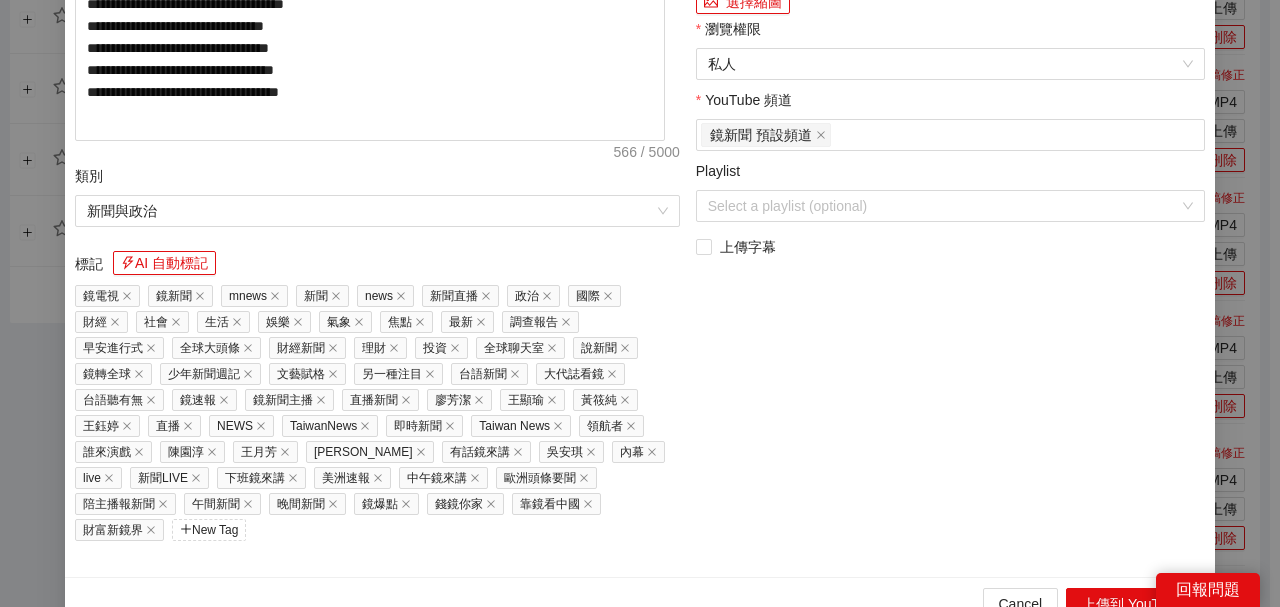 drag, startPoint x: 424, startPoint y: 110, endPoint x: 0, endPoint y: 21, distance: 433.2401 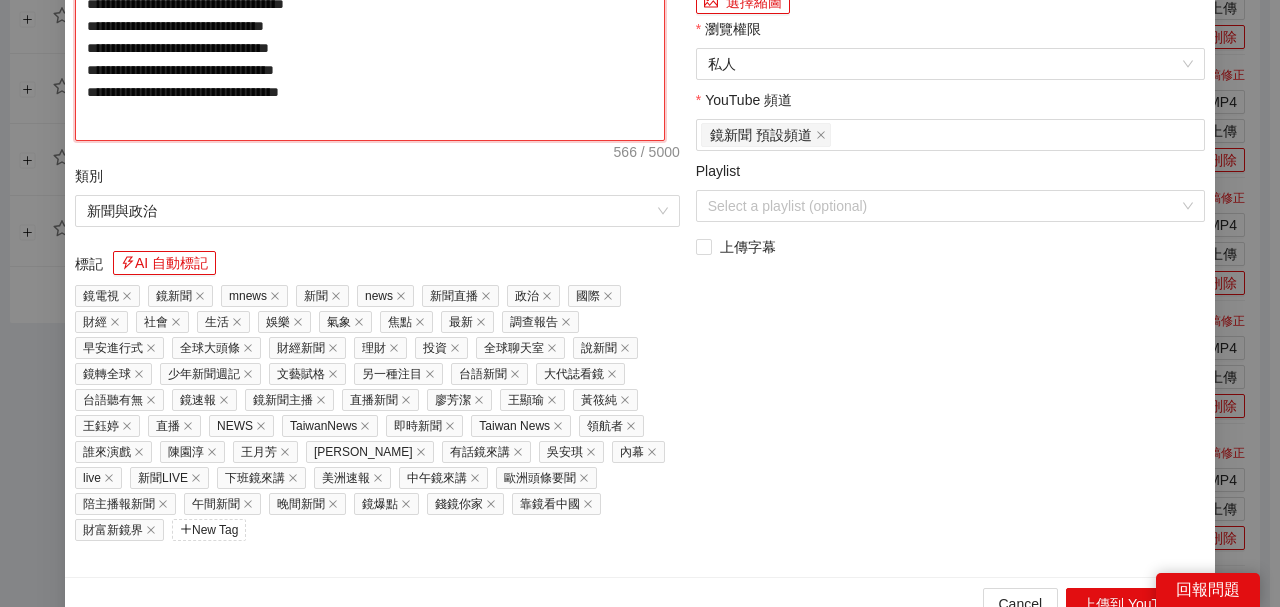 click on "**********" at bounding box center [370, -68] 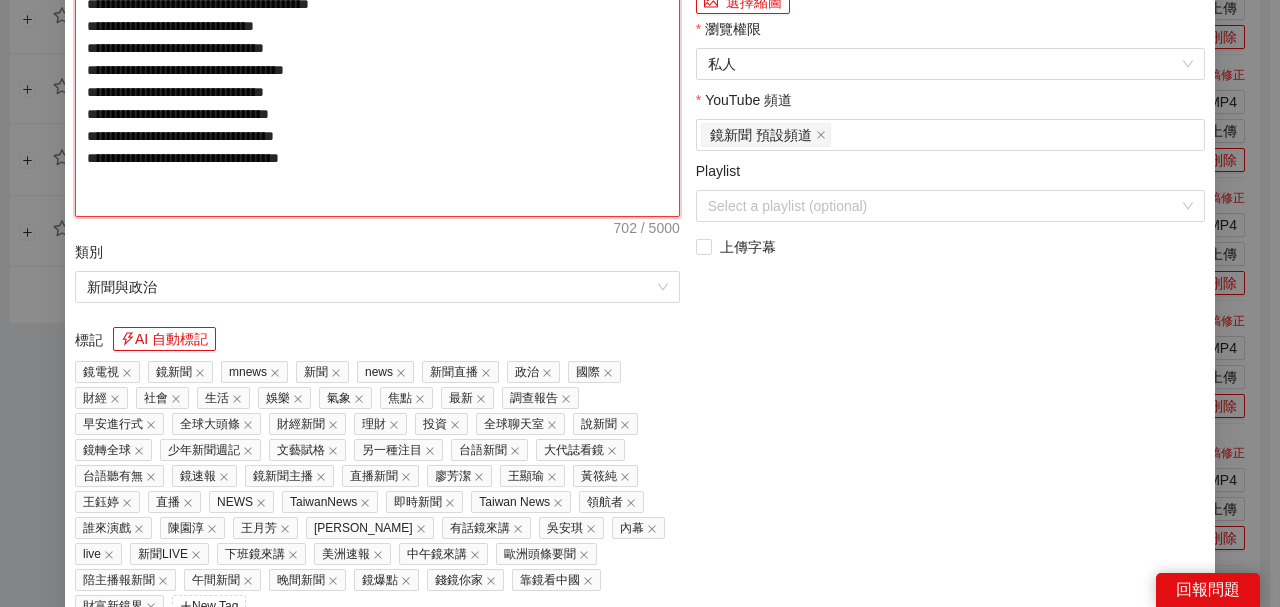 type on "**********" 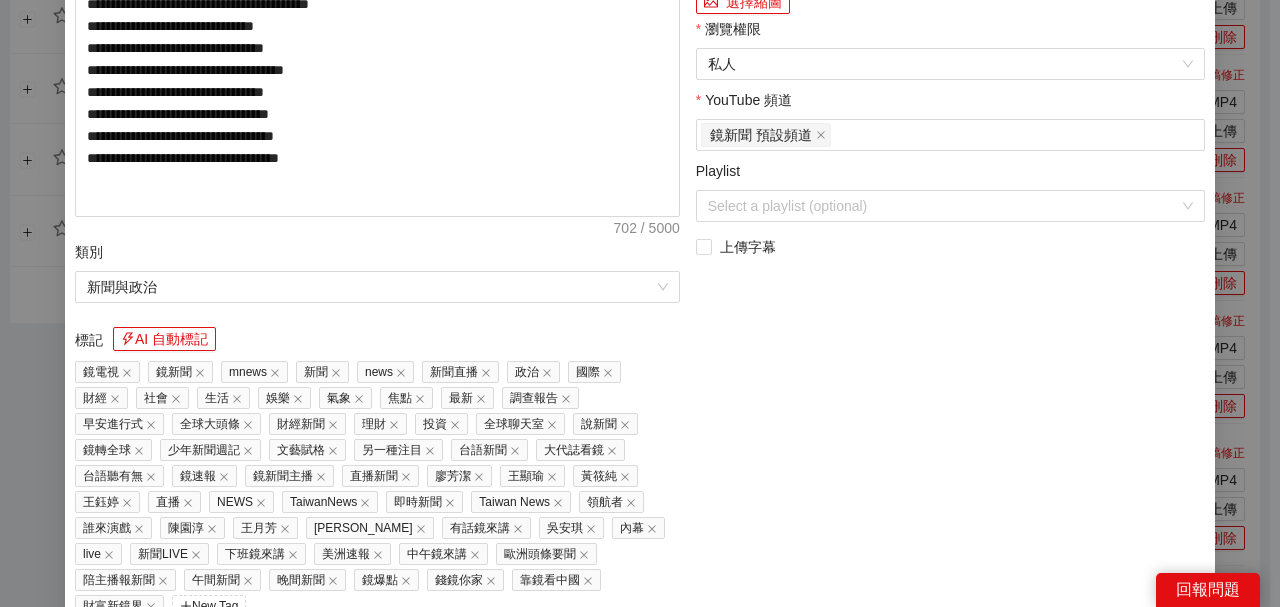 click at bounding box center (950, -253) 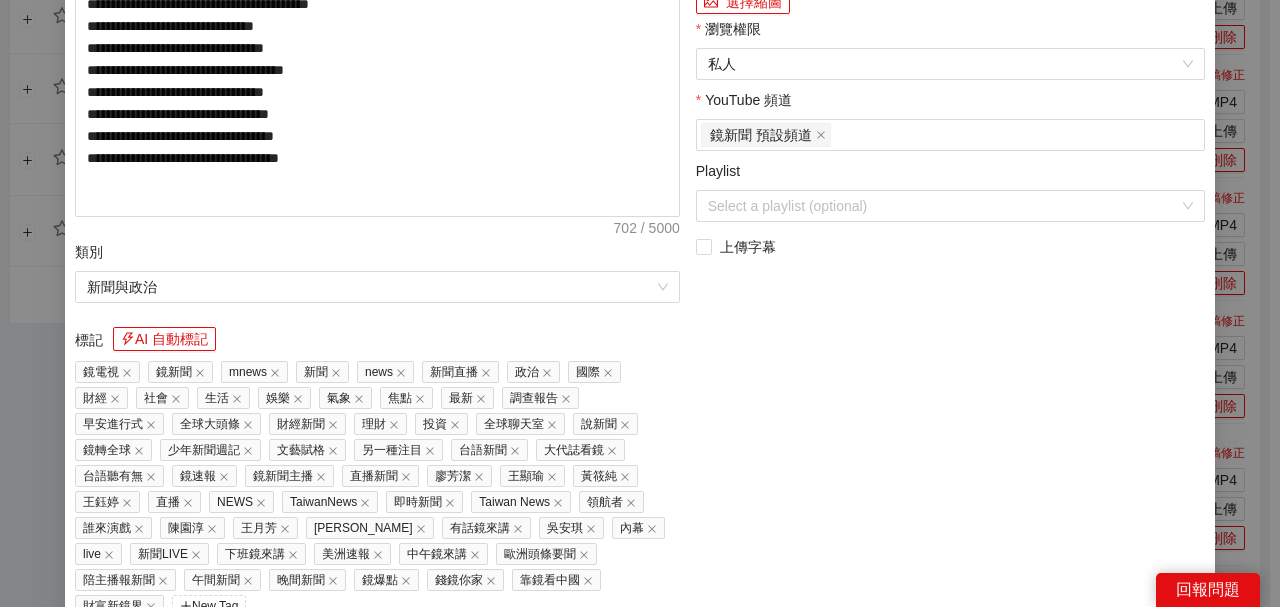 click at bounding box center [724, -89] 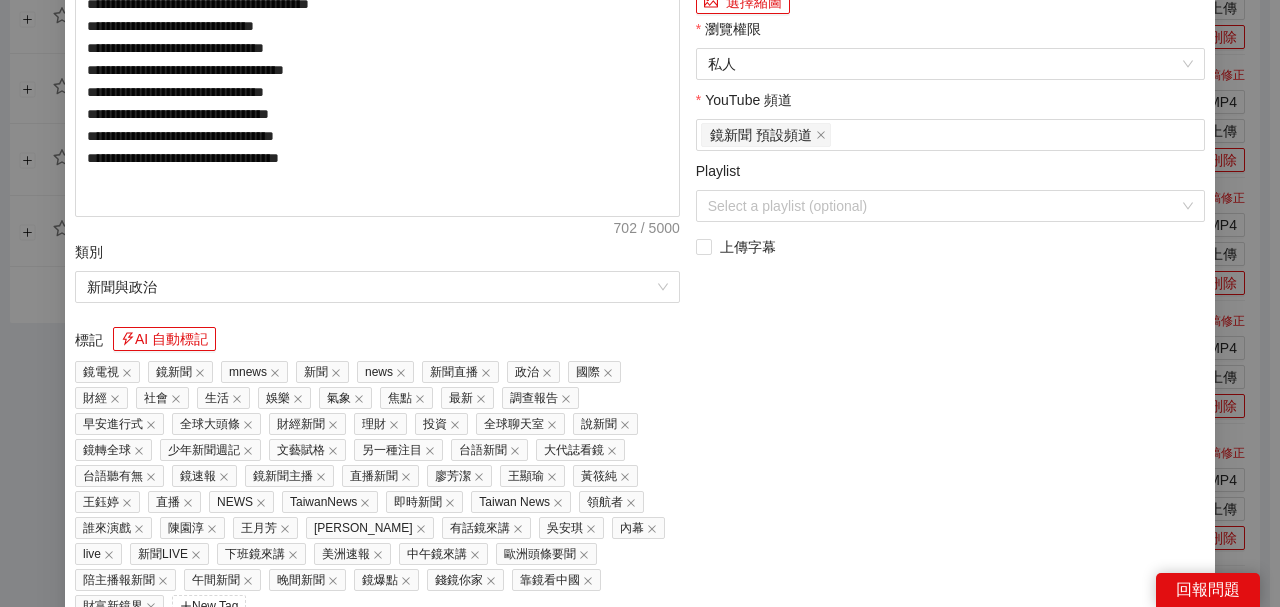 click on "0:31" at bounding box center (921, -89) 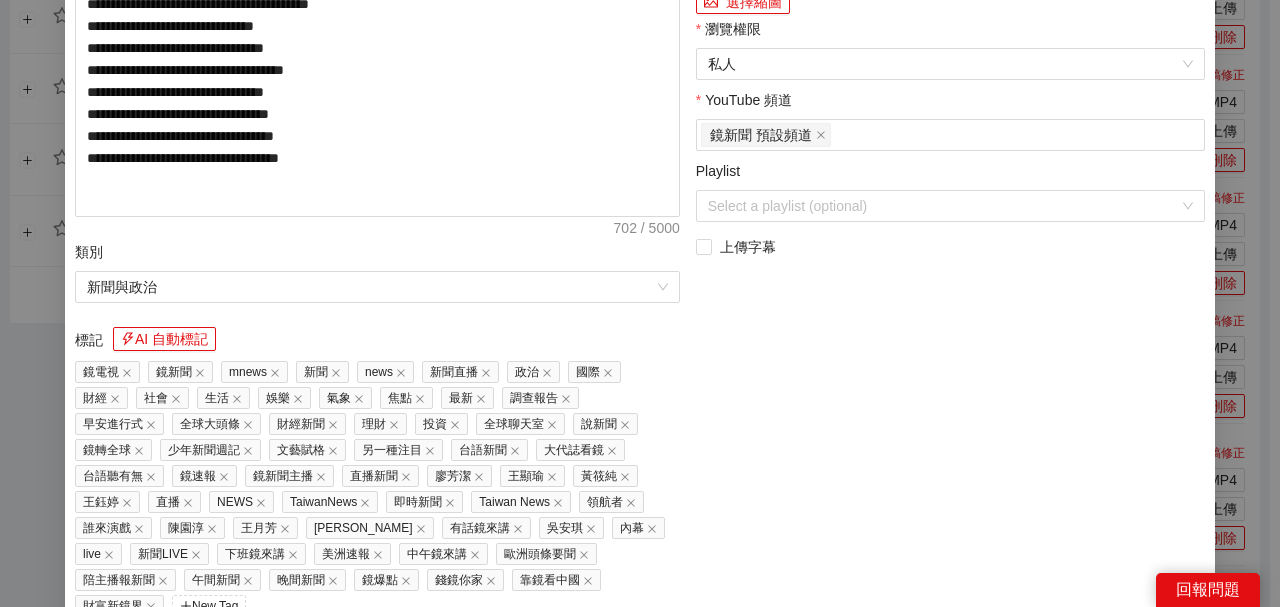 click at bounding box center (950, -253) 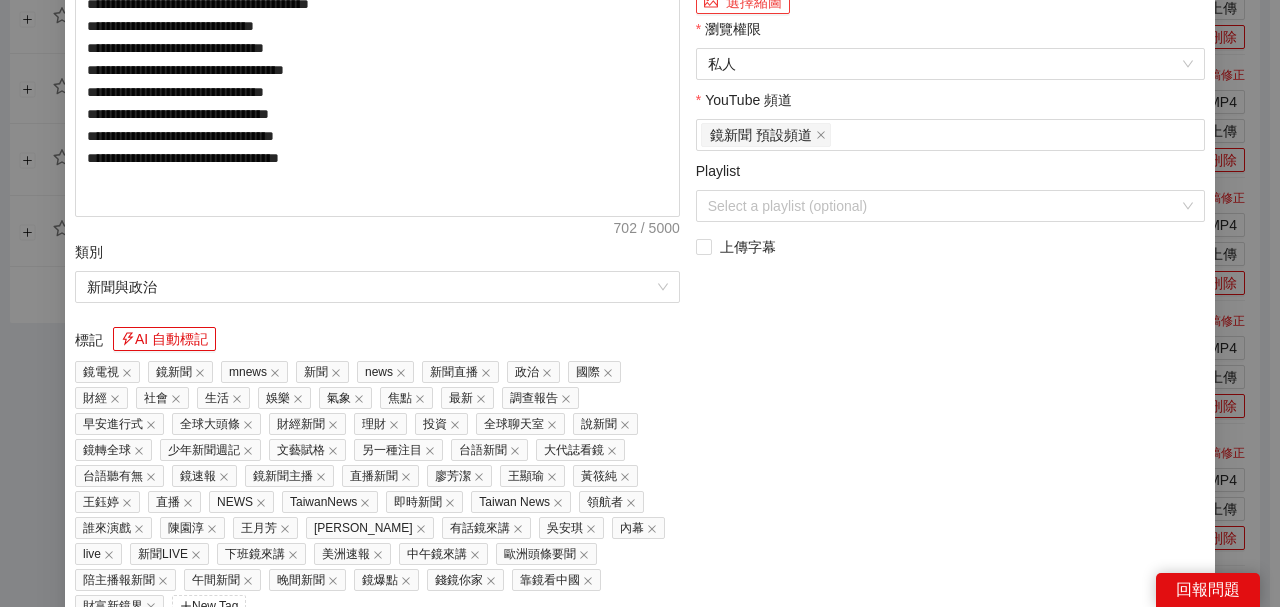 click on "選擇縮圖" at bounding box center [743, 2] 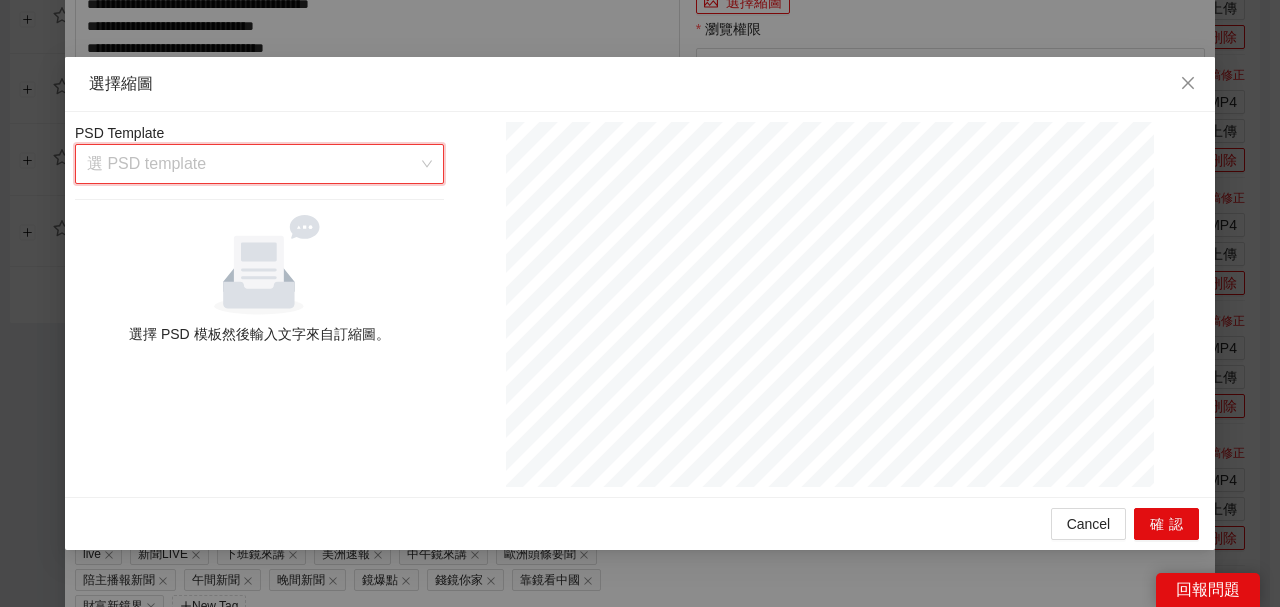 click at bounding box center (252, 164) 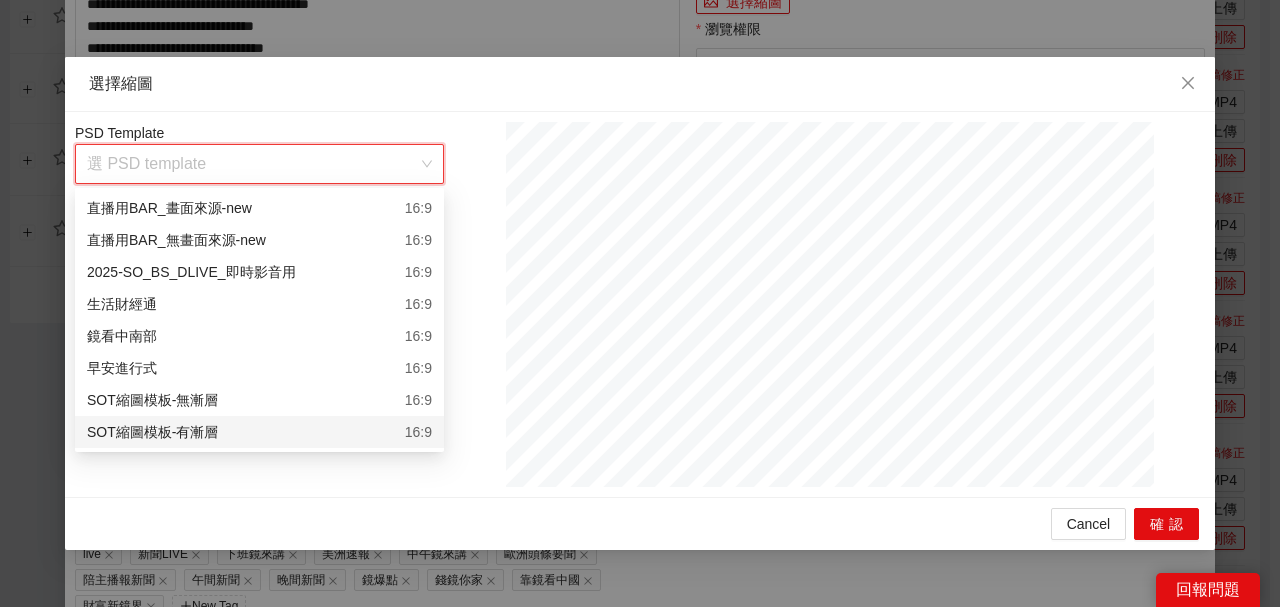 click on "SOT縮圖模板-有漸層 16:9" at bounding box center [259, 432] 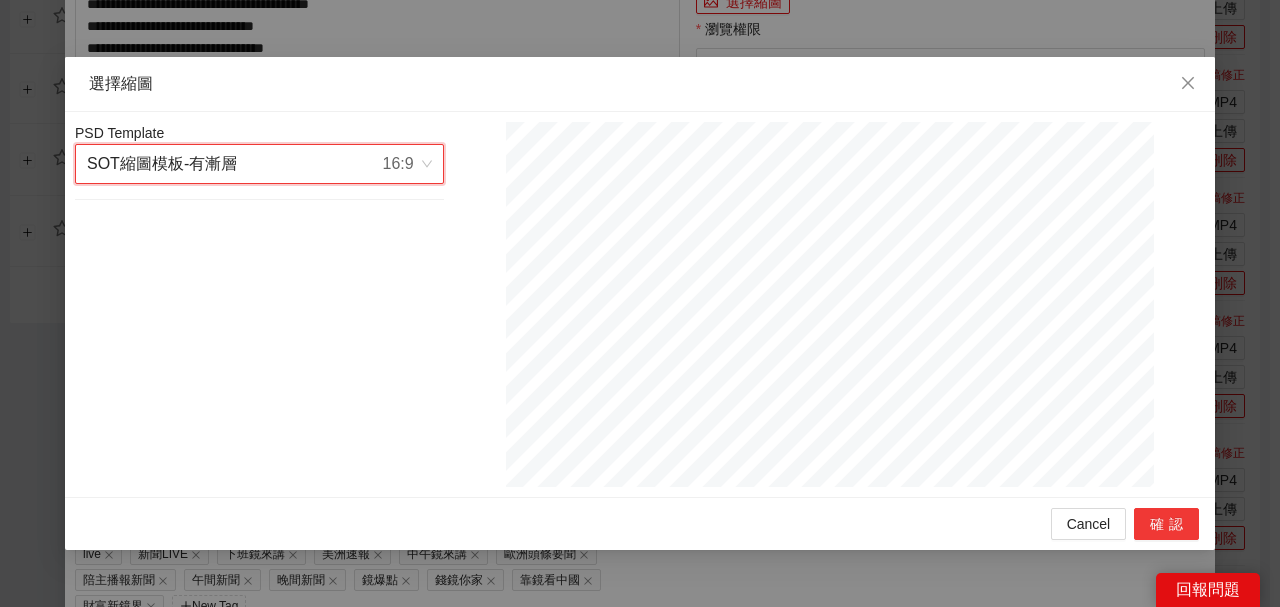 click on "確認" at bounding box center [1166, 524] 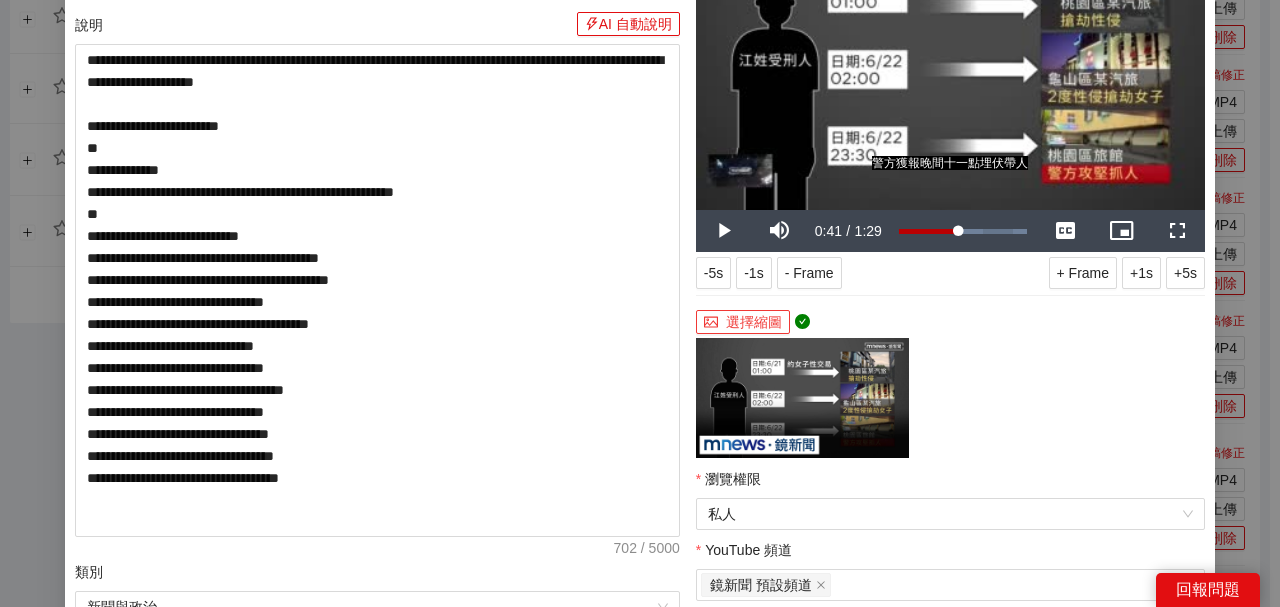 scroll, scrollTop: 333, scrollLeft: 0, axis: vertical 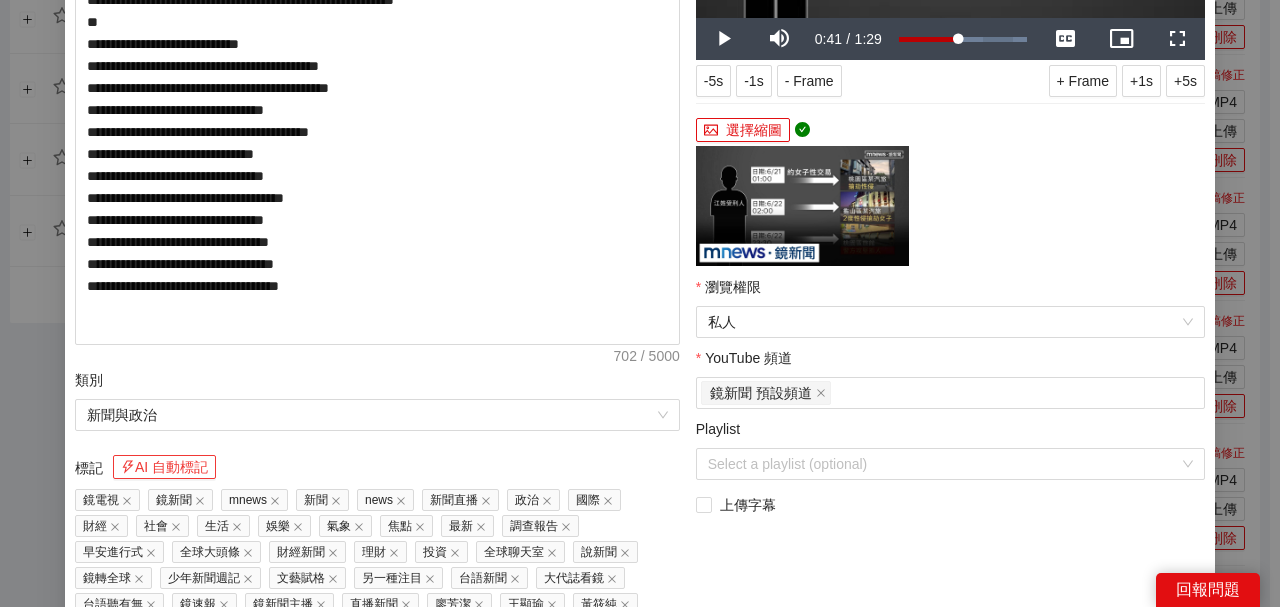drag, startPoint x: 192, startPoint y: 474, endPoint x: 282, endPoint y: 436, distance: 97.6934 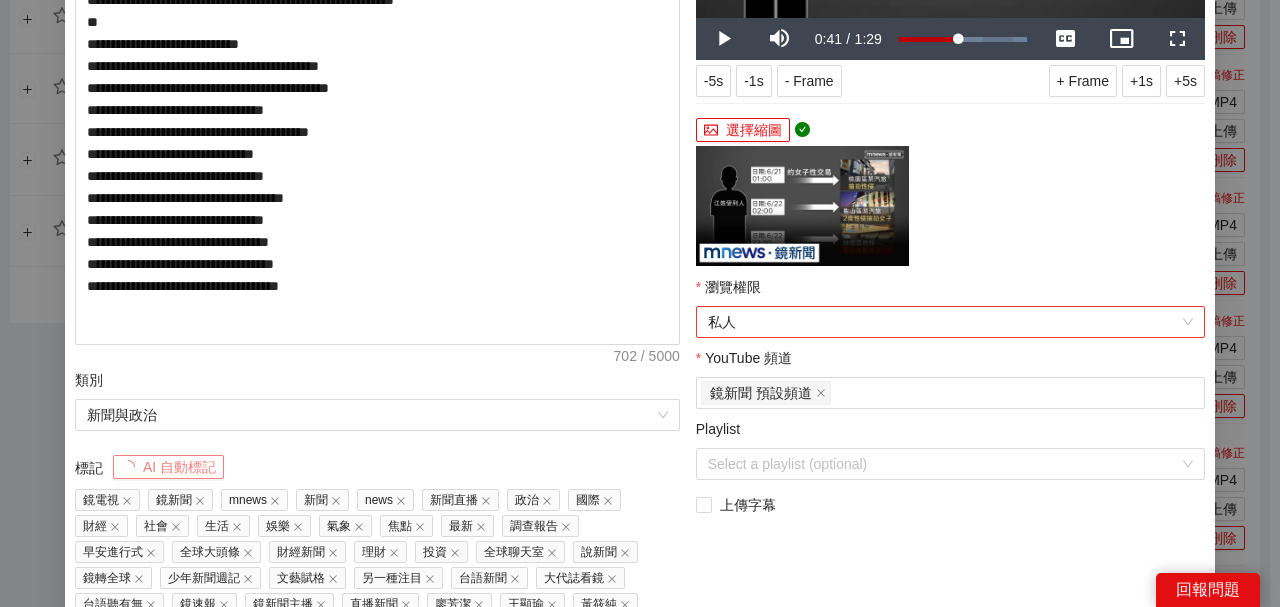 click on "私人" at bounding box center [950, 322] 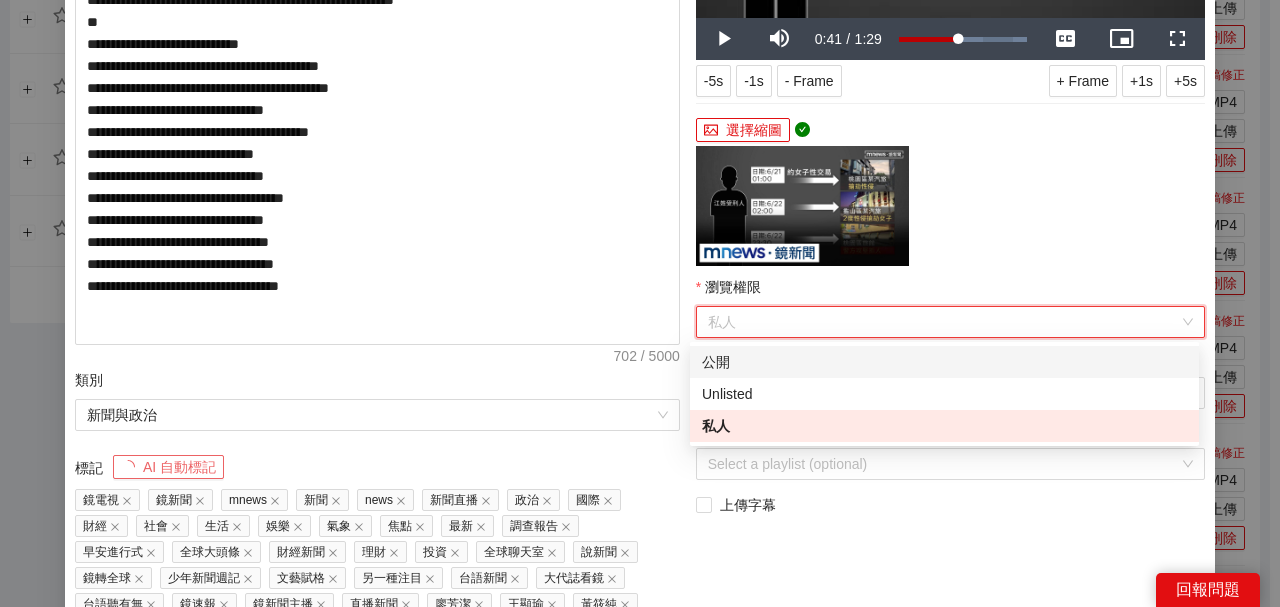 click on "公開" at bounding box center [944, 362] 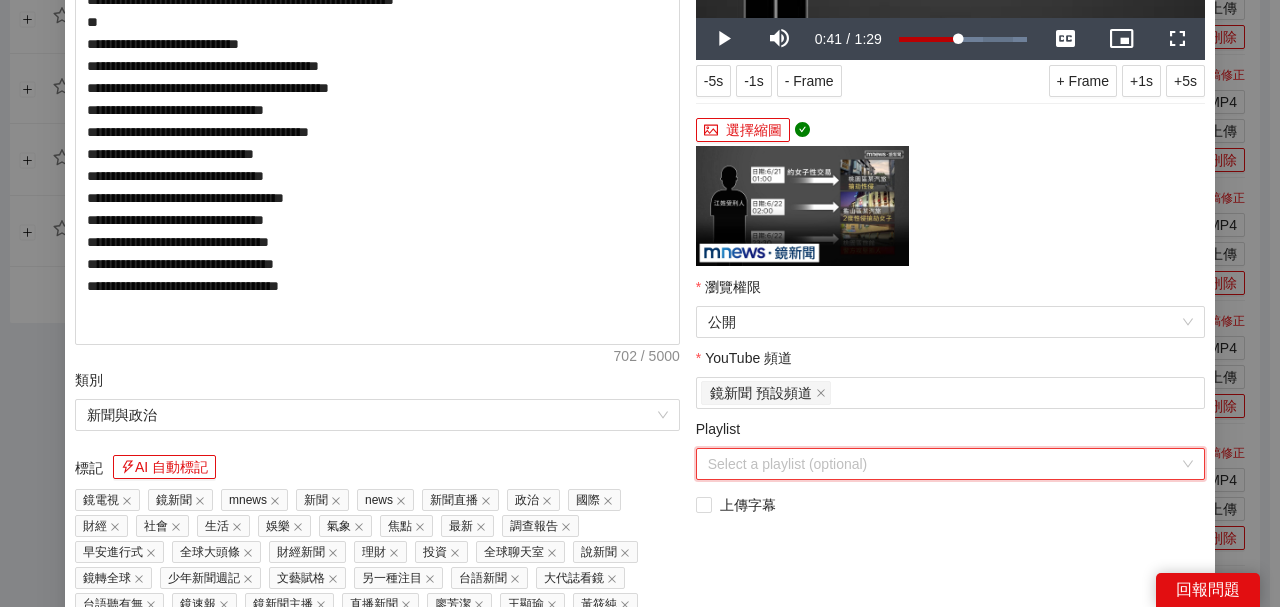 click on "Playlist" at bounding box center (943, 464) 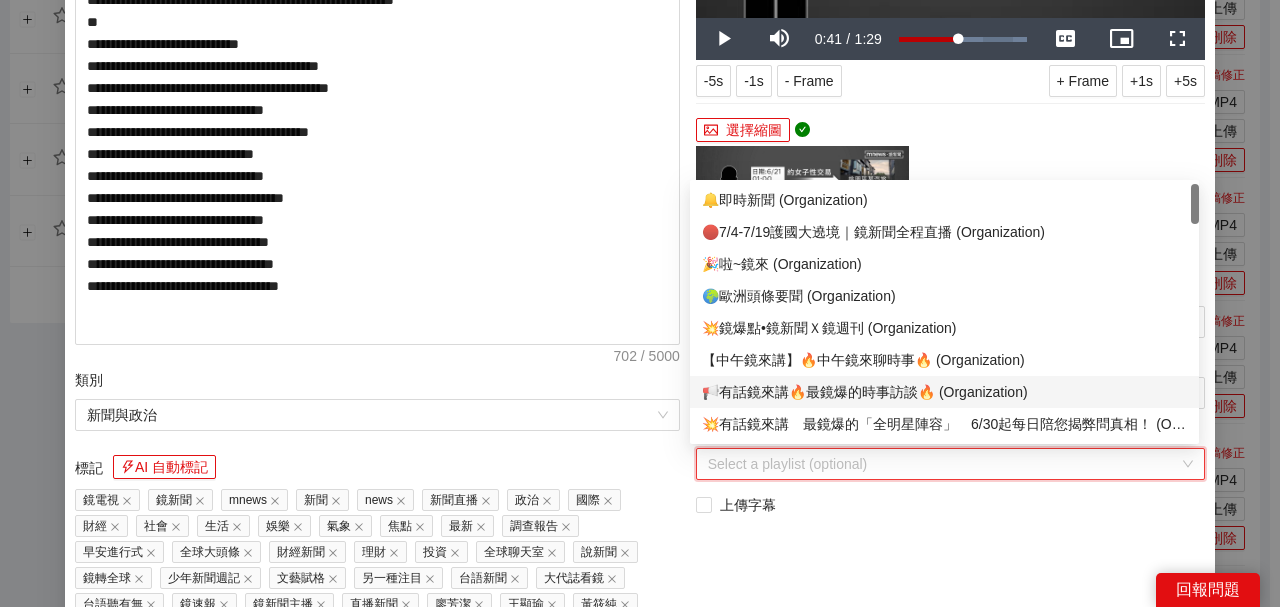 scroll, scrollTop: 66, scrollLeft: 0, axis: vertical 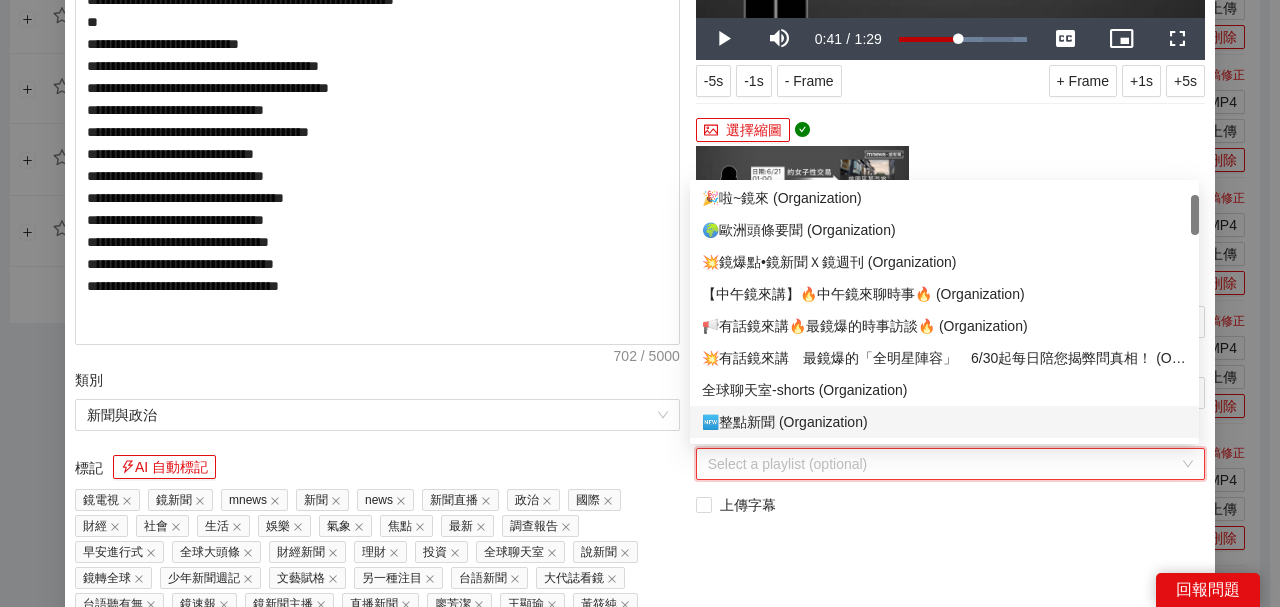 drag, startPoint x: 799, startPoint y: 426, endPoint x: 829, endPoint y: 442, distance: 34 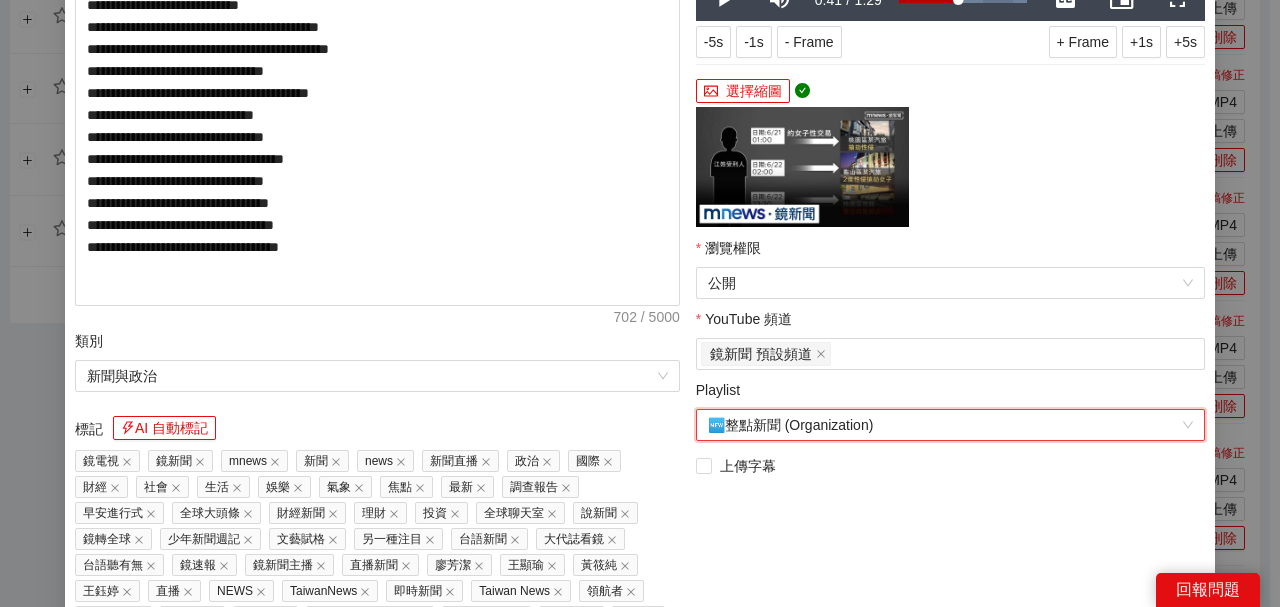 scroll, scrollTop: 578, scrollLeft: 0, axis: vertical 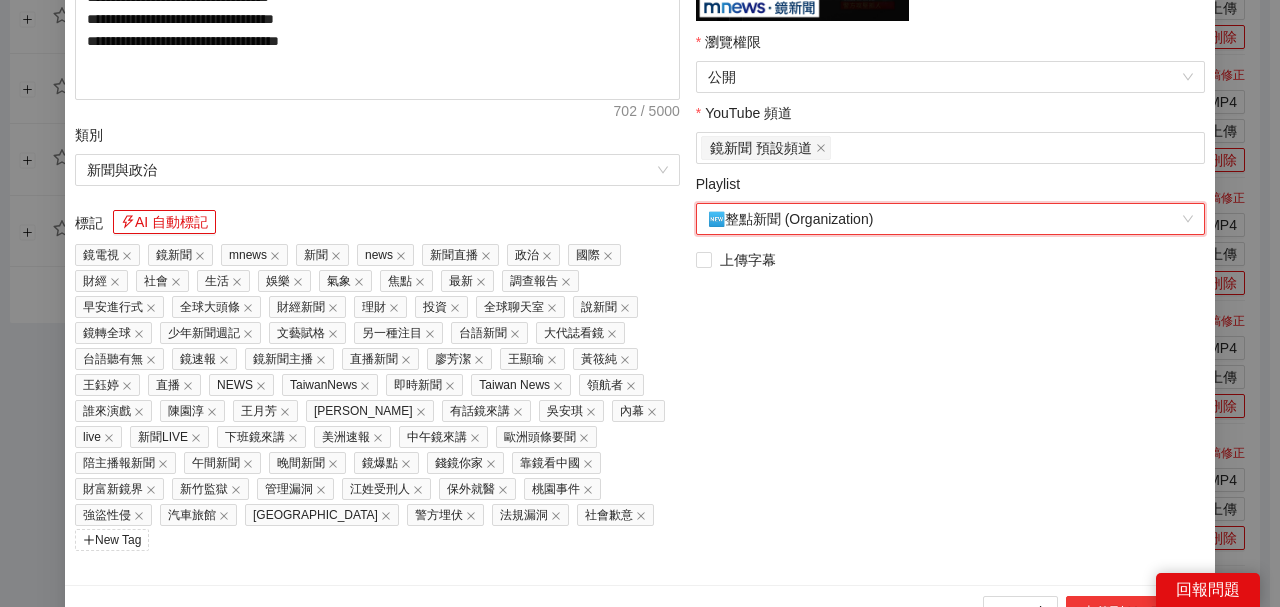 click on "上傳到 YouTube" at bounding box center (1132, 612) 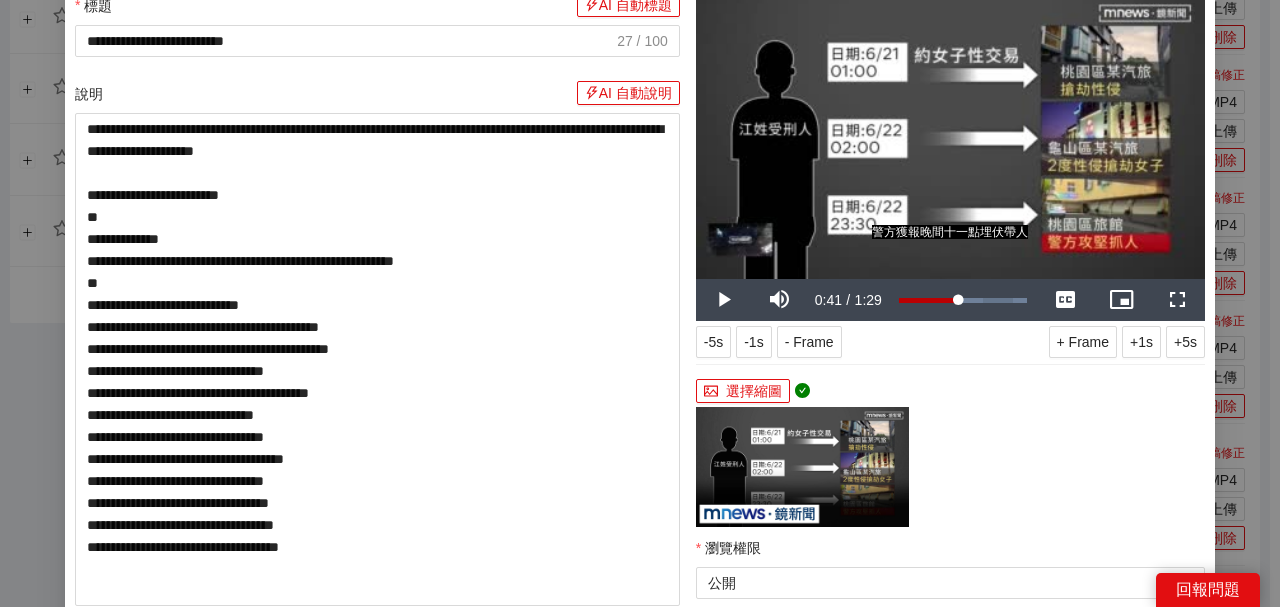 scroll, scrollTop: 0, scrollLeft: 0, axis: both 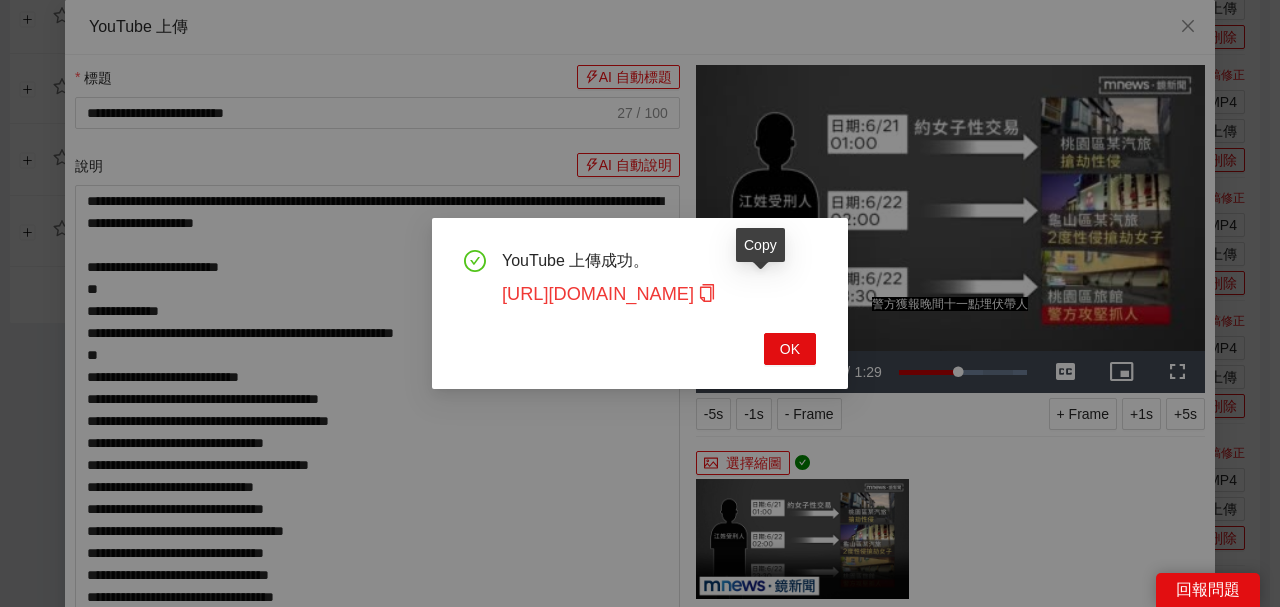 click 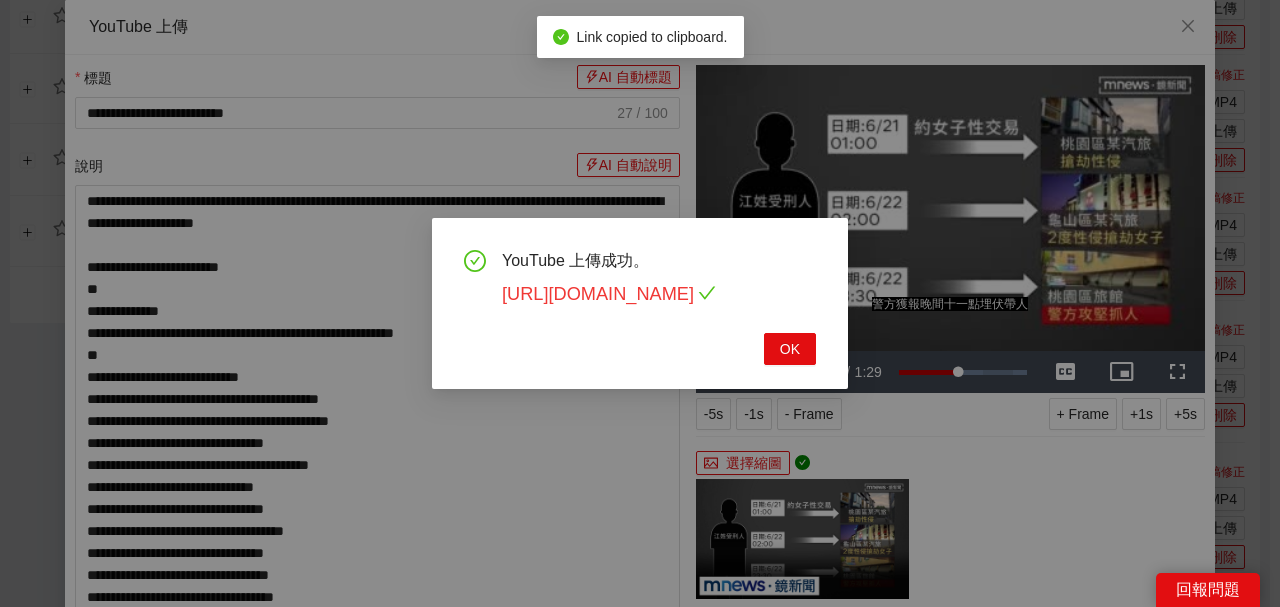 click on "[URL][DOMAIN_NAME]" at bounding box center [609, 294] 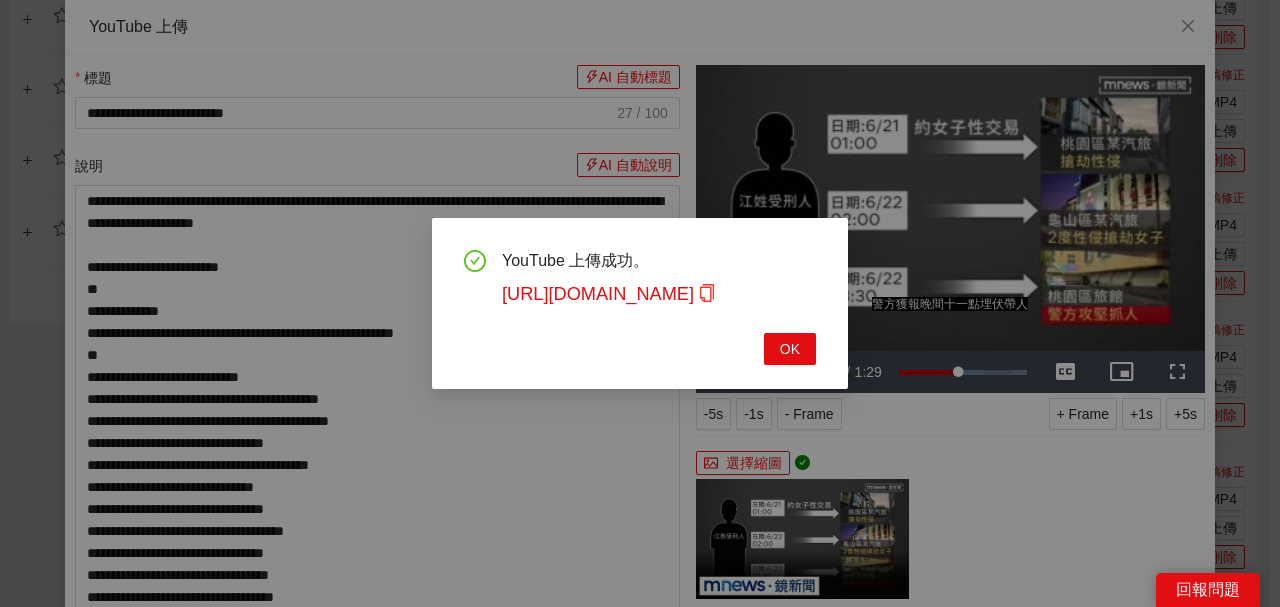 click on "YouTube 上傳成功。 [URL][DOMAIN_NAME] OK" at bounding box center [640, 303] 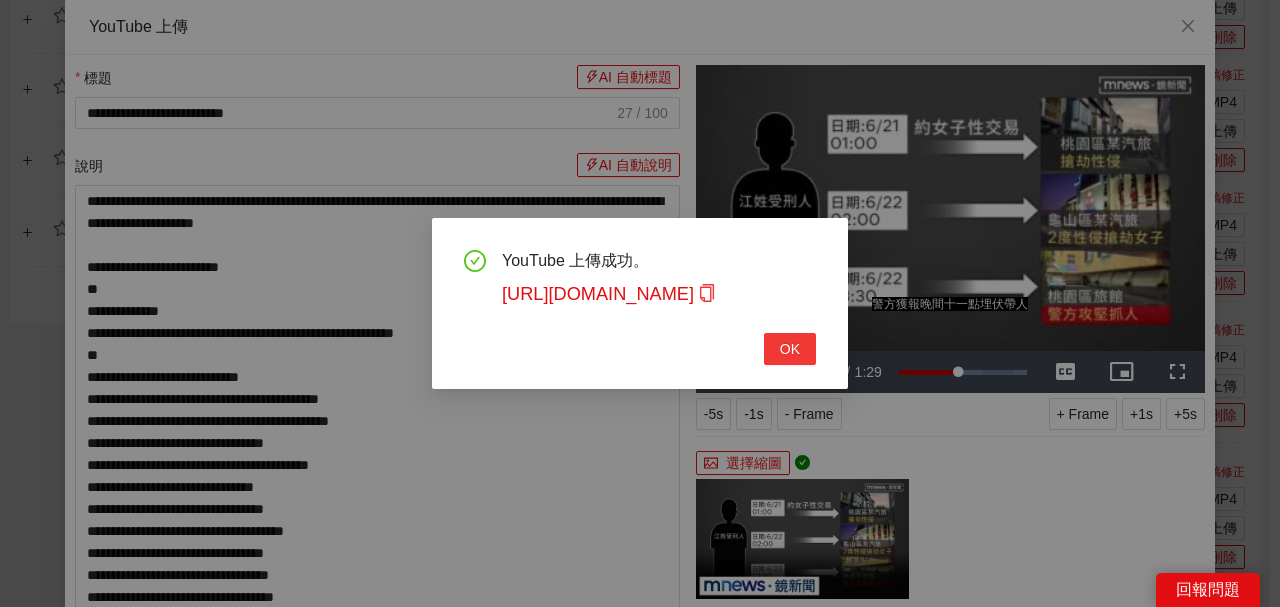 click on "OK" at bounding box center (790, 349) 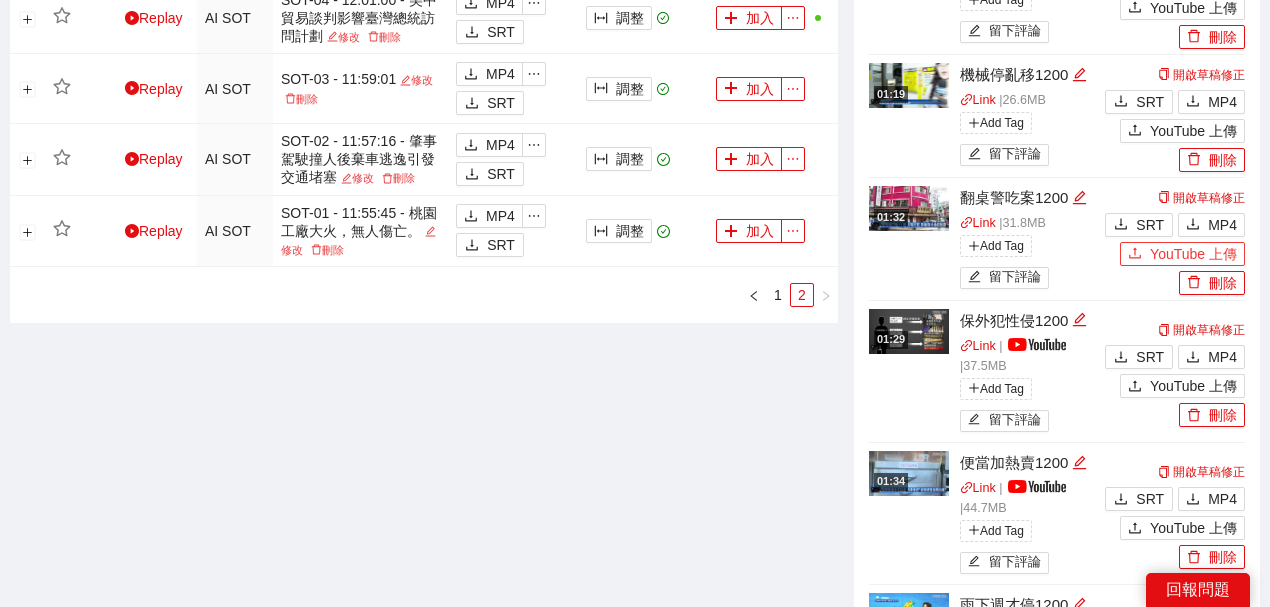 click on "YouTube 上傳" at bounding box center [1193, 254] 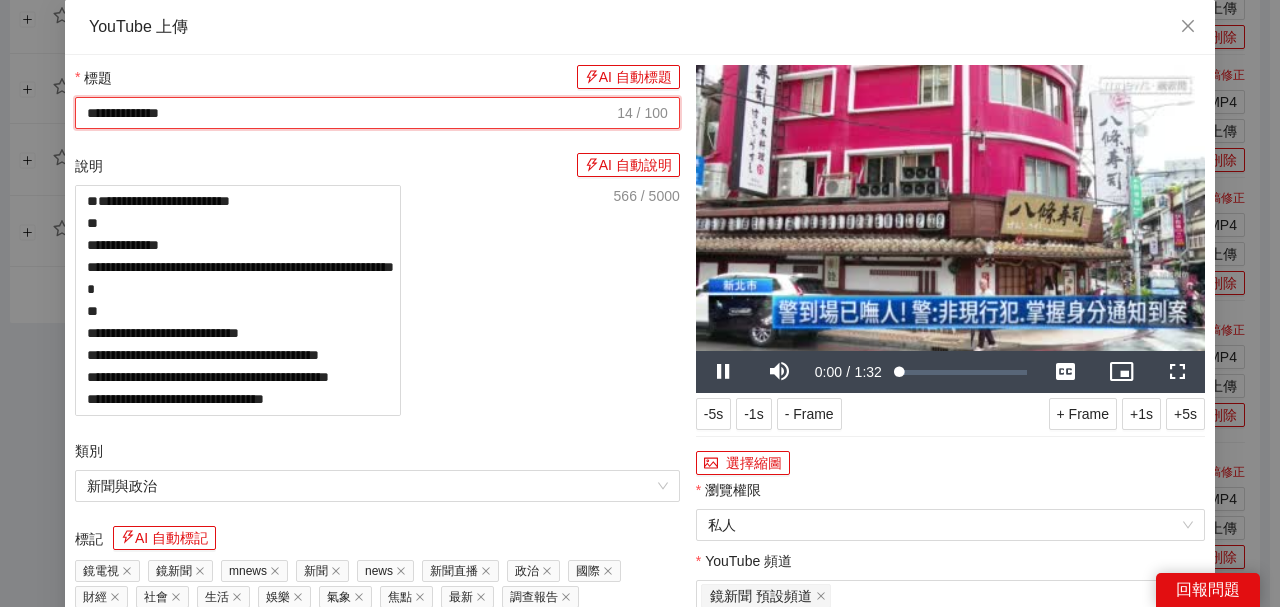 drag, startPoint x: 455, startPoint y: 106, endPoint x: 0, endPoint y: 100, distance: 455.03955 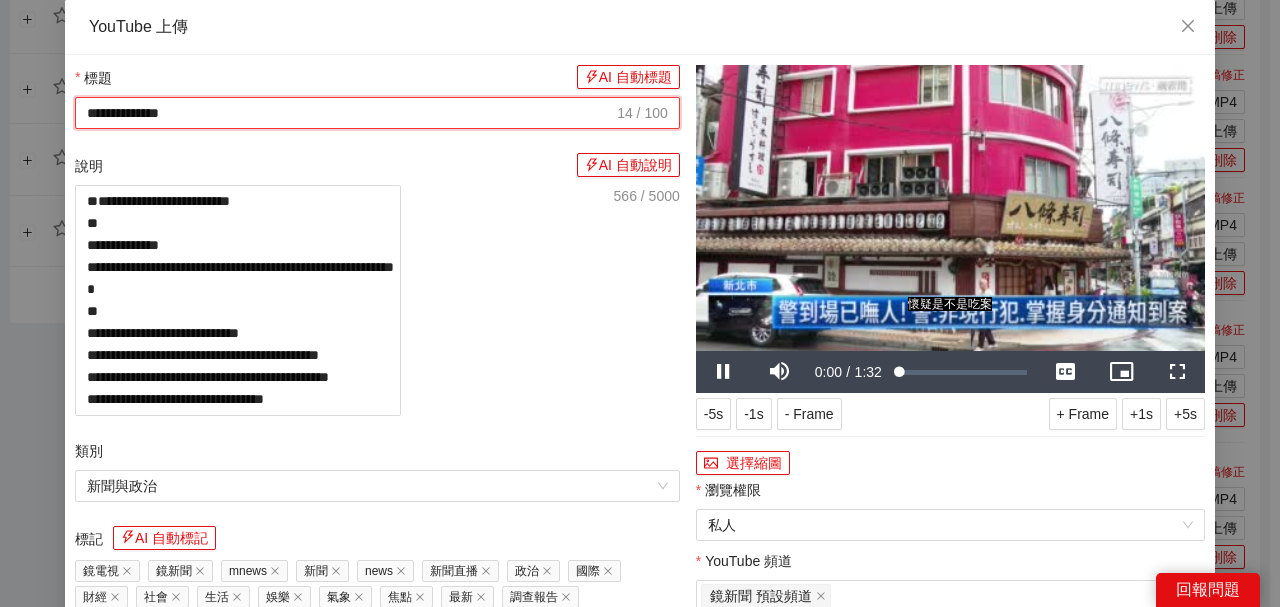 paste on "**********" 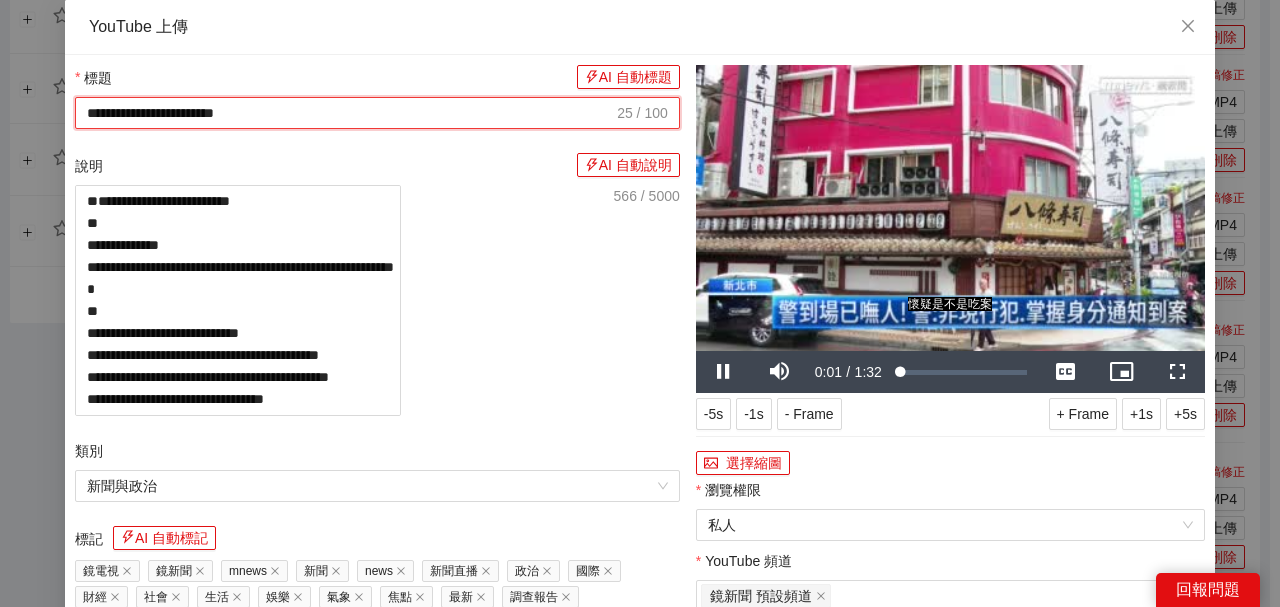 type on "**********" 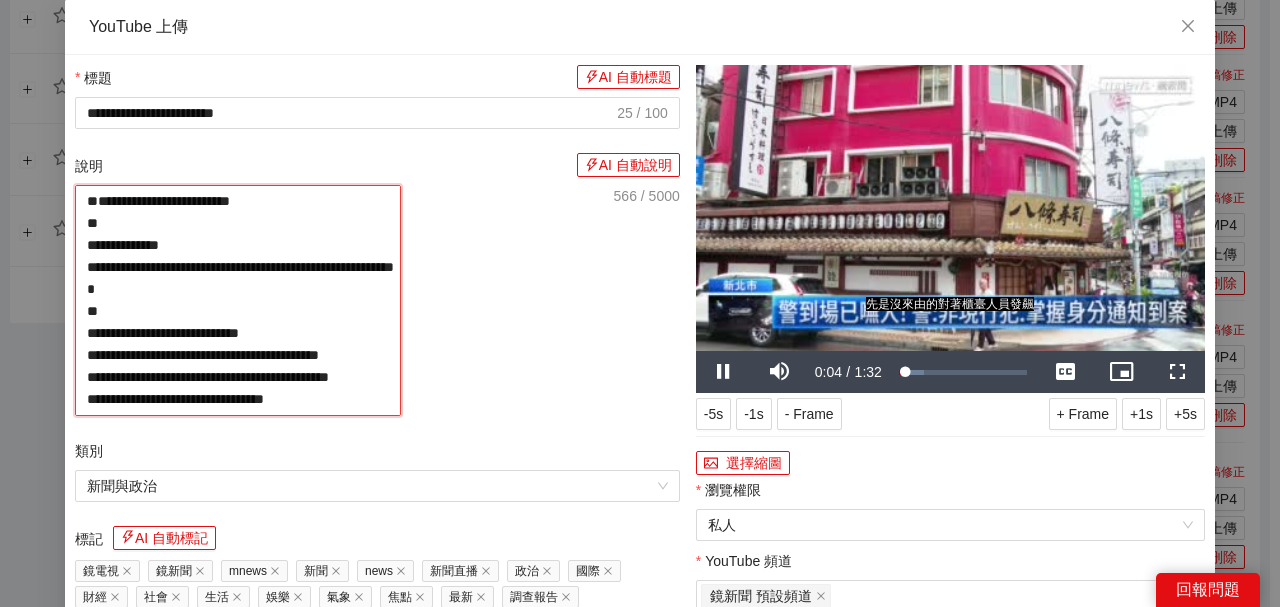 click on "**********" at bounding box center [238, 300] 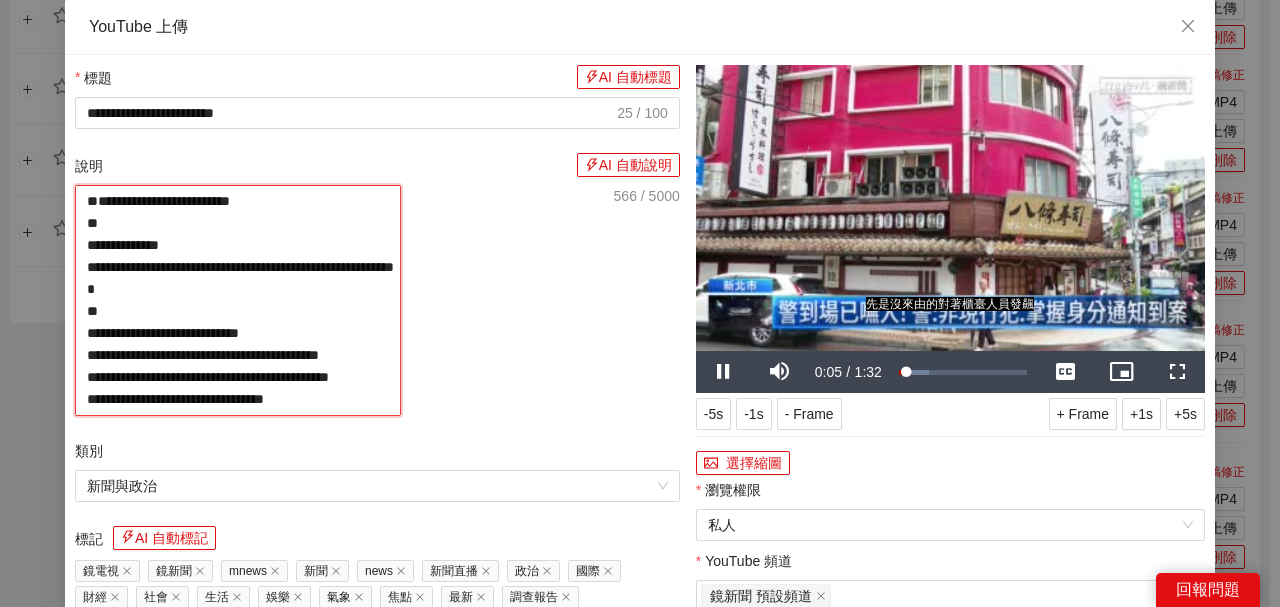 paste on "**********" 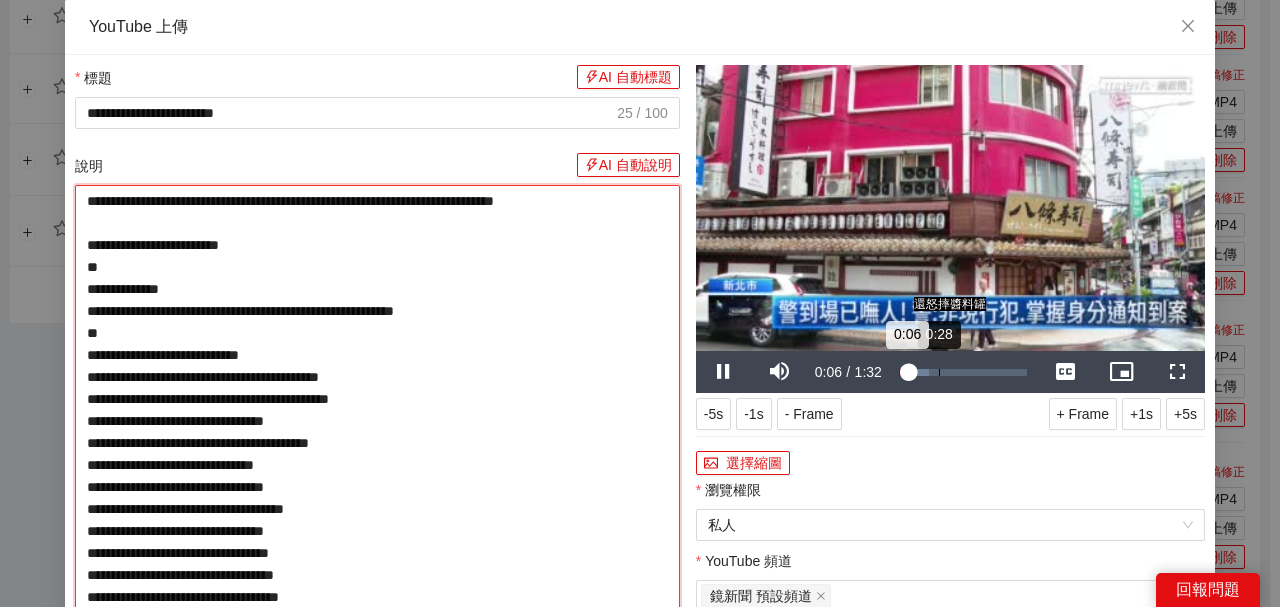click on "Loaded :  23.90% 0:28 0:06" at bounding box center (963, 372) 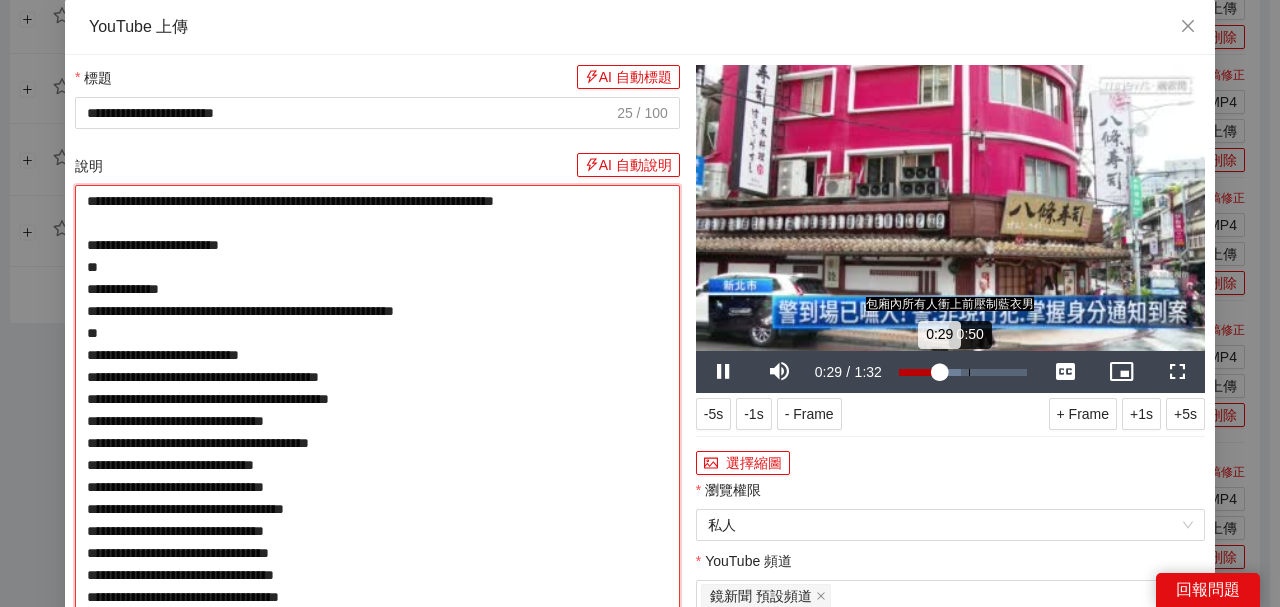 click on "Loaded :  48.84% 0:50 0:29" at bounding box center [963, 372] 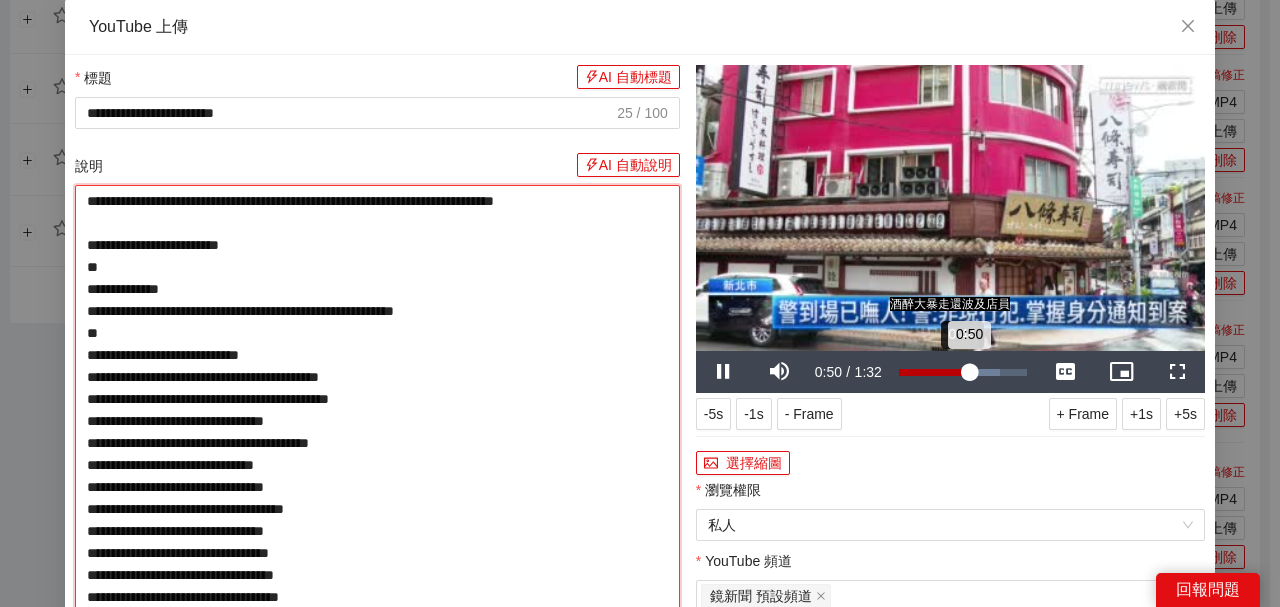 click on "Loaded :  79.29% 0:44 0:50" at bounding box center (963, 372) 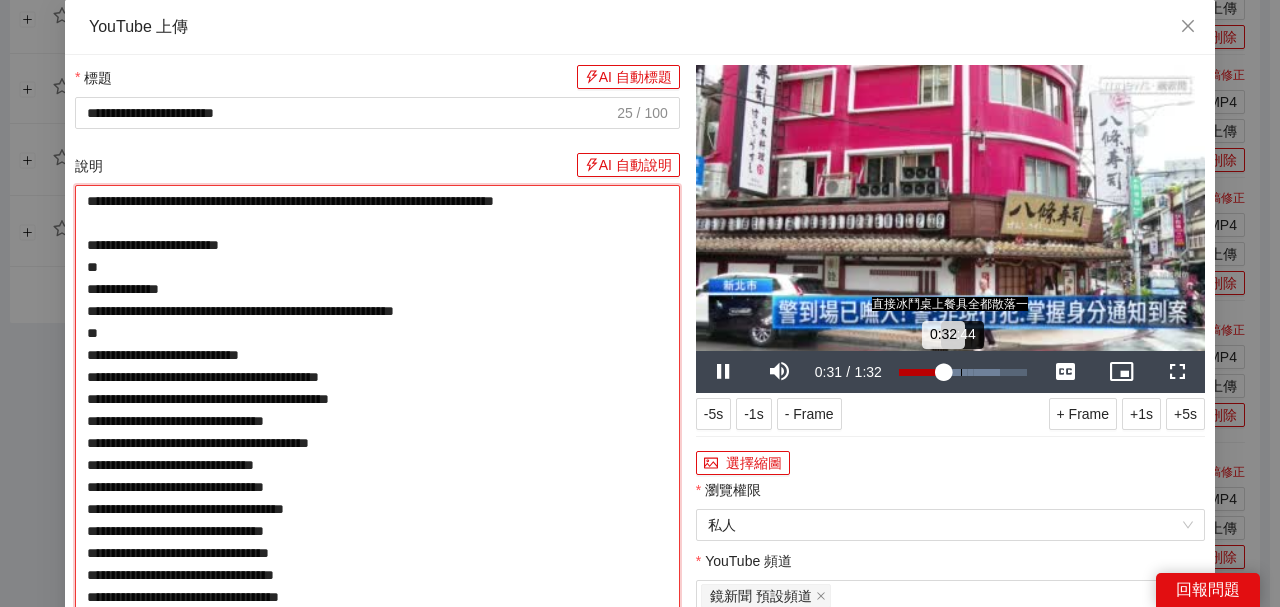 click on "Loaded :  79.29% 0:44 0:32" at bounding box center [963, 372] 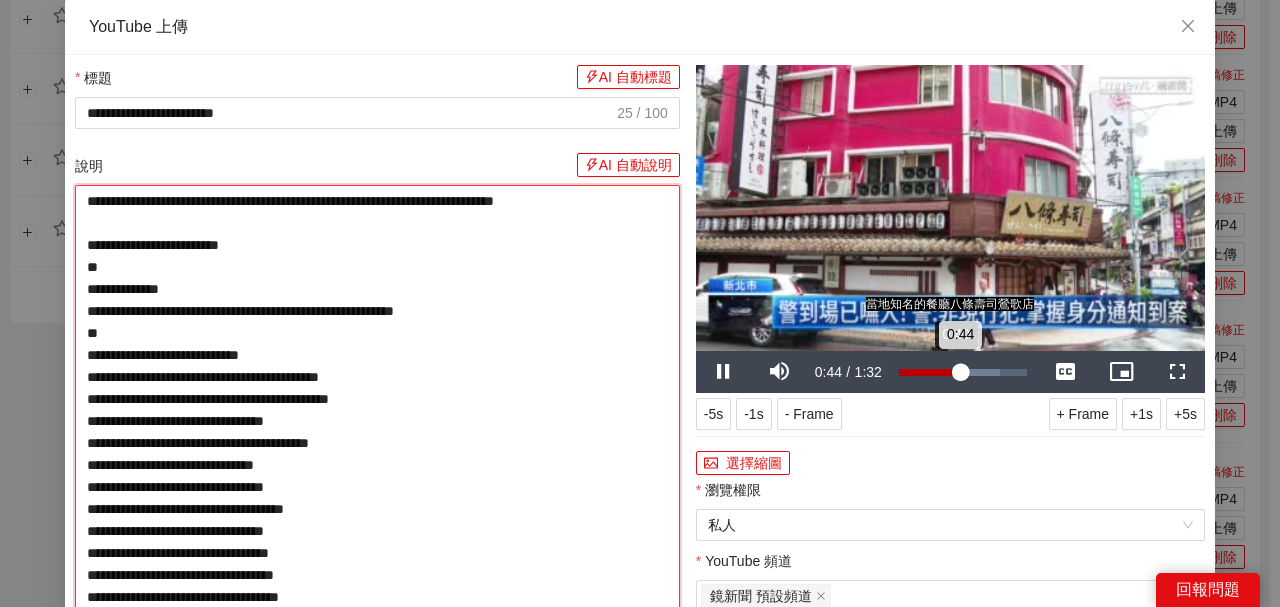 click on "0:44" at bounding box center [929, 372] 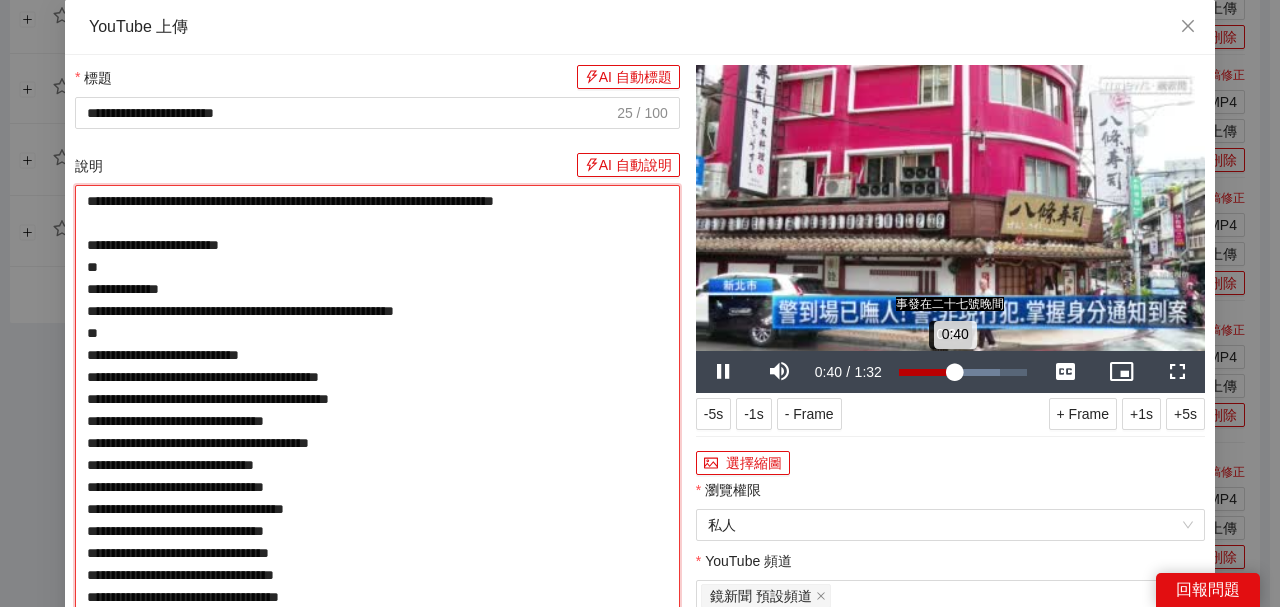 click on "0:40" at bounding box center [927, 372] 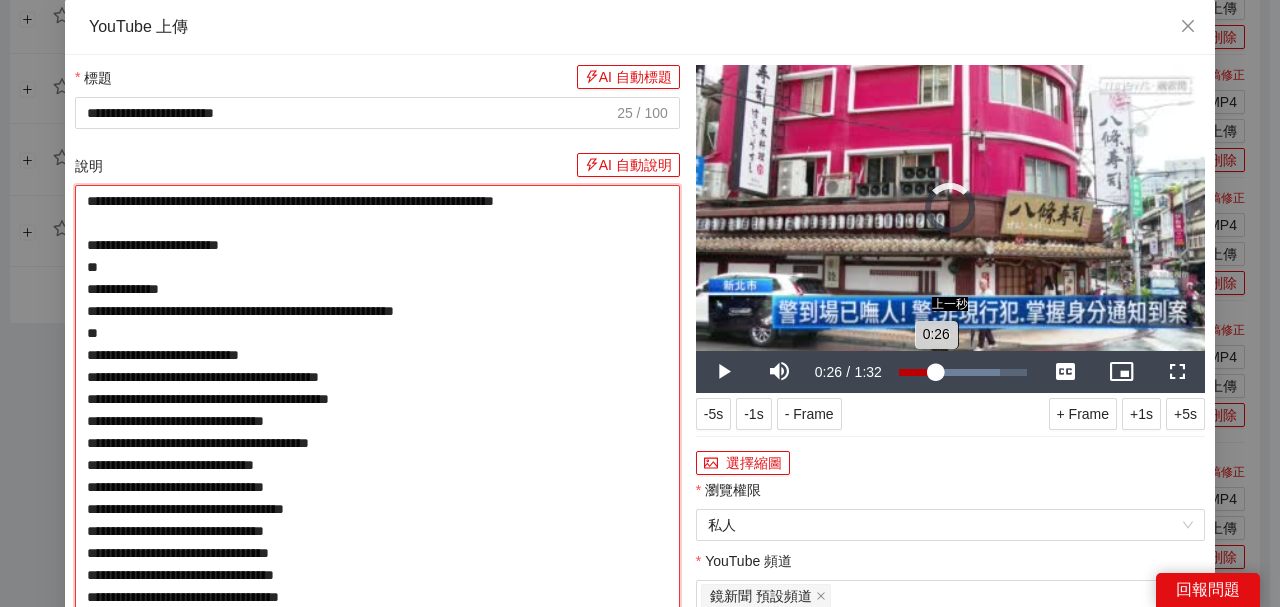 click on "Loaded :  79.29% 0:26 0:26" at bounding box center (963, 372) 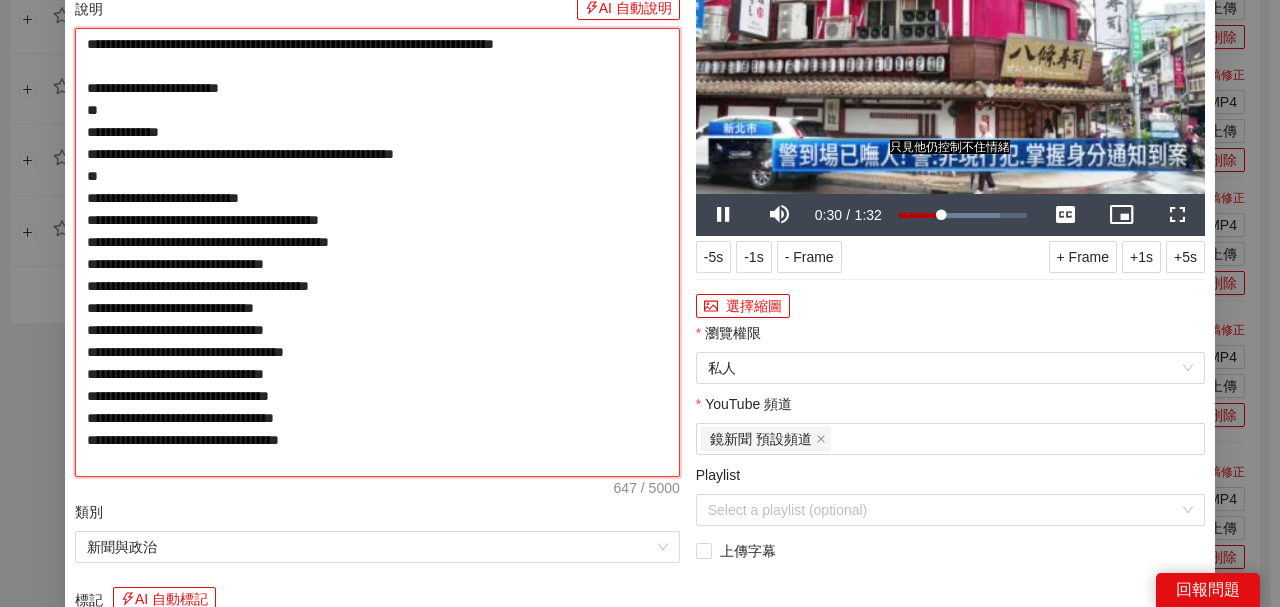 scroll, scrollTop: 333, scrollLeft: 0, axis: vertical 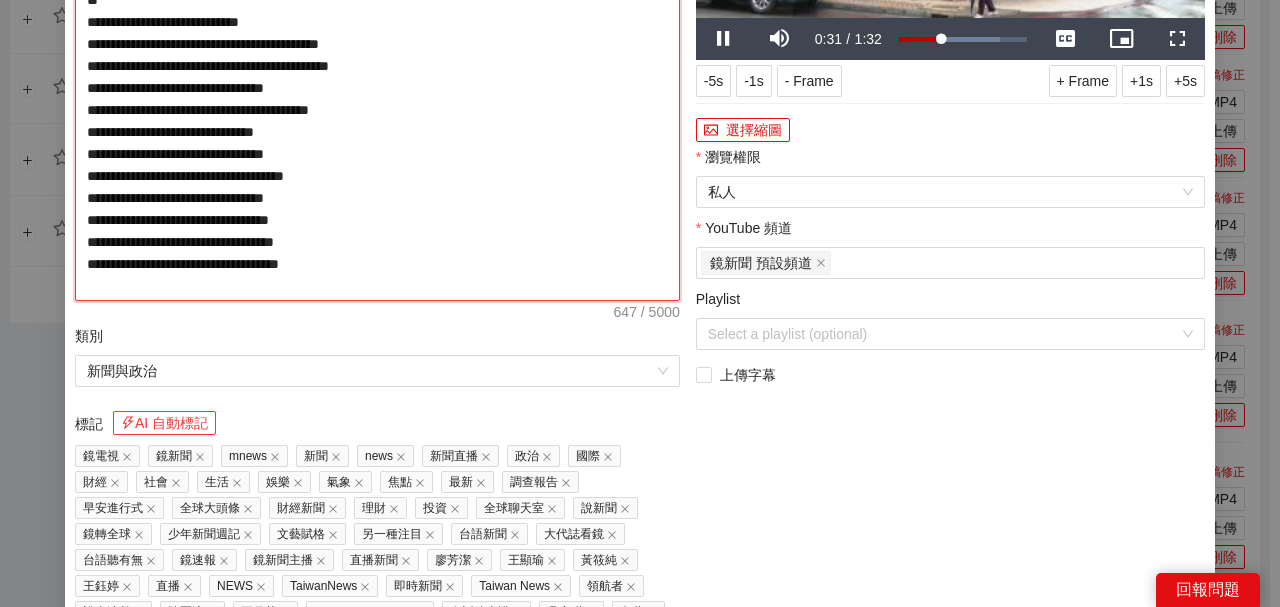 type on "**********" 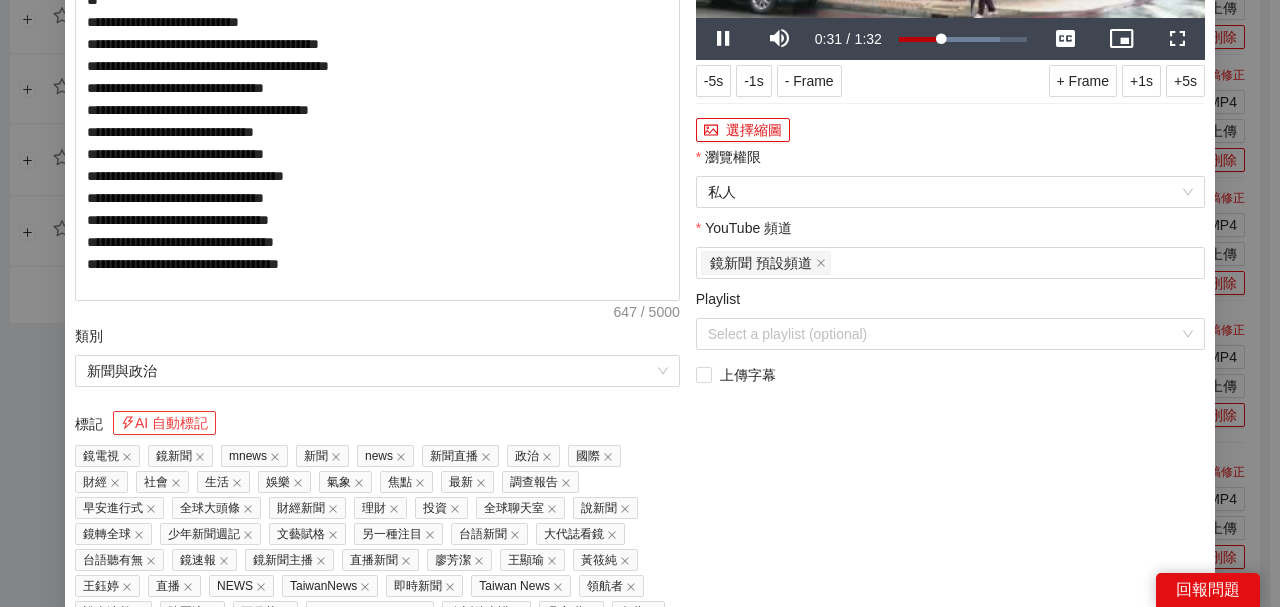 click on "AI 自動標記" at bounding box center (164, 423) 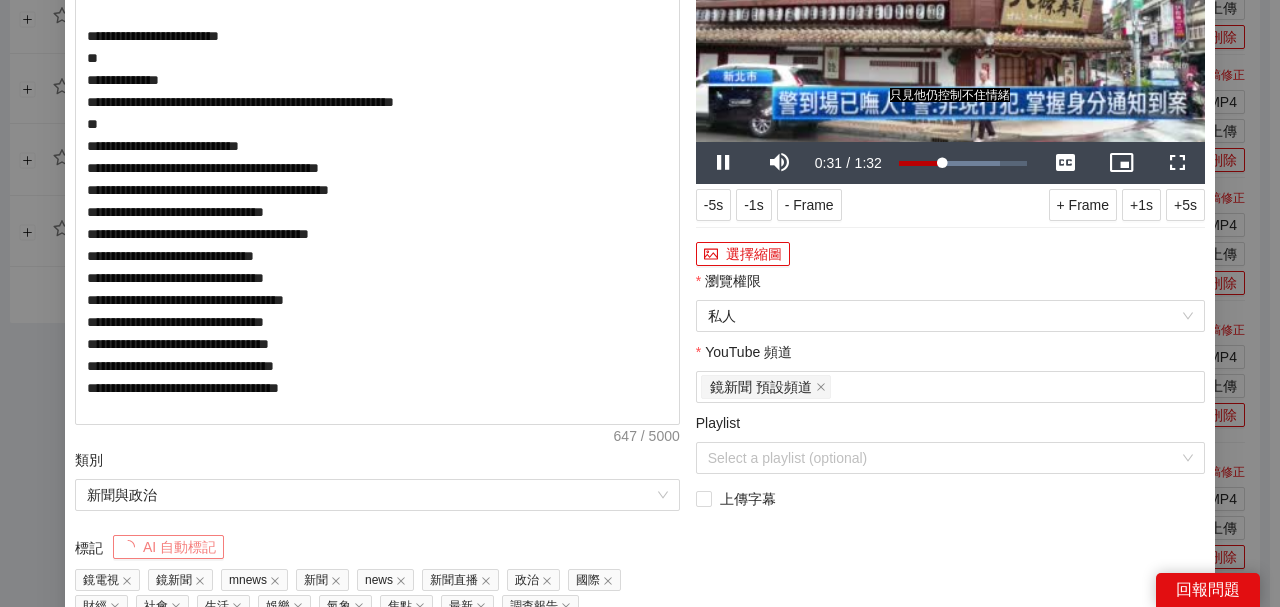 scroll, scrollTop: 66, scrollLeft: 0, axis: vertical 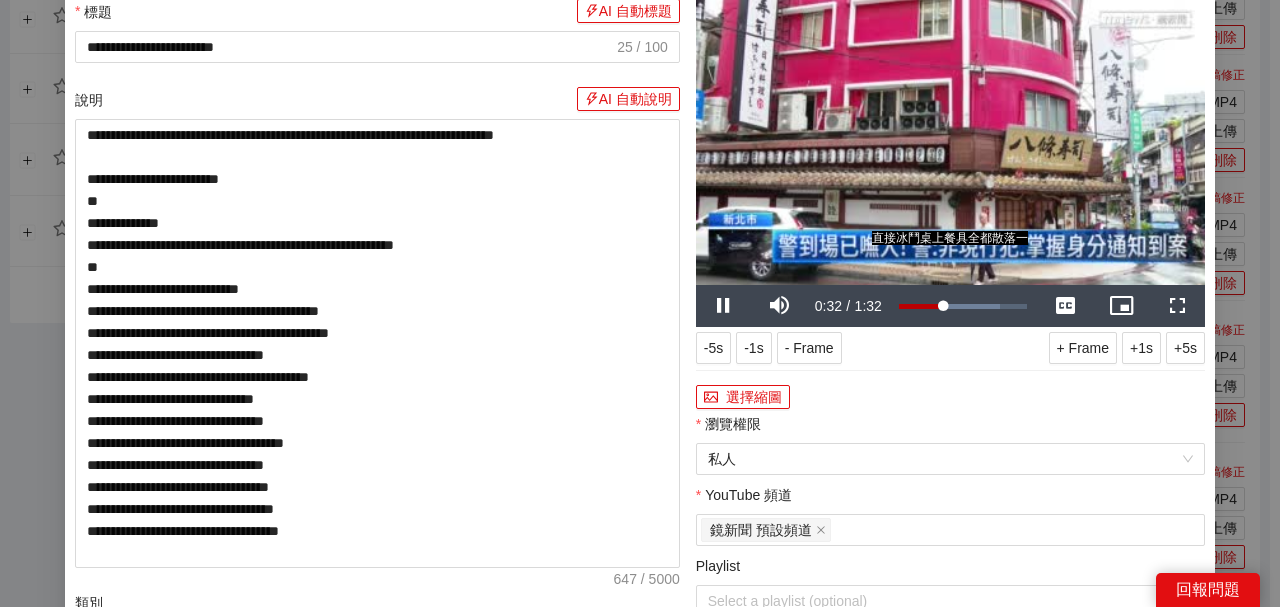 click at bounding box center [950, 142] 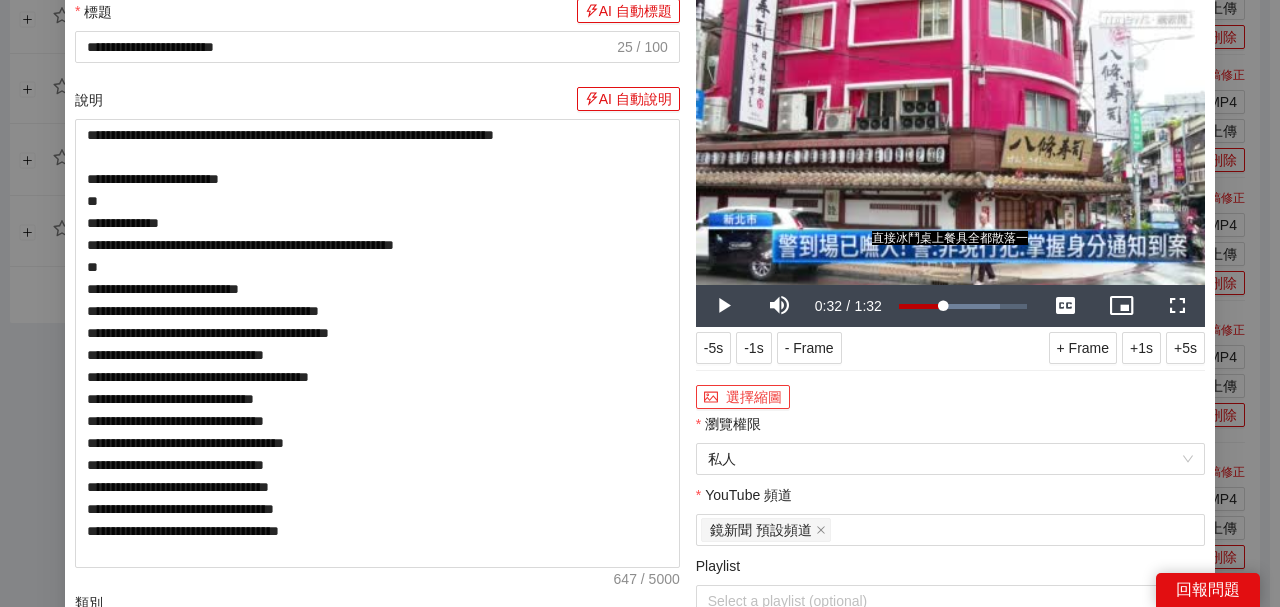 click on "選擇縮圖" at bounding box center (743, 397) 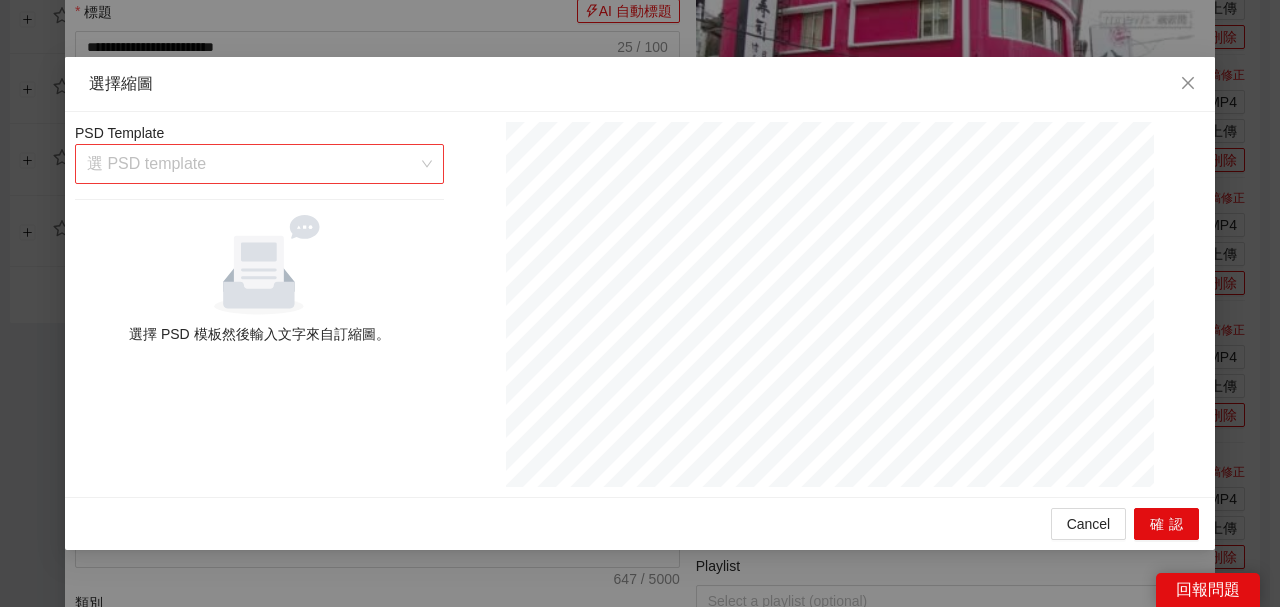 click at bounding box center [252, 164] 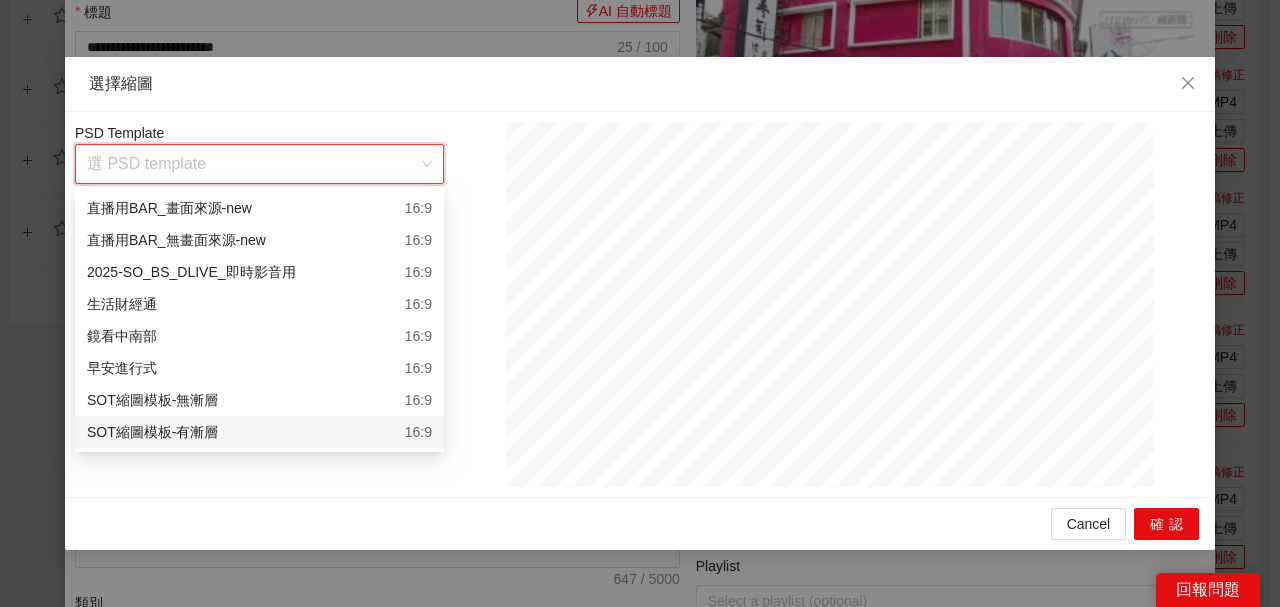 click on "SOT縮圖模板-有漸層 16:9" at bounding box center [259, 432] 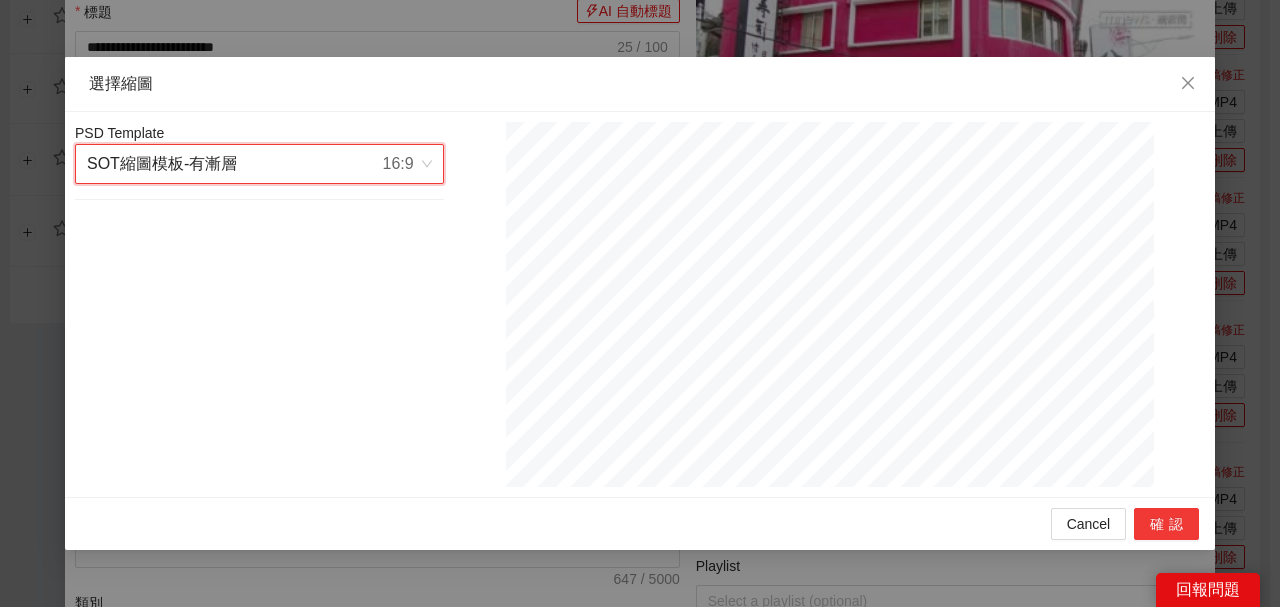 click on "確認" at bounding box center (1166, 524) 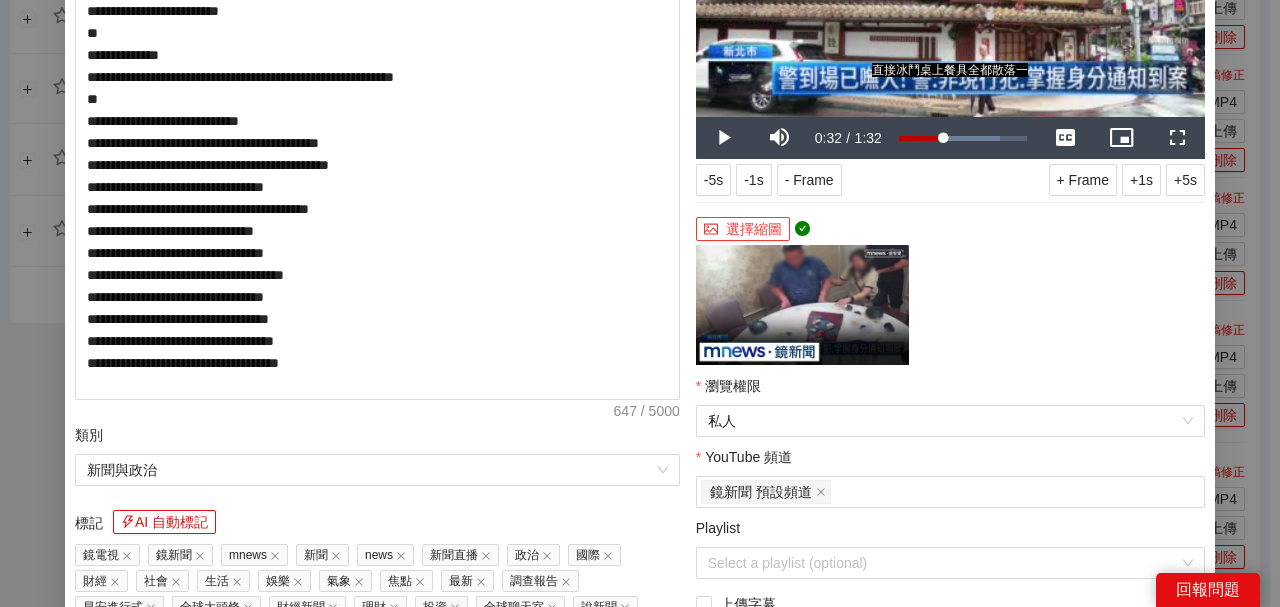 scroll, scrollTop: 400, scrollLeft: 0, axis: vertical 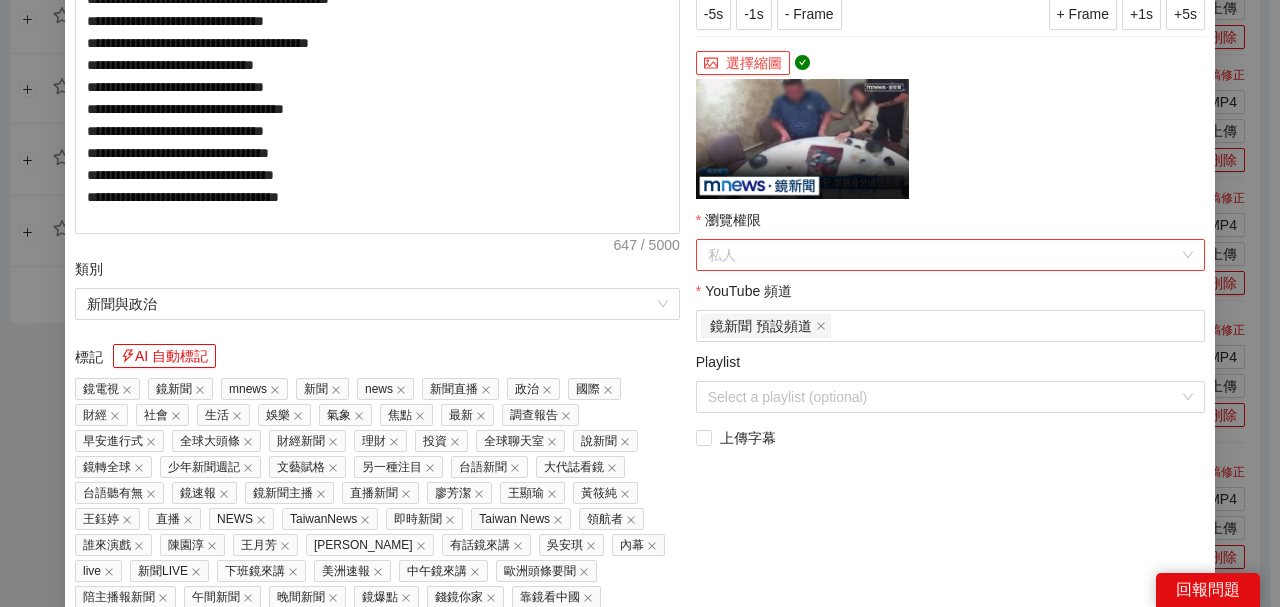 click on "私人" at bounding box center (950, 255) 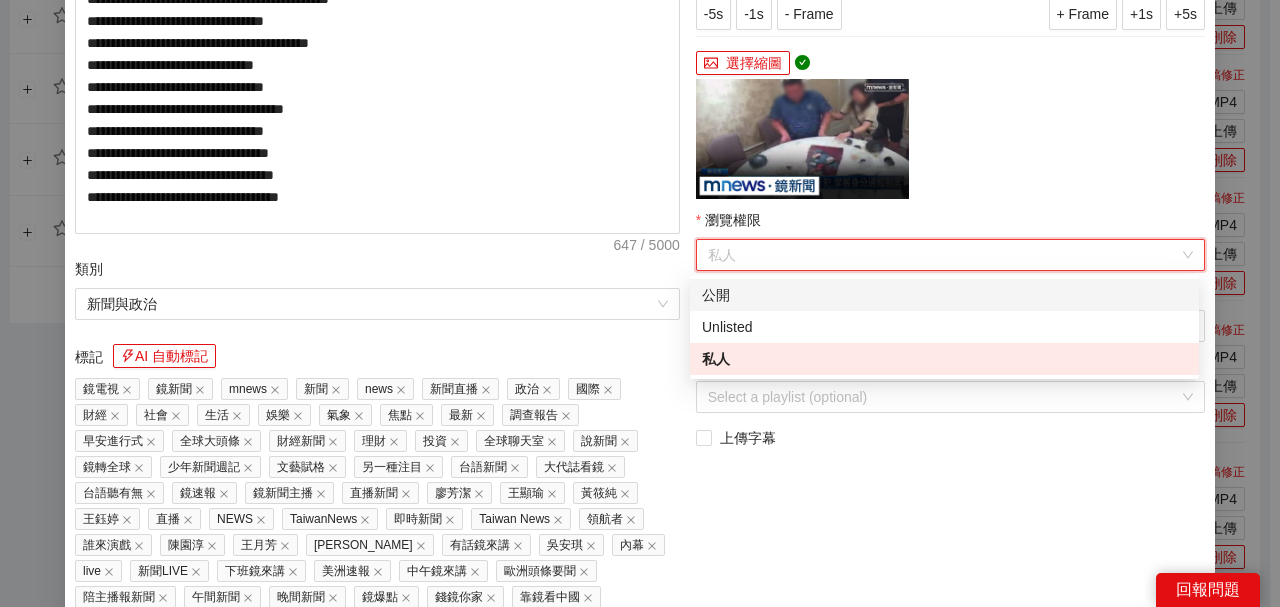 click on "公開" at bounding box center [944, 295] 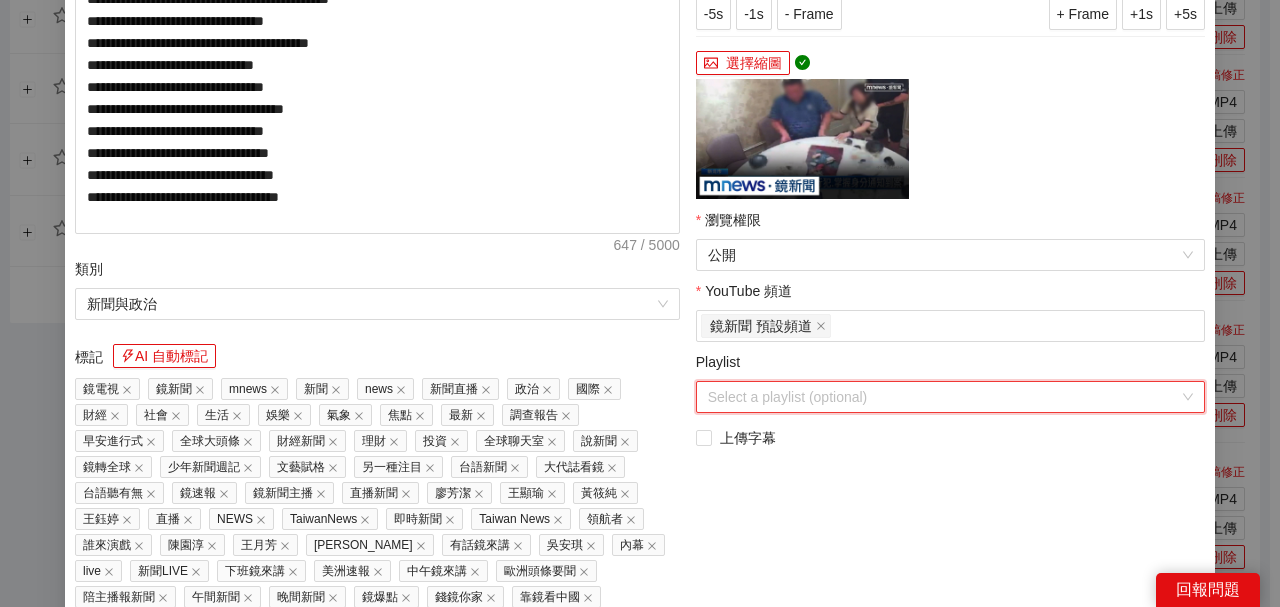 click on "Playlist" at bounding box center [943, 397] 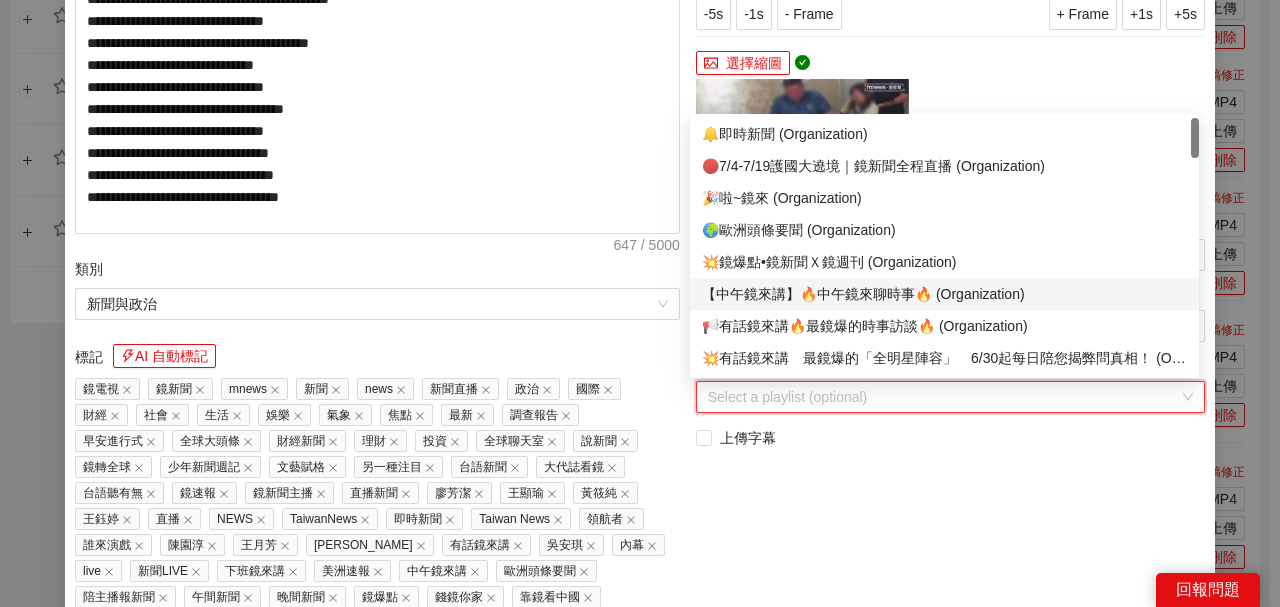 scroll, scrollTop: 133, scrollLeft: 0, axis: vertical 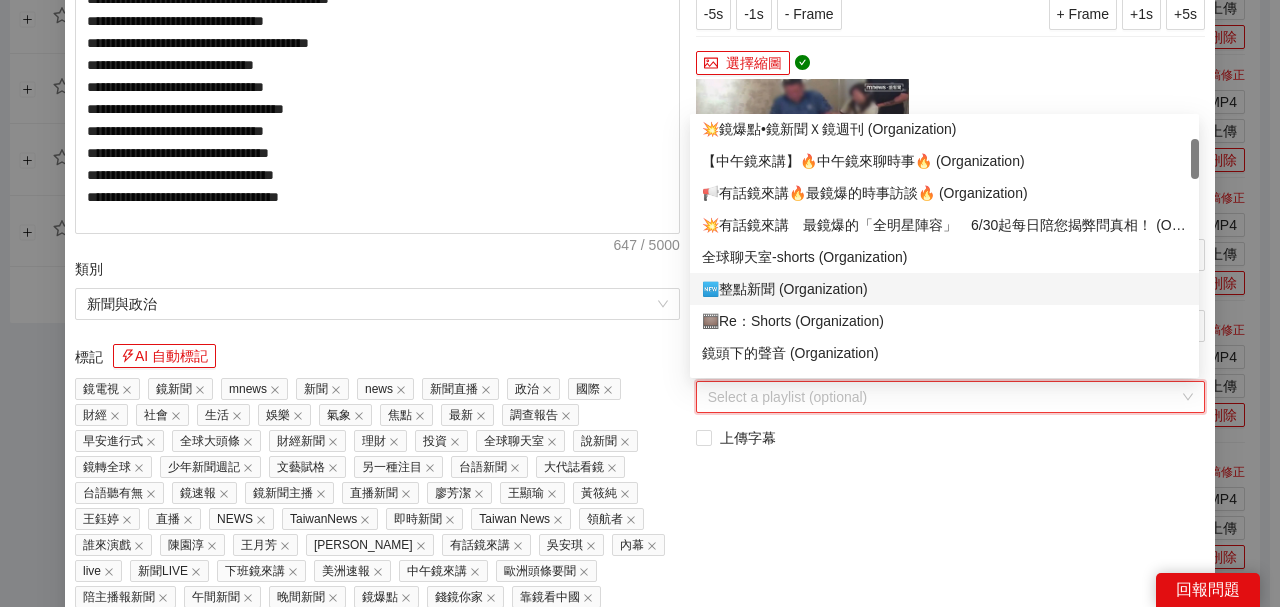 click on "🆕整點新聞 (Organization)" at bounding box center [944, 289] 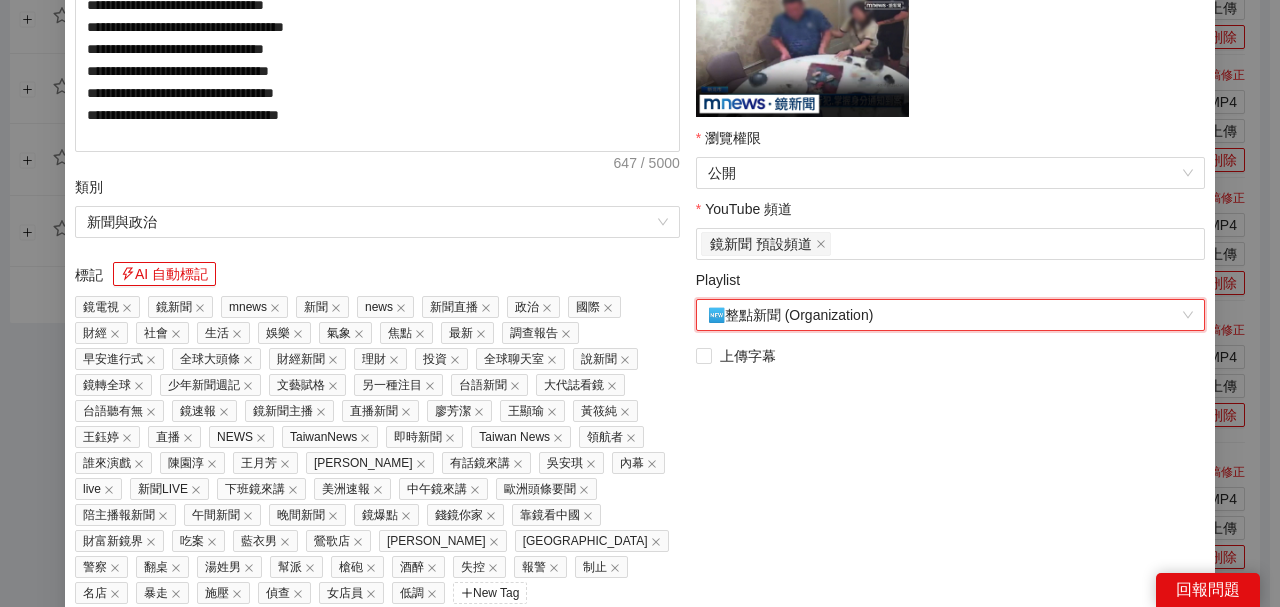 scroll, scrollTop: 556, scrollLeft: 0, axis: vertical 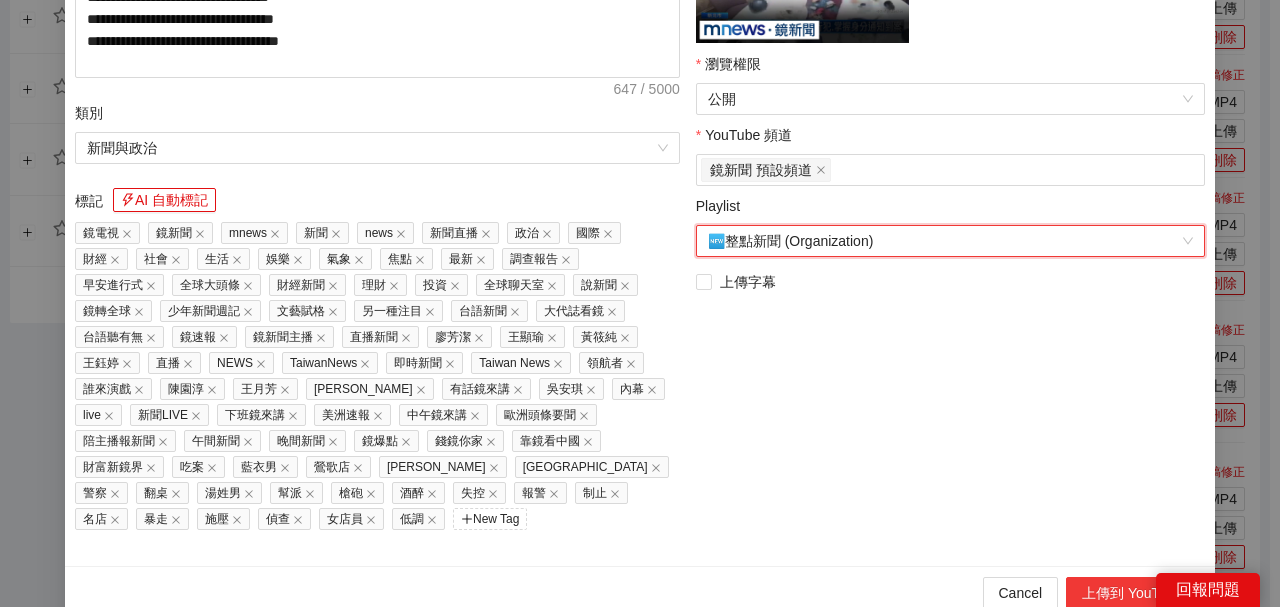 click on "上傳到 YouTube" at bounding box center (1132, 593) 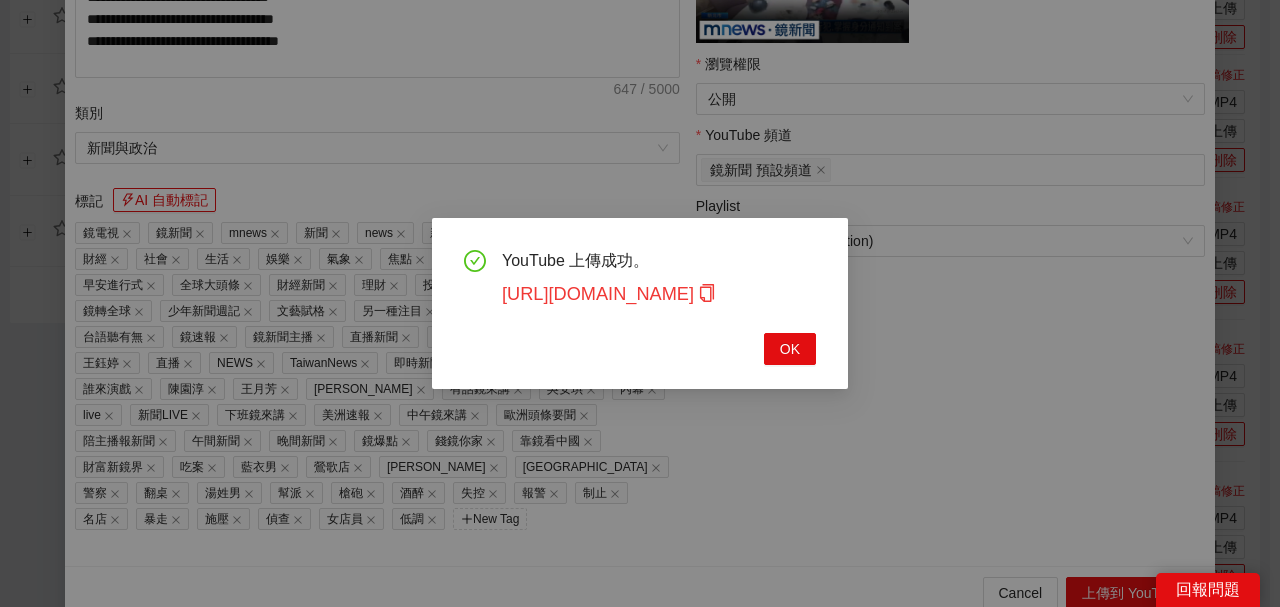 click 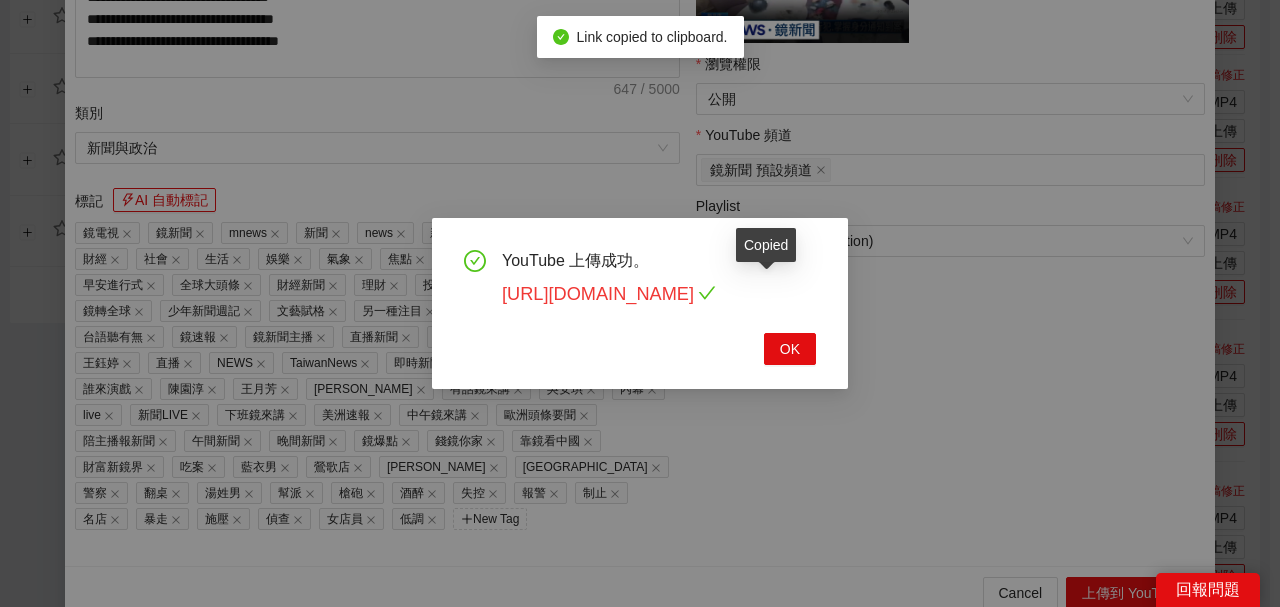 click on "[URL][DOMAIN_NAME]" at bounding box center [609, 294] 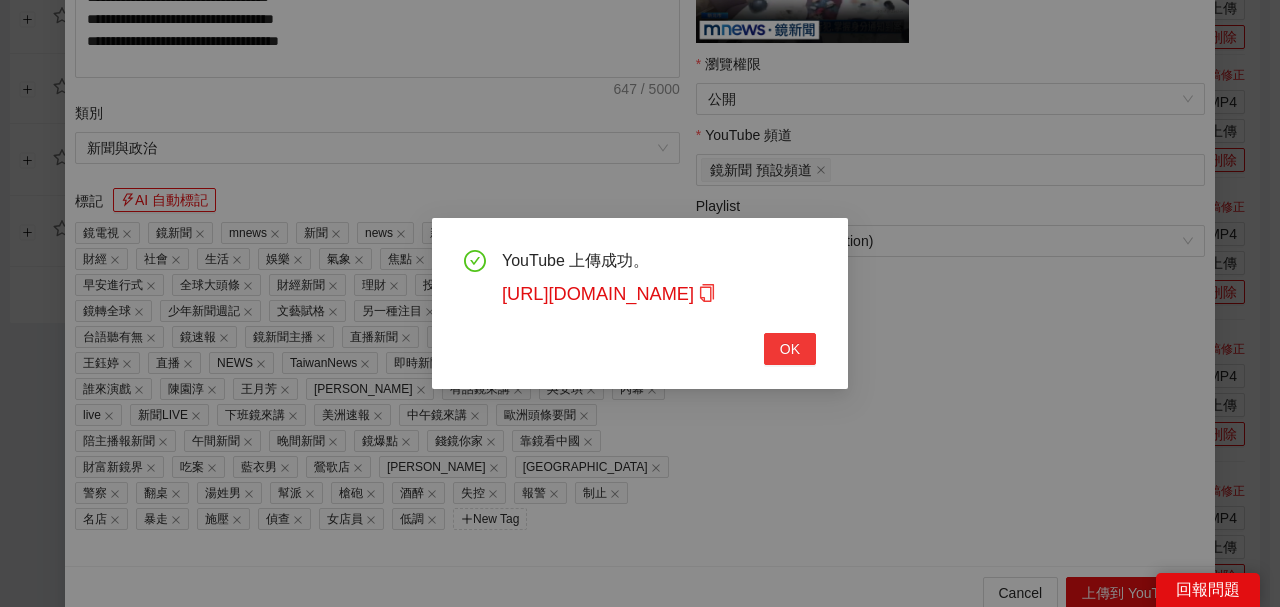 click on "OK" at bounding box center [790, 349] 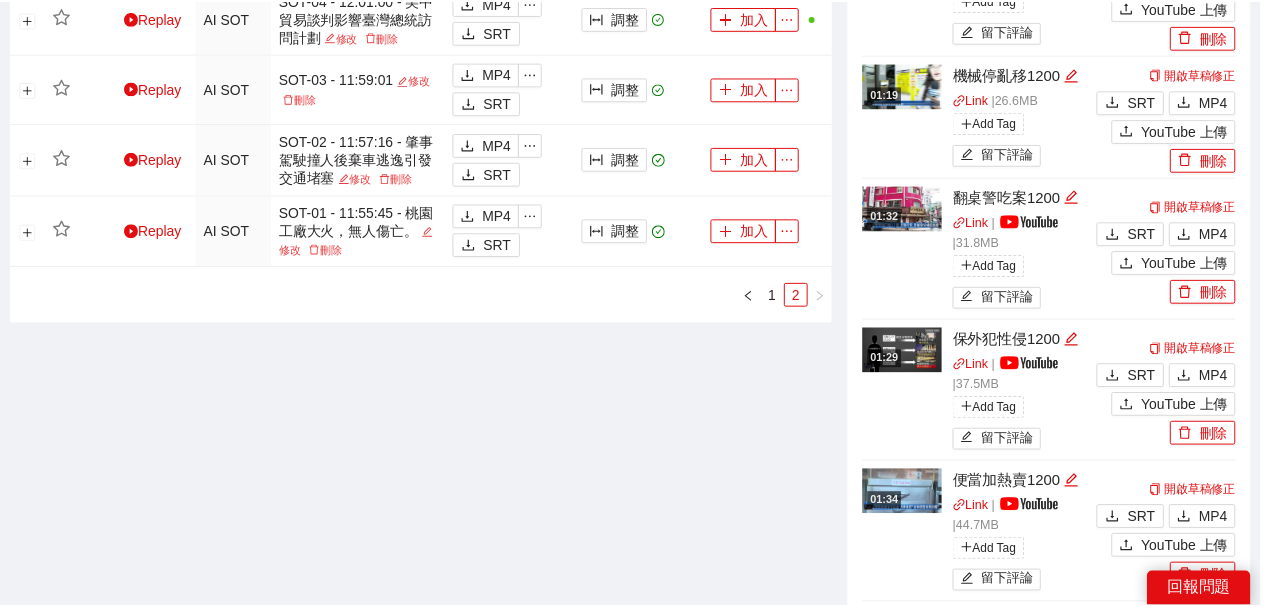 scroll, scrollTop: 461, scrollLeft: 0, axis: vertical 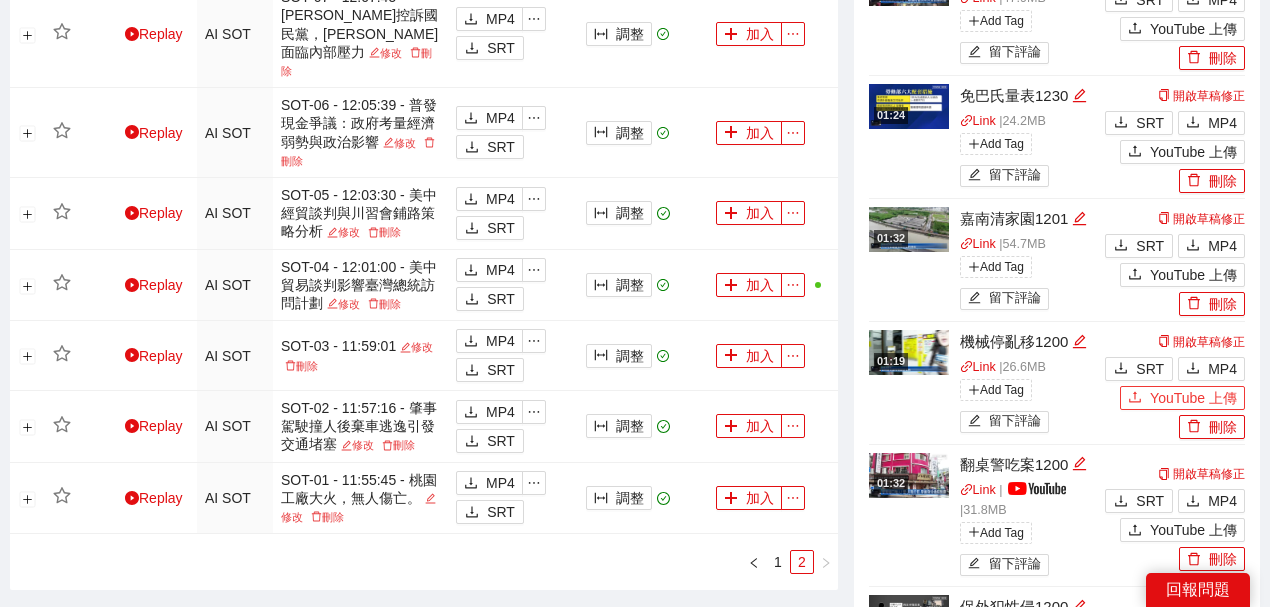click on "開啟草稿修正 SRT MP4 YouTube 上傳   刪除" at bounding box center (1172, 384) 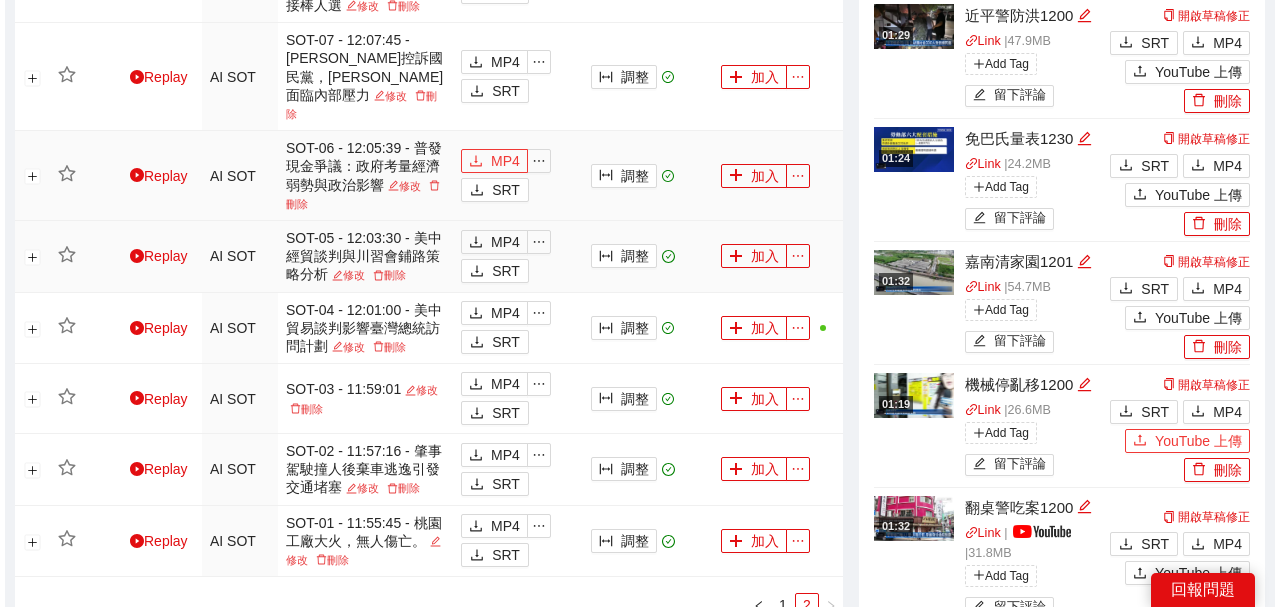 scroll, scrollTop: 1066, scrollLeft: 0, axis: vertical 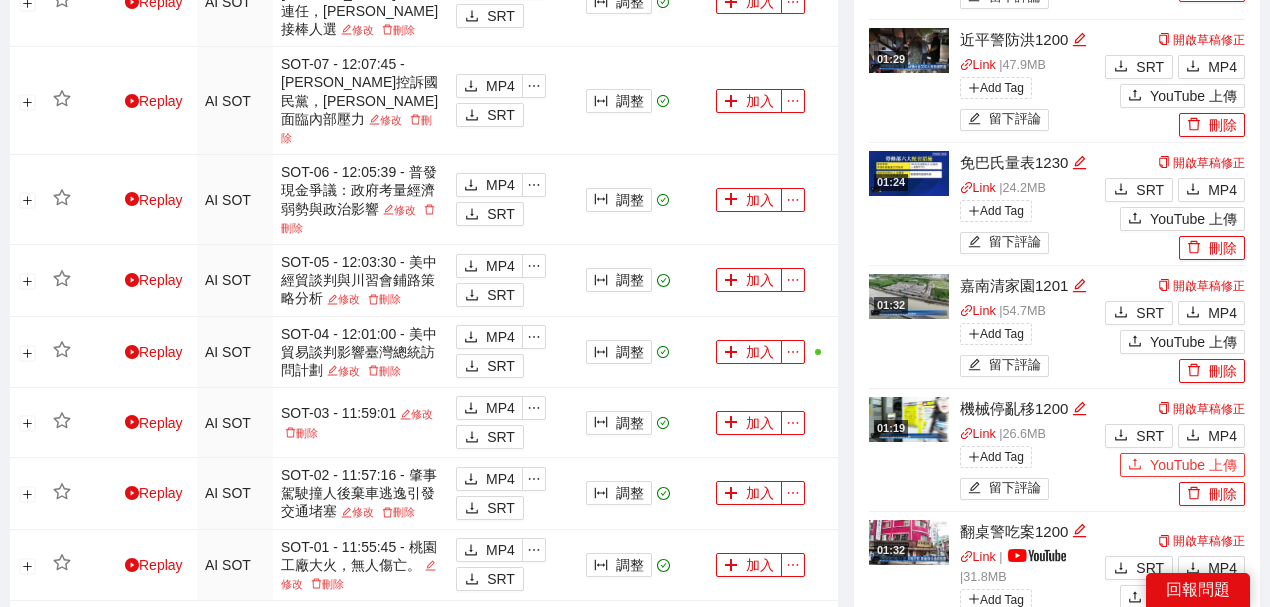 drag, startPoint x: 1159, startPoint y: 456, endPoint x: 1141, endPoint y: 440, distance: 24.083189 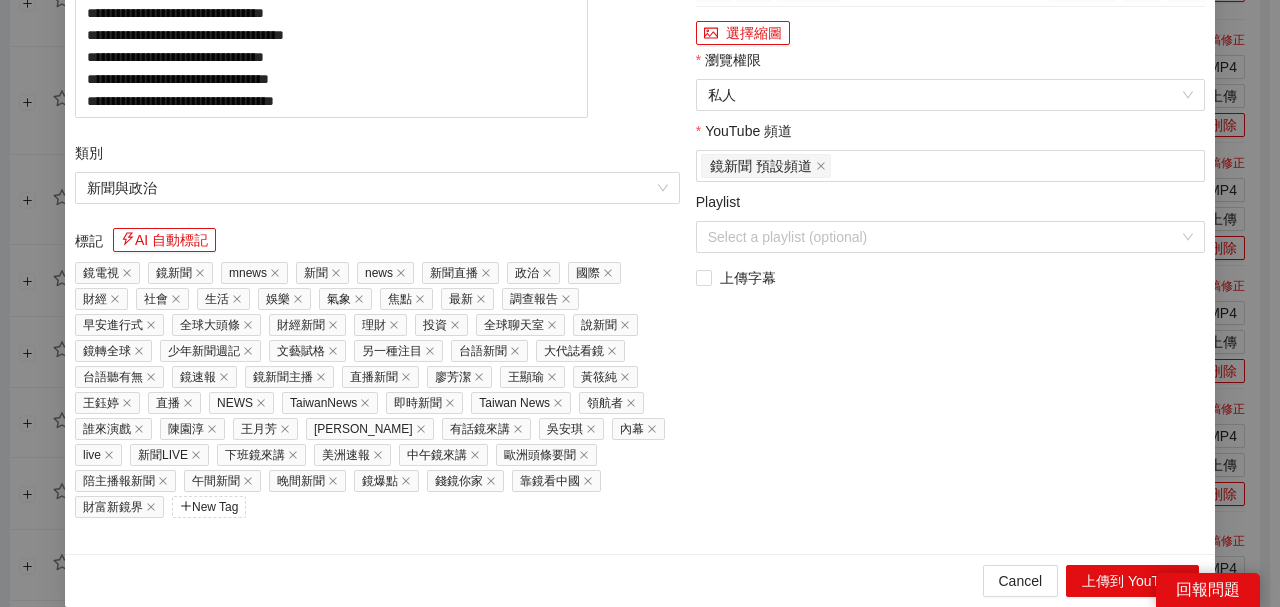 drag, startPoint x: 522, startPoint y: 114, endPoint x: 0, endPoint y: 113, distance: 522.001 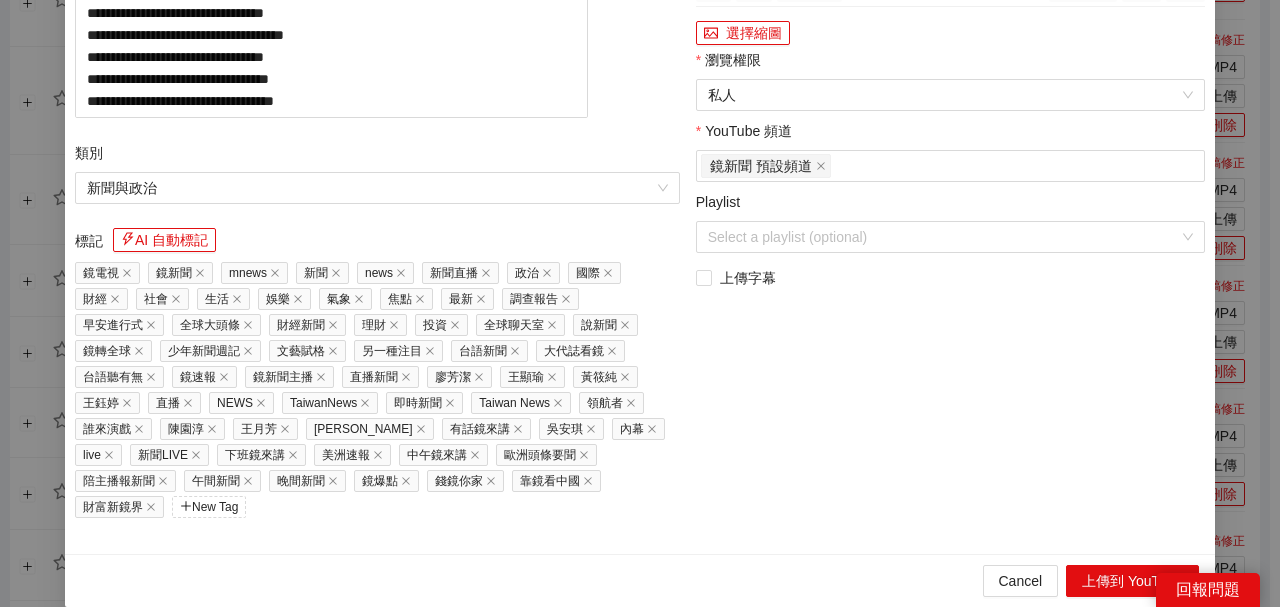 type on "**********" 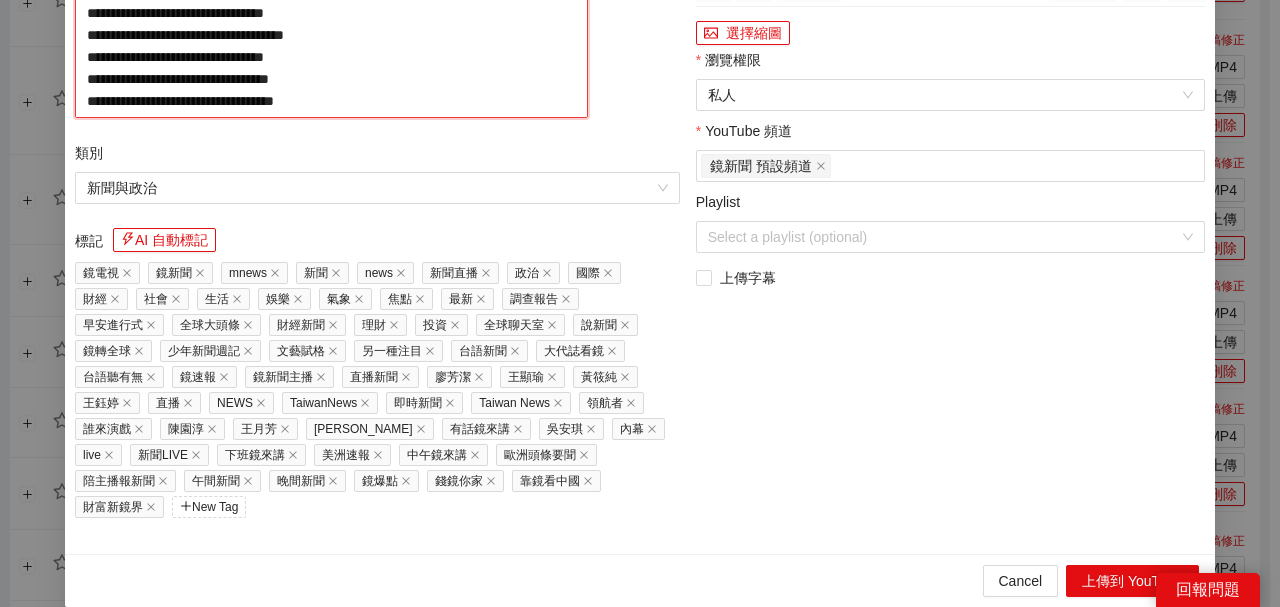 click on "**********" at bounding box center (331, -64) 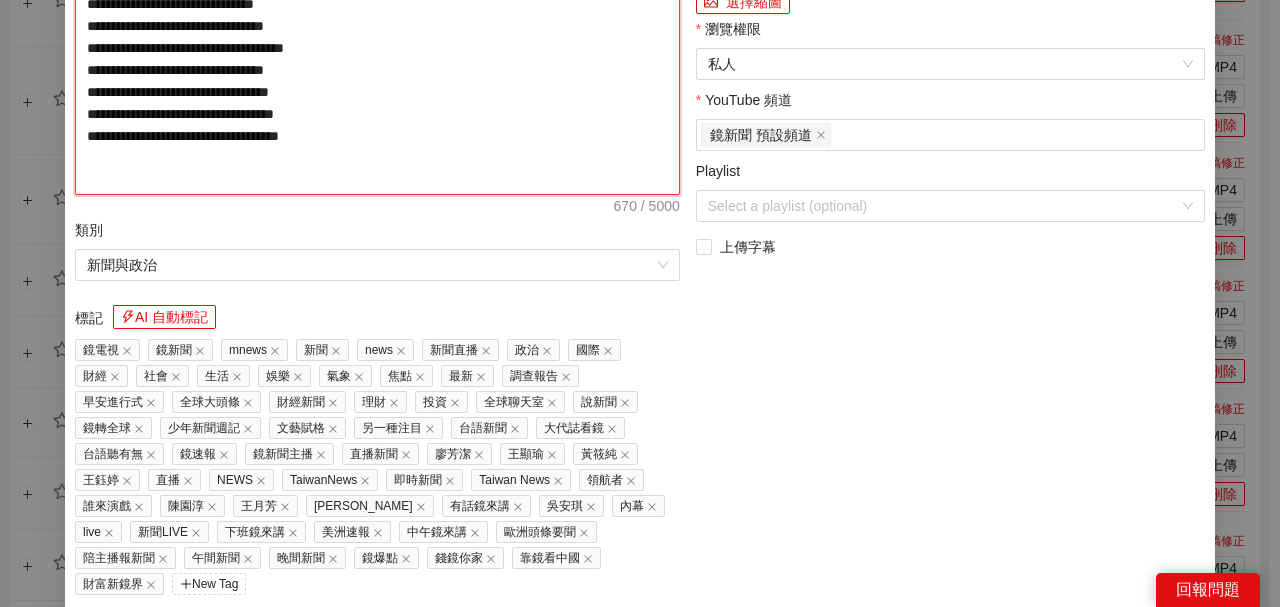 type on "**********" 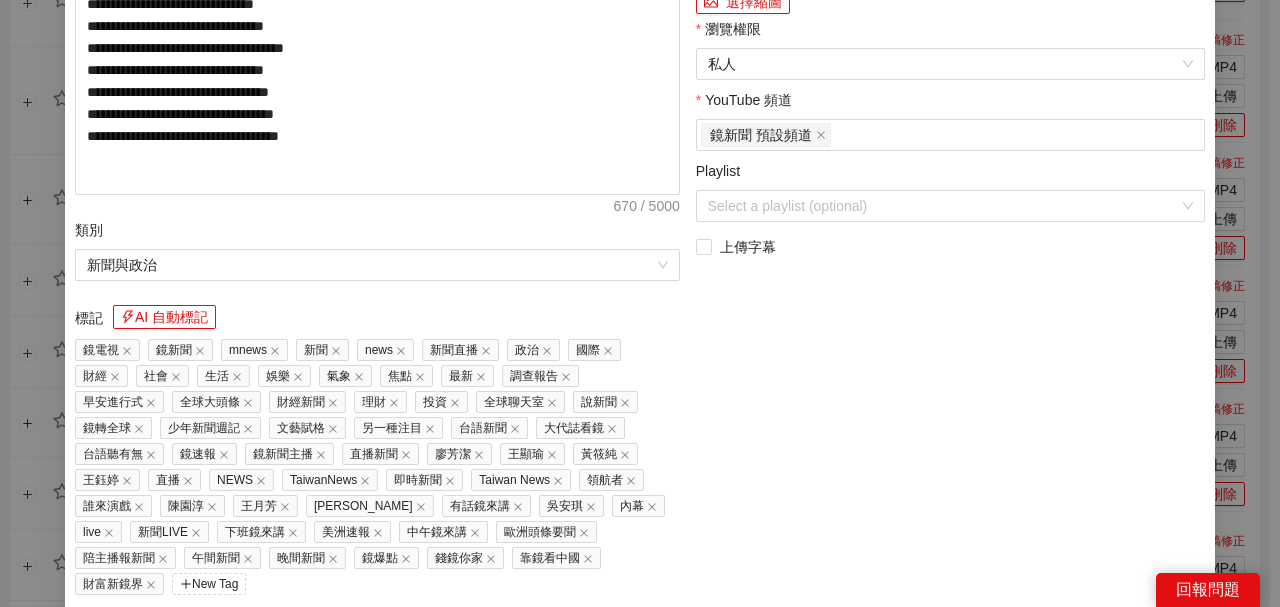 click at bounding box center [950, -253] 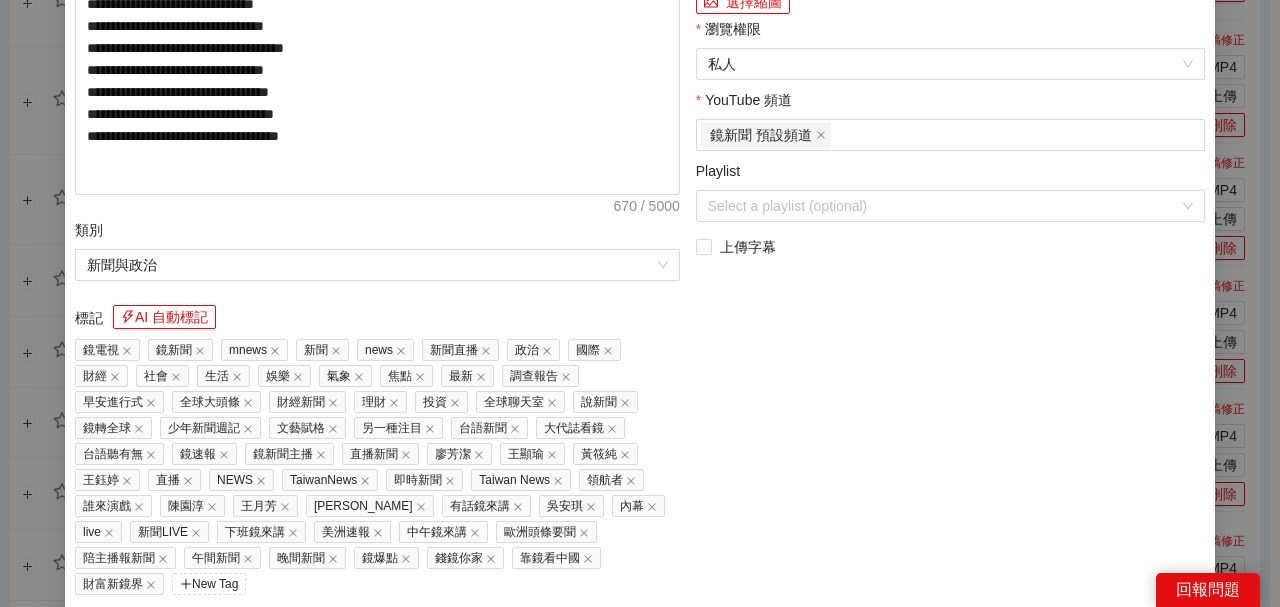 click on "0:48" at bounding box center [977, -89] 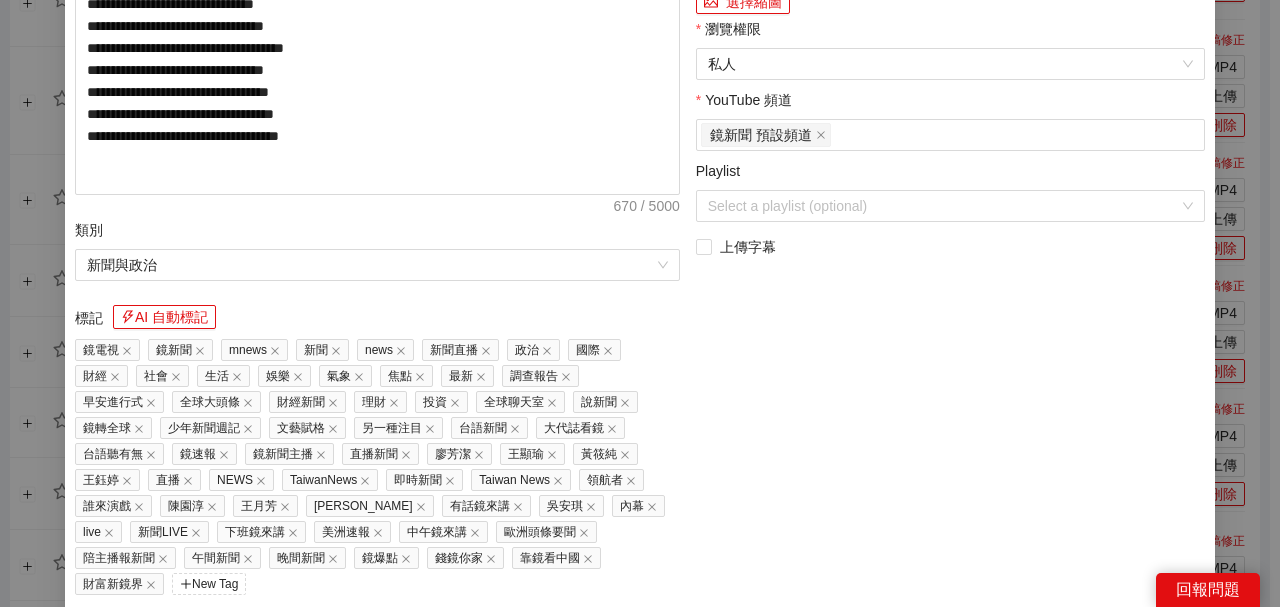 click on "Loaded :  81.76% 1:00 0:47" at bounding box center [963, -89] 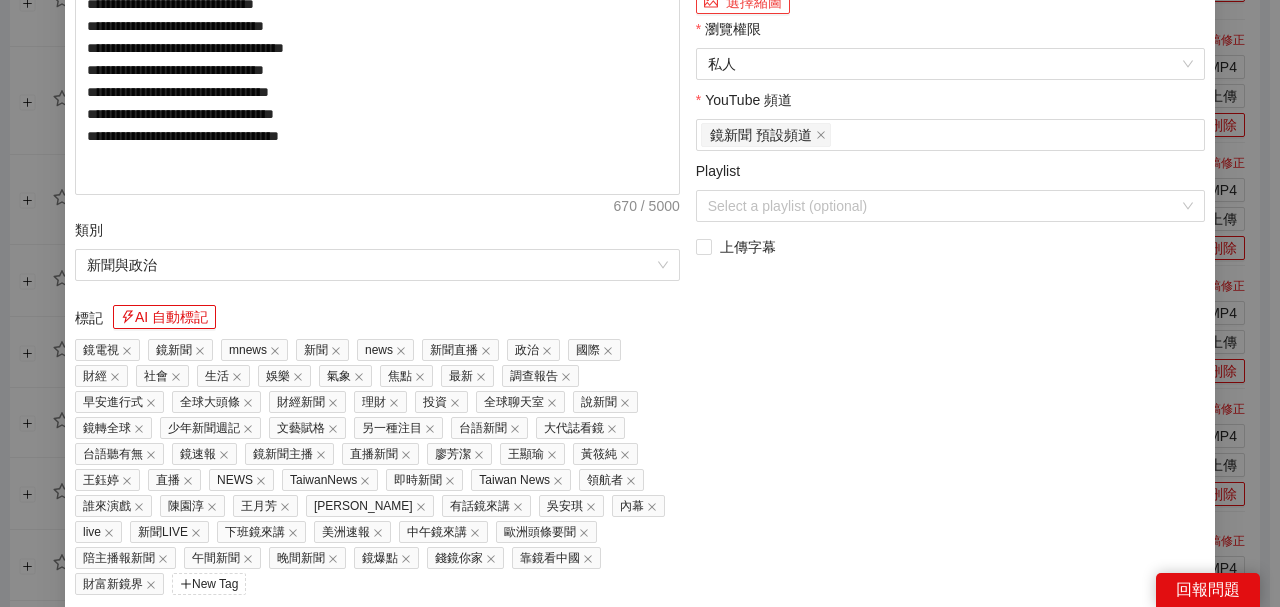 click on "選擇縮圖" at bounding box center [743, 2] 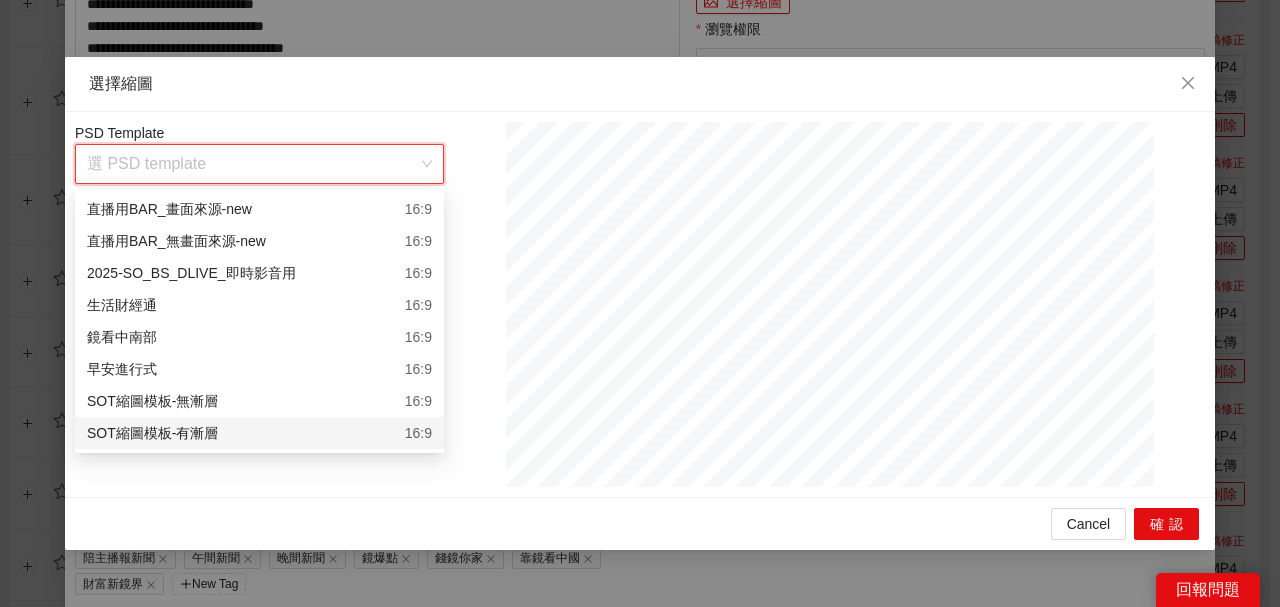 click at bounding box center (252, 164) 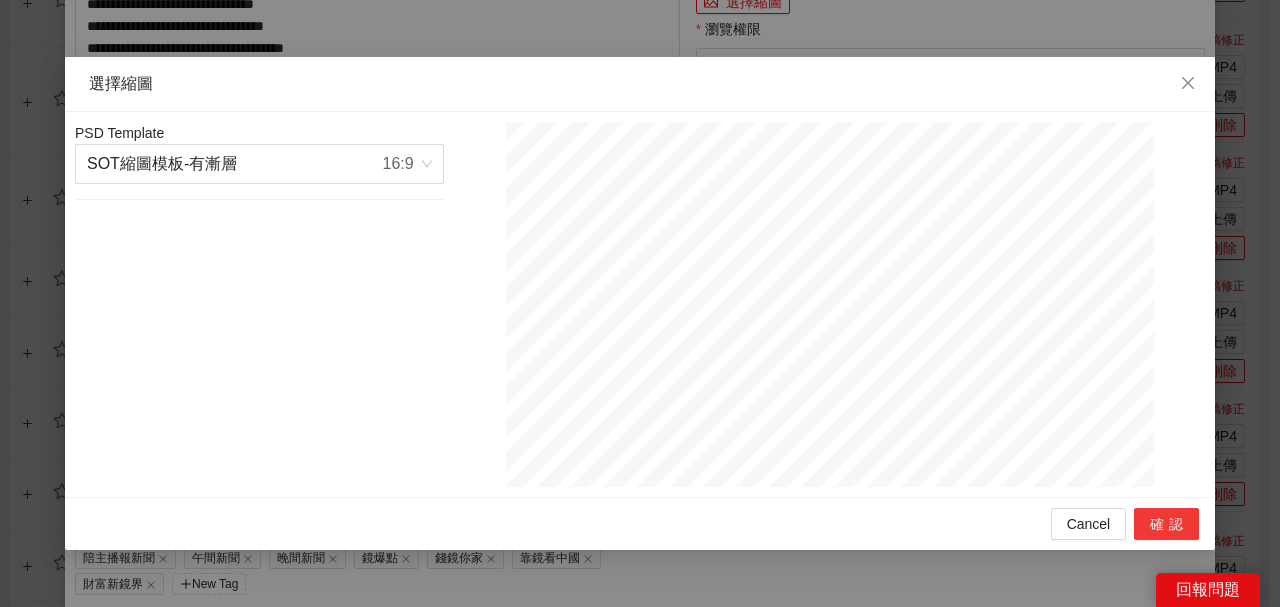 click on "確認" at bounding box center (1166, 524) 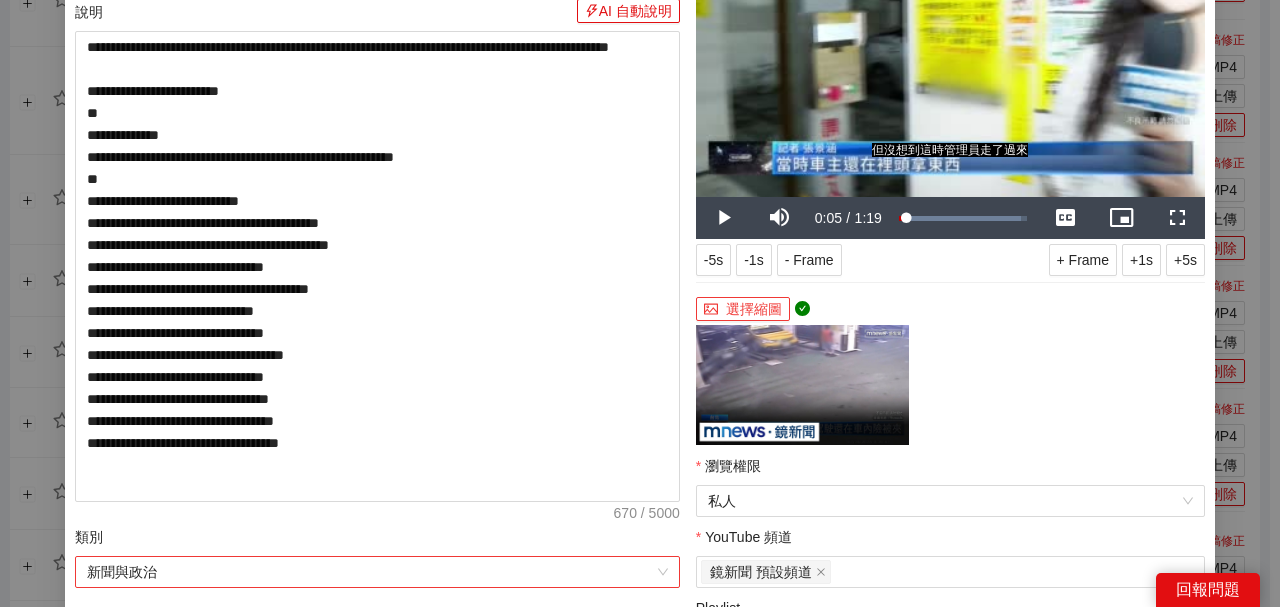 scroll, scrollTop: 333, scrollLeft: 0, axis: vertical 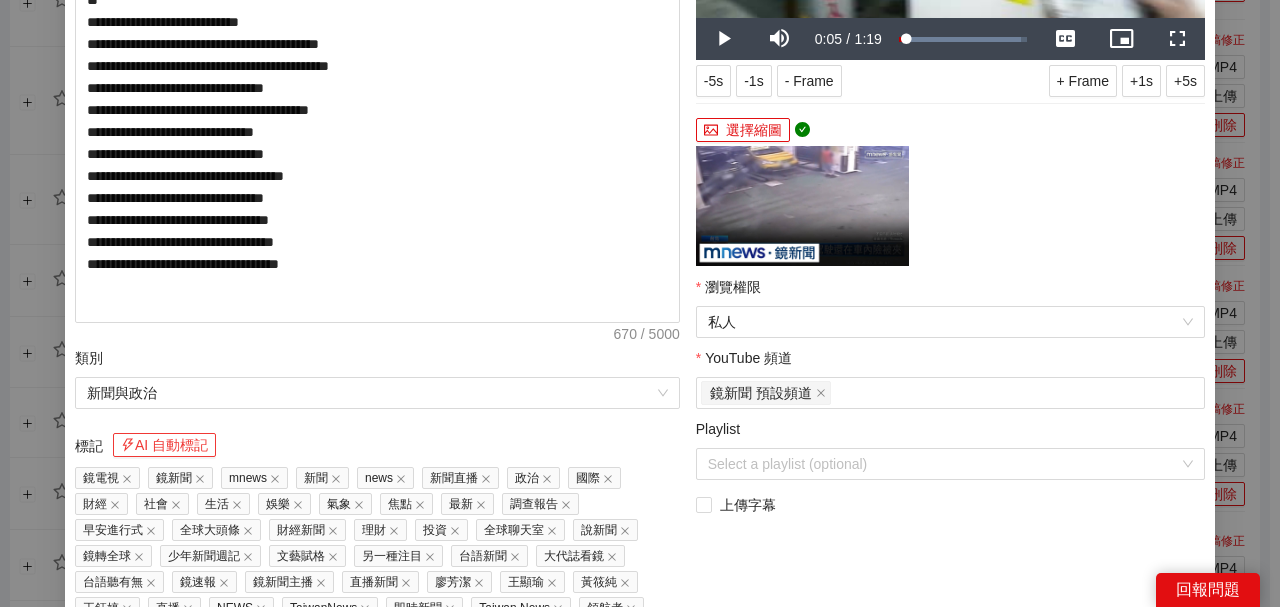 click on "AI 自動標記" at bounding box center [164, 445] 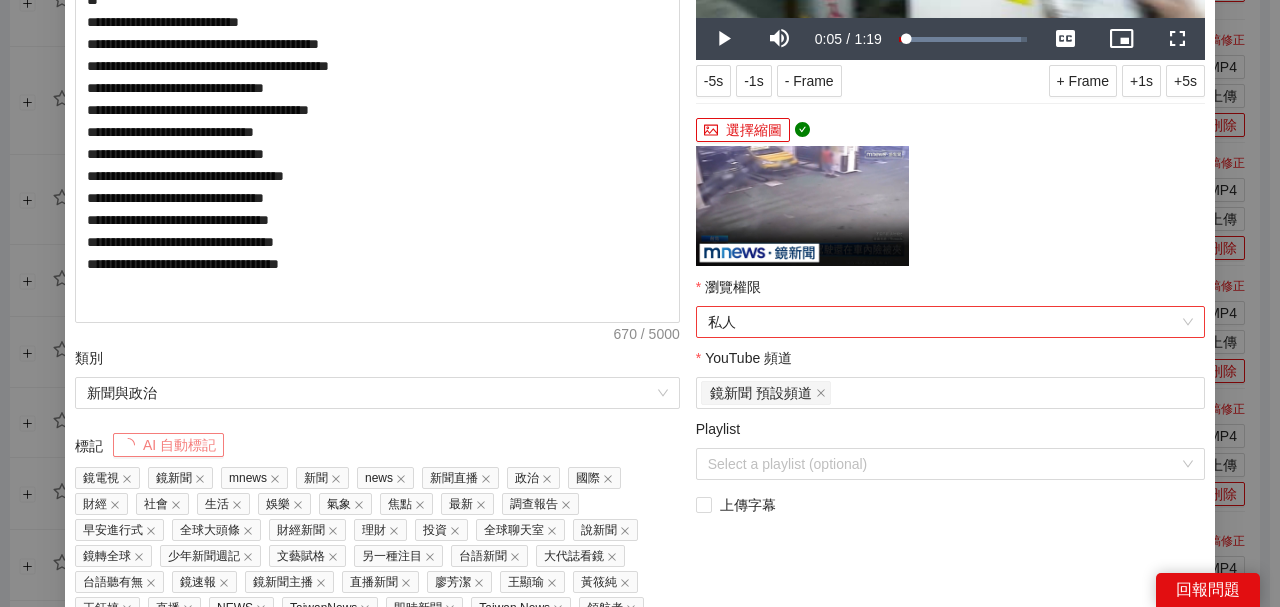 click on "私人" at bounding box center (950, 322) 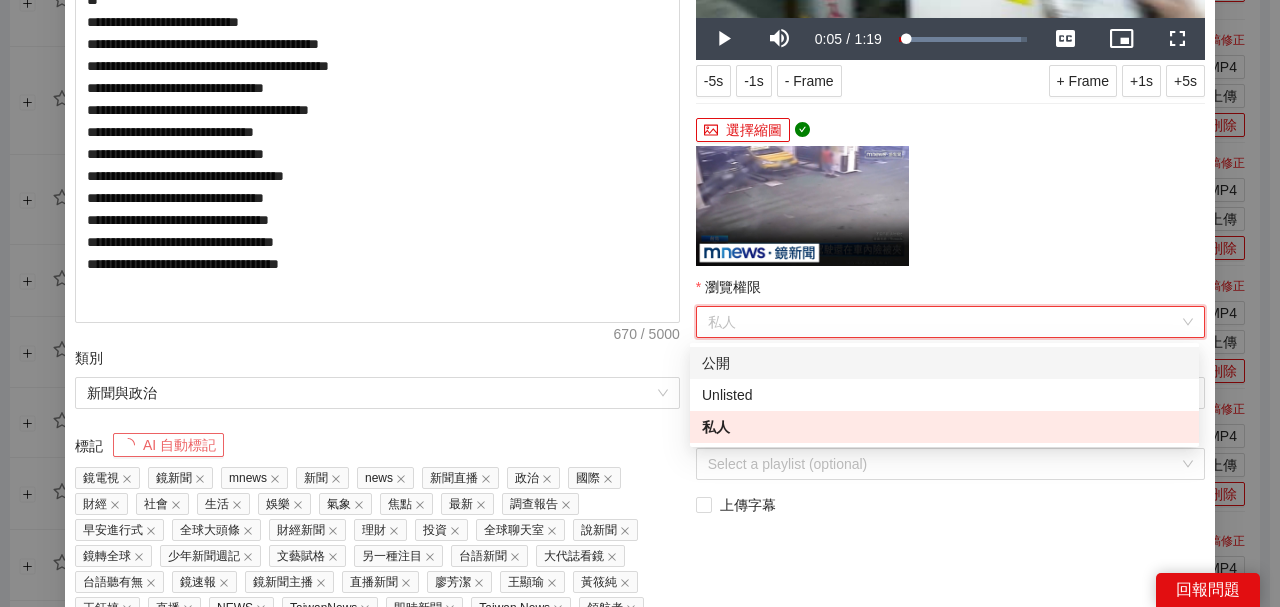 click on "公開" at bounding box center (944, 363) 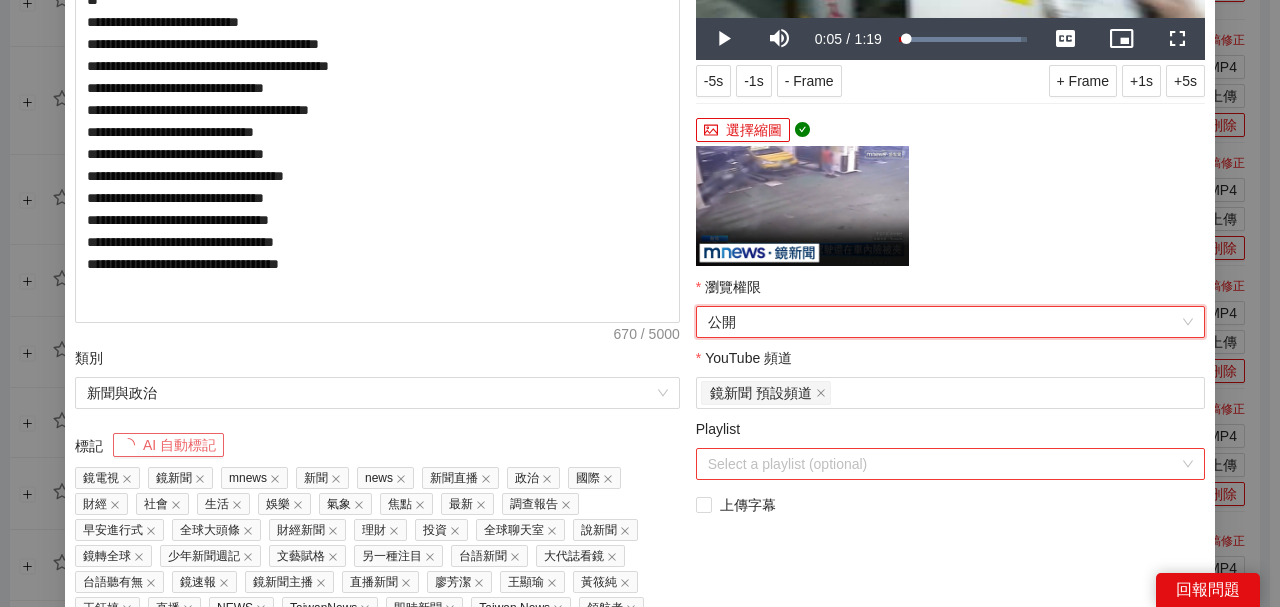 click on "Playlist" at bounding box center (943, 464) 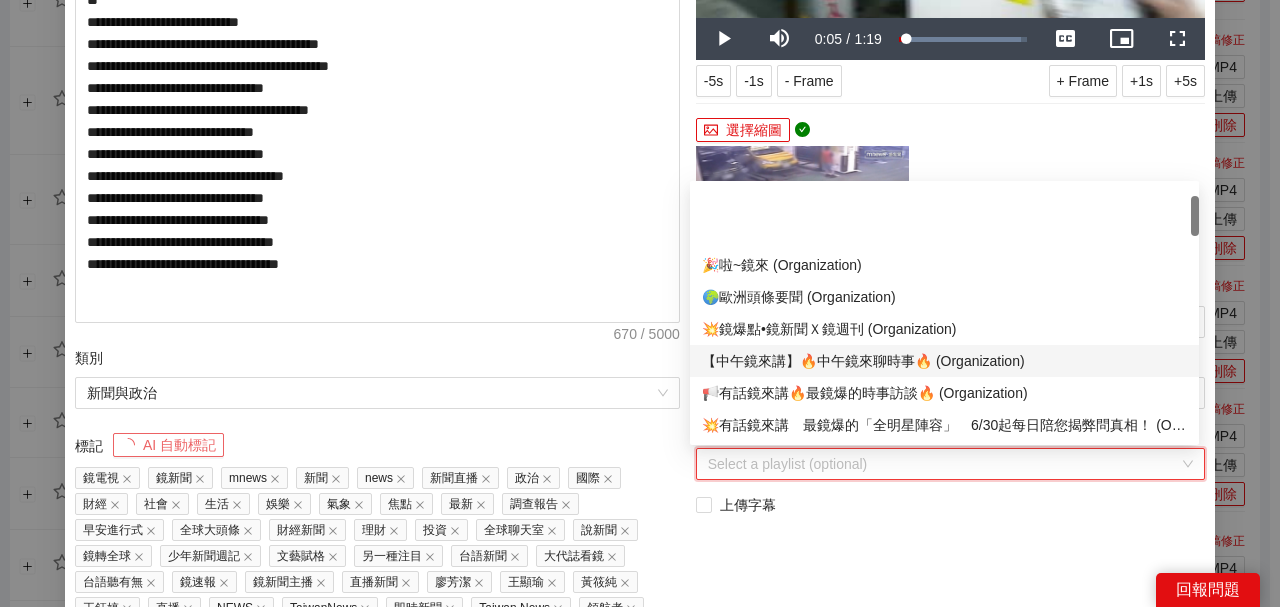 scroll, scrollTop: 66, scrollLeft: 0, axis: vertical 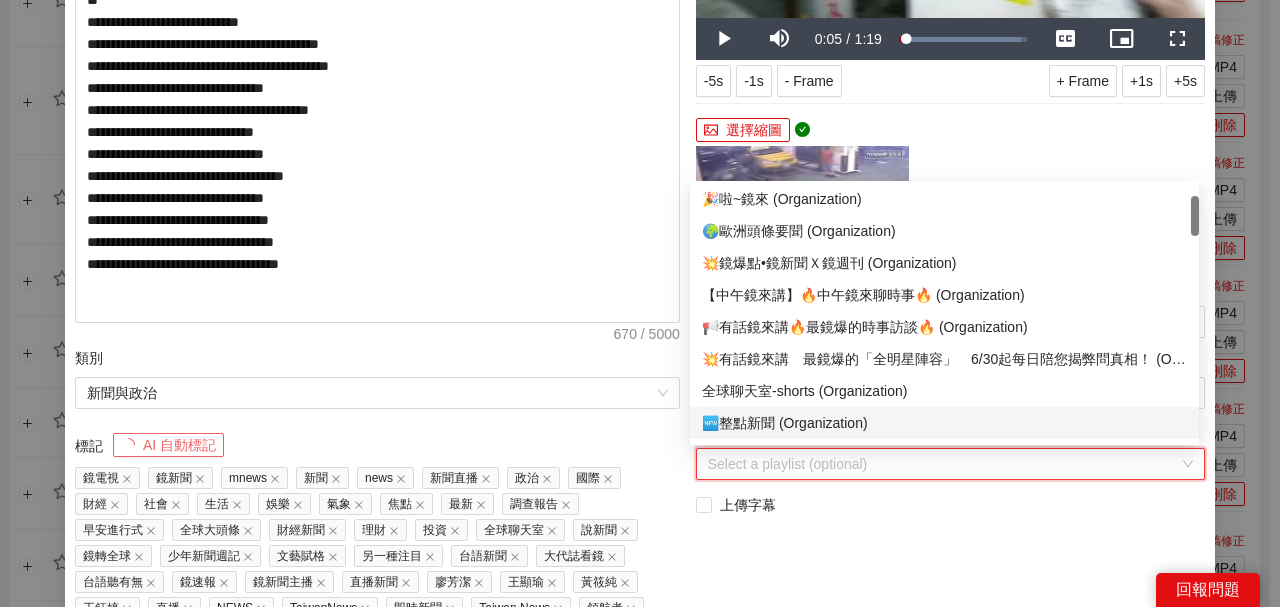 click on "🆕整點新聞 (Organization)" at bounding box center (944, 423) 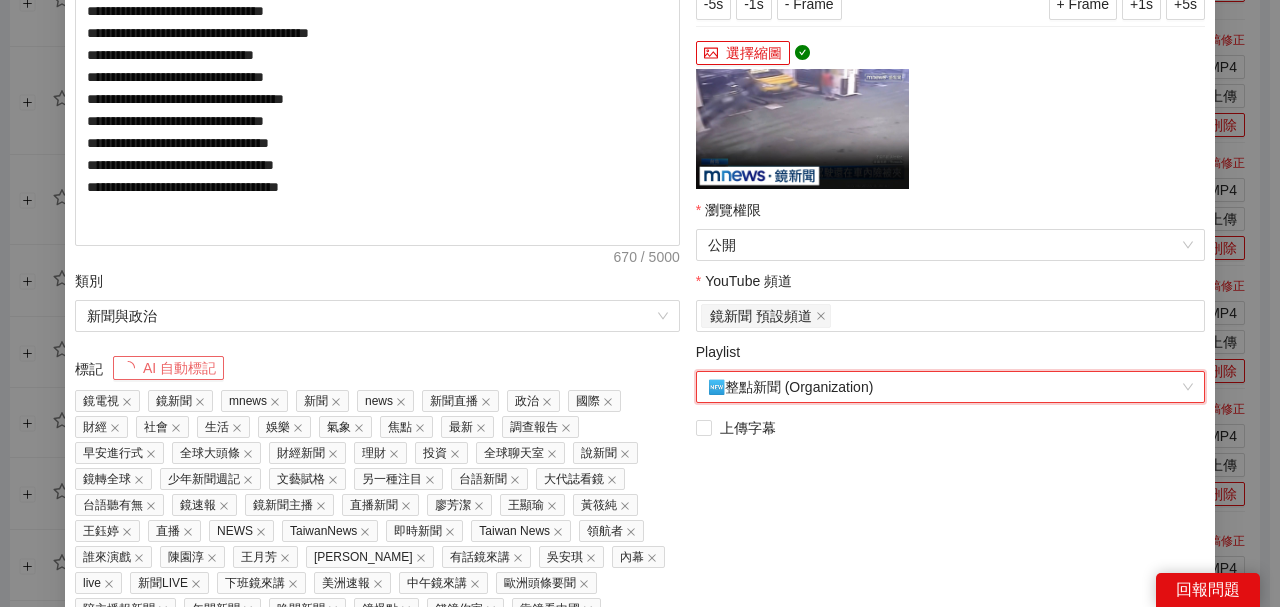 scroll, scrollTop: 505, scrollLeft: 0, axis: vertical 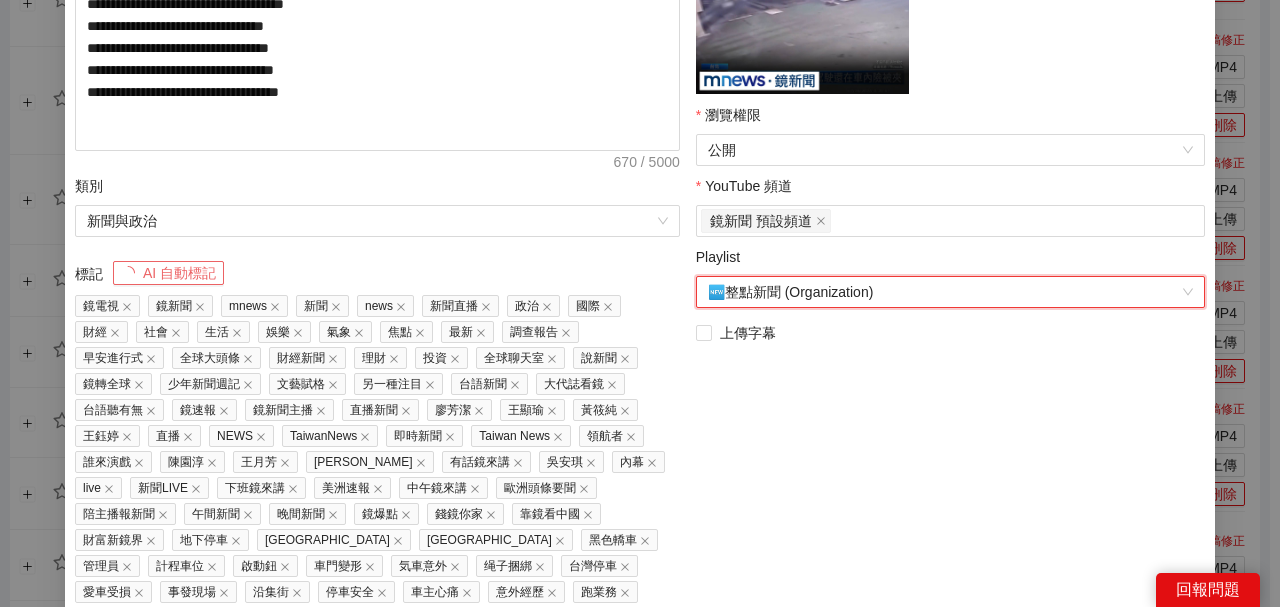 click on "**********" at bounding box center (950, 107) 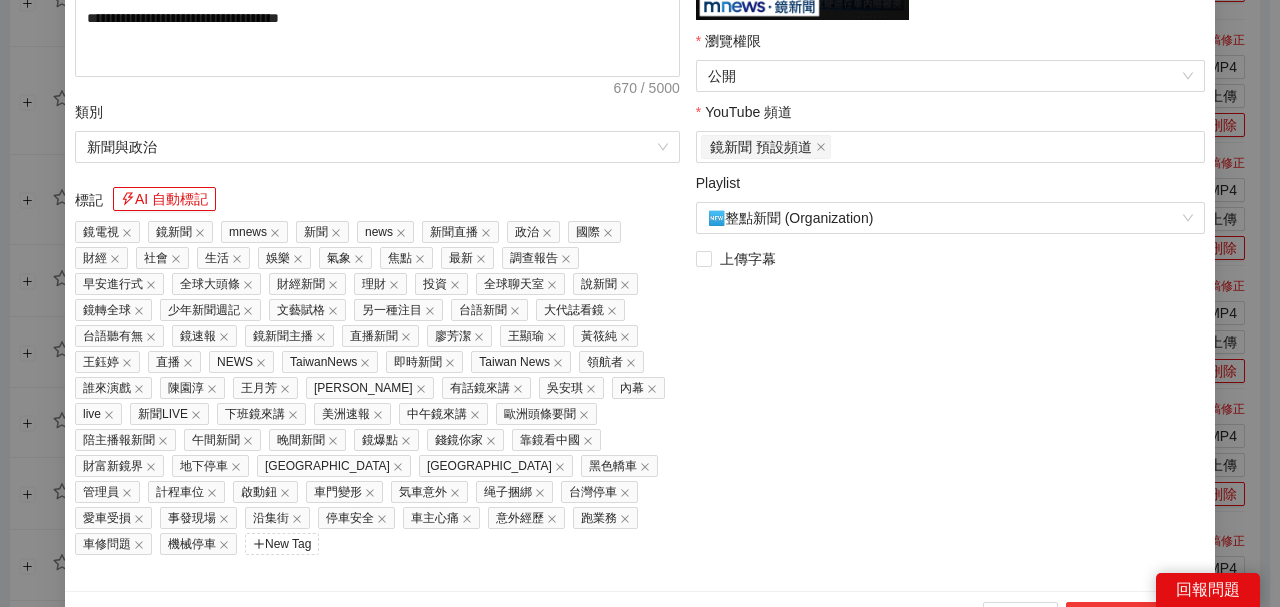 scroll, scrollTop: 581, scrollLeft: 0, axis: vertical 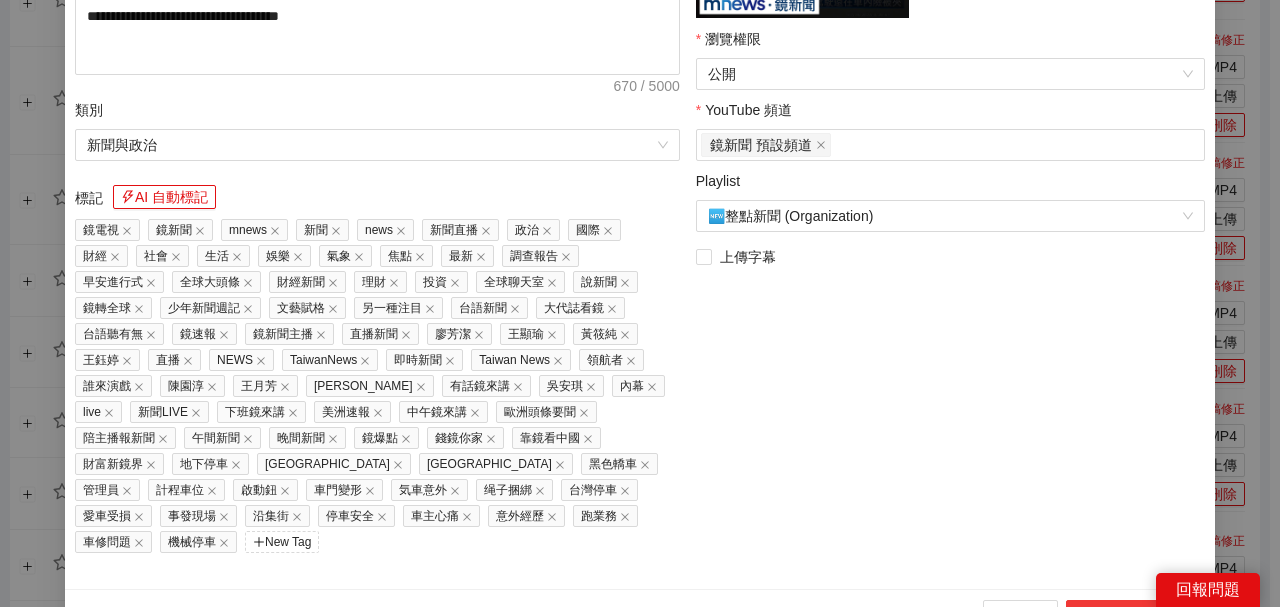 click on "上傳到 YouTube" at bounding box center [1132, 616] 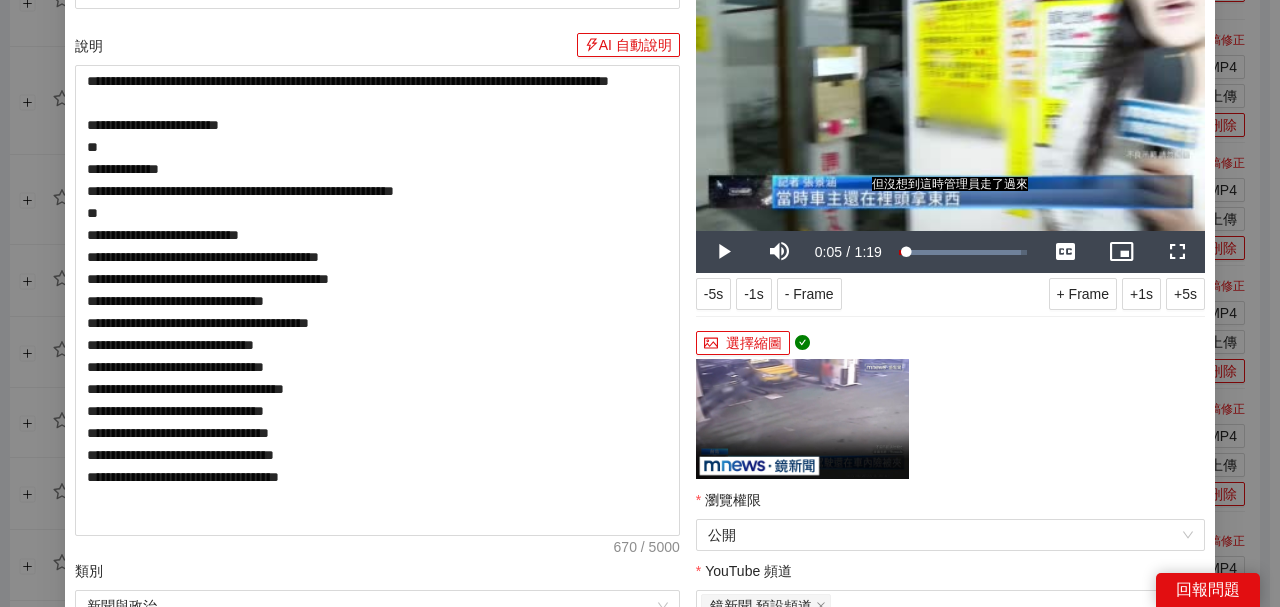 scroll, scrollTop: 48, scrollLeft: 0, axis: vertical 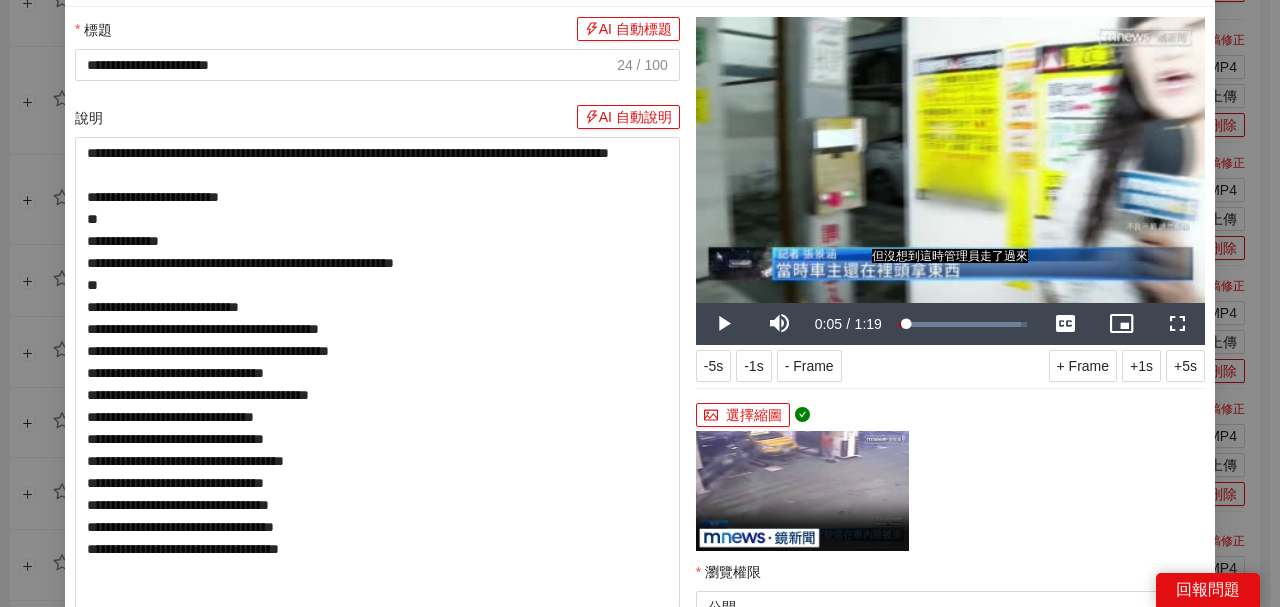 click at bounding box center (950, 160) 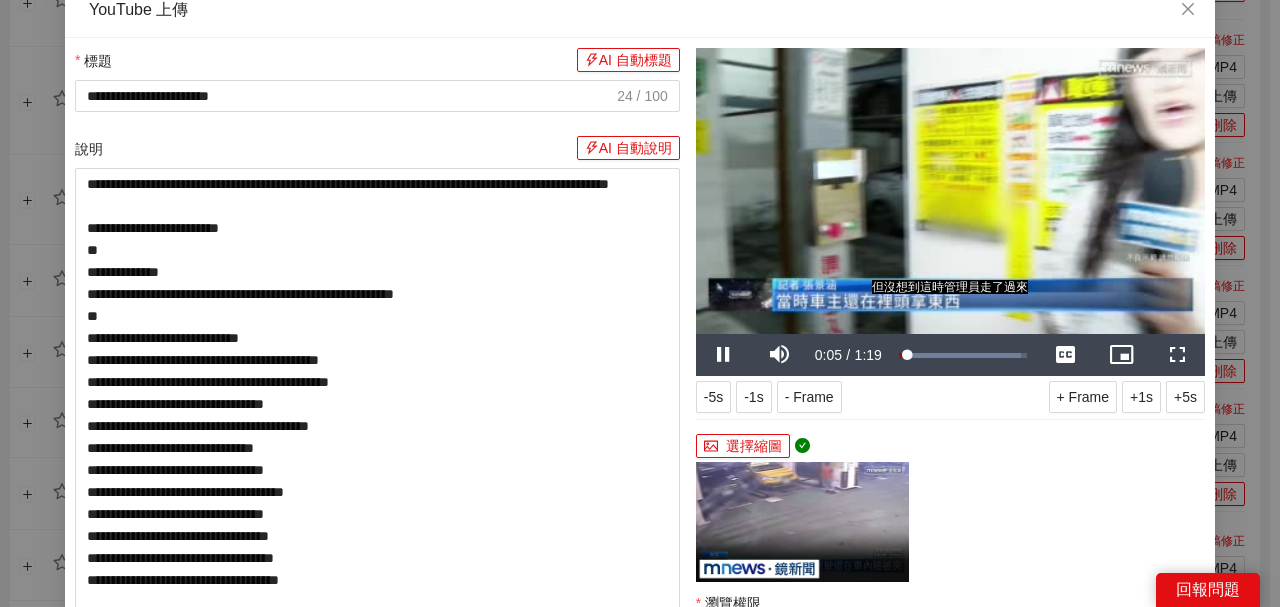 scroll, scrollTop: 0, scrollLeft: 0, axis: both 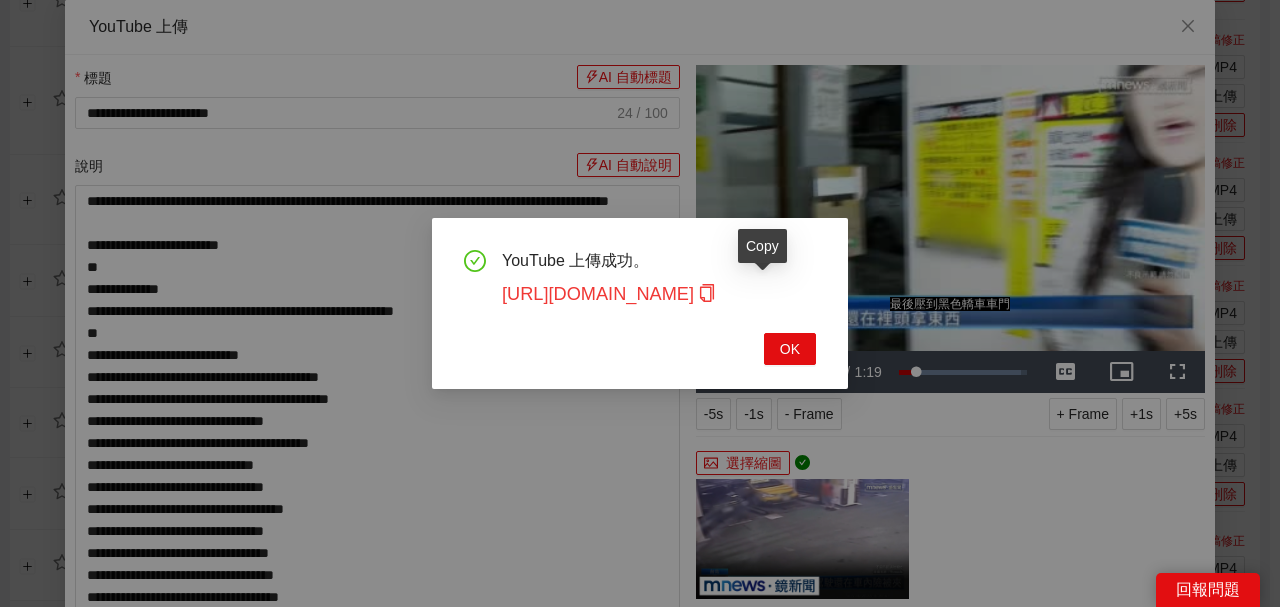 click 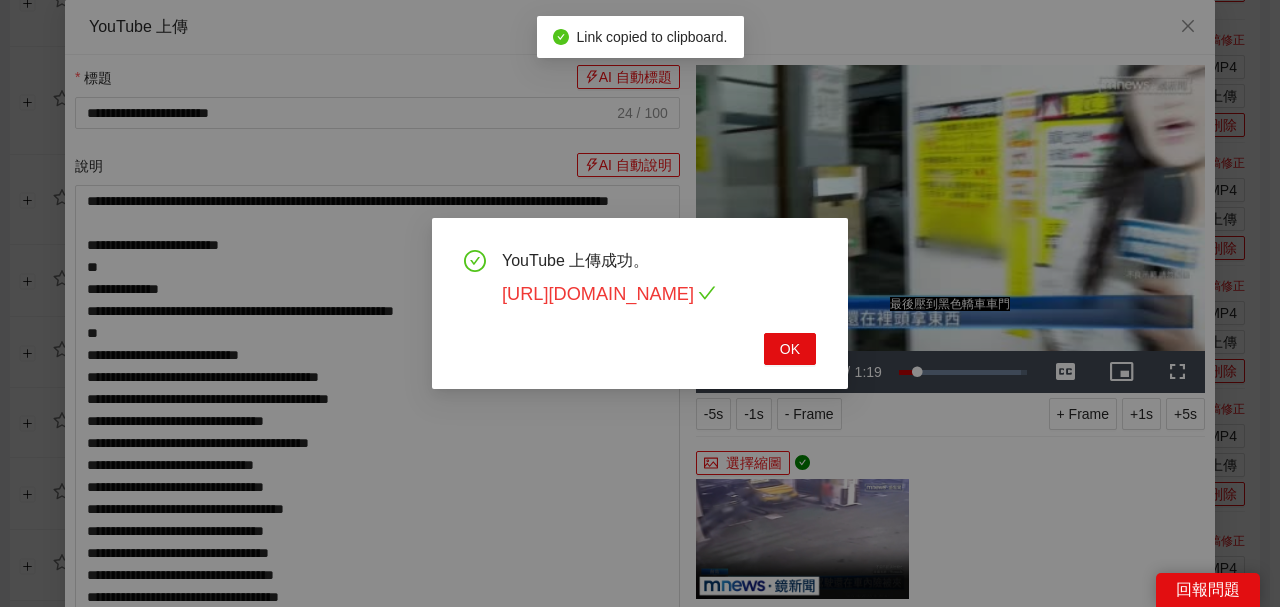 click on "[URL][DOMAIN_NAME]" at bounding box center [609, 294] 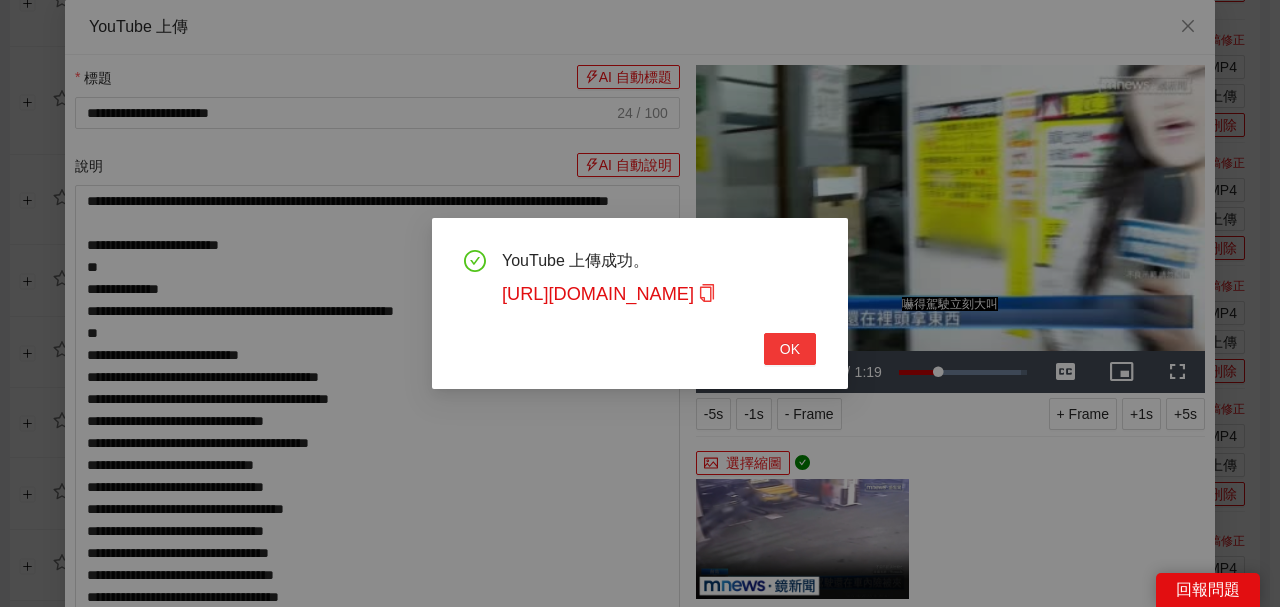 click on "OK" at bounding box center (790, 349) 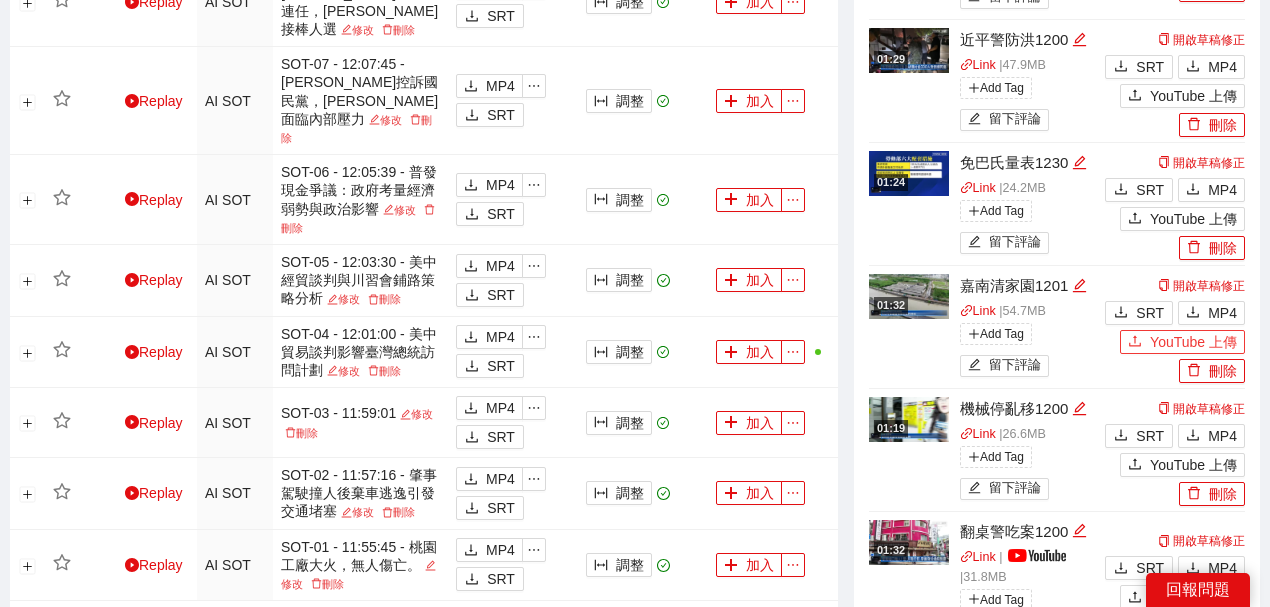 click on "YouTube 上傳" at bounding box center (1193, 342) 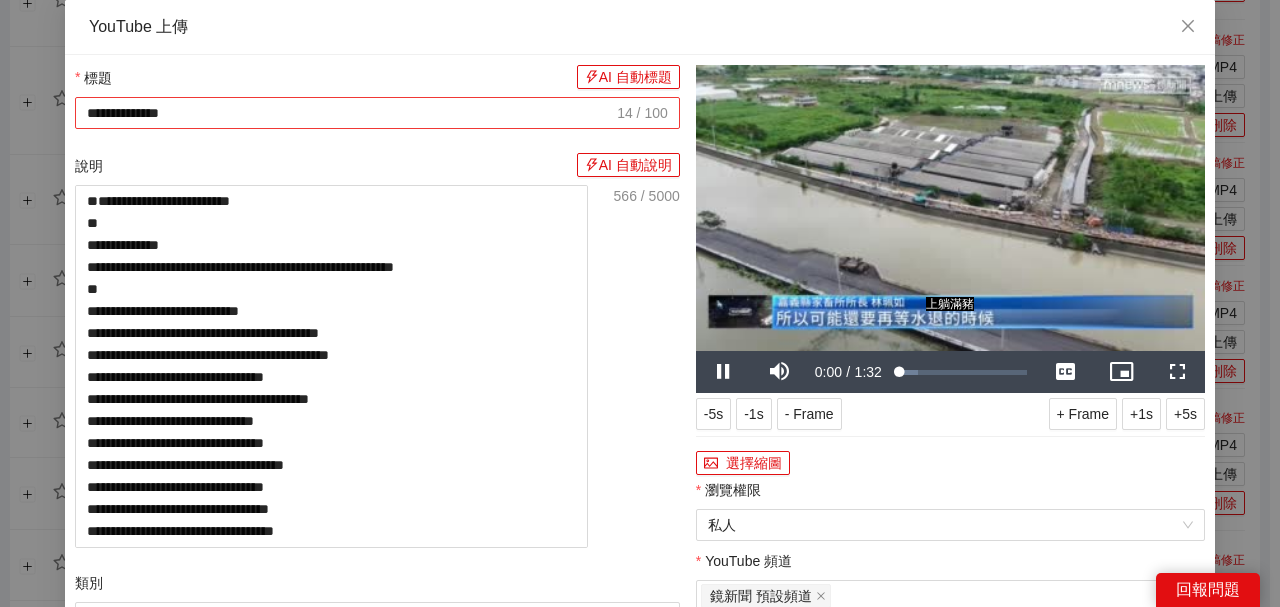 click on "**********" at bounding box center [377, 113] 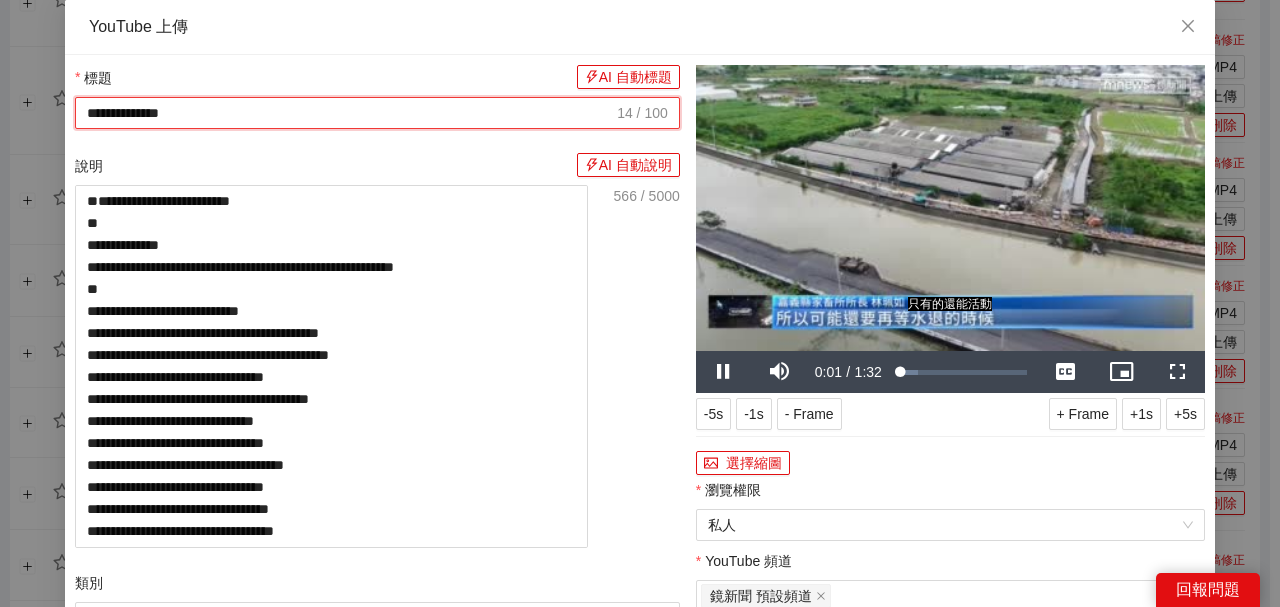 drag, startPoint x: 317, startPoint y: 116, endPoint x: 0, endPoint y: 118, distance: 317.00632 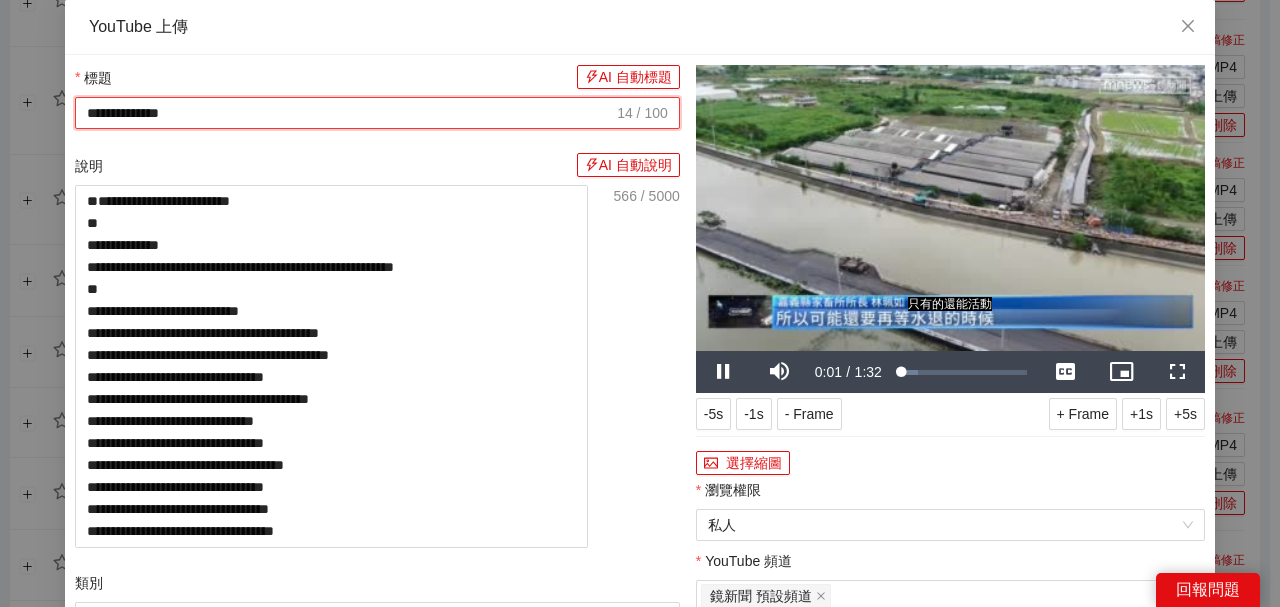 paste on "**********" 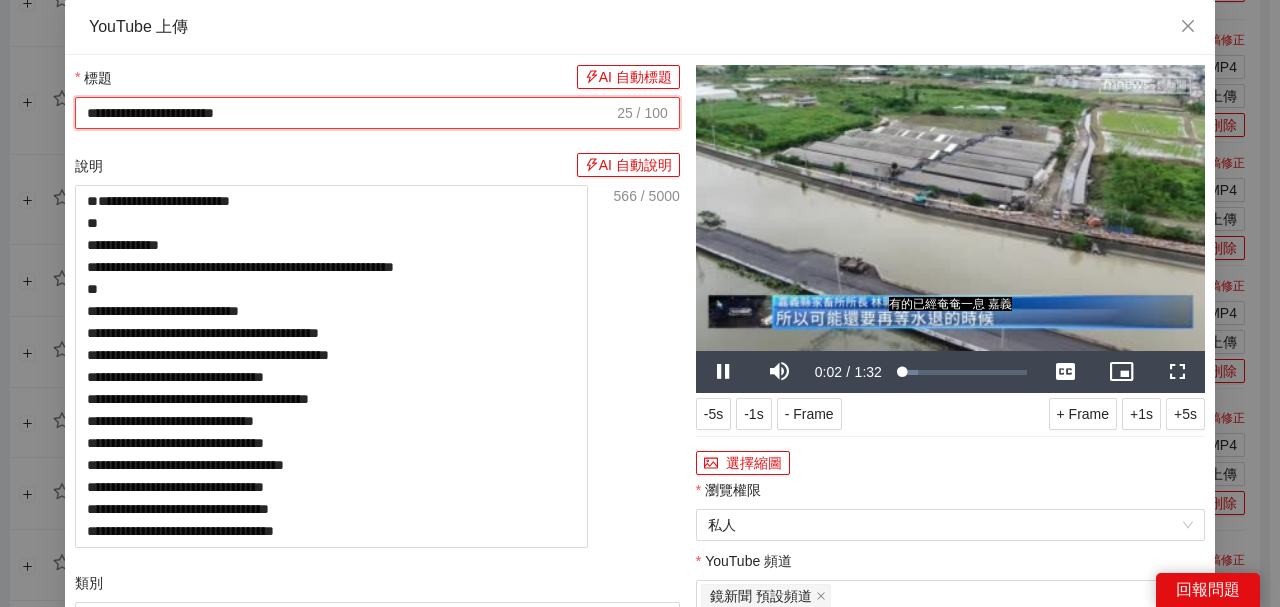 type on "**********" 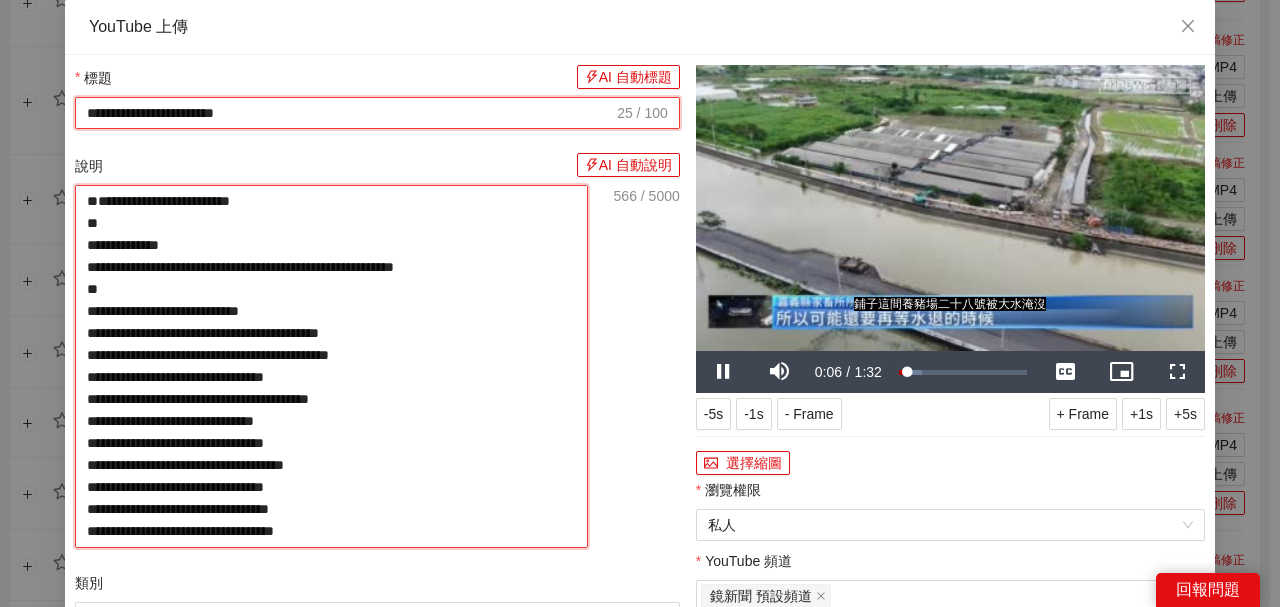 click on "**********" at bounding box center [331, 366] 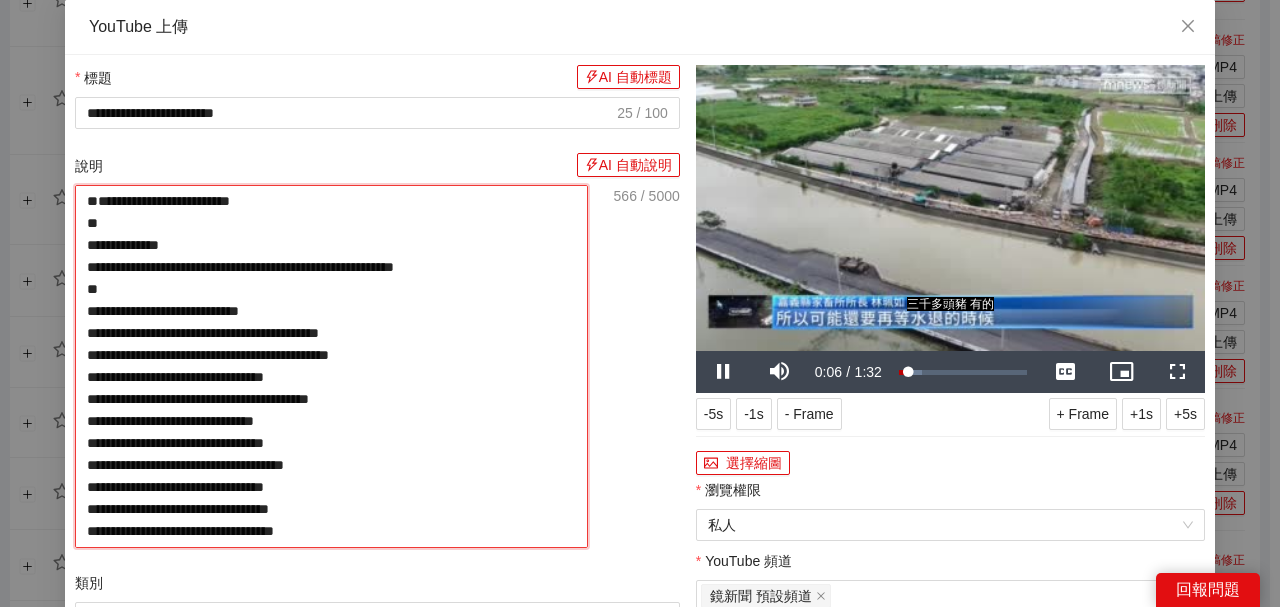 paste on "**********" 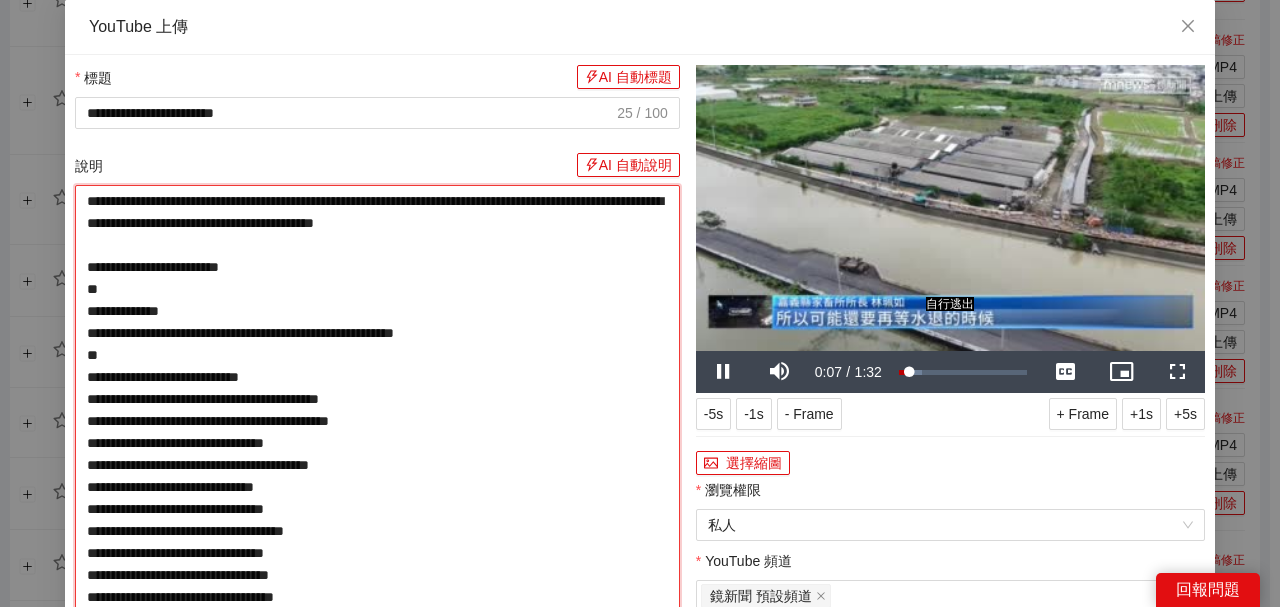 type on "**********" 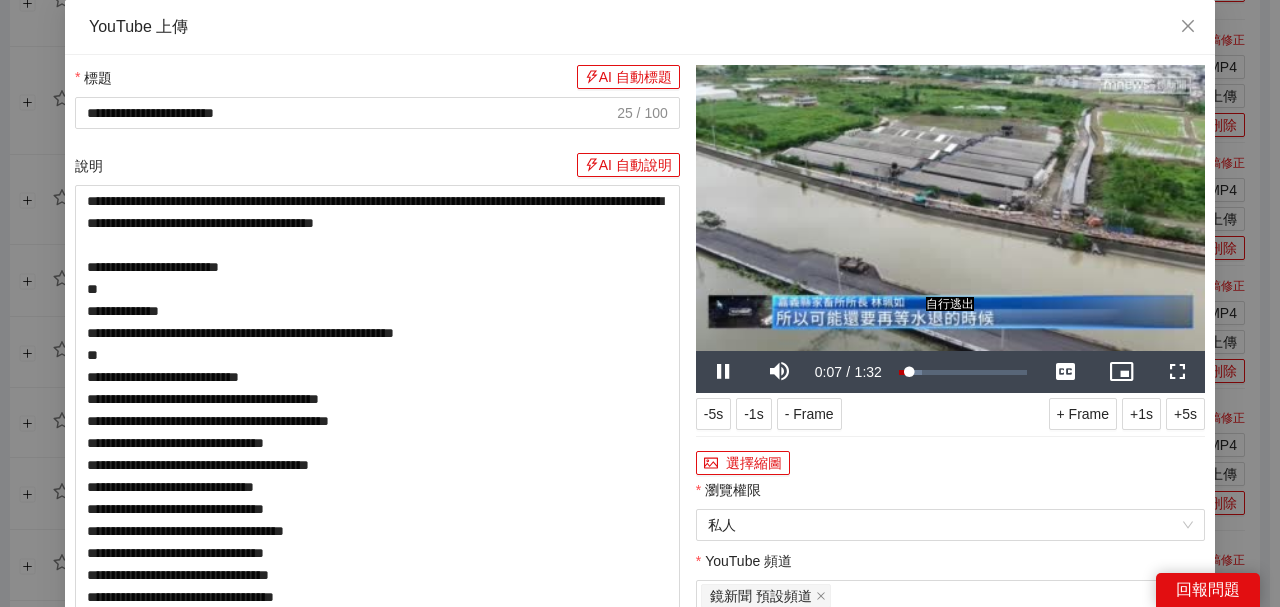 click at bounding box center (950, 208) 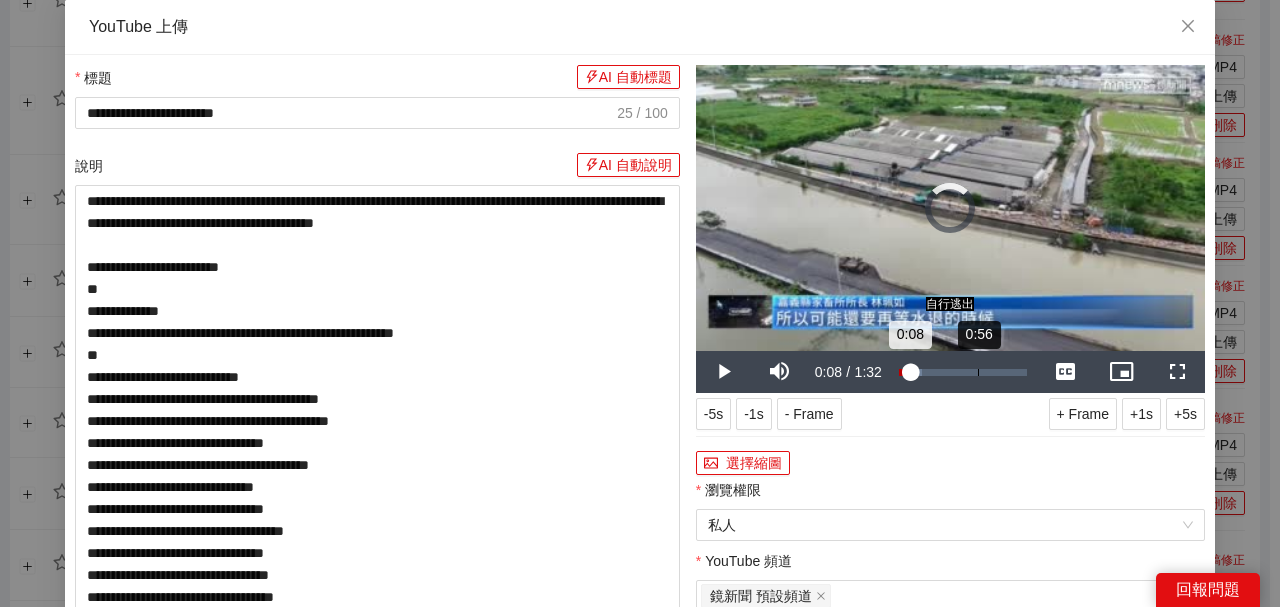 click on "Loaded :  18.35% 0:56 0:08" at bounding box center [963, 372] 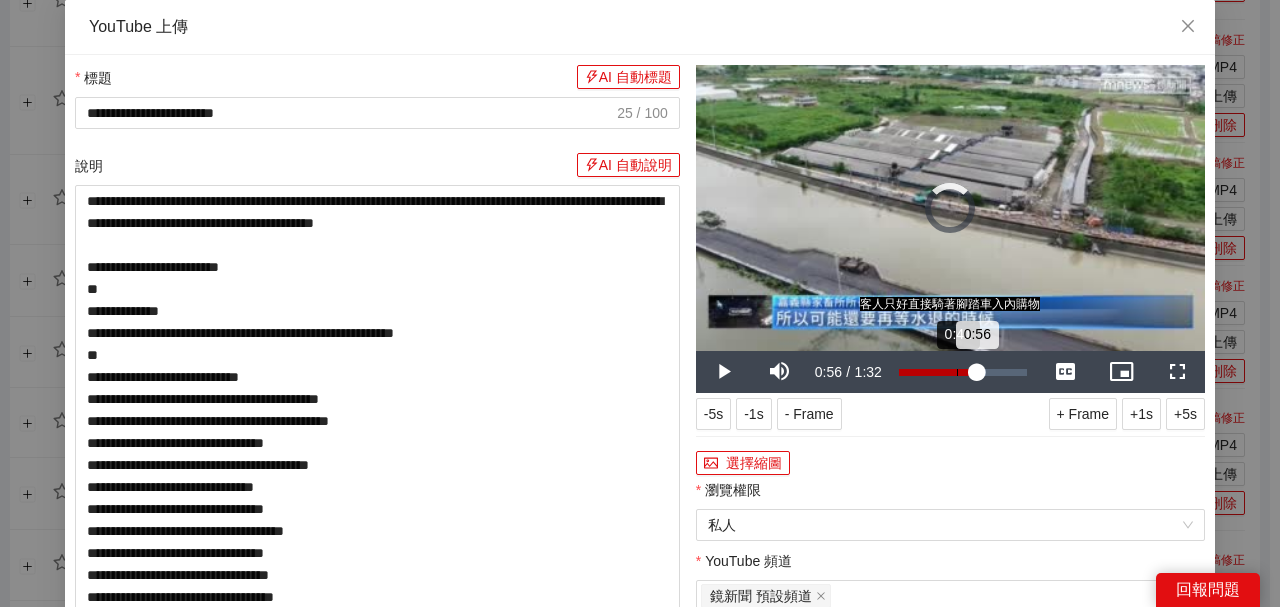 click on "Loaded :  67.88% 0:41 0:56" at bounding box center [963, 372] 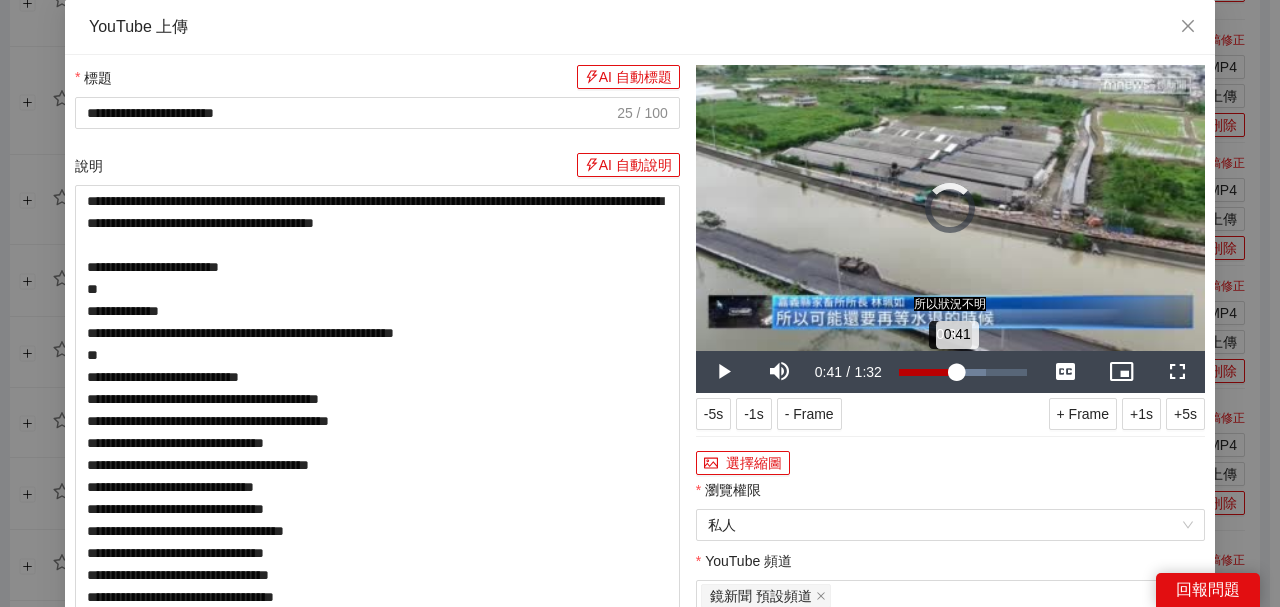 click on "0:41" at bounding box center (928, 372) 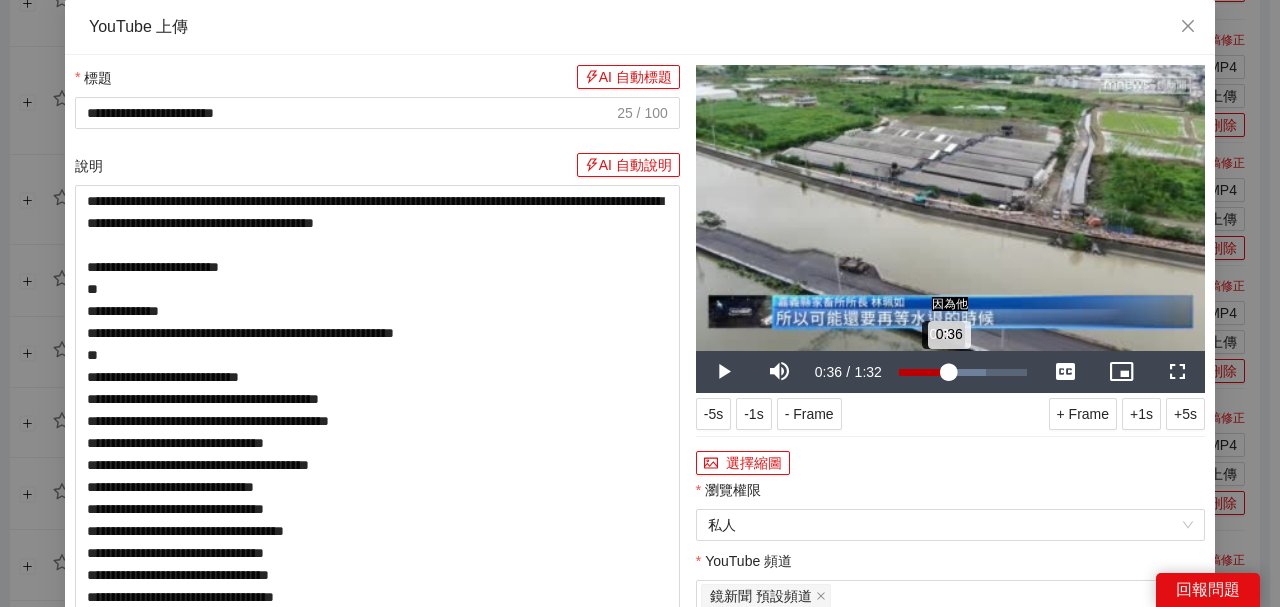 click on "0:36" at bounding box center [924, 372] 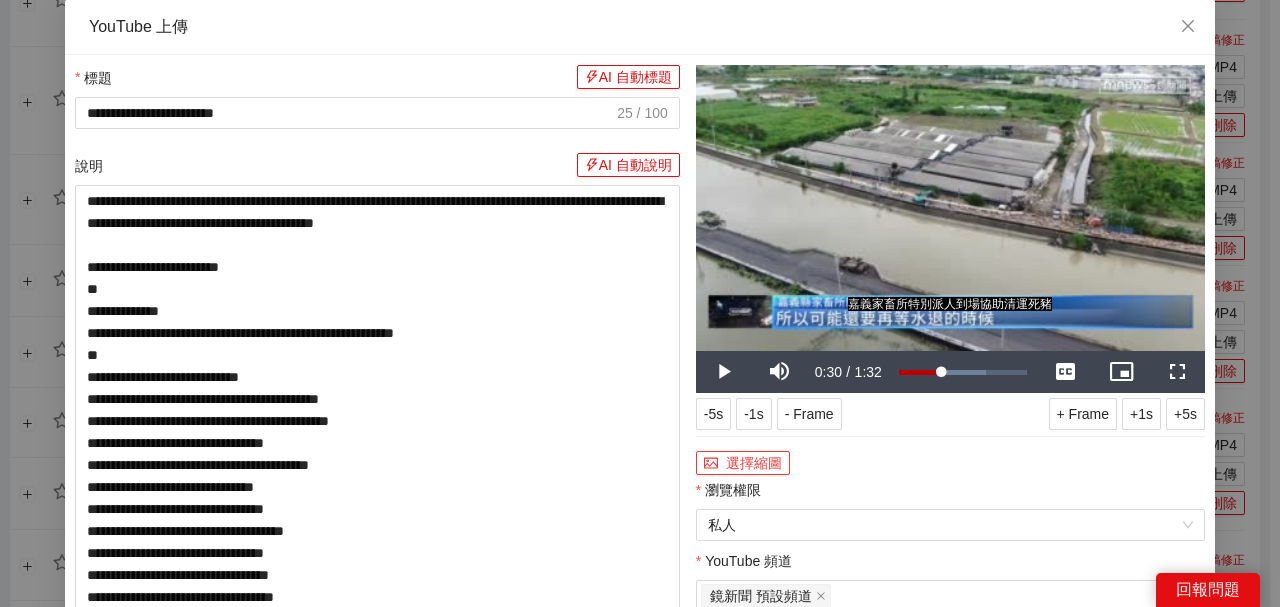 click on "選擇縮圖" at bounding box center (743, 463) 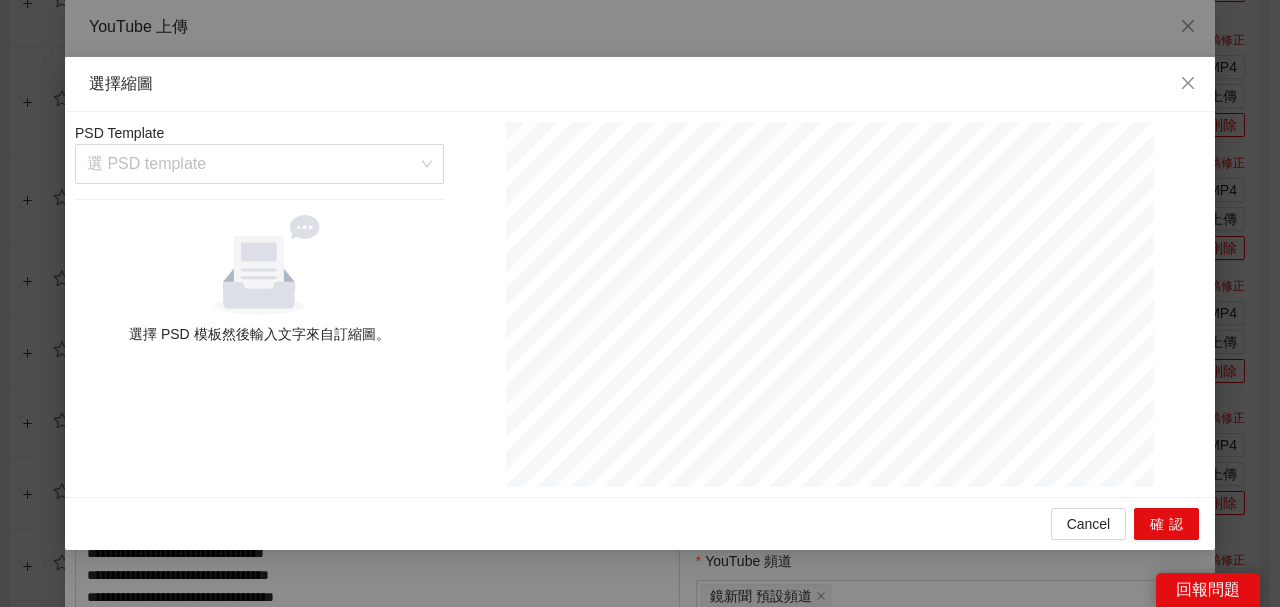 click on "PSD Template 選 PSD template 選擇 PSD 模板然後輸入文字來自訂縮圖。" at bounding box center (259, 304) 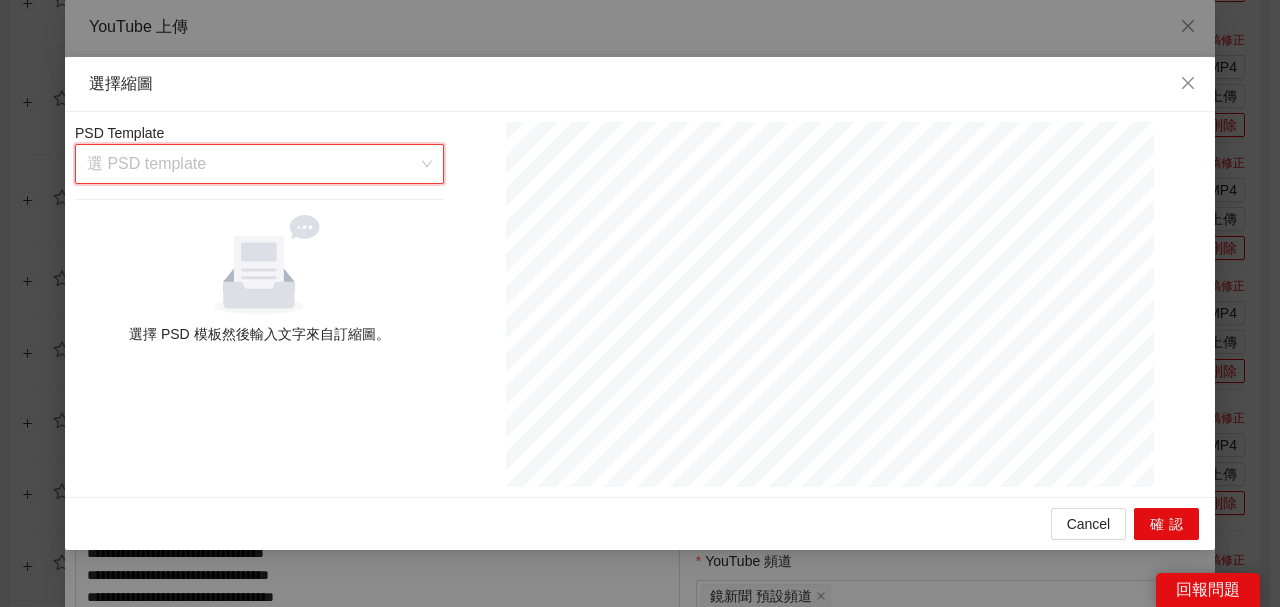 click at bounding box center [252, 164] 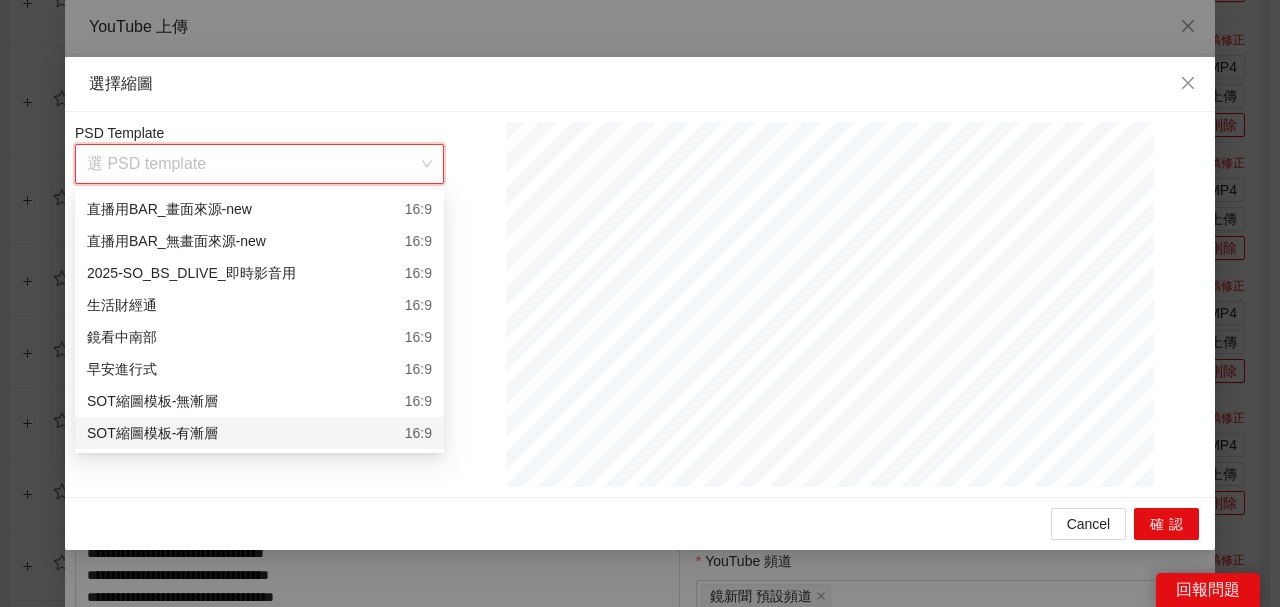 click on "SOT縮圖模板-有漸層 16:9" at bounding box center [259, 433] 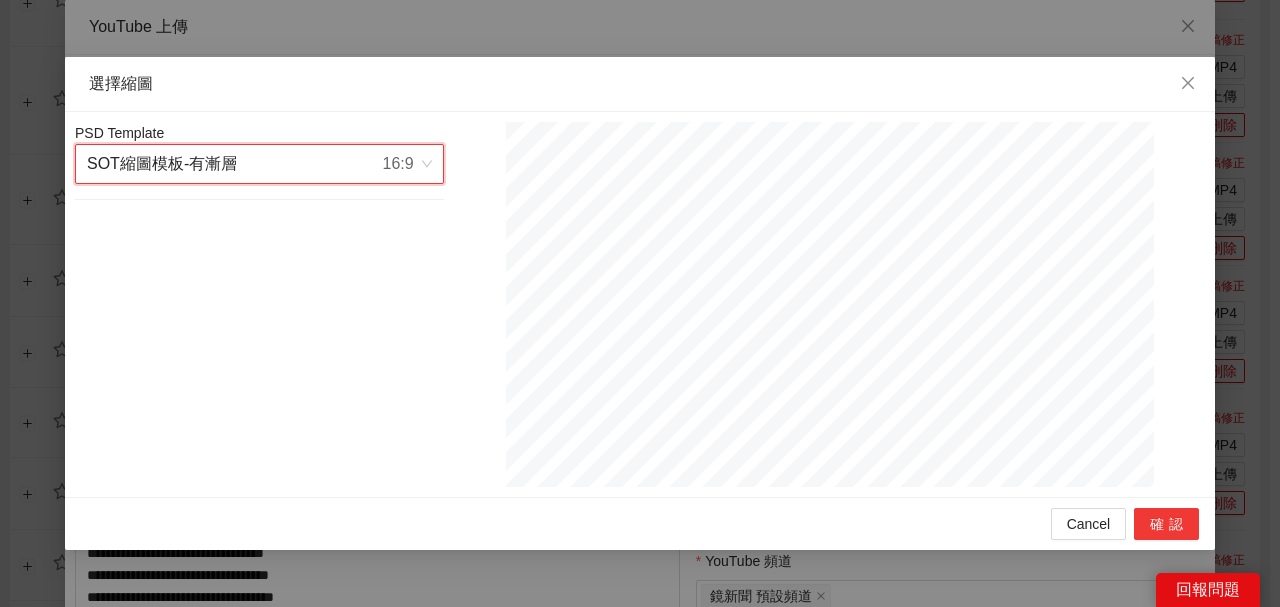 click on "確認" at bounding box center [1166, 524] 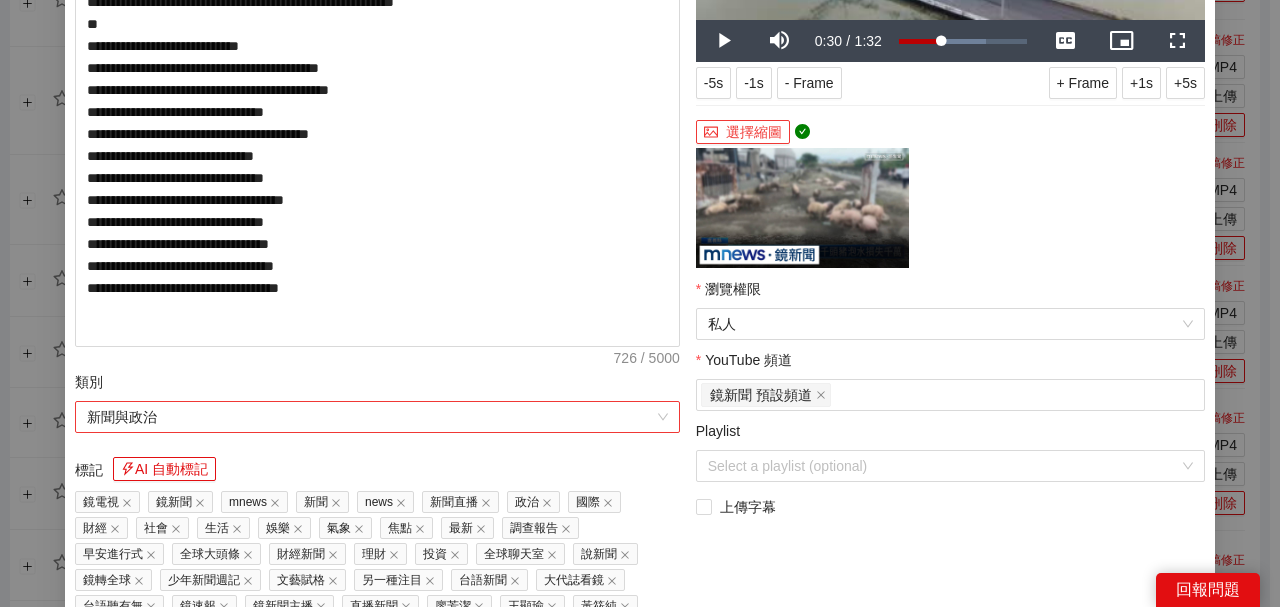 scroll, scrollTop: 333, scrollLeft: 0, axis: vertical 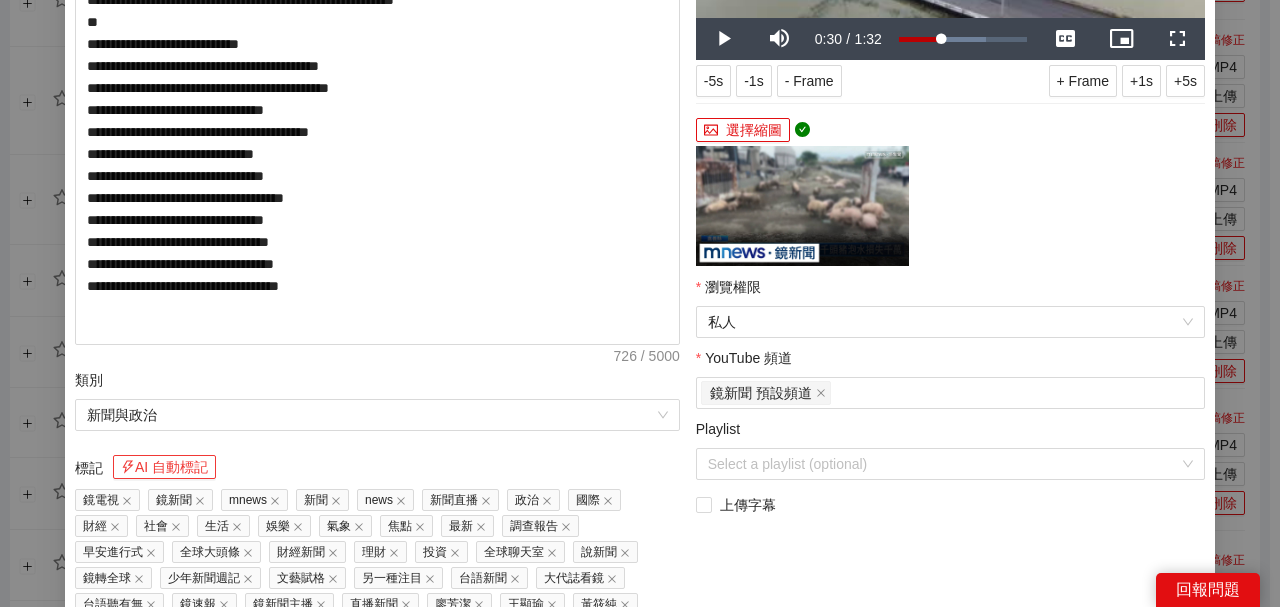 click on "AI 自動標記" at bounding box center (164, 467) 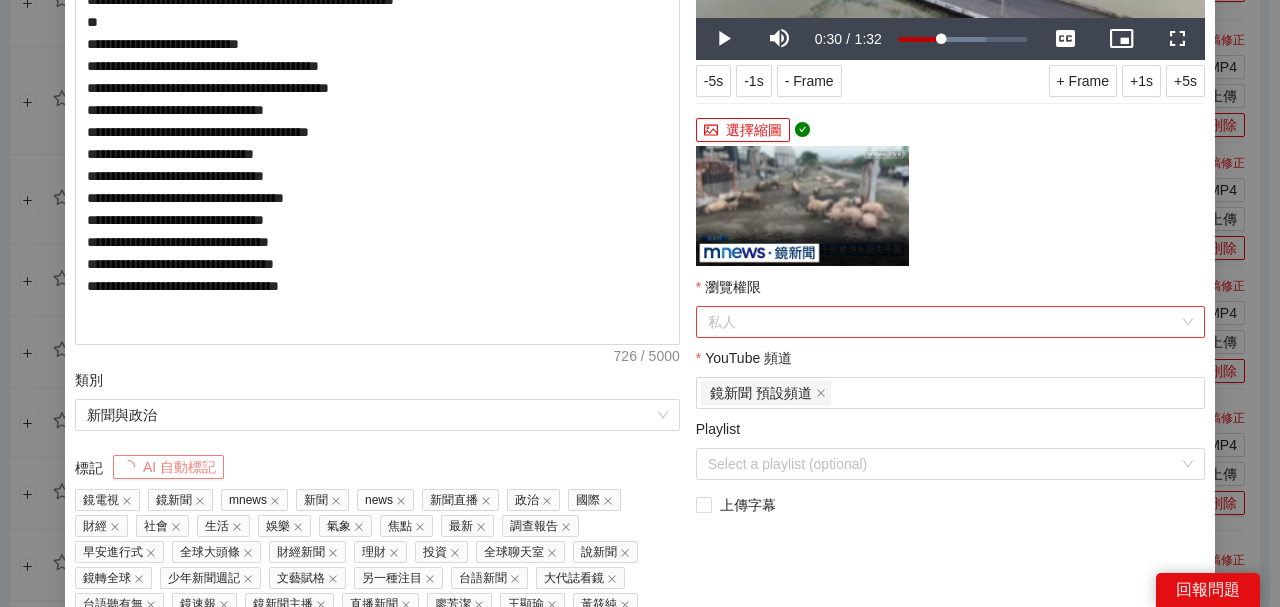 click on "私人" at bounding box center (950, 322) 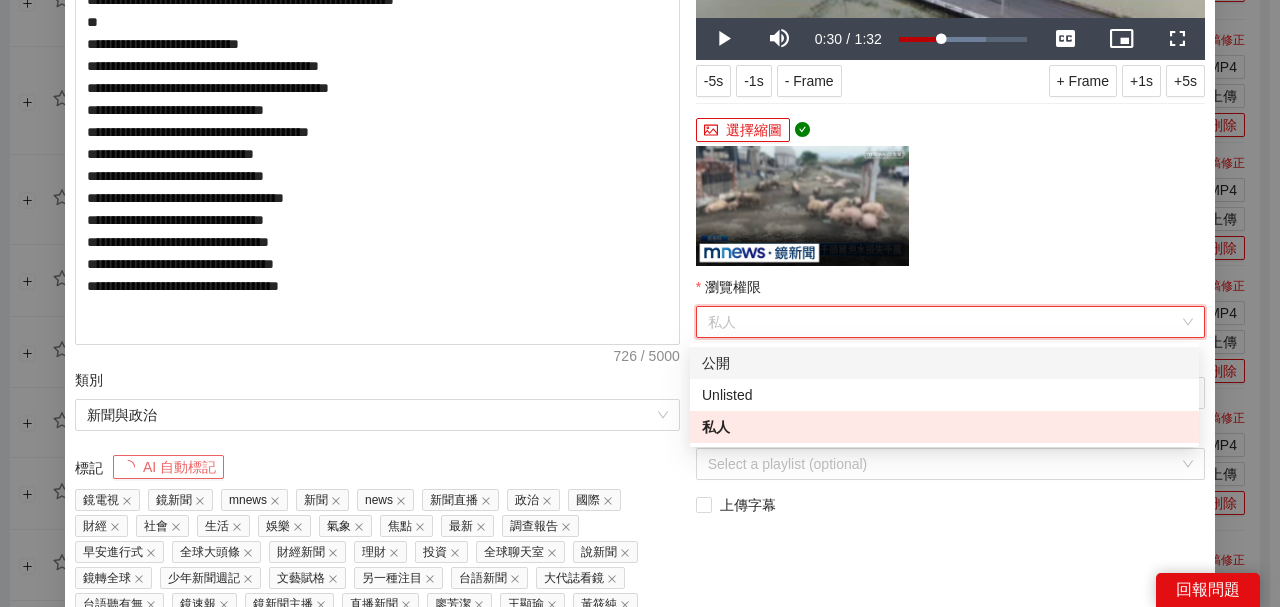 click on "公開" at bounding box center [944, 363] 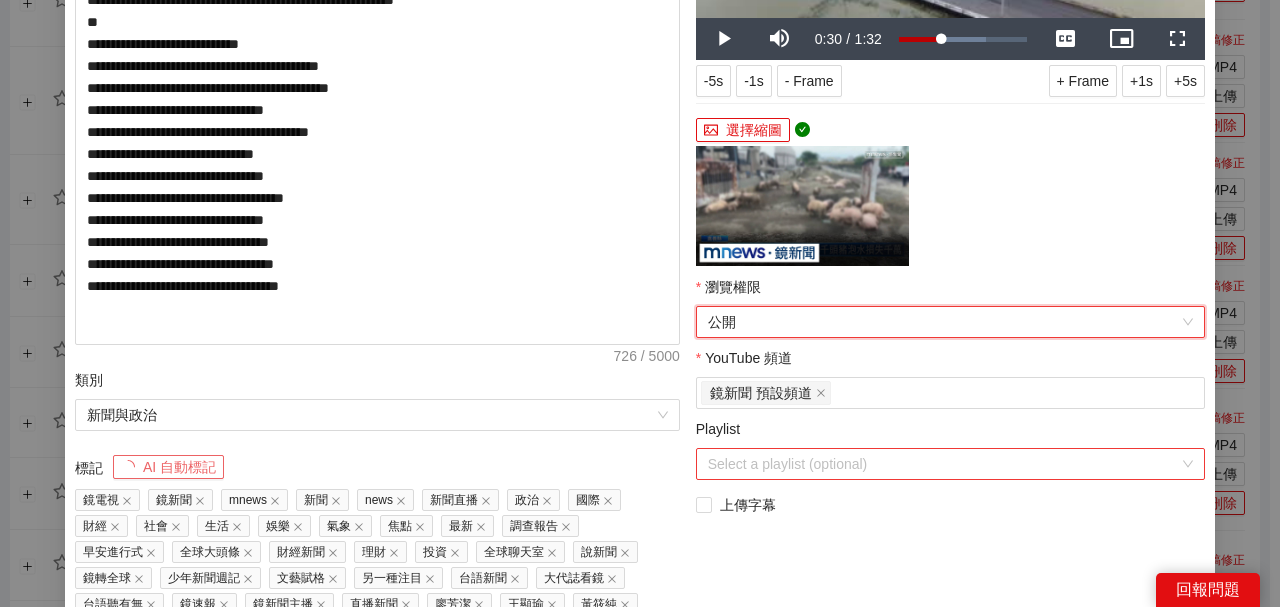 click on "Playlist" at bounding box center [943, 464] 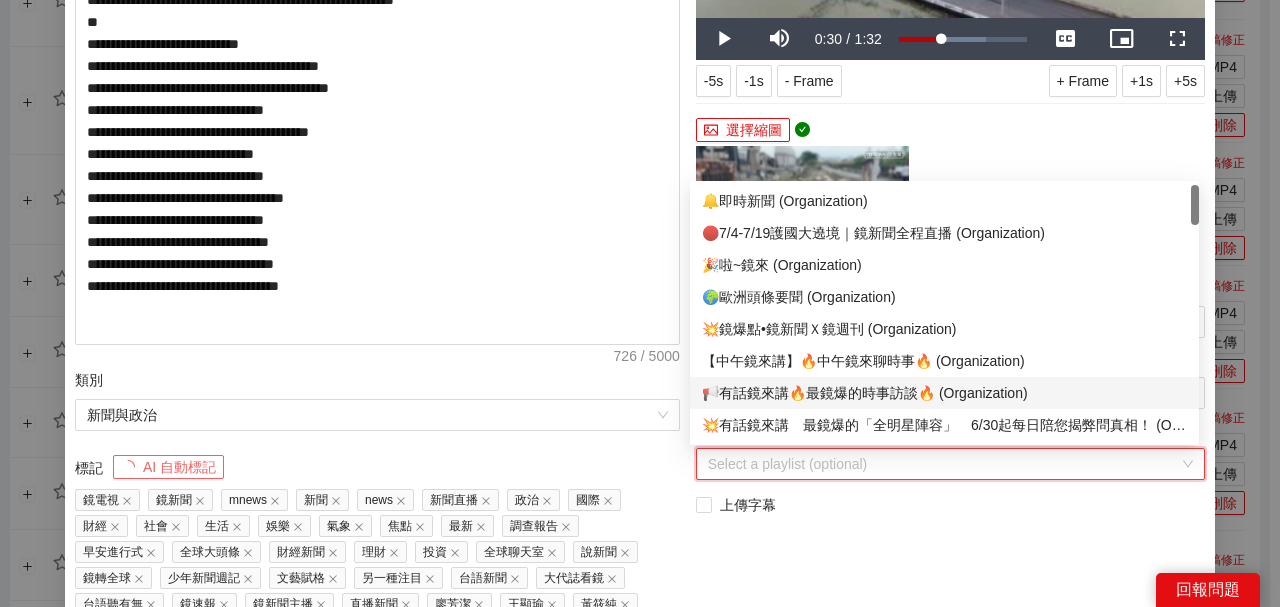 scroll, scrollTop: 133, scrollLeft: 0, axis: vertical 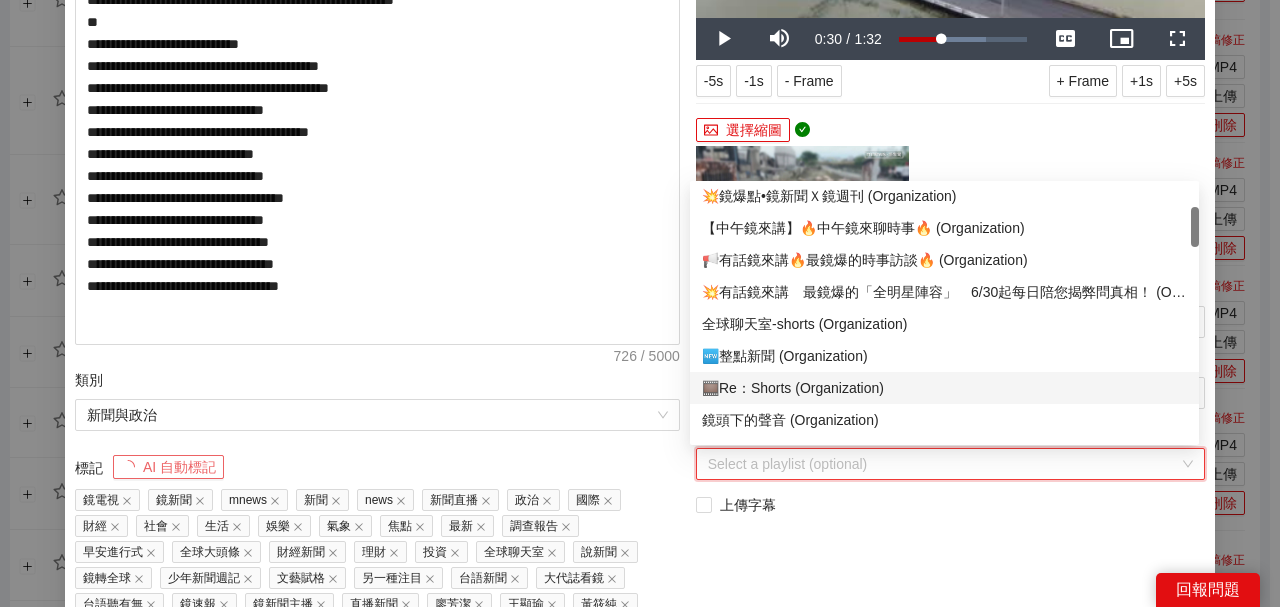 click on "🆕整點新聞 (Organization)" at bounding box center [944, 356] 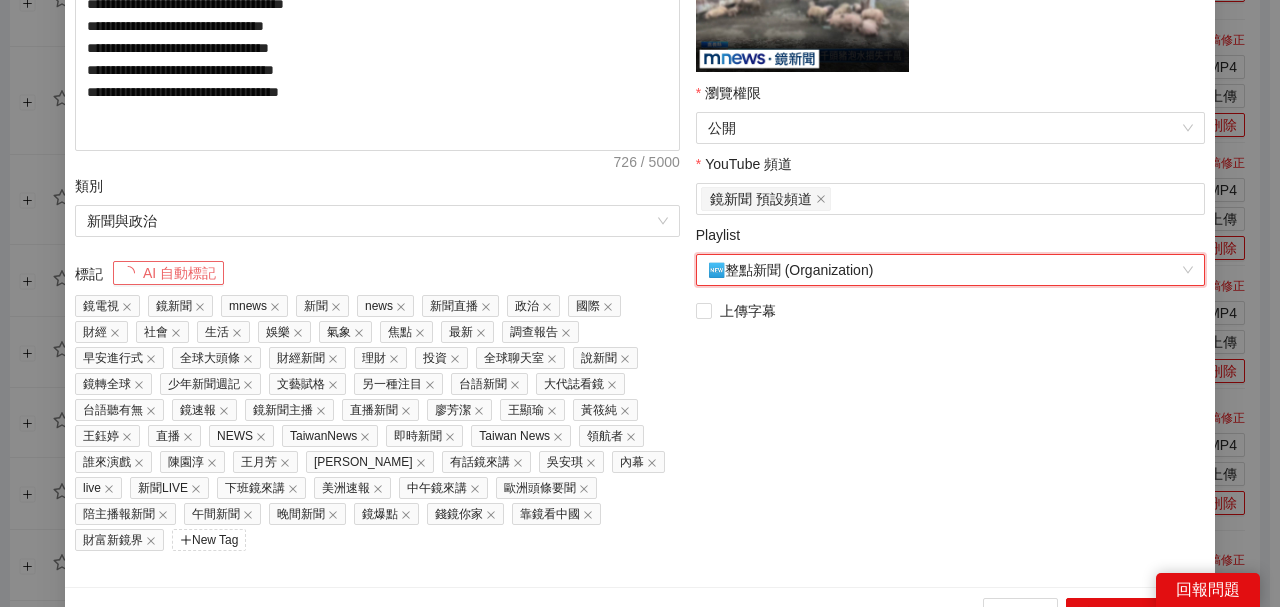 click on "**********" at bounding box center (950, 57) 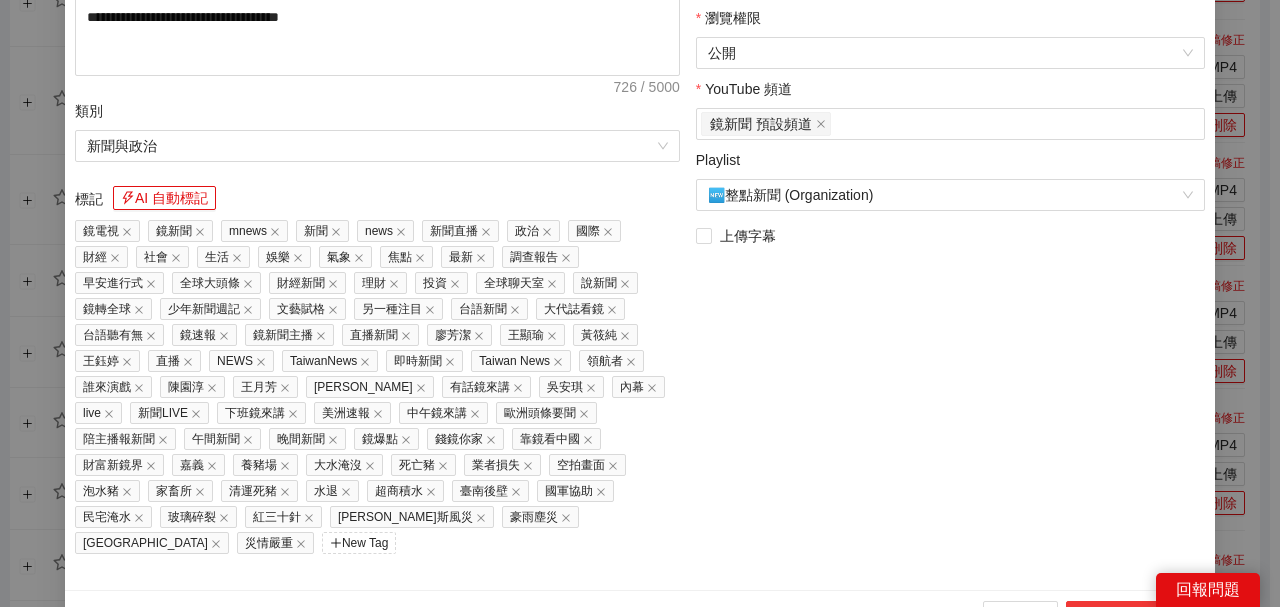scroll, scrollTop: 603, scrollLeft: 0, axis: vertical 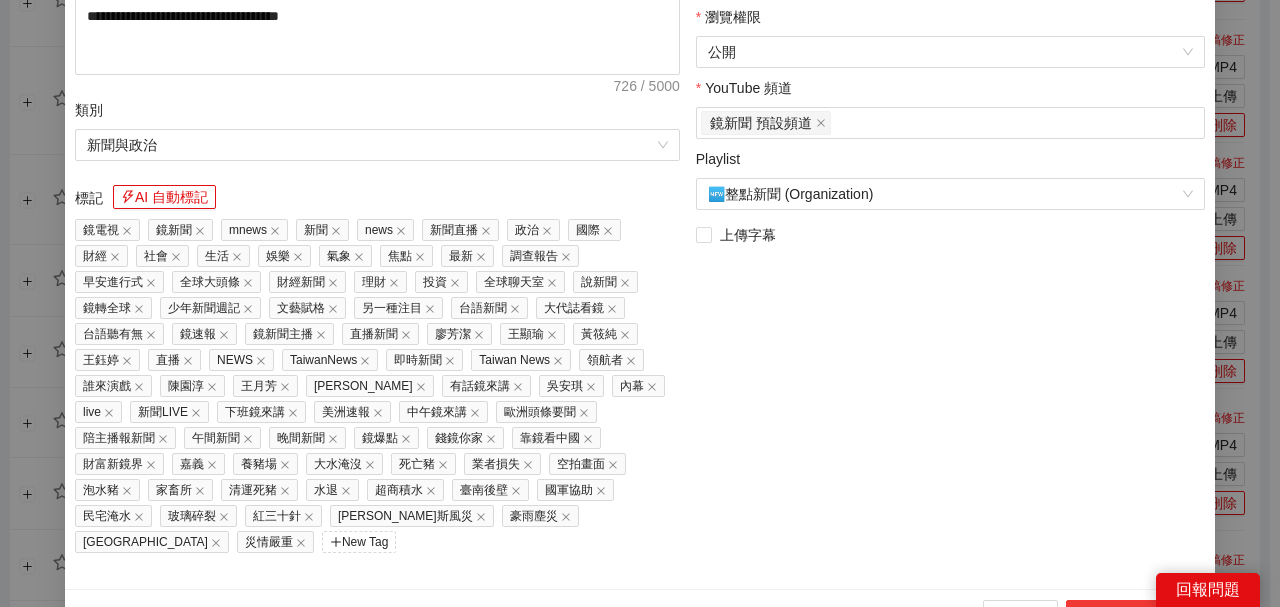 drag, startPoint x: 1087, startPoint y: 578, endPoint x: 1008, endPoint y: 496, distance: 113.86395 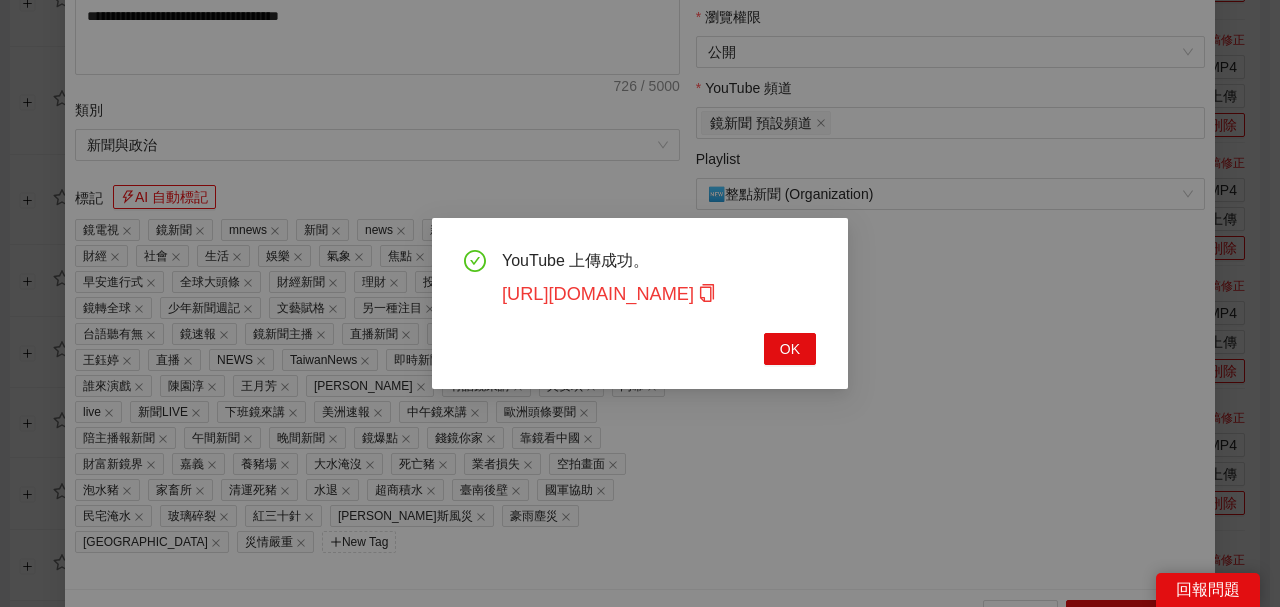 drag, startPoint x: 755, startPoint y: 289, endPoint x: 742, endPoint y: 298, distance: 15.811388 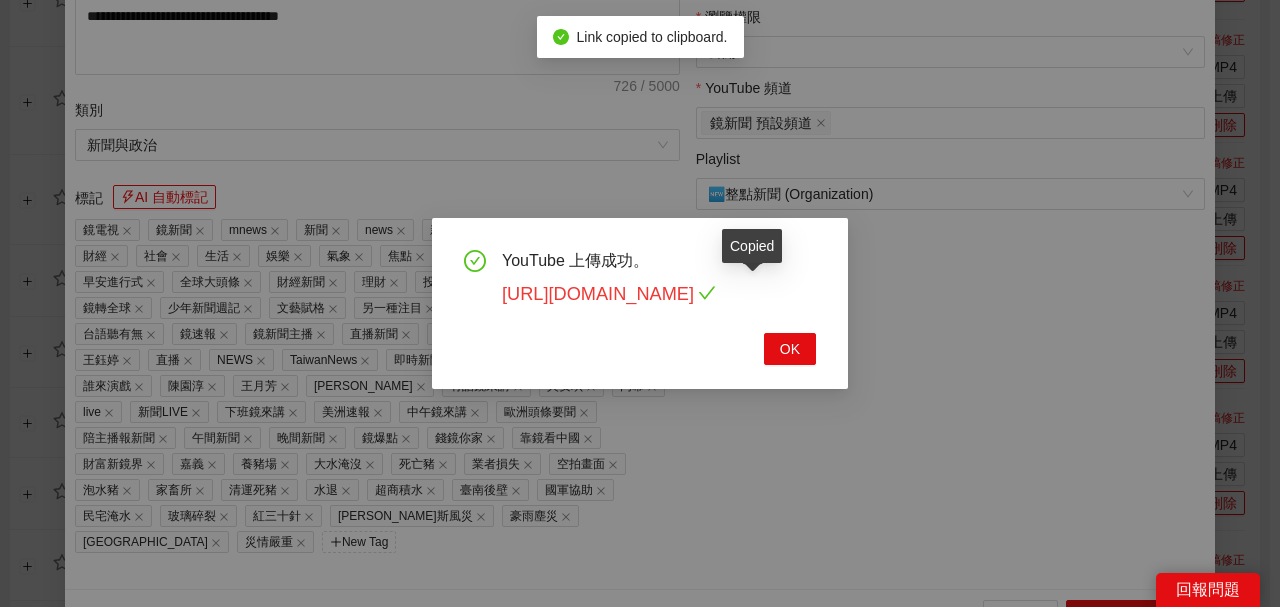 click on "[URL][DOMAIN_NAME]" at bounding box center (609, 294) 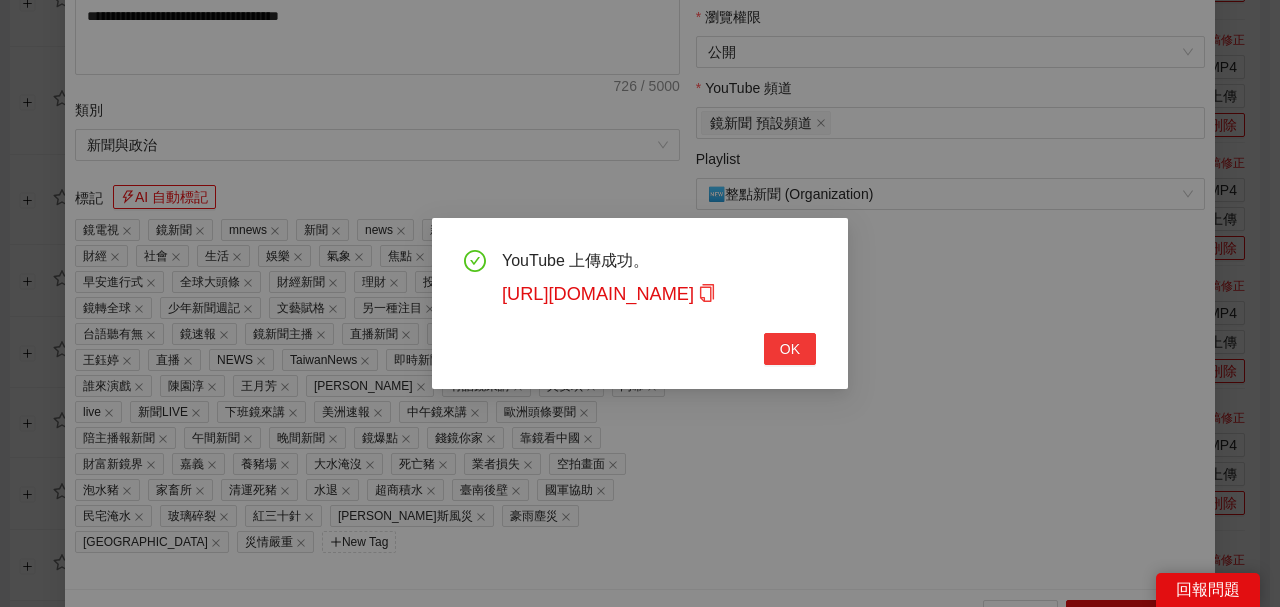 click on "OK" at bounding box center [790, 349] 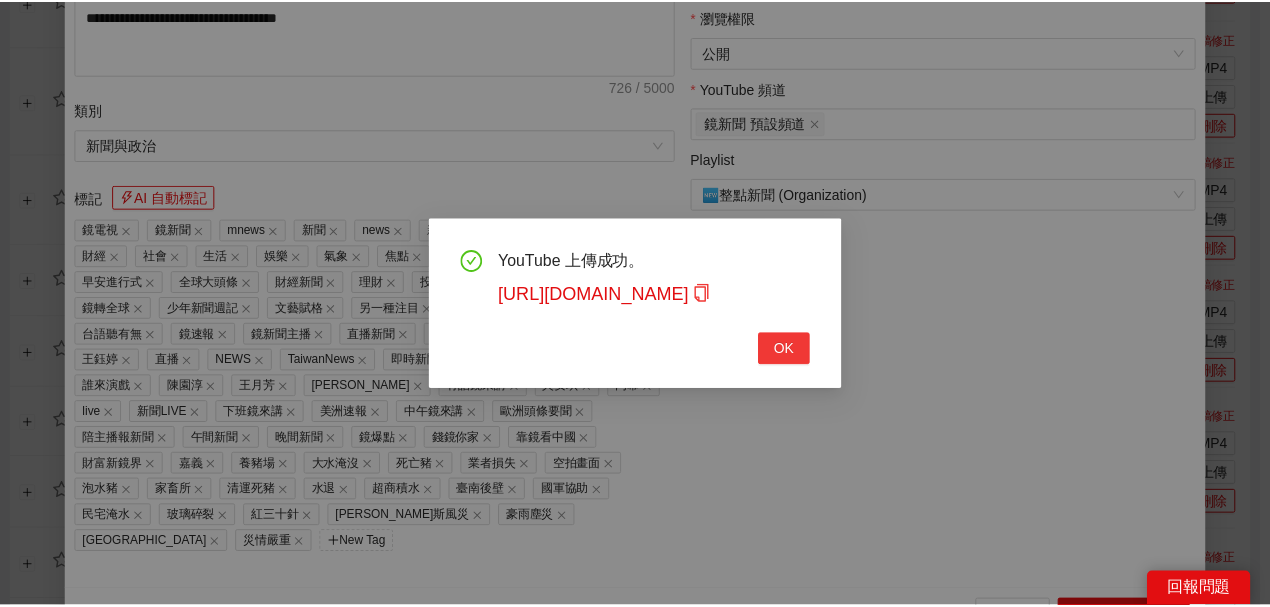 scroll, scrollTop: 461, scrollLeft: 0, axis: vertical 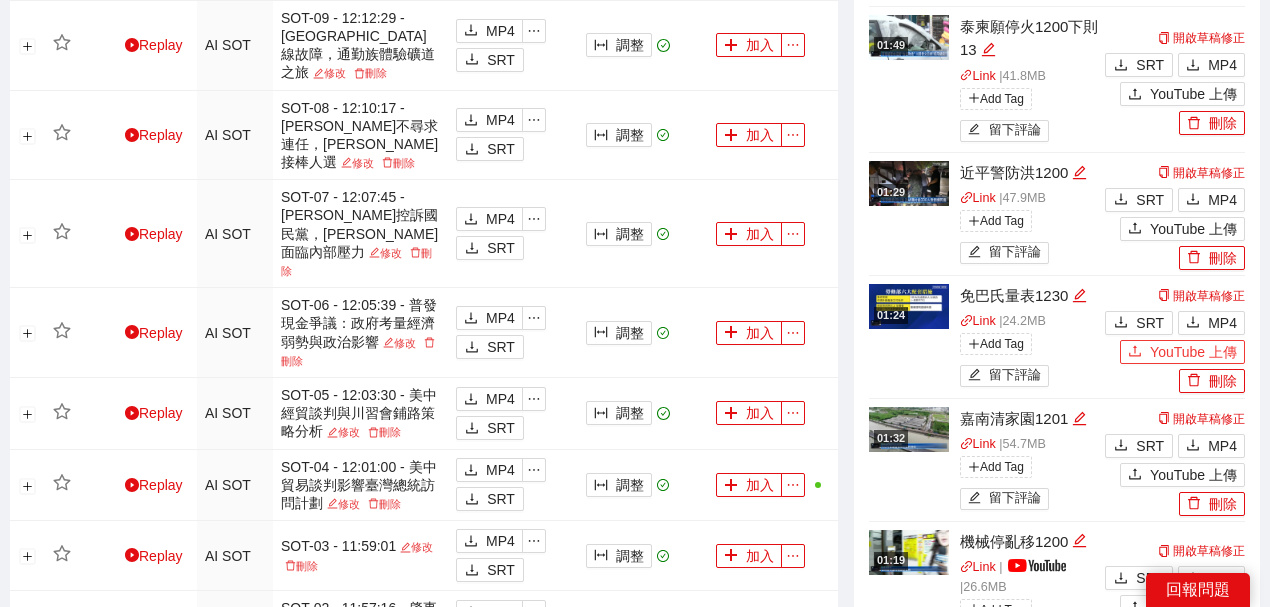 click on "YouTube 上傳" at bounding box center (1182, 352) 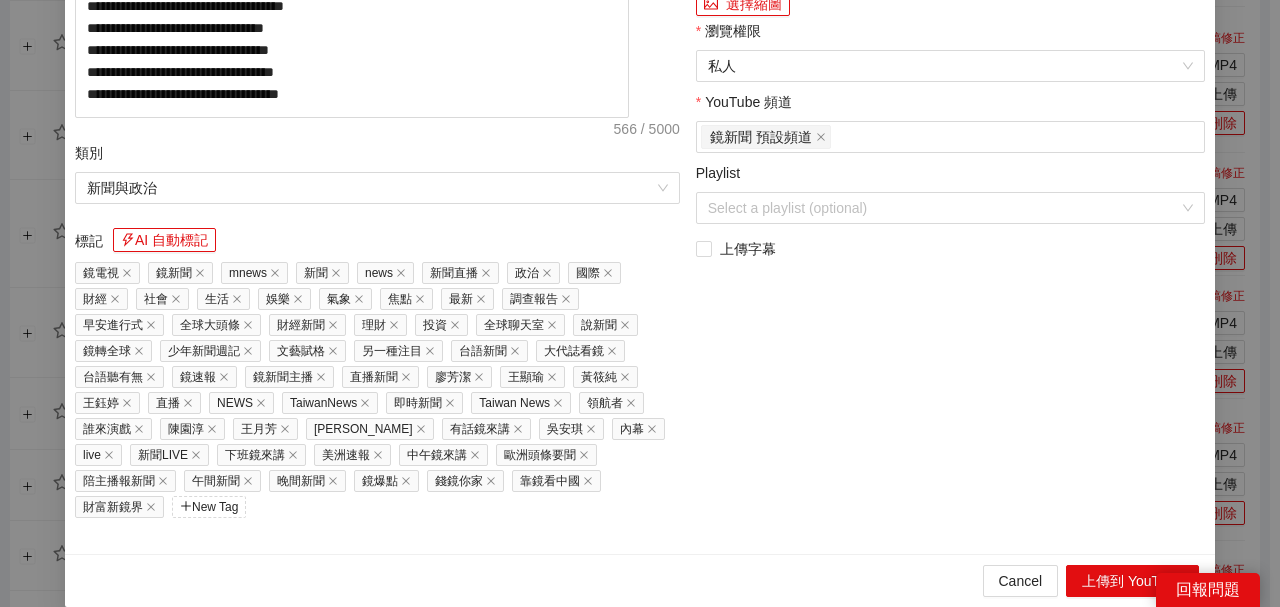 drag, startPoint x: 406, startPoint y: 104, endPoint x: 0, endPoint y: 156, distance: 409.3165 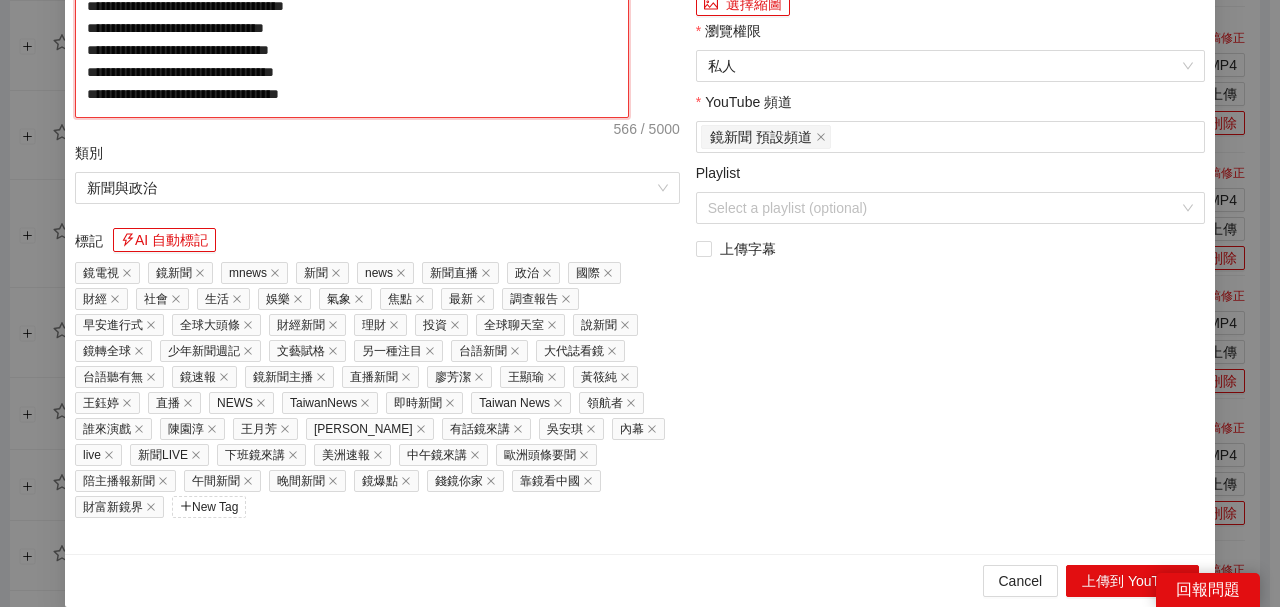 click on "**********" at bounding box center [352, -78] 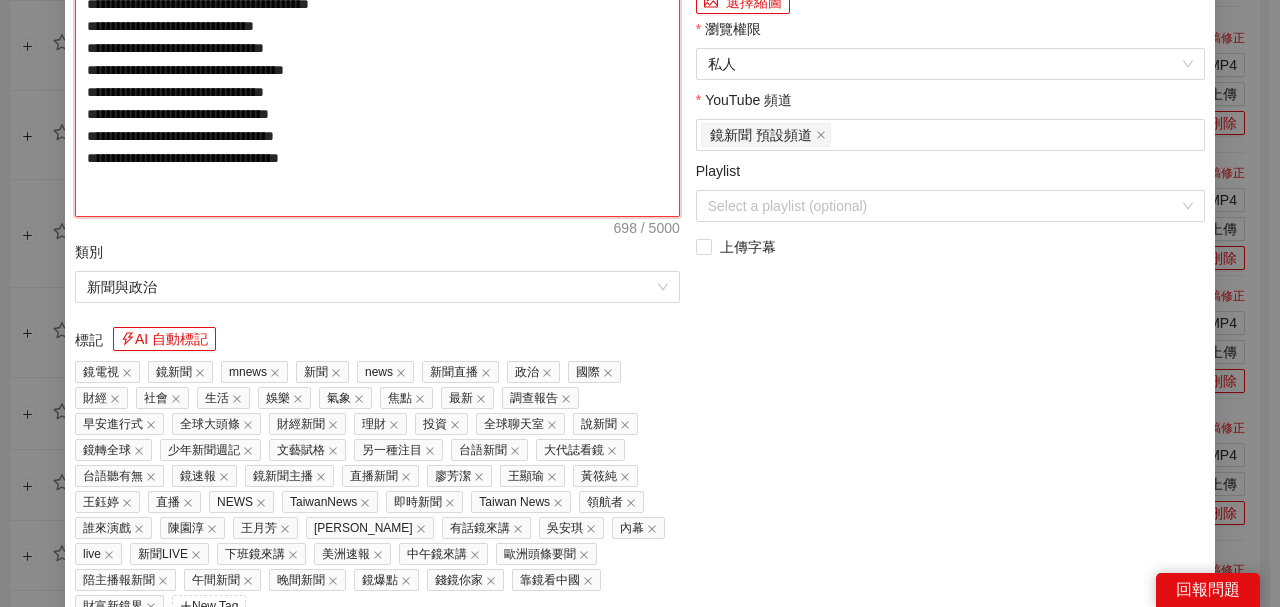 type on "**********" 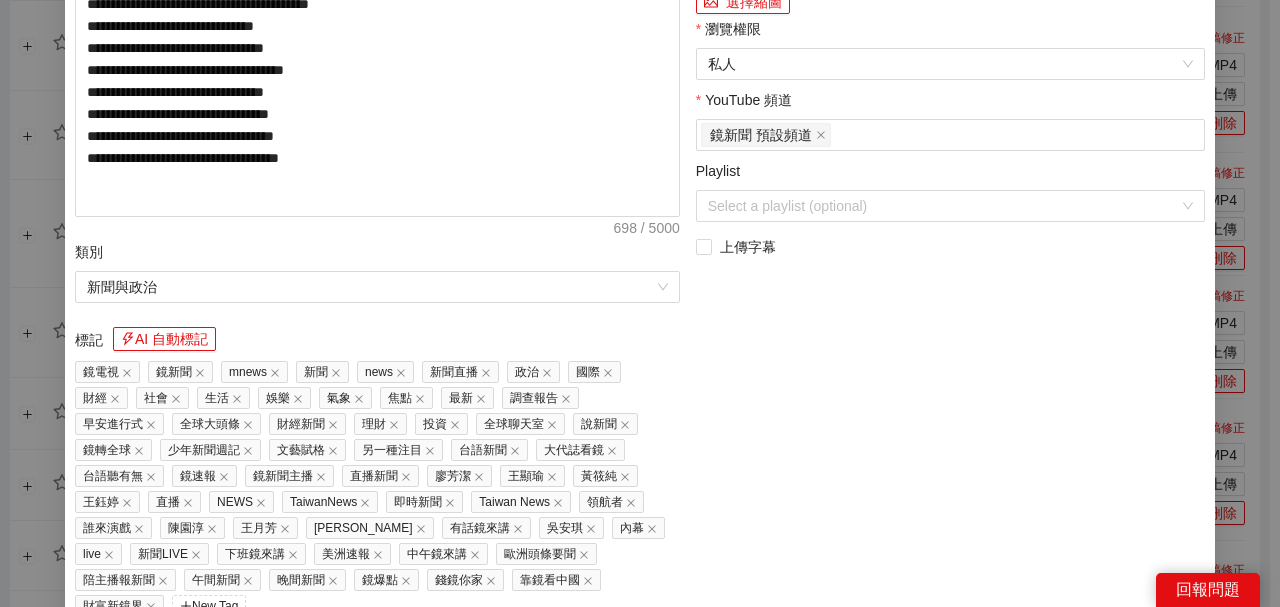click at bounding box center (950, -253) 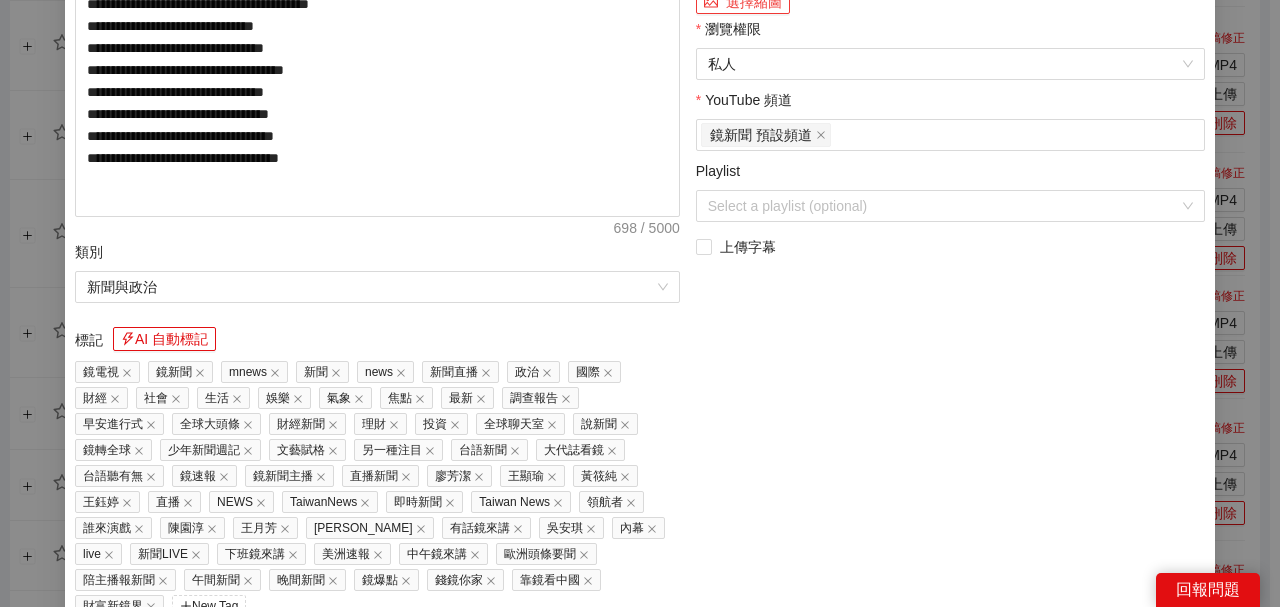 click on "選擇縮圖" at bounding box center [743, 2] 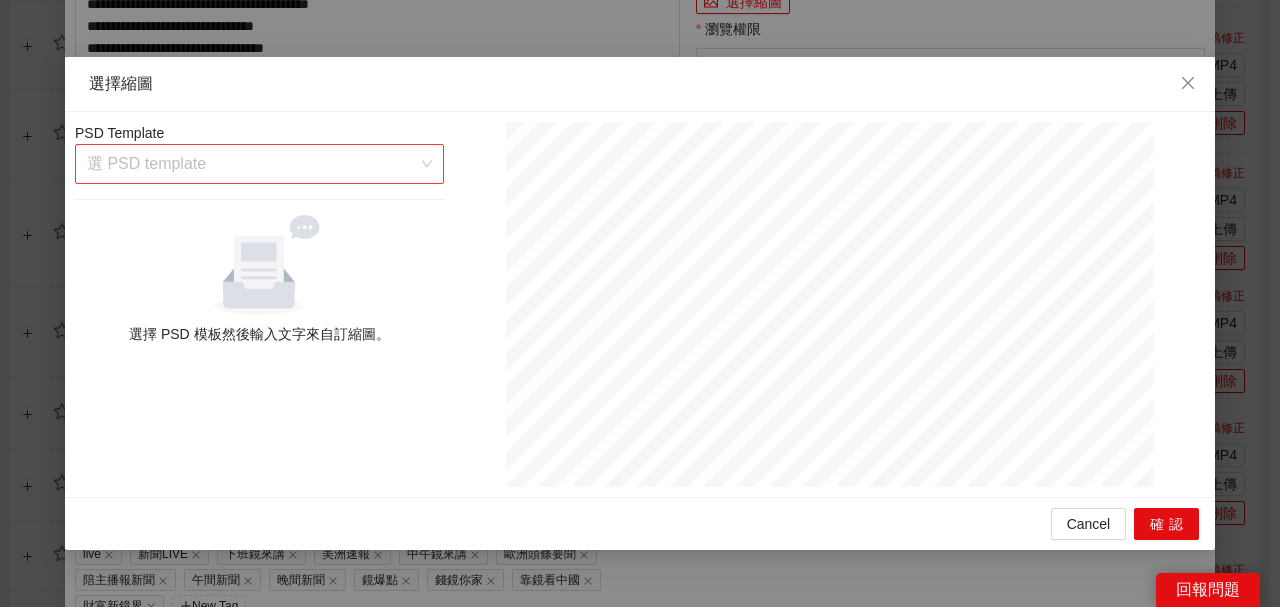 click at bounding box center (252, 164) 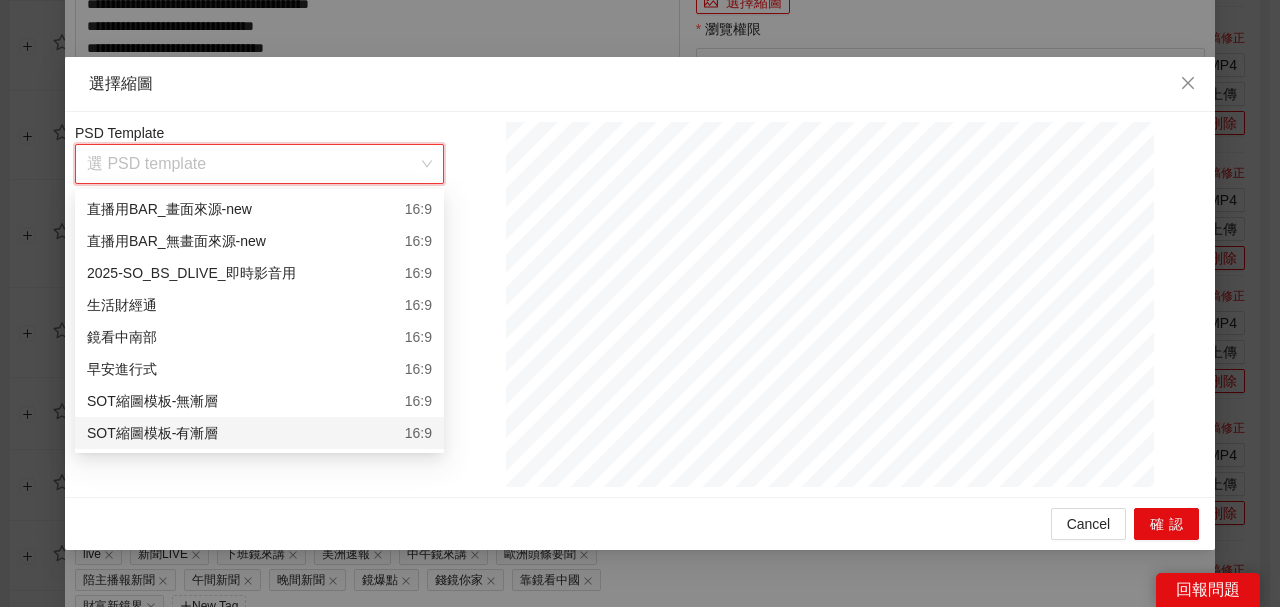 click on "SOT縮圖模板-有漸層 16:9" at bounding box center (259, 433) 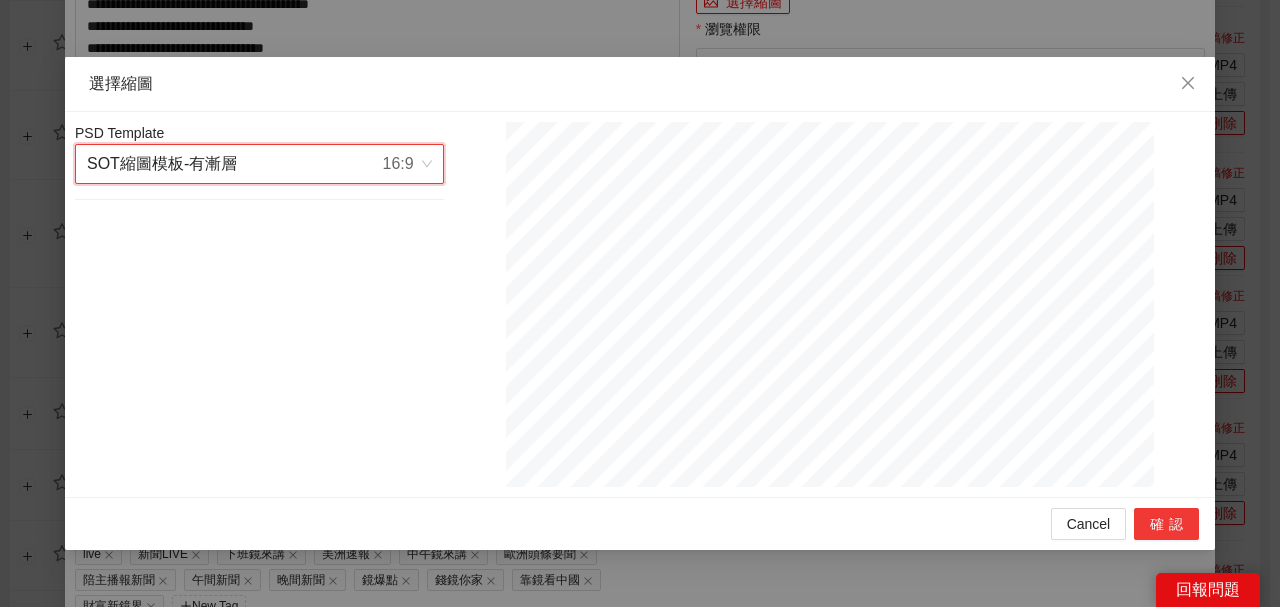 click on "確認" at bounding box center [1166, 524] 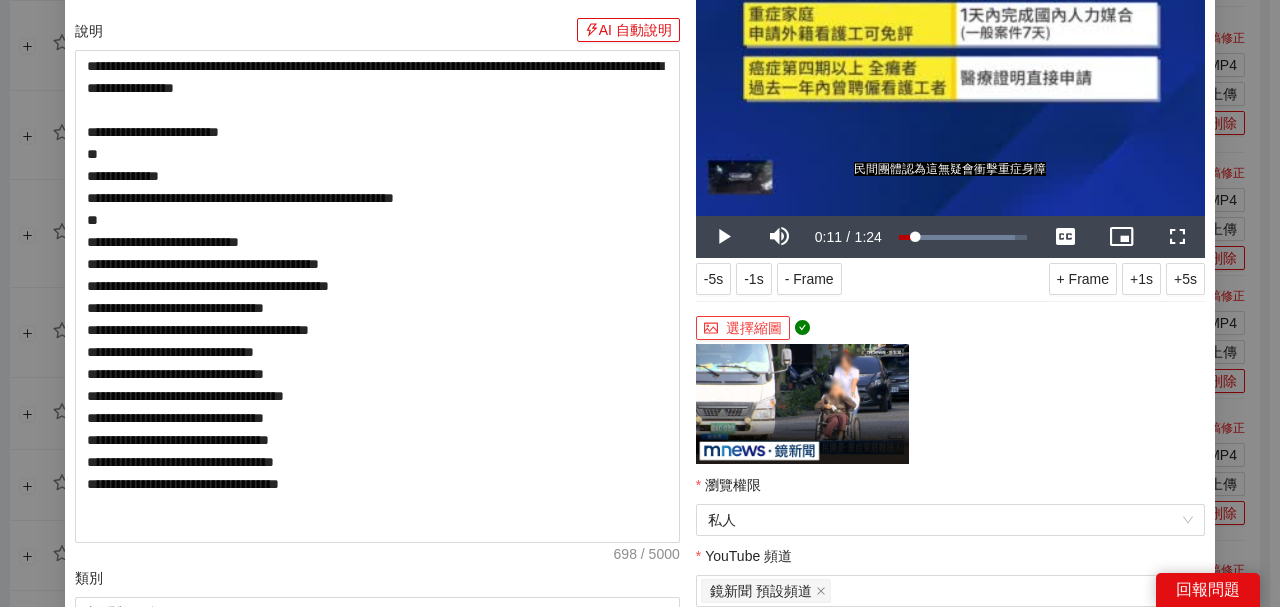 scroll, scrollTop: 400, scrollLeft: 0, axis: vertical 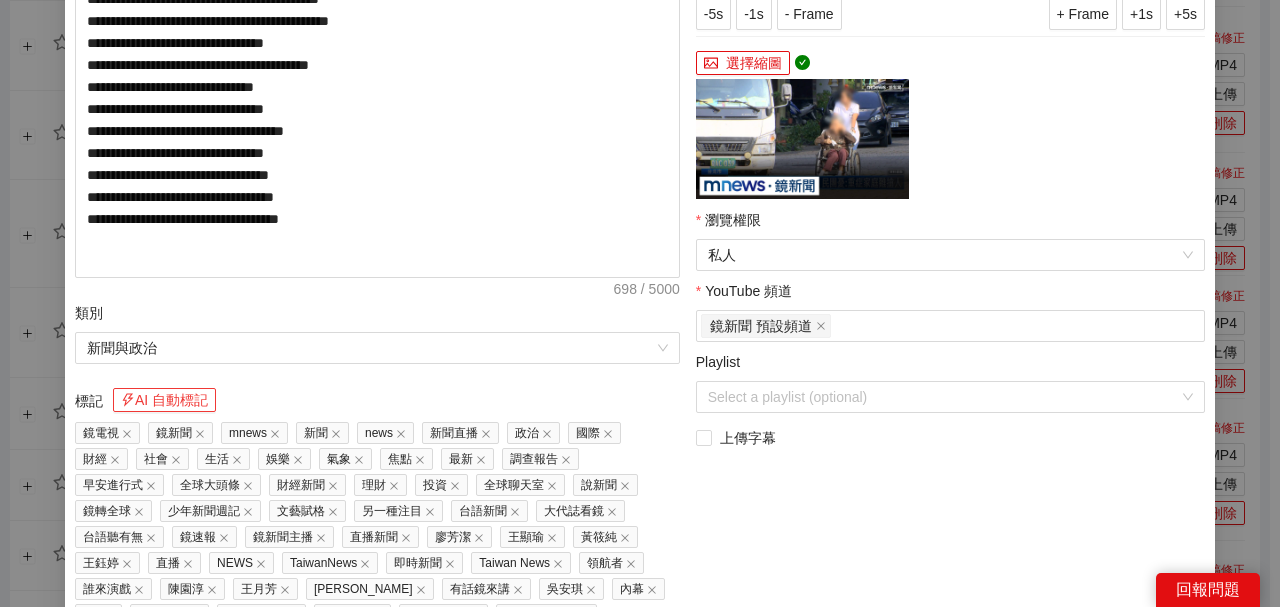 click on "AI 自動標記" at bounding box center [164, 400] 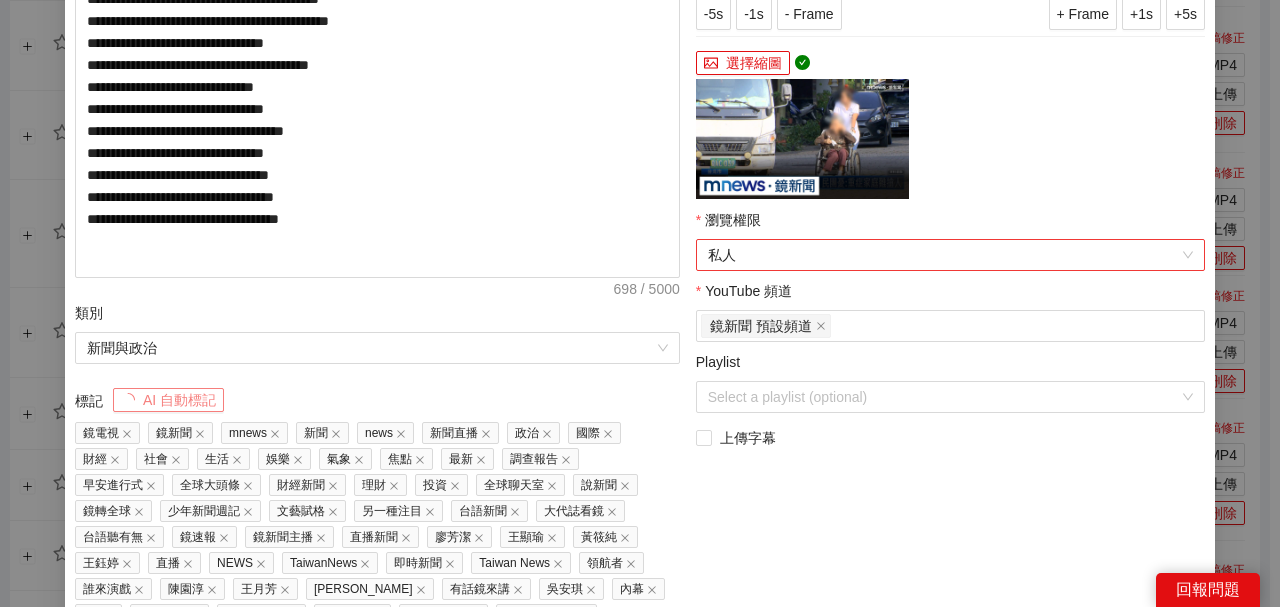 click on "私人" at bounding box center [950, 255] 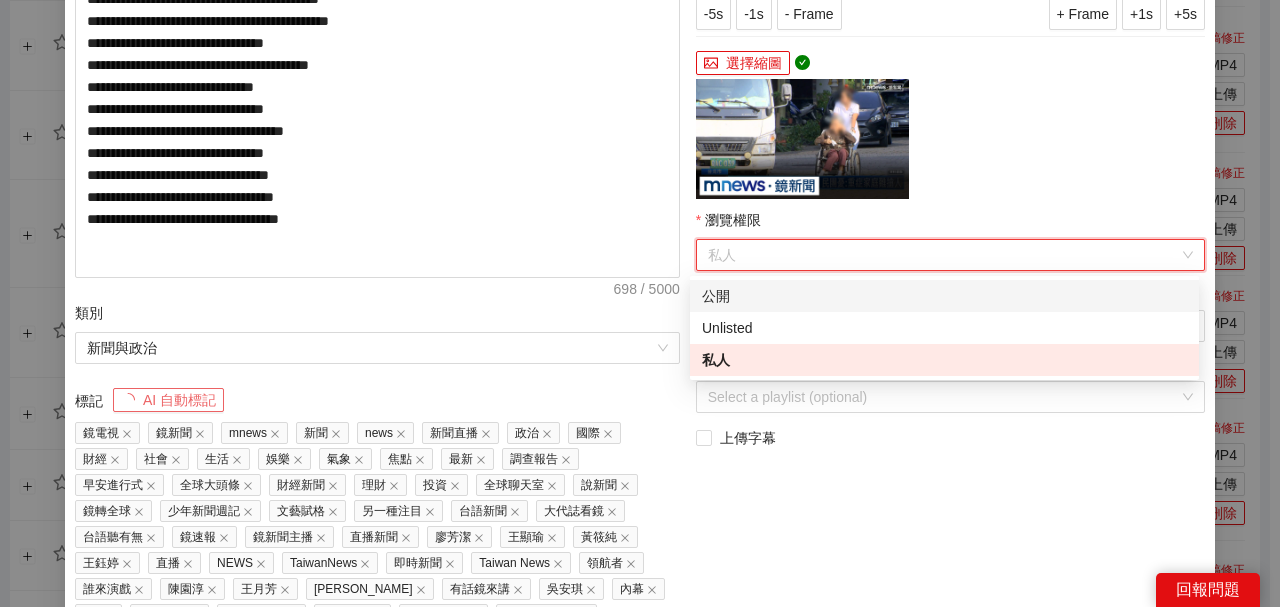 click on "公開" at bounding box center (944, 296) 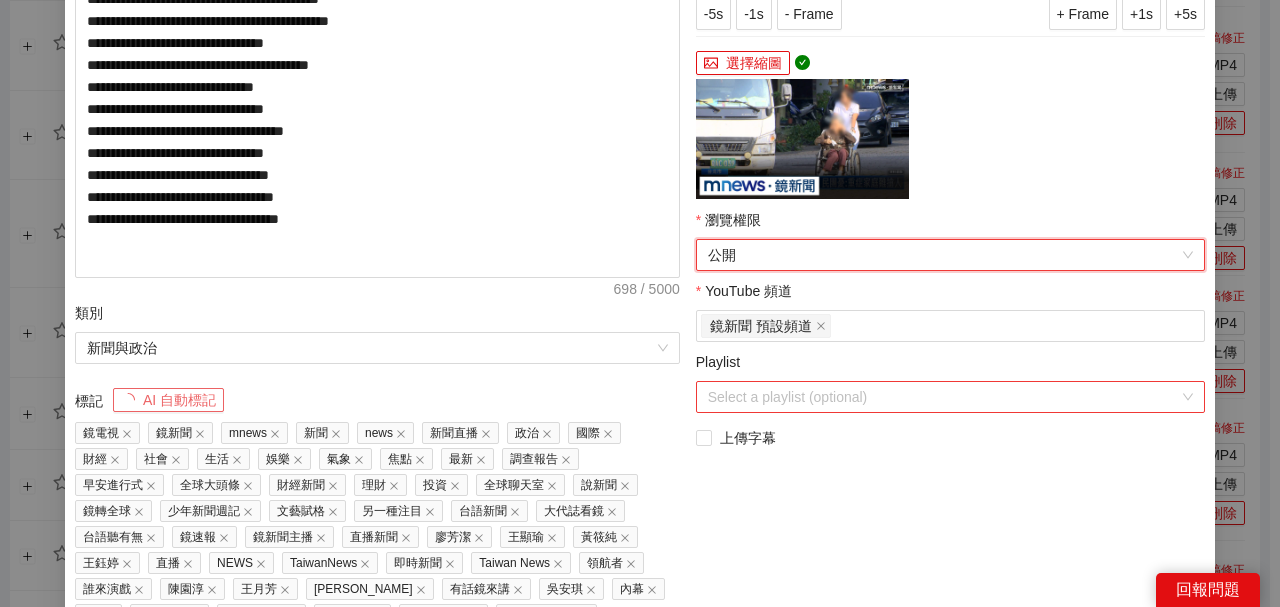 click on "Playlist" at bounding box center [943, 397] 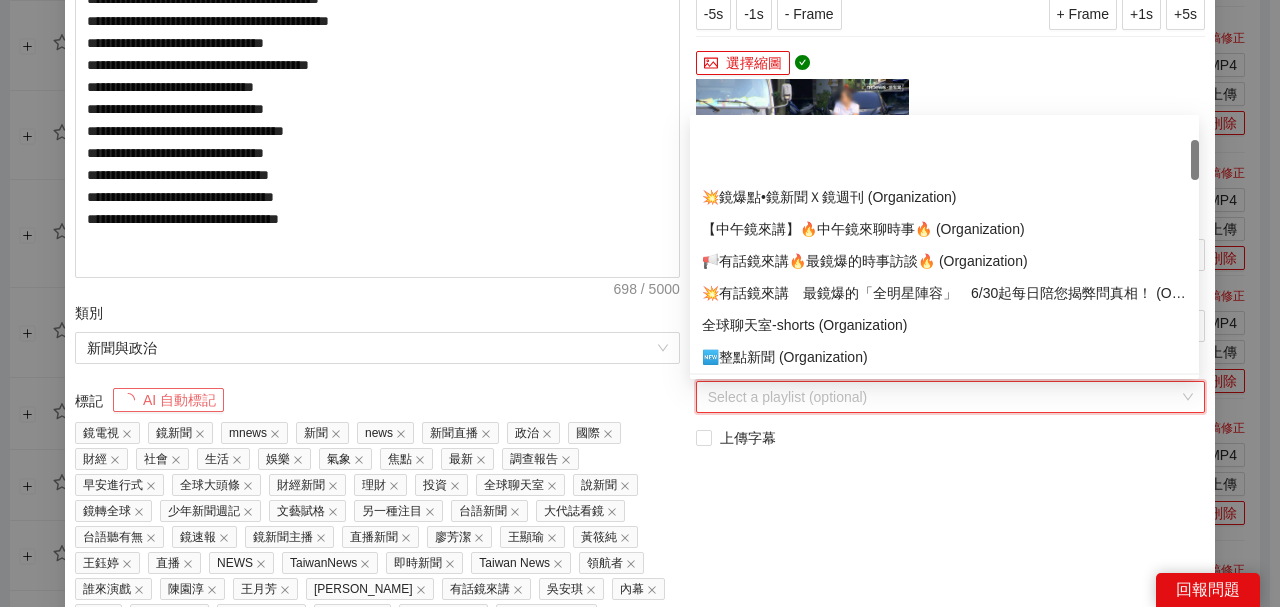 scroll, scrollTop: 133, scrollLeft: 0, axis: vertical 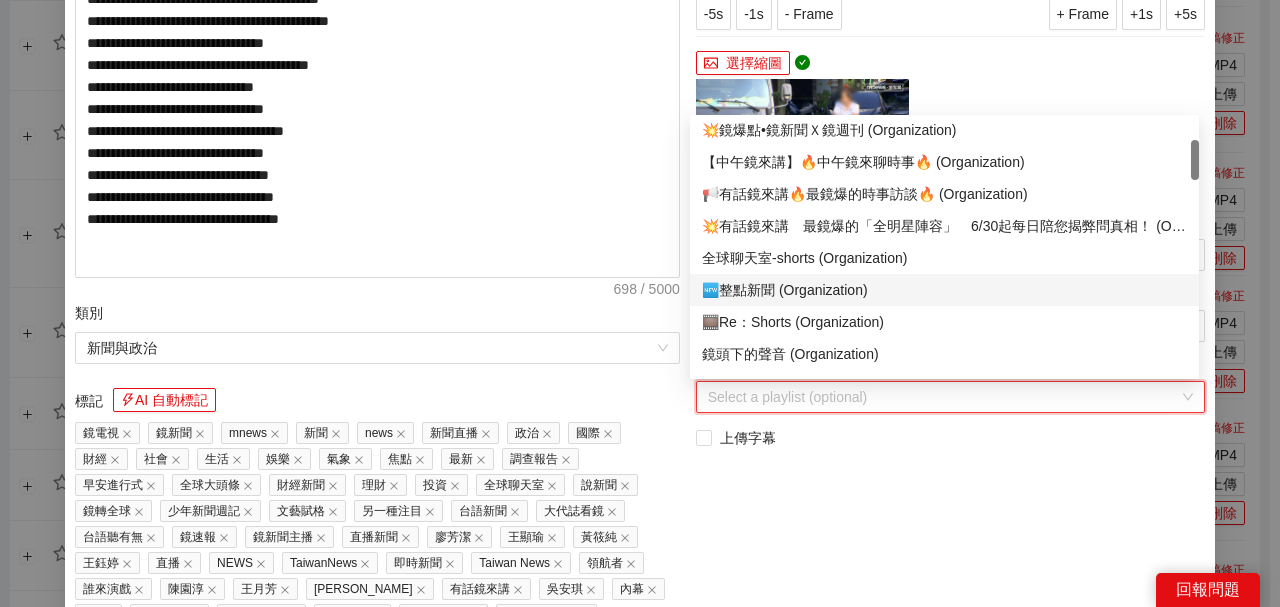 click on "🆕整點新聞 (Organization)" at bounding box center [944, 290] 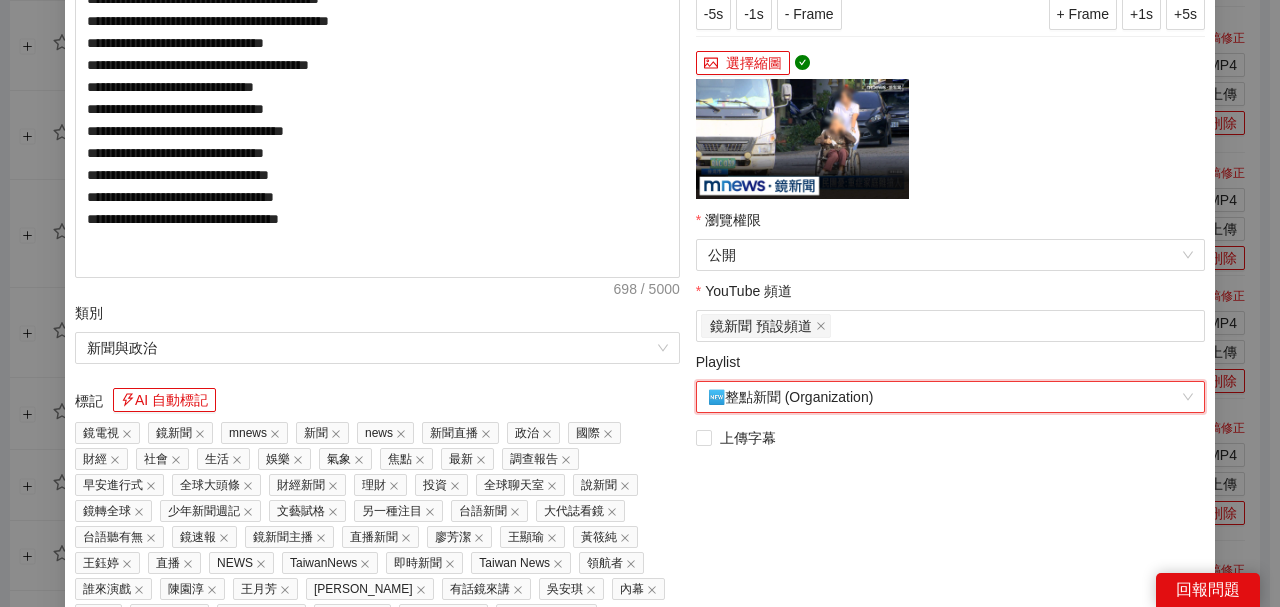 scroll, scrollTop: 603, scrollLeft: 0, axis: vertical 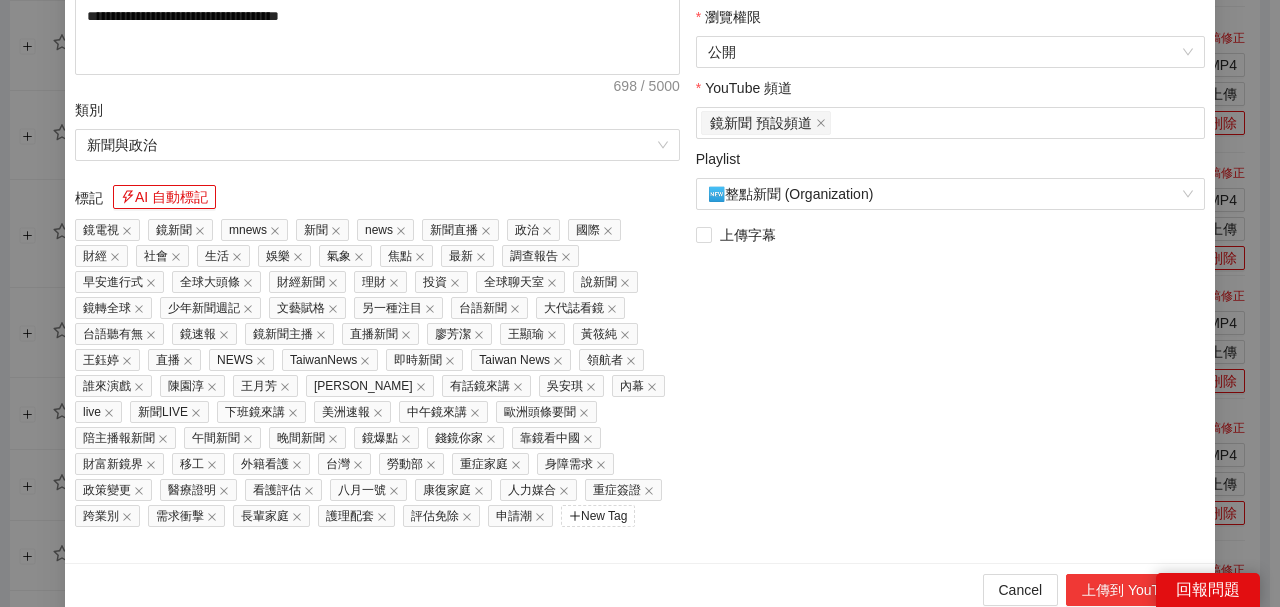 click on "上傳到 YouTube" at bounding box center (1132, 590) 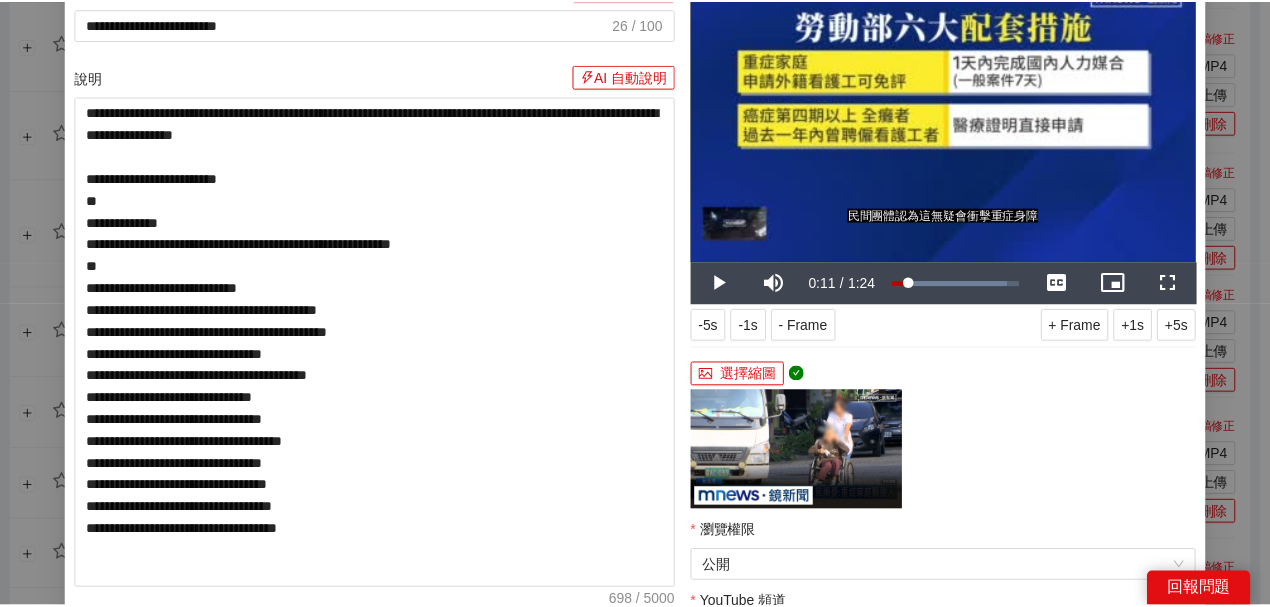 scroll, scrollTop: 70, scrollLeft: 0, axis: vertical 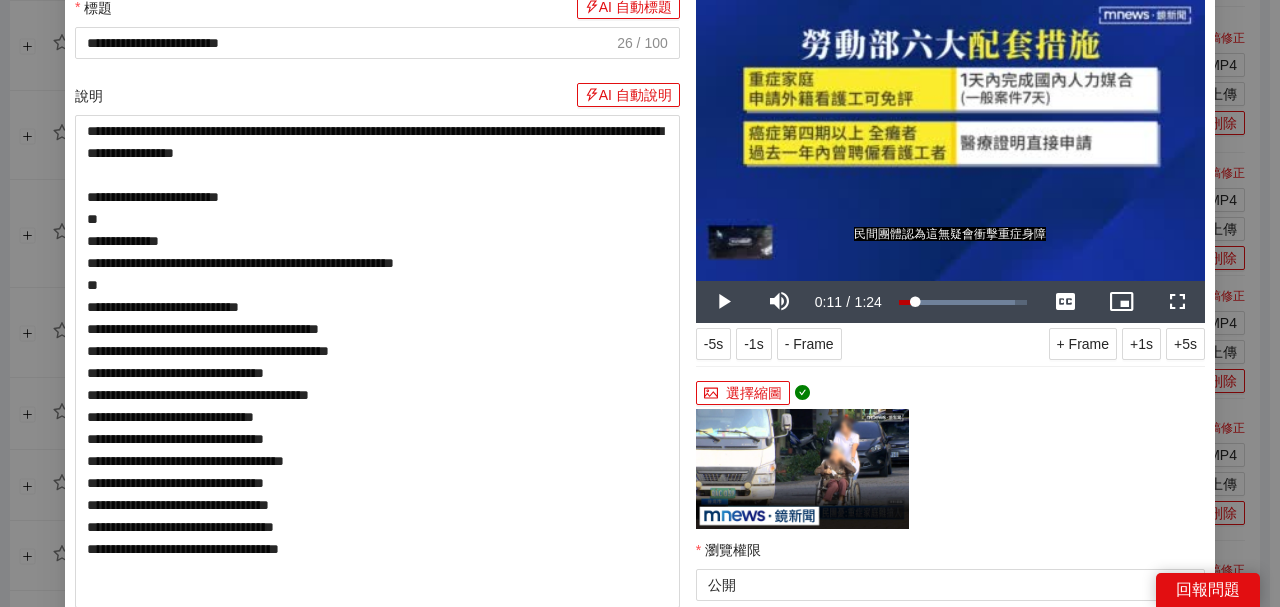 click at bounding box center (950, 138) 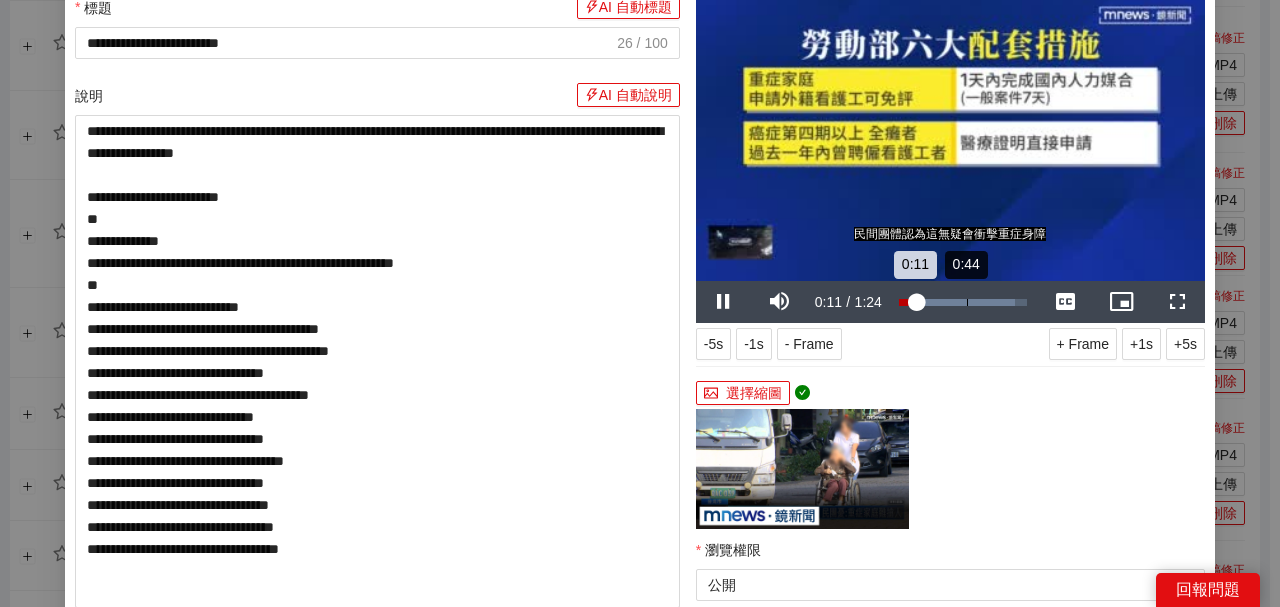 click on "Loaded :  90.97% 0:44 0:11" at bounding box center (963, 302) 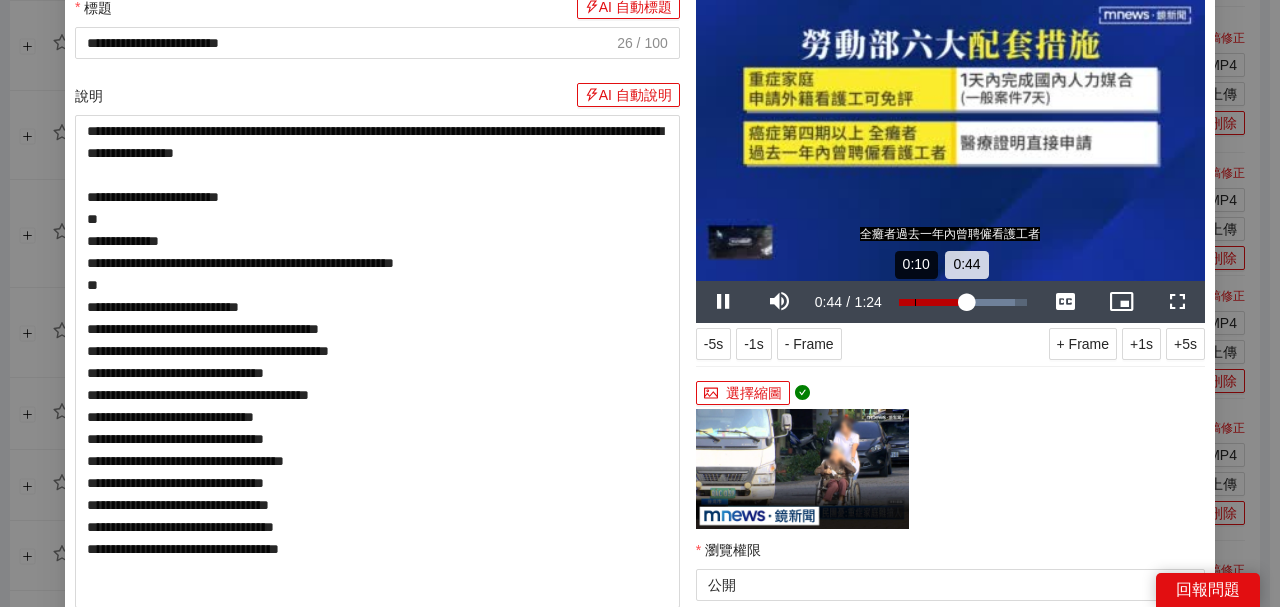 click on "Loaded :  90.97% 0:10 0:44" at bounding box center (963, 302) 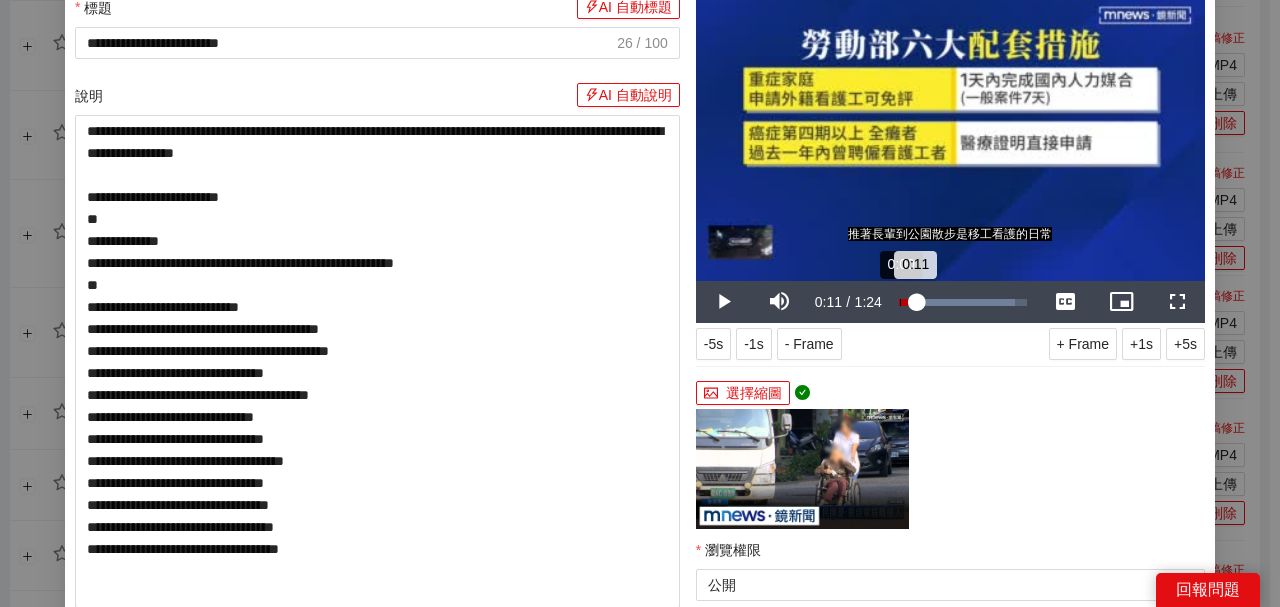 click on "Loaded :  90.97% 0:00 0:11" at bounding box center (963, 302) 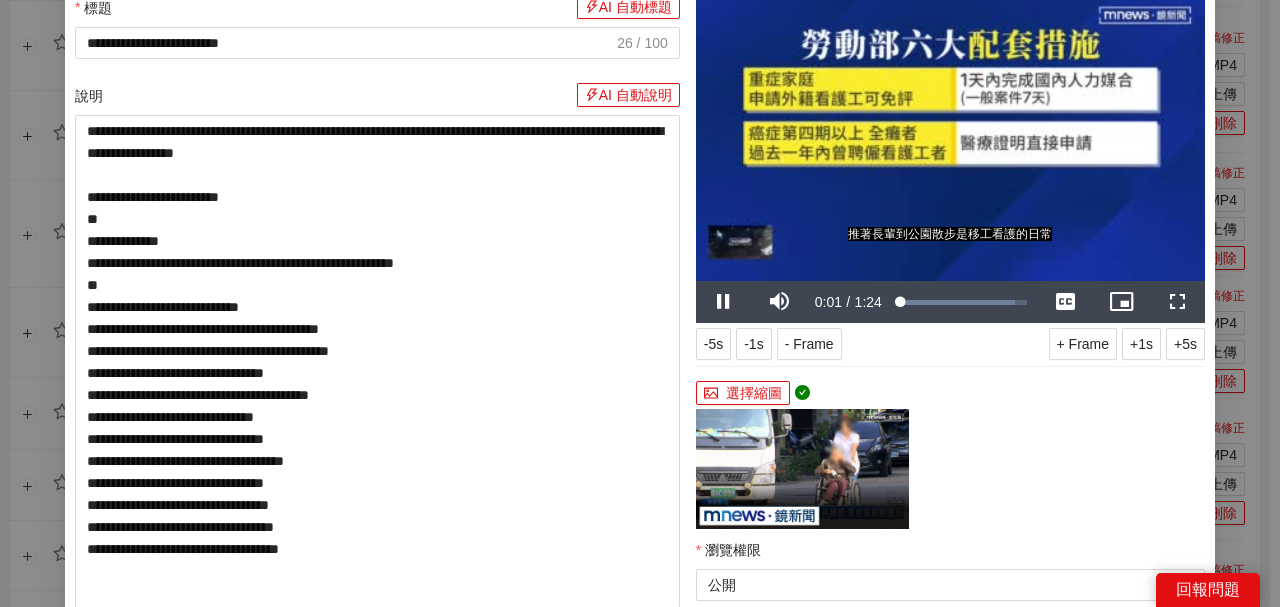 click at bounding box center (950, 138) 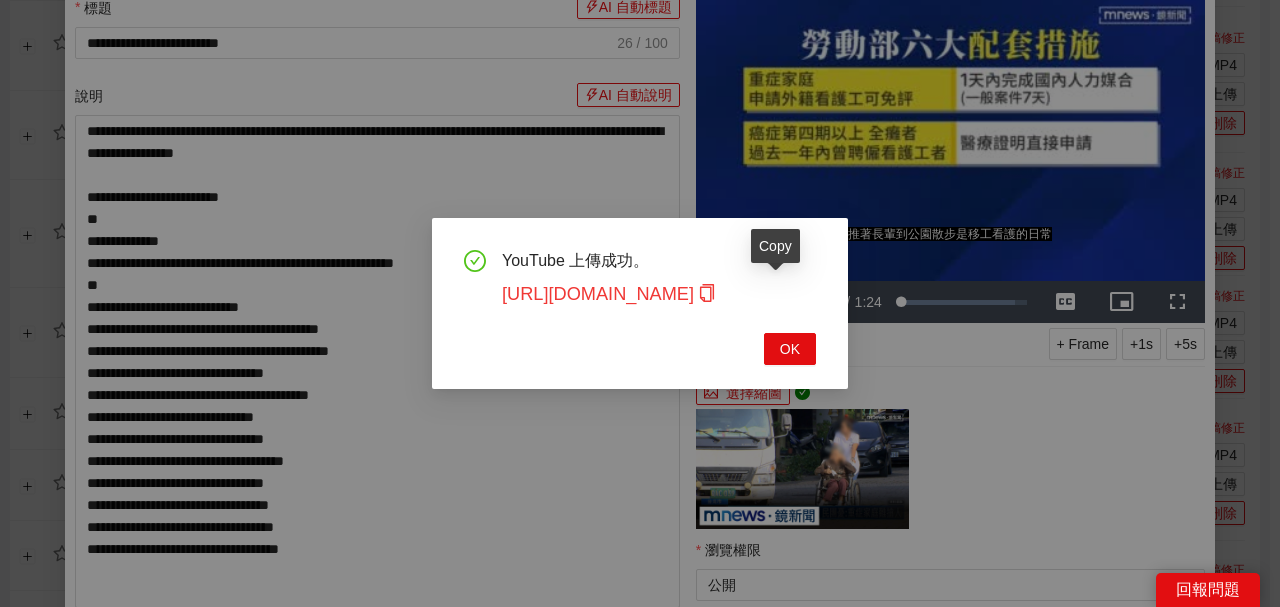 click 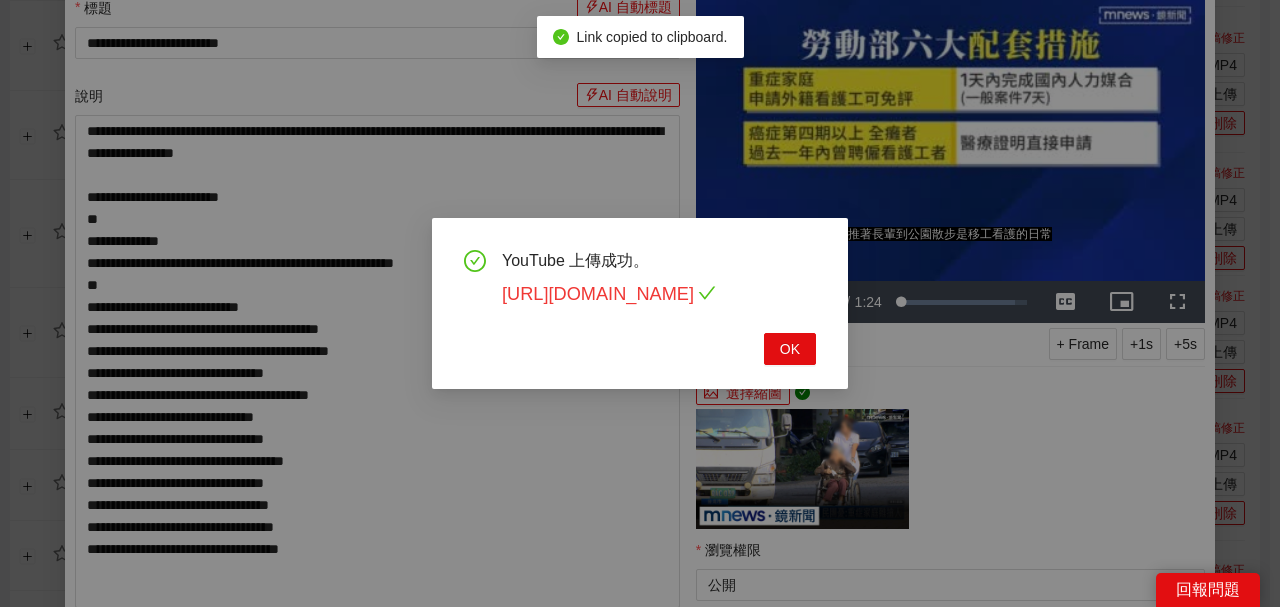 click on "[URL][DOMAIN_NAME]" at bounding box center (609, 294) 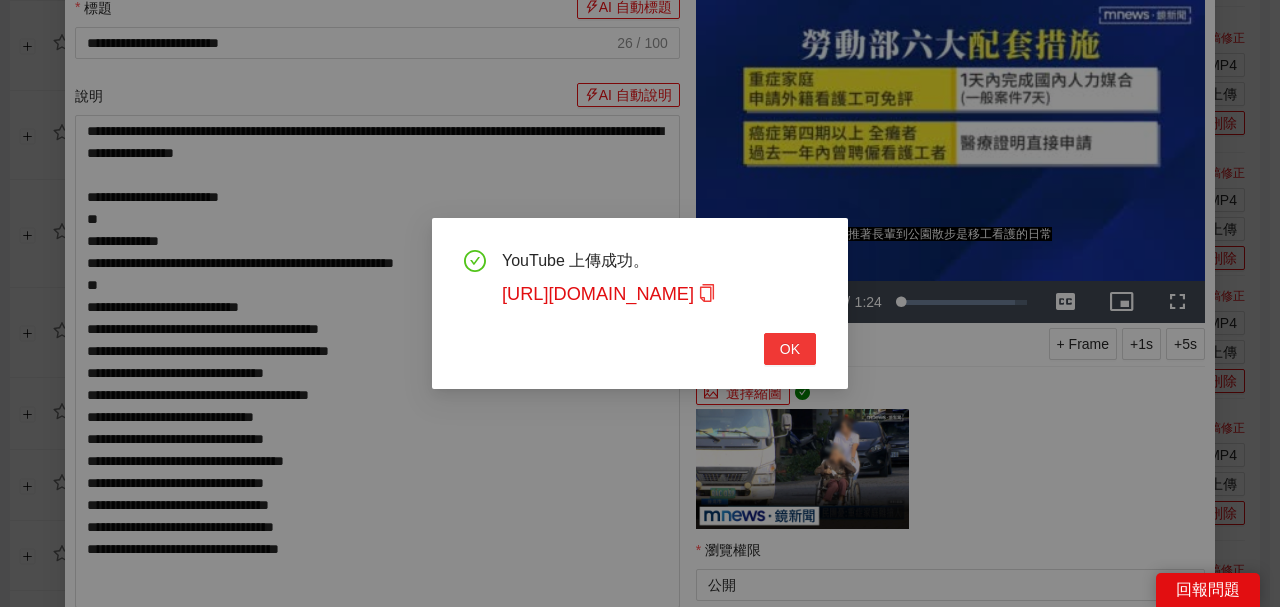 click on "OK" at bounding box center [790, 349] 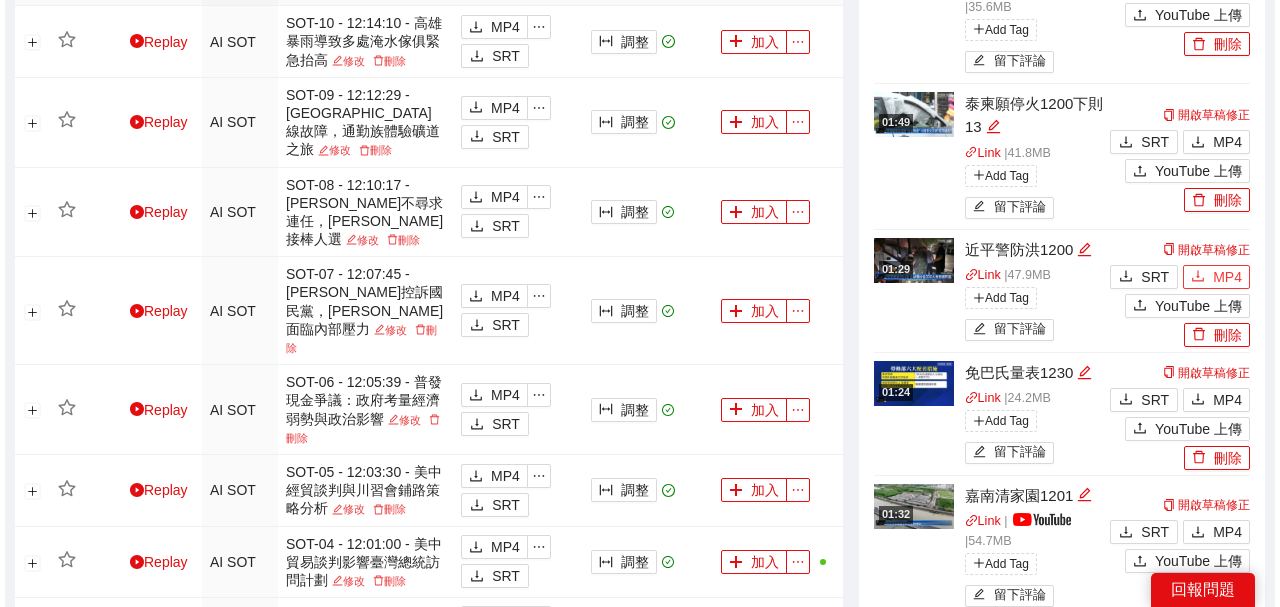 scroll, scrollTop: 800, scrollLeft: 0, axis: vertical 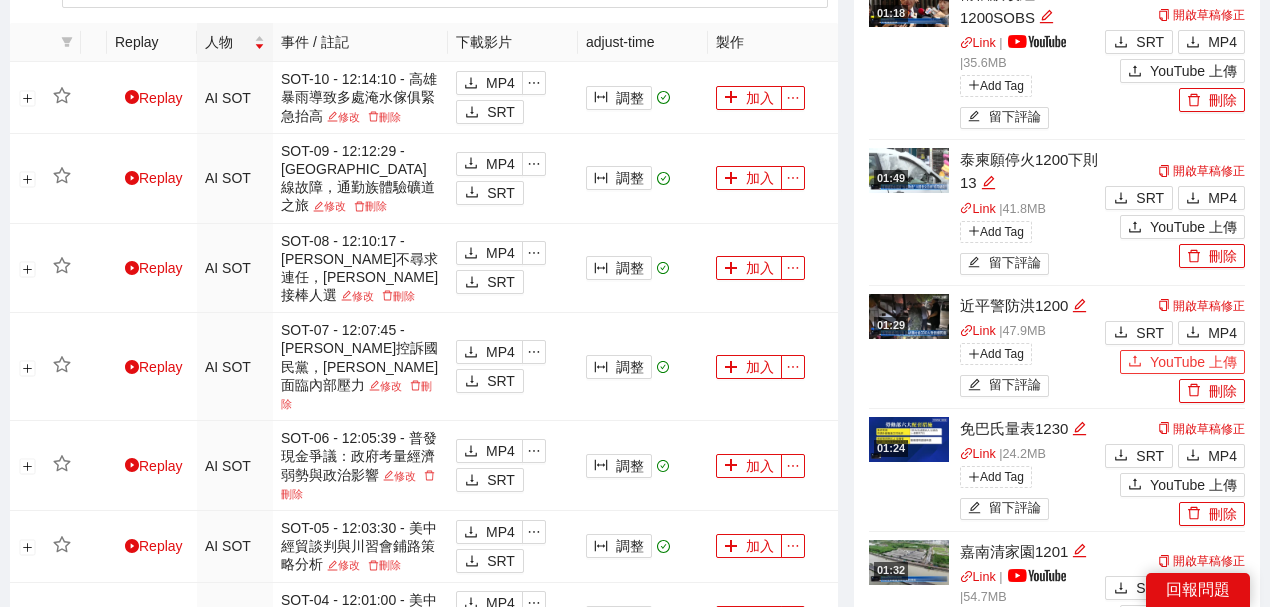 click on "YouTube 上傳" at bounding box center (1193, 362) 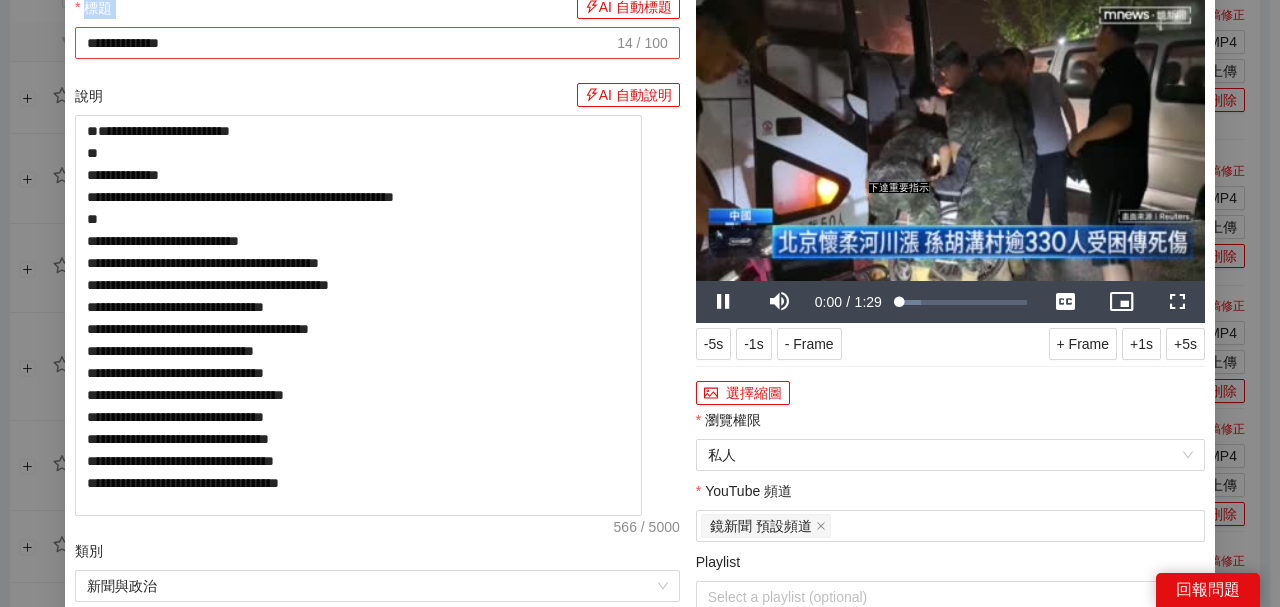 drag, startPoint x: 342, startPoint y: 100, endPoint x: 248, endPoint y: 106, distance: 94.19129 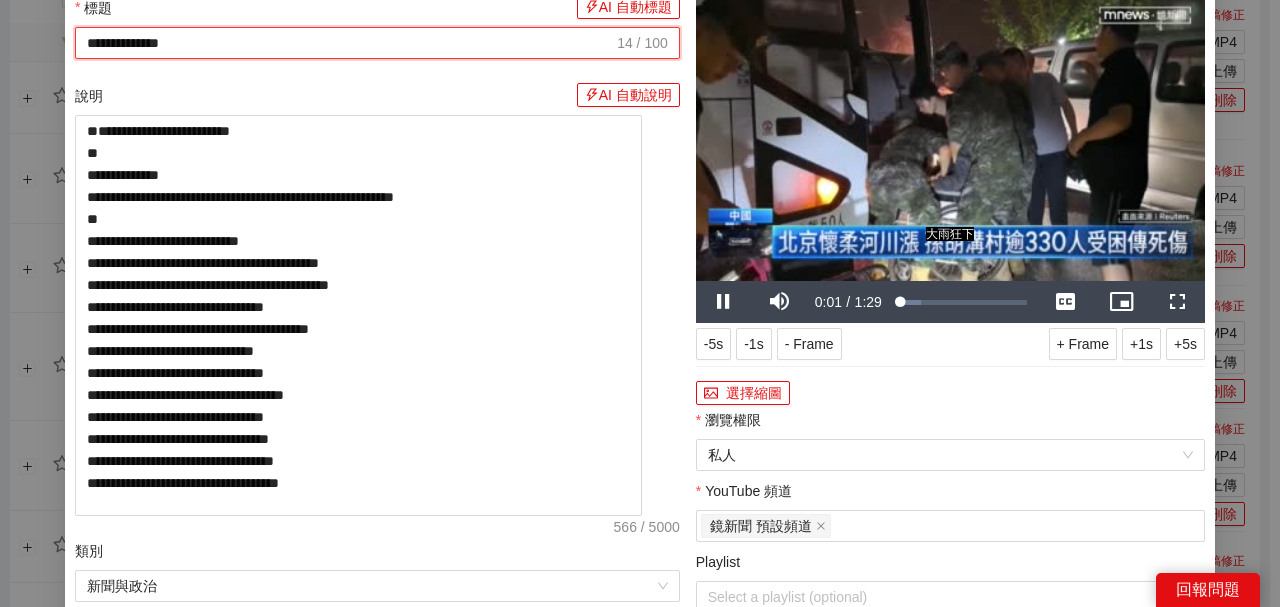 drag, startPoint x: 270, startPoint y: 122, endPoint x: 0, endPoint y: 120, distance: 270.00742 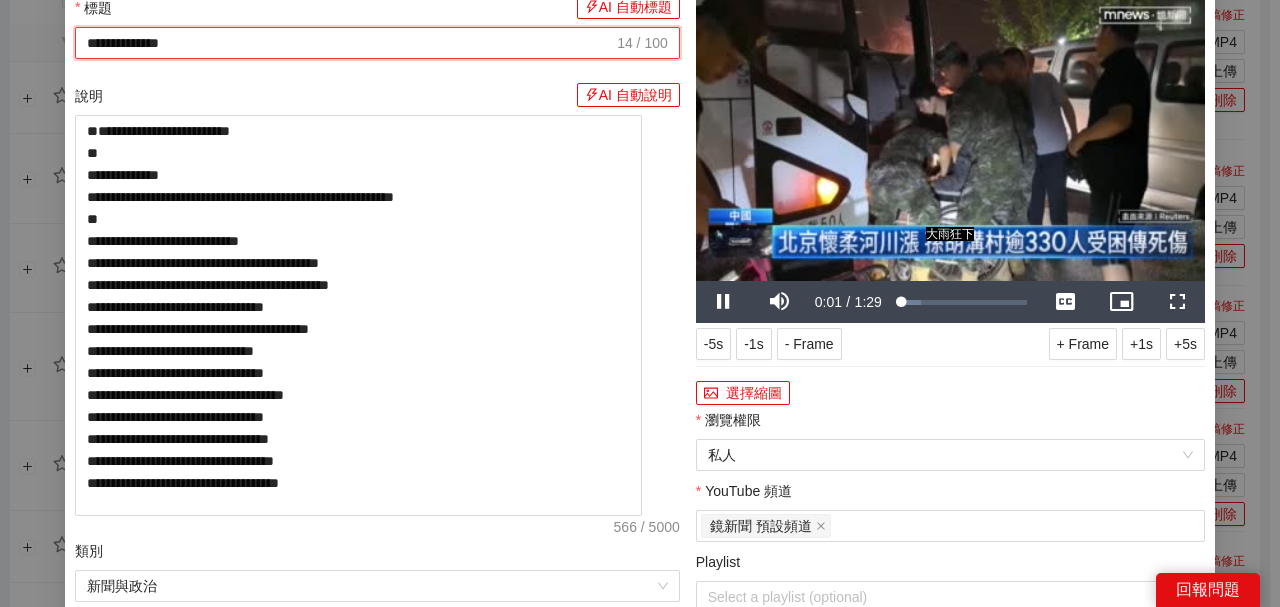 paste on "**********" 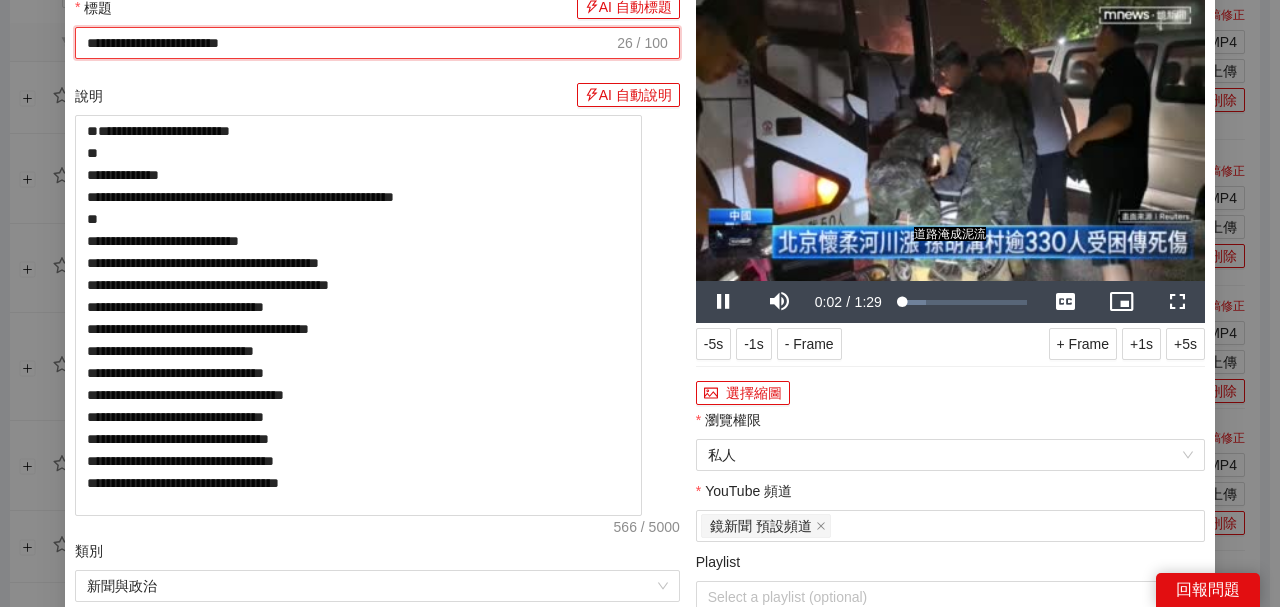 type on "**********" 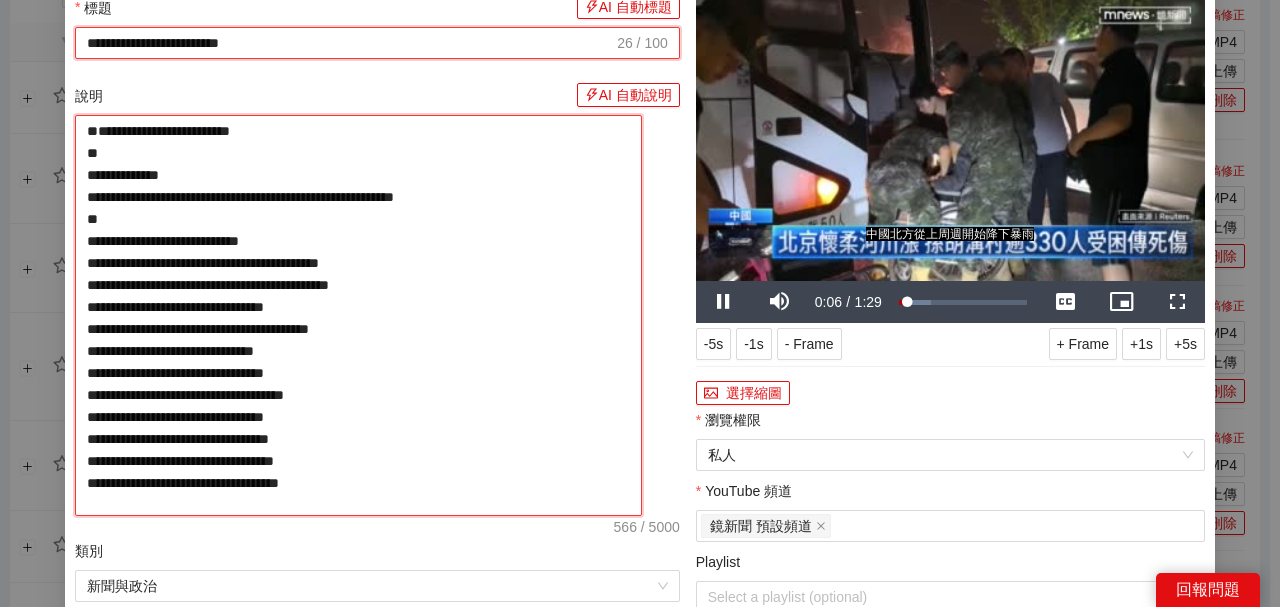 click on "**********" at bounding box center [358, 315] 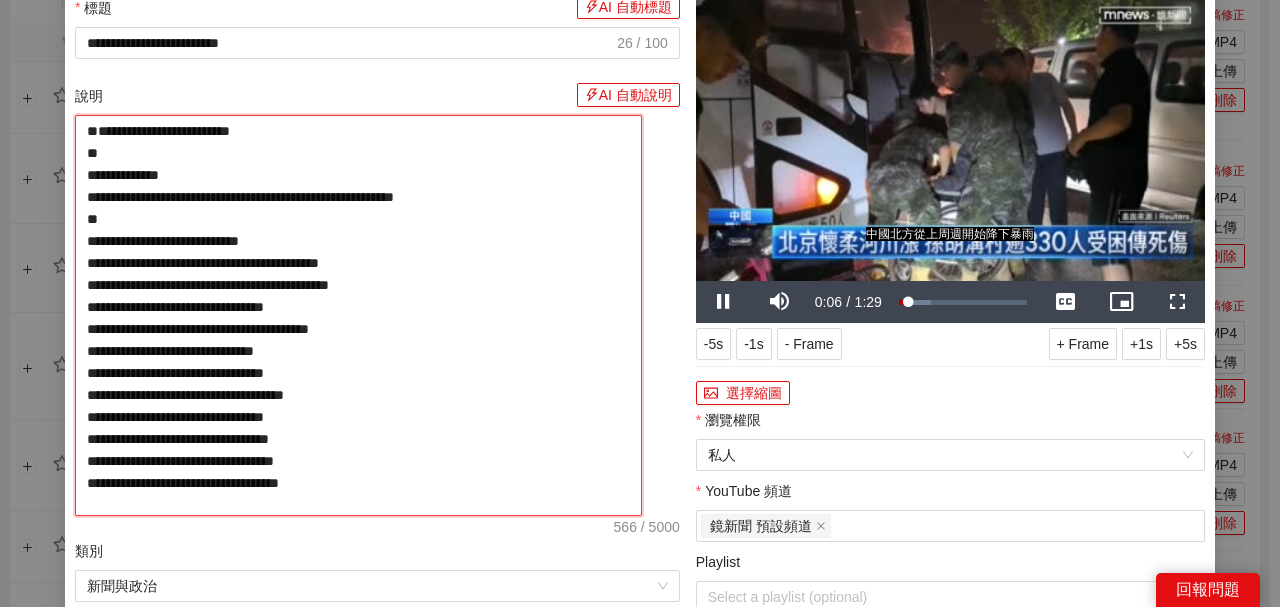 paste on "**********" 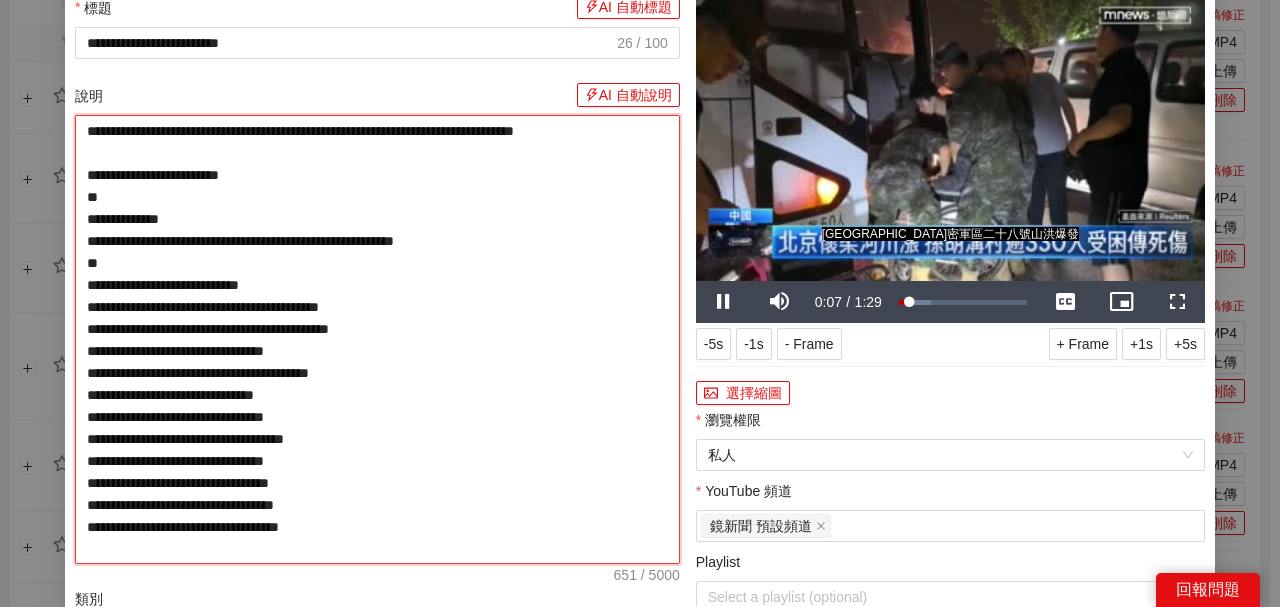 type on "**********" 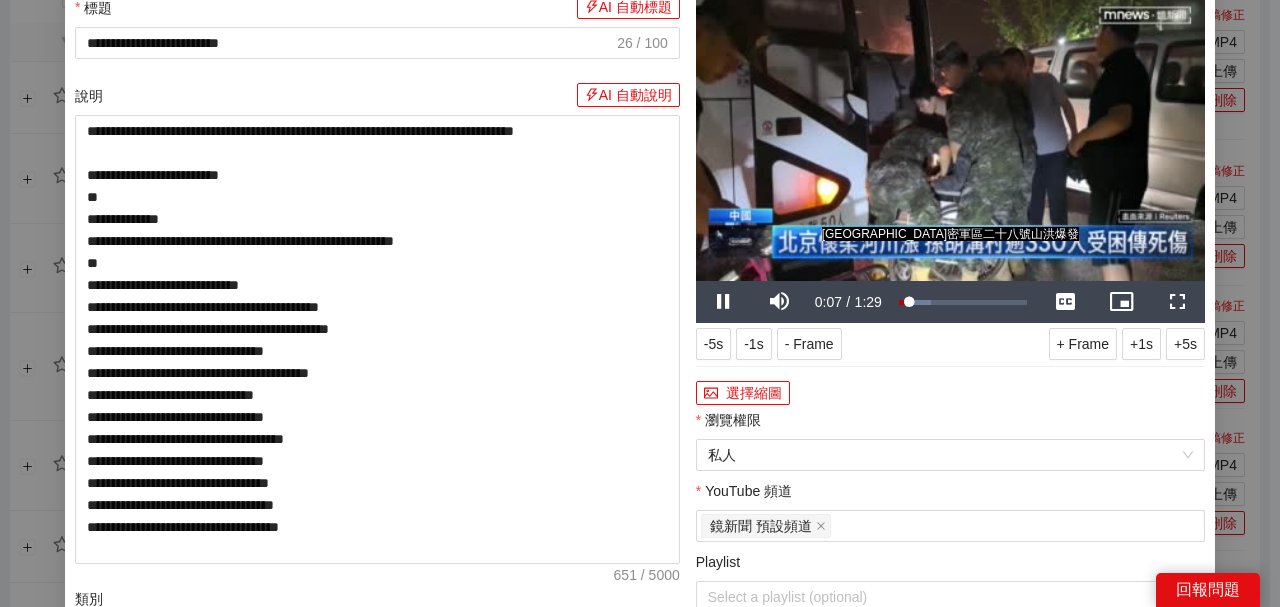 click at bounding box center (950, 138) 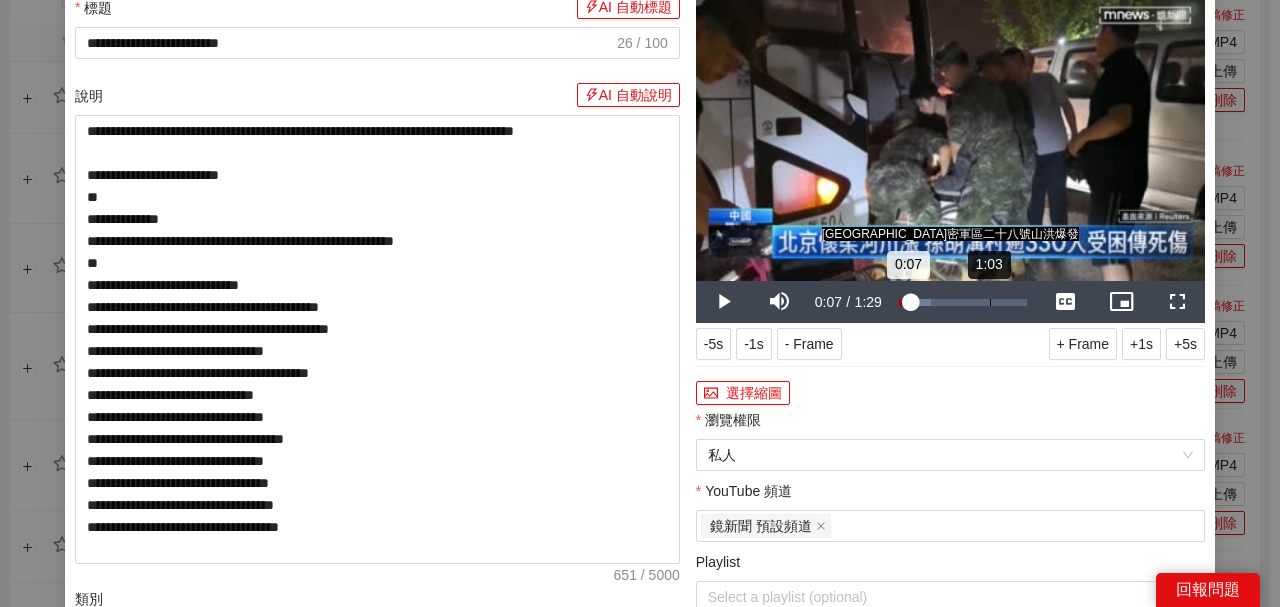 click on "1:03" at bounding box center (990, 302) 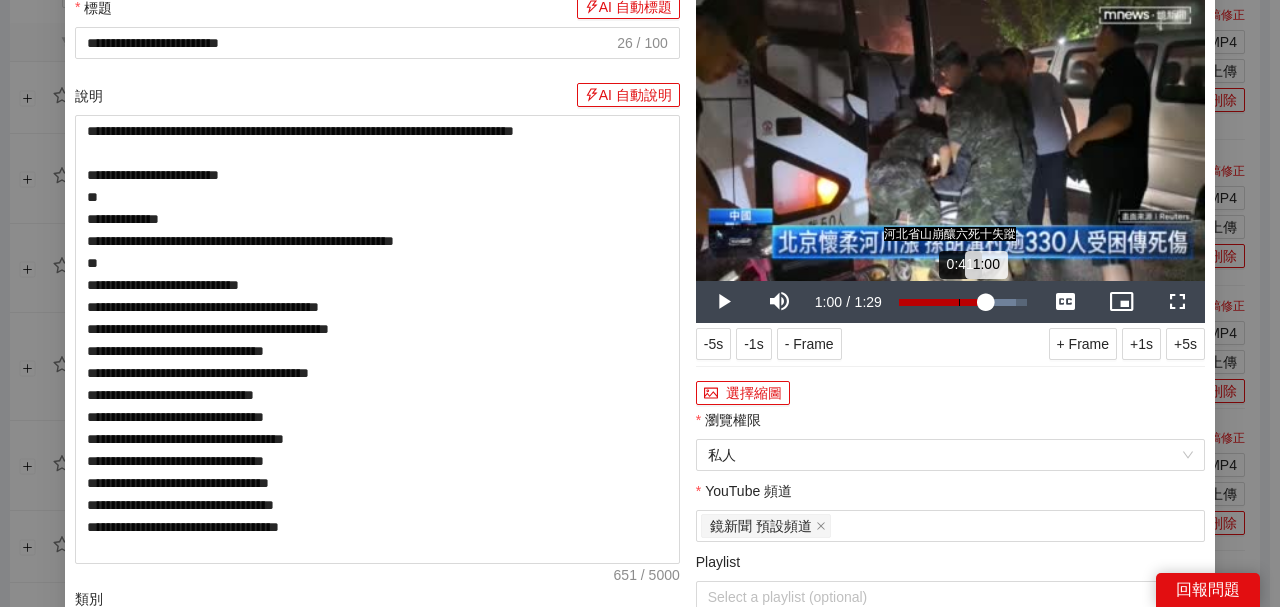 click on "Loaded :  91.13% 0:41 1:00" at bounding box center [963, 302] 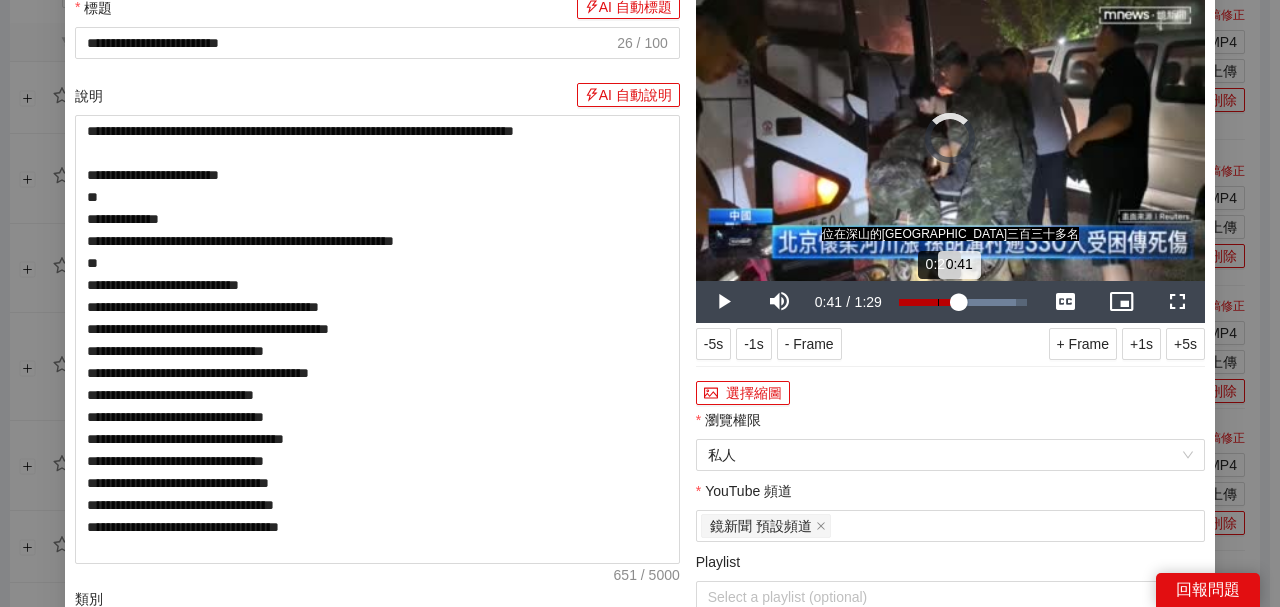 click on "0:41" at bounding box center (929, 302) 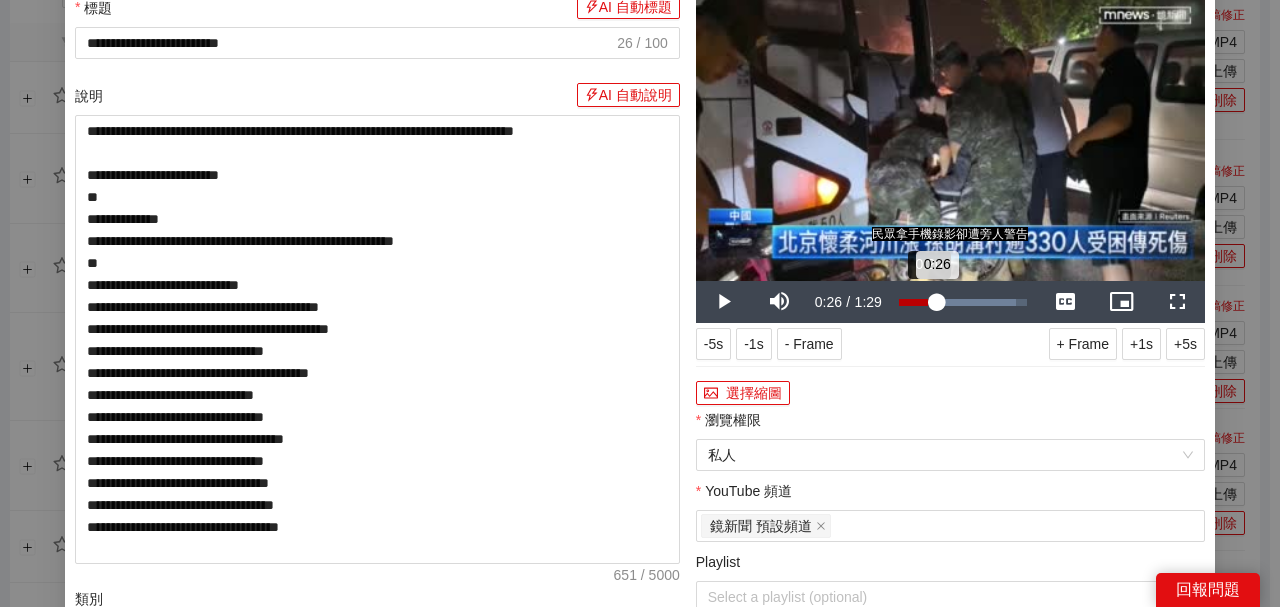 click on "0:26" at bounding box center (918, 302) 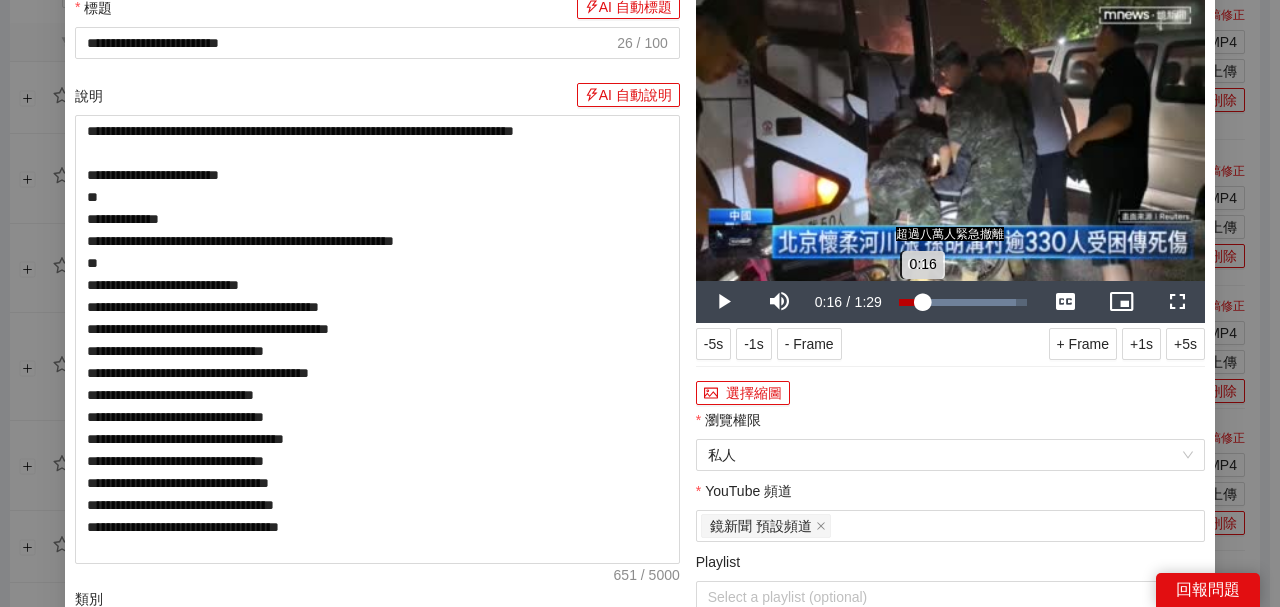 click on "0:16" at bounding box center (911, 302) 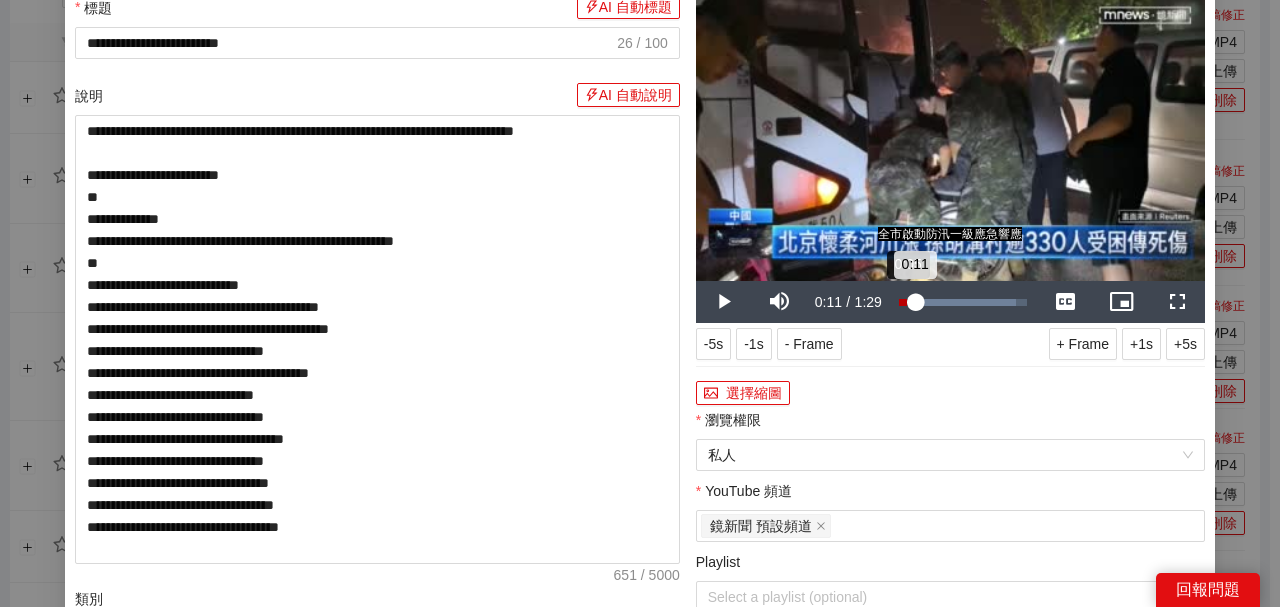 click on "0:11" at bounding box center [907, 302] 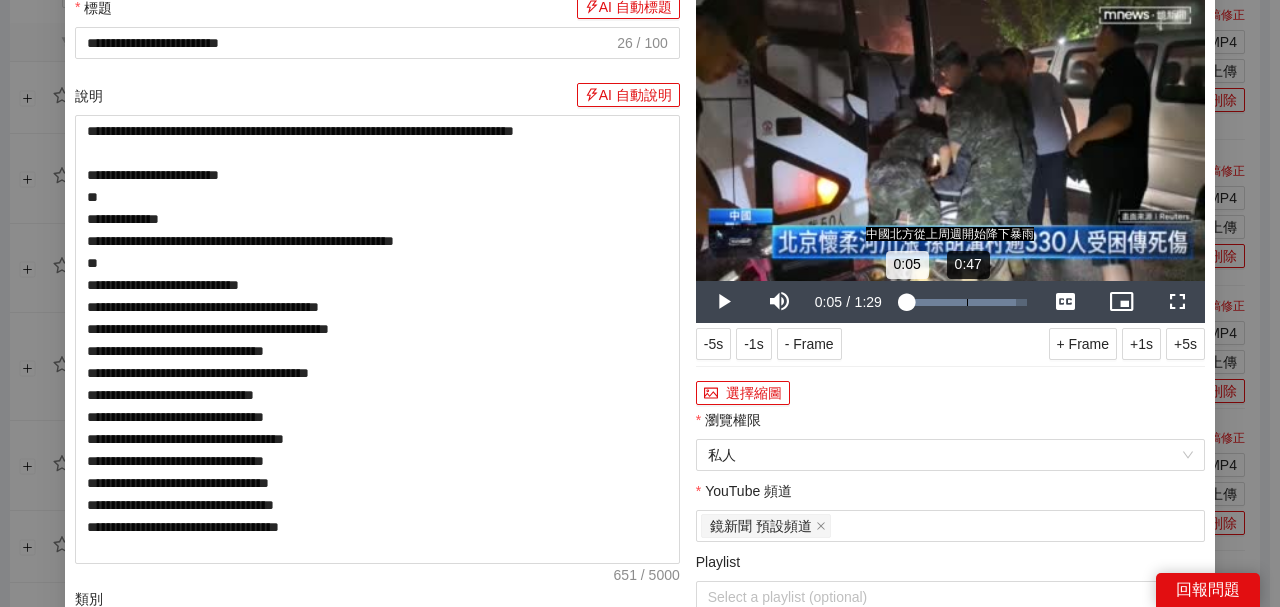 click on "Loaded :  91.13% 0:47 0:05" at bounding box center [963, 302] 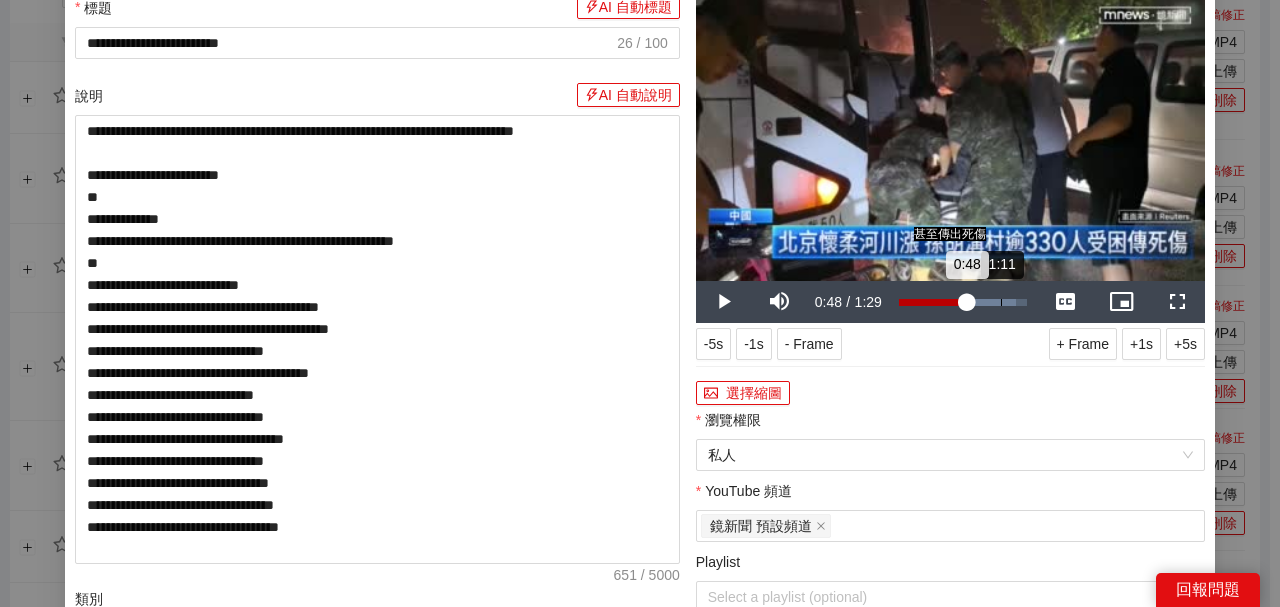 click on "Loaded :  91.13% 1:11 0:48" at bounding box center [963, 302] 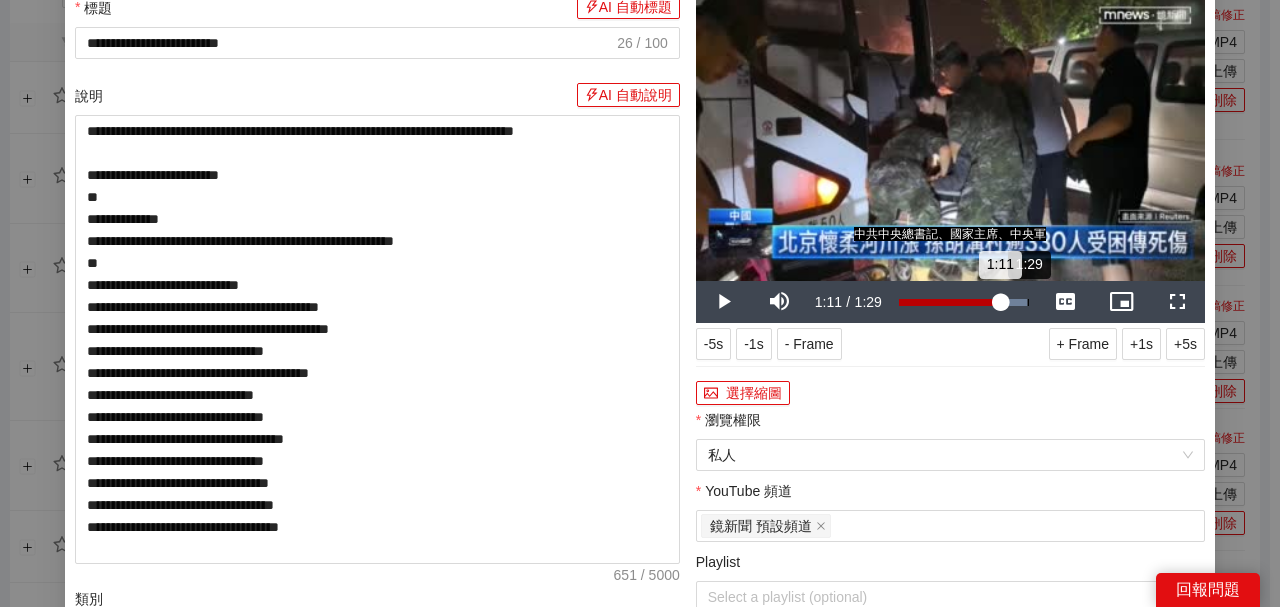 click on "Loaded :  100.00% 1:29 1:11" at bounding box center [963, 302] 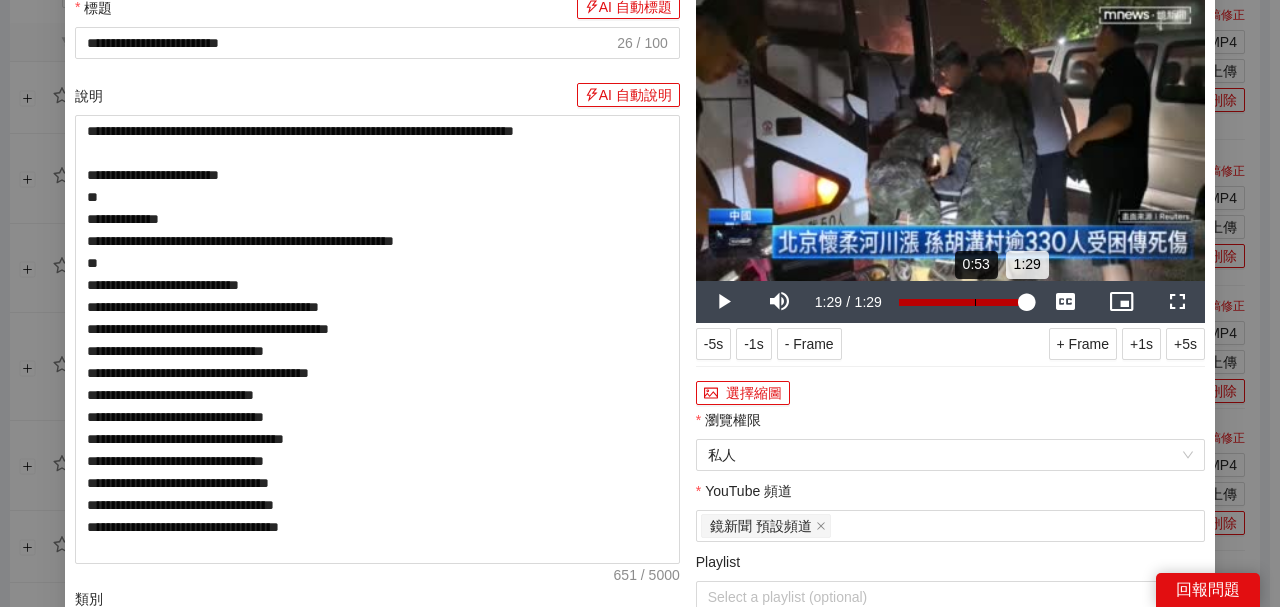 click on "Loaded :  100.00% 0:53 1:29" at bounding box center [963, 302] 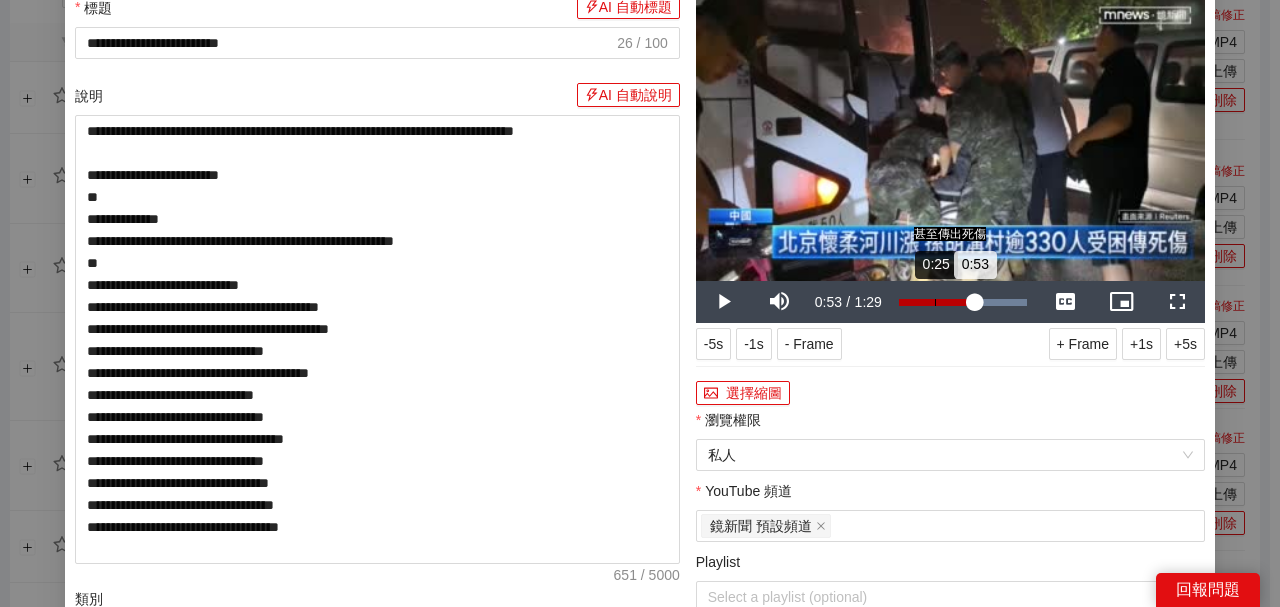 click on "Loaded :  100.00% 0:25 0:53" at bounding box center (963, 302) 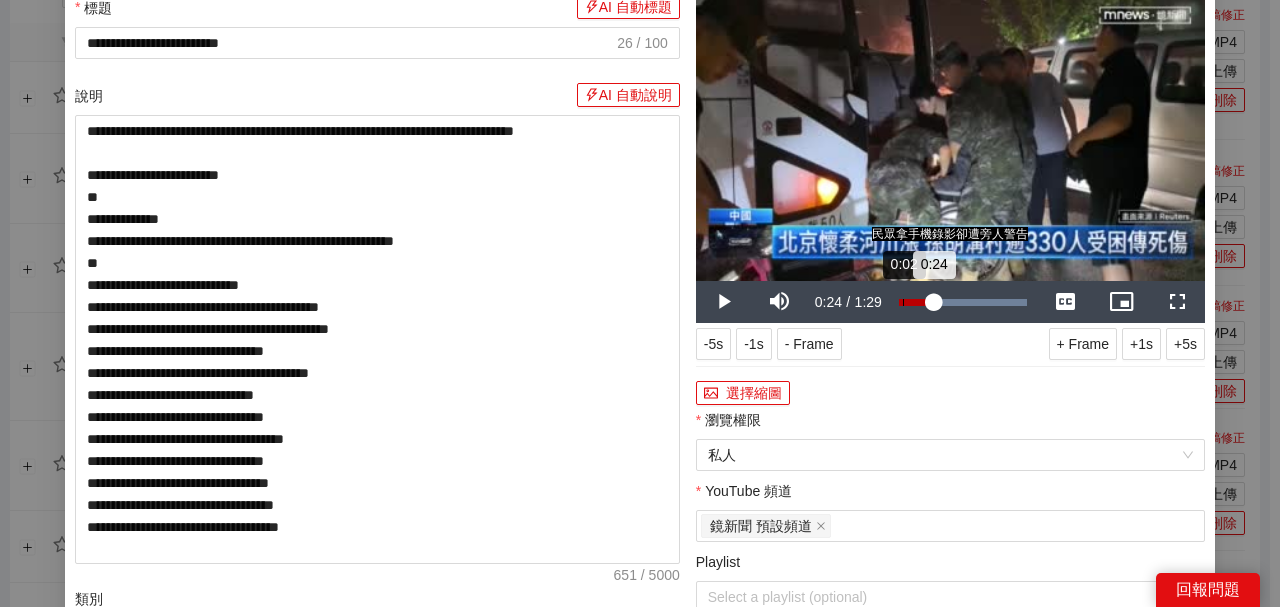 click on "Loaded :  100.00% 0:02 0:24" at bounding box center (963, 302) 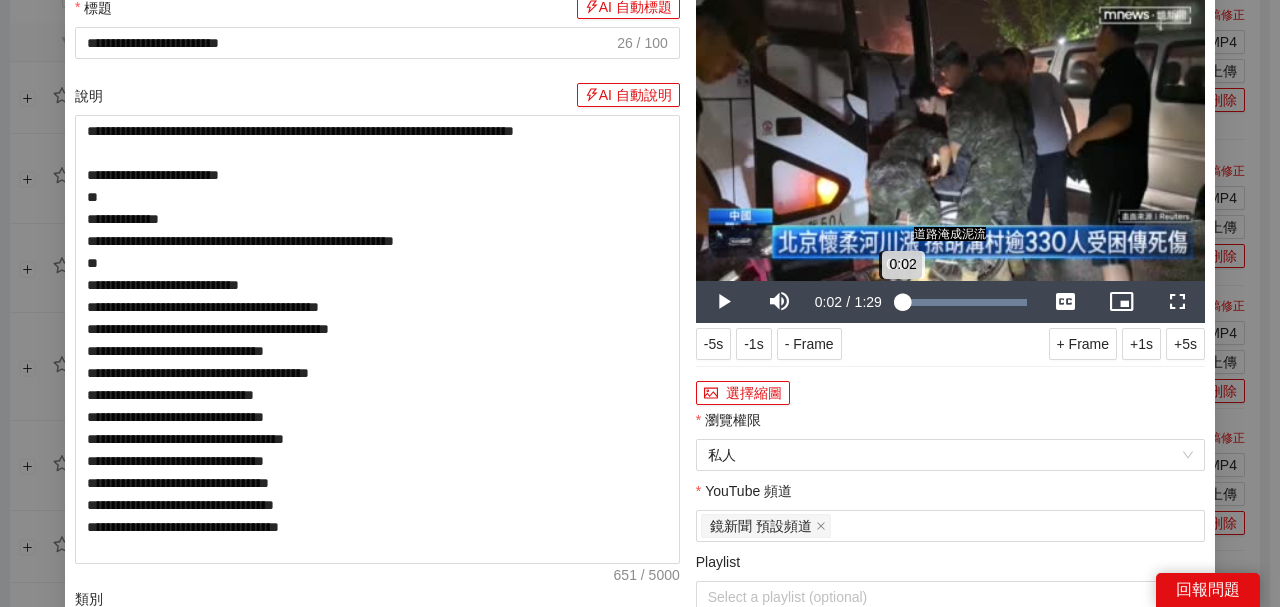 click on "Loaded :  100.00% 0:00 0:02" at bounding box center (963, 302) 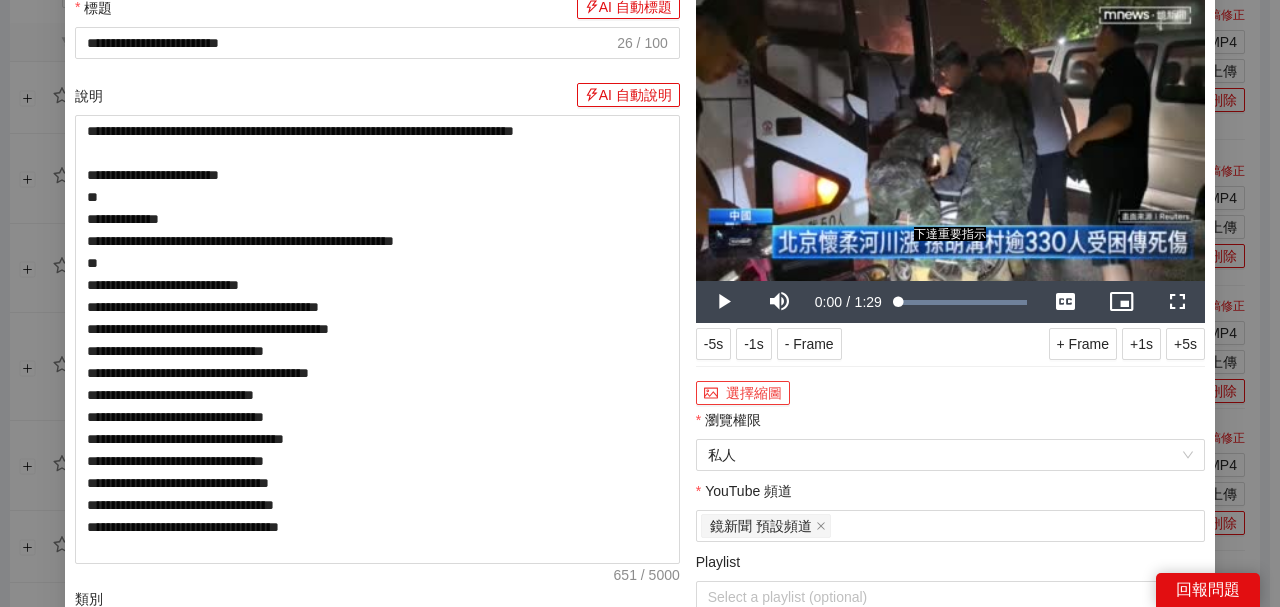 click on "選擇縮圖" at bounding box center [743, 393] 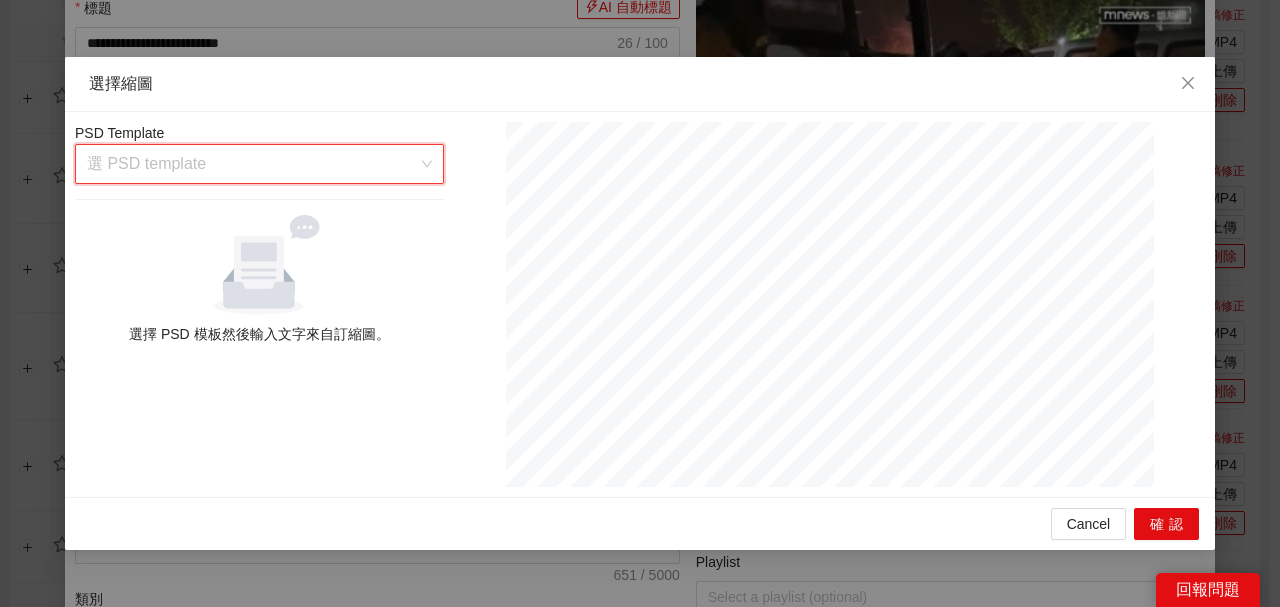 click at bounding box center (252, 164) 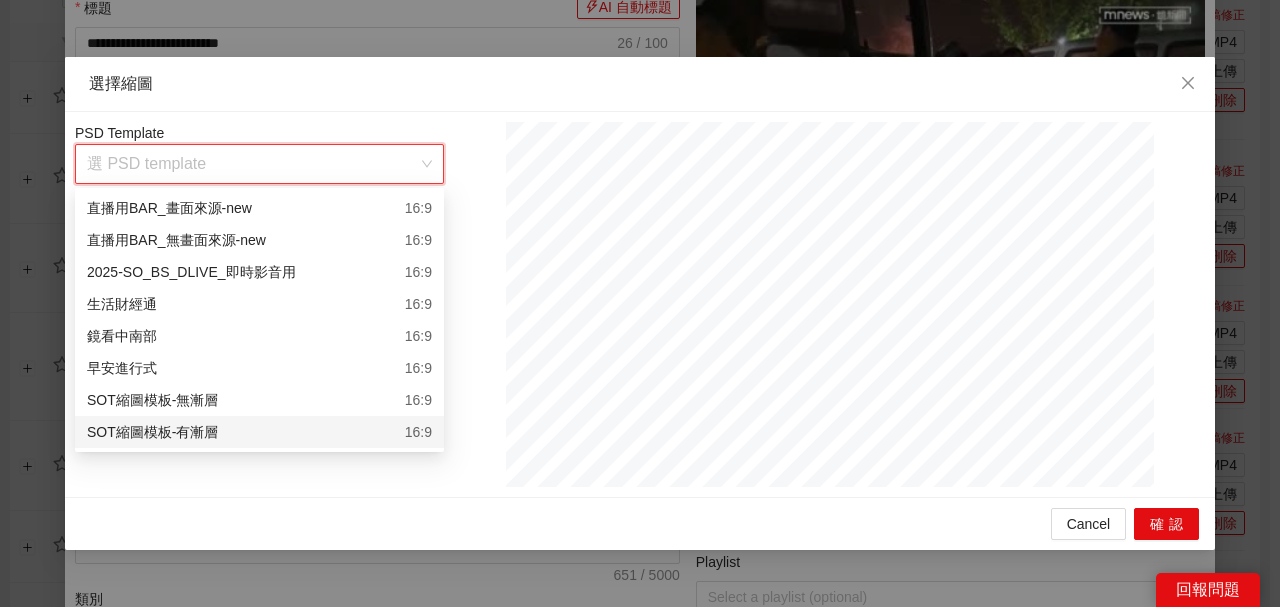click on "SOT縮圖模板-有漸層 16:9" at bounding box center [259, 432] 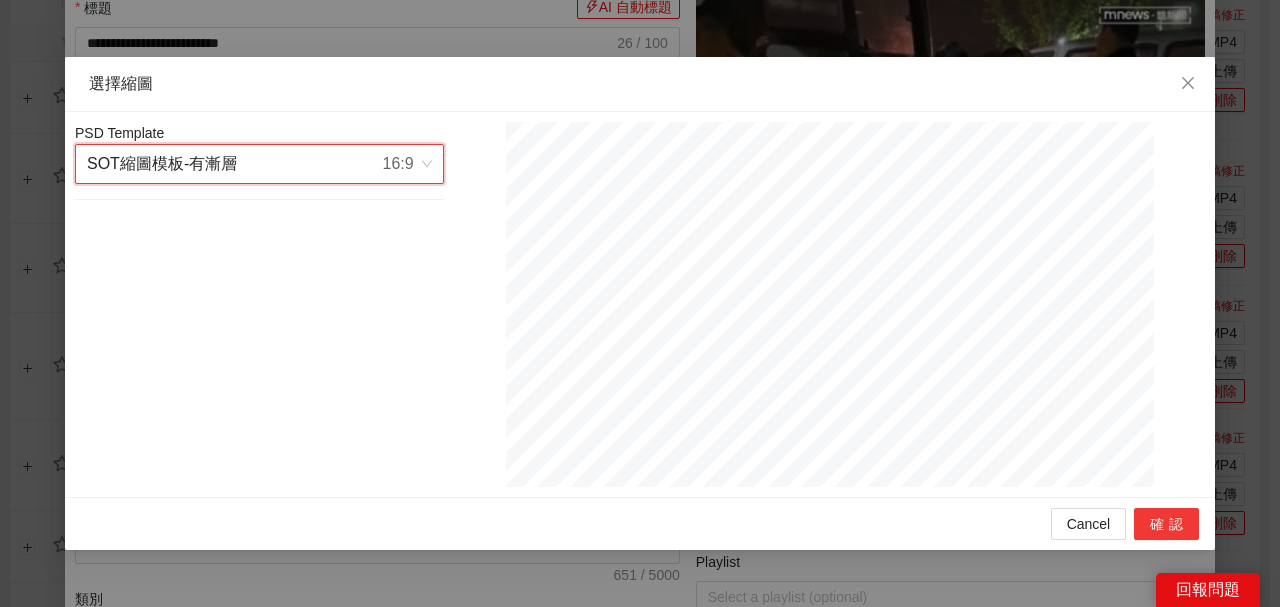 click on "確認" at bounding box center [1166, 524] 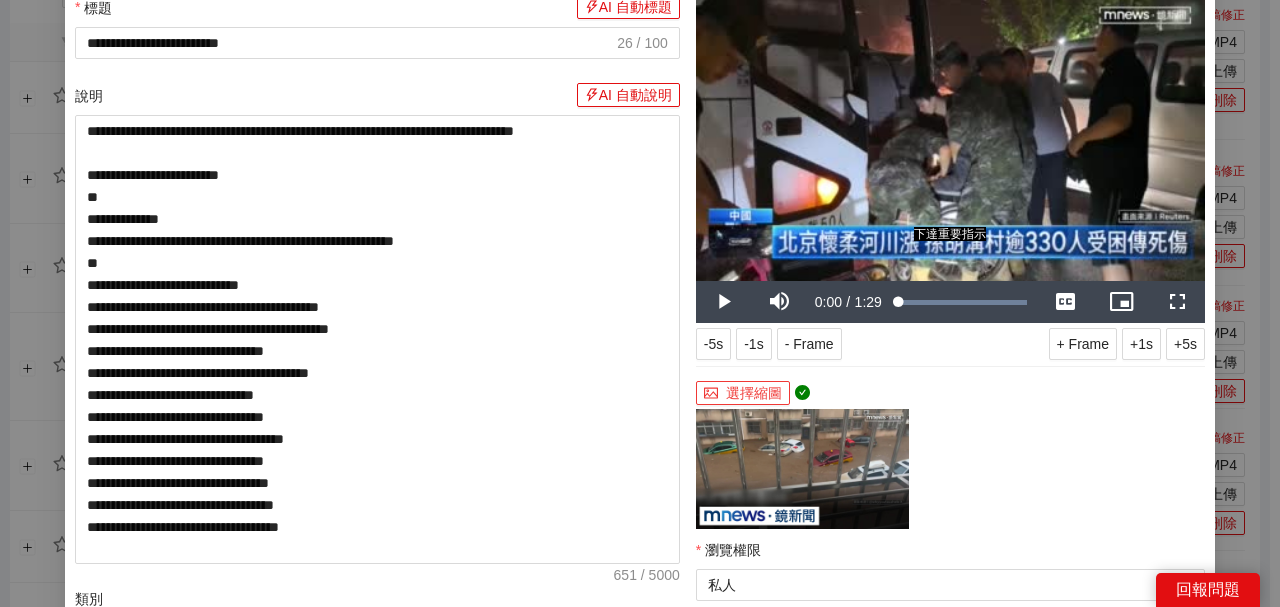 scroll, scrollTop: 400, scrollLeft: 0, axis: vertical 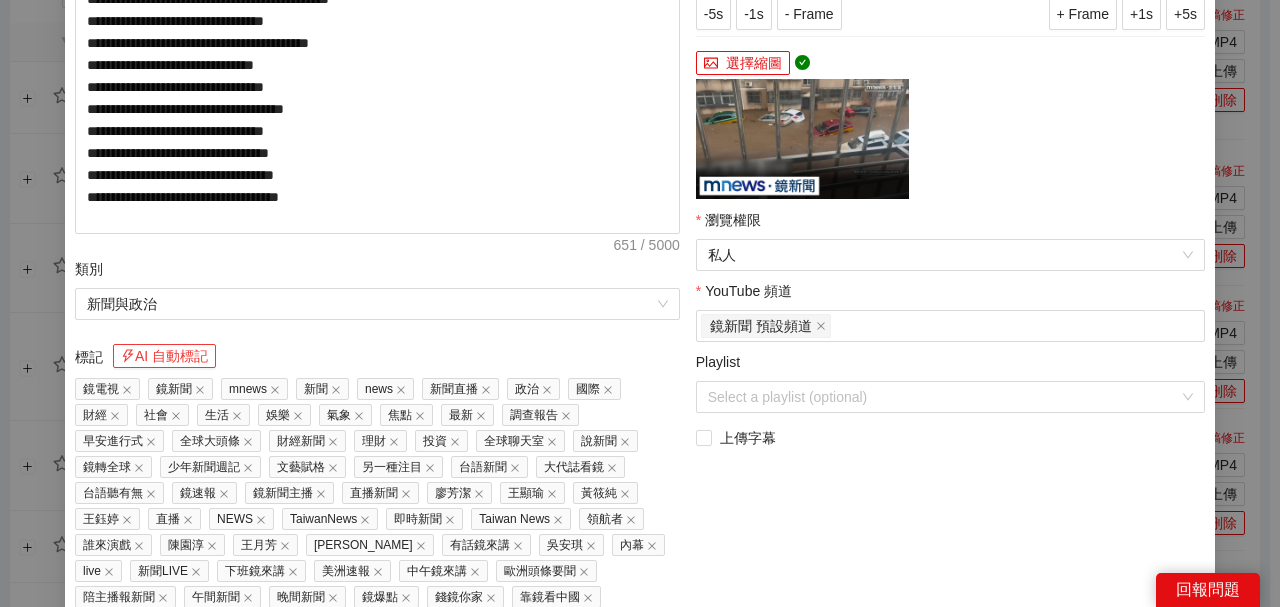 click on "AI 自動標記" at bounding box center [164, 356] 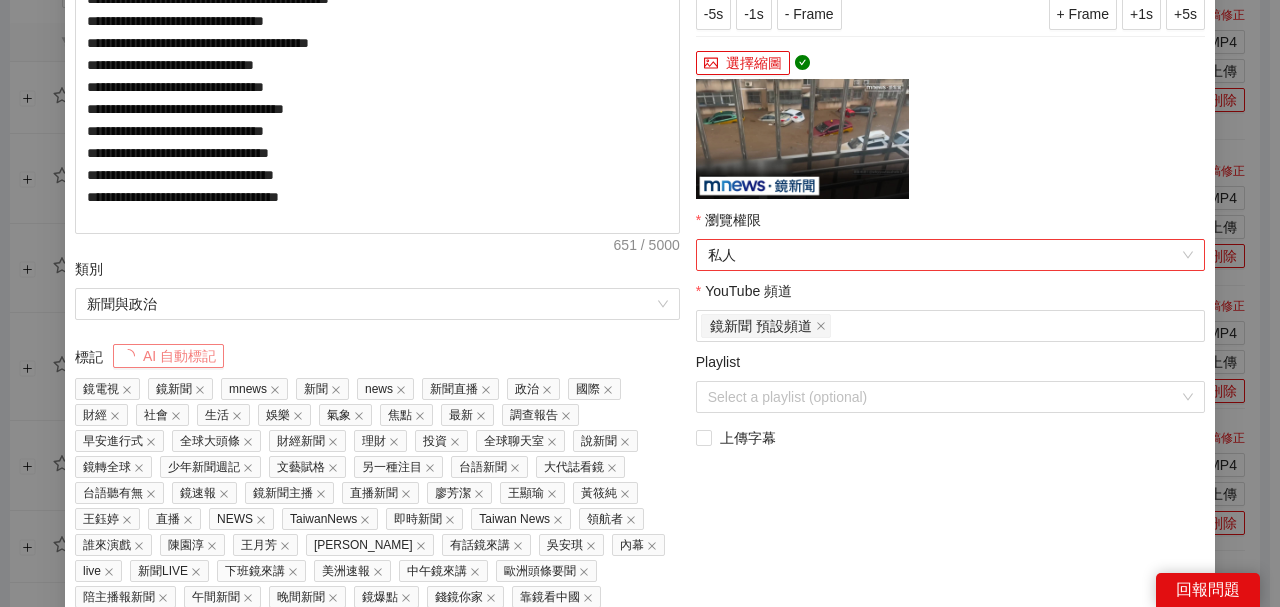 click on "私人" at bounding box center (950, 255) 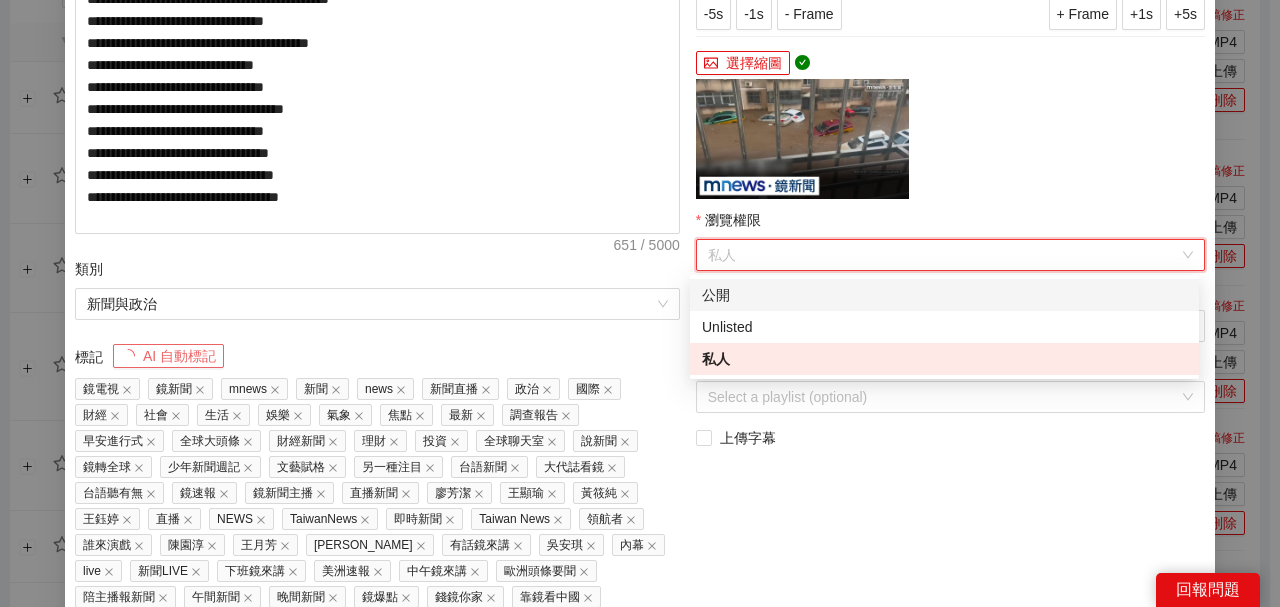 click on "公開" at bounding box center (944, 295) 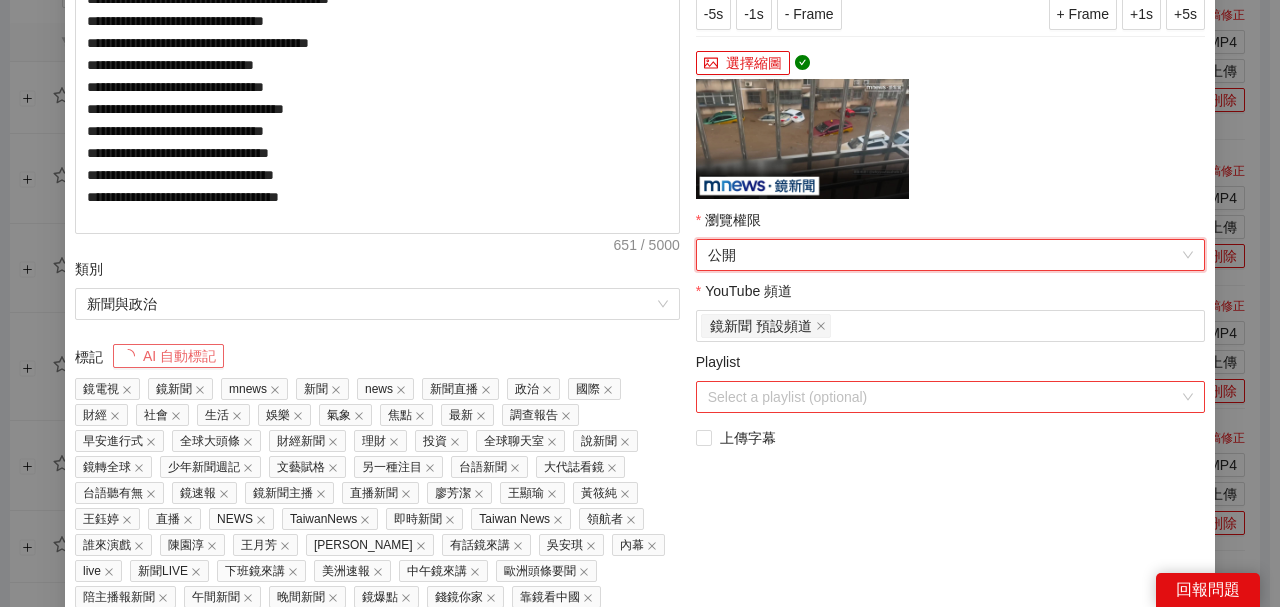 click on "Playlist" at bounding box center [943, 397] 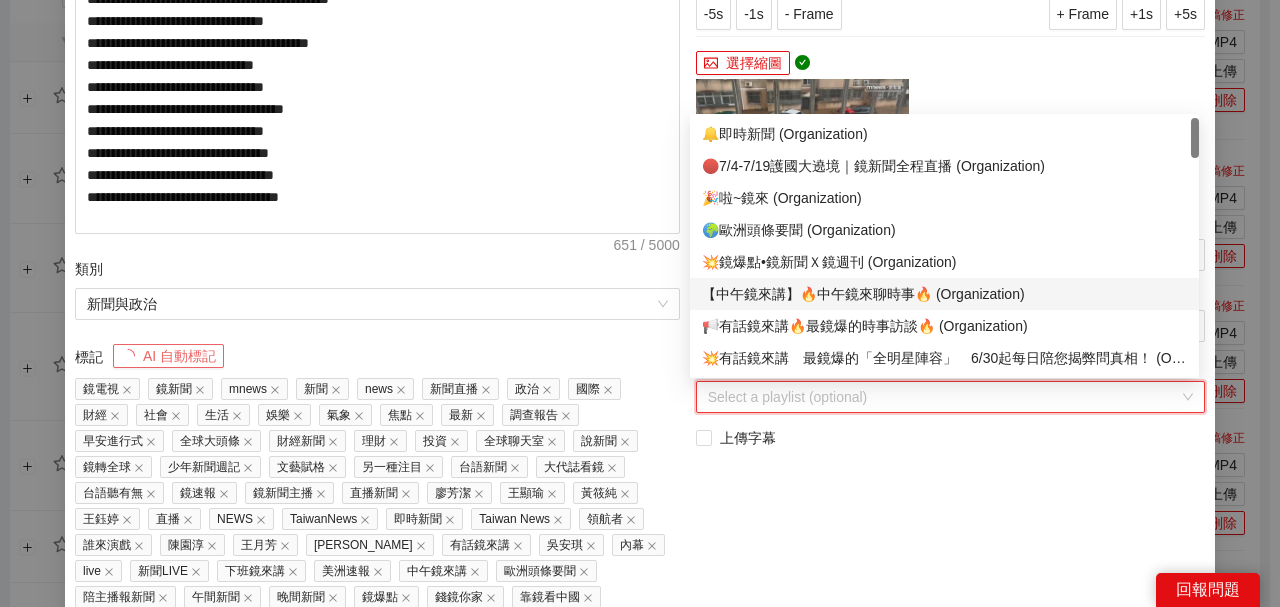 scroll, scrollTop: 133, scrollLeft: 0, axis: vertical 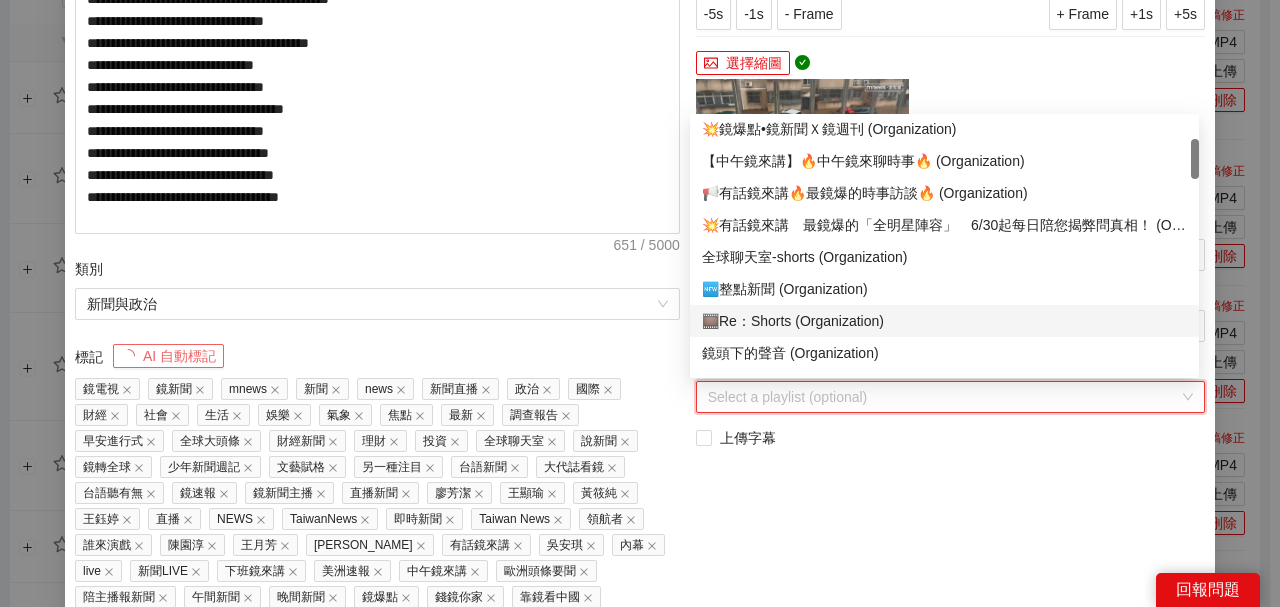 click on "🆕整點新聞 (Organization)" at bounding box center (944, 289) 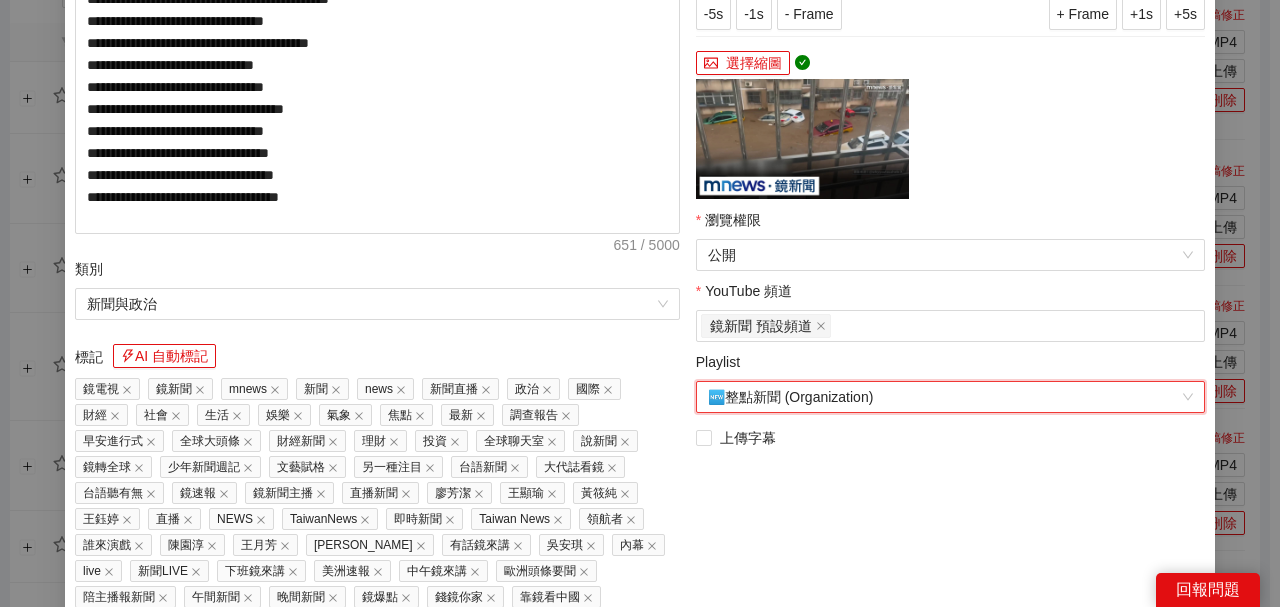 scroll, scrollTop: 559, scrollLeft: 0, axis: vertical 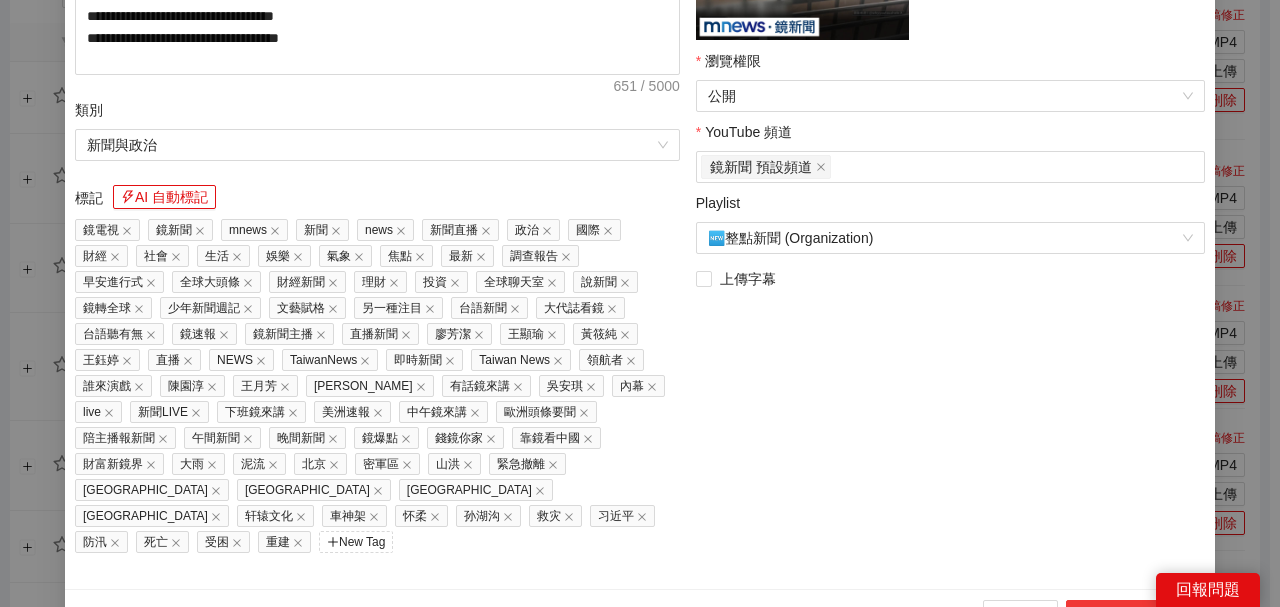 drag, startPoint x: 1077, startPoint y: 574, endPoint x: 1067, endPoint y: 543, distance: 32.572994 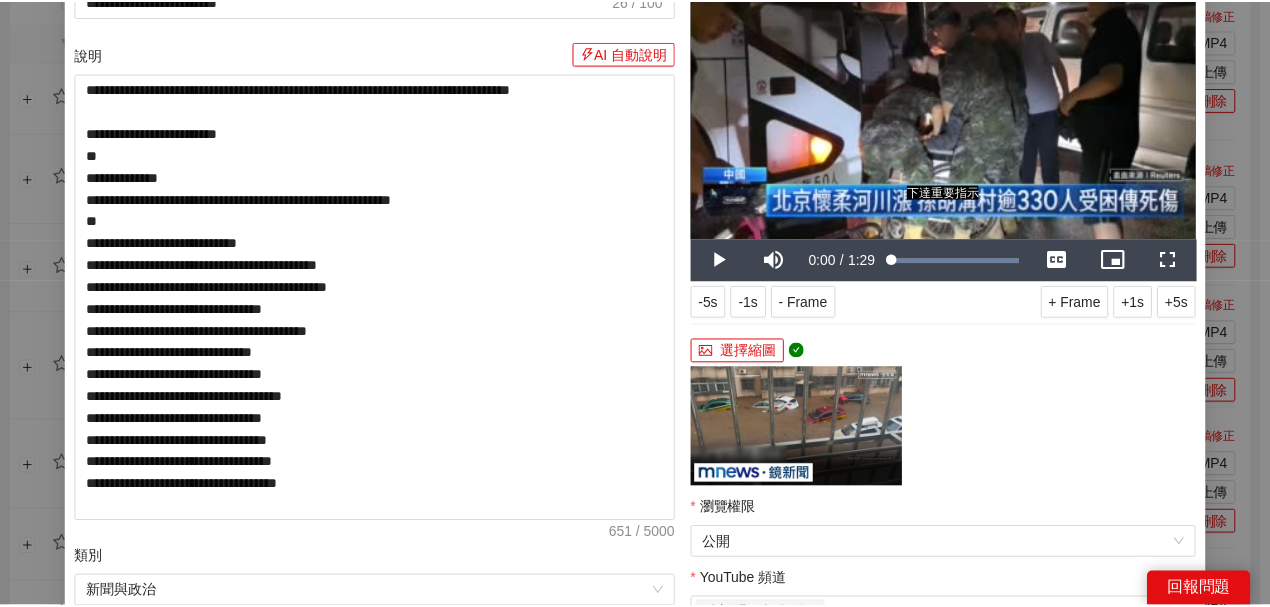 scroll, scrollTop: 0, scrollLeft: 0, axis: both 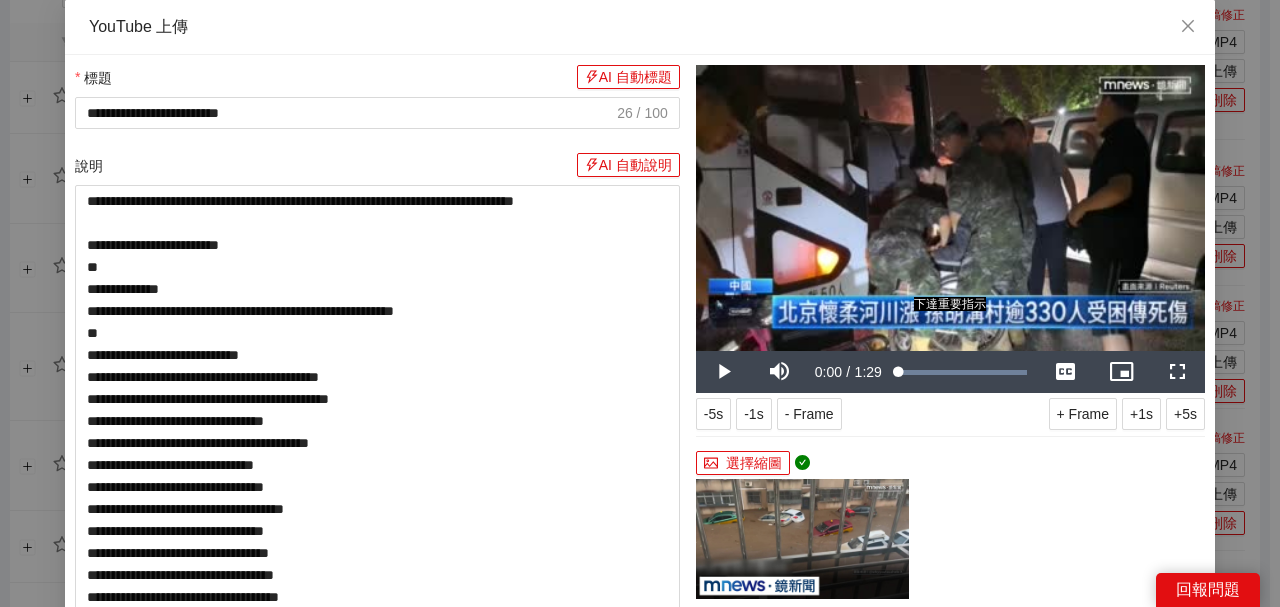 click at bounding box center (950, 208) 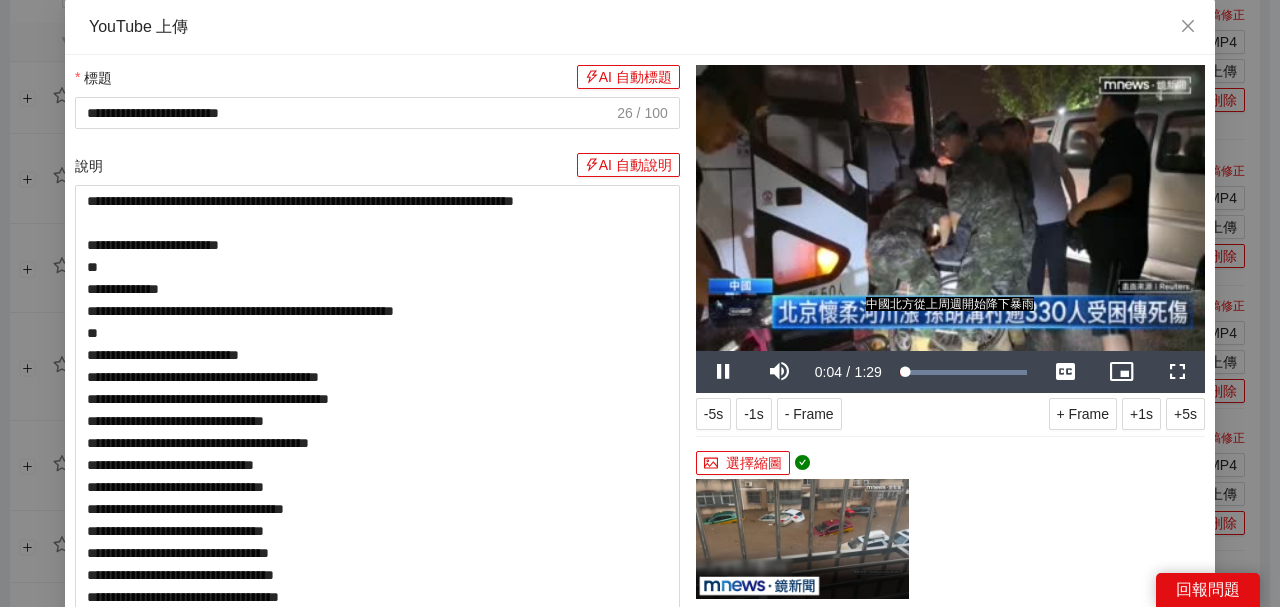click at bounding box center (950, 208) 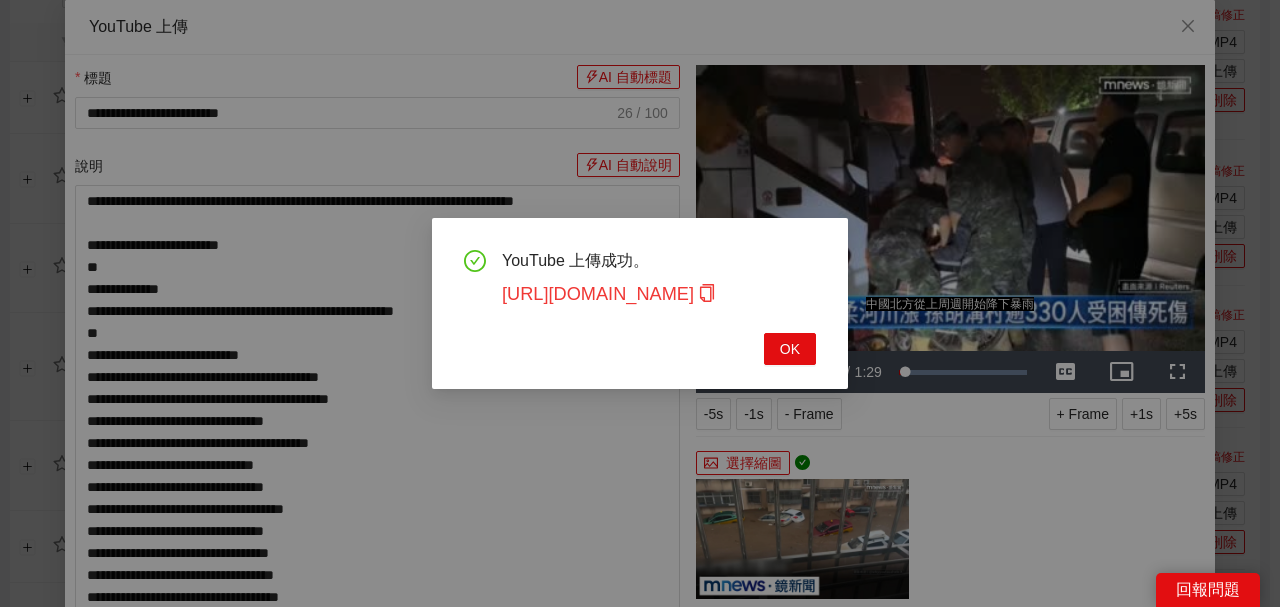 click 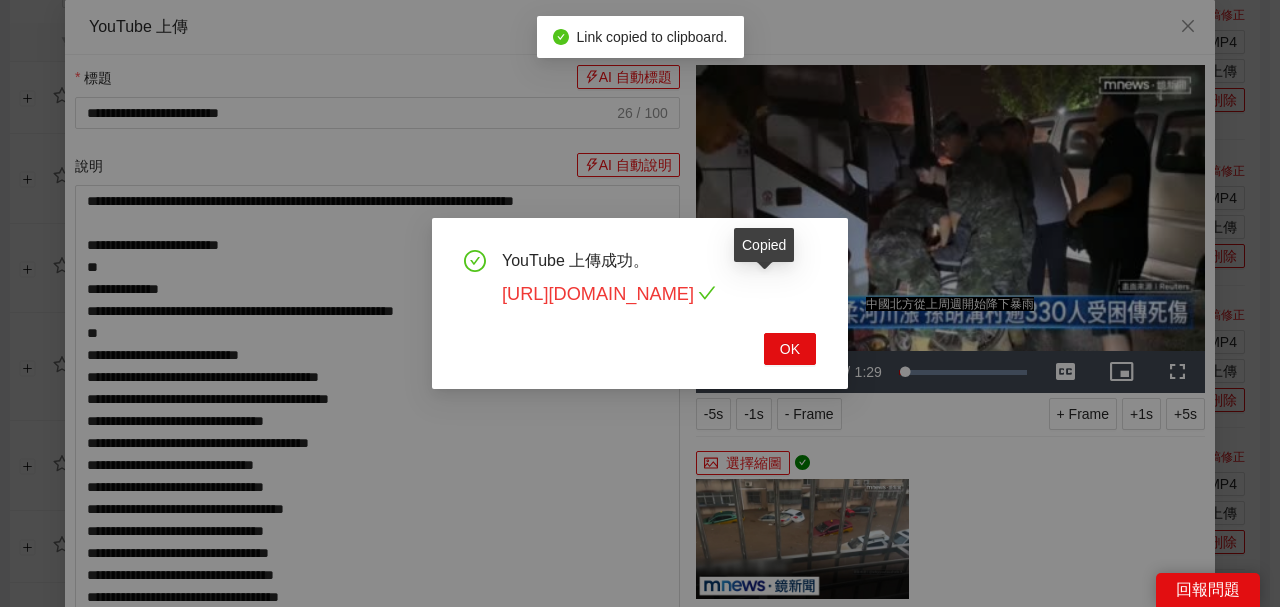 click on "[URL][DOMAIN_NAME]" at bounding box center [609, 294] 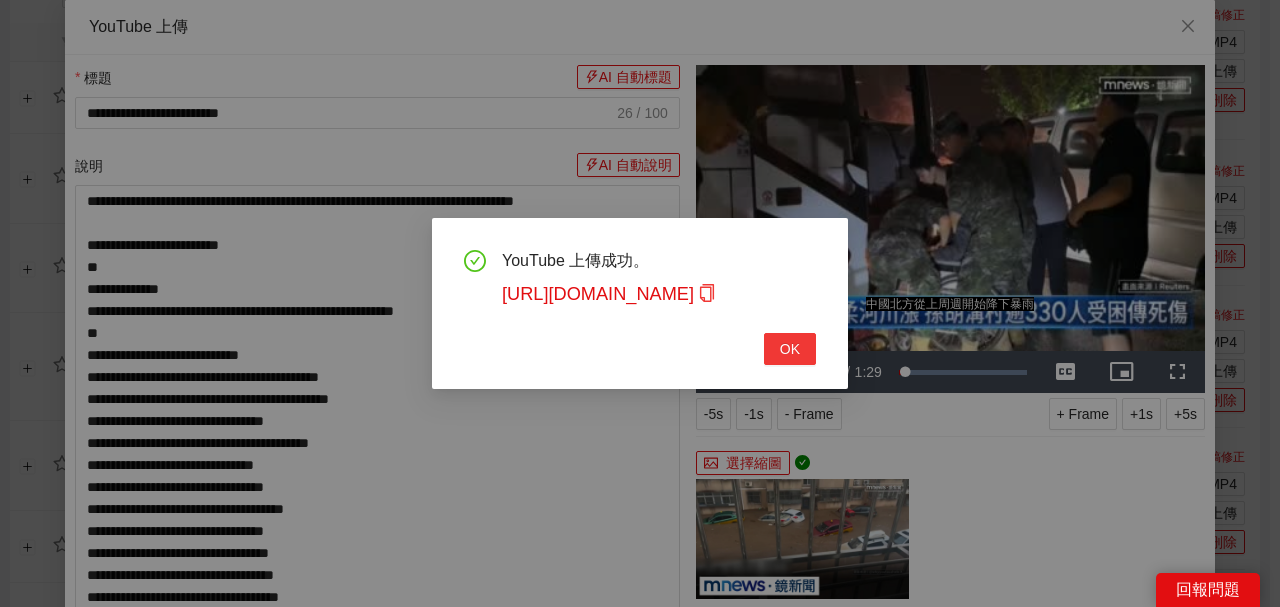 click on "OK" at bounding box center (790, 349) 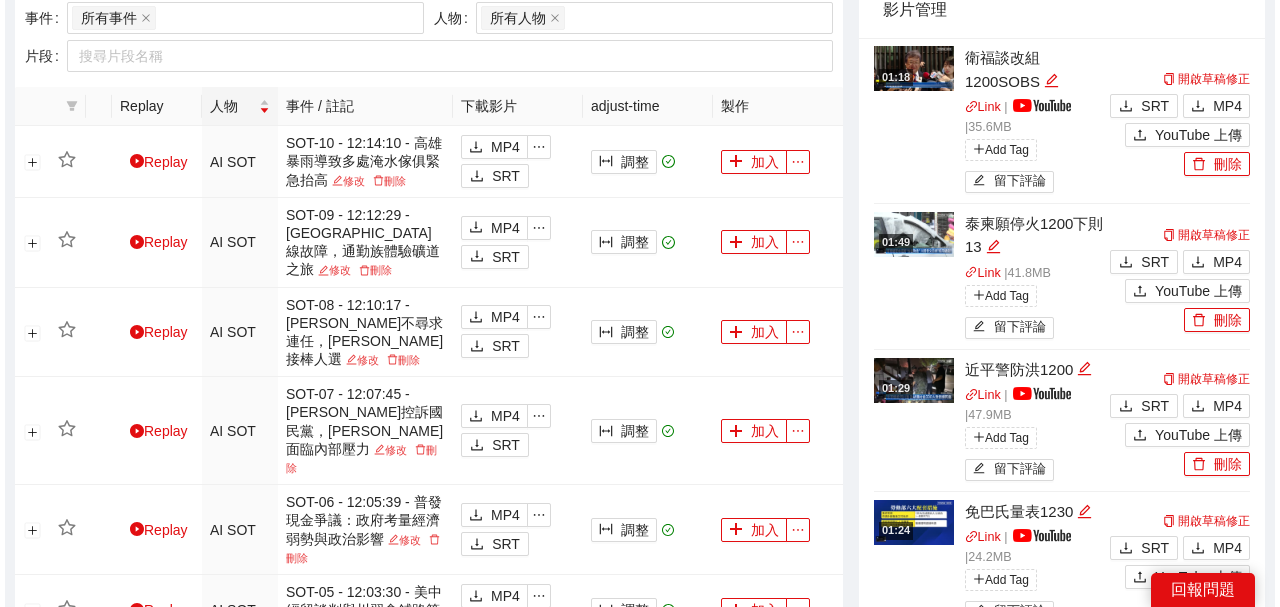 scroll, scrollTop: 666, scrollLeft: 0, axis: vertical 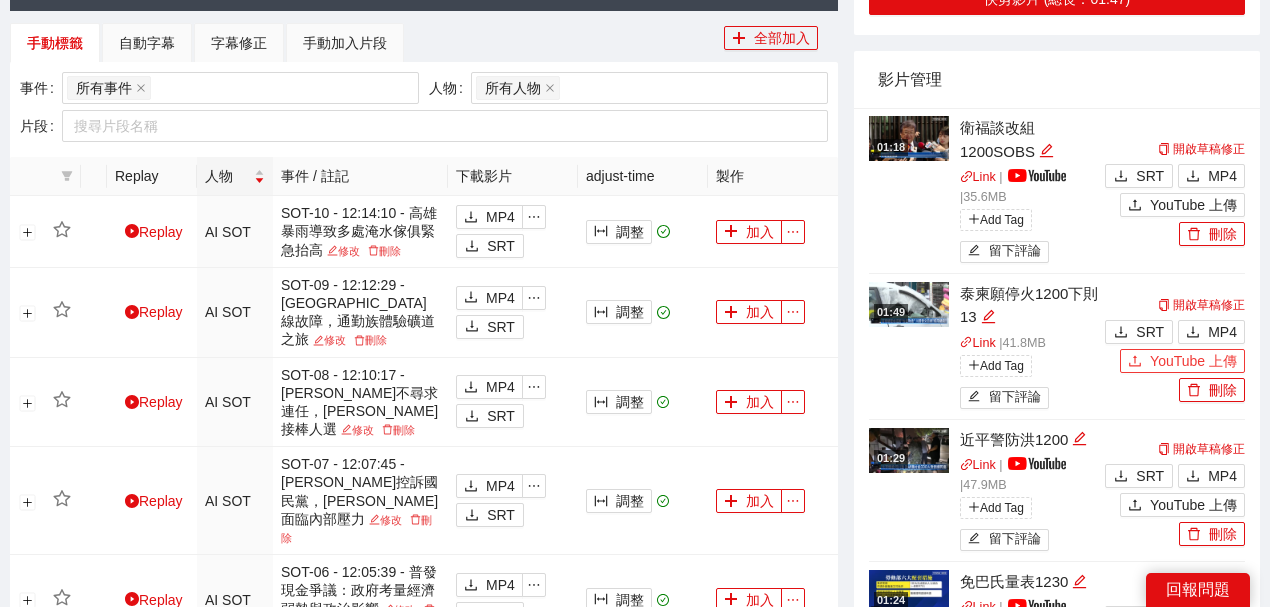 click 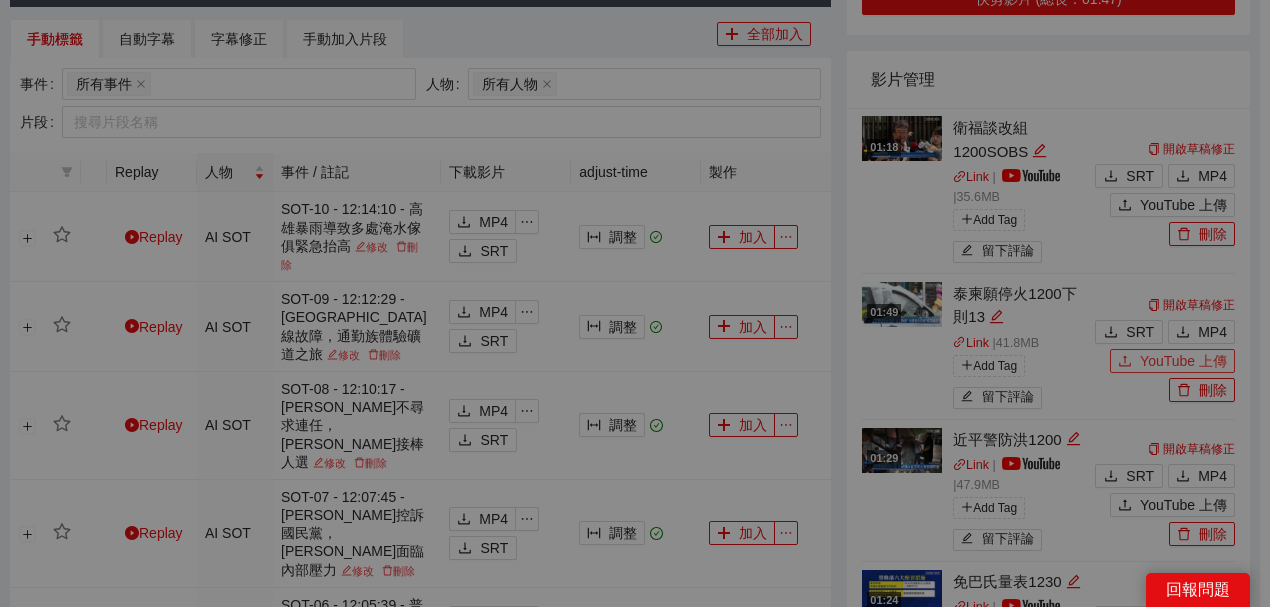 type 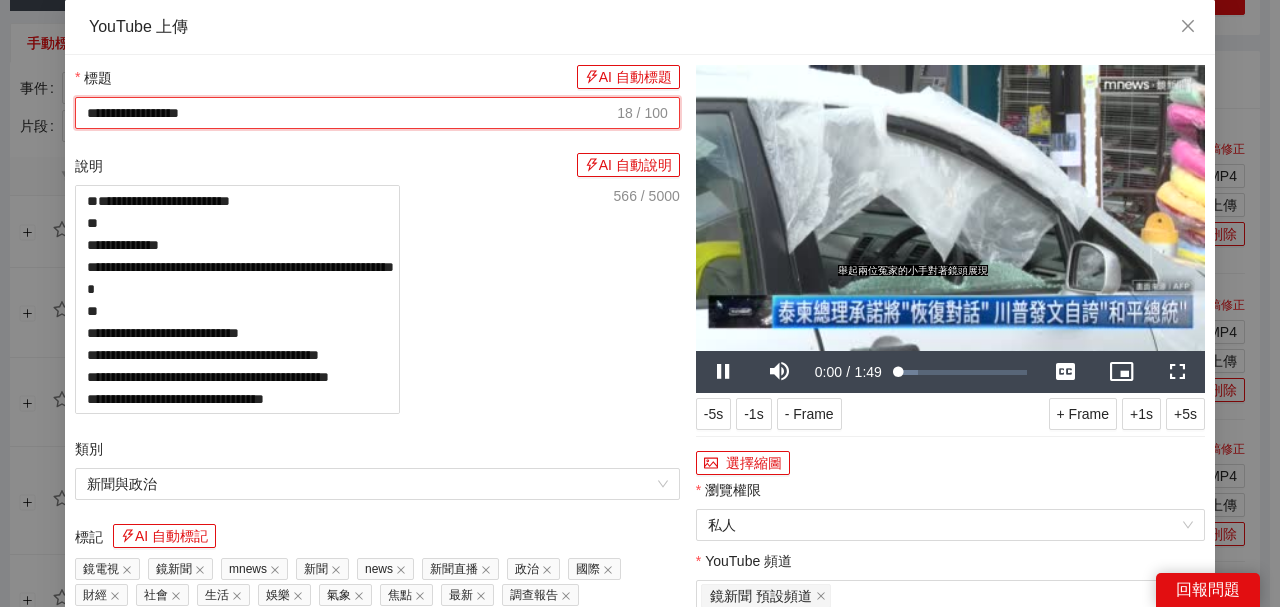 drag, startPoint x: 399, startPoint y: 104, endPoint x: 0, endPoint y: 151, distance: 401.75864 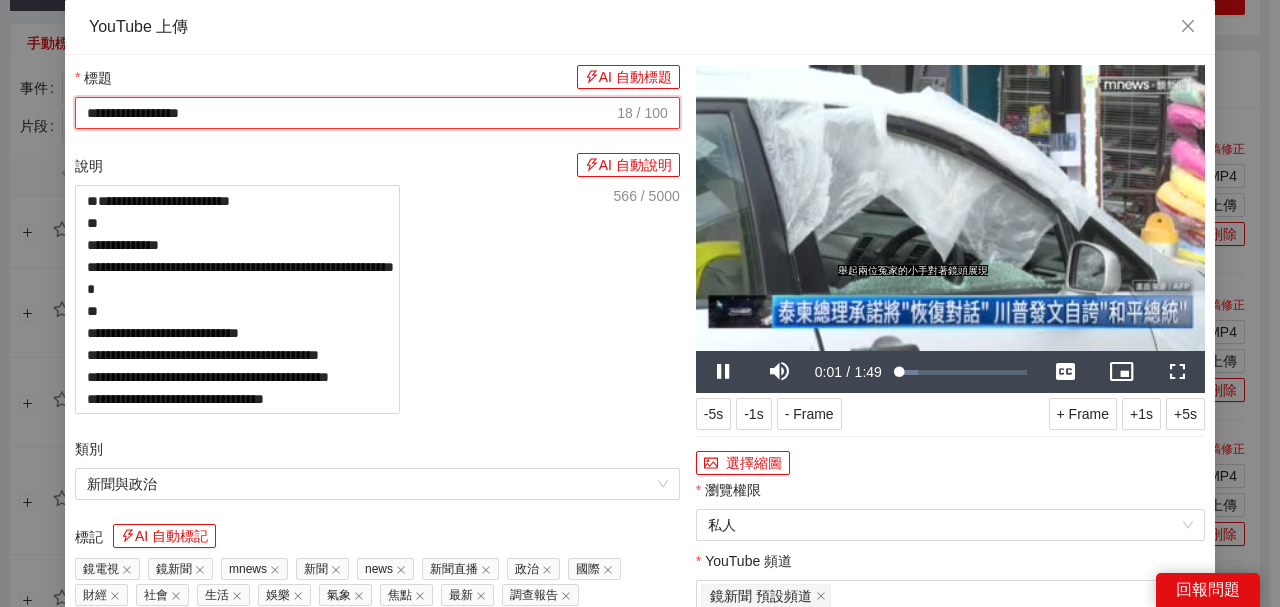 paste on "**********" 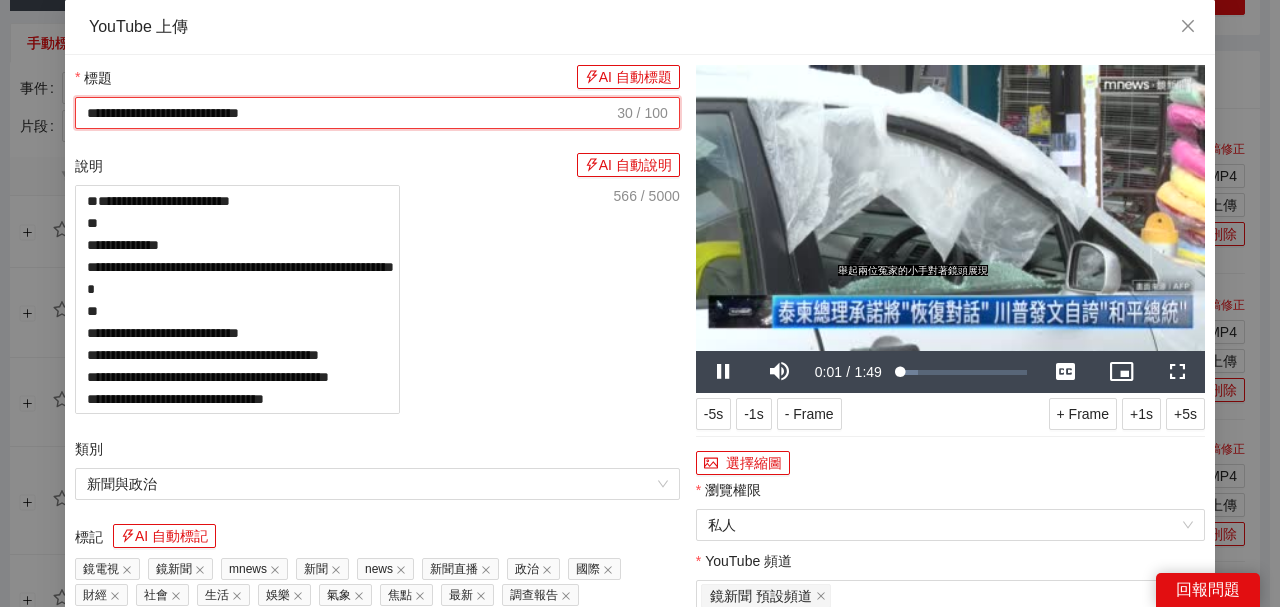 type on "**********" 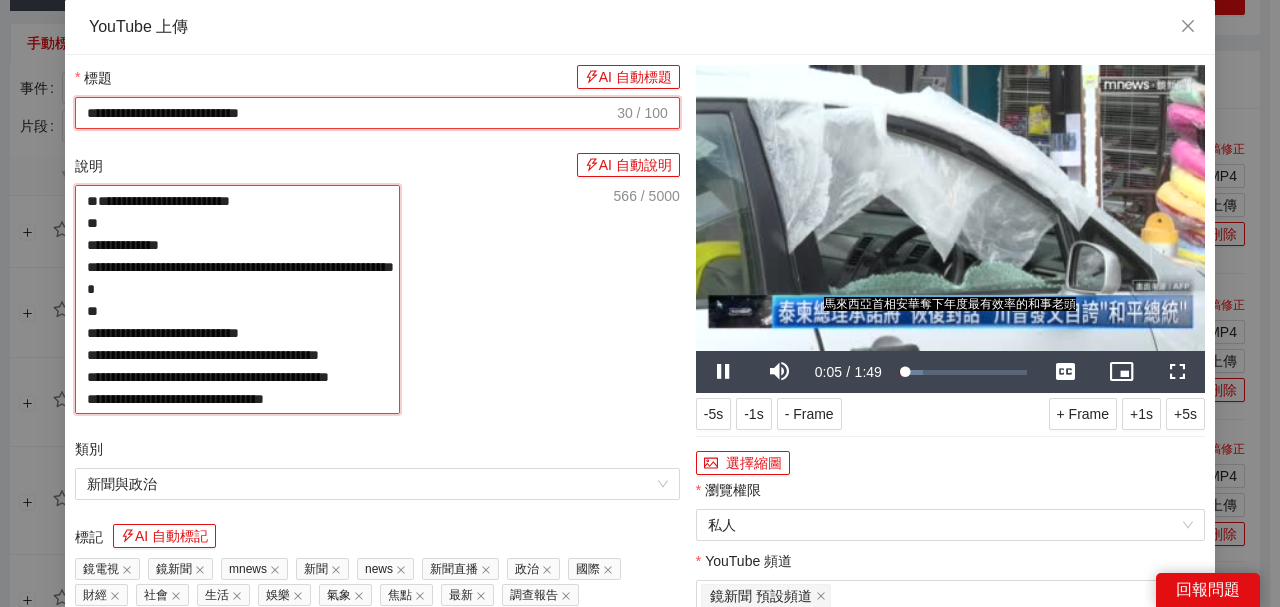 click on "**********" at bounding box center (237, 299) 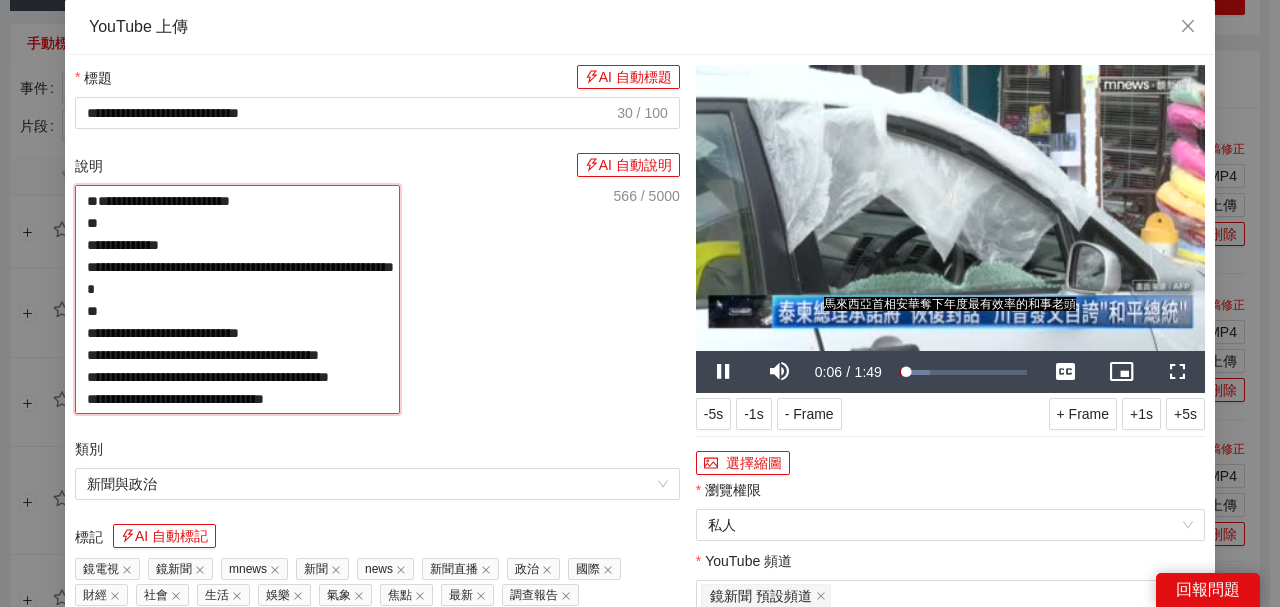 paste on "**********" 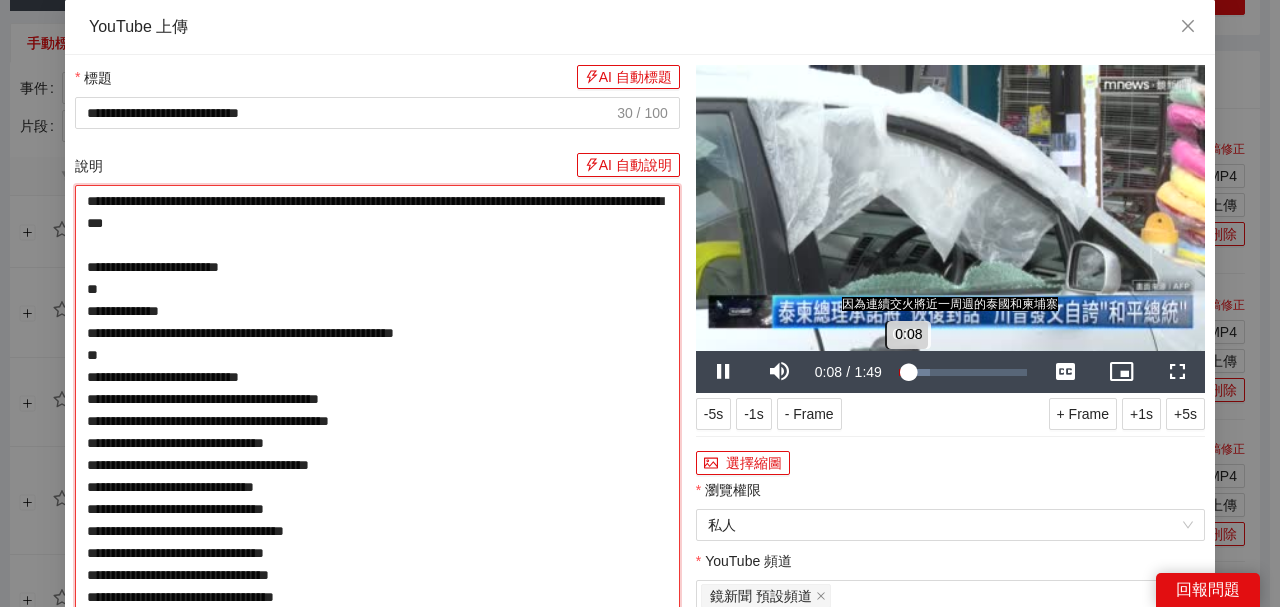 click on "0:08" at bounding box center [904, 372] 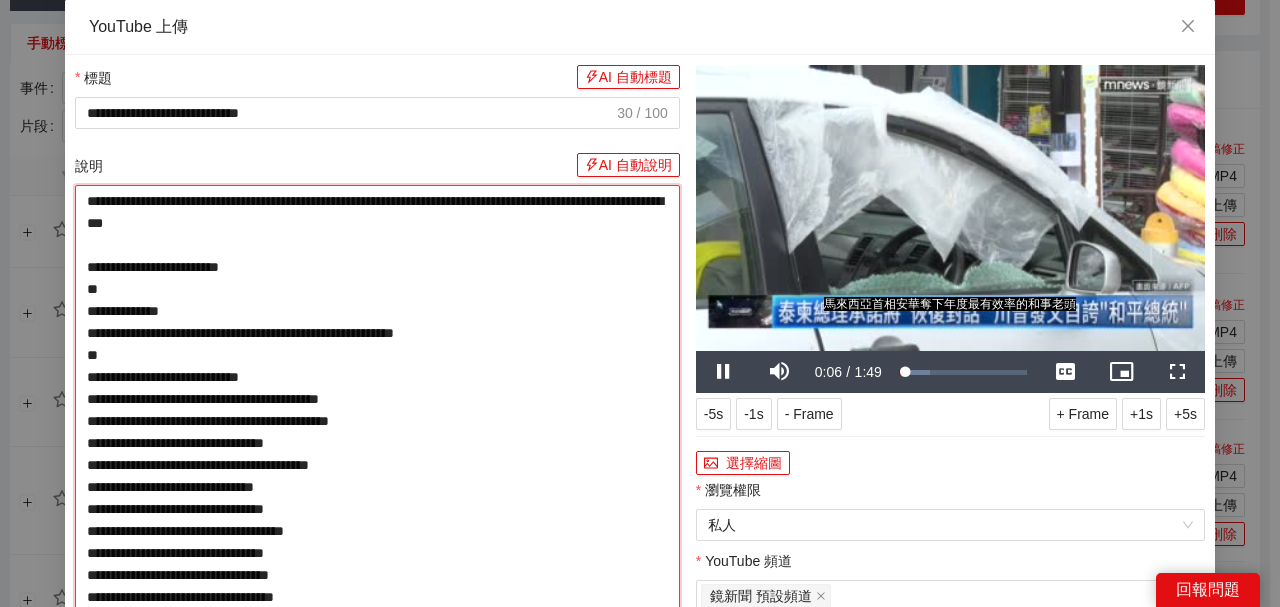 type on "**********" 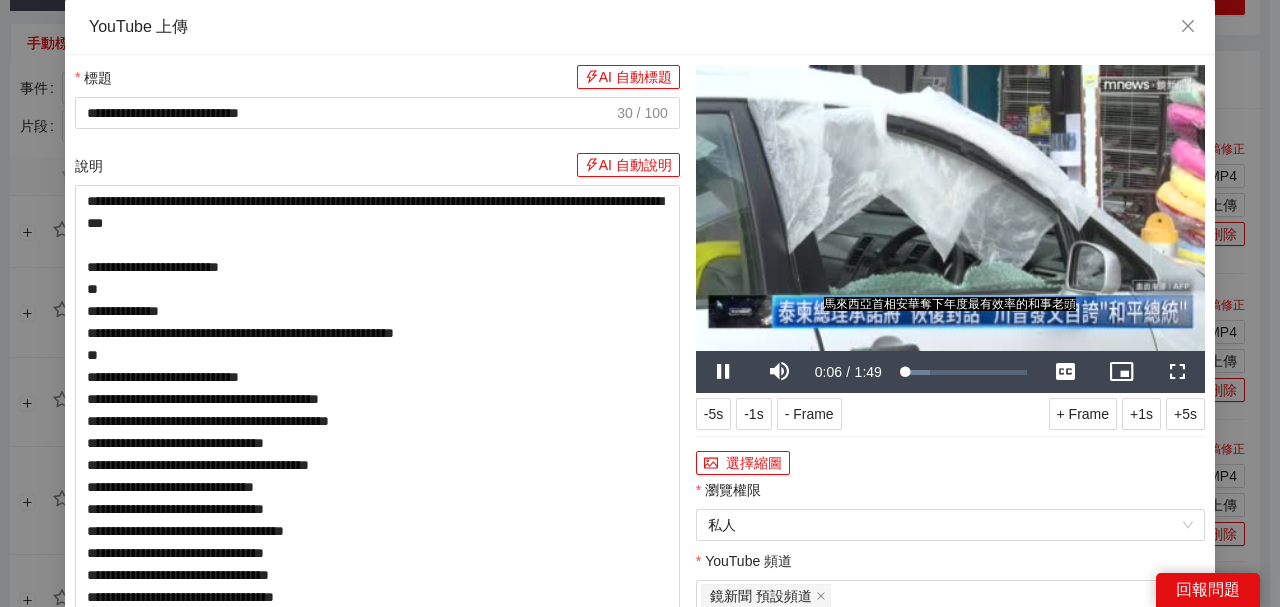 click at bounding box center (950, 208) 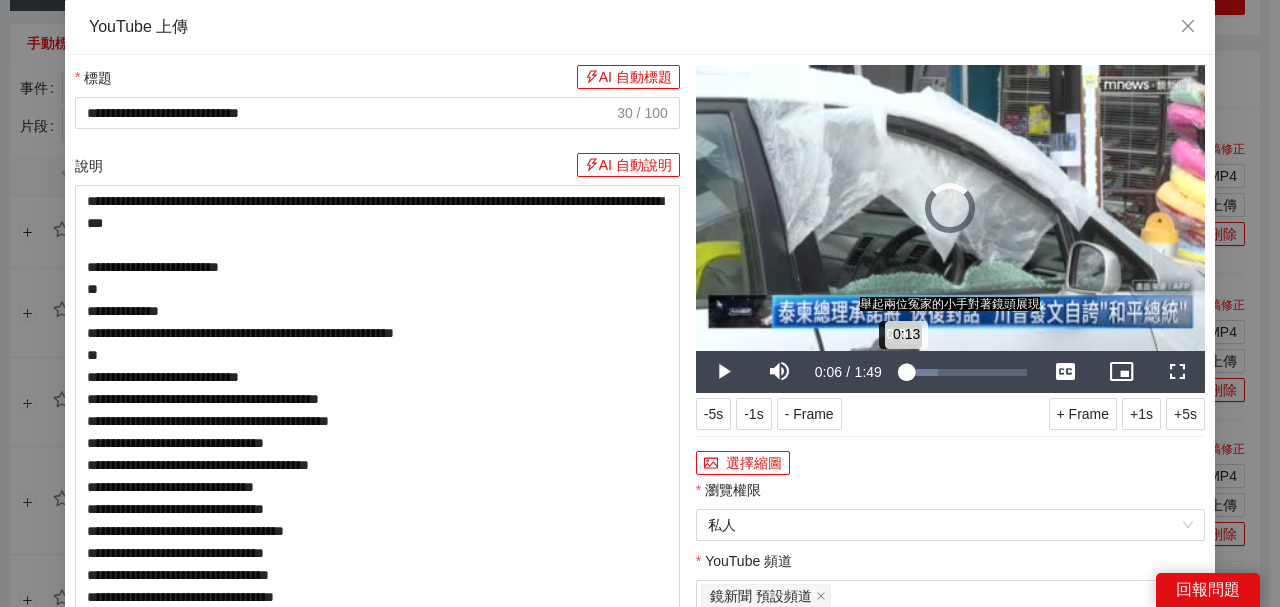 drag, startPoint x: 914, startPoint y: 373, endPoint x: 892, endPoint y: 373, distance: 22 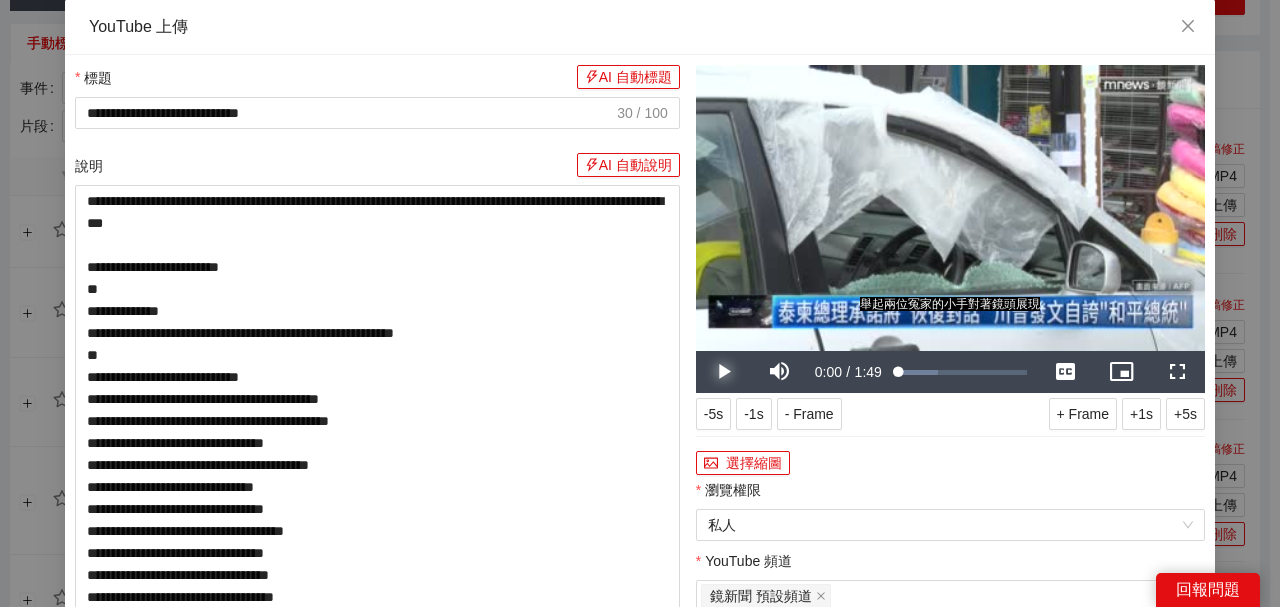 click at bounding box center (724, 372) 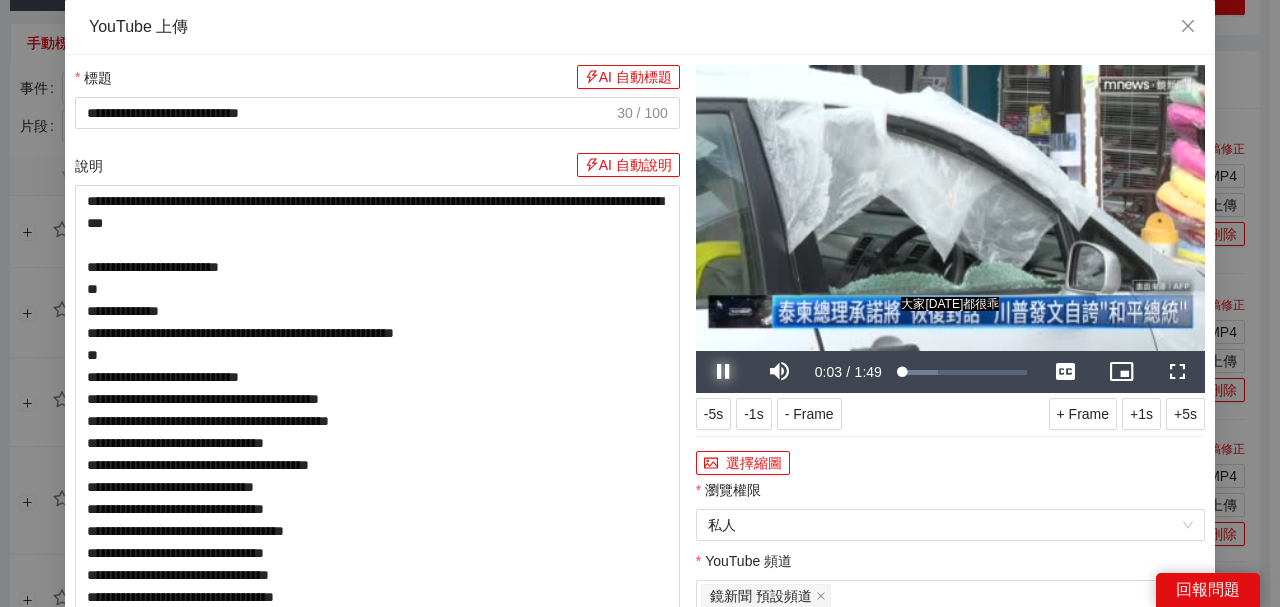 click at bounding box center (724, 372) 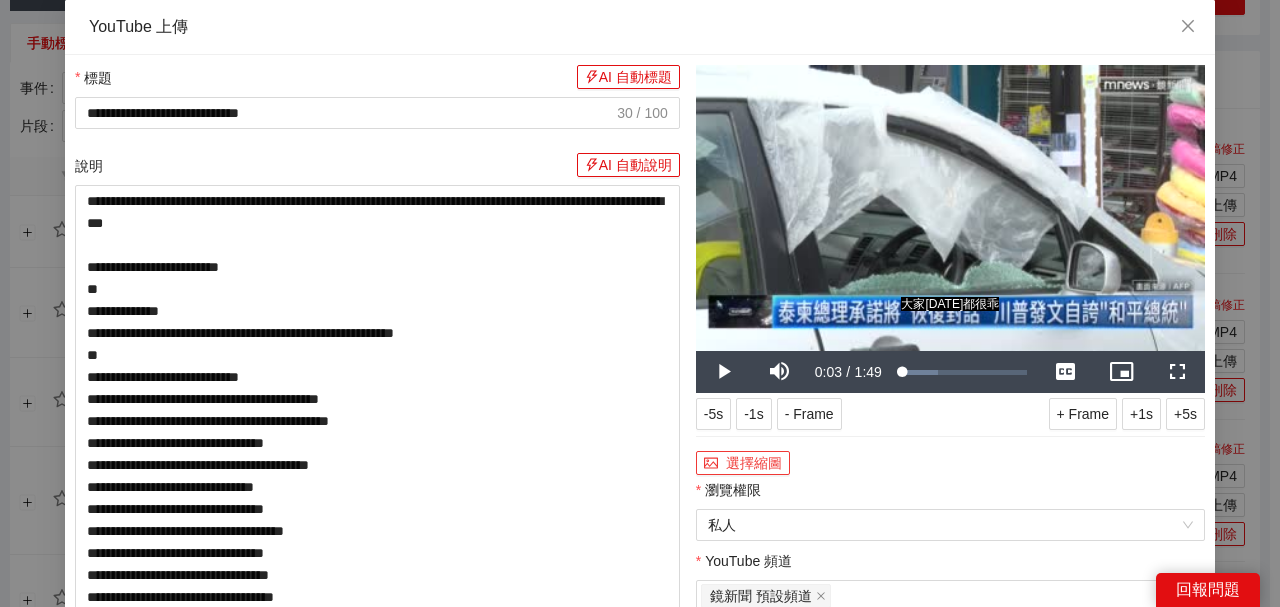 click on "選擇縮圖" at bounding box center [743, 463] 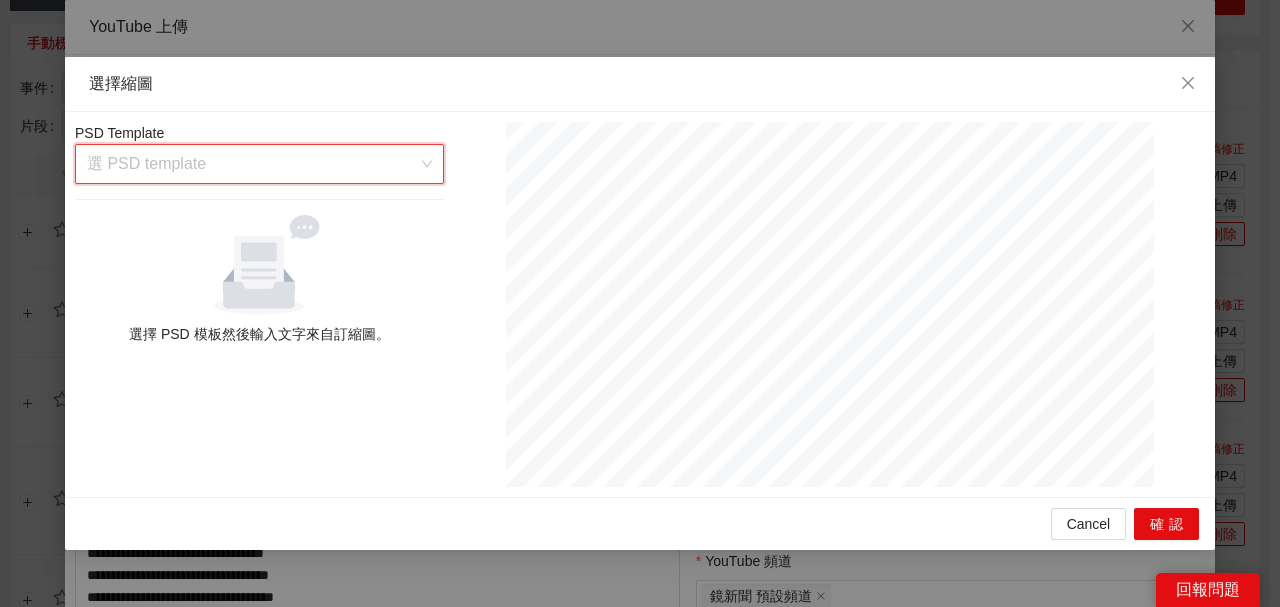 click at bounding box center (252, 164) 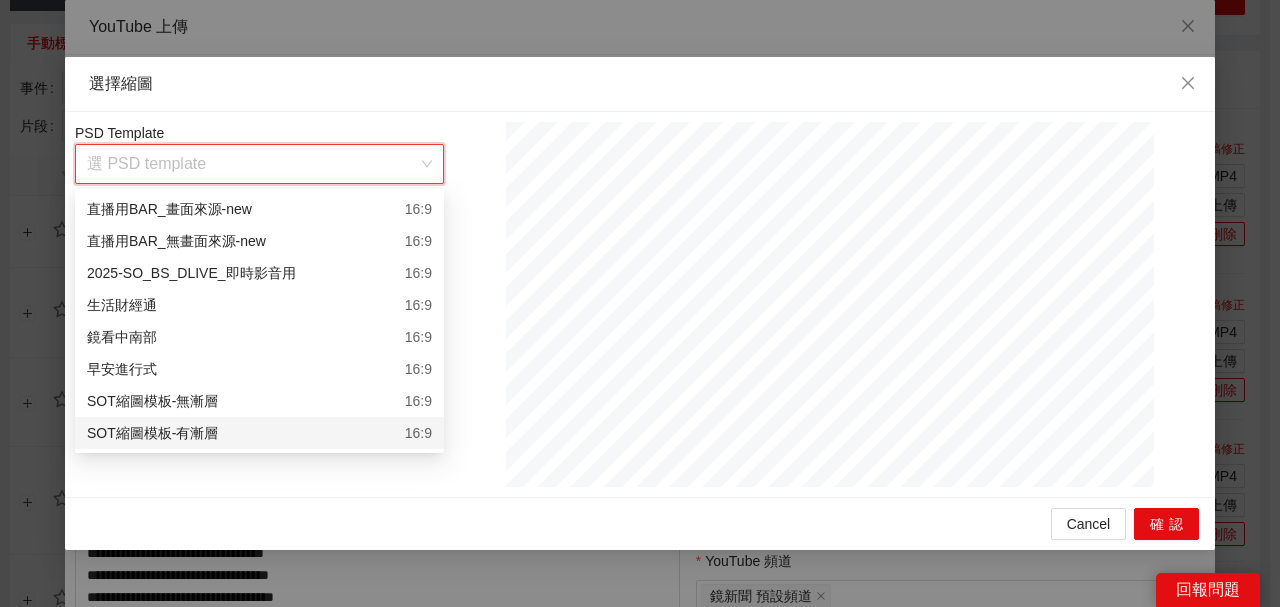 click on "16:9" at bounding box center (418, 433) 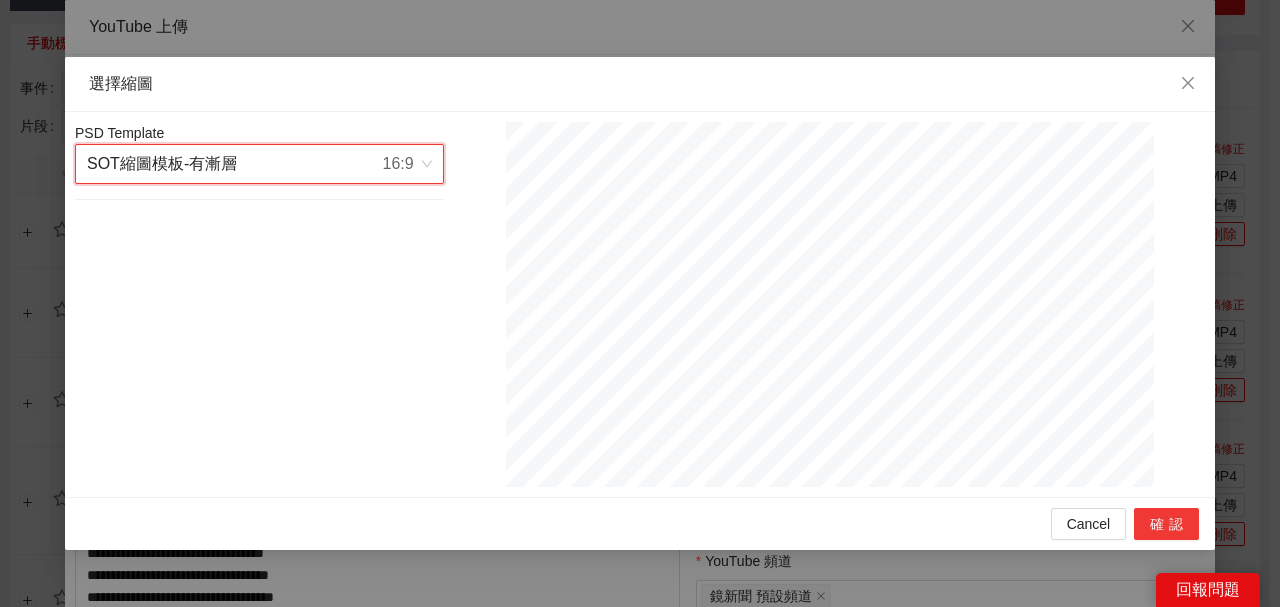 click on "確認" at bounding box center [1166, 524] 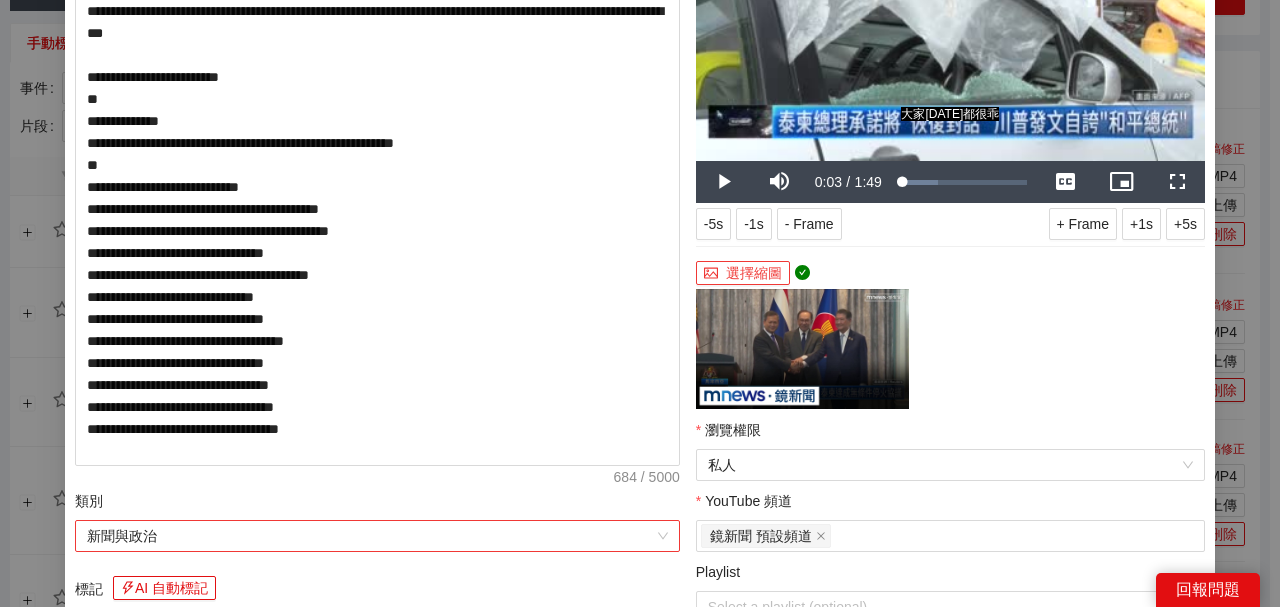 scroll, scrollTop: 333, scrollLeft: 0, axis: vertical 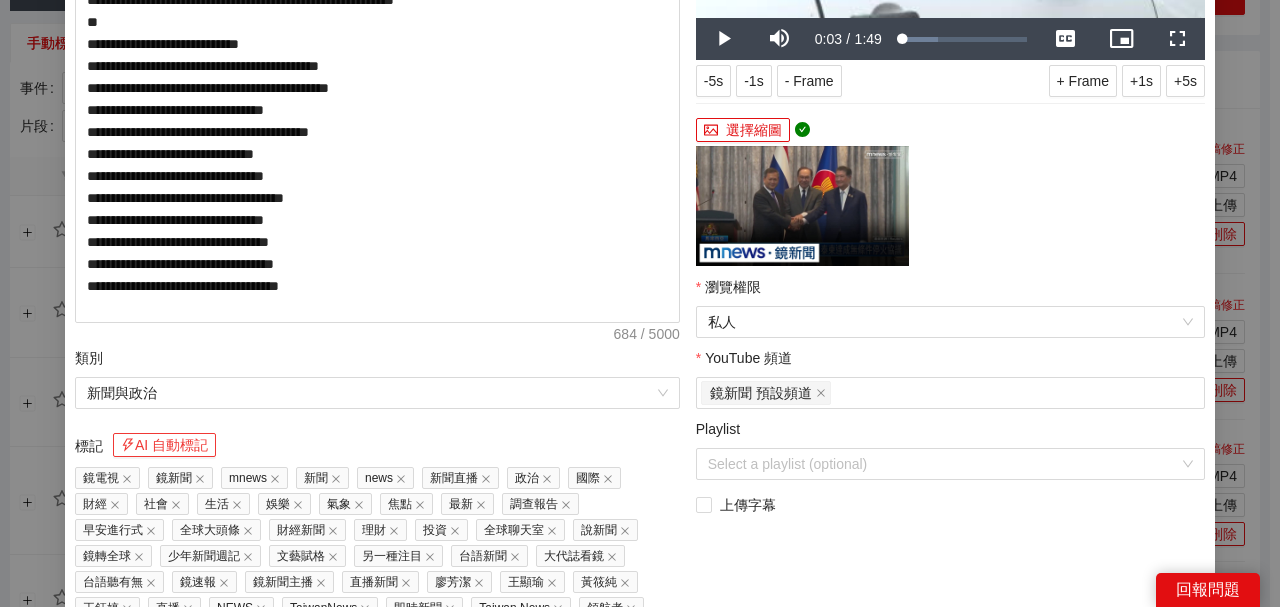 click on "AI 自動標記" at bounding box center (164, 445) 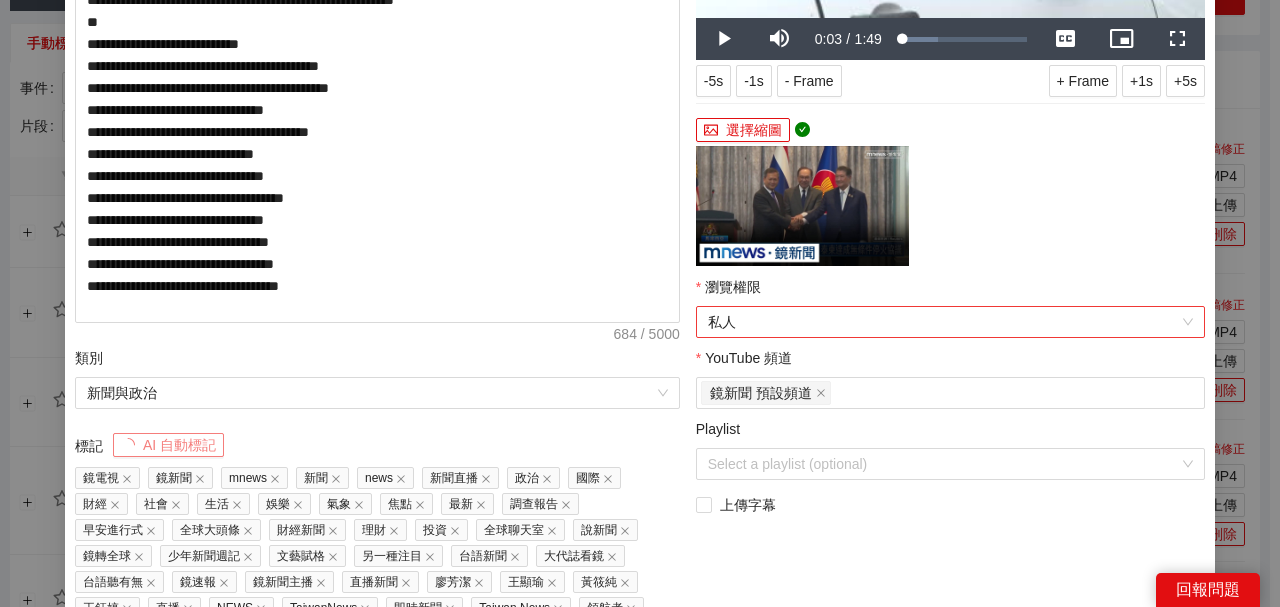 click on "私人" at bounding box center [950, 322] 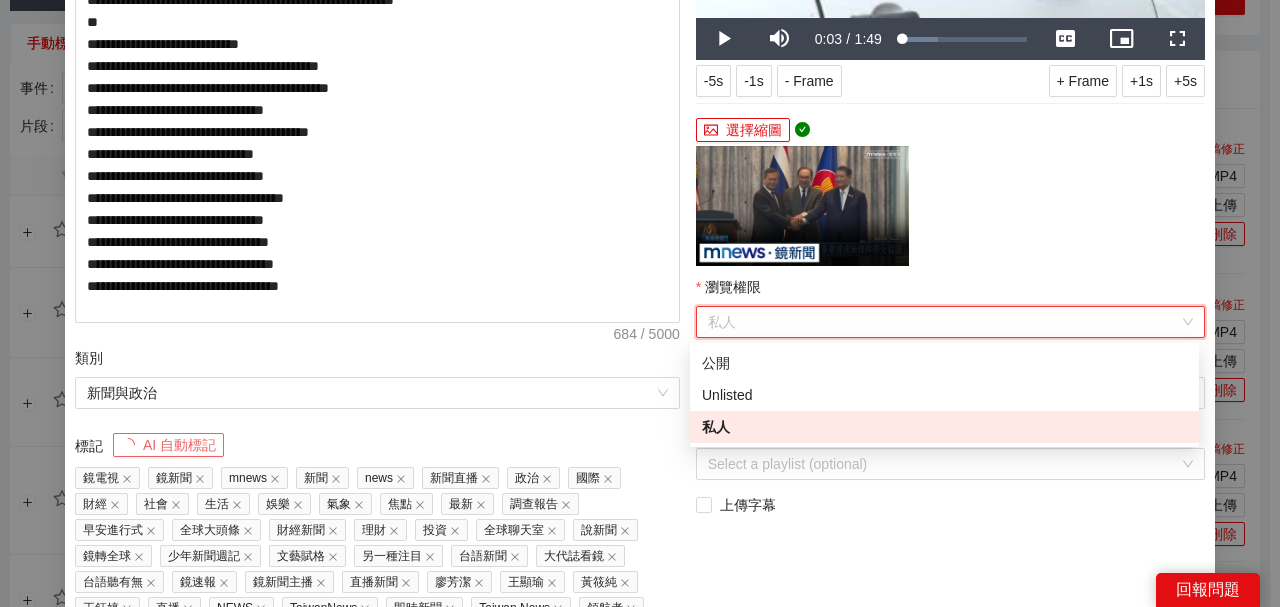 click on "**********" at bounding box center [950, 240] 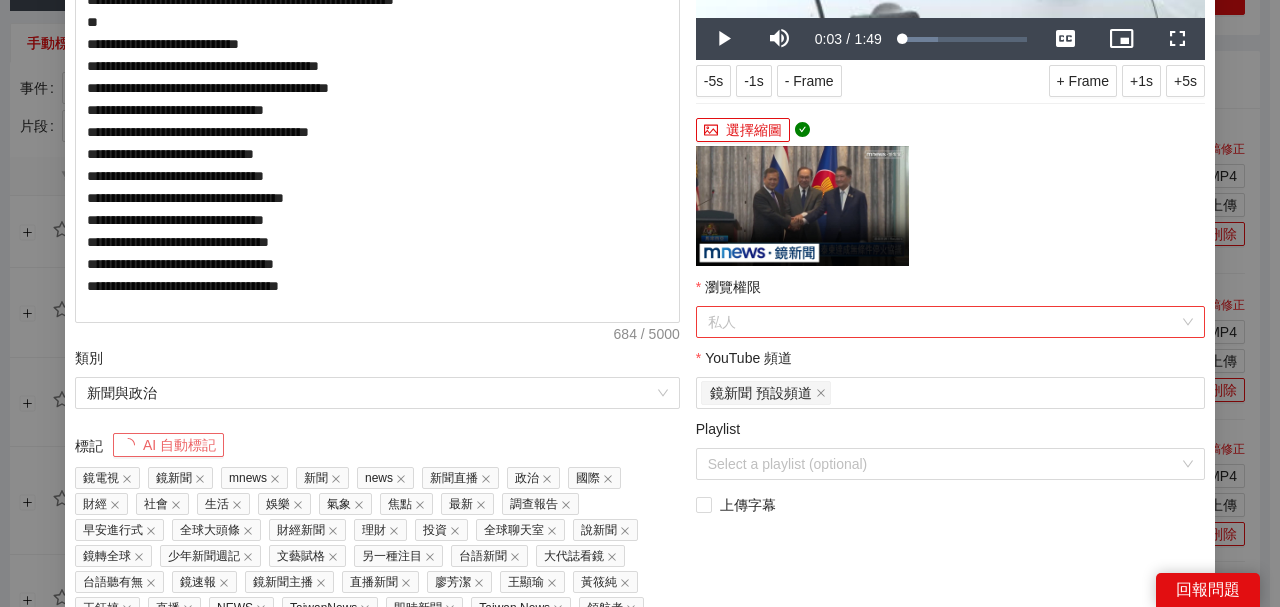click on "私人" at bounding box center (950, 322) 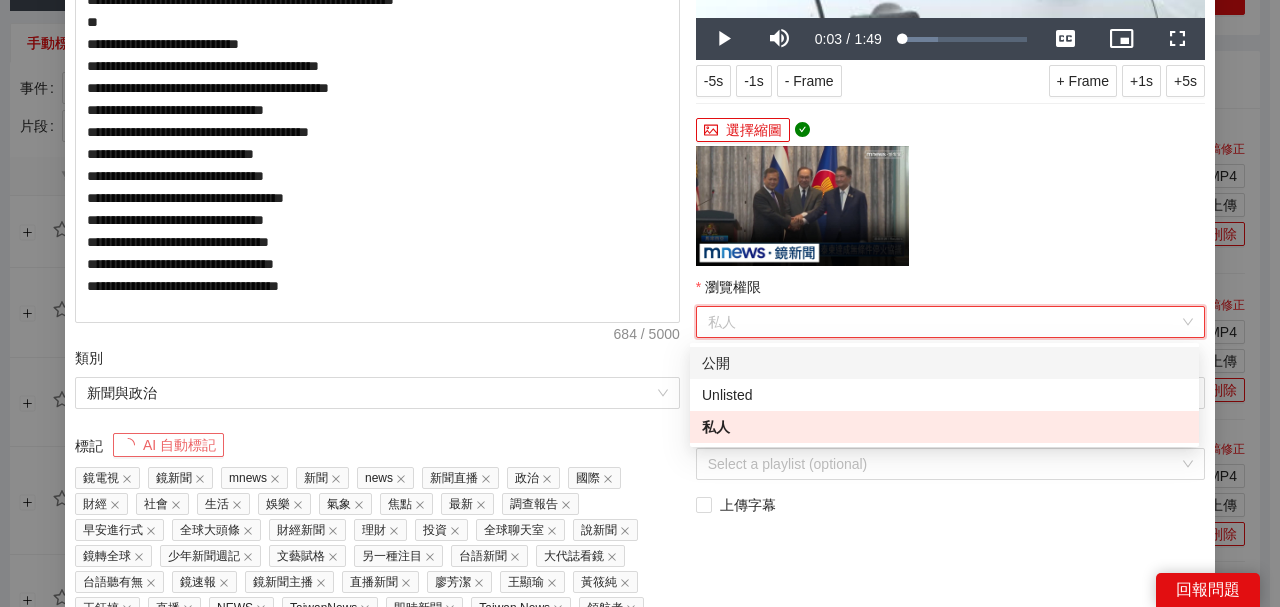 click on "公開" at bounding box center [944, 363] 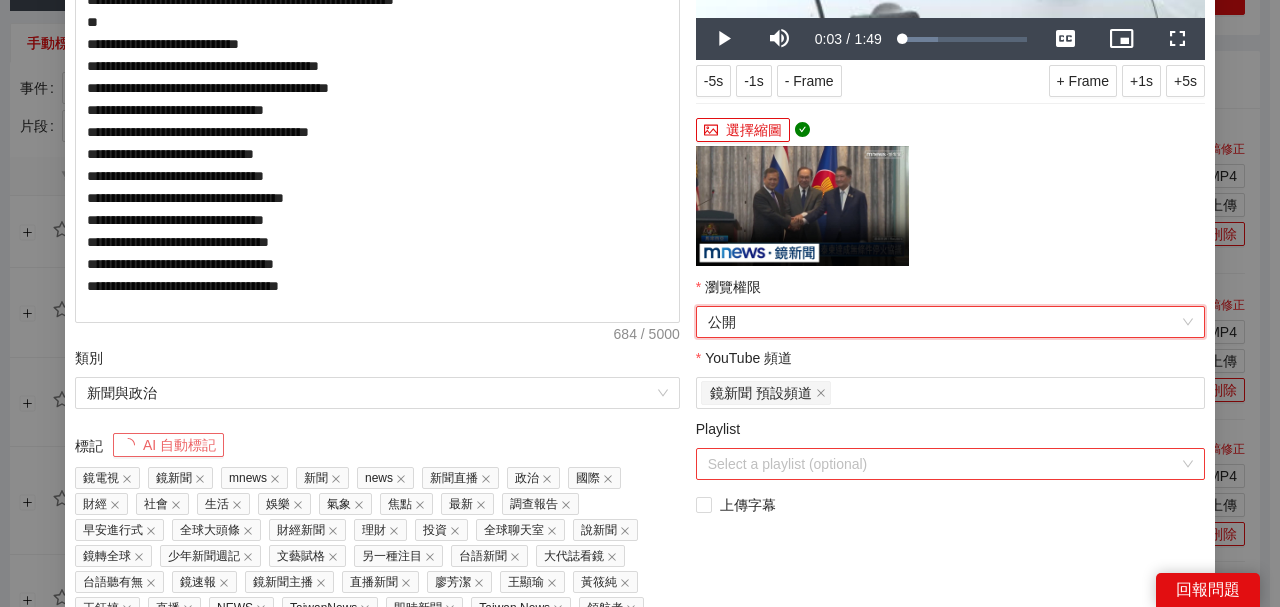 click on "Playlist" at bounding box center [943, 464] 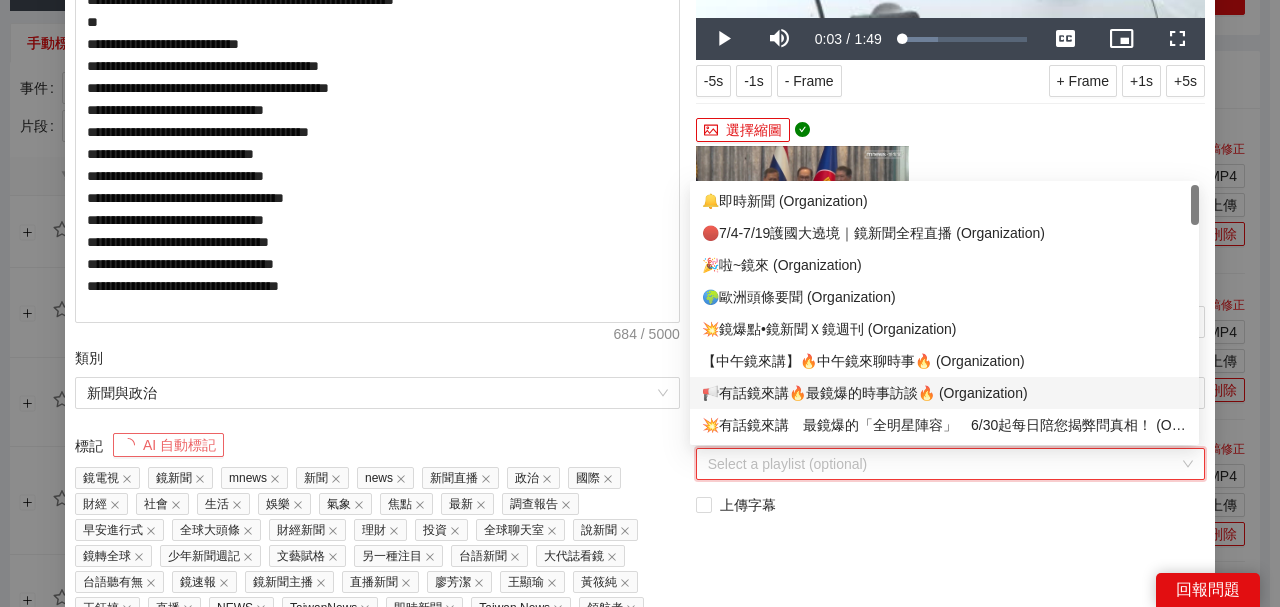 scroll, scrollTop: 133, scrollLeft: 0, axis: vertical 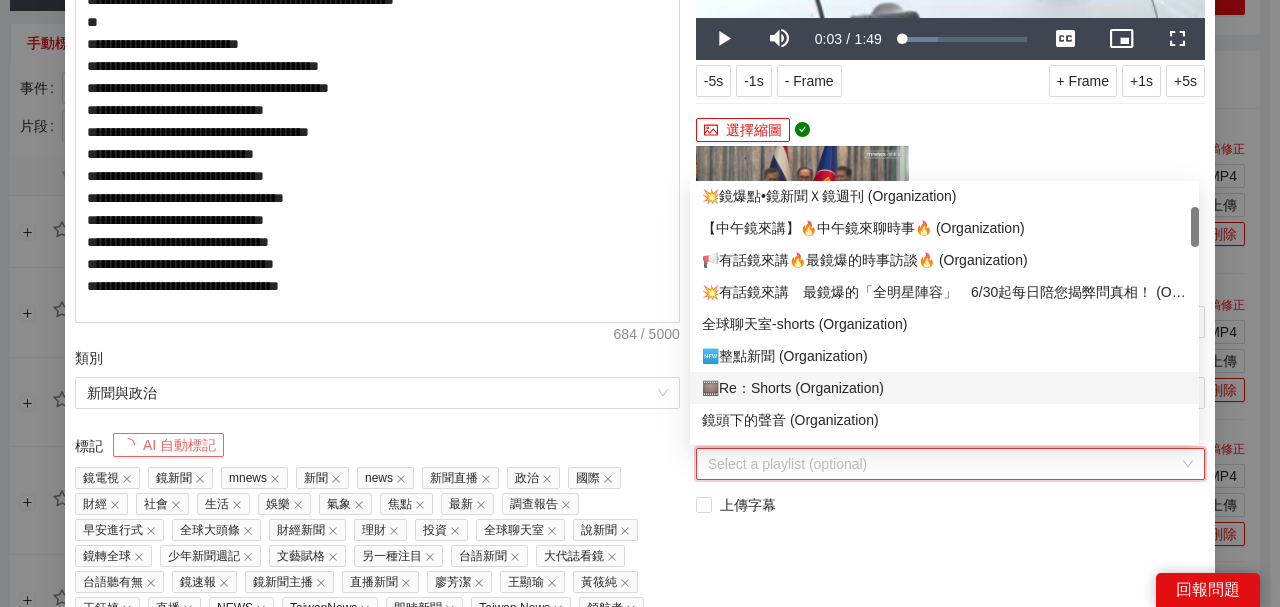 click on "🆕整點新聞 (Organization)" at bounding box center (944, 356) 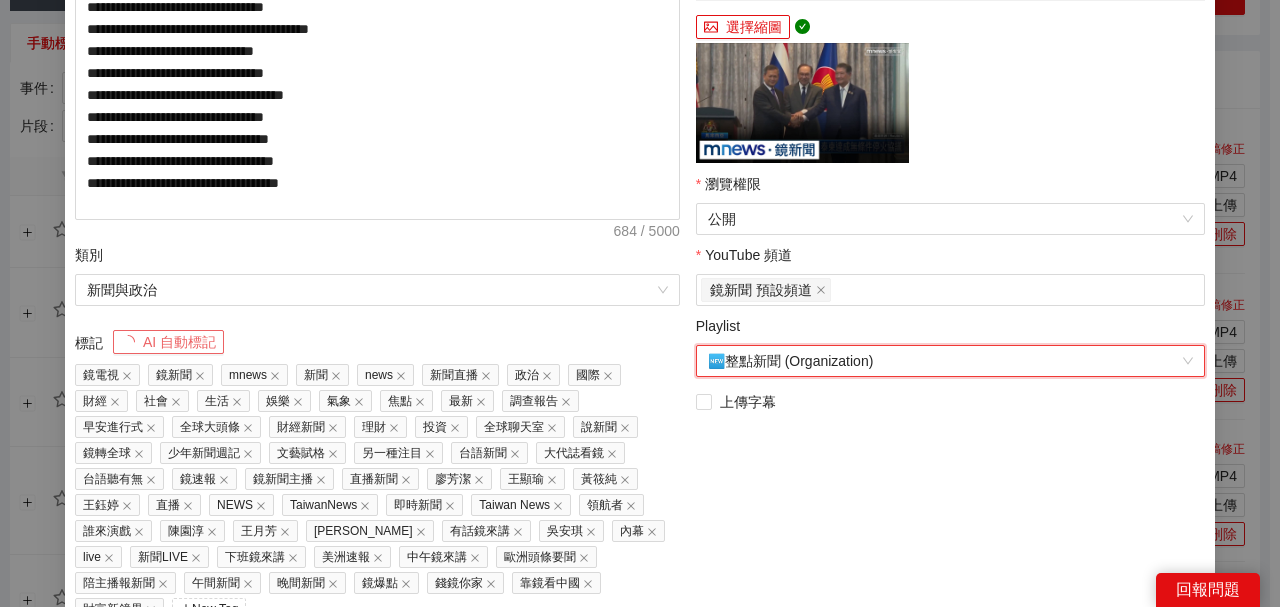 scroll, scrollTop: 505, scrollLeft: 0, axis: vertical 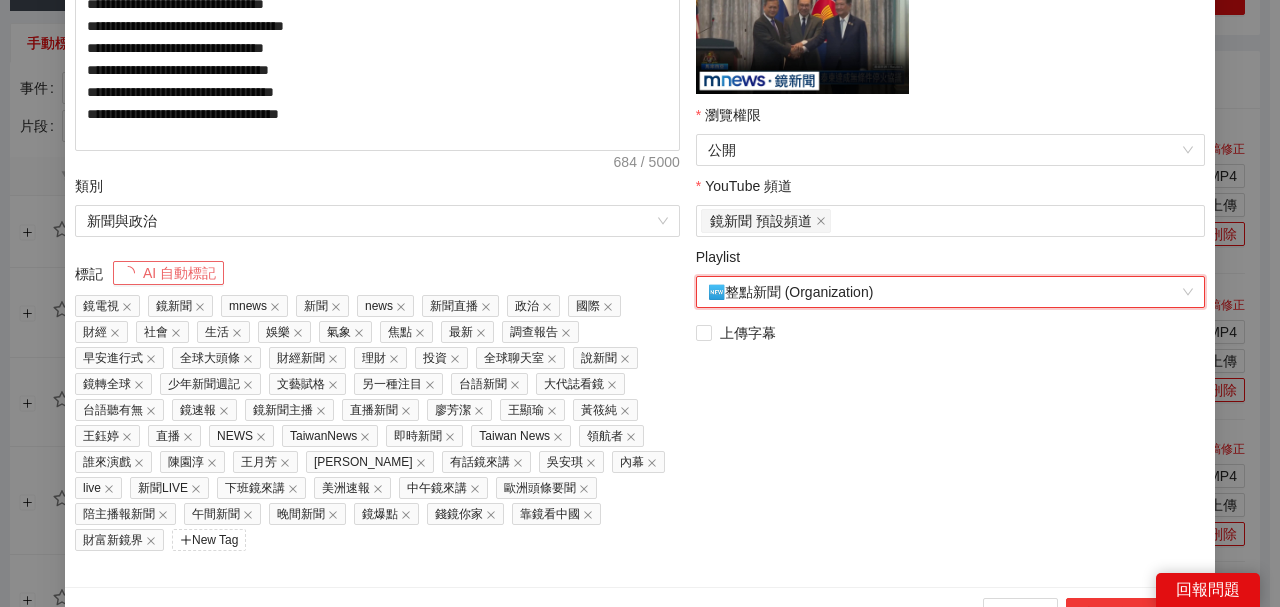 click on "**********" at bounding box center [640, 67] 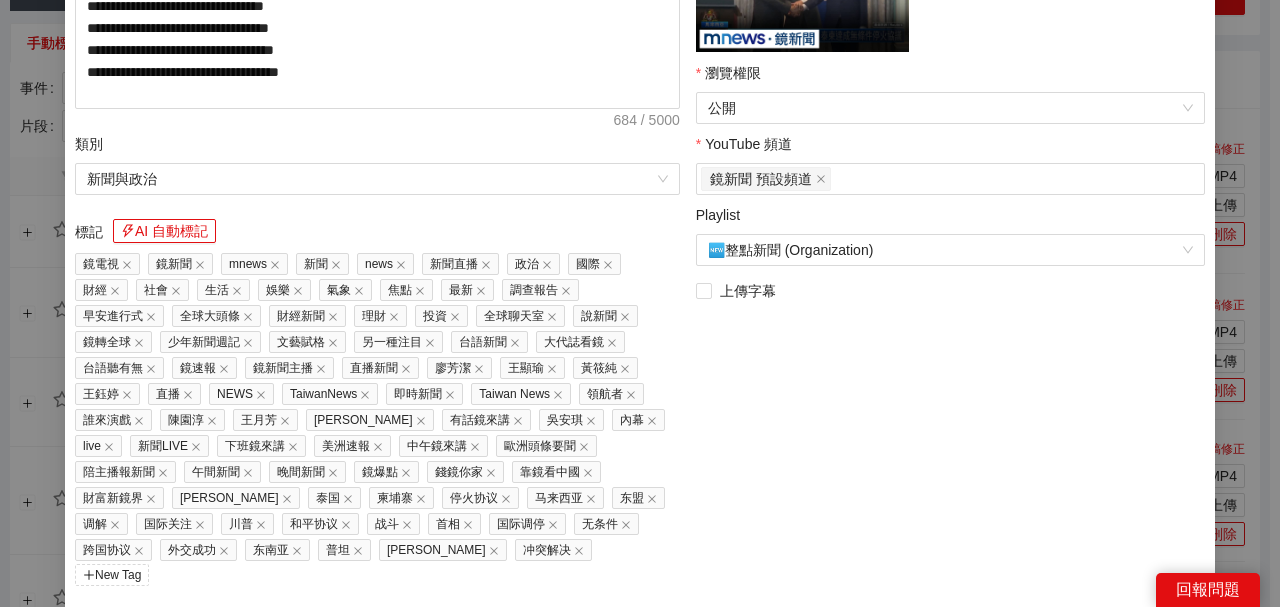 scroll, scrollTop: 581, scrollLeft: 0, axis: vertical 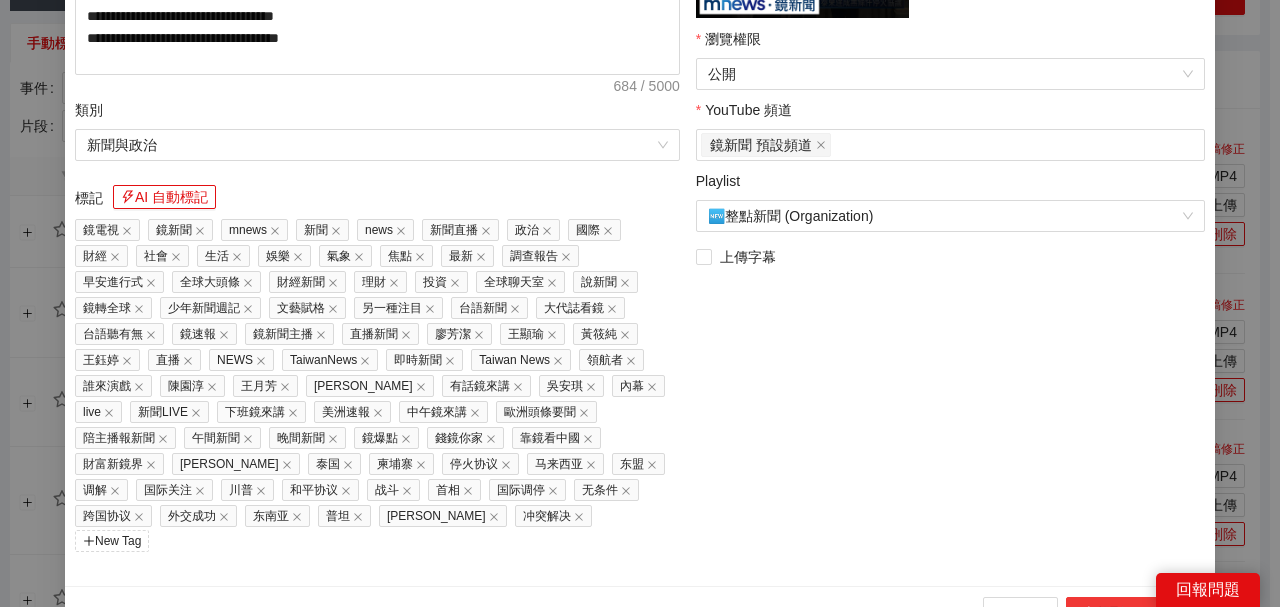 click on "上傳到 YouTube" at bounding box center [1132, 613] 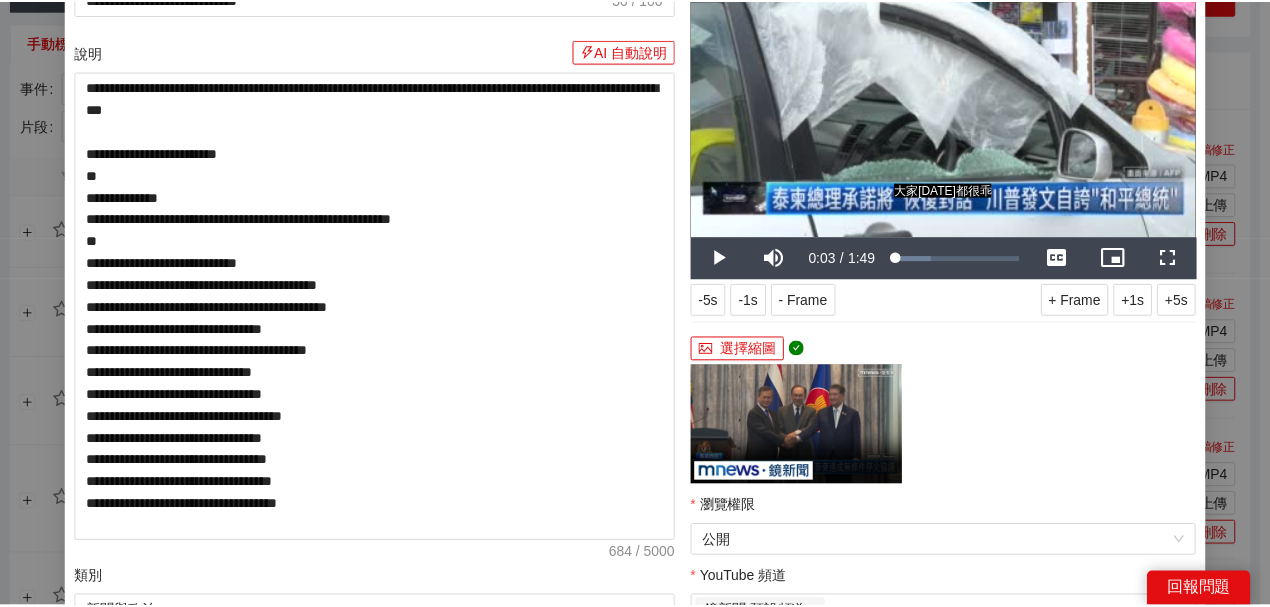 scroll, scrollTop: 0, scrollLeft: 0, axis: both 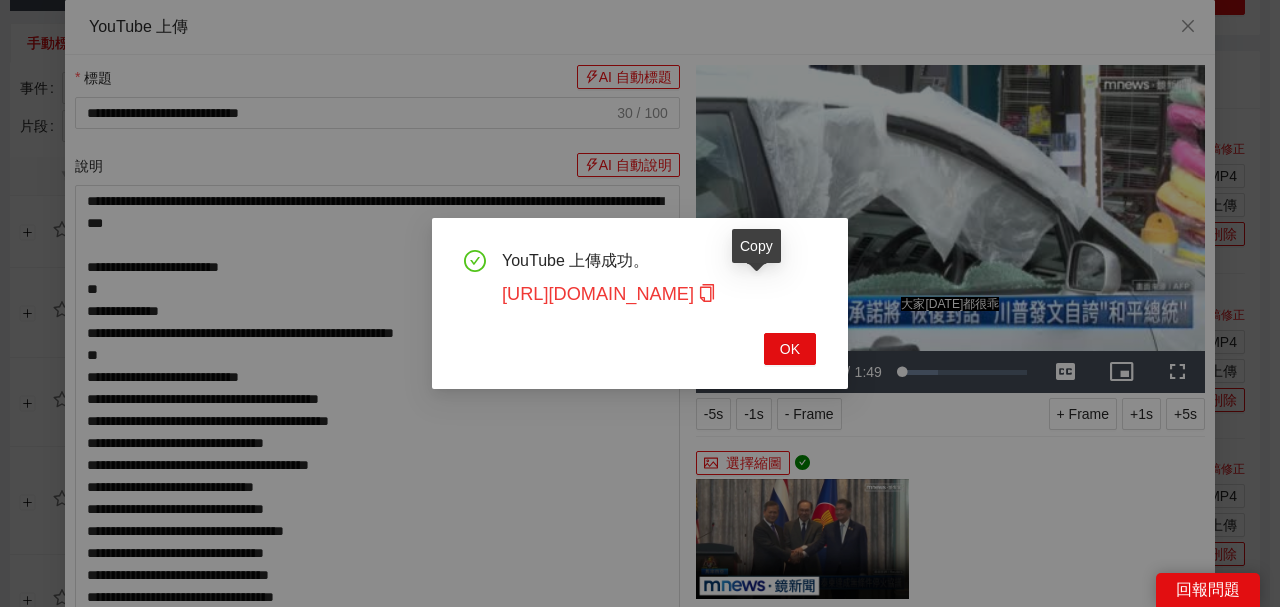click 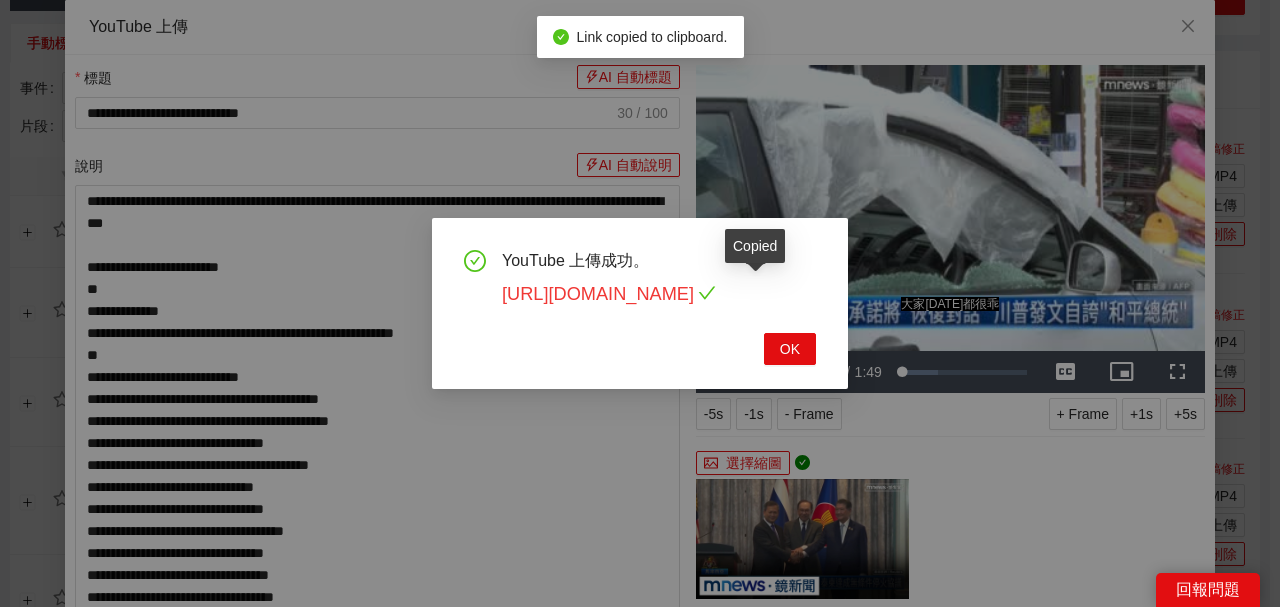 click on "[URL][DOMAIN_NAME]" at bounding box center (609, 294) 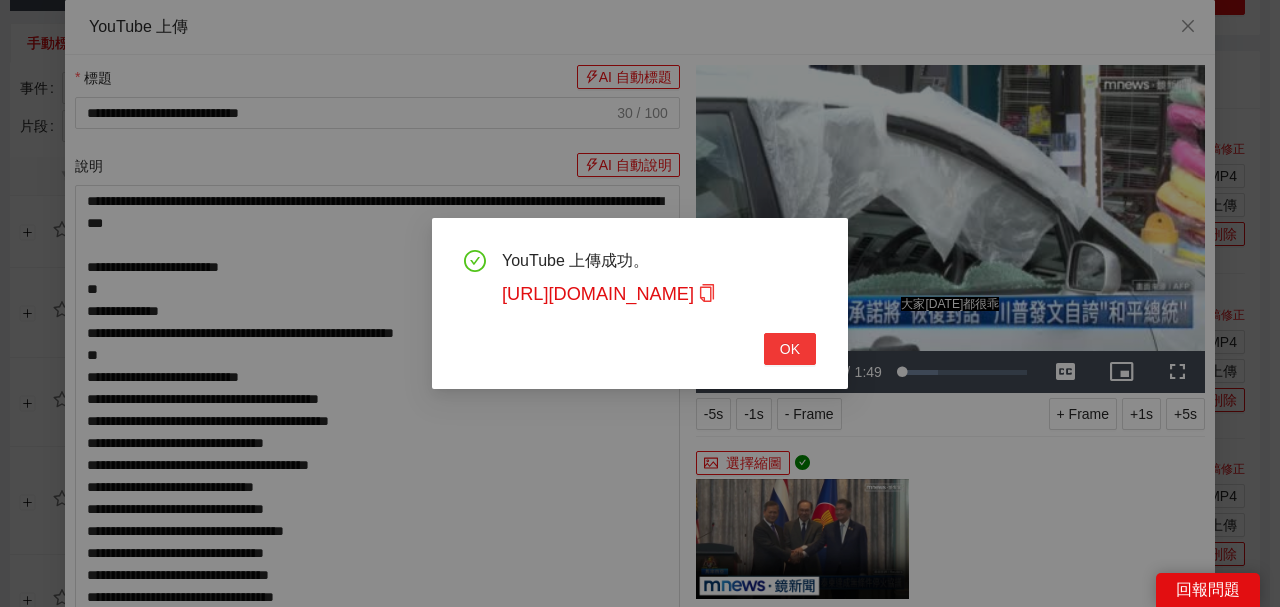 click on "OK" at bounding box center (790, 349) 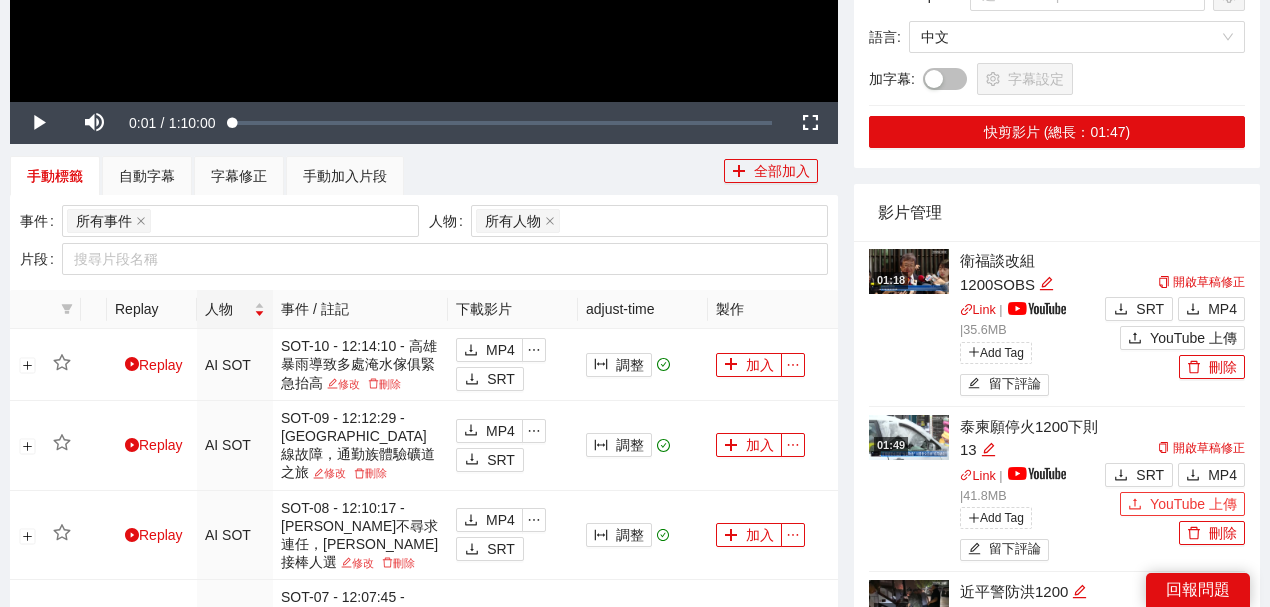 scroll, scrollTop: 333, scrollLeft: 0, axis: vertical 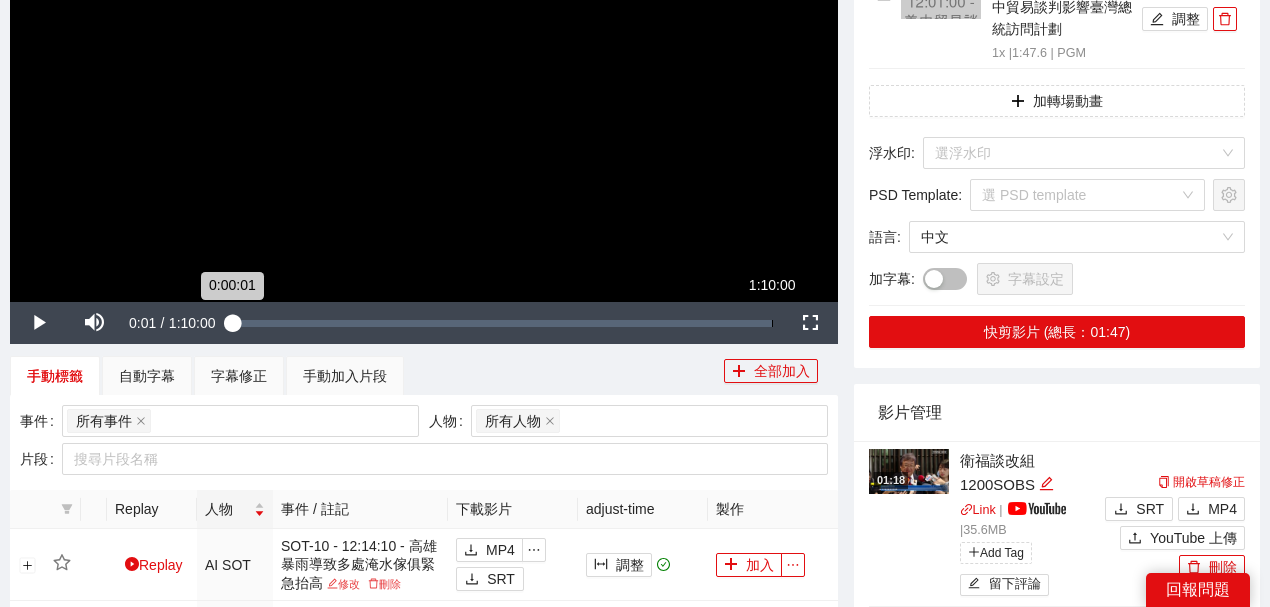 click on "Loaded :  0.86% 1:10:00 0:00:01" at bounding box center [502, 323] 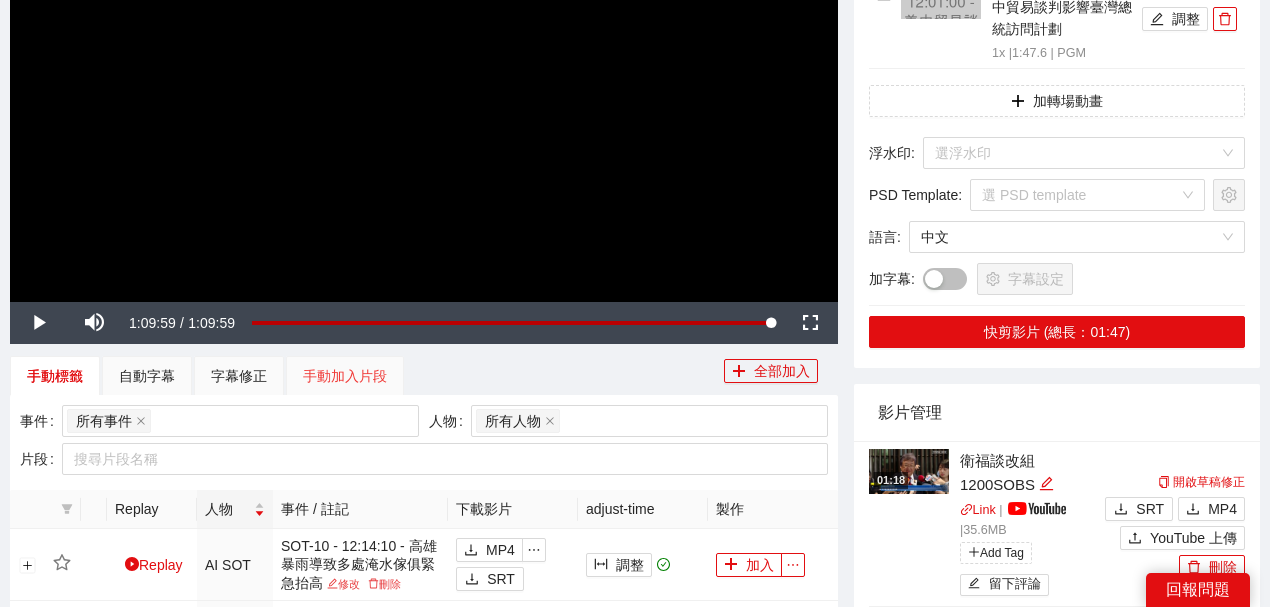 click on "手動加入片段" at bounding box center [345, 376] 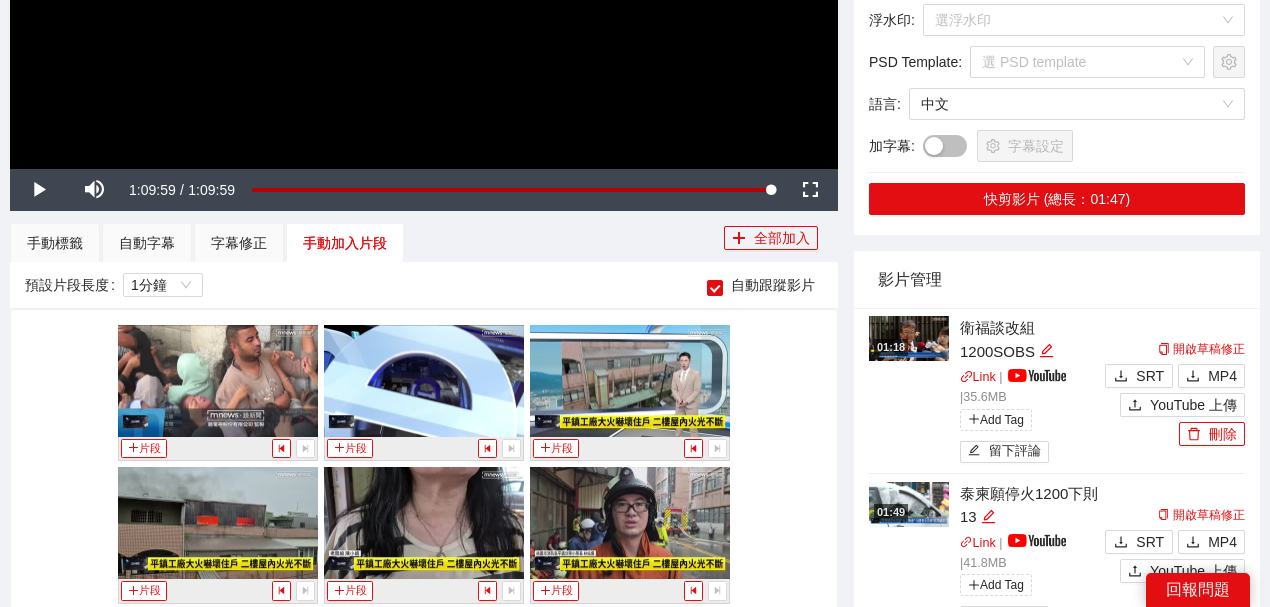 scroll, scrollTop: 466, scrollLeft: 0, axis: vertical 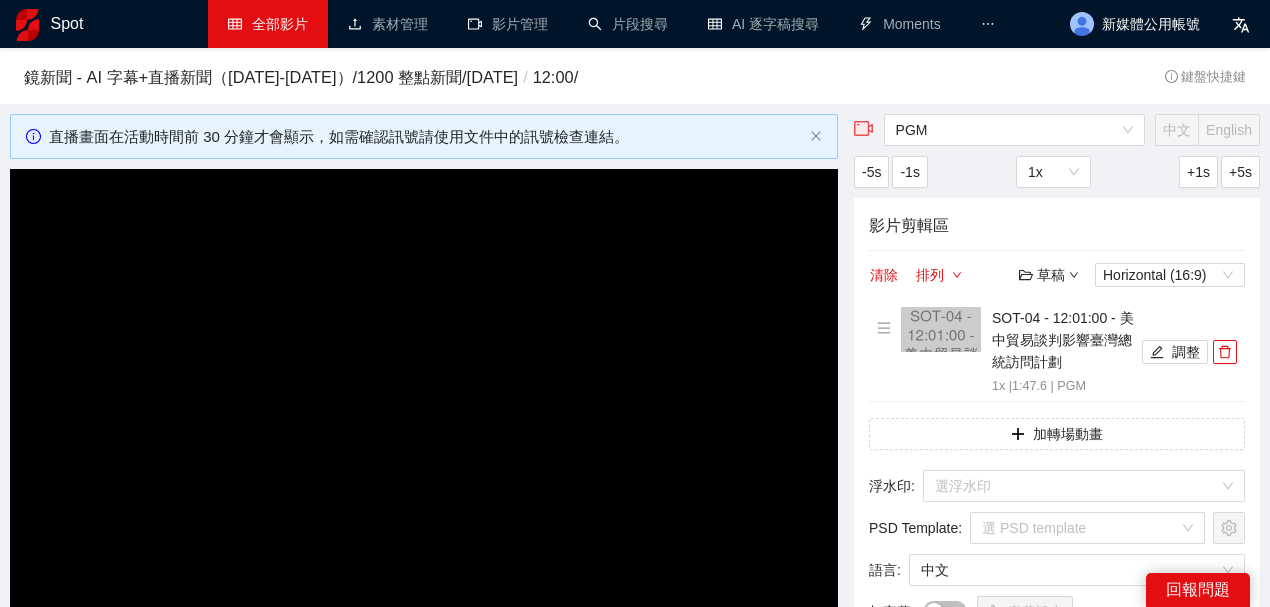 click on "全部影片" at bounding box center [268, 24] 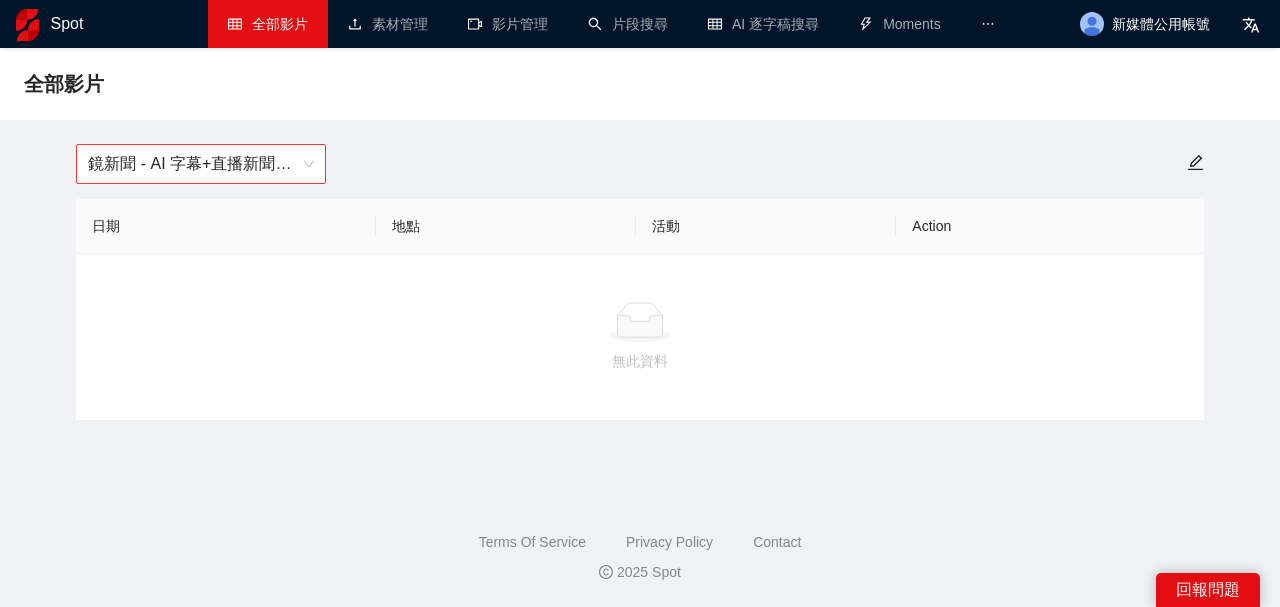 click on "鏡新聞 - AI 字幕+直播新聞（[DATE]-[DATE]）" at bounding box center (201, 164) 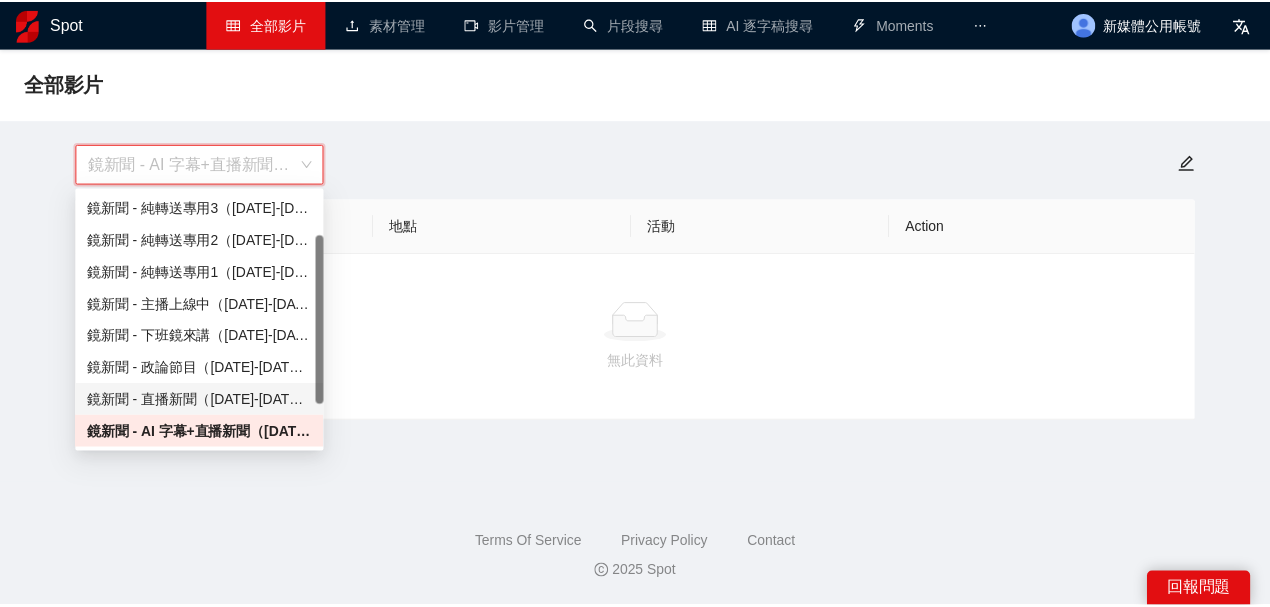 scroll, scrollTop: 128, scrollLeft: 0, axis: vertical 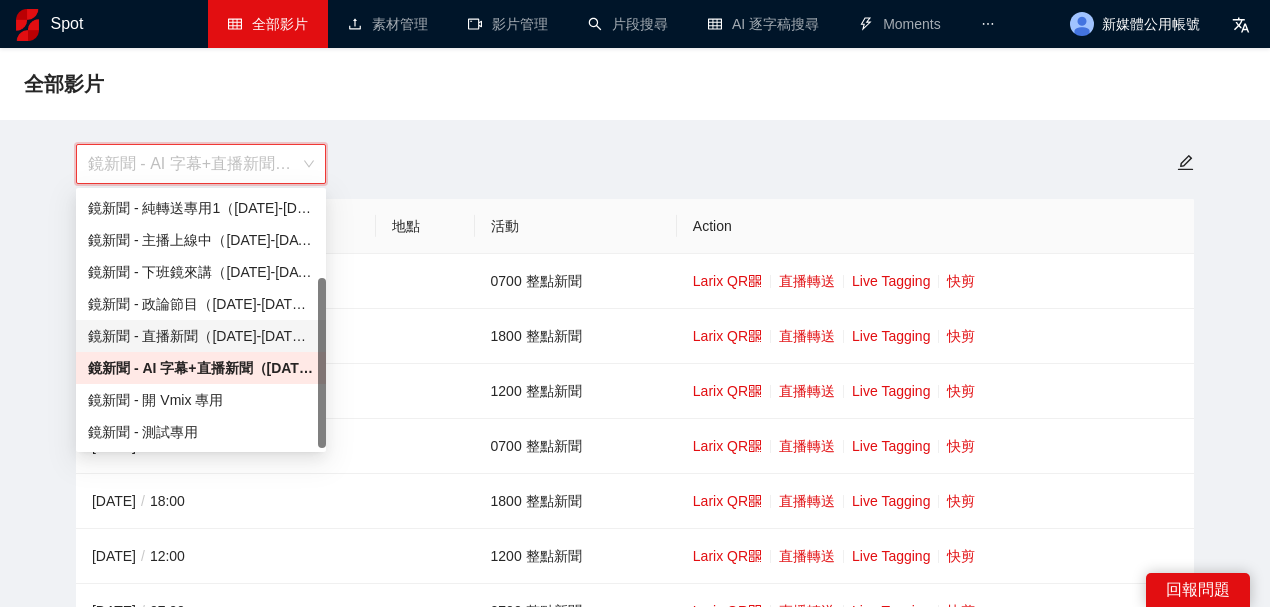 click on "鏡新聞 - 直播新聞（[DATE]-[DATE]）" at bounding box center (201, 336) 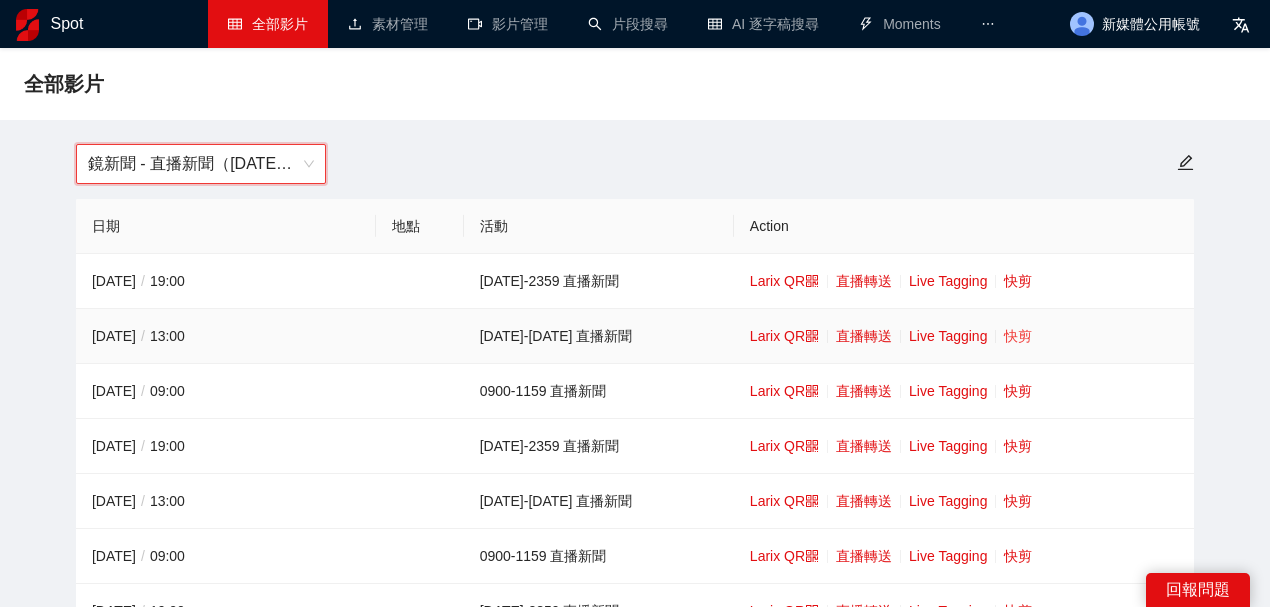click on "快剪" at bounding box center [1018, 336] 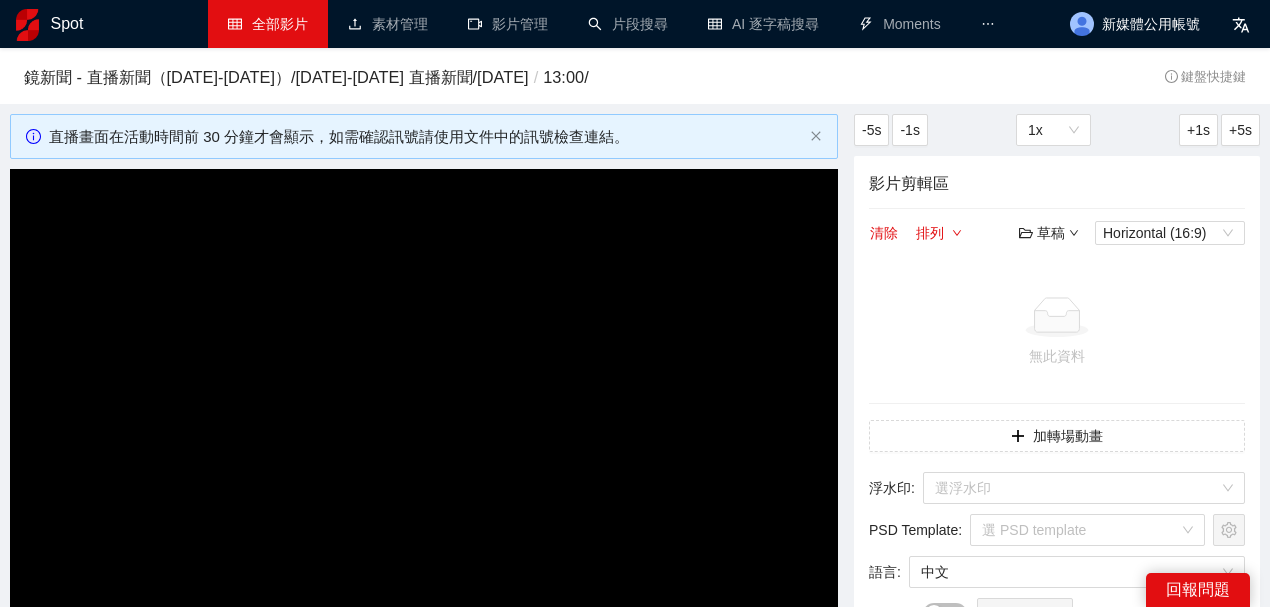 click at bounding box center [424, 402] 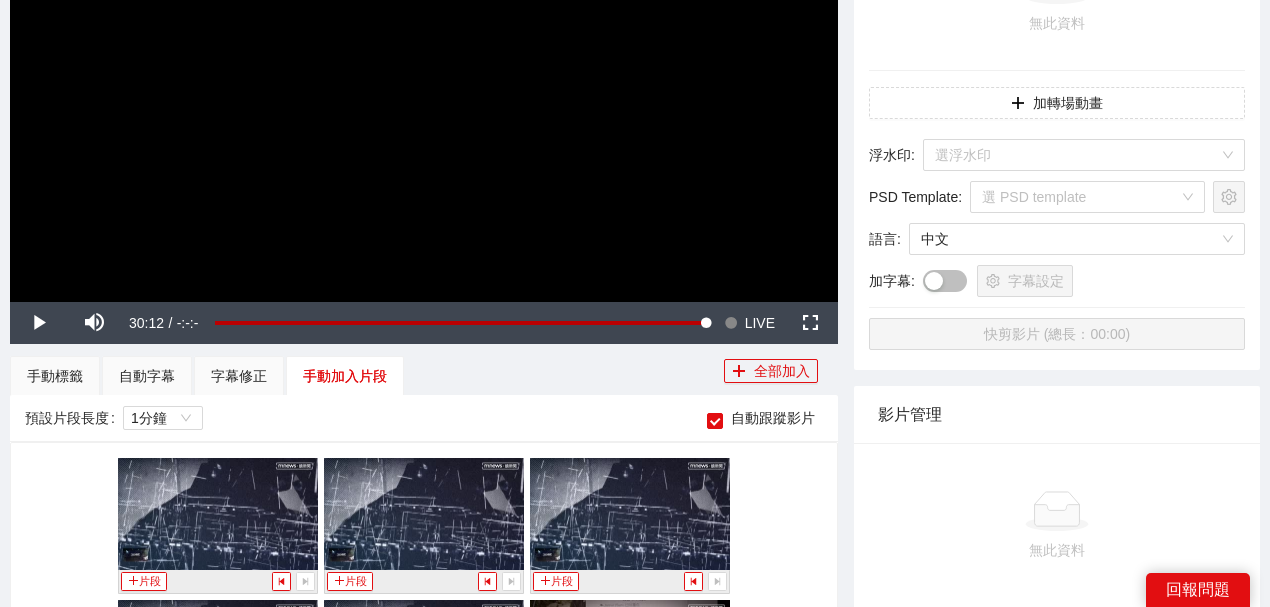 scroll, scrollTop: 666, scrollLeft: 0, axis: vertical 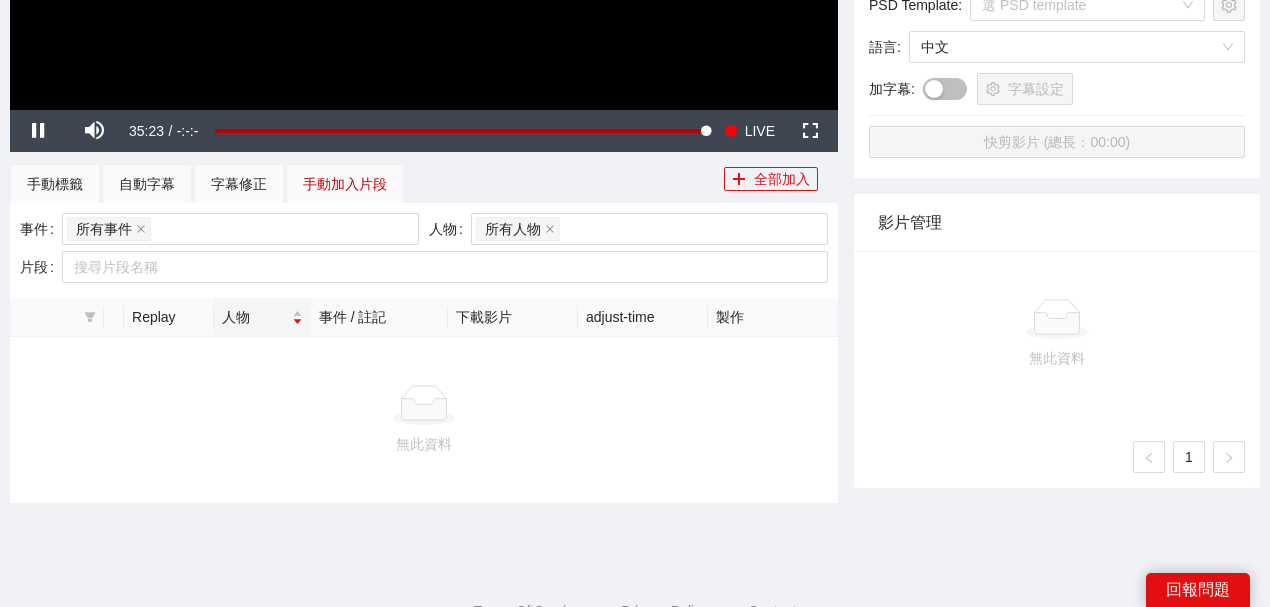 click on "手動加入片段" at bounding box center (345, 184) 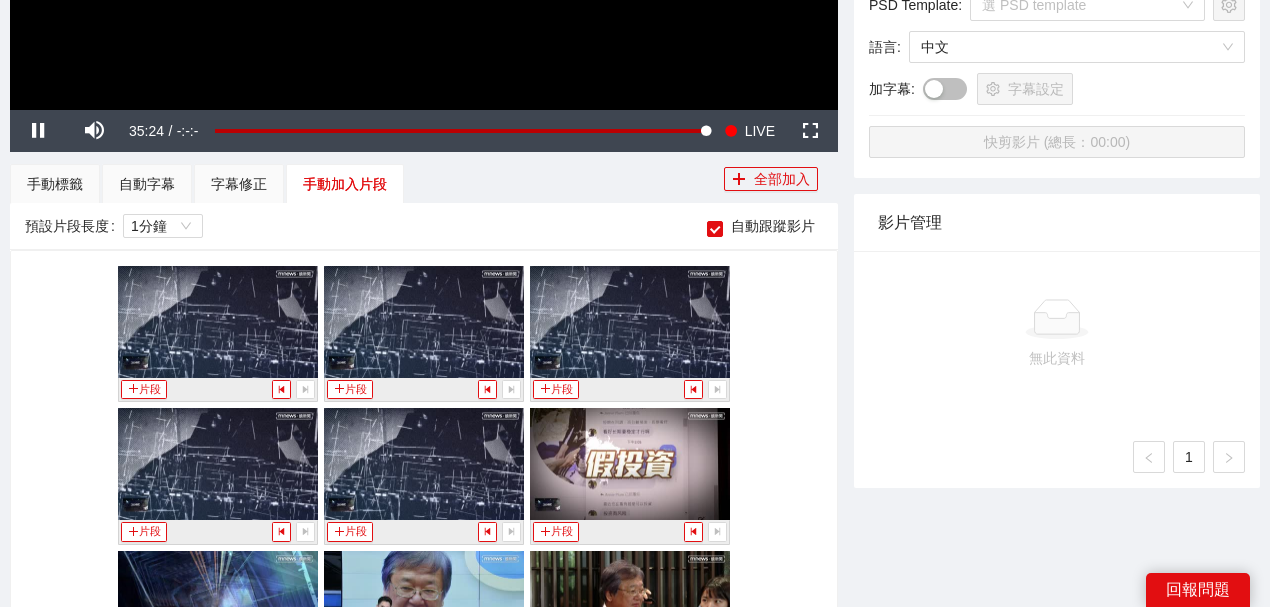 scroll, scrollTop: 5200, scrollLeft: 0, axis: vertical 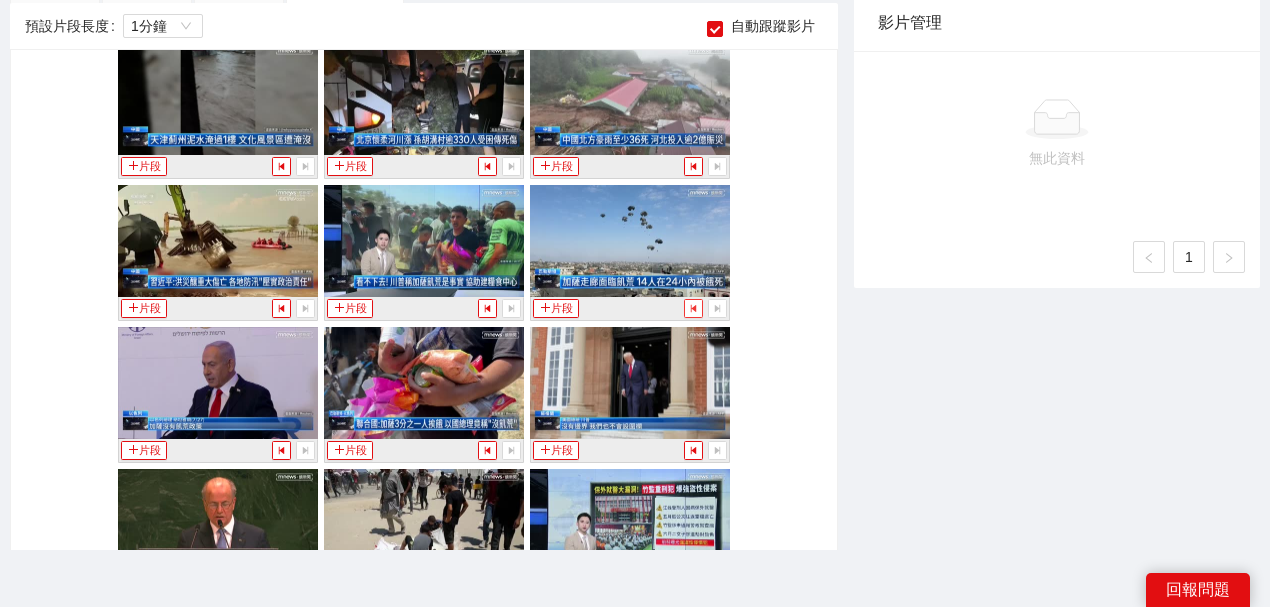 click 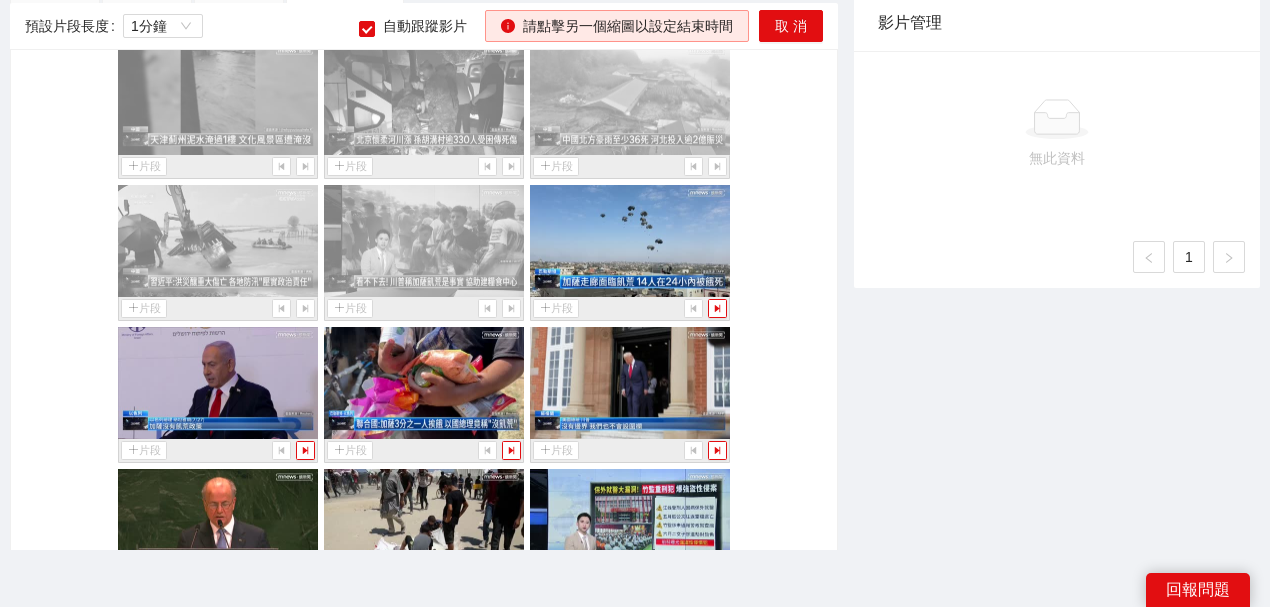 scroll, scrollTop: 5200, scrollLeft: 0, axis: vertical 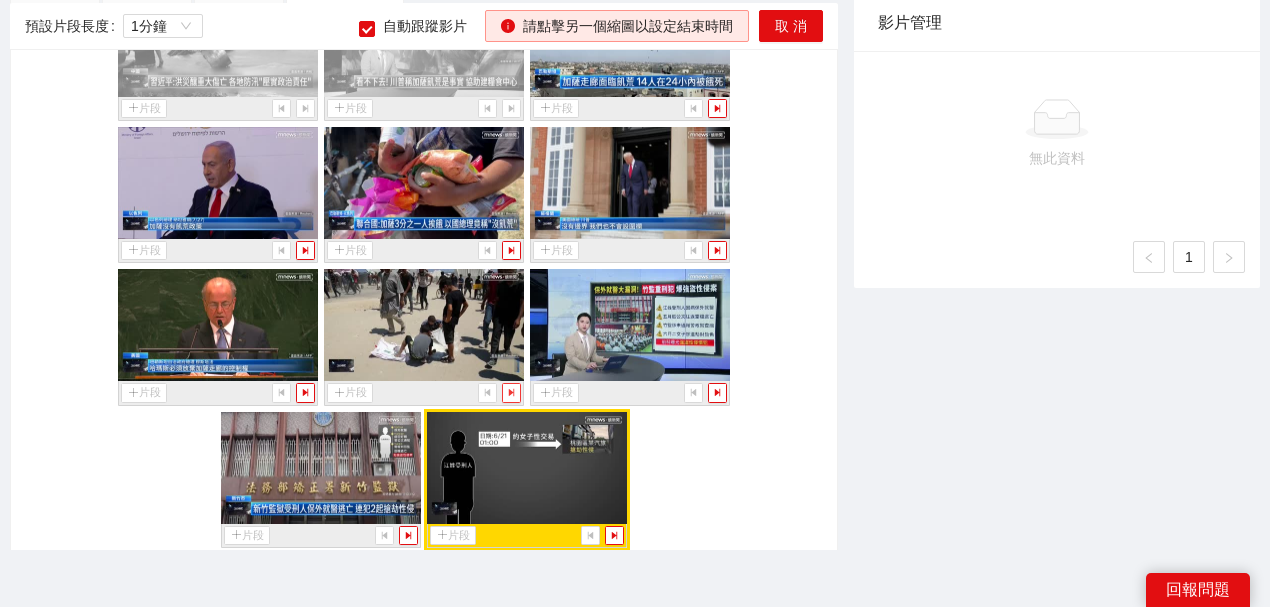 click at bounding box center (511, 392) 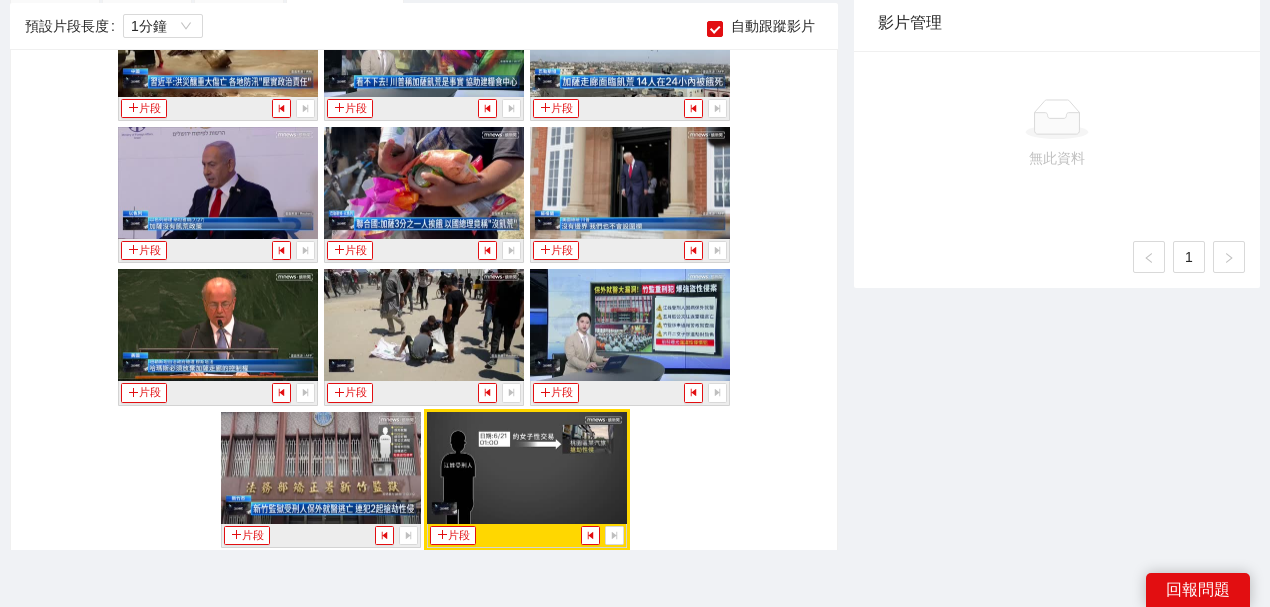 scroll, scrollTop: 458, scrollLeft: 0, axis: vertical 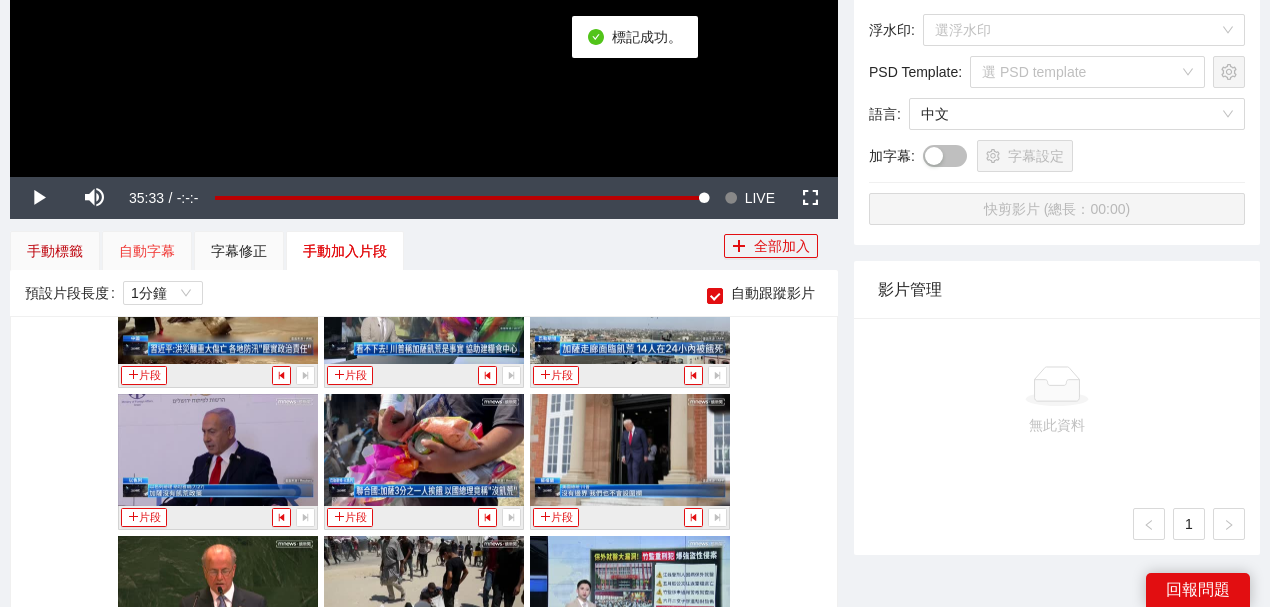 drag, startPoint x: 52, startPoint y: 256, endPoint x: 118, endPoint y: 265, distance: 66.61081 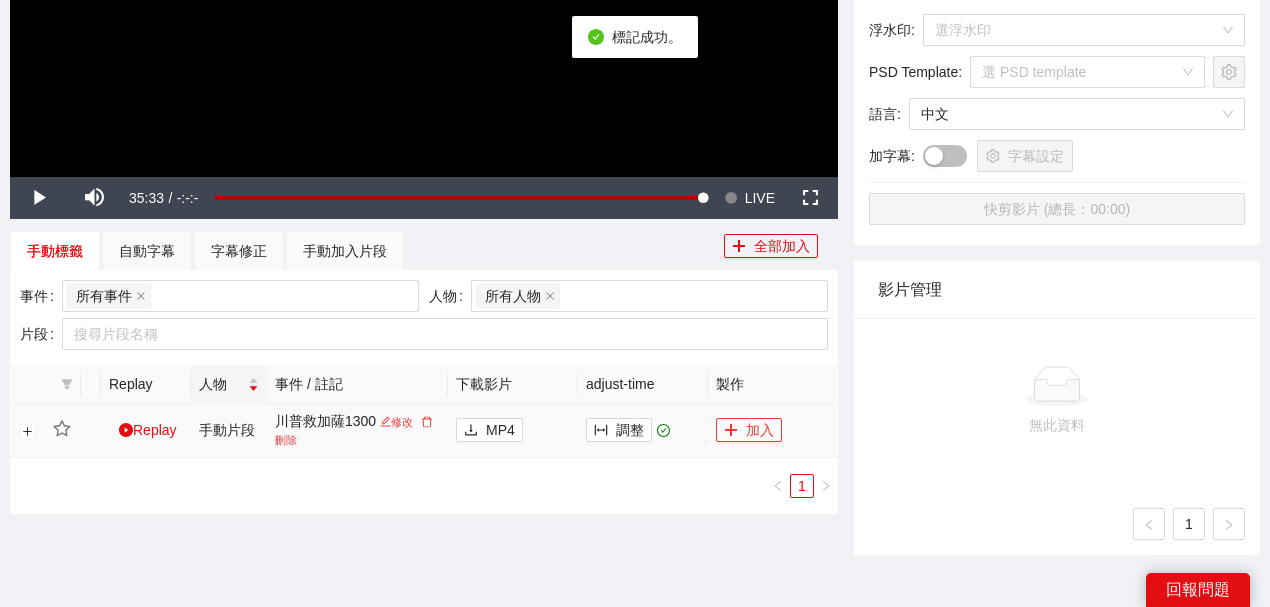click on "加入" at bounding box center (749, 430) 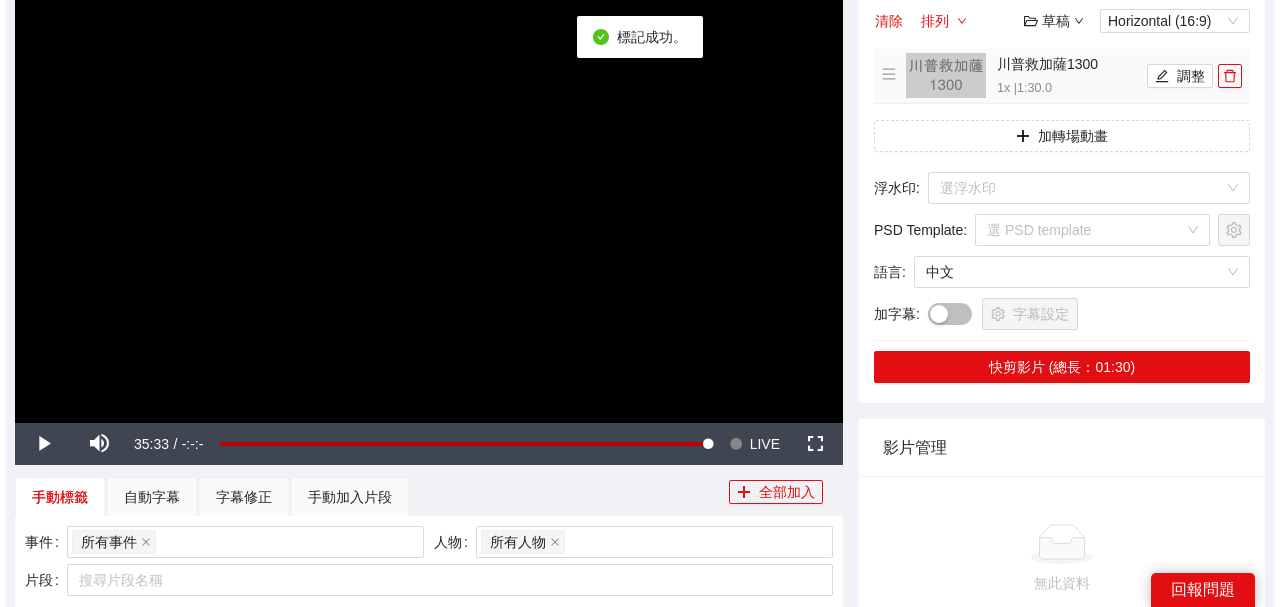 scroll, scrollTop: 192, scrollLeft: 0, axis: vertical 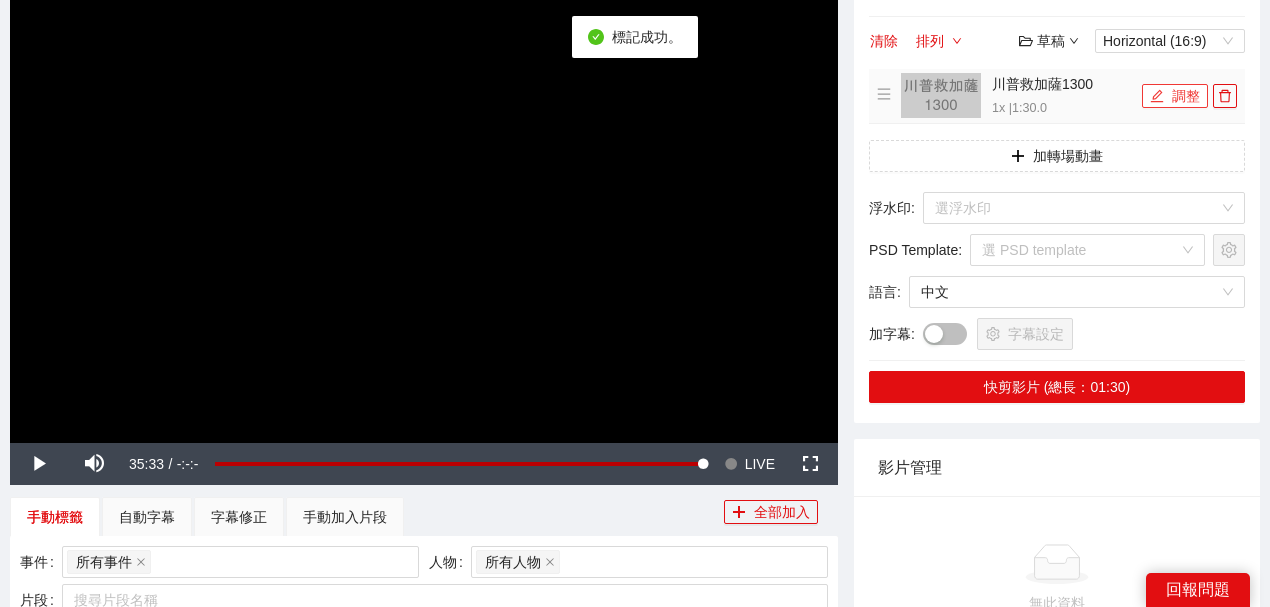 click on "調整" at bounding box center (1175, 96) 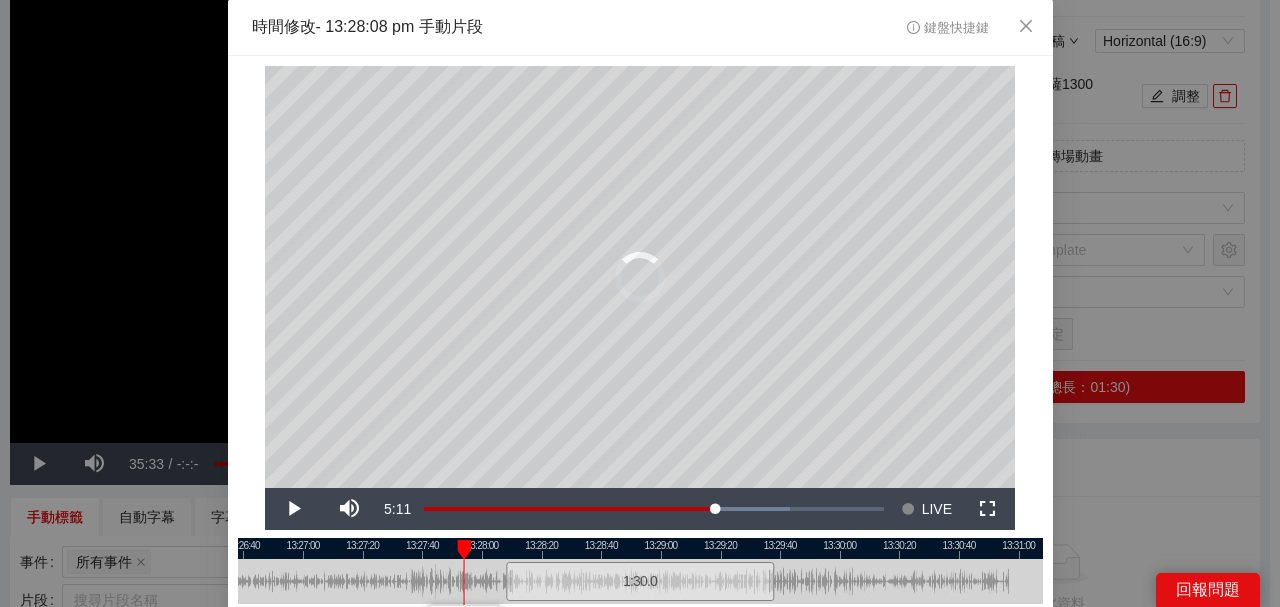 drag, startPoint x: 500, startPoint y: 541, endPoint x: 437, endPoint y: 540, distance: 63.007935 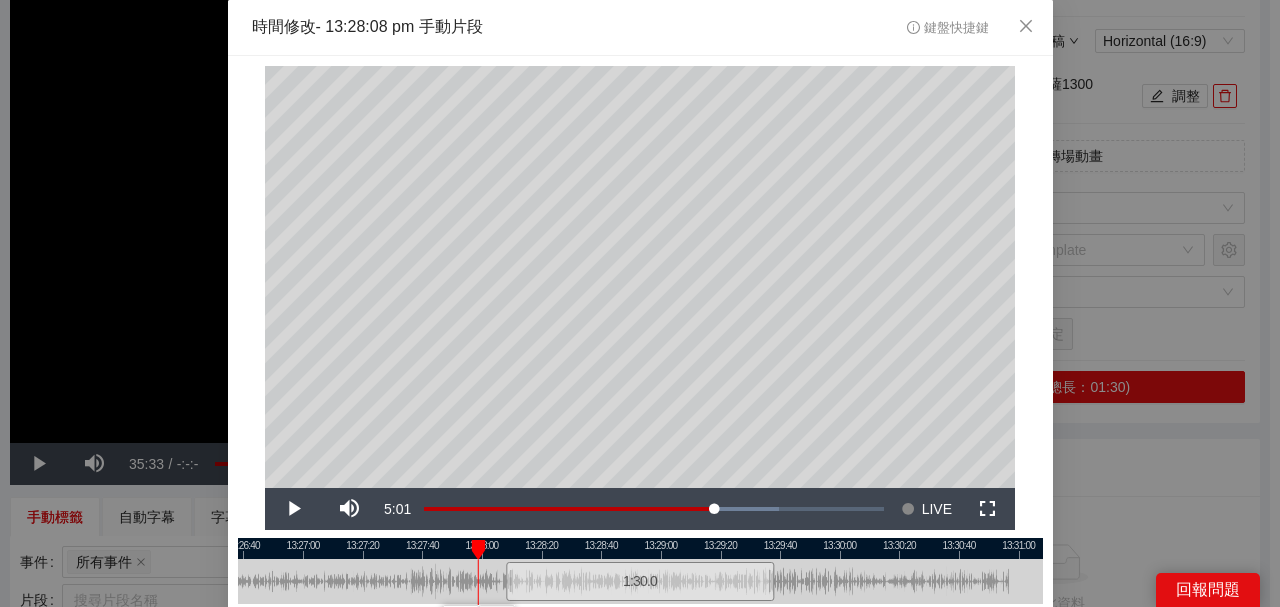 click at bounding box center (640, 548) 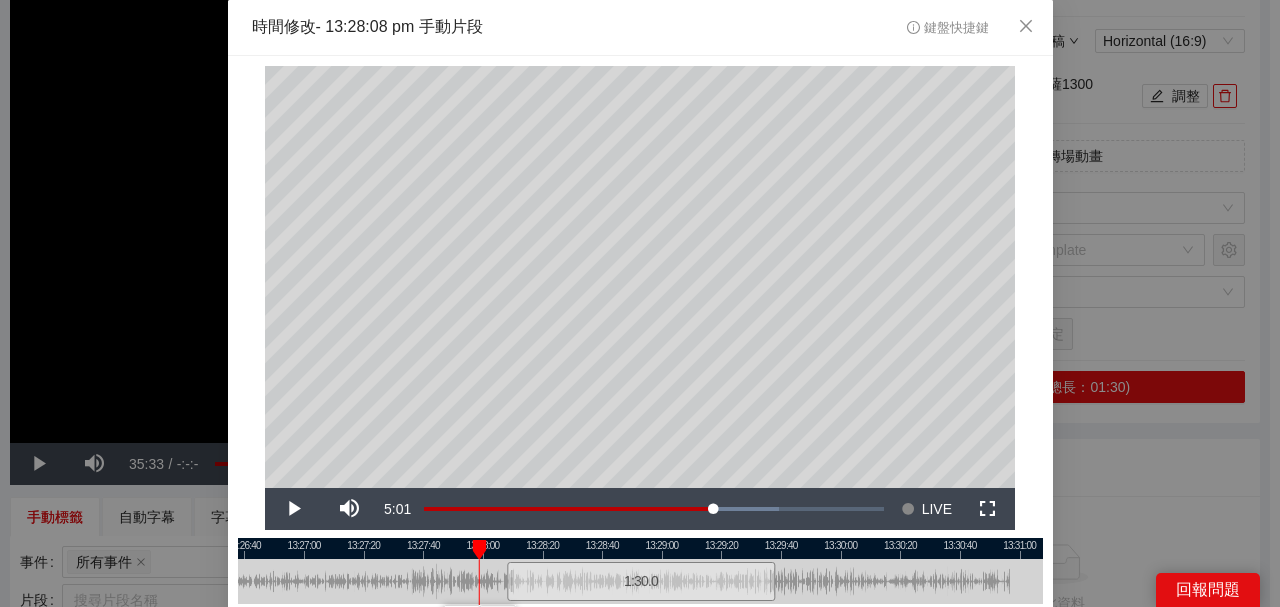 click at bounding box center (640, 548) 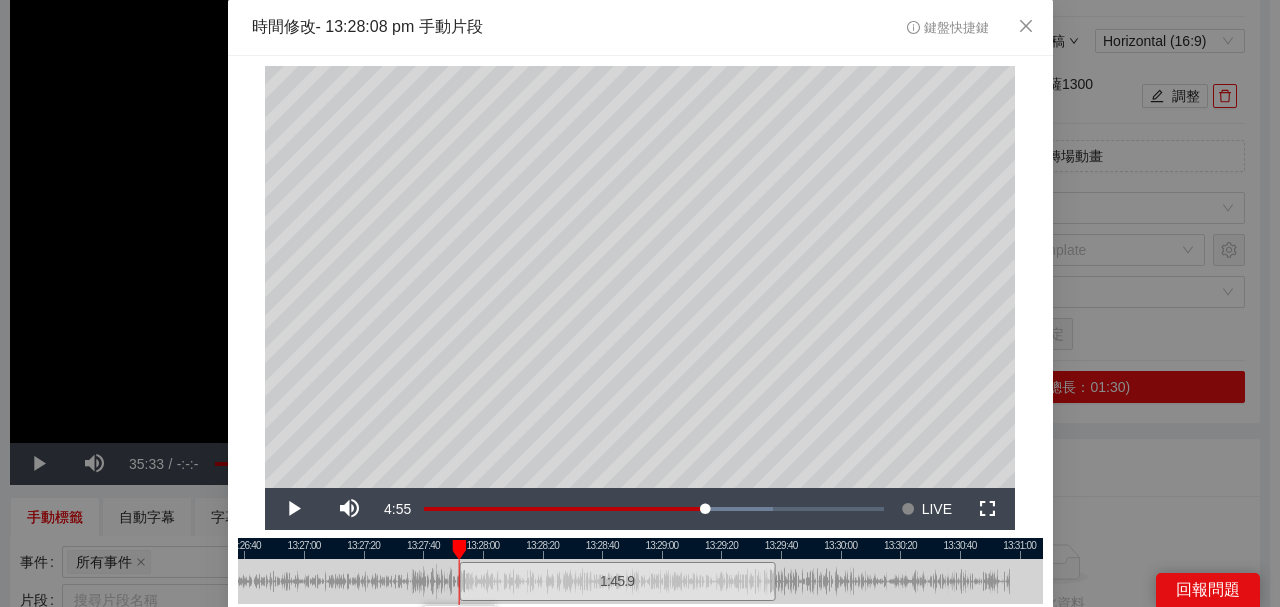 click at bounding box center (640, 548) 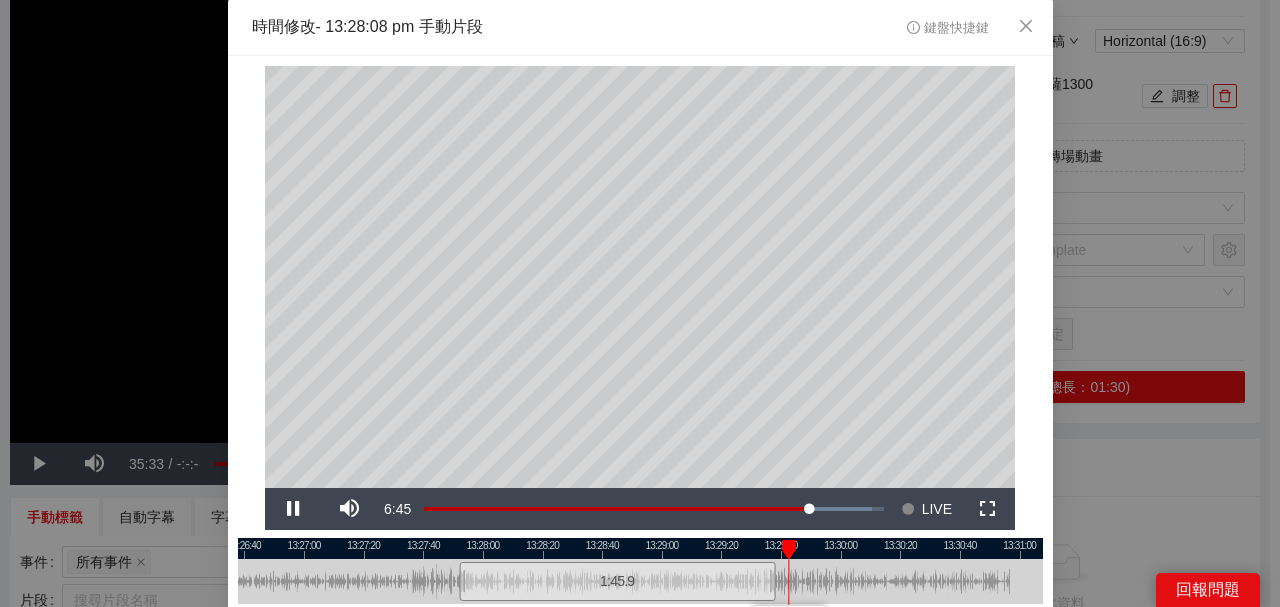 click at bounding box center (640, 548) 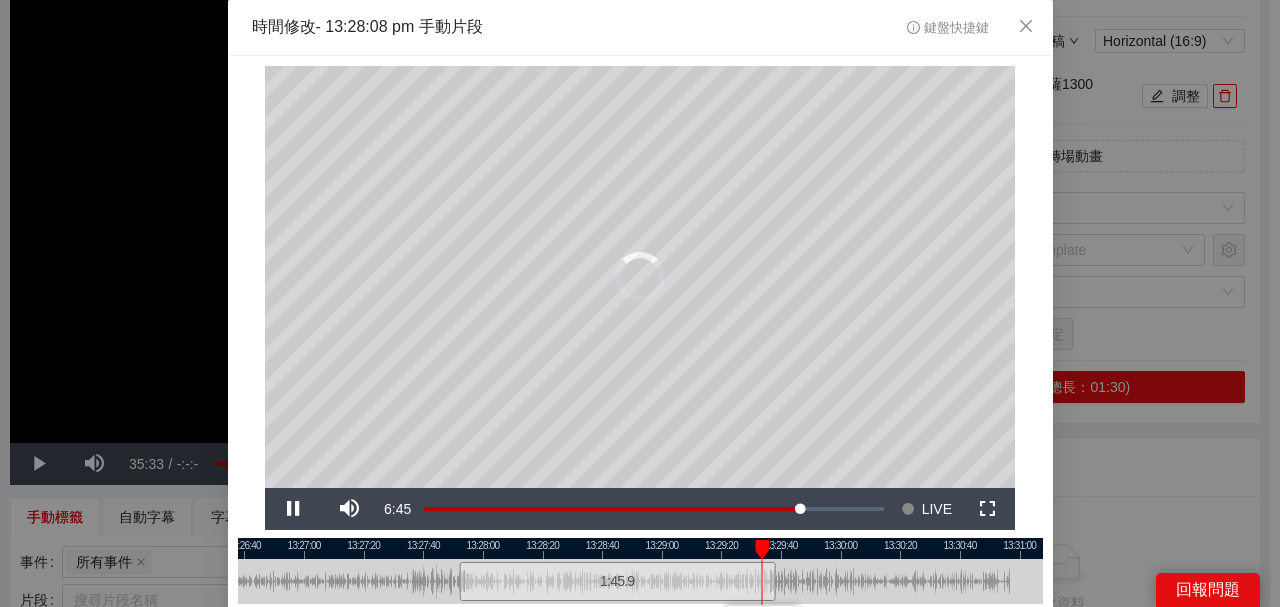 click at bounding box center [640, 548] 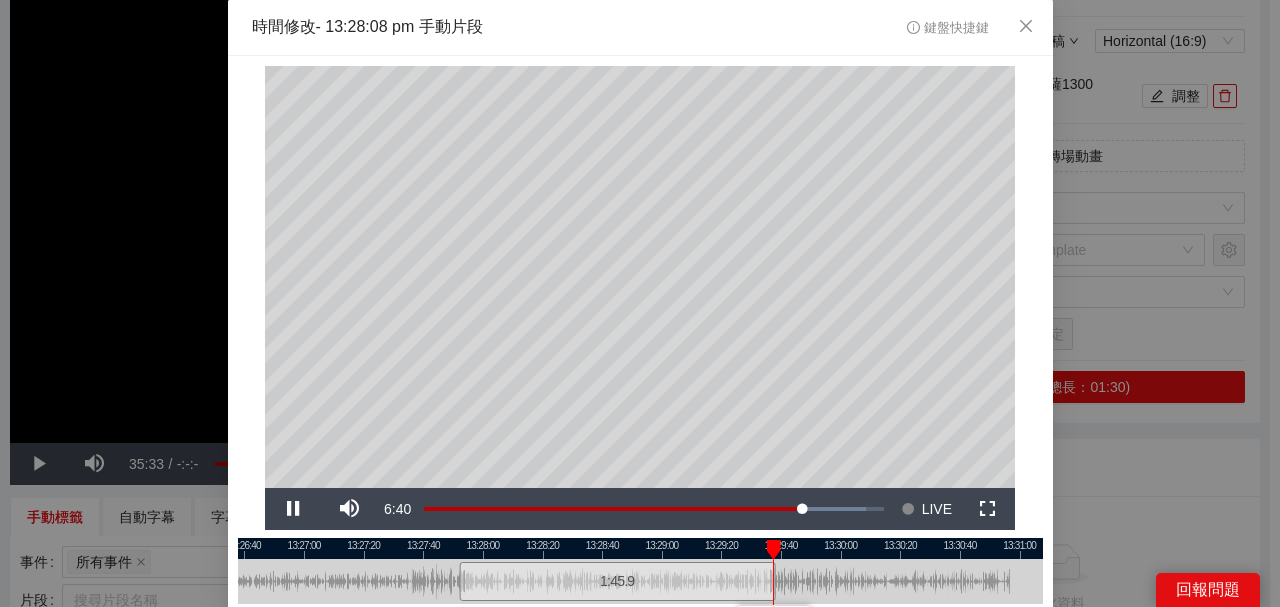 click at bounding box center [640, 548] 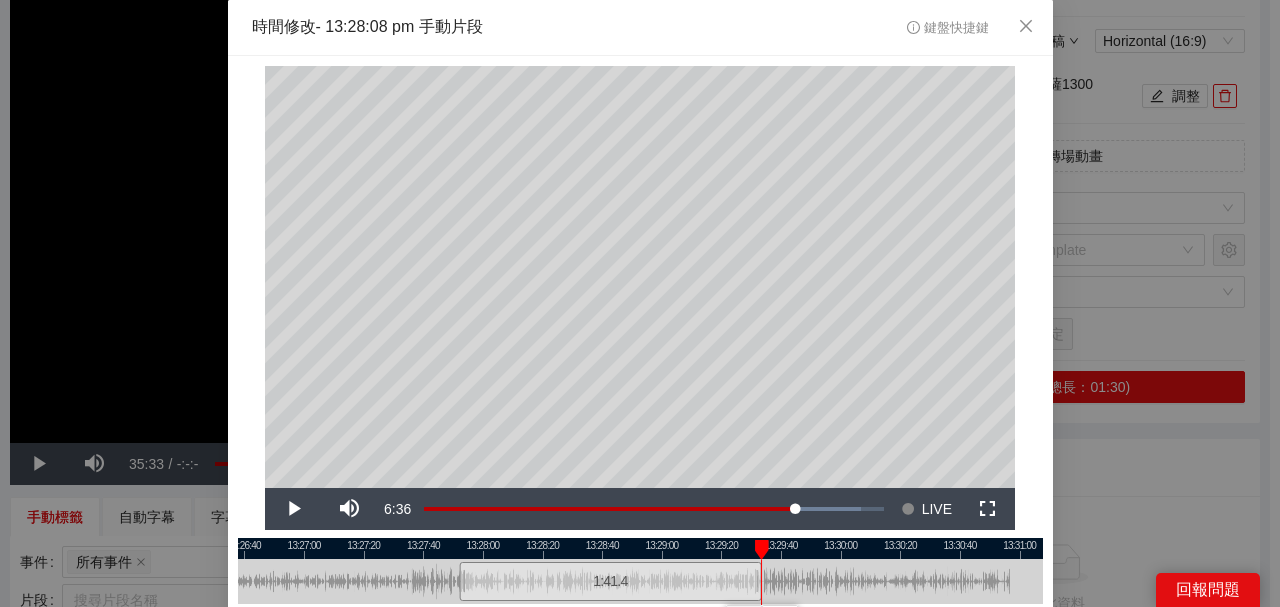 scroll, scrollTop: 152, scrollLeft: 0, axis: vertical 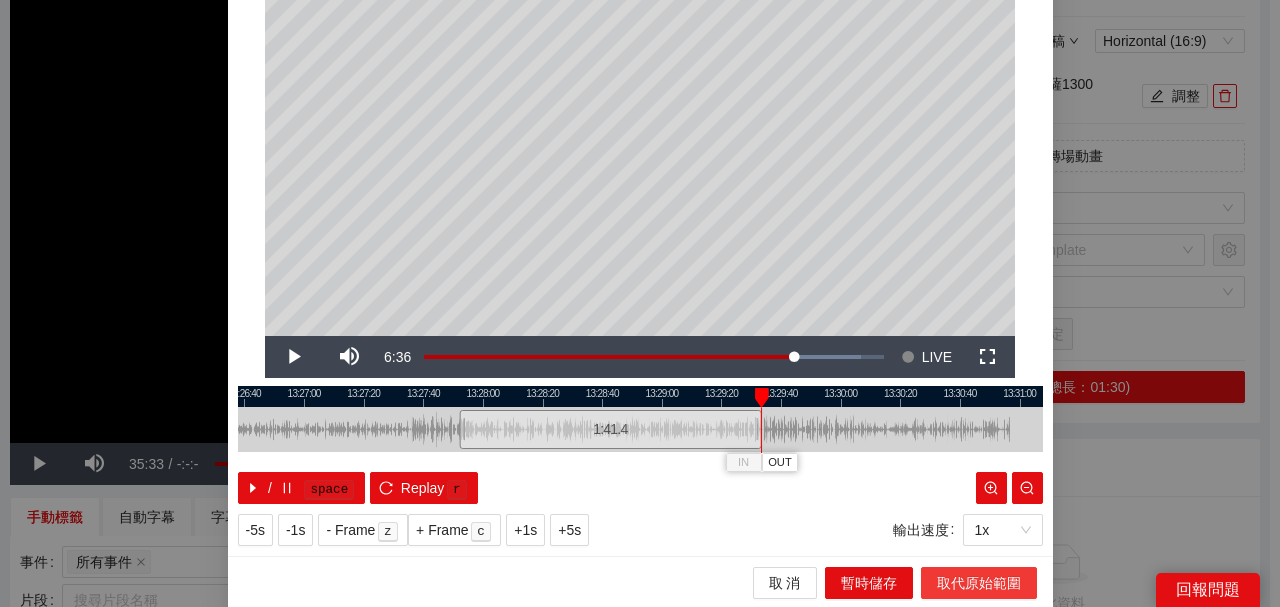 click on "取代原始範圍" at bounding box center (979, 583) 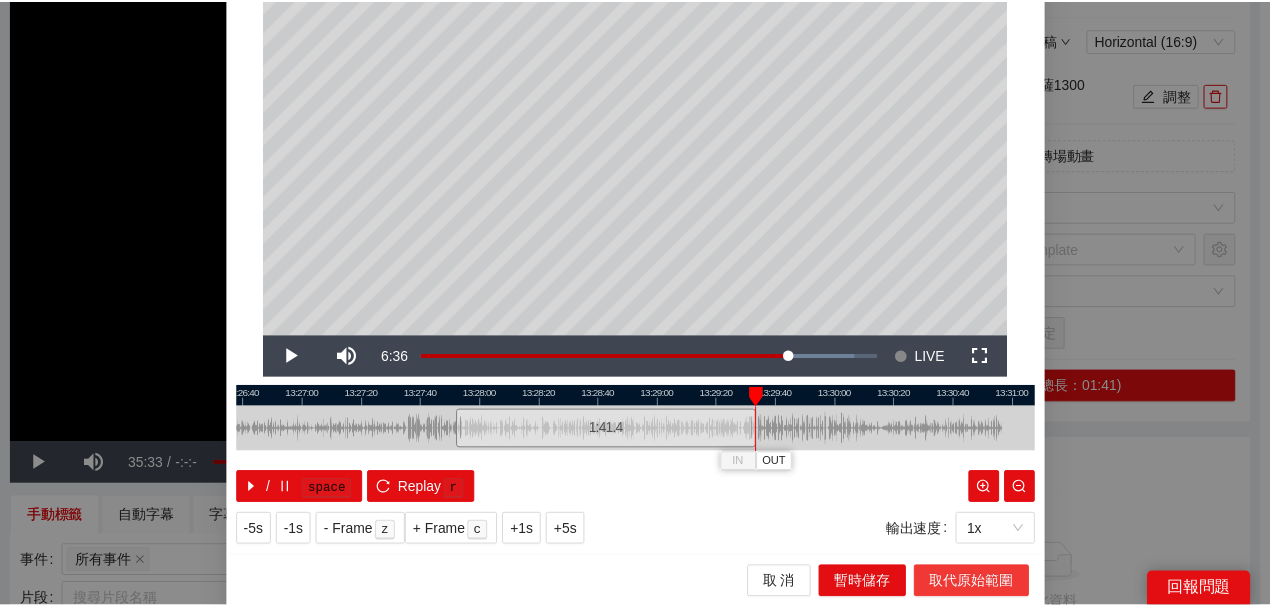 scroll, scrollTop: 0, scrollLeft: 0, axis: both 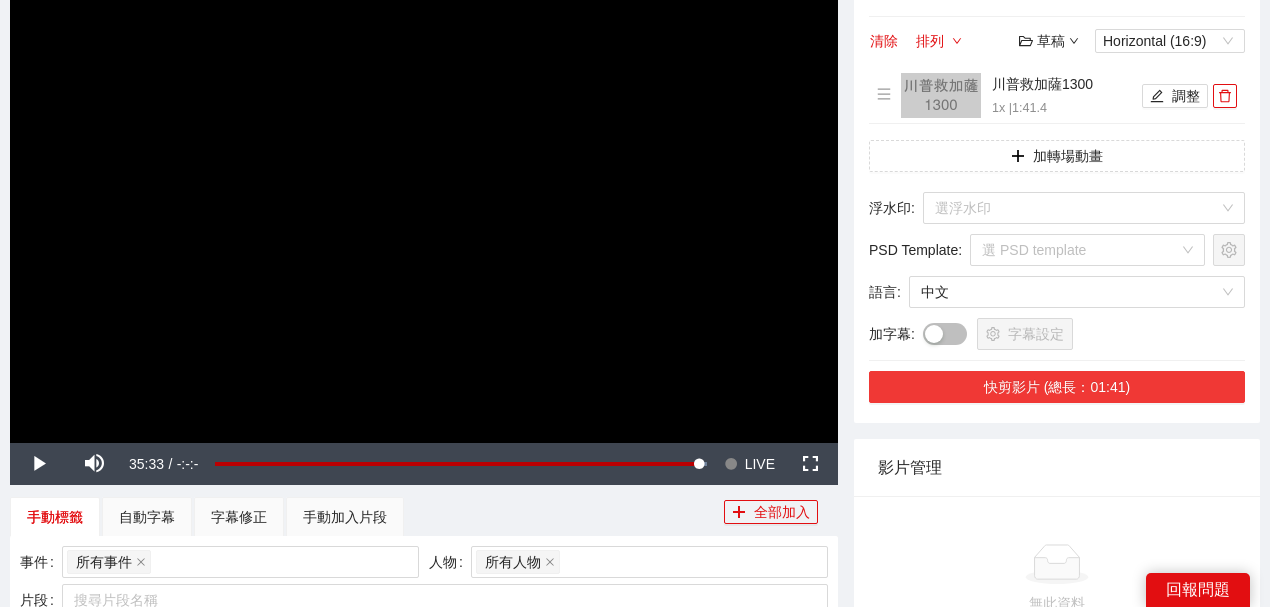 click on "快剪影片 (總長：01:41)" at bounding box center [1057, 387] 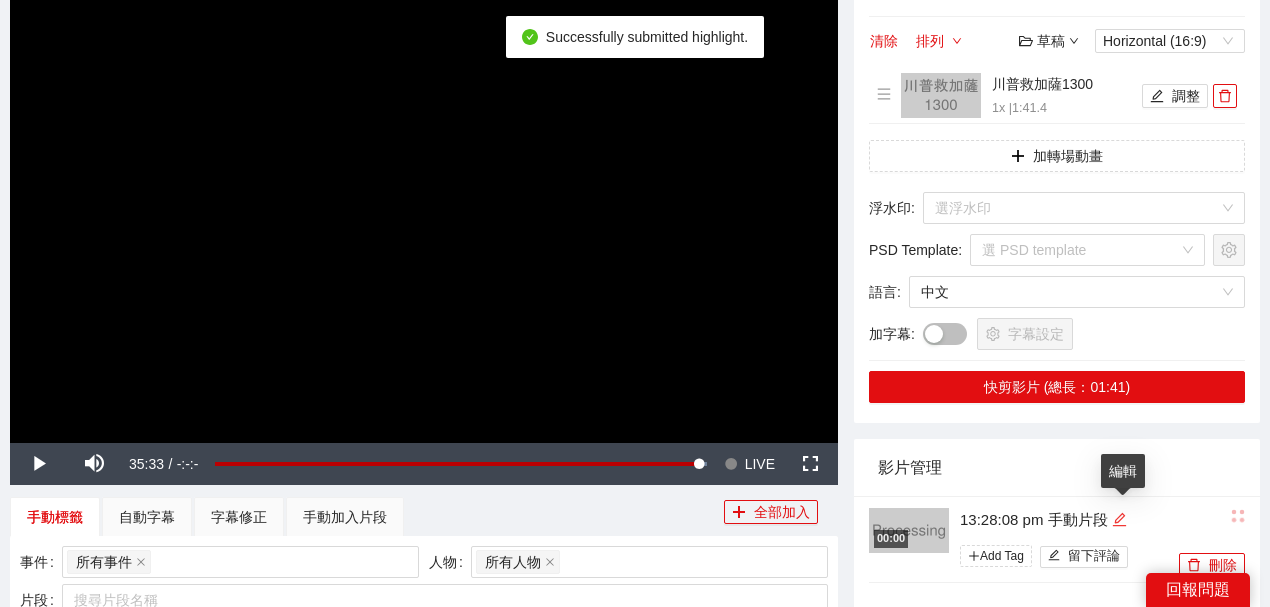 click 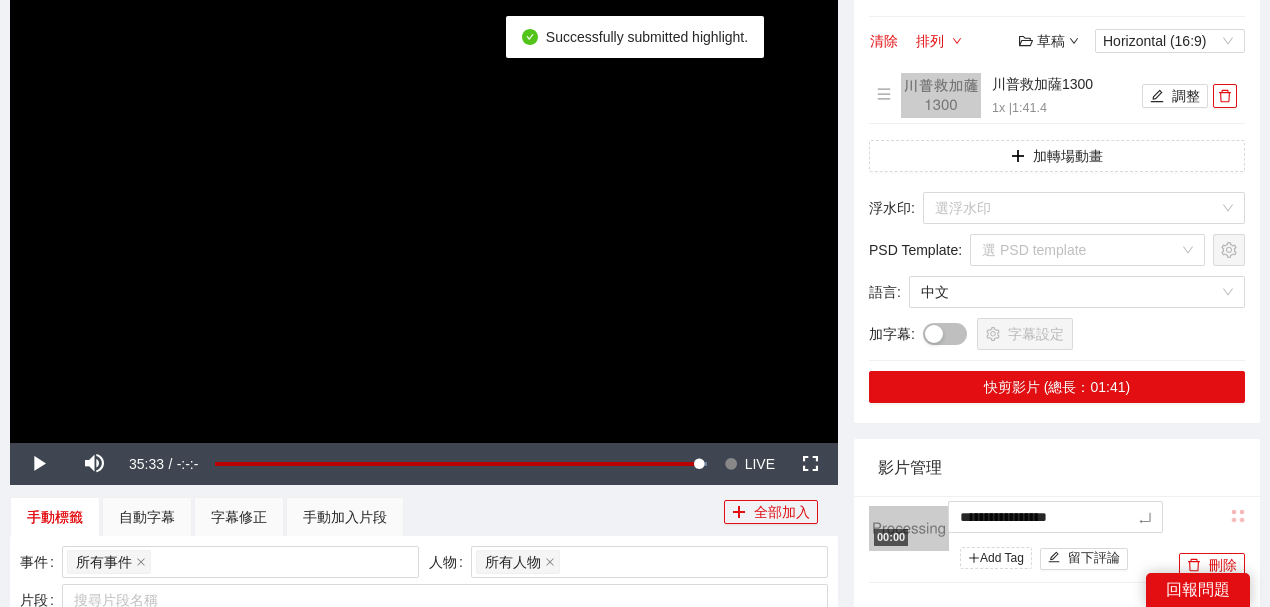 drag, startPoint x: 854, startPoint y: 534, endPoint x: 829, endPoint y: 532, distance: 25.079872 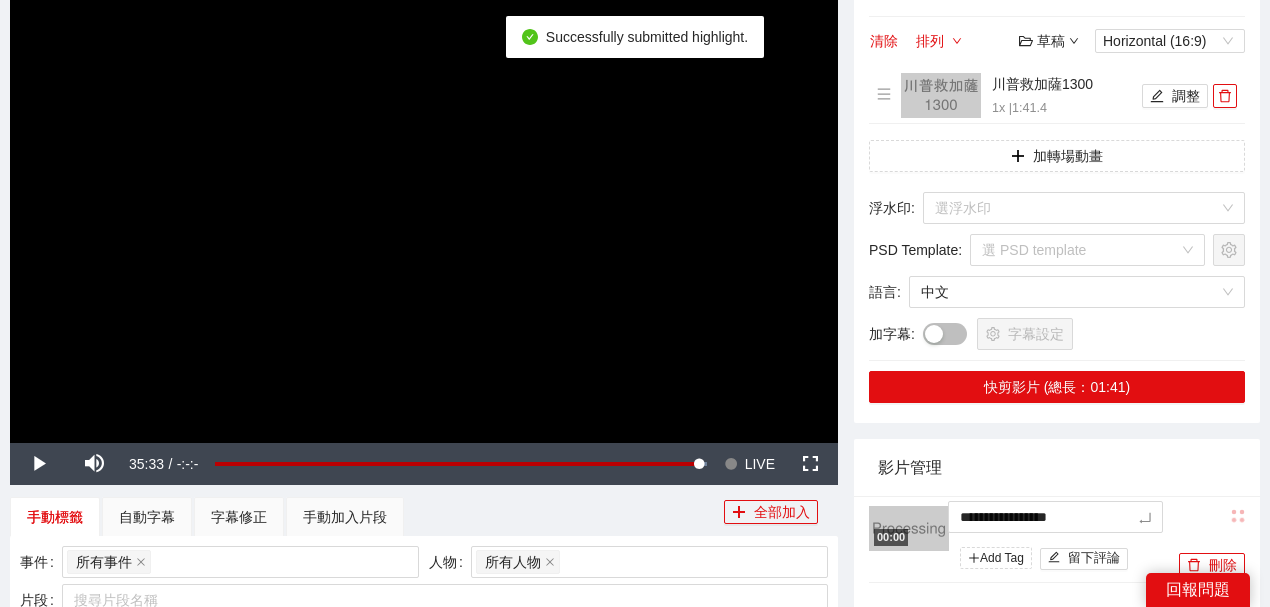 click on "**********" at bounding box center [635, 363] 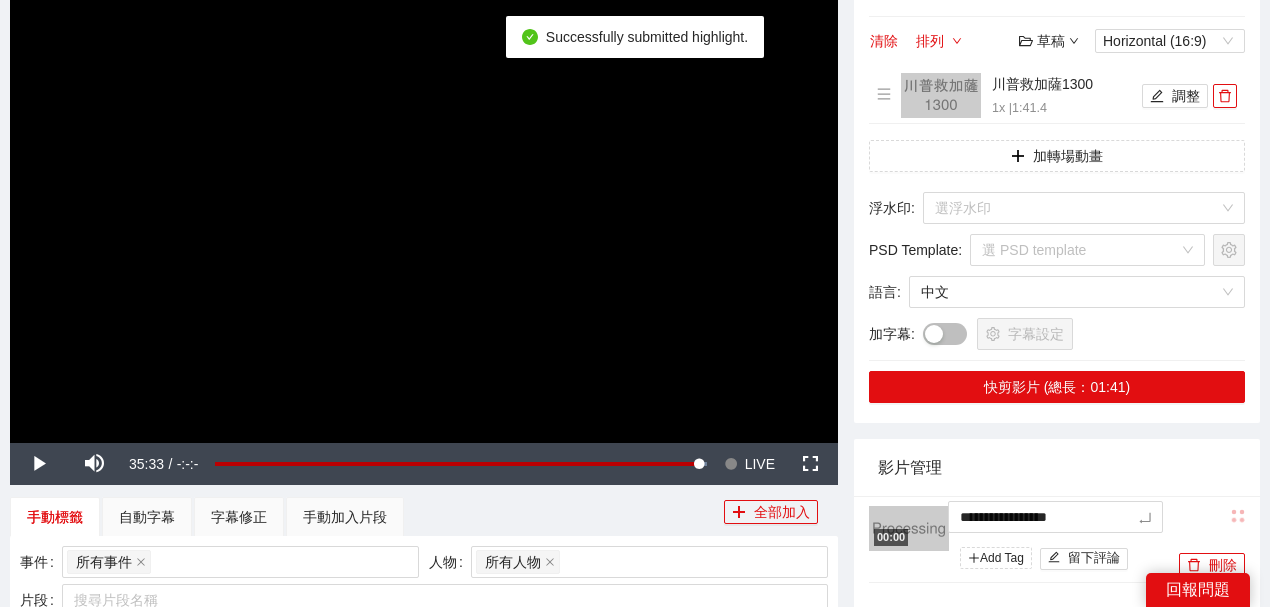 type on "*********" 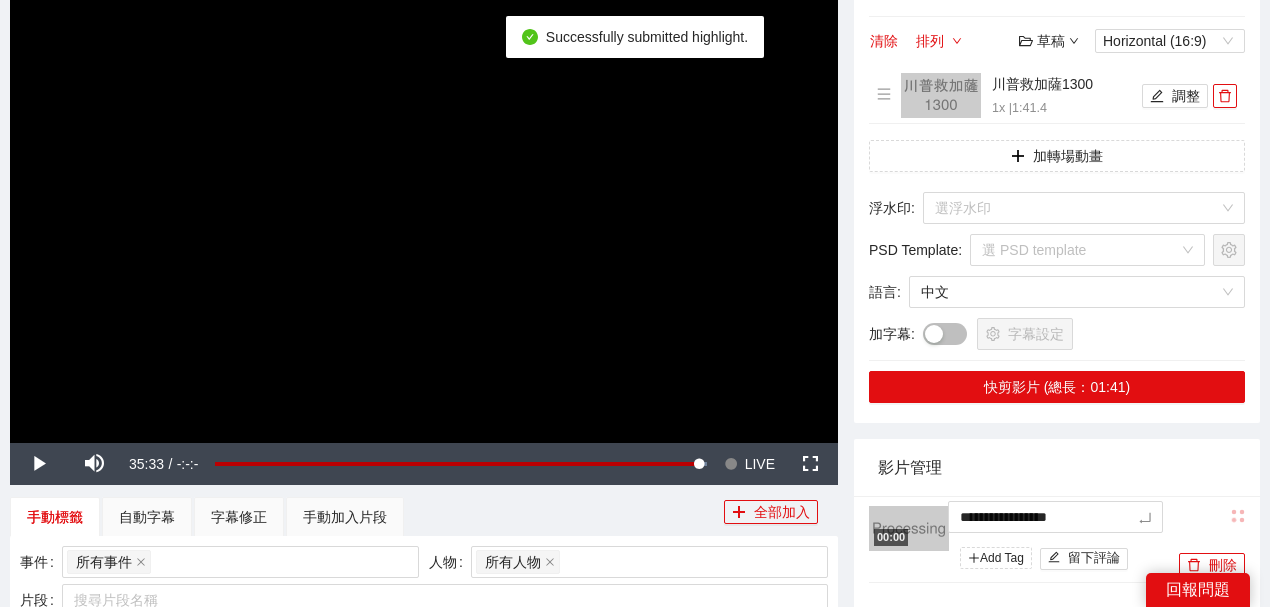type on "*********" 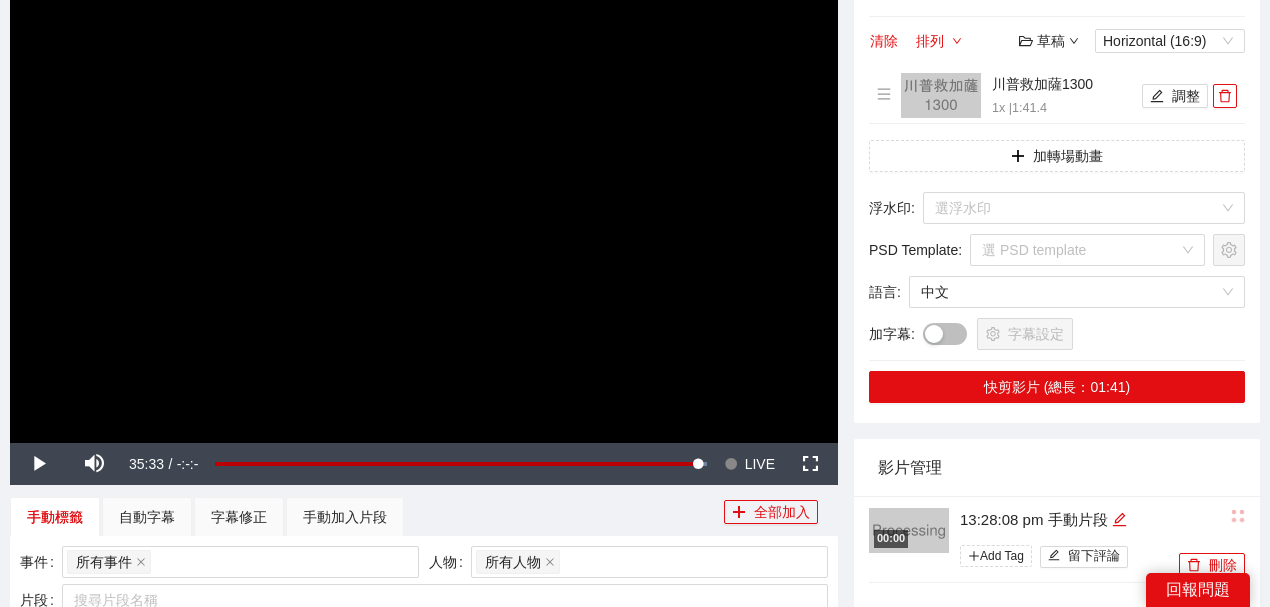 click on "影片剪輯區 清除 排列     草稿   Horizontal (16:9) 川普救加薩1300 1x |  1:41.4     調整   加轉場動畫 浮水印 : 選浮水印 PSD Template : 選 PSD template 語言 : 中文 加字幕 :   字幕設定 快剪影片 (總長：01:41)" at bounding box center [1057, 193] 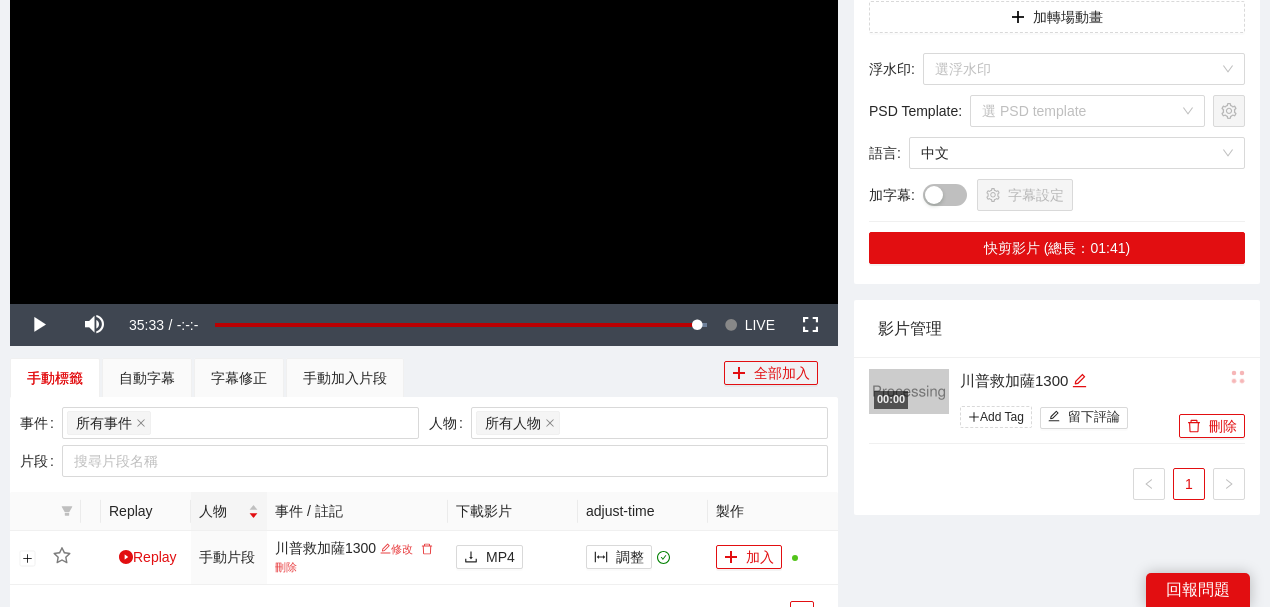 scroll, scrollTop: 458, scrollLeft: 0, axis: vertical 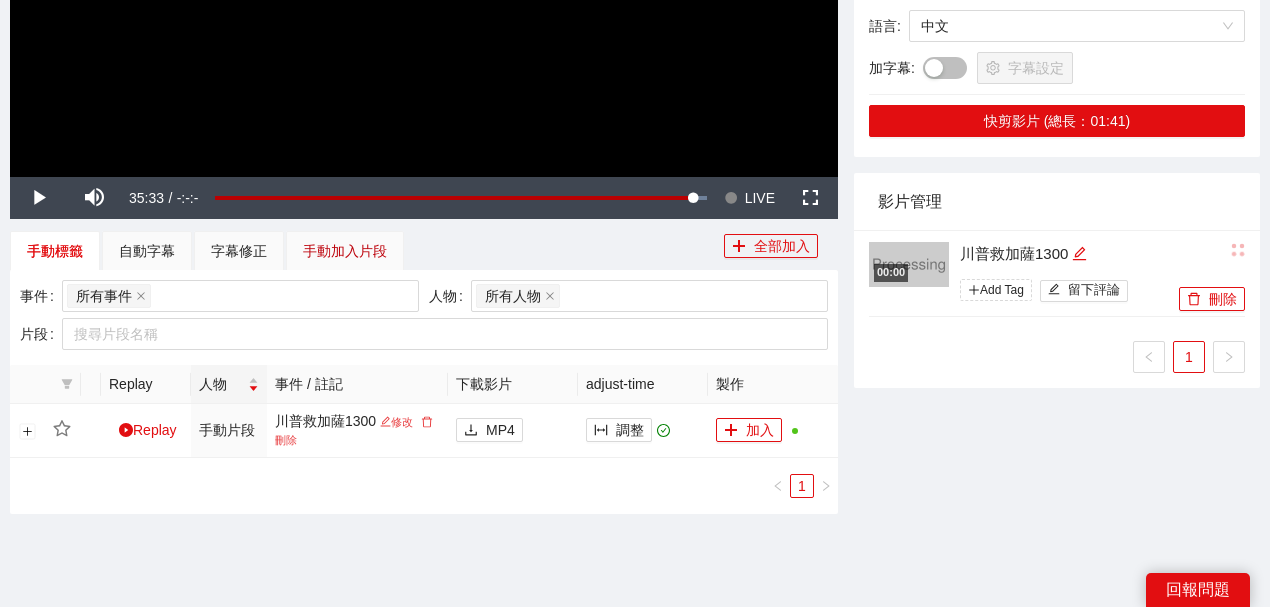 click on "手動加入片段" at bounding box center (345, 251) 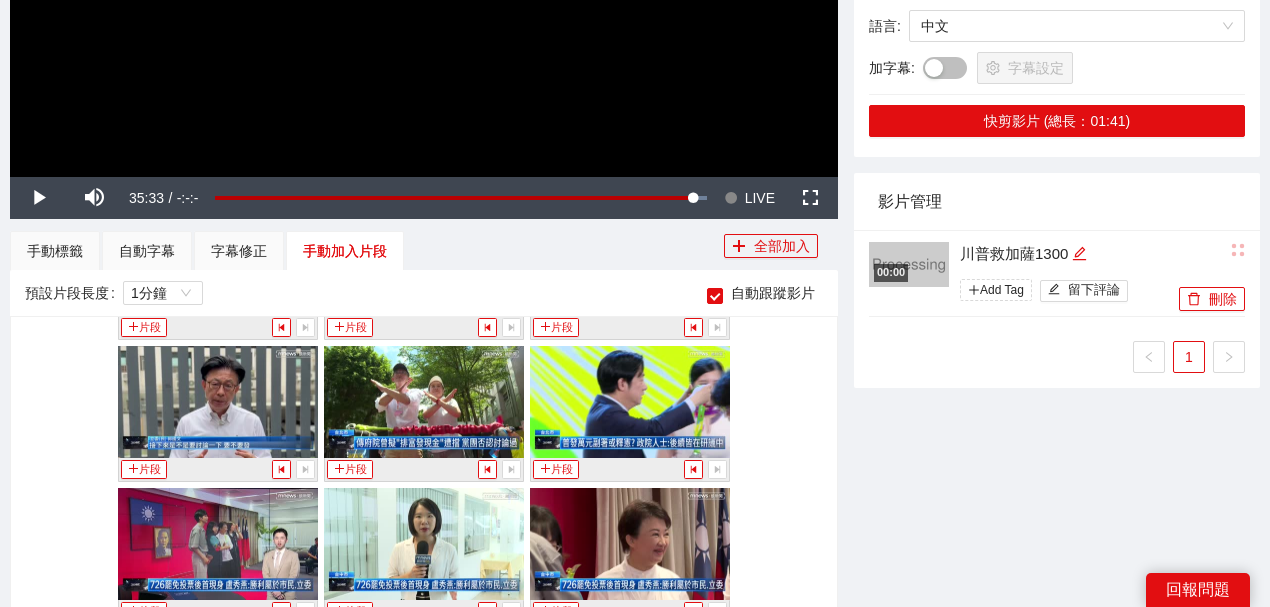 scroll, scrollTop: 3375, scrollLeft: 0, axis: vertical 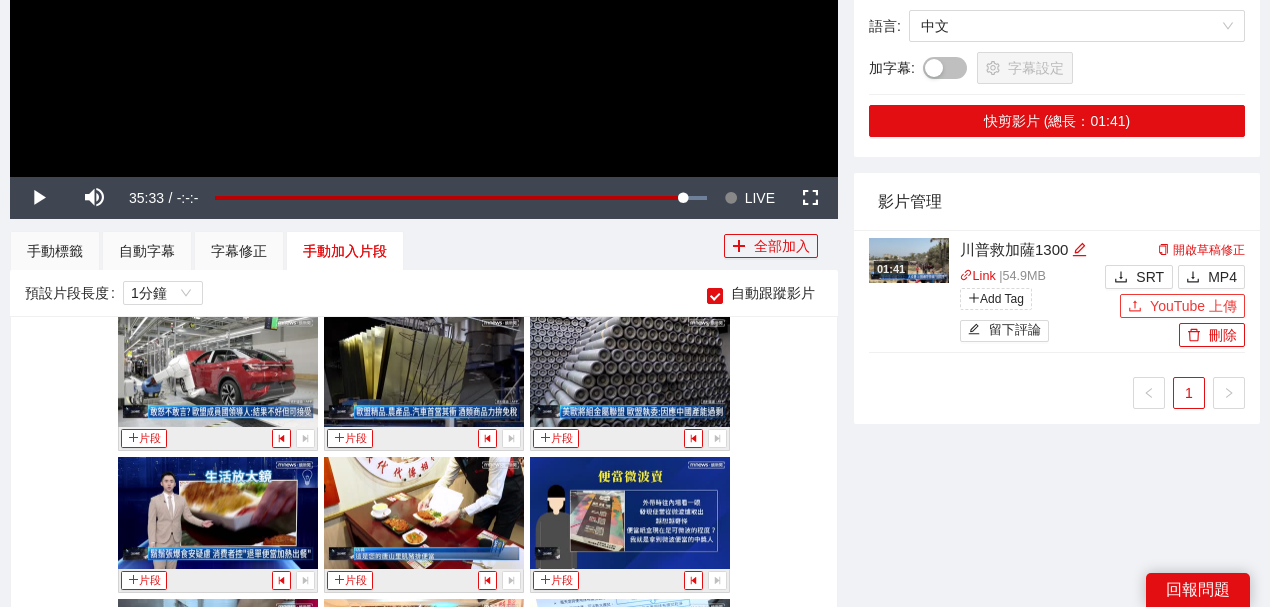 click on "YouTube 上傳" at bounding box center [1193, 306] 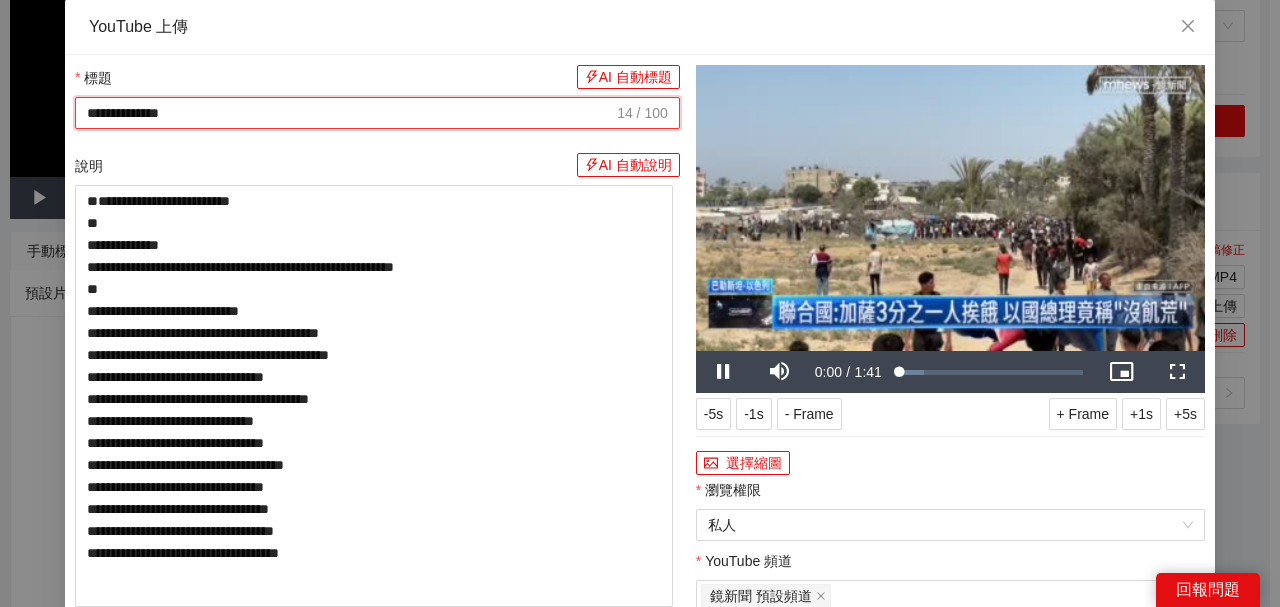 drag, startPoint x: 469, startPoint y: 118, endPoint x: 0, endPoint y: 36, distance: 476.11447 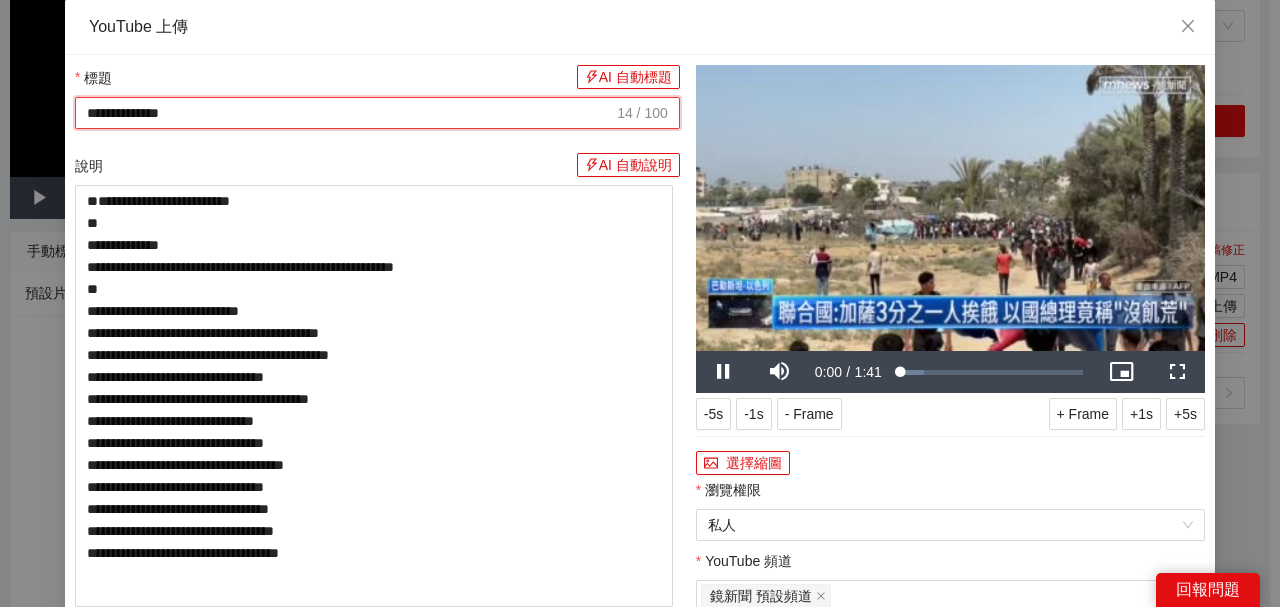 paste on "**********" 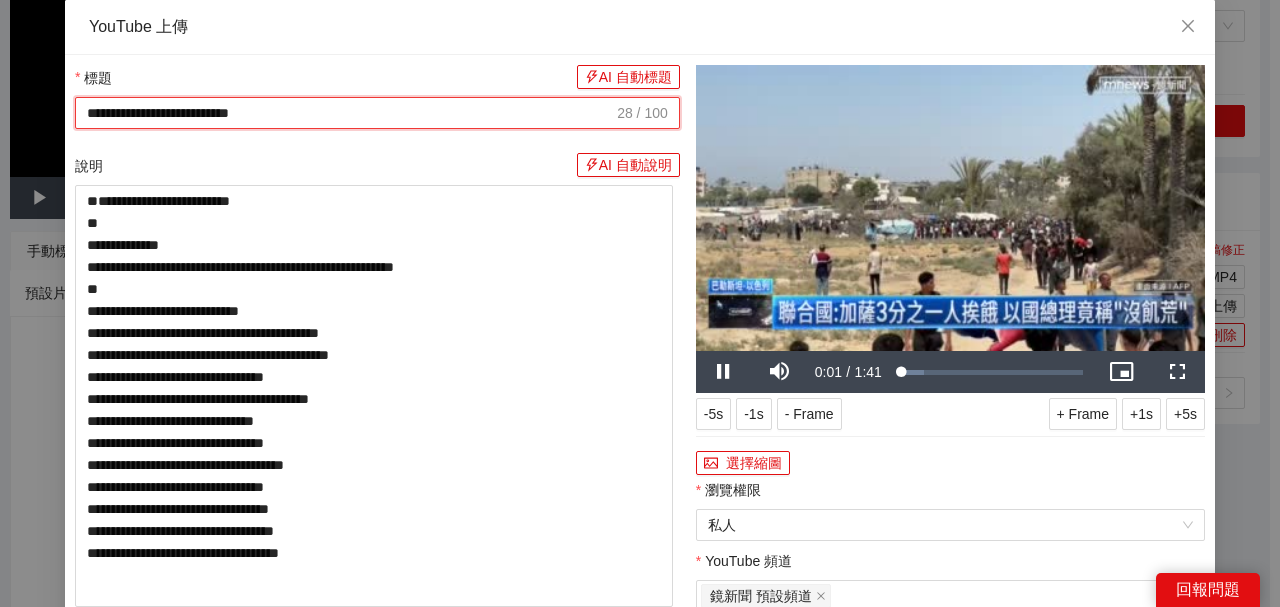 type on "**********" 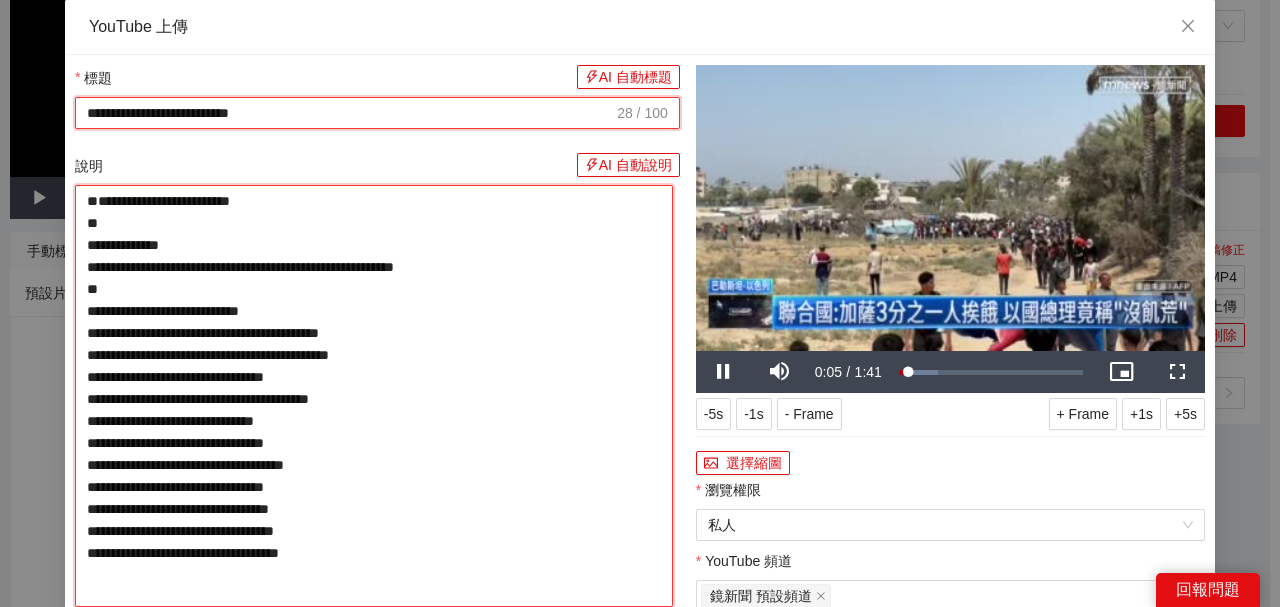 click on "**********" at bounding box center [374, 396] 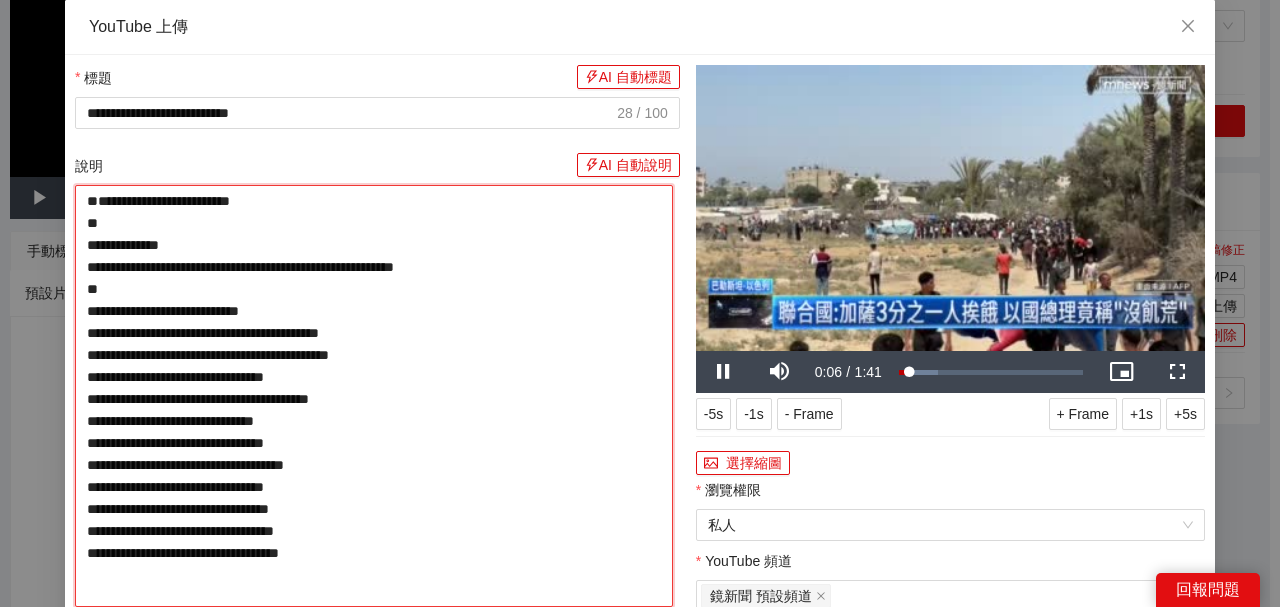 paste on "**********" 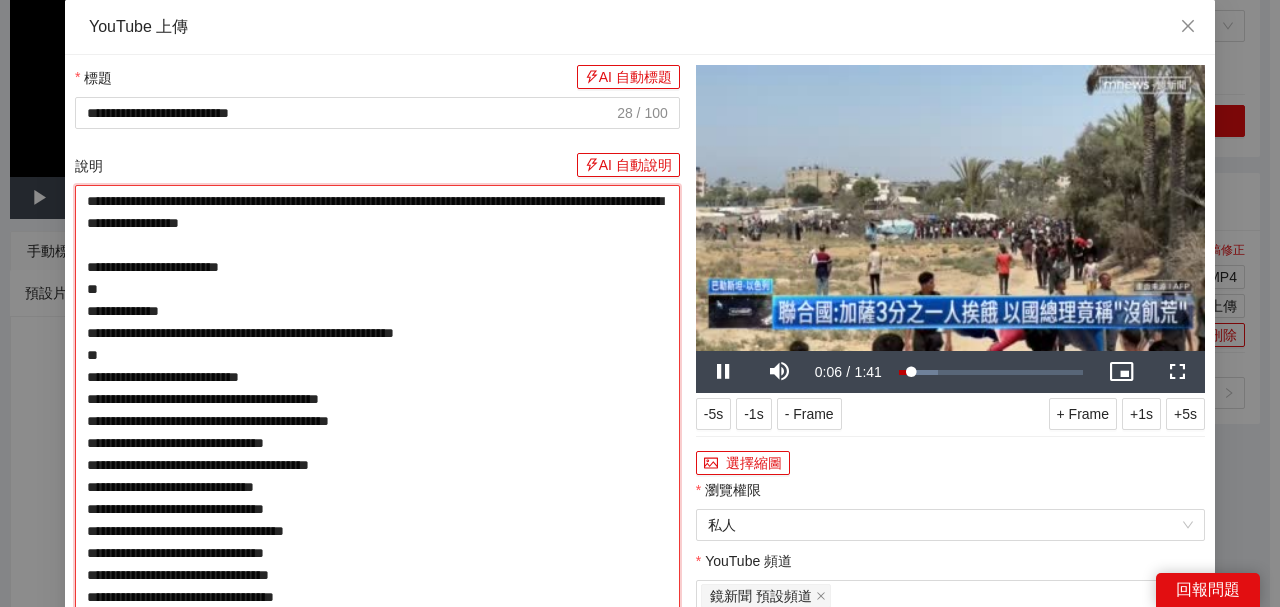 type on "**********" 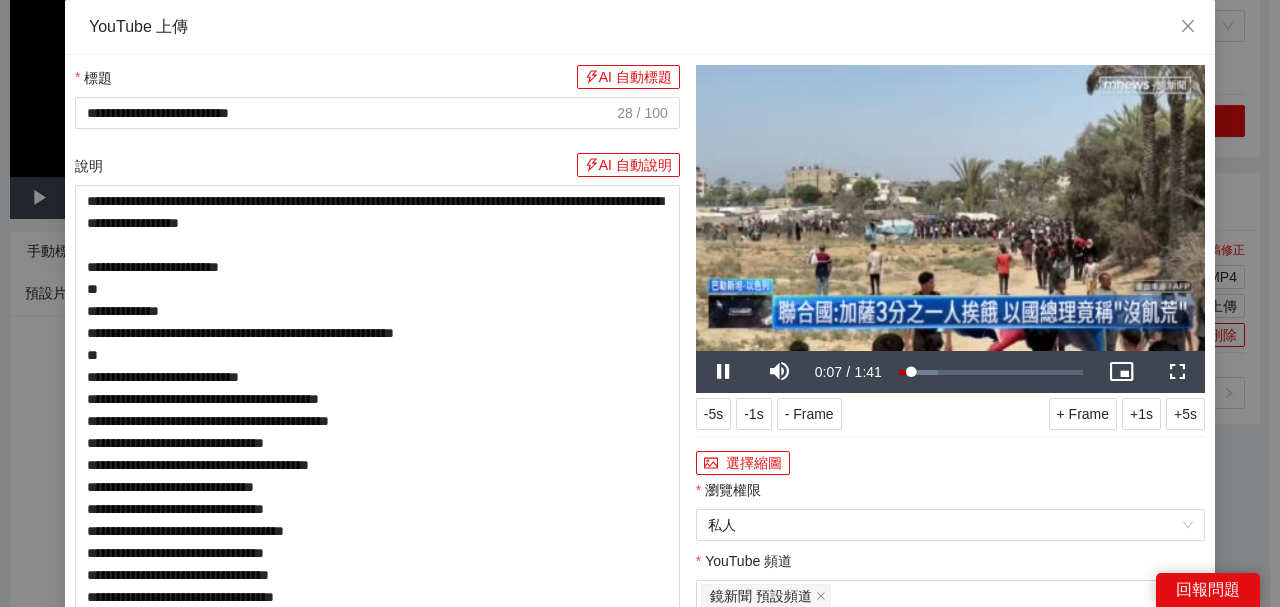 drag, startPoint x: 906, startPoint y: 207, endPoint x: 903, endPoint y: 247, distance: 40.112343 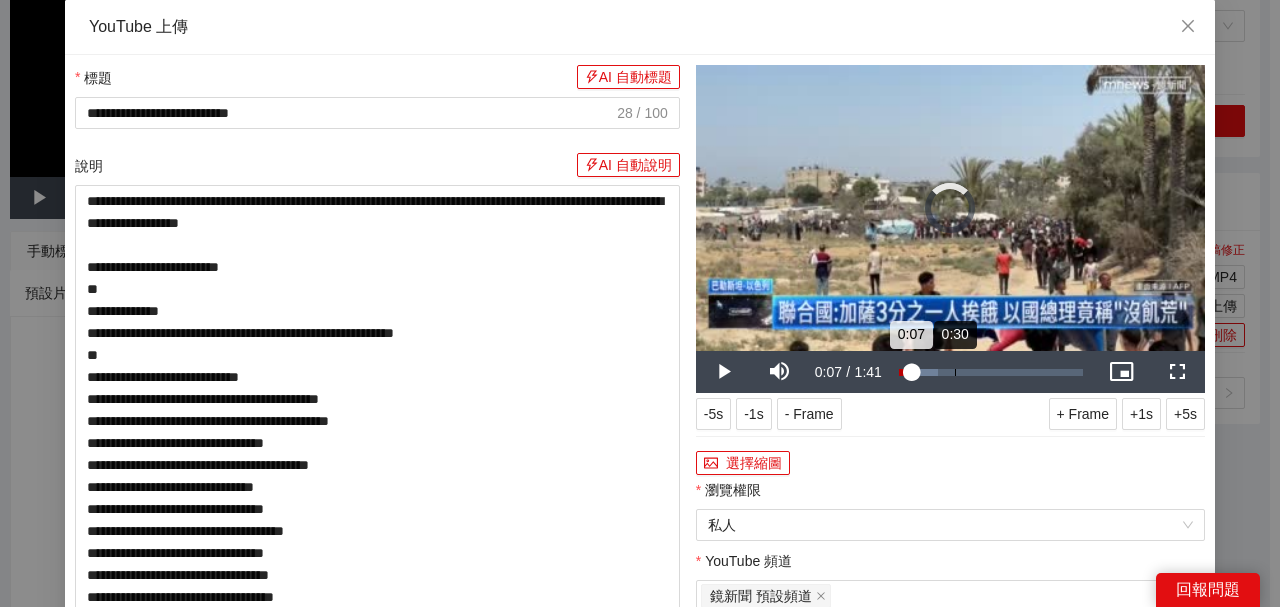 click on "Loaded :  21.11% 0:30 0:07" at bounding box center [991, 372] 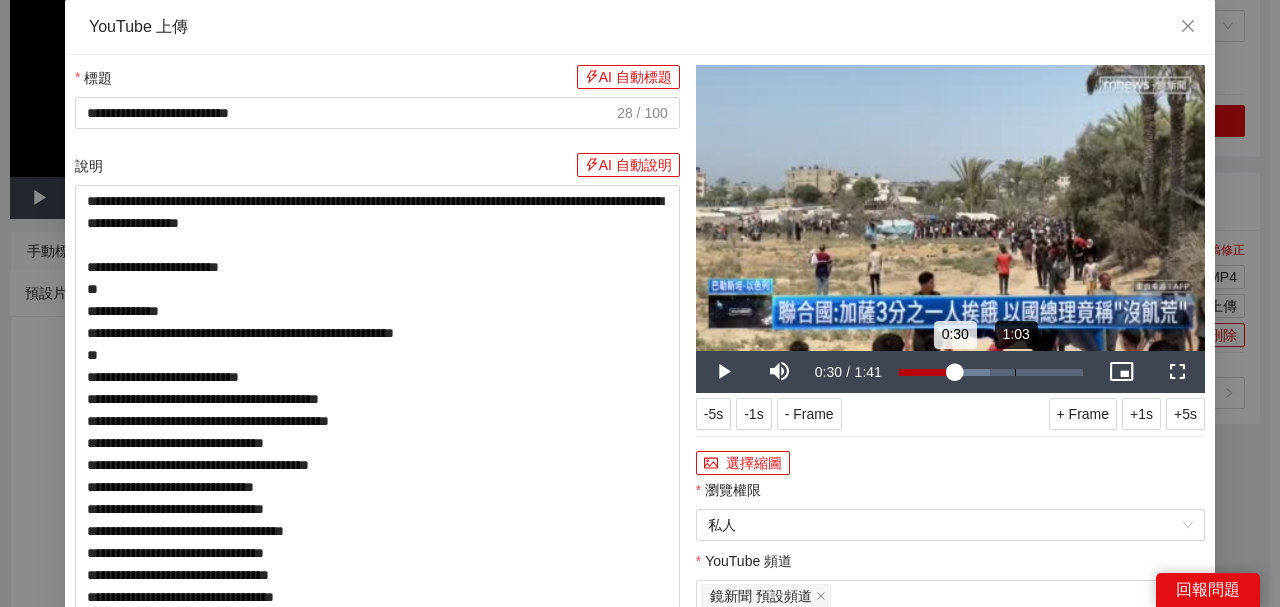 click on "Loaded :  49.33% 1:03 0:30" at bounding box center [991, 372] 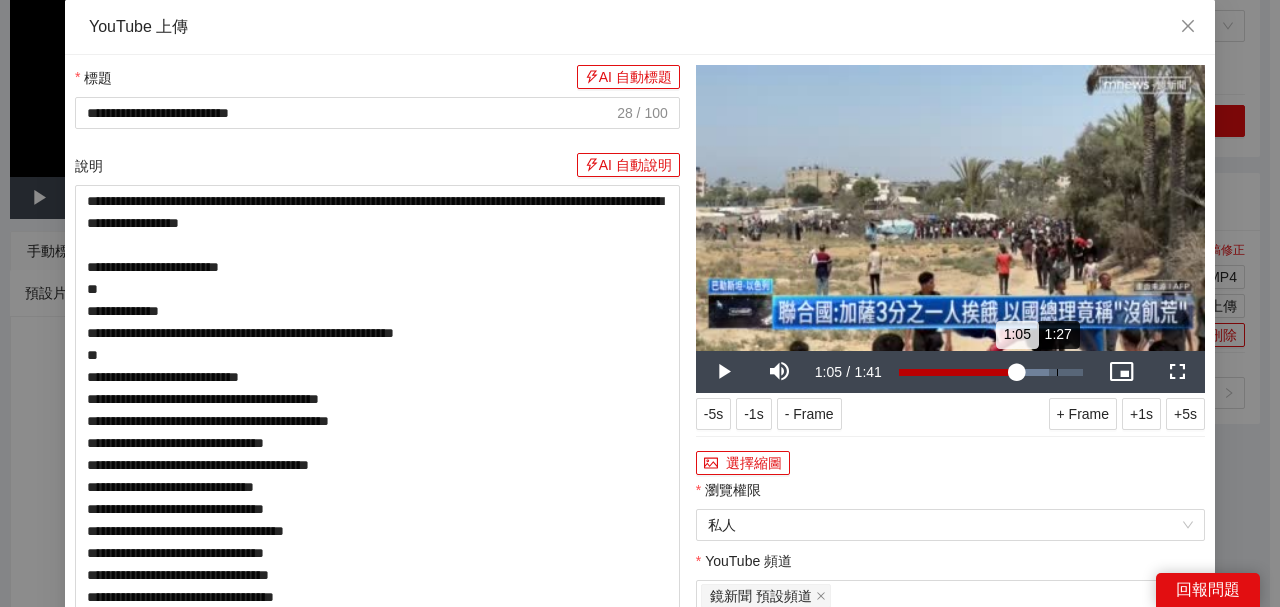 click on "Loaded :  81.47% 1:27 1:05" at bounding box center [991, 372] 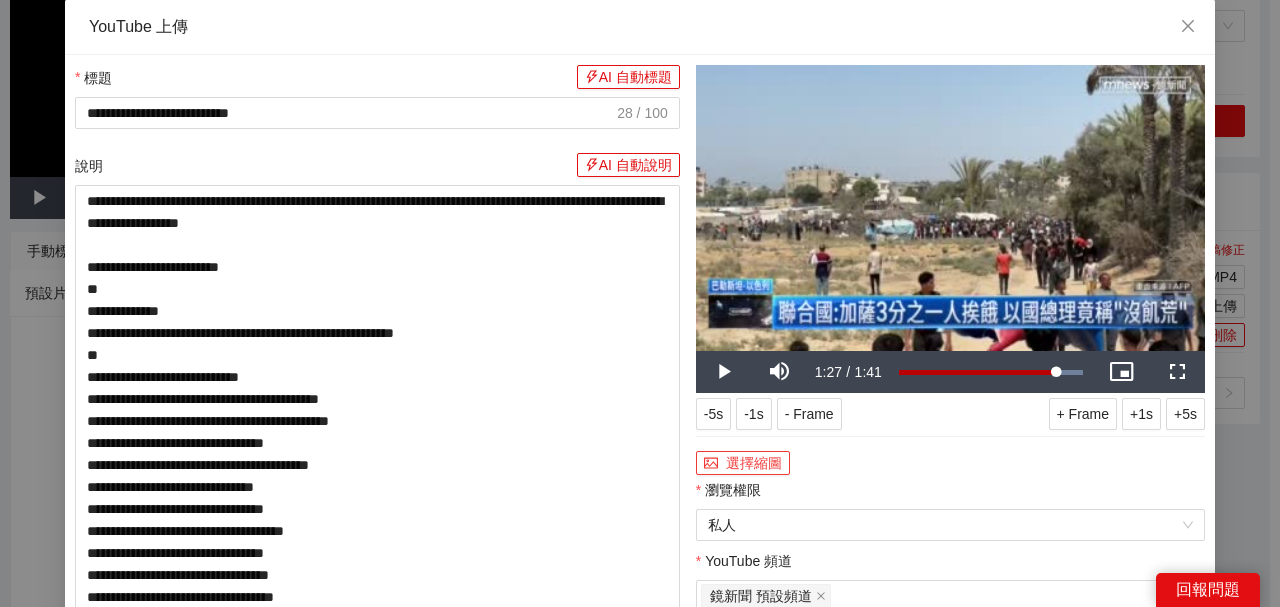click on "選擇縮圖" at bounding box center (743, 463) 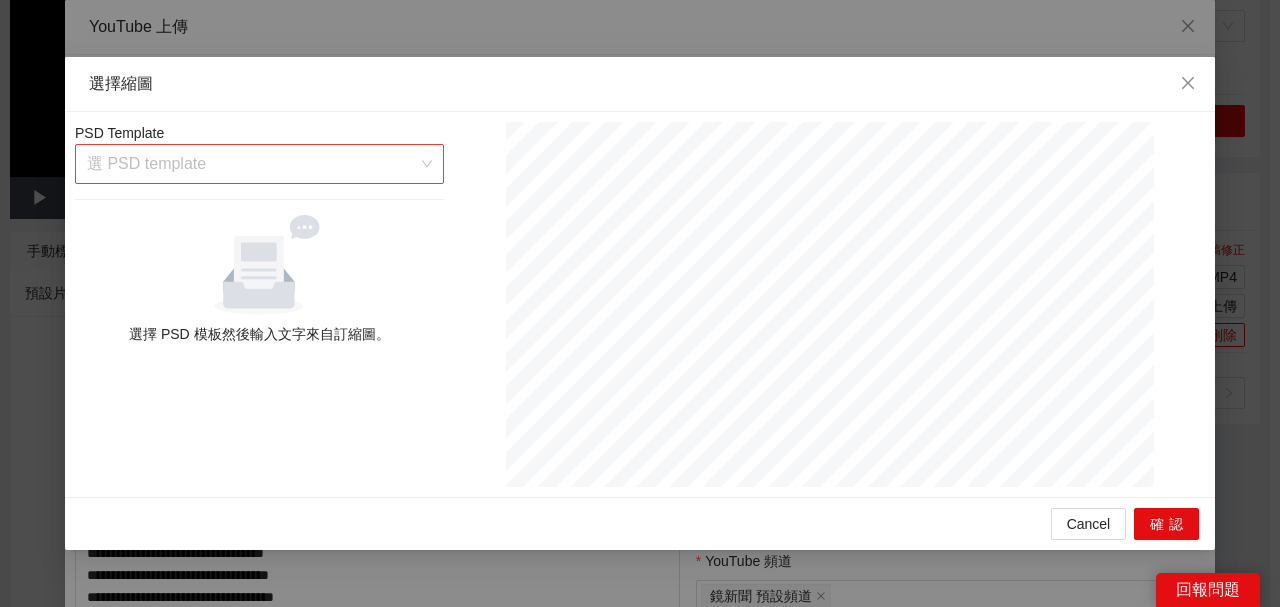 click at bounding box center (252, 164) 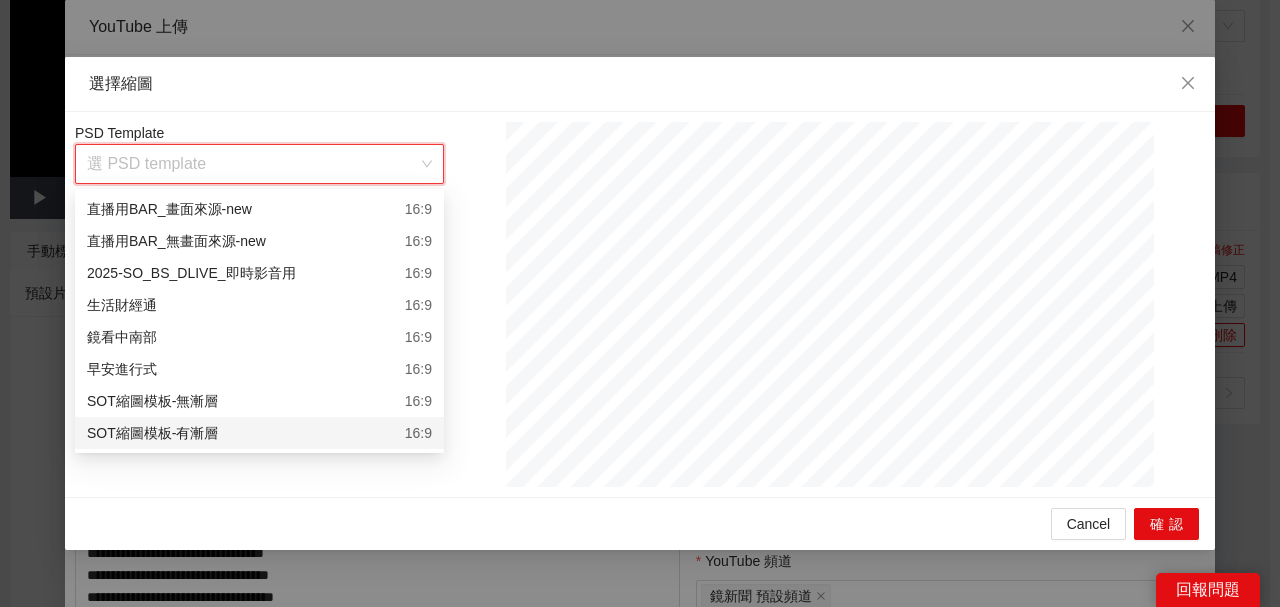 click on "SOT縮圖模板-有漸層 16:9" at bounding box center (259, 433) 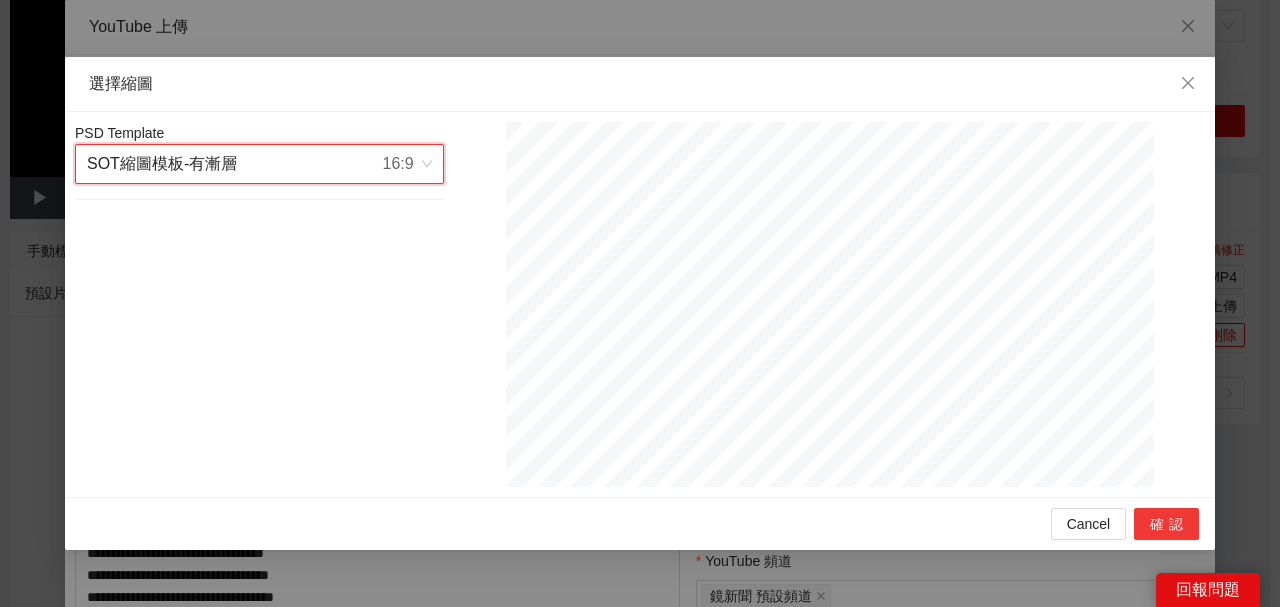 click on "確認" at bounding box center (1166, 524) 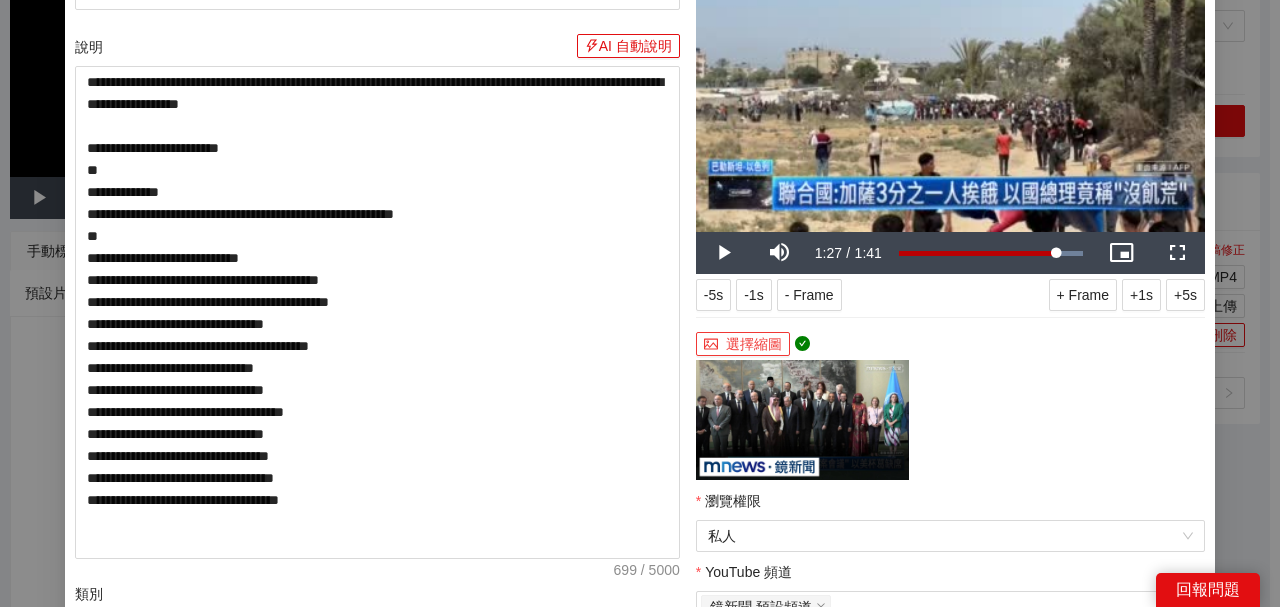 scroll, scrollTop: 333, scrollLeft: 0, axis: vertical 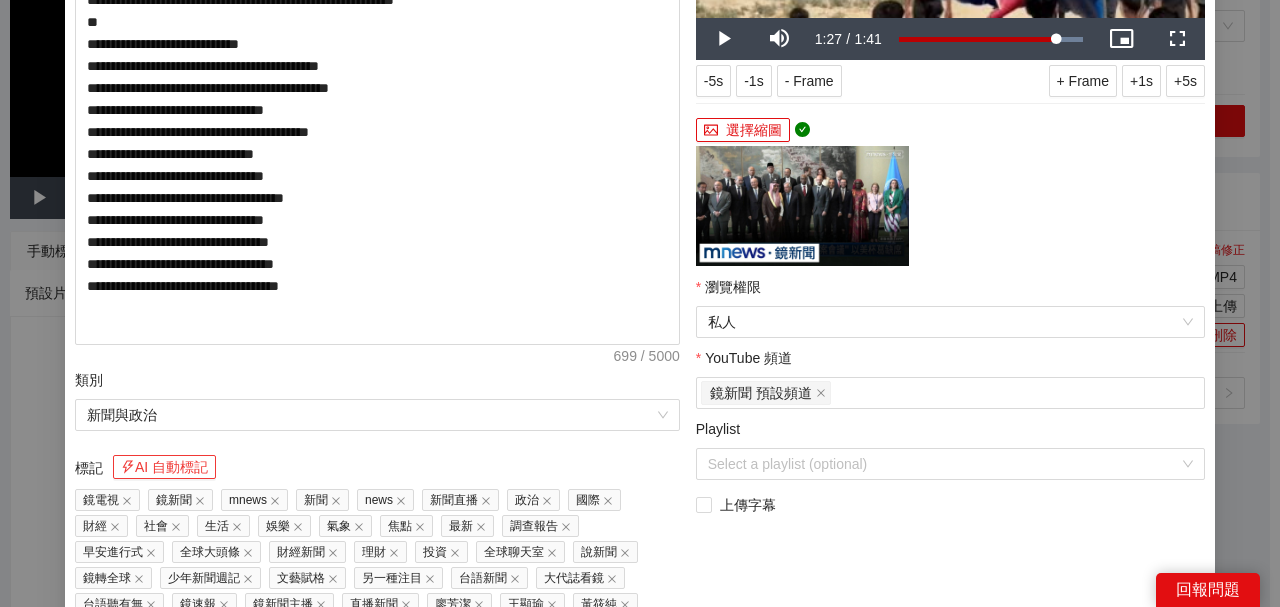 click on "AI 自動標記" at bounding box center [164, 467] 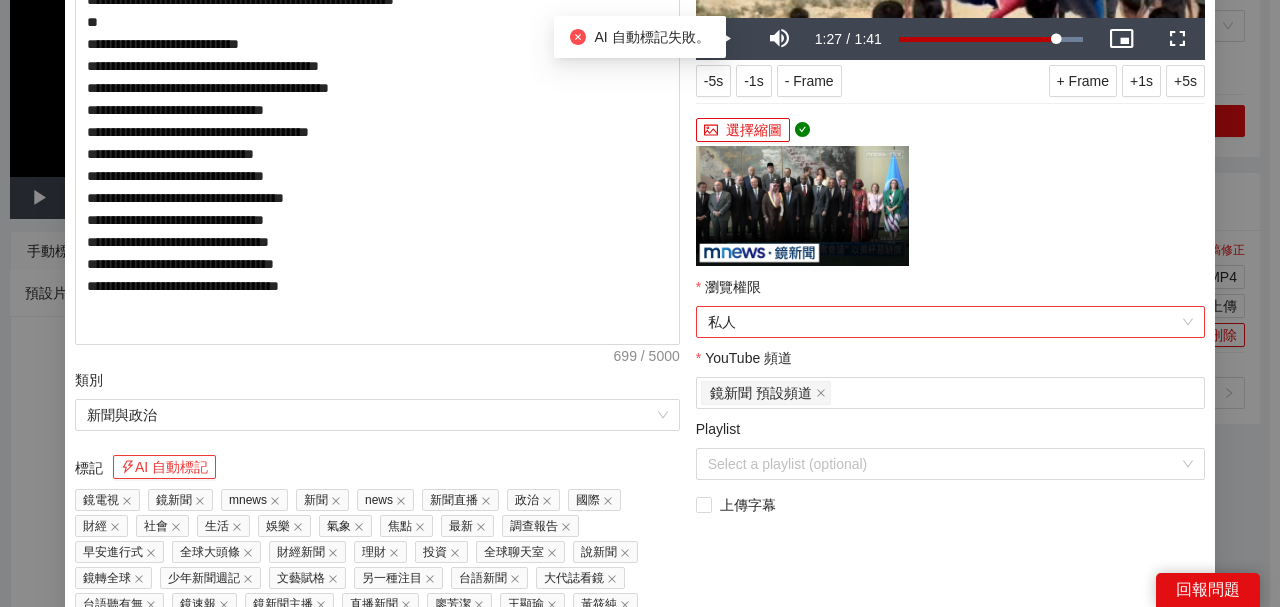click on "私人" at bounding box center [950, 322] 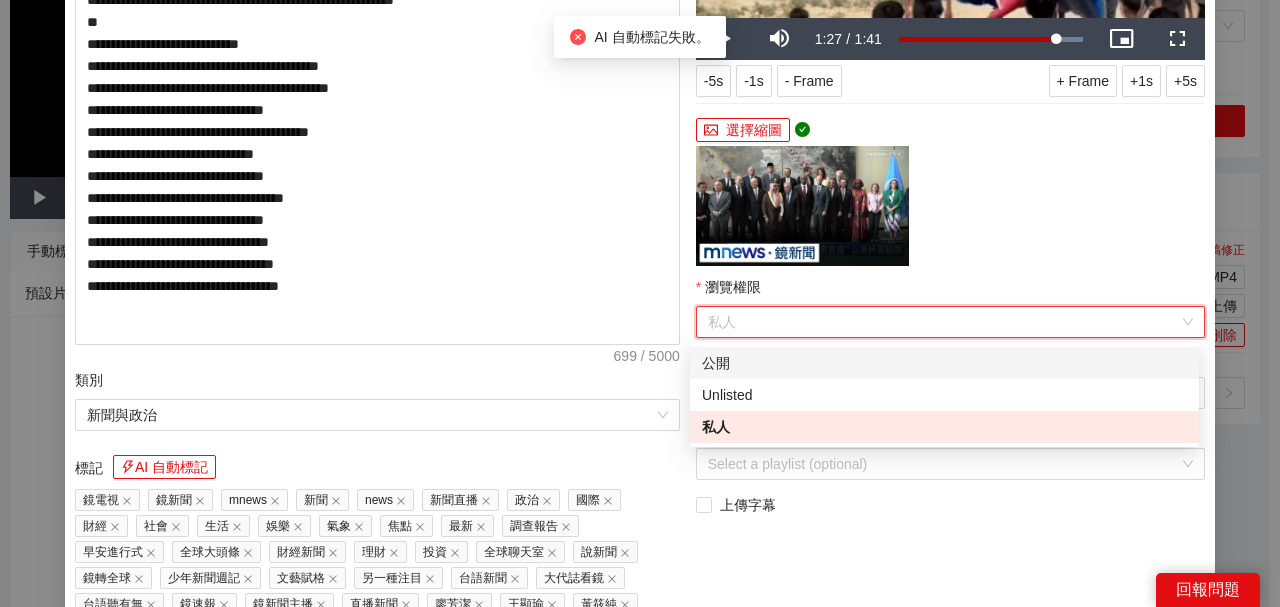 click on "公開" at bounding box center [944, 363] 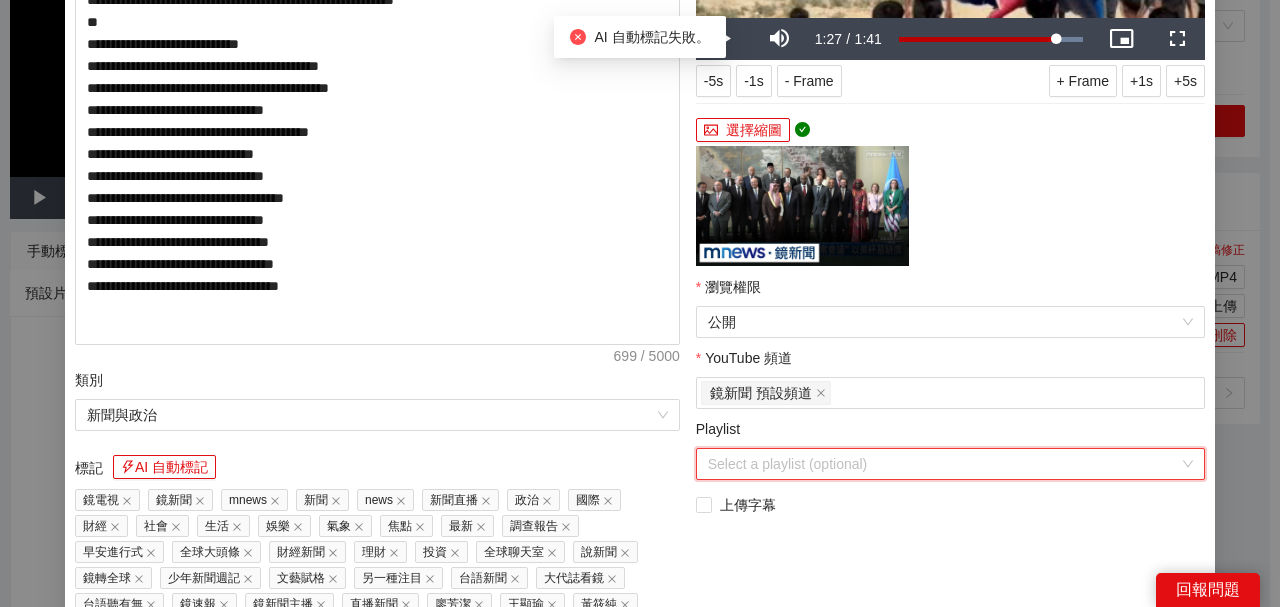 click on "Playlist" at bounding box center (943, 464) 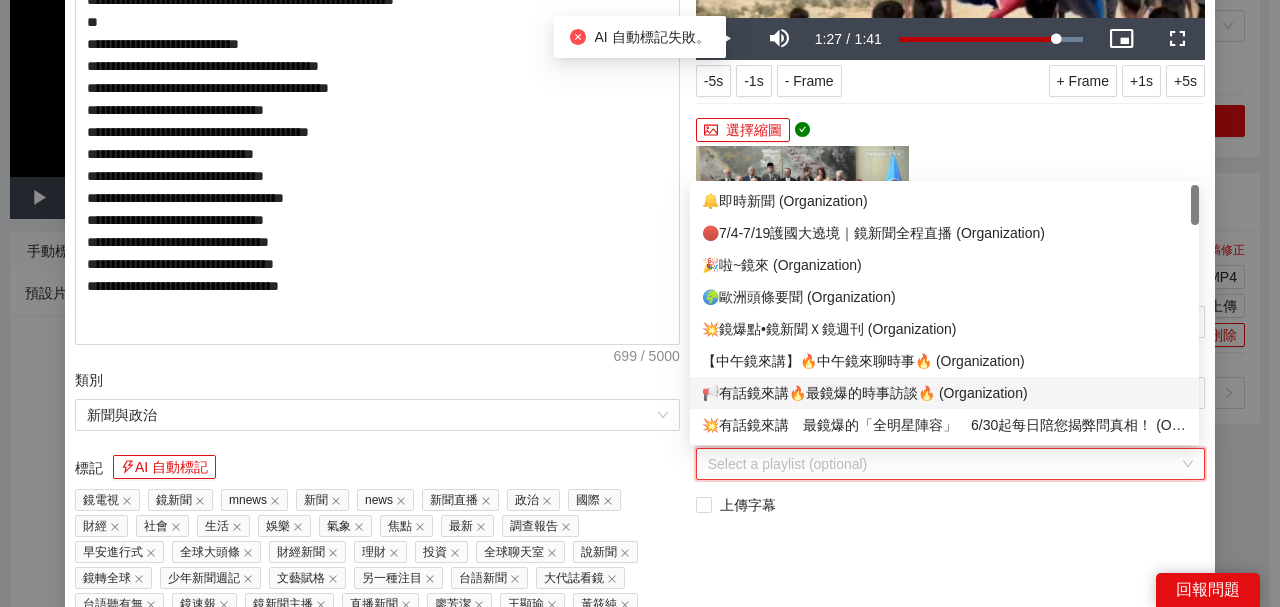 scroll, scrollTop: 133, scrollLeft: 0, axis: vertical 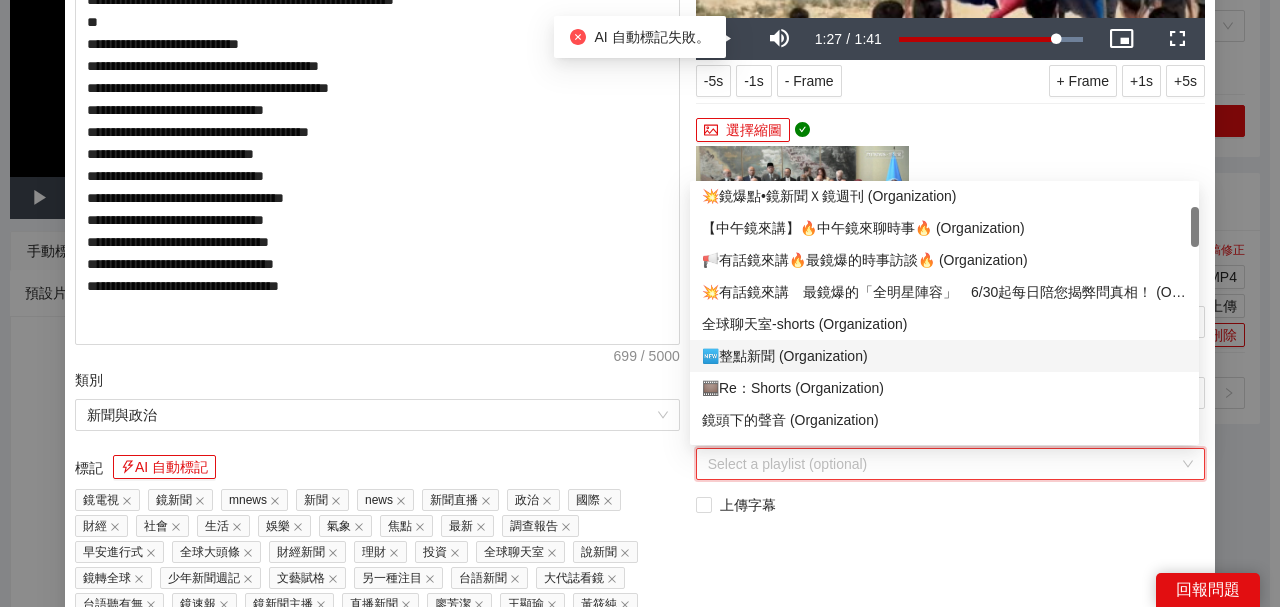 click on "🆕整點新聞 (Organization)" at bounding box center (944, 356) 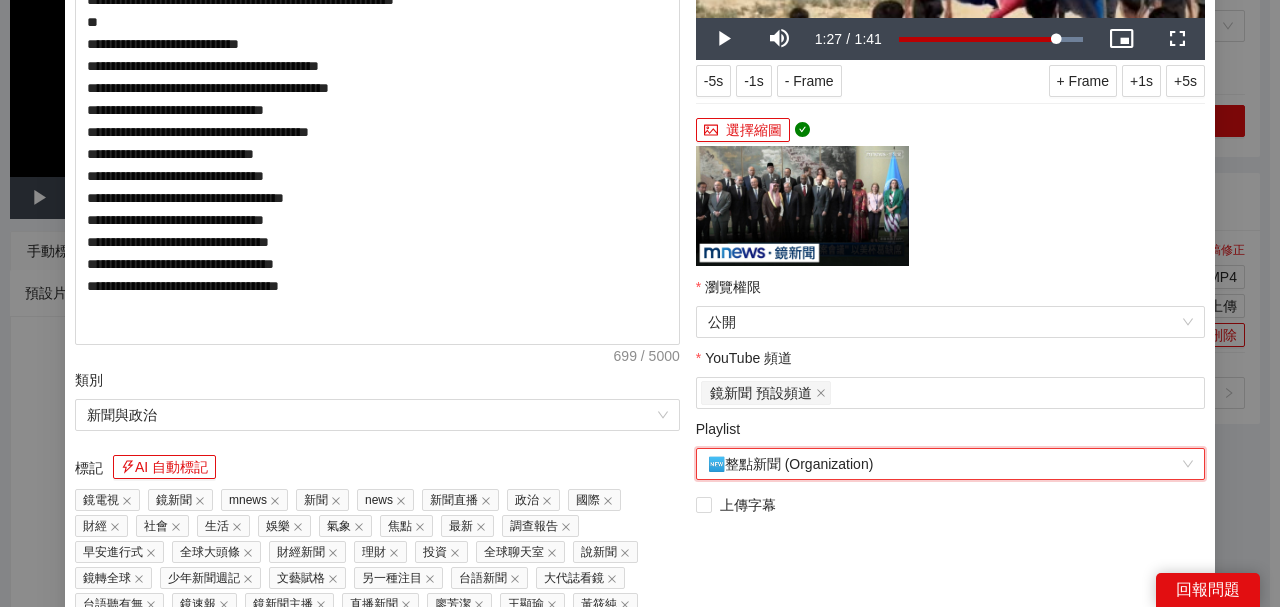 scroll, scrollTop: 527, scrollLeft: 0, axis: vertical 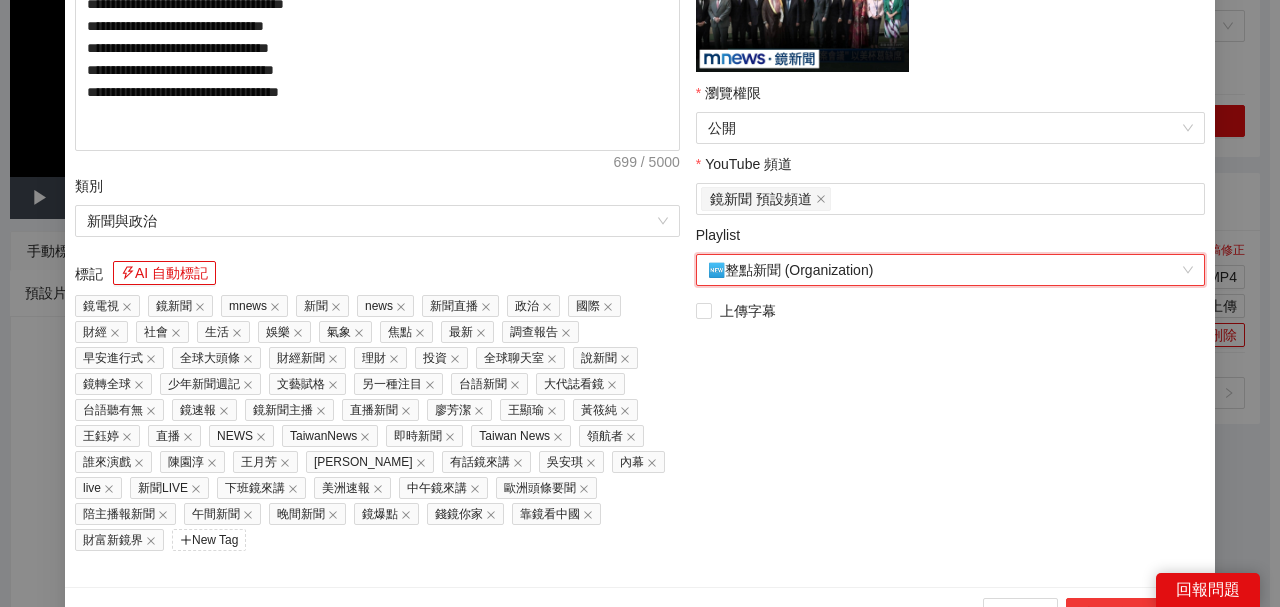 click on "上傳到 YouTube" at bounding box center (1132, 614) 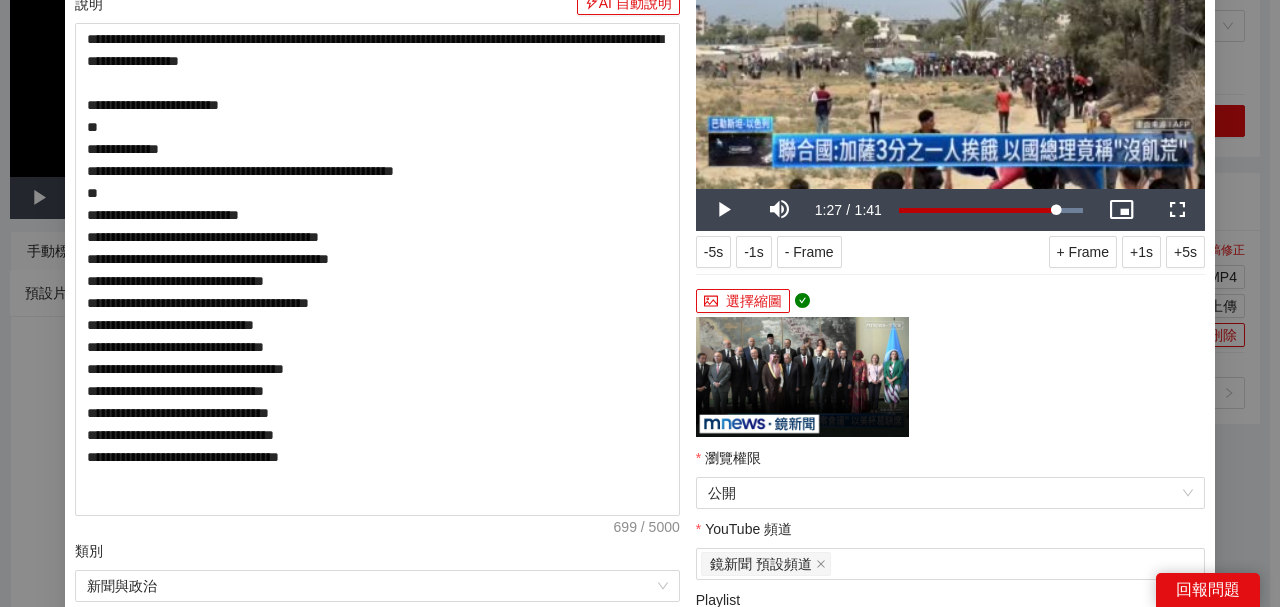 scroll, scrollTop: 60, scrollLeft: 0, axis: vertical 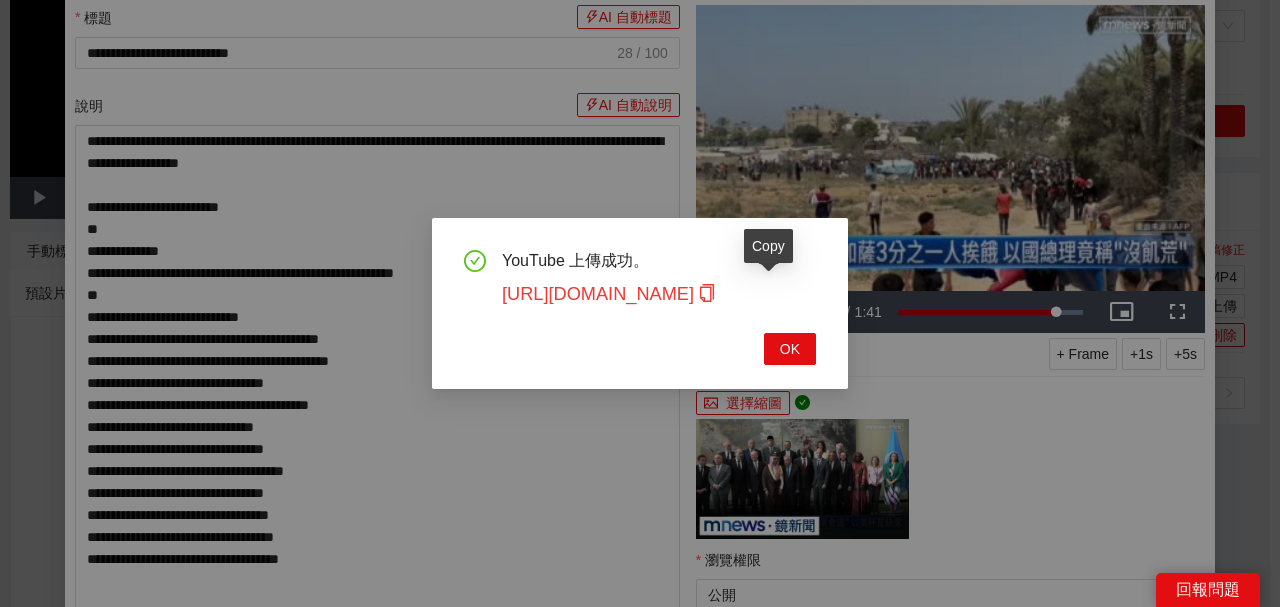 click 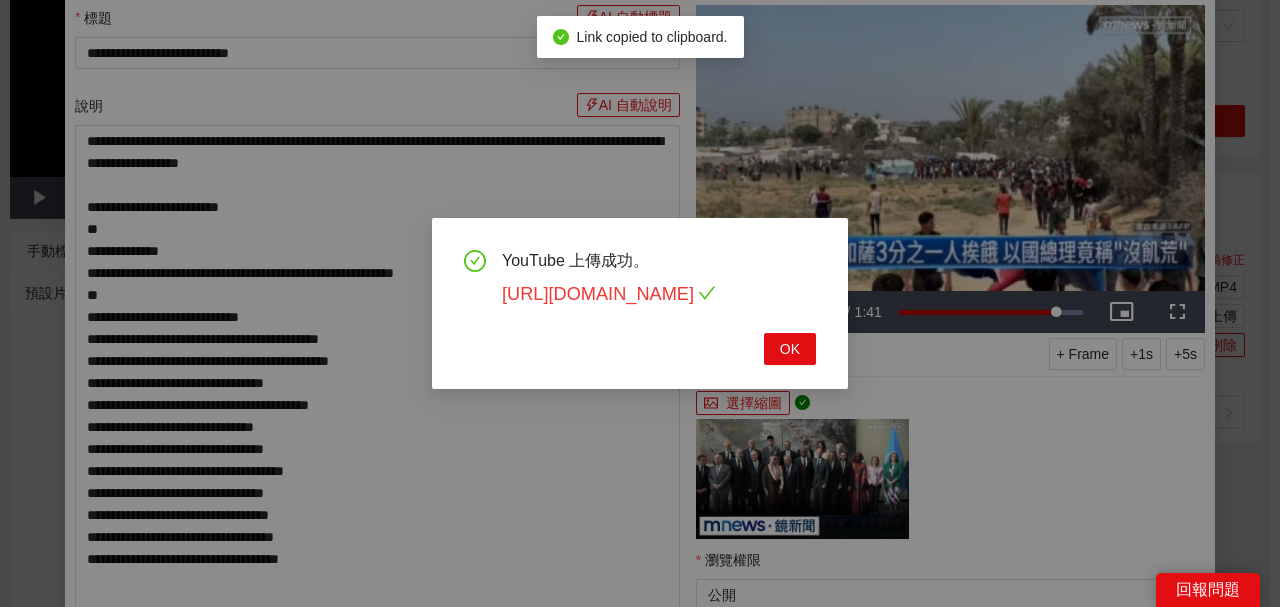 click on "https://youtu.be/mSKNVoHk6cI" at bounding box center (609, 294) 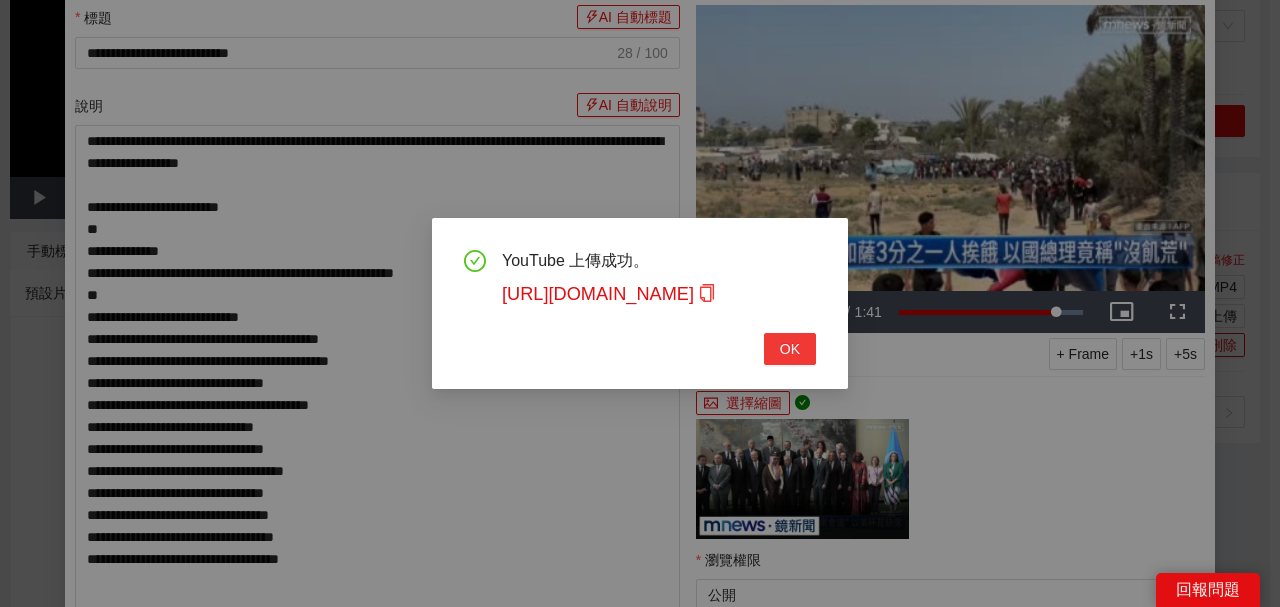 click on "OK" at bounding box center (790, 349) 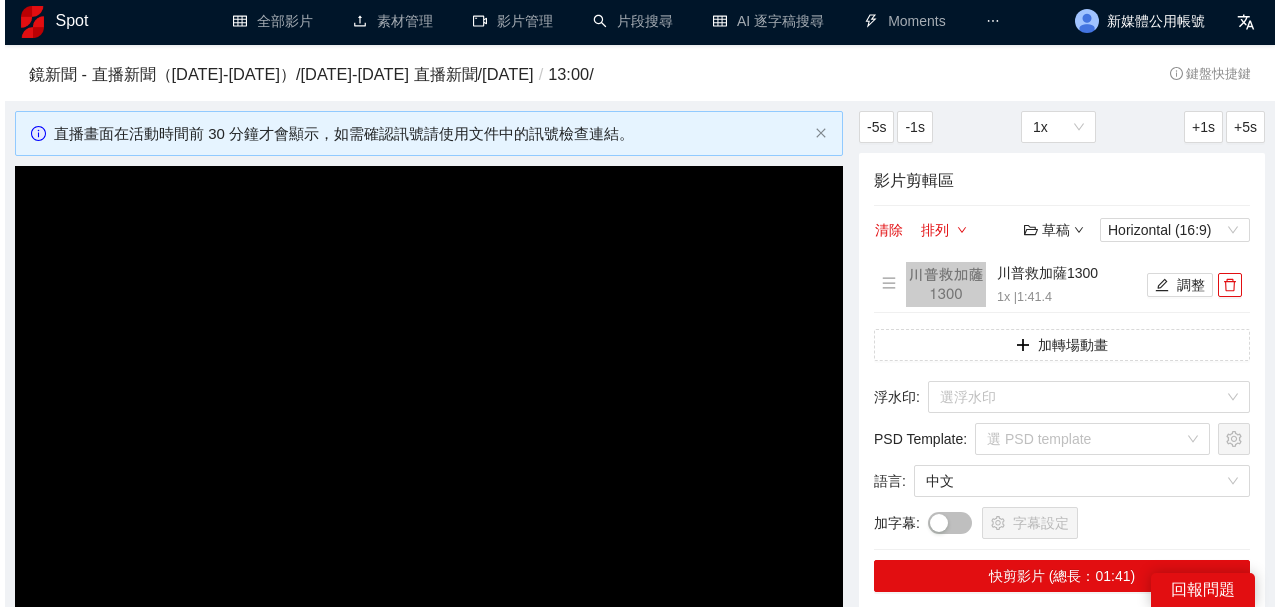 scroll, scrollTop: 0, scrollLeft: 0, axis: both 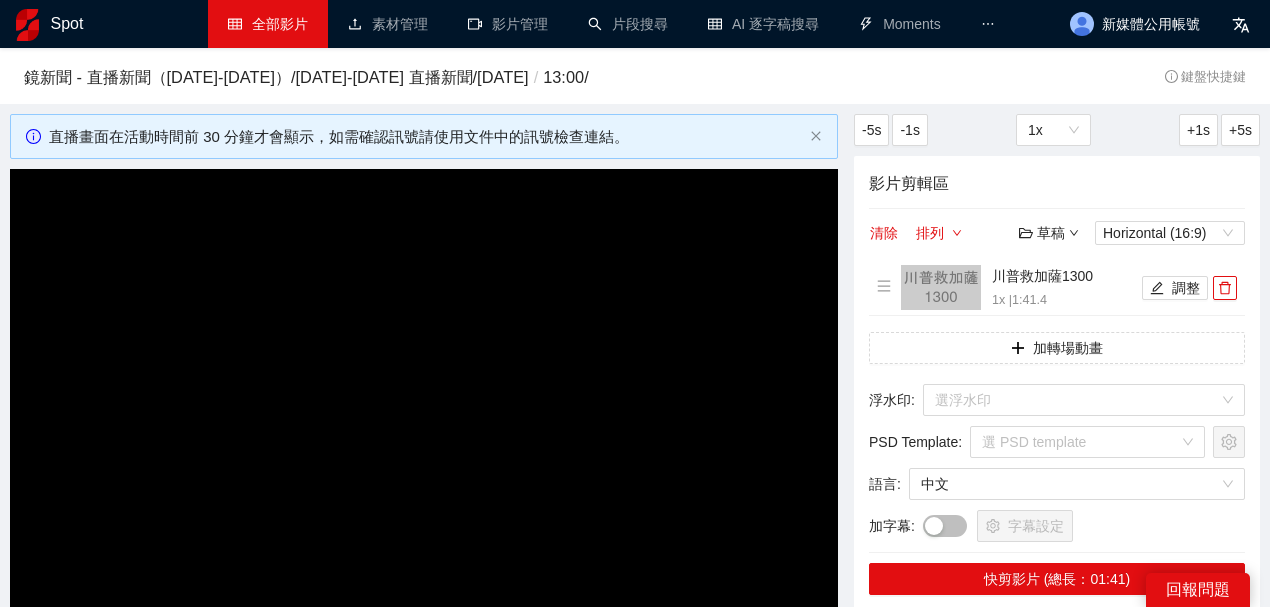 click on "全部影片" at bounding box center (268, 24) 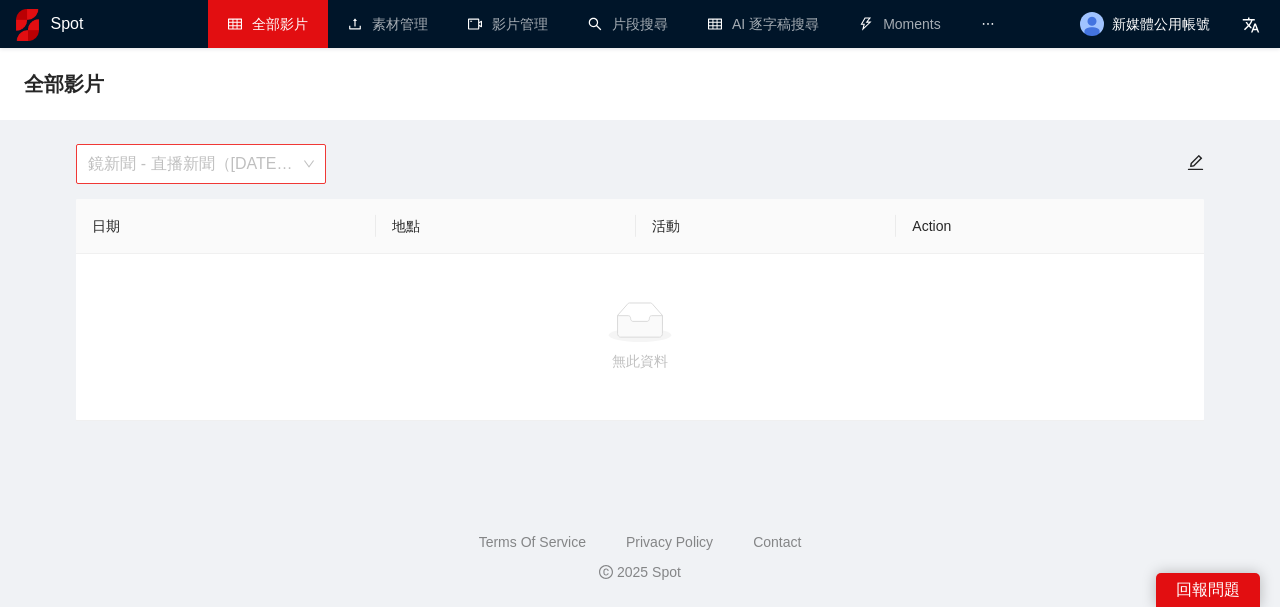 click on "鏡新聞 - 直播新聞（[DATE]-[DATE]）" at bounding box center [201, 164] 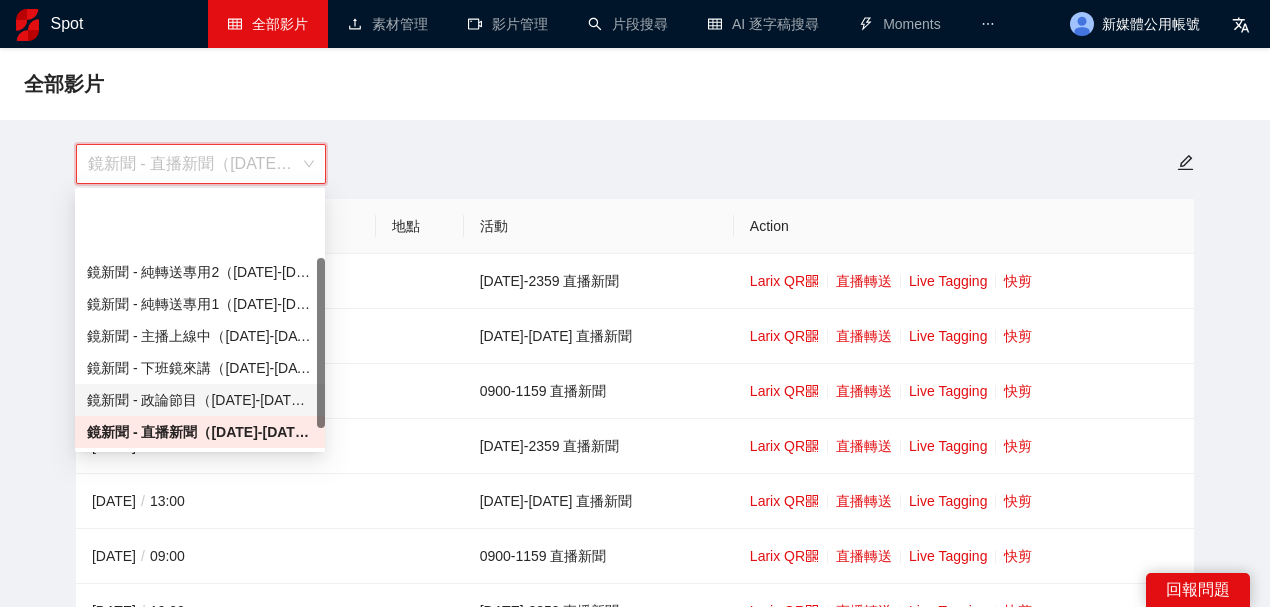 scroll, scrollTop: 98, scrollLeft: 0, axis: vertical 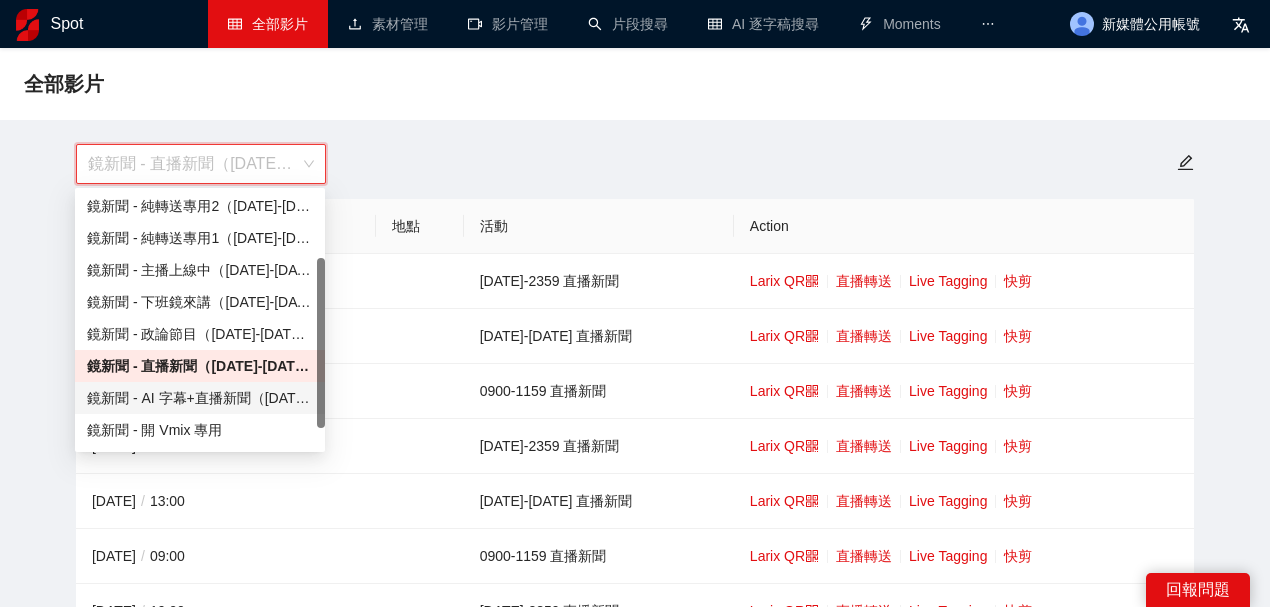 click on "鏡新聞 - AI 字幕+直播新聞（[DATE]-[DATE]）" at bounding box center [200, 398] 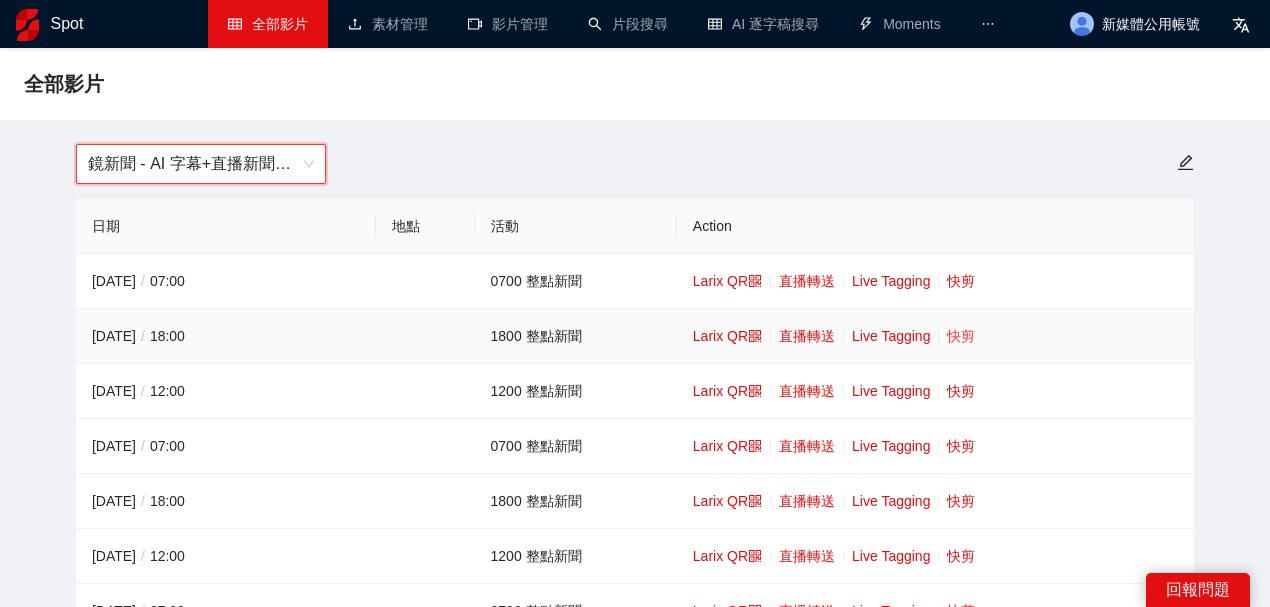 click on "快剪" at bounding box center [961, 336] 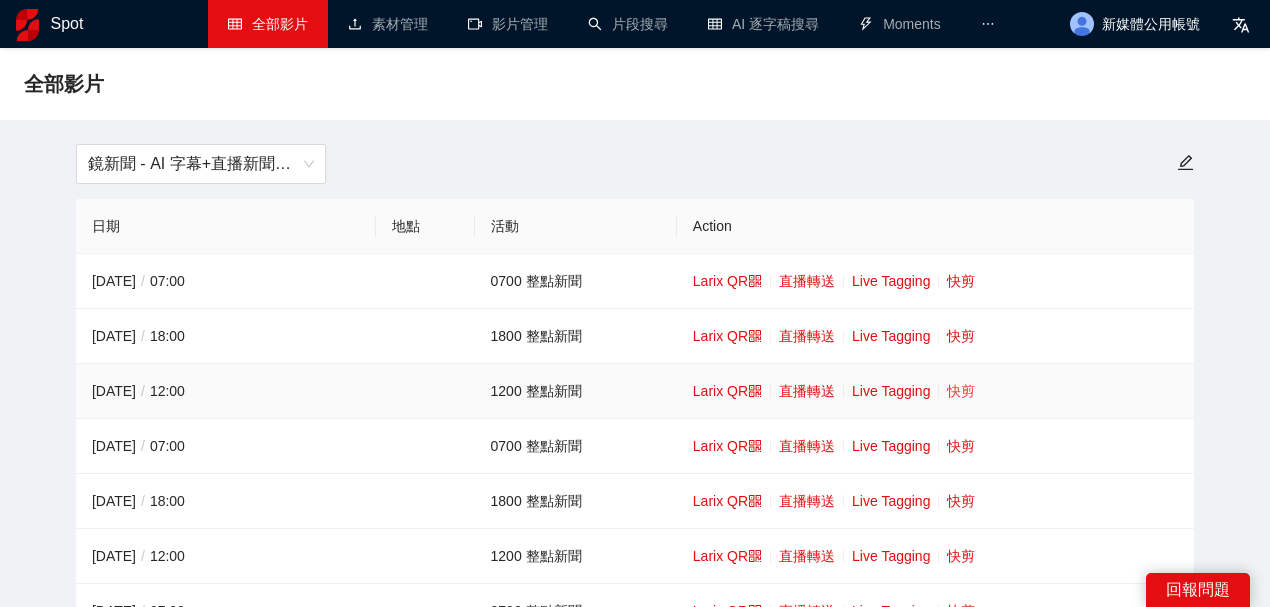 click on "快剪" at bounding box center [961, 391] 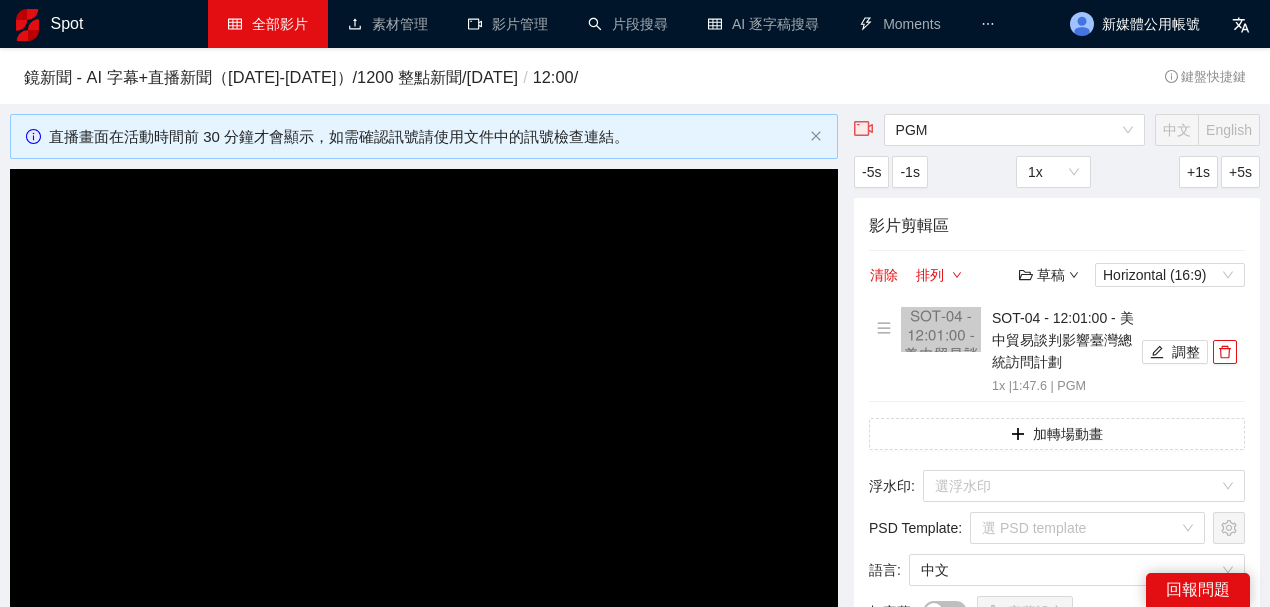 click at bounding box center [424, 402] 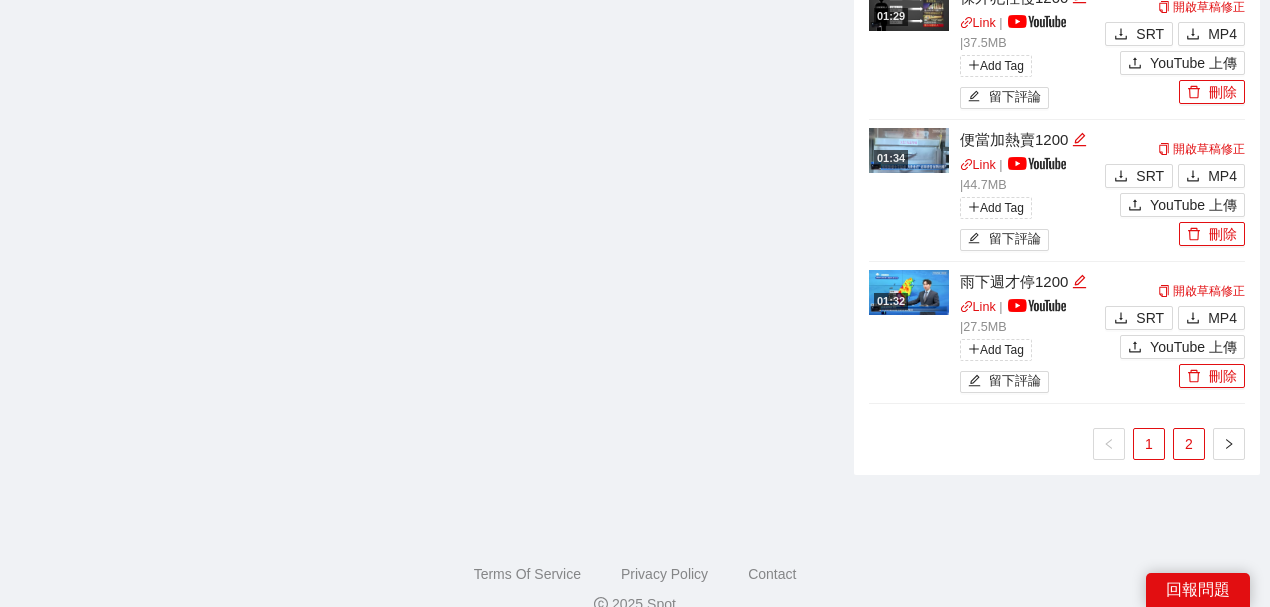 click on "2" at bounding box center (1189, 444) 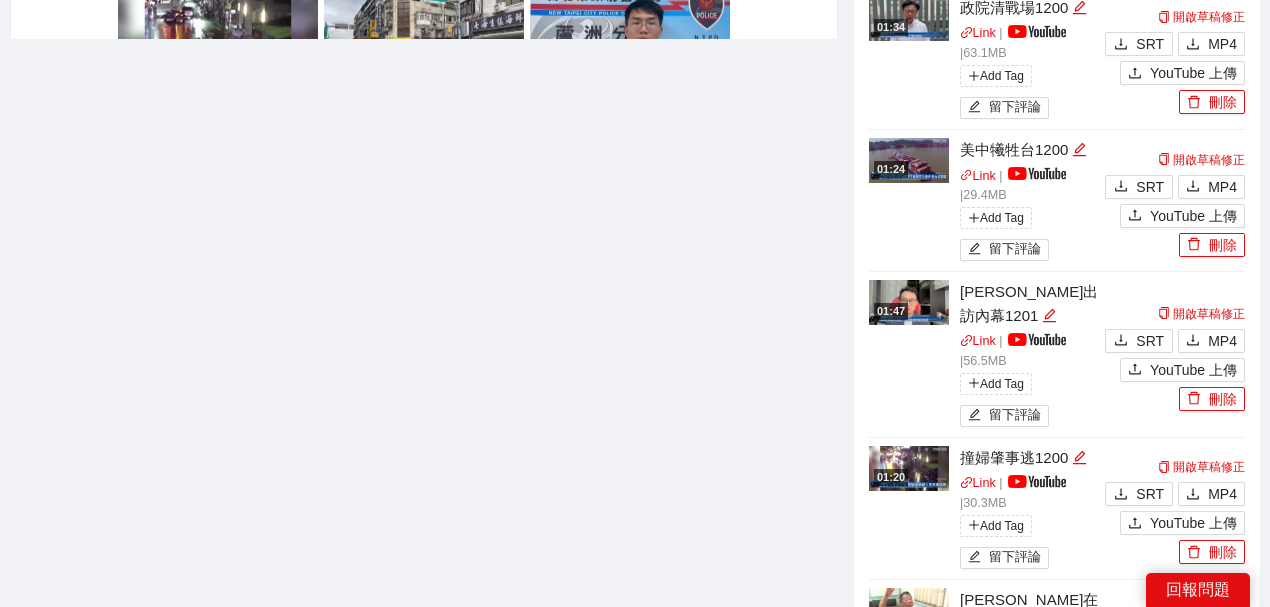 scroll, scrollTop: 1156, scrollLeft: 0, axis: vertical 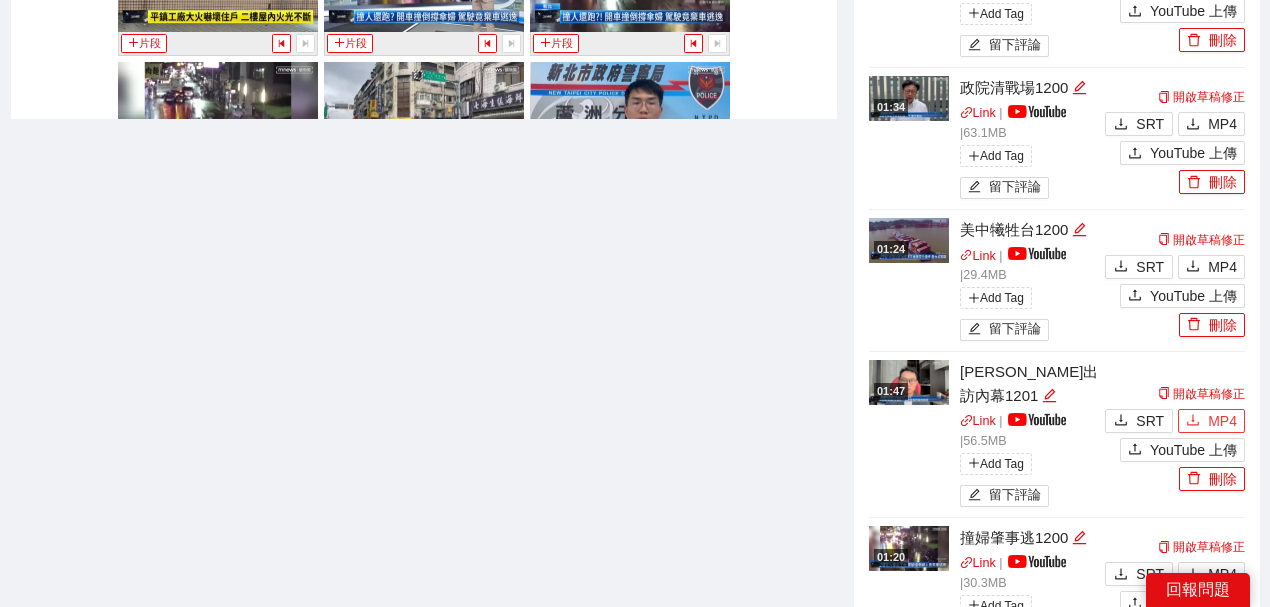 click on "MP4" at bounding box center [1222, 421] 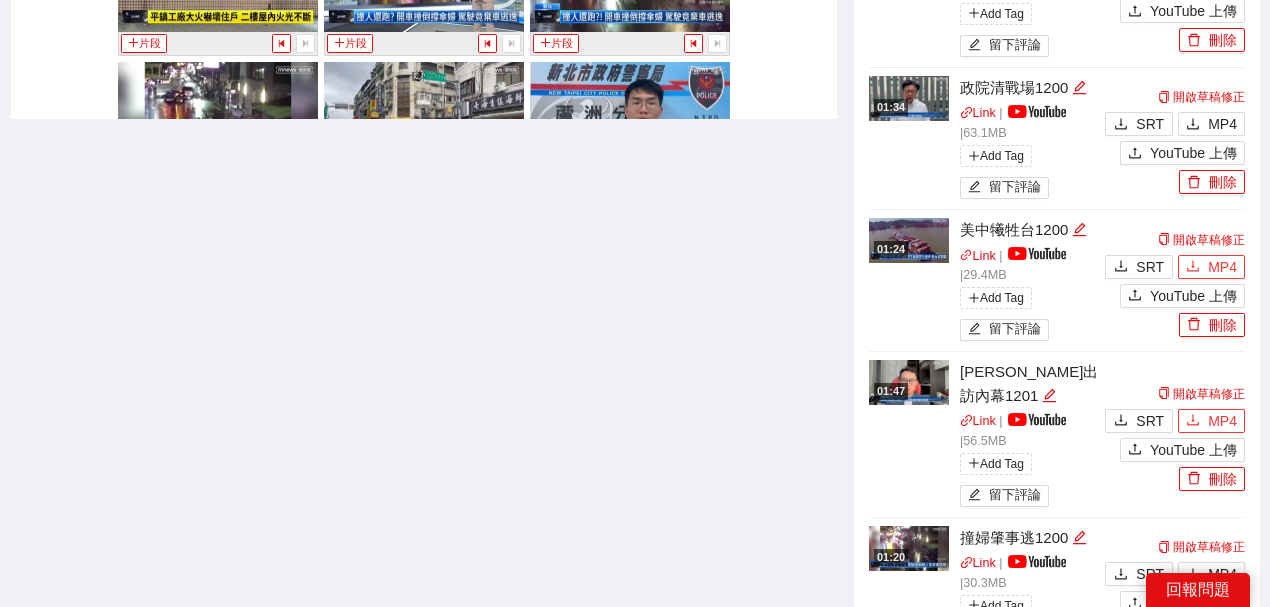 scroll, scrollTop: 956, scrollLeft: 0, axis: vertical 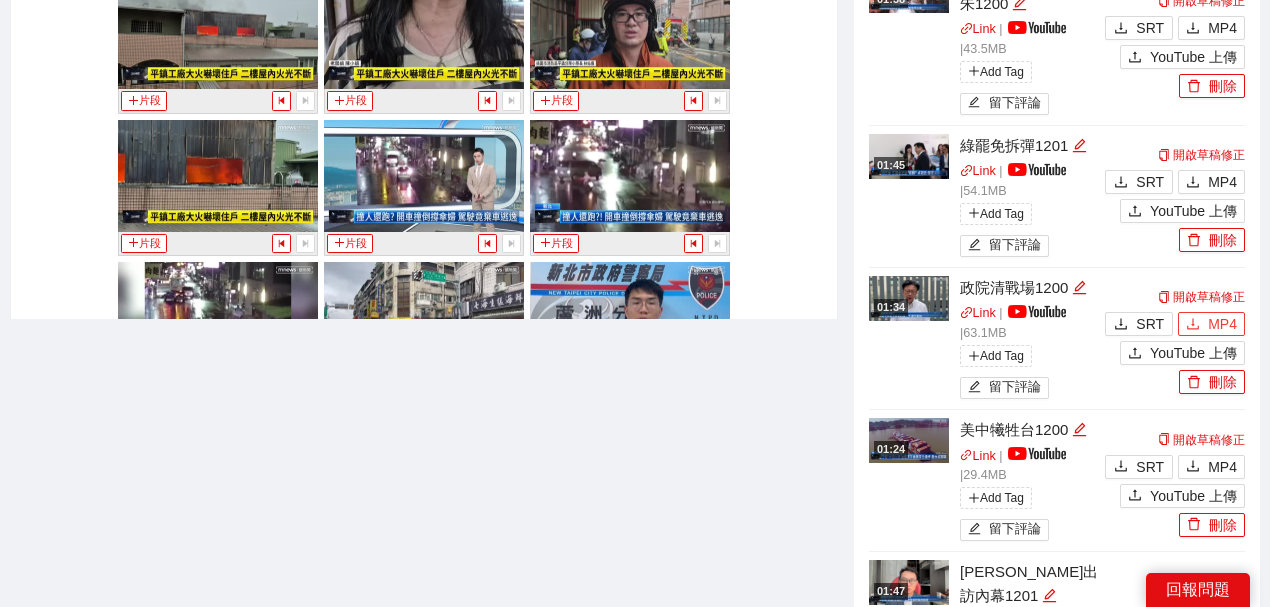 click on "MP4" at bounding box center (1211, 324) 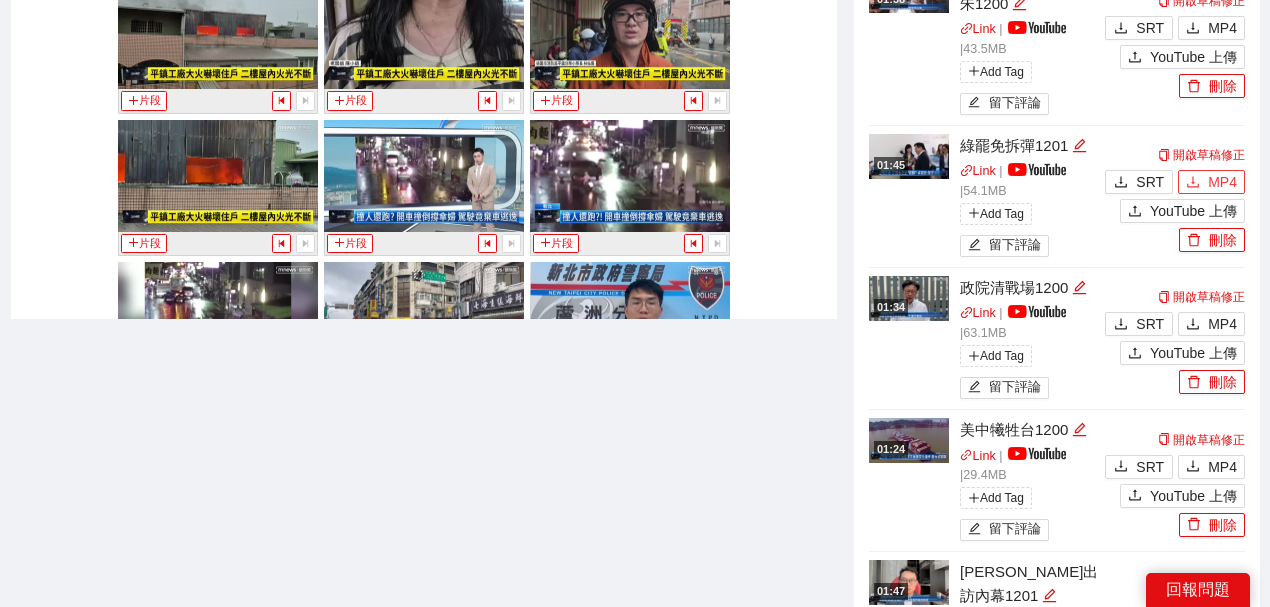 click 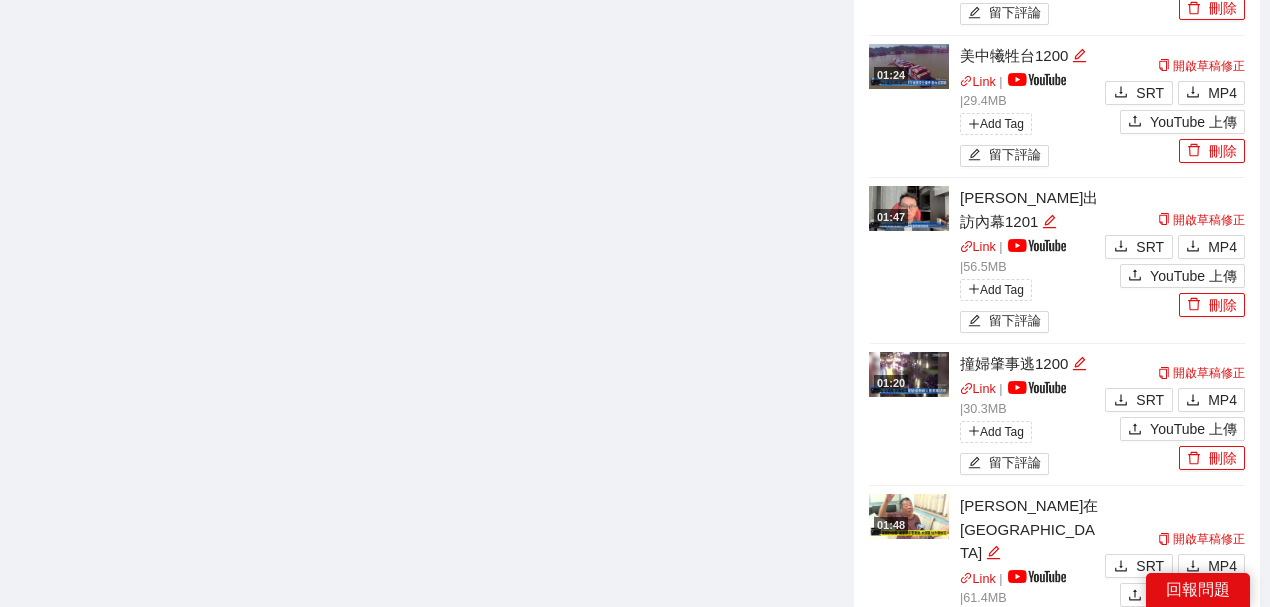 scroll, scrollTop: 1422, scrollLeft: 0, axis: vertical 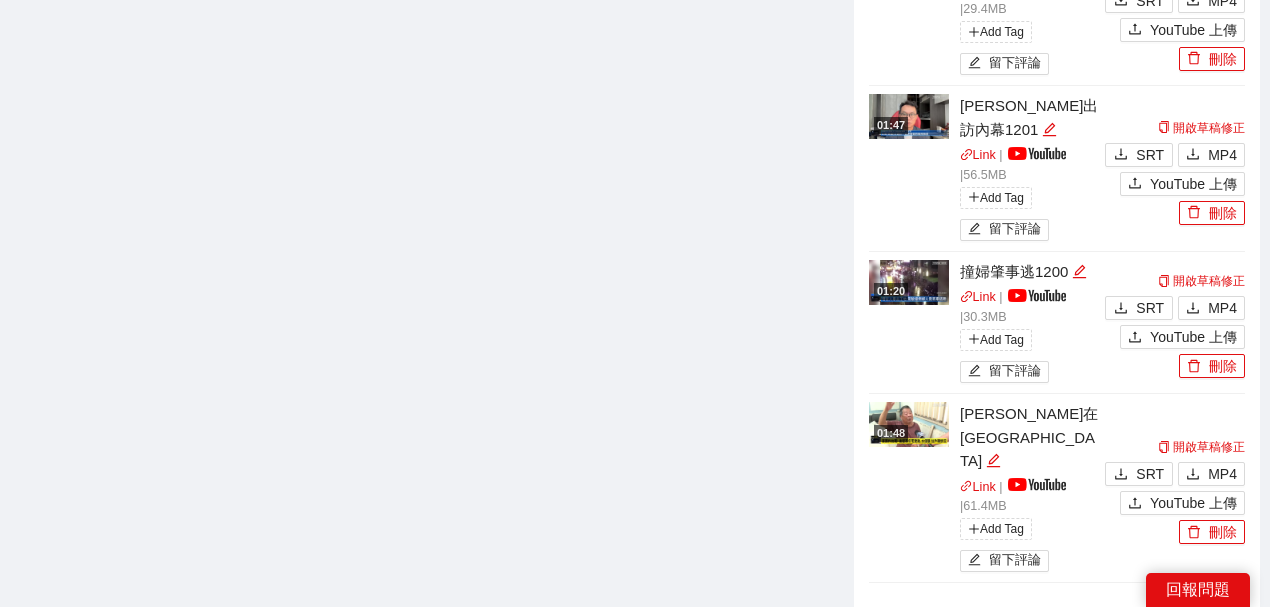 click on "1" at bounding box center (1149, 623) 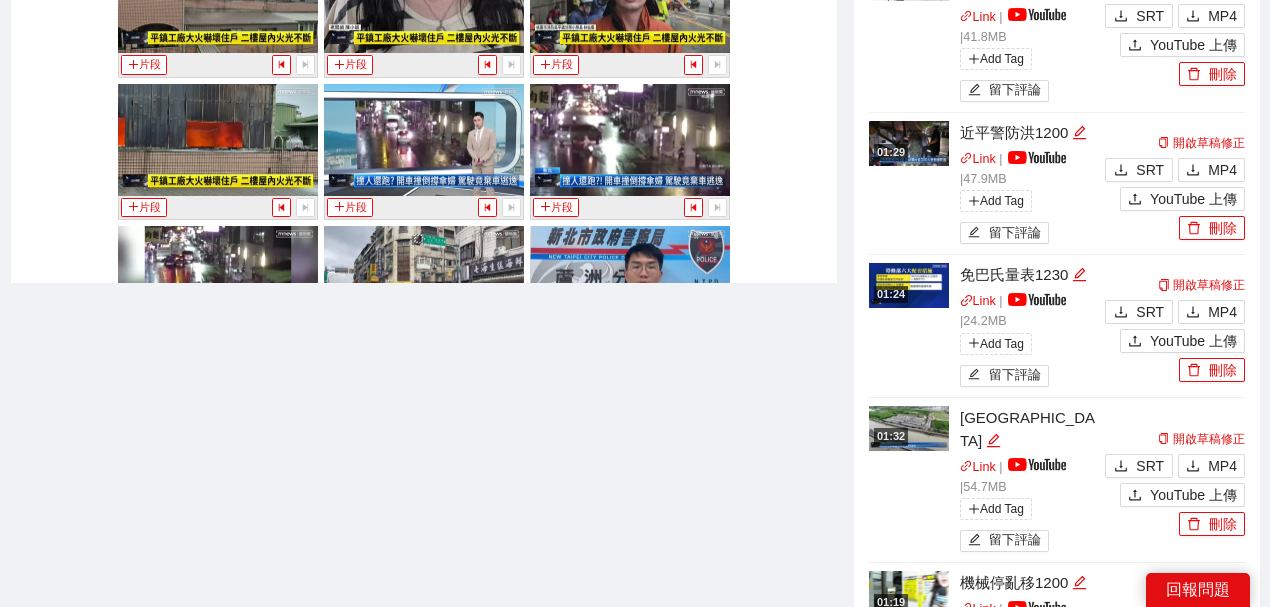 scroll, scrollTop: 889, scrollLeft: 0, axis: vertical 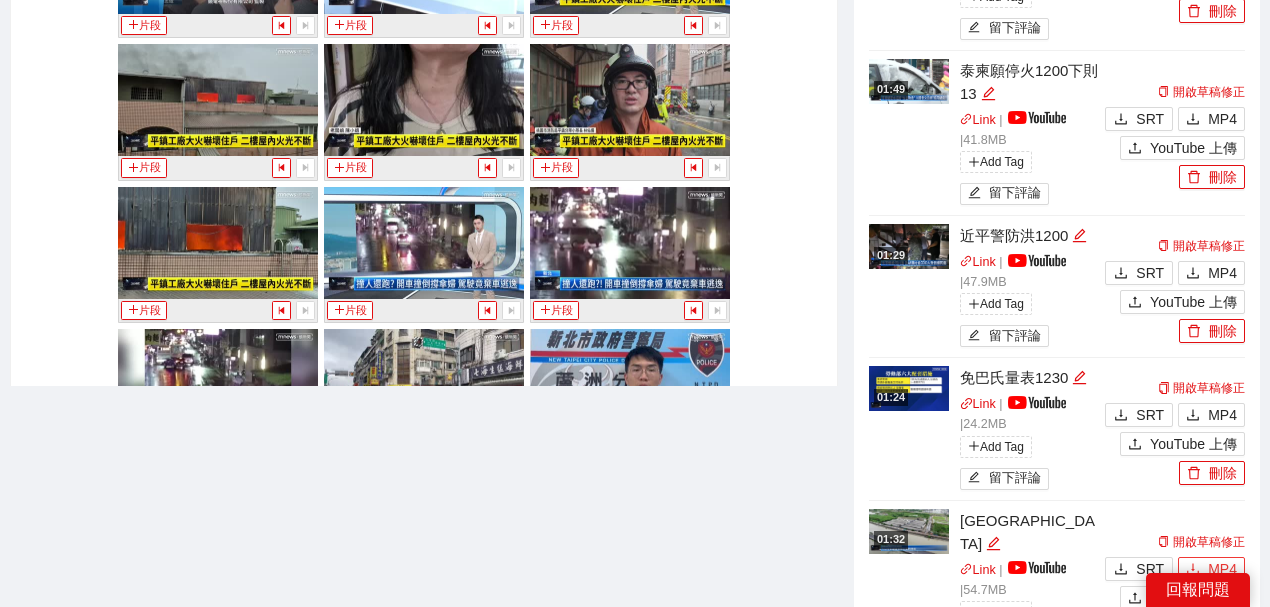 click on "MP4" at bounding box center (1211, 569) 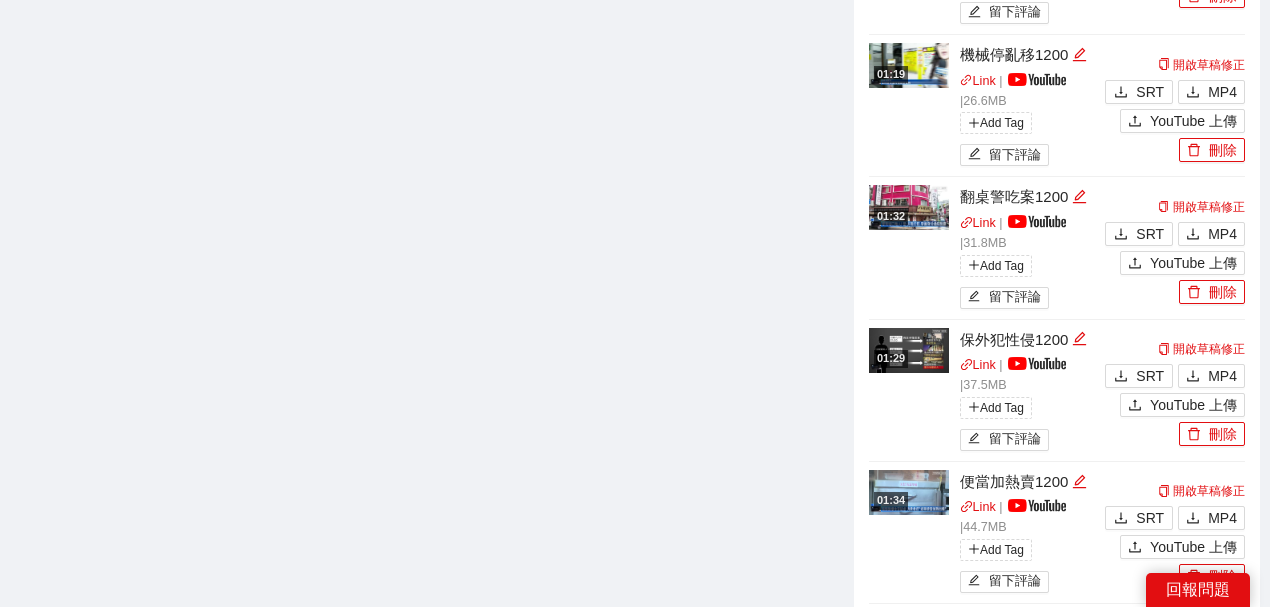scroll, scrollTop: 1756, scrollLeft: 0, axis: vertical 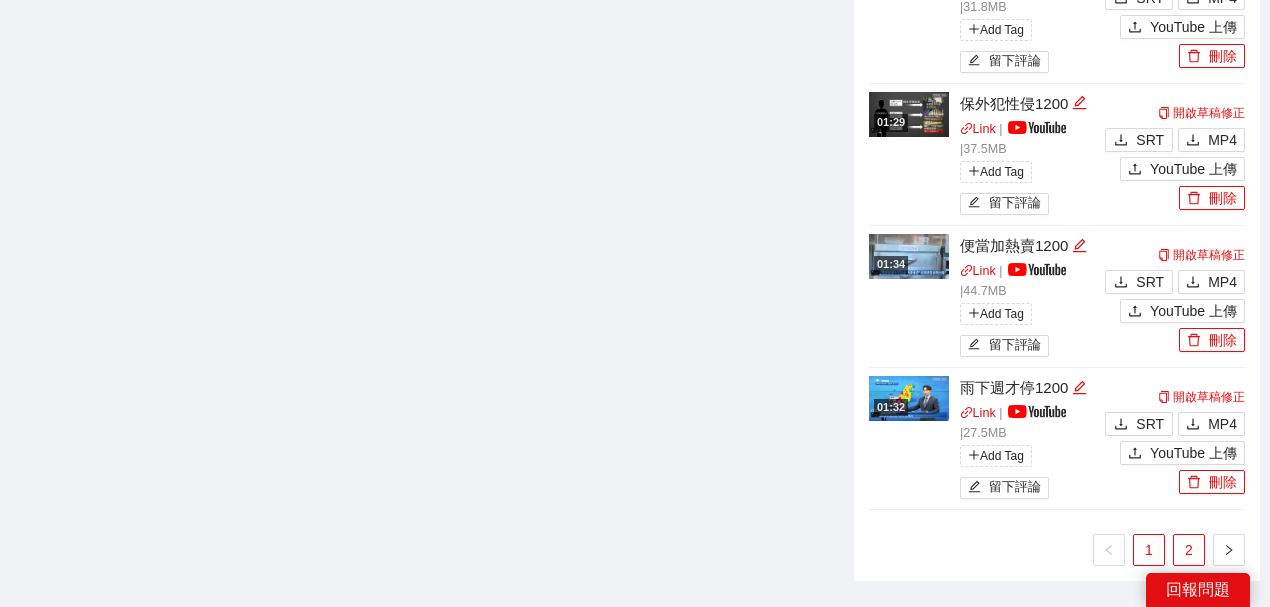 click on "2" at bounding box center [1189, 550] 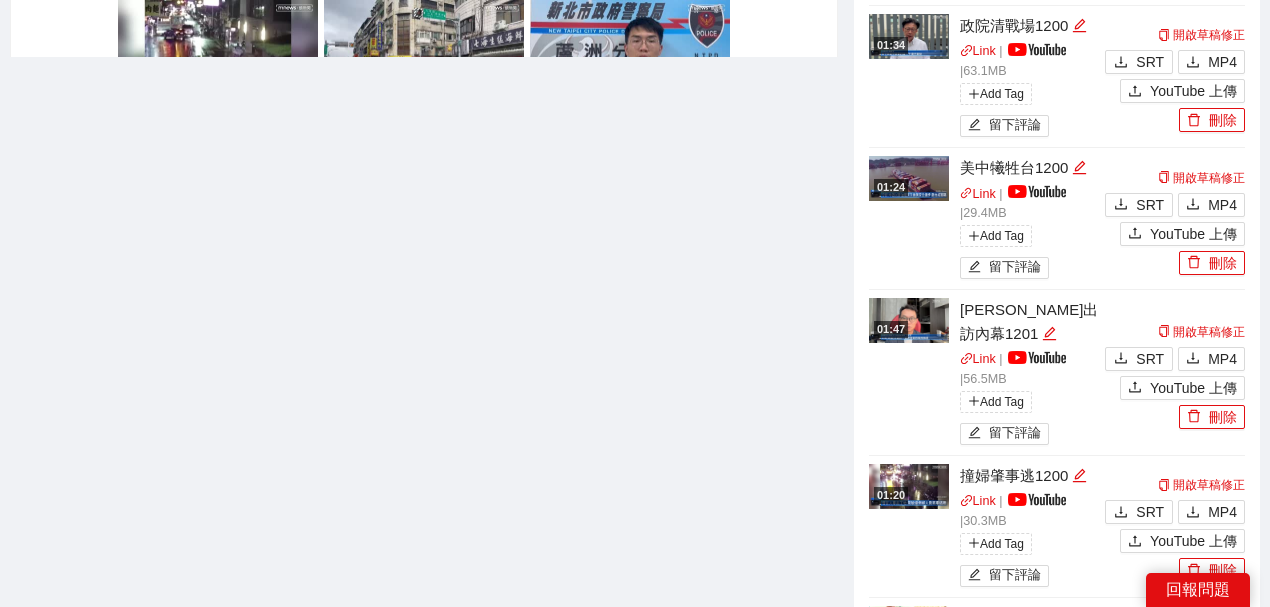 scroll, scrollTop: 1422, scrollLeft: 0, axis: vertical 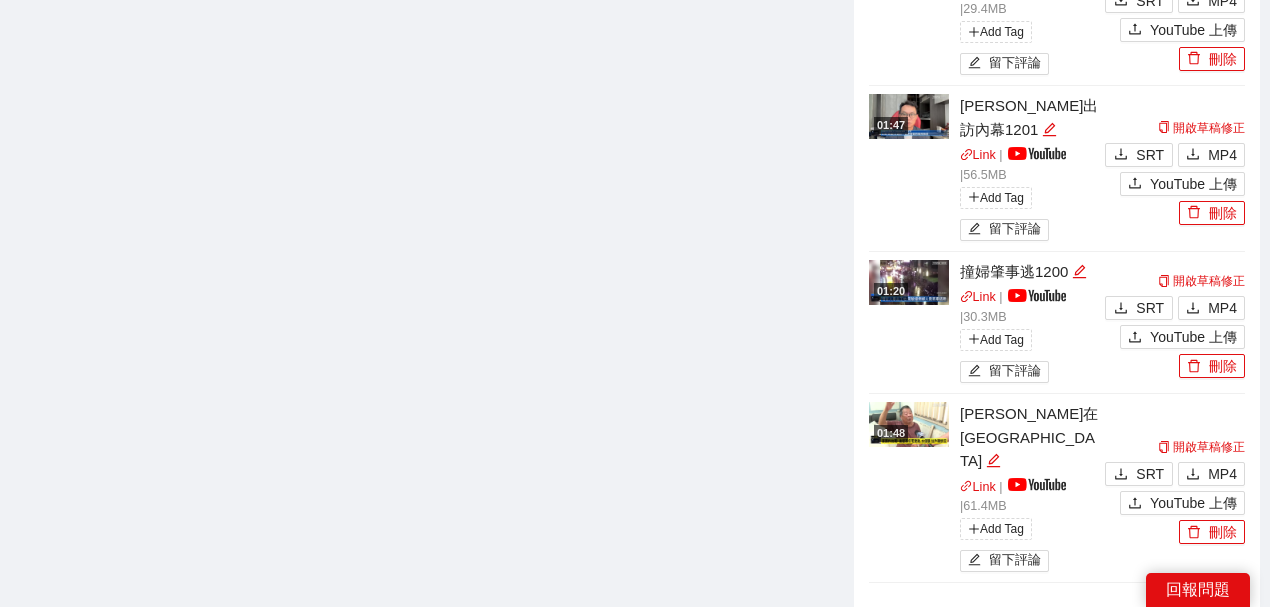 click on "1" at bounding box center (1149, 623) 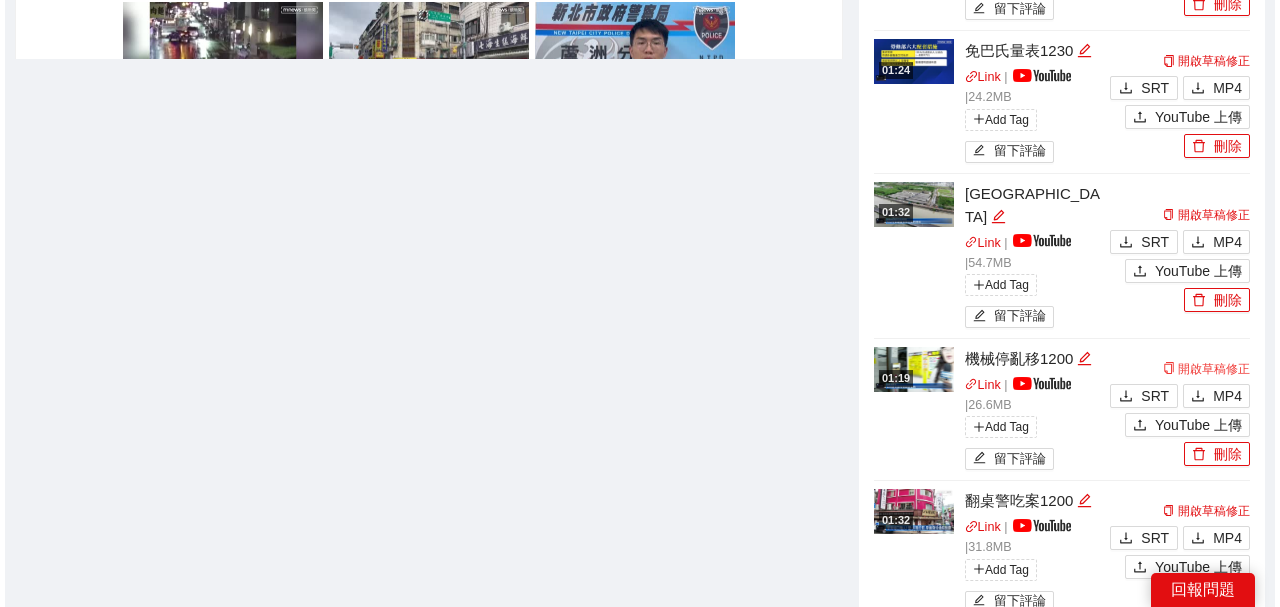 scroll, scrollTop: 1356, scrollLeft: 0, axis: vertical 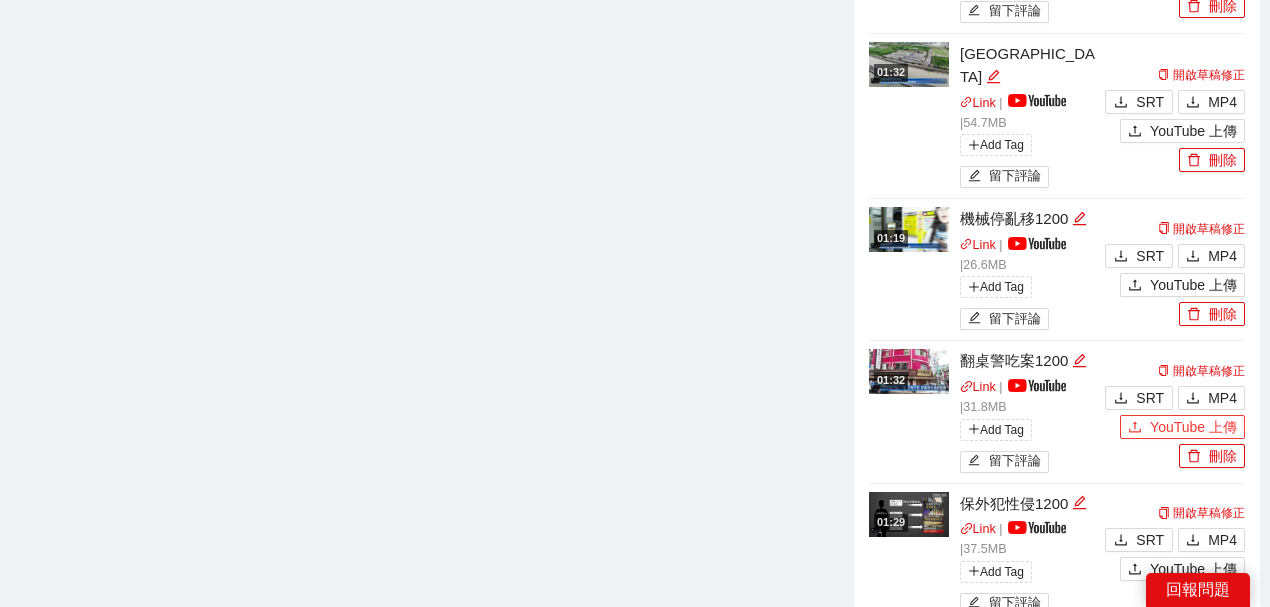 click on "YouTube 上傳" at bounding box center (1182, 427) 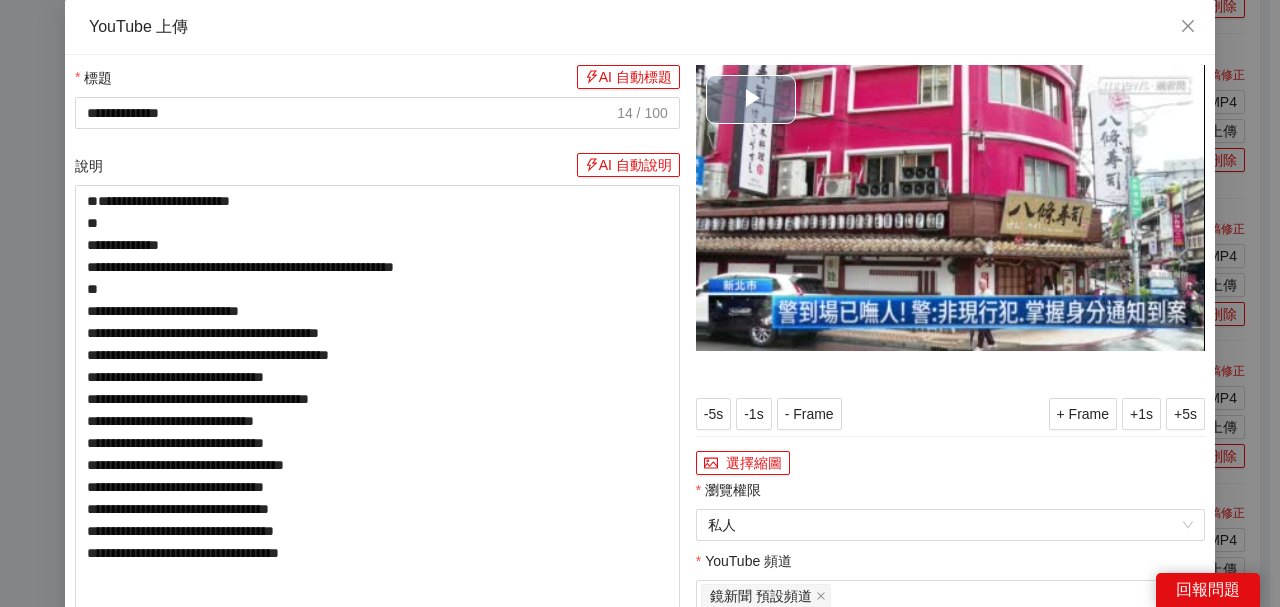 click at bounding box center [950, 208] 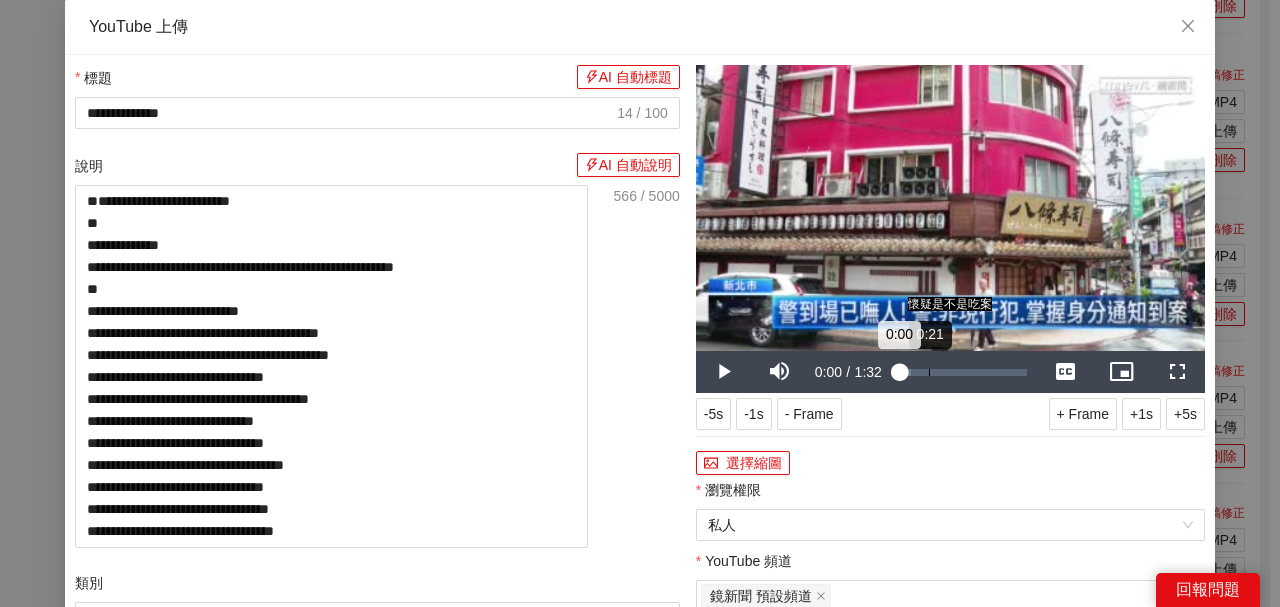 click on "0:21" at bounding box center (929, 372) 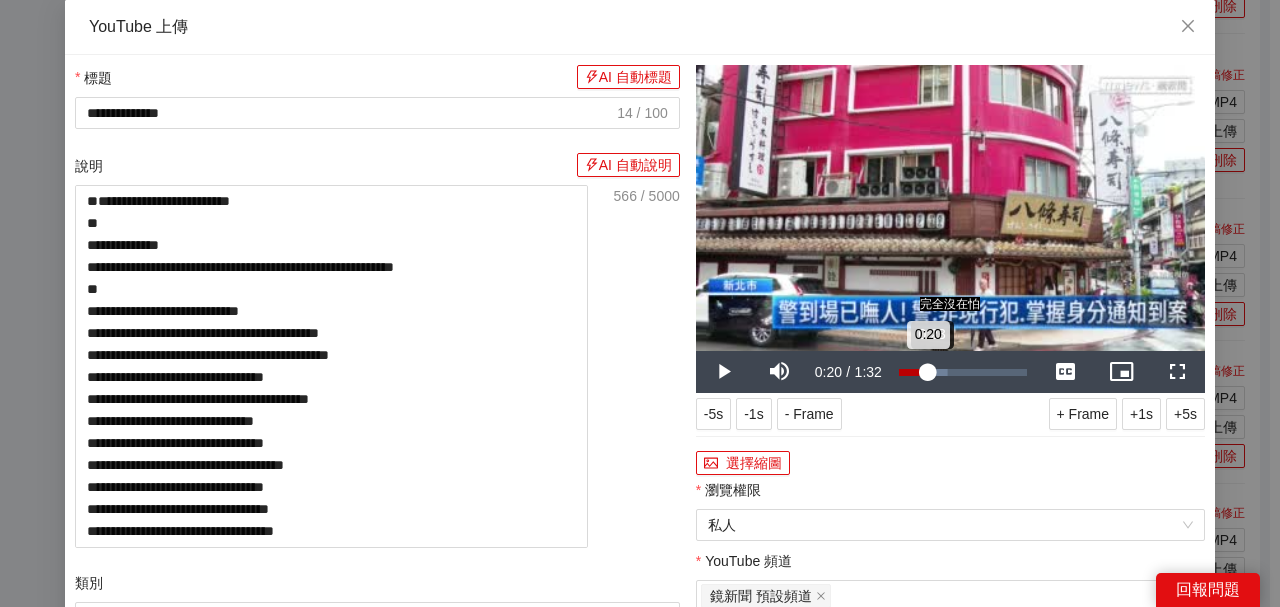 click on "Loaded :  37.97% 0:23 0:20" at bounding box center (963, 372) 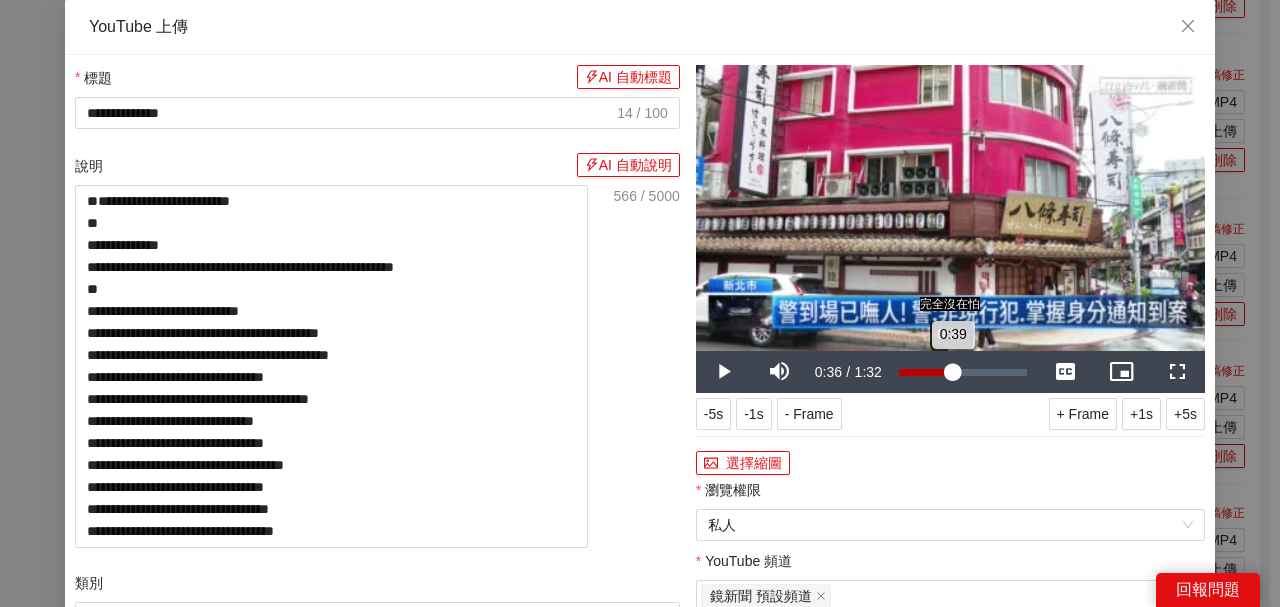 click on "0:39" at bounding box center (926, 372) 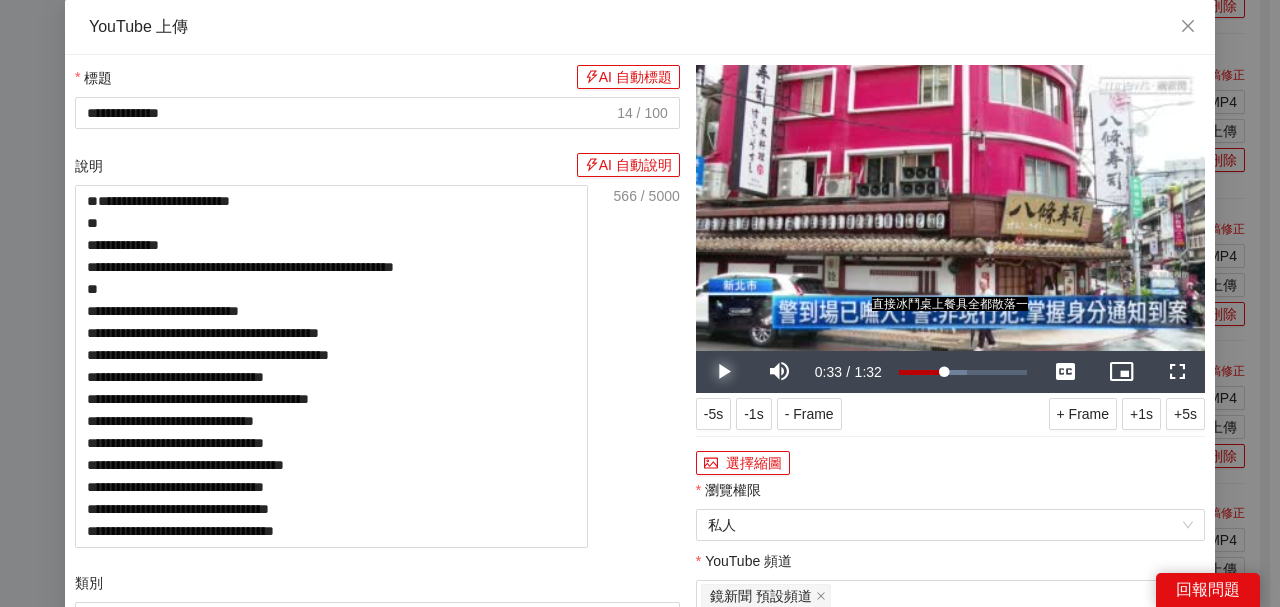 click at bounding box center [724, 372] 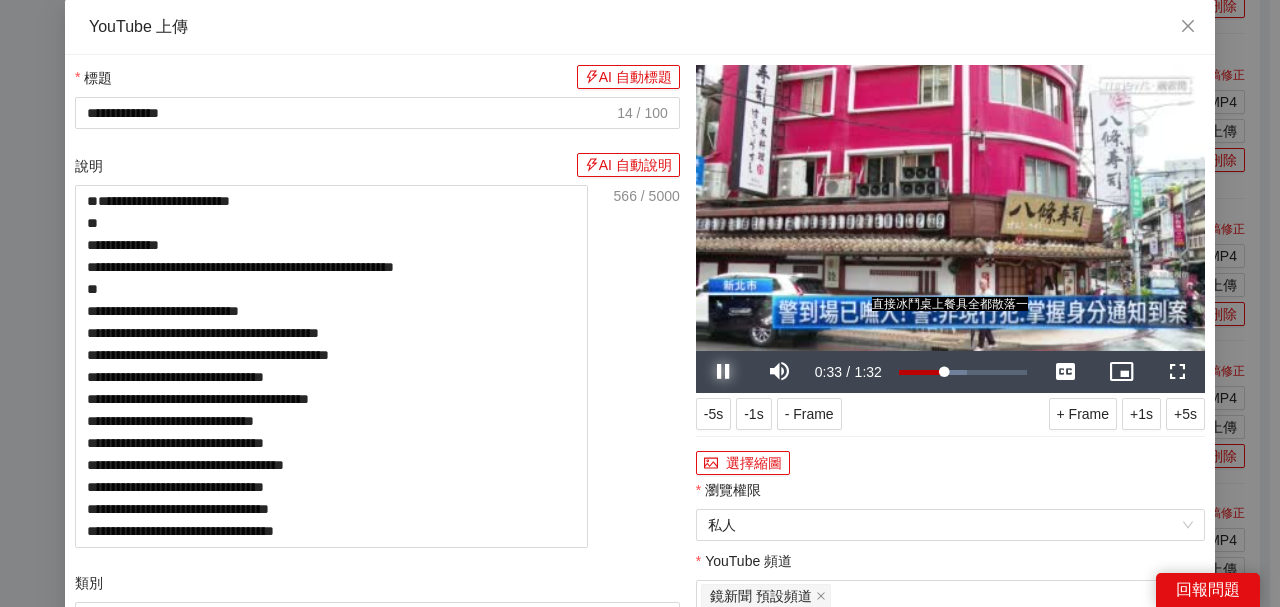 click at bounding box center [724, 372] 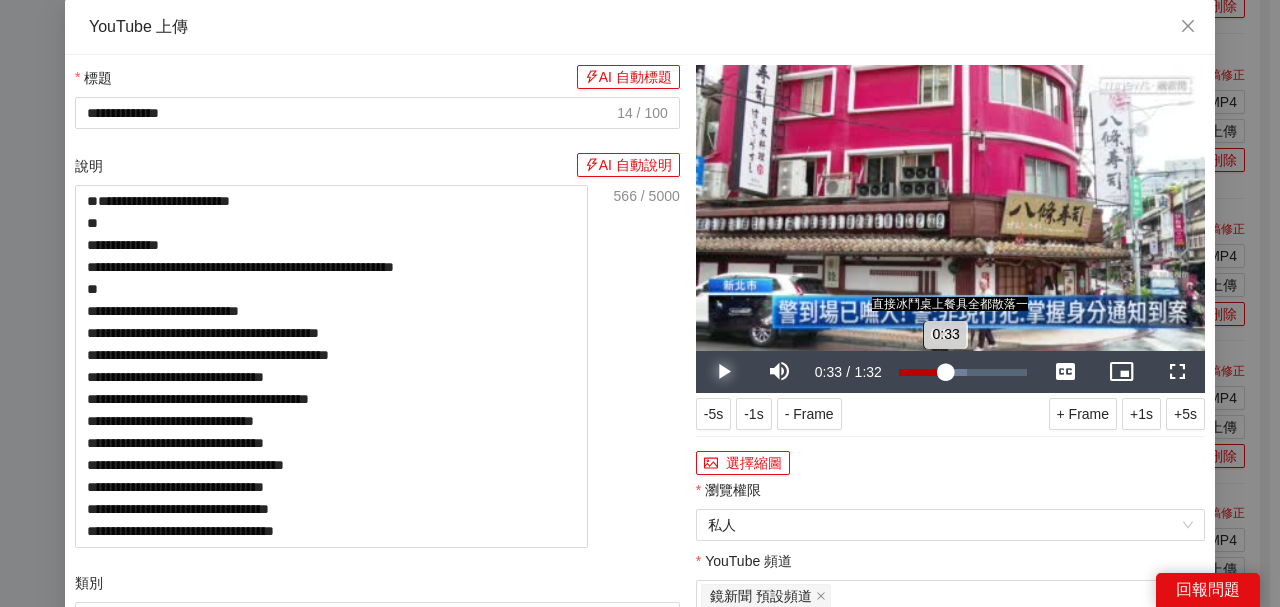 click on "0:33" at bounding box center [922, 372] 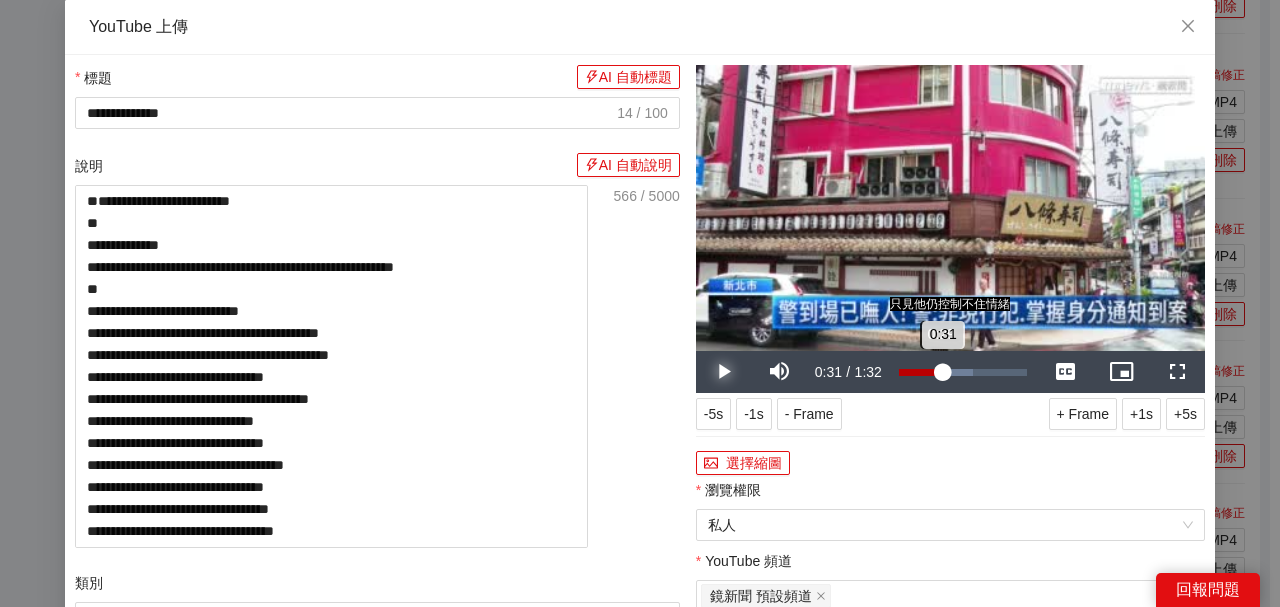 click on "0:31" at bounding box center [921, 372] 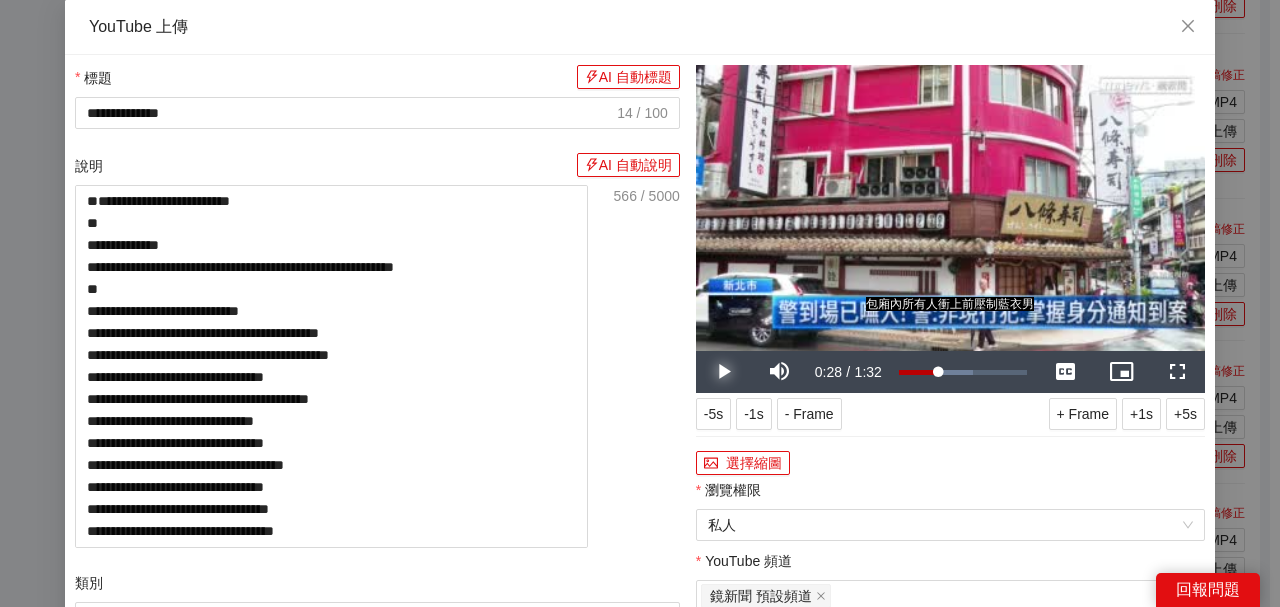 click at bounding box center (724, 372) 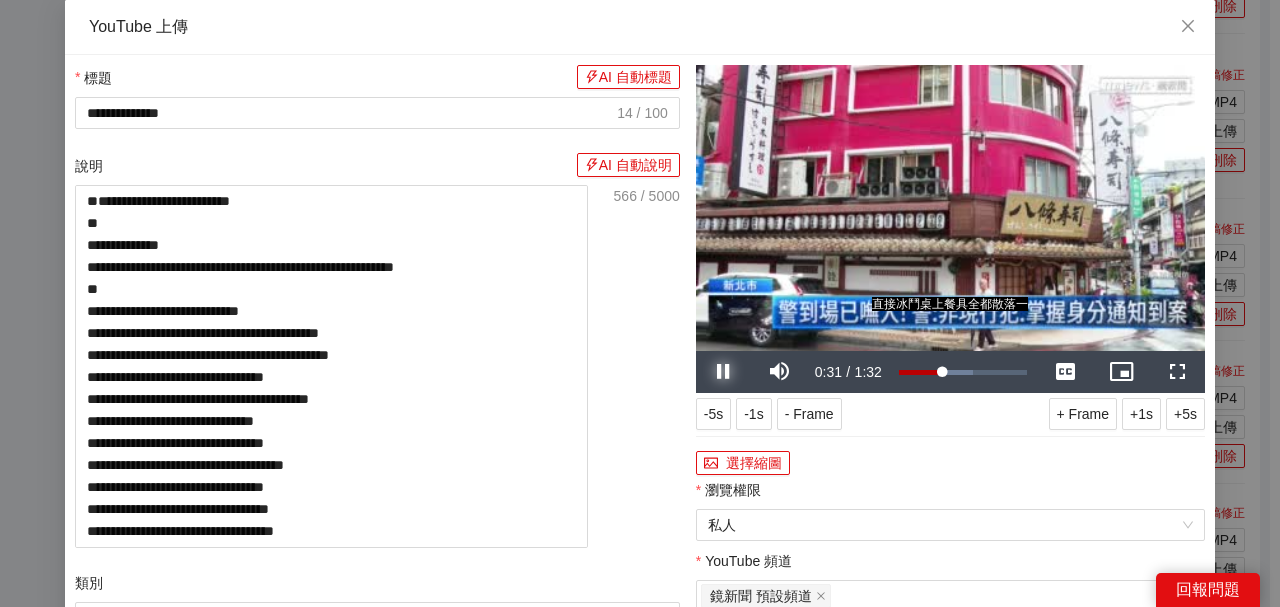 click at bounding box center (724, 372) 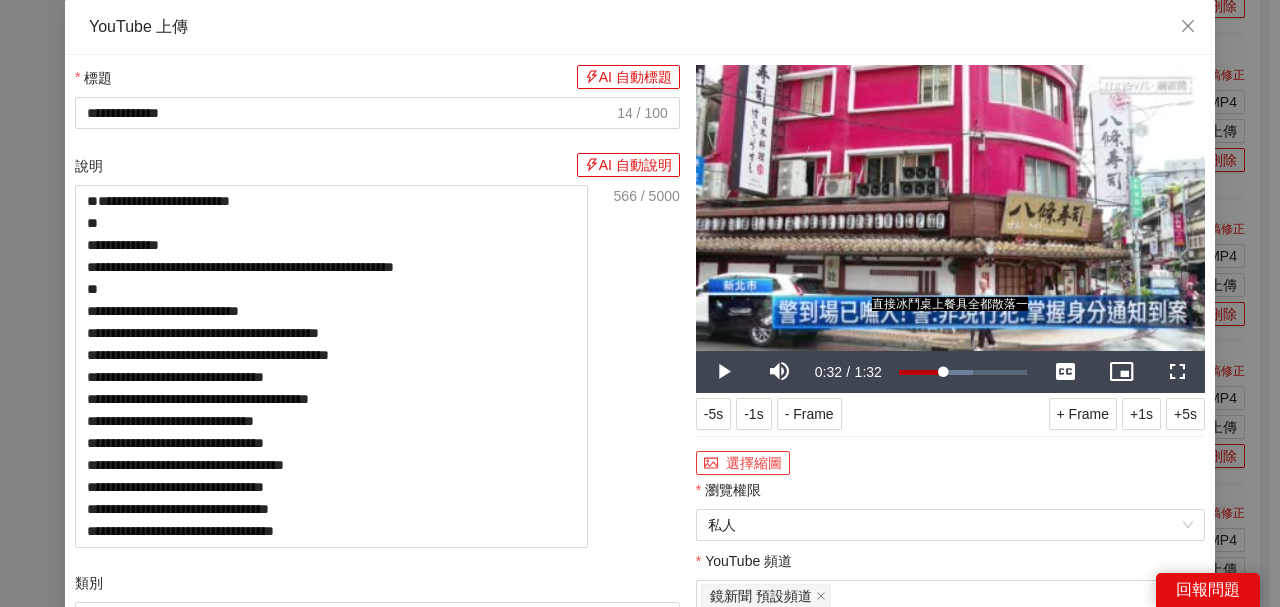 click on "選擇縮圖" at bounding box center (743, 463) 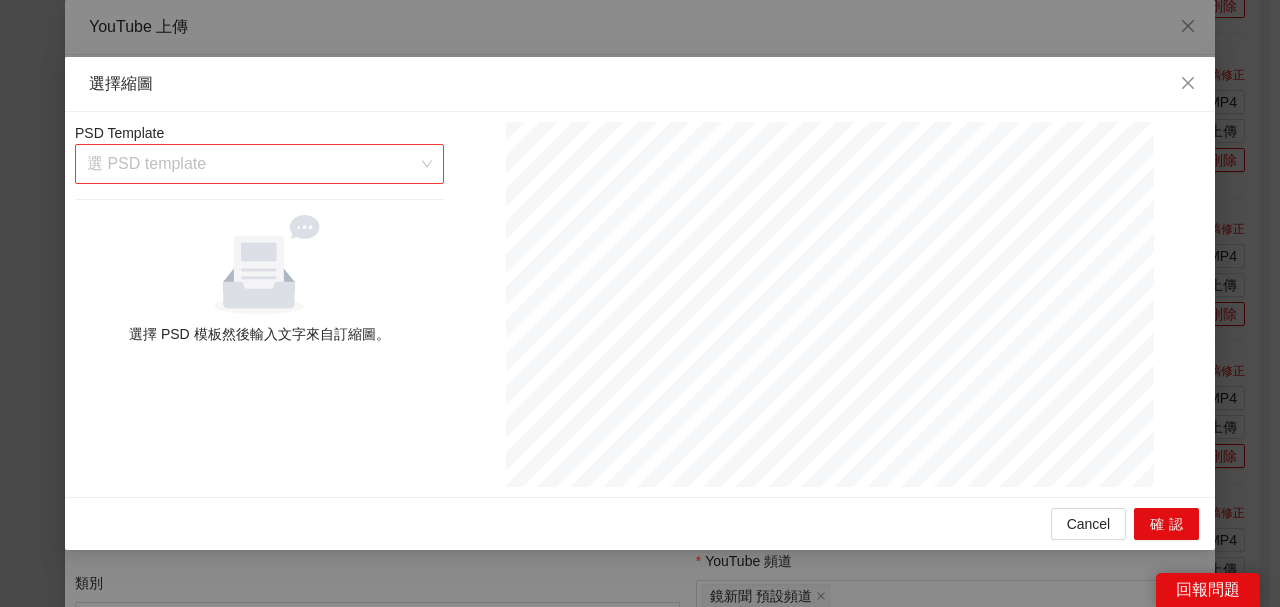 click at bounding box center (252, 164) 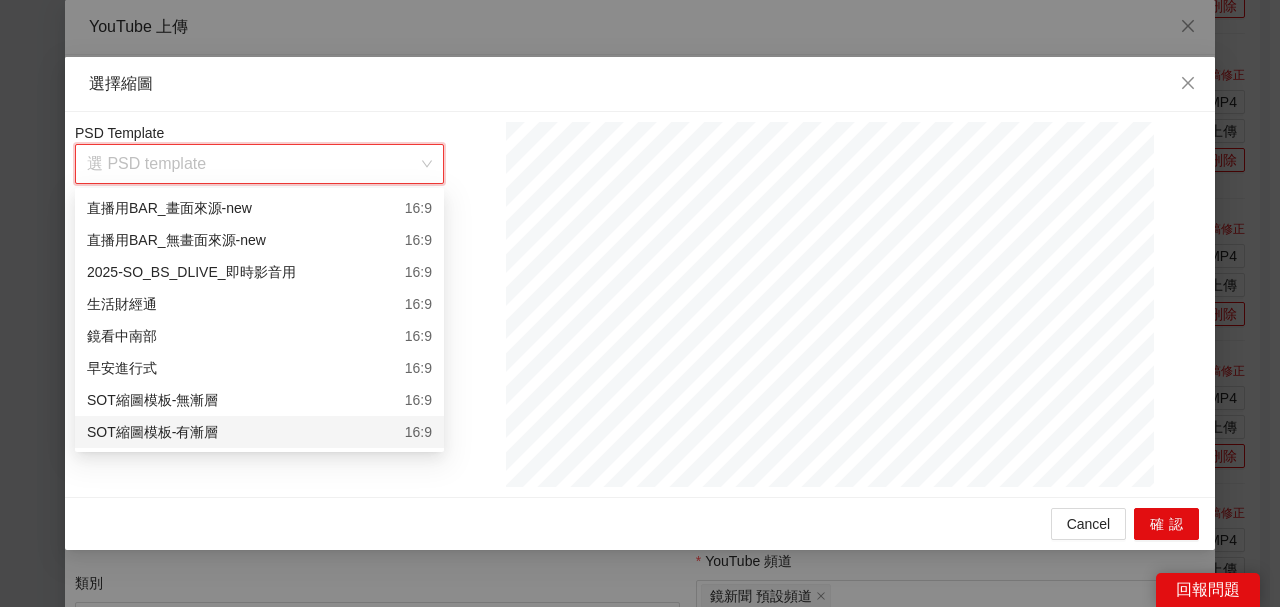 click on "SOT縮圖模板-有漸層 16:9" at bounding box center [259, 432] 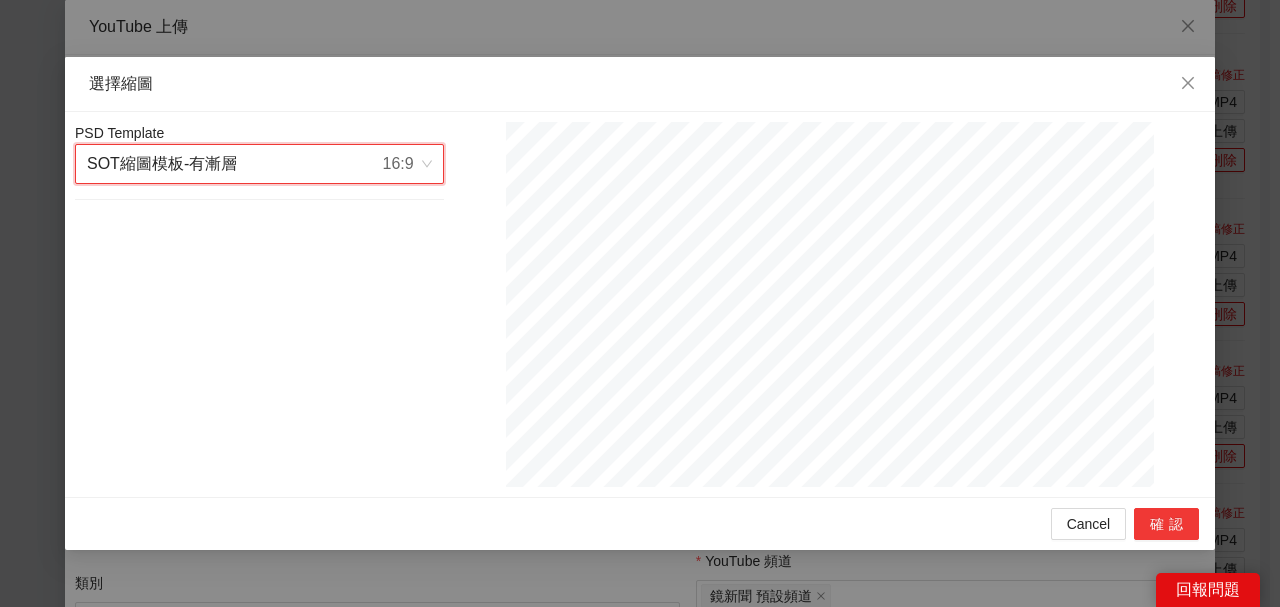 click on "確認" at bounding box center (1166, 524) 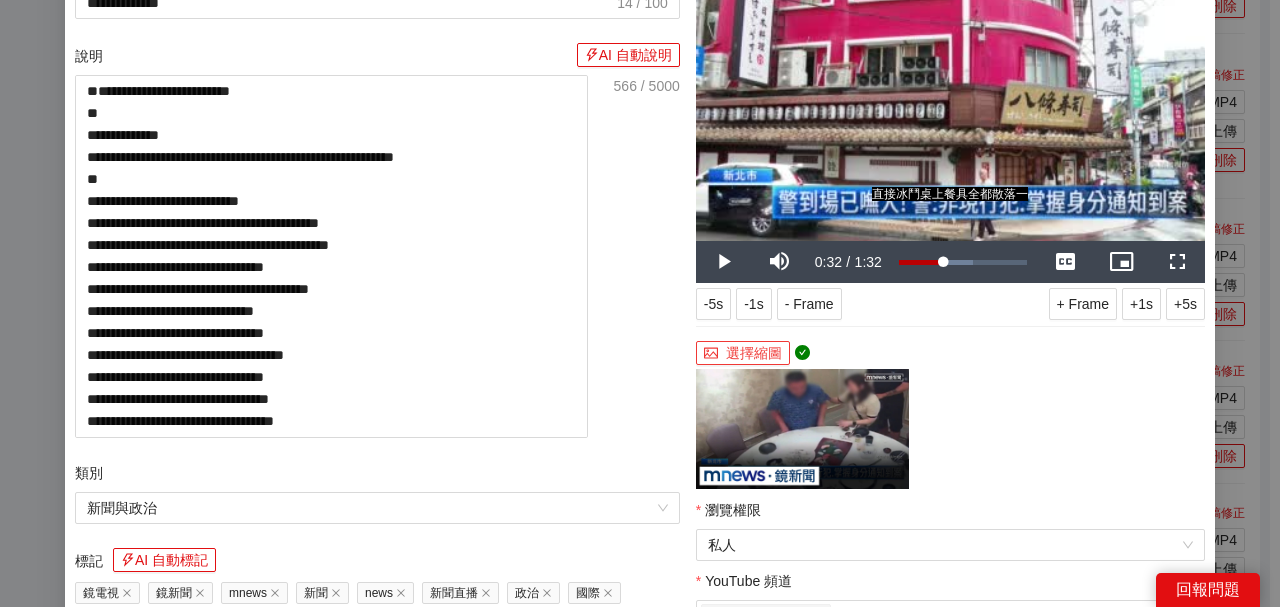 scroll, scrollTop: 200, scrollLeft: 0, axis: vertical 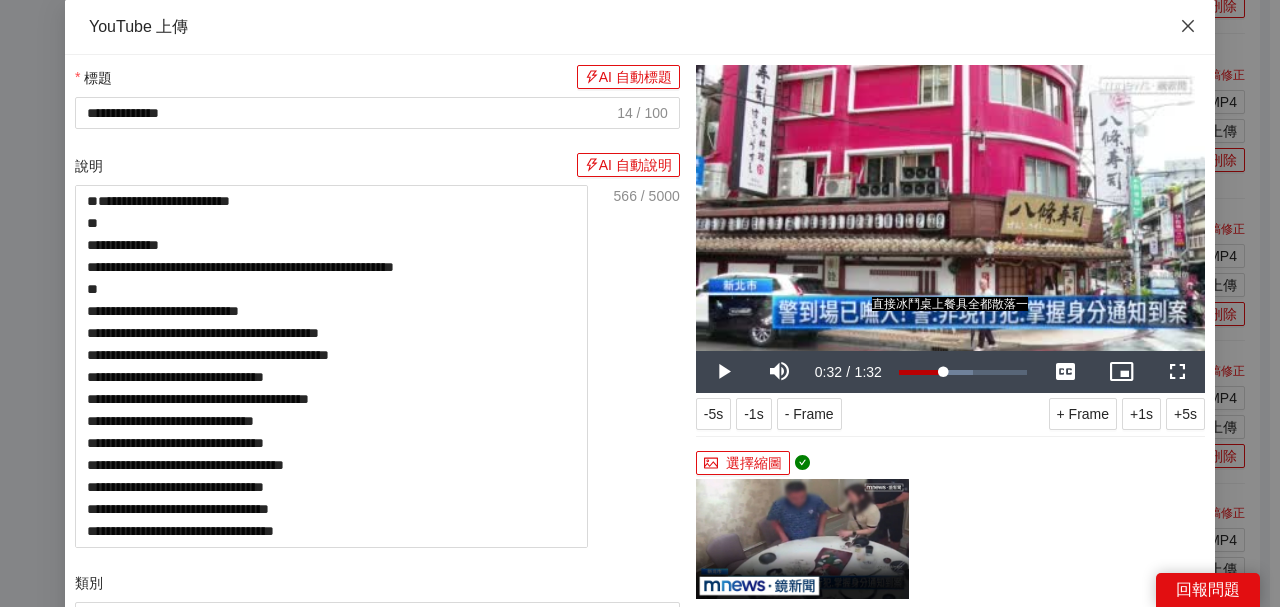 click at bounding box center [1188, 27] 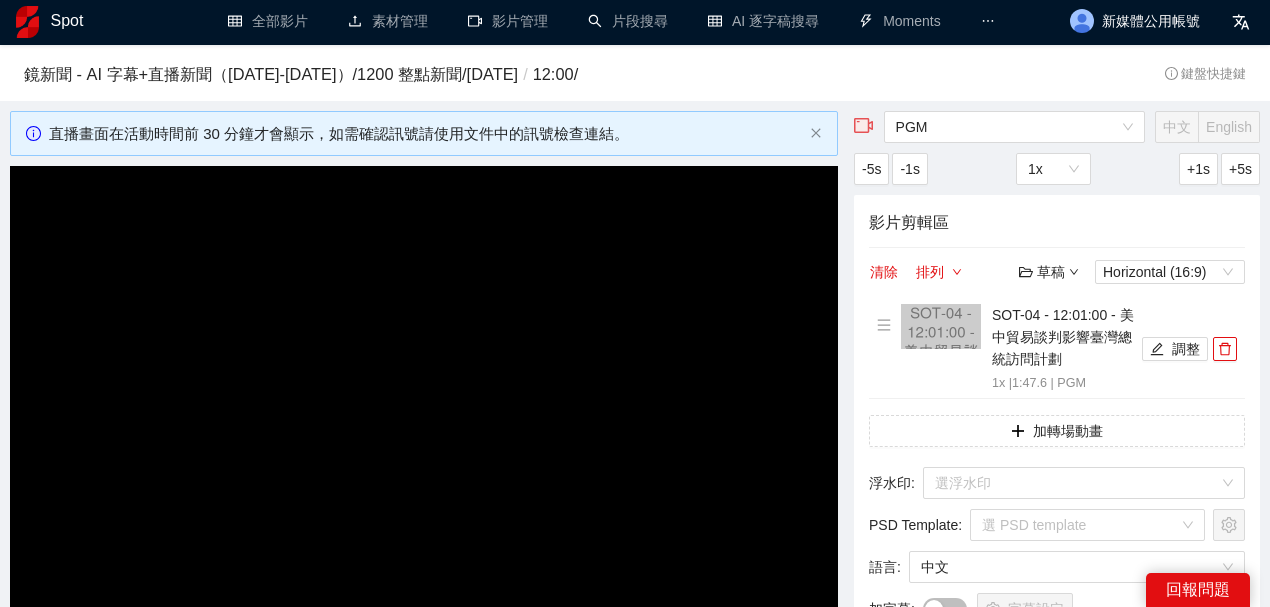 scroll, scrollTop: 0, scrollLeft: 0, axis: both 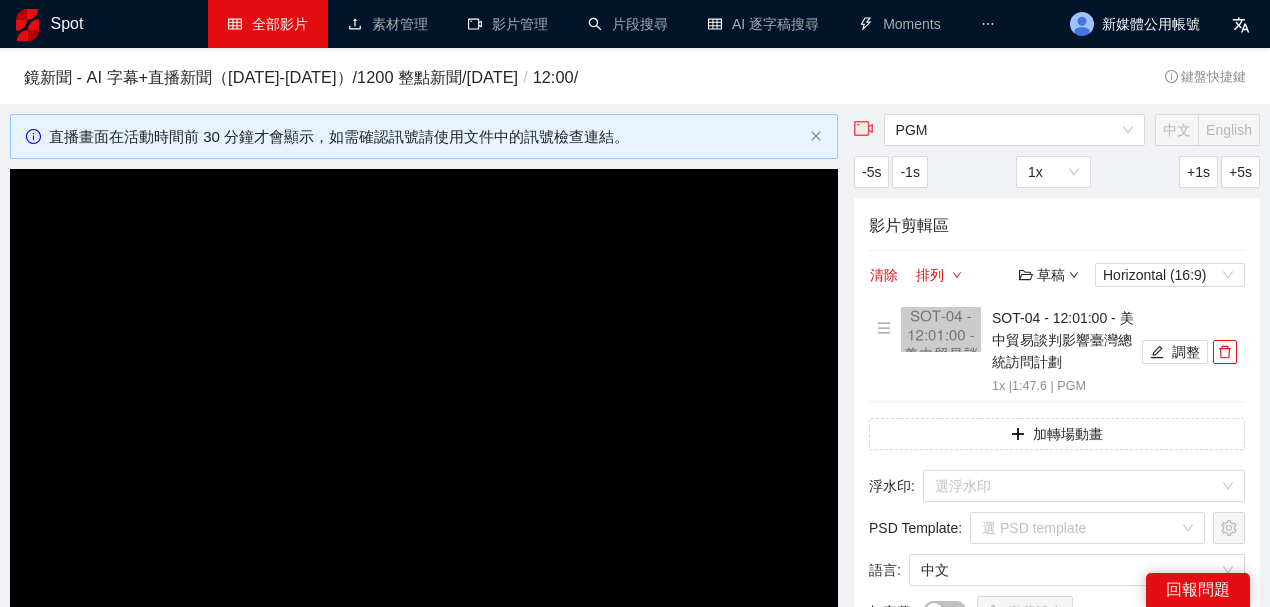 click on "全部影片" at bounding box center (268, 24) 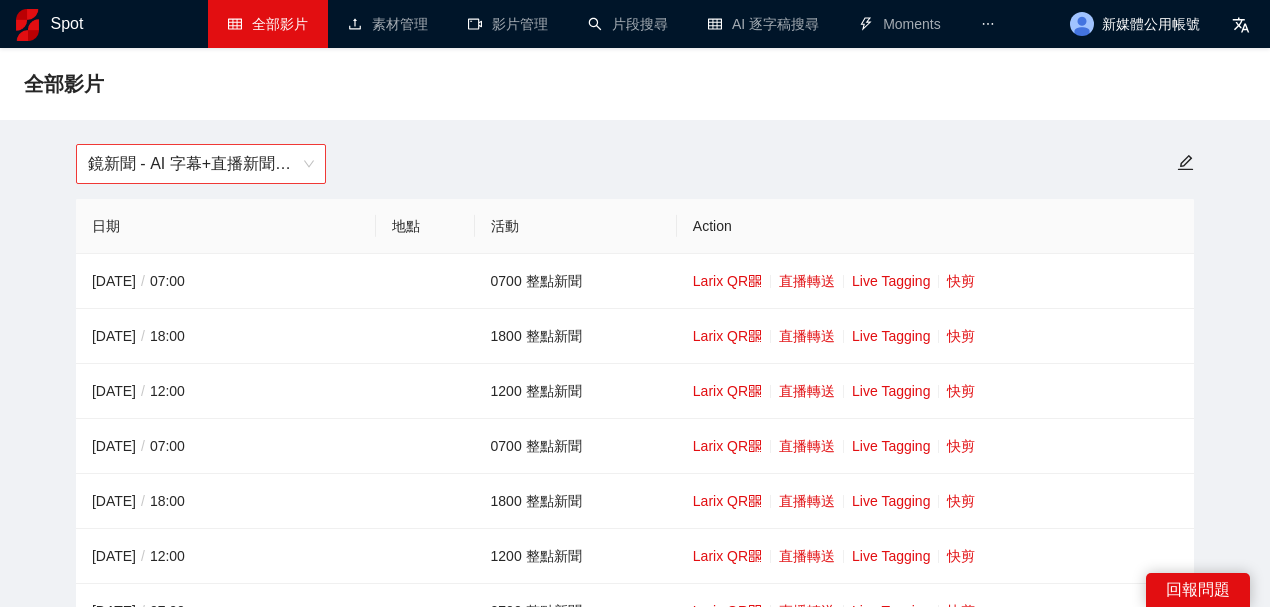 click on "鏡新聞 - AI 字幕+直播新聞（[DATE]-[DATE]）" at bounding box center (201, 164) 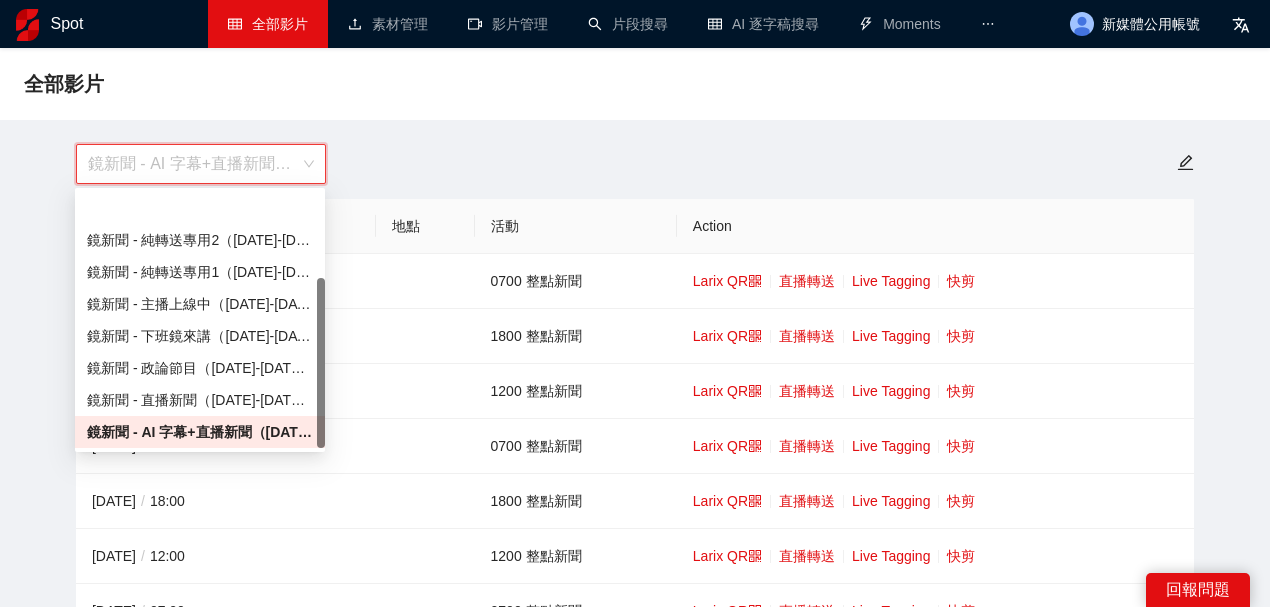 scroll, scrollTop: 128, scrollLeft: 0, axis: vertical 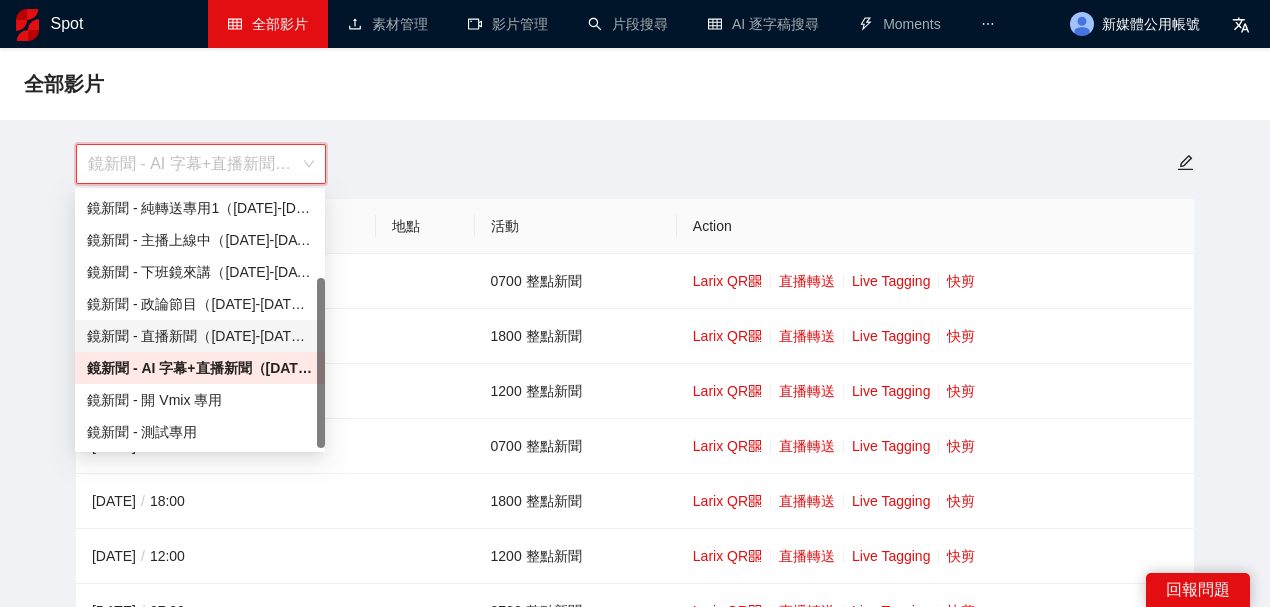click on "鏡新聞 - 直播新聞（[DATE]-[DATE]）" at bounding box center (200, 336) 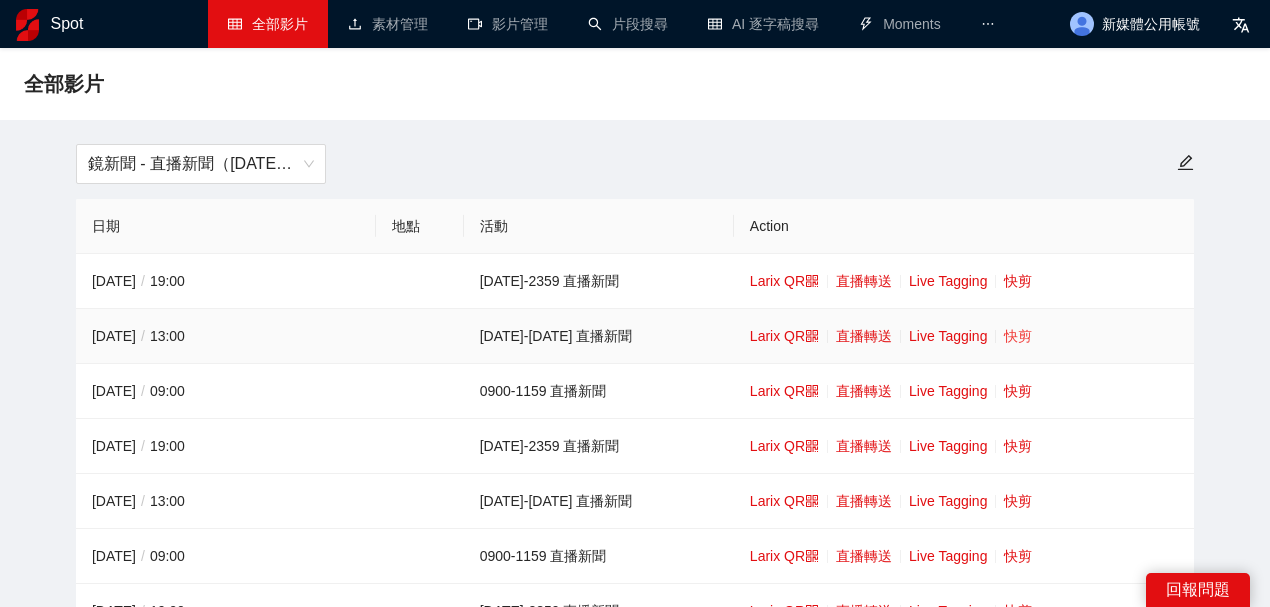 click on "快剪" at bounding box center [1018, 336] 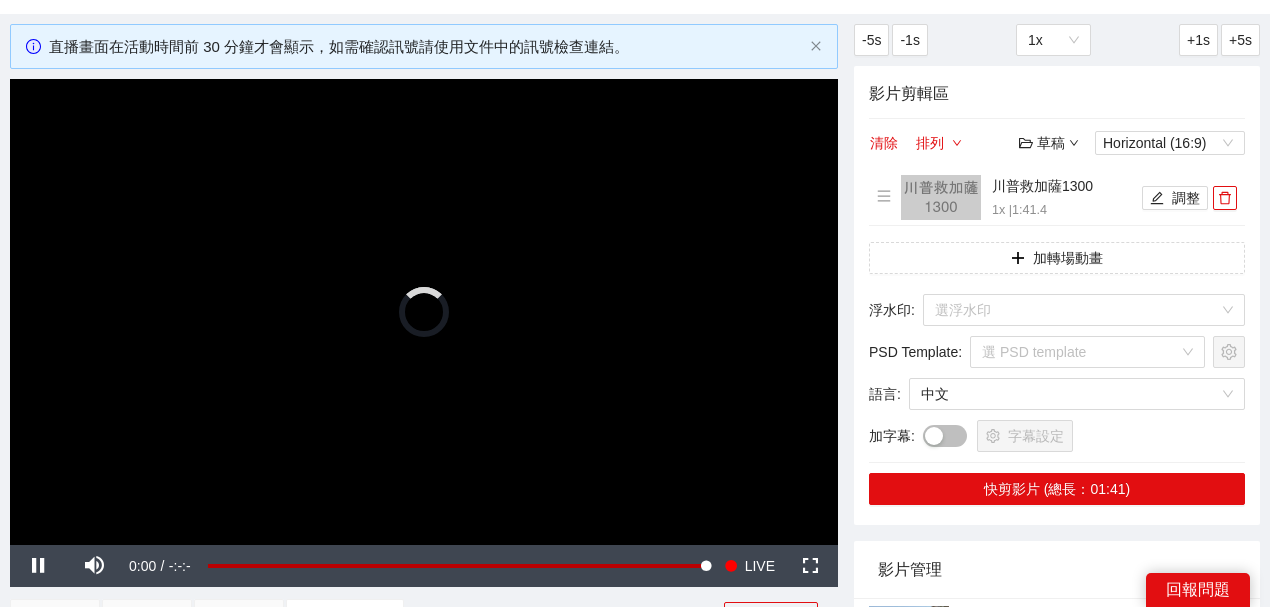 scroll, scrollTop: 333, scrollLeft: 0, axis: vertical 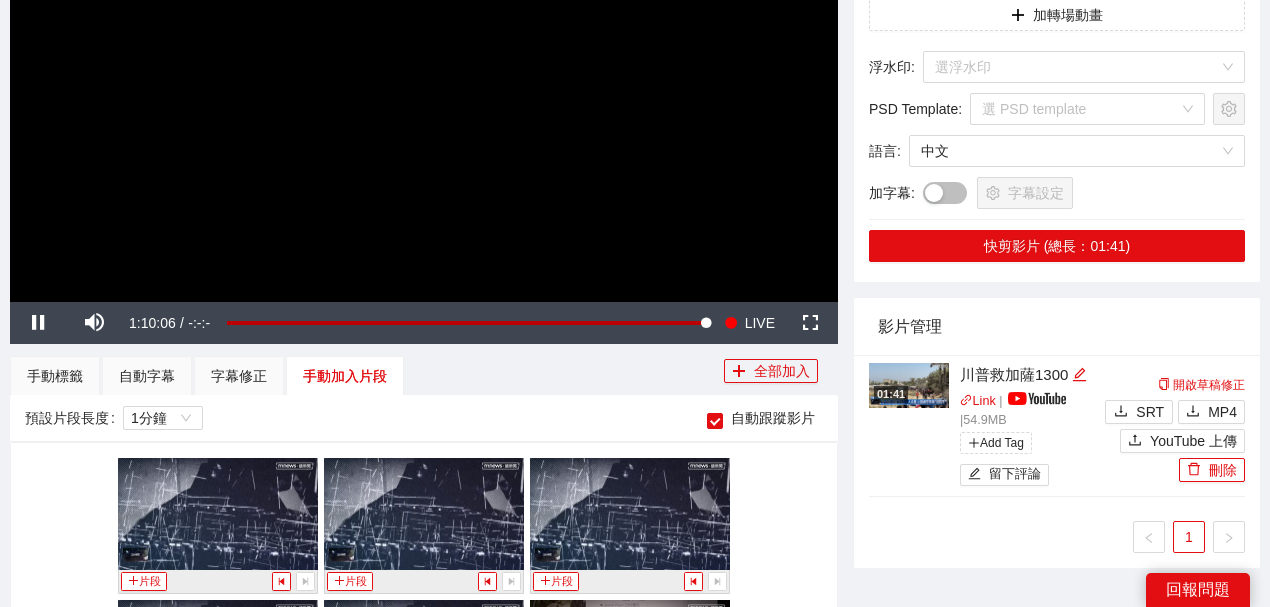 click at bounding box center [424, 69] 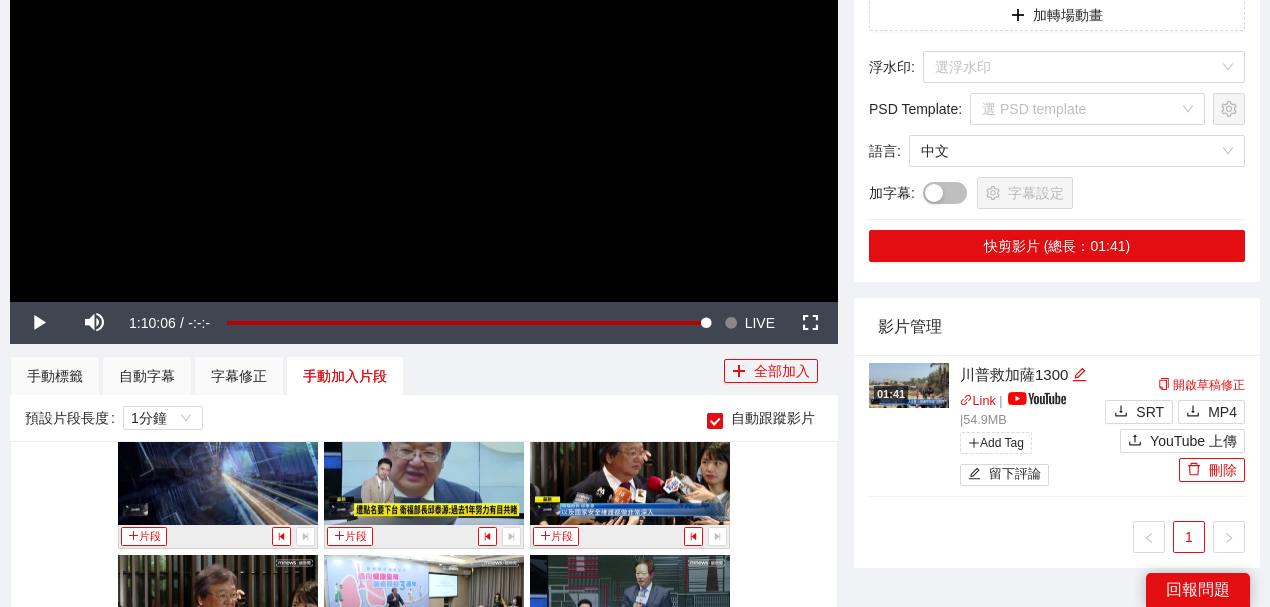 scroll, scrollTop: 333, scrollLeft: 0, axis: vertical 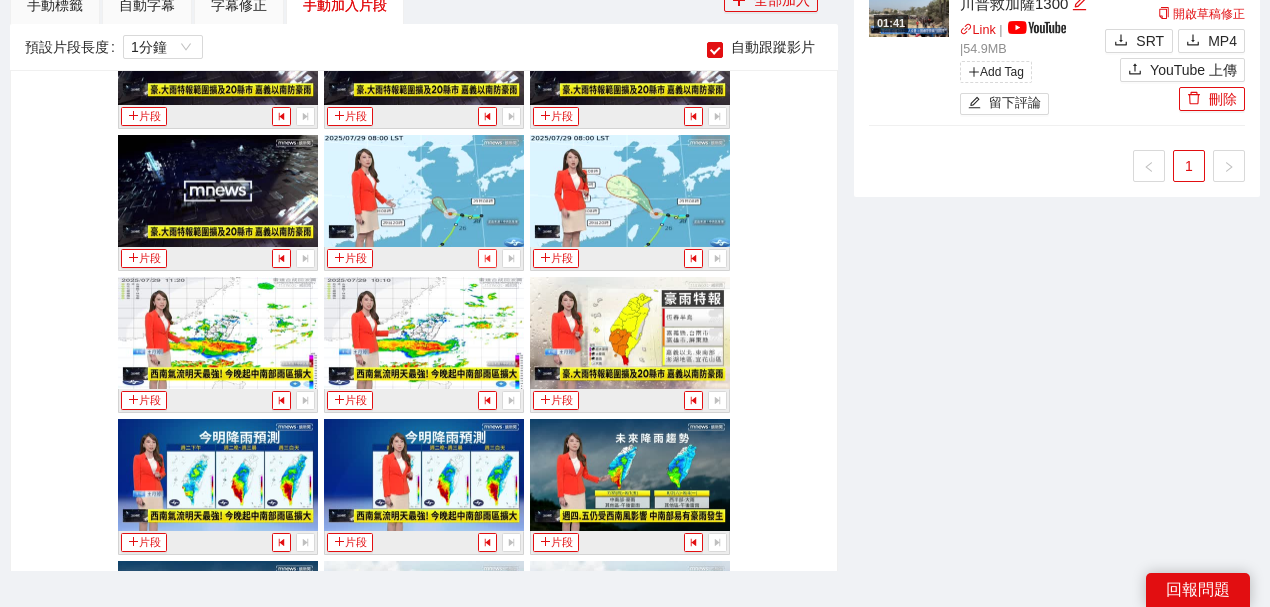 click 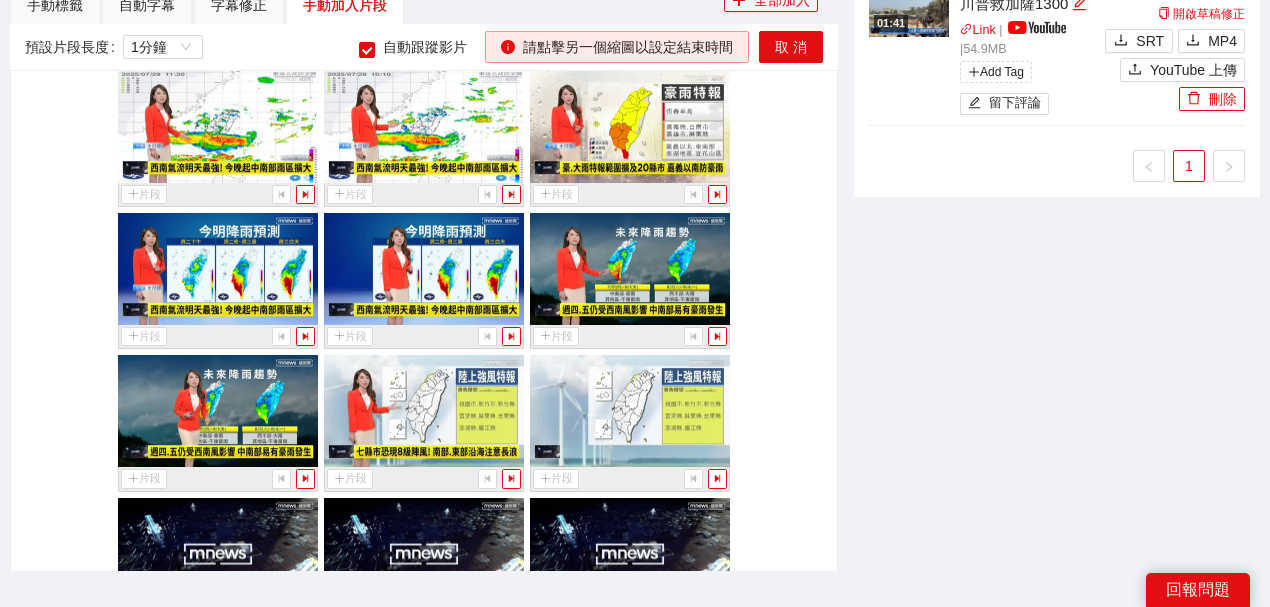 scroll, scrollTop: 8390, scrollLeft: 0, axis: vertical 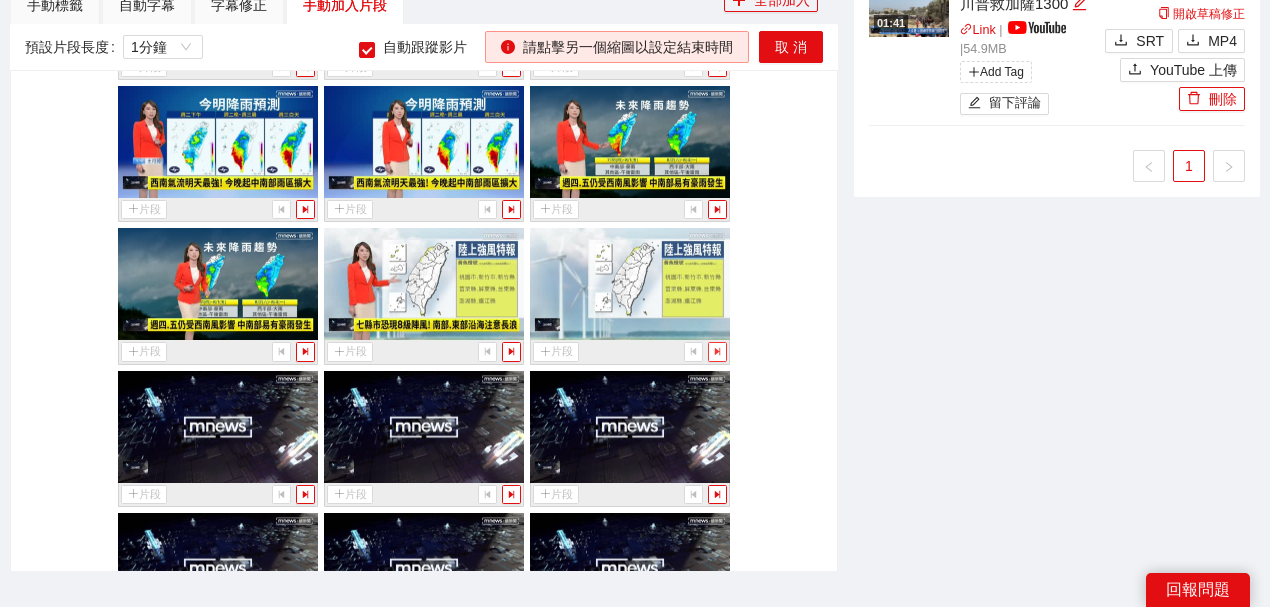 click 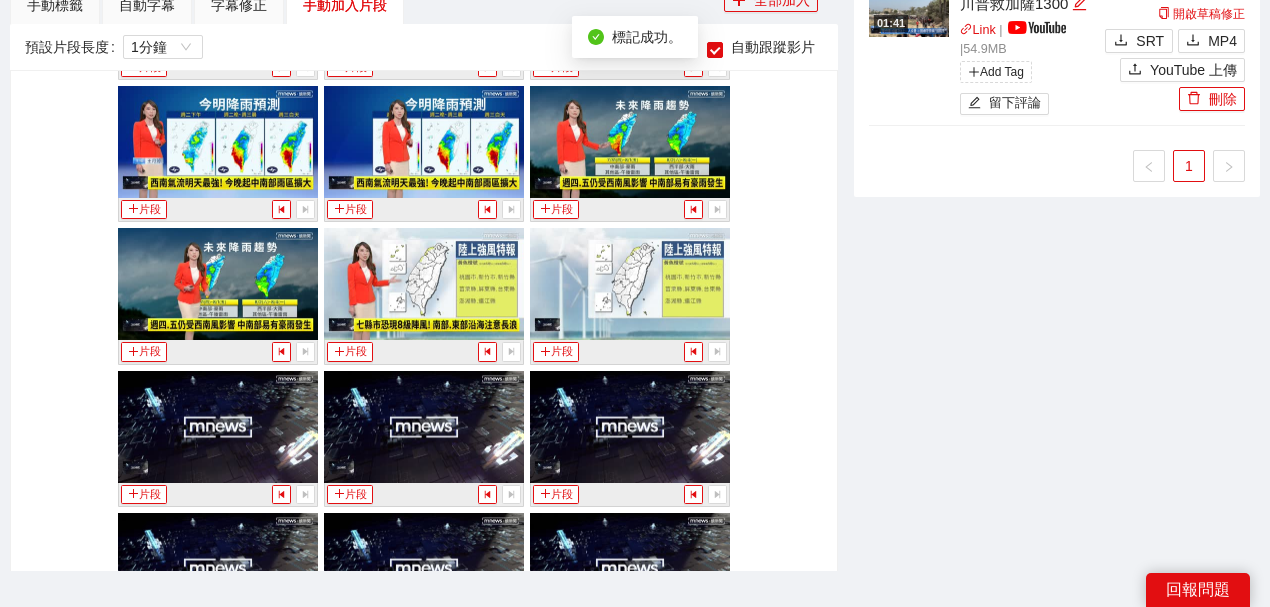 scroll, scrollTop: 571, scrollLeft: 0, axis: vertical 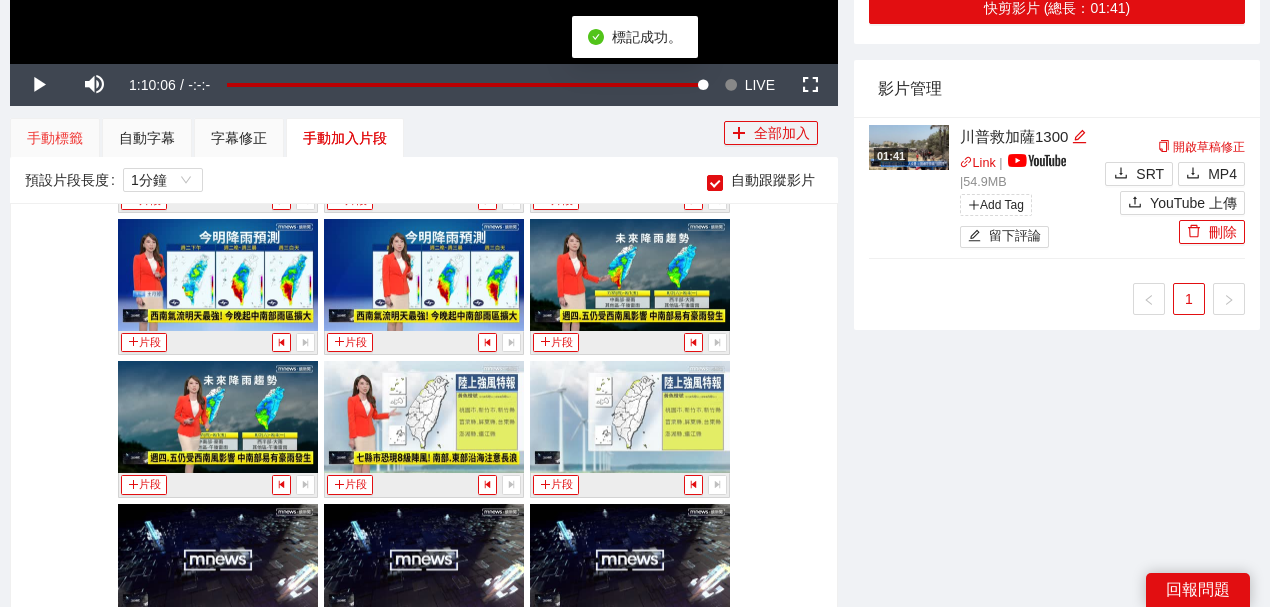 click on "手動標籤" at bounding box center (55, 138) 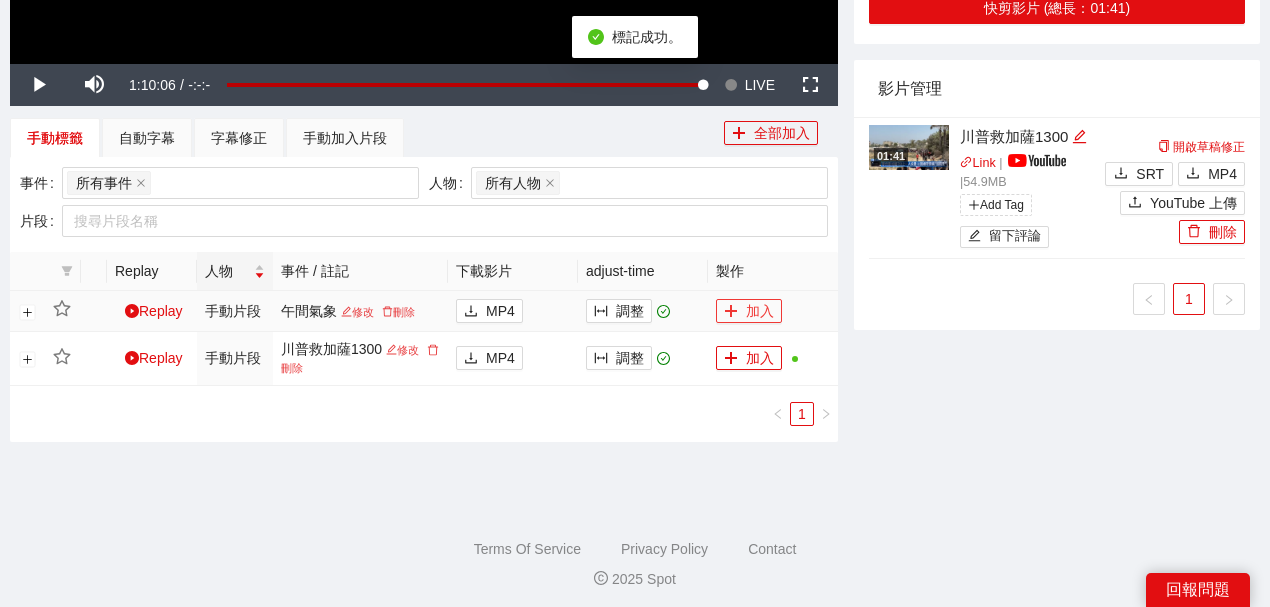 click on "加入" at bounding box center [749, 311] 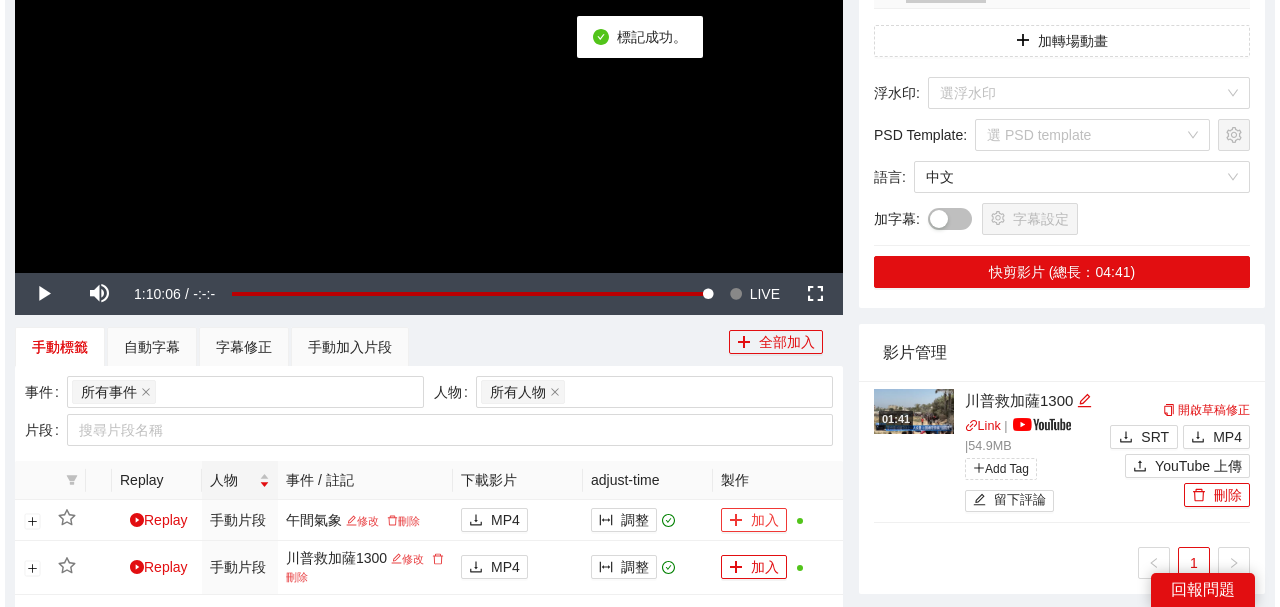 scroll, scrollTop: 238, scrollLeft: 0, axis: vertical 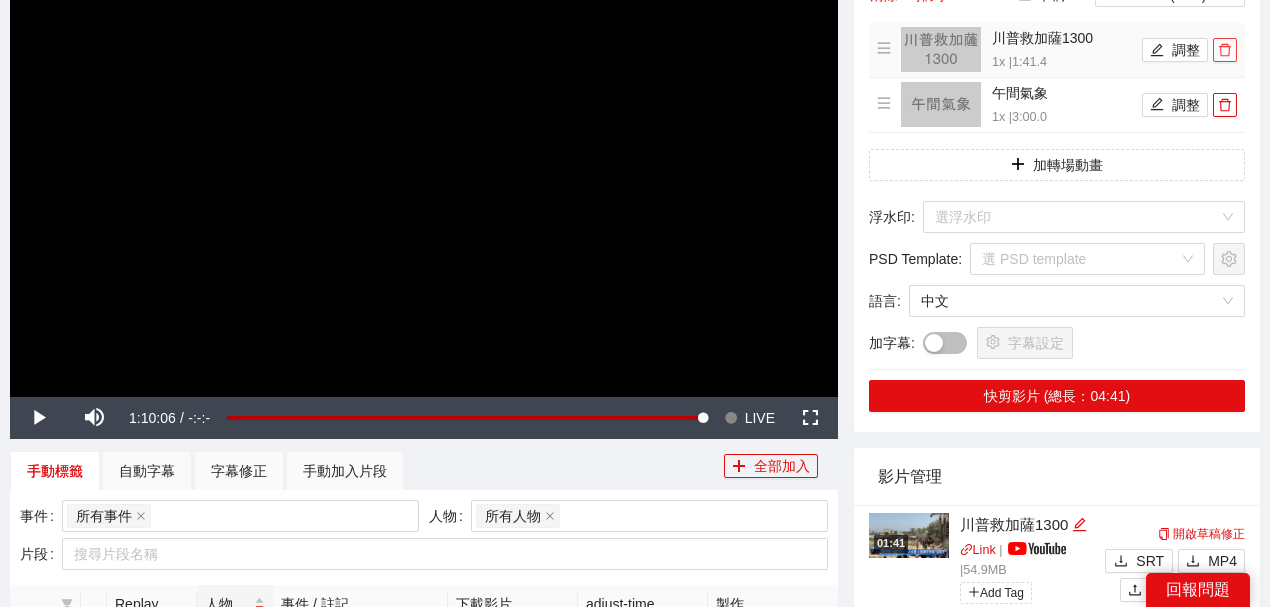 click 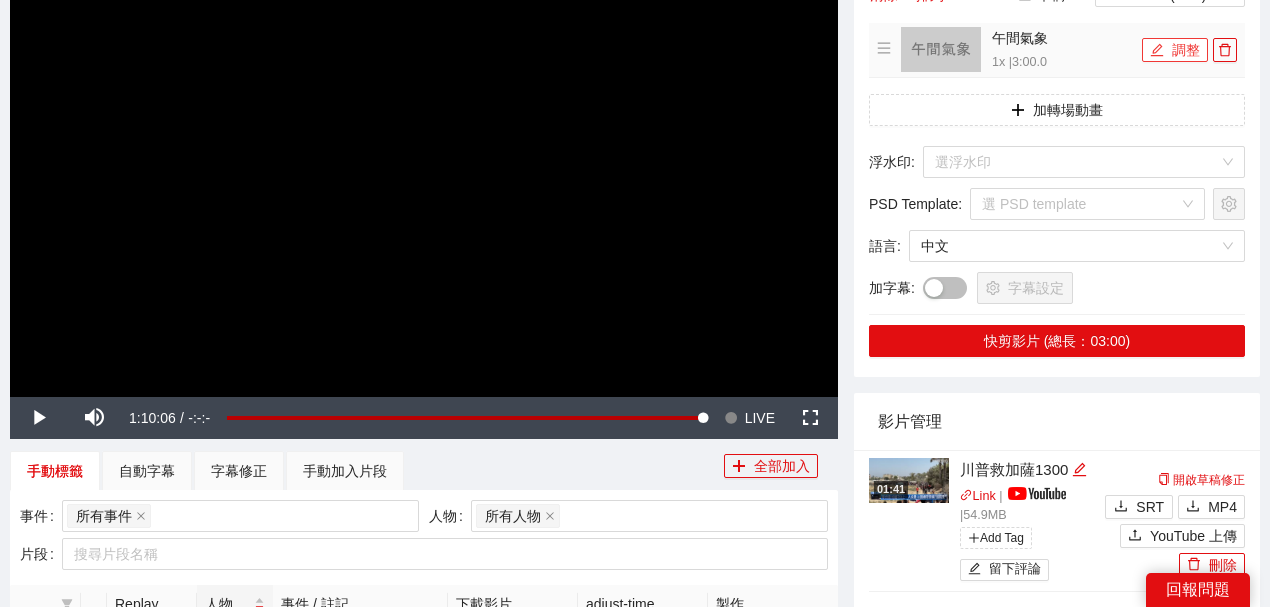 click on "調整" at bounding box center (1175, 50) 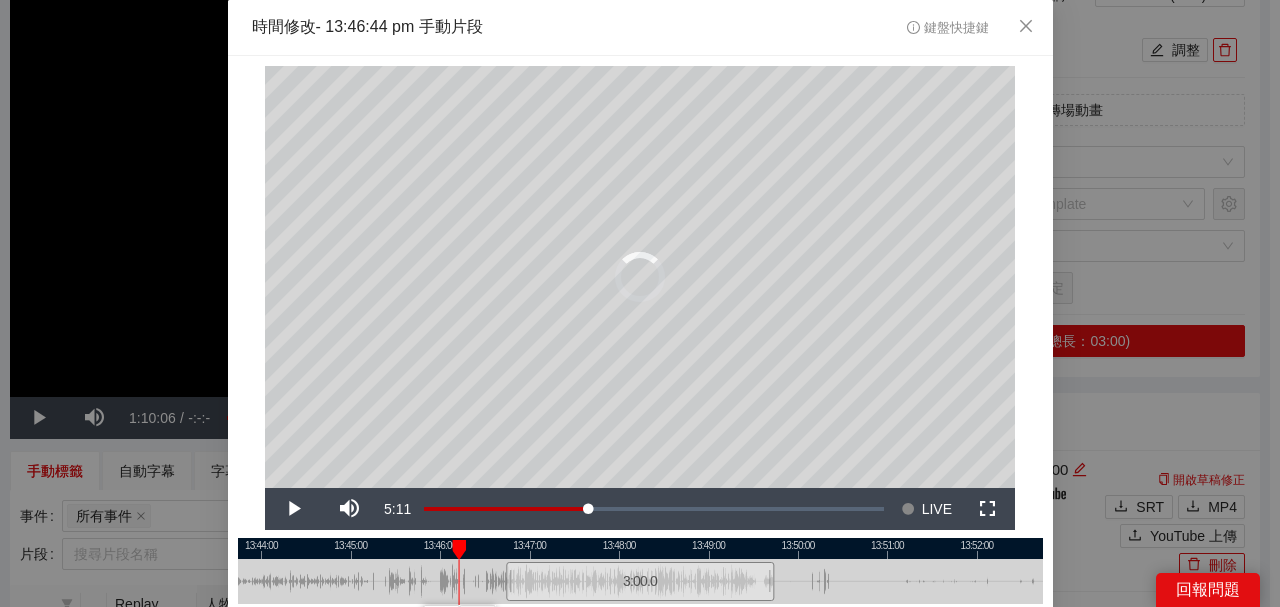 drag, startPoint x: 497, startPoint y: 542, endPoint x: 449, endPoint y: 542, distance: 48 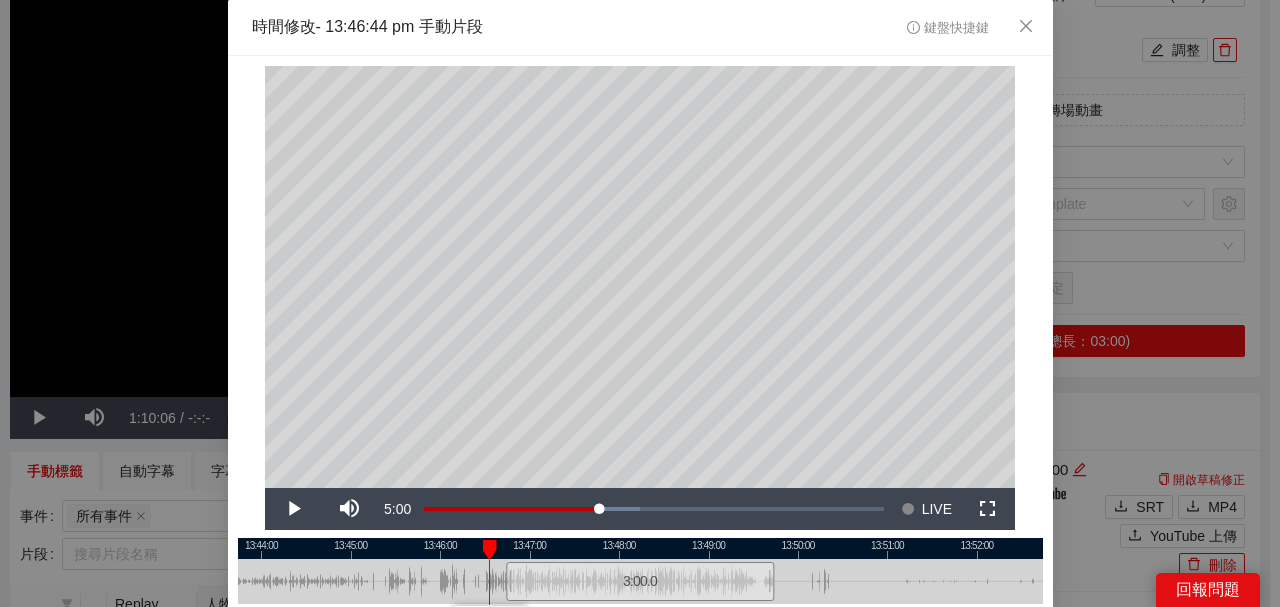 click at bounding box center (640, 548) 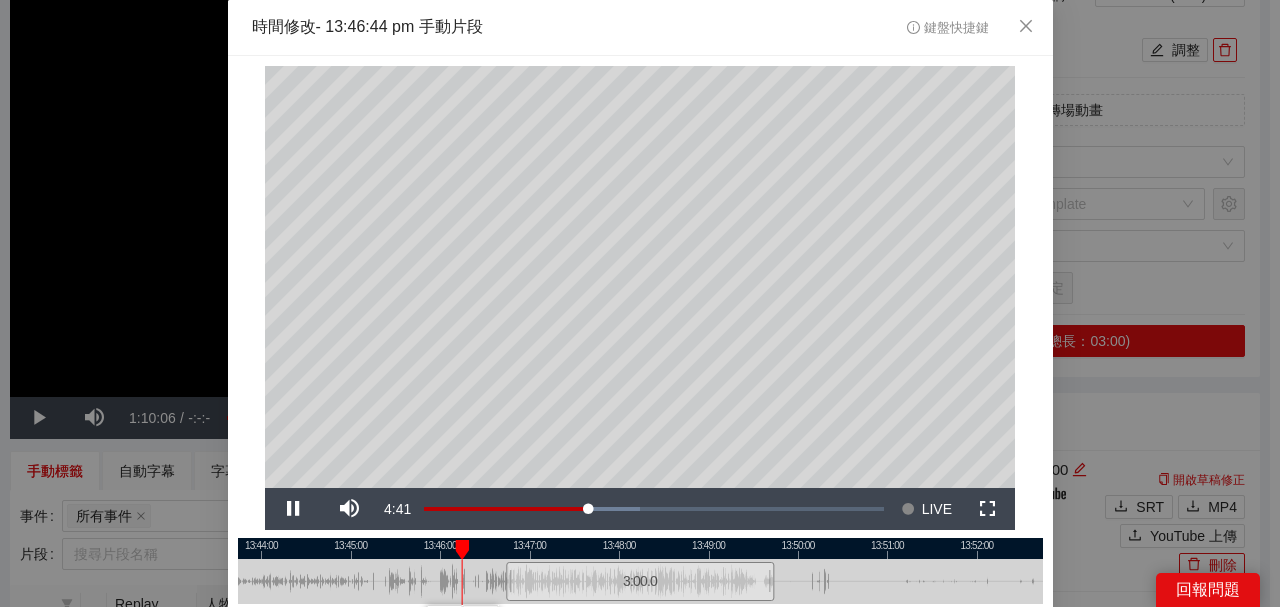 click at bounding box center [640, 548] 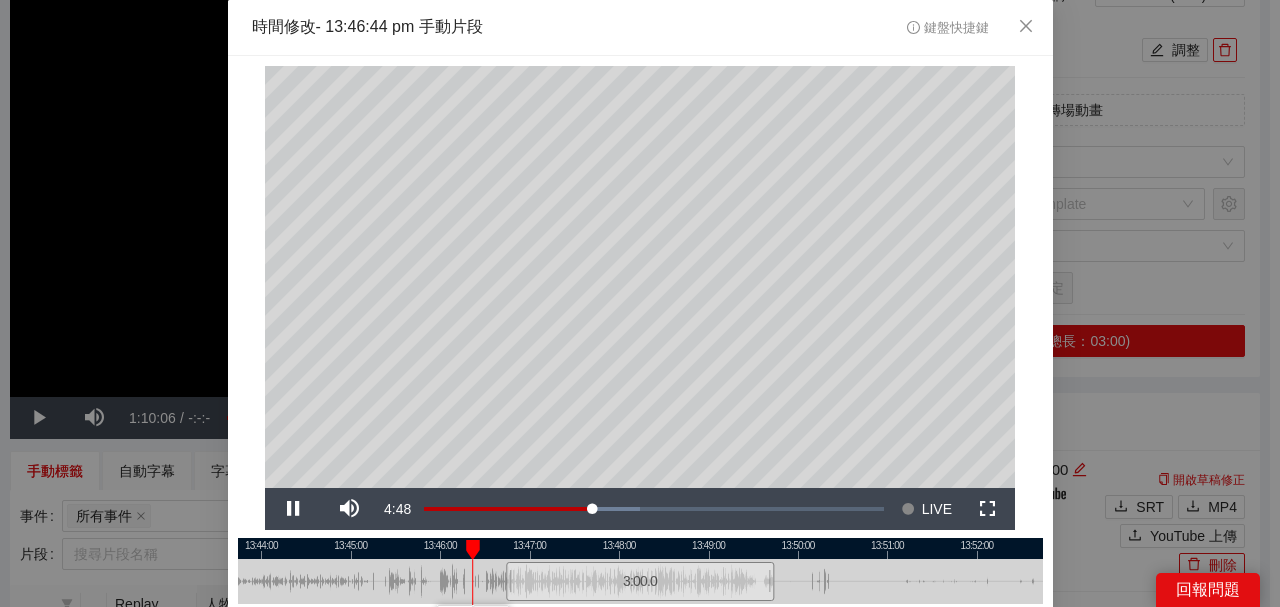 click at bounding box center (640, 548) 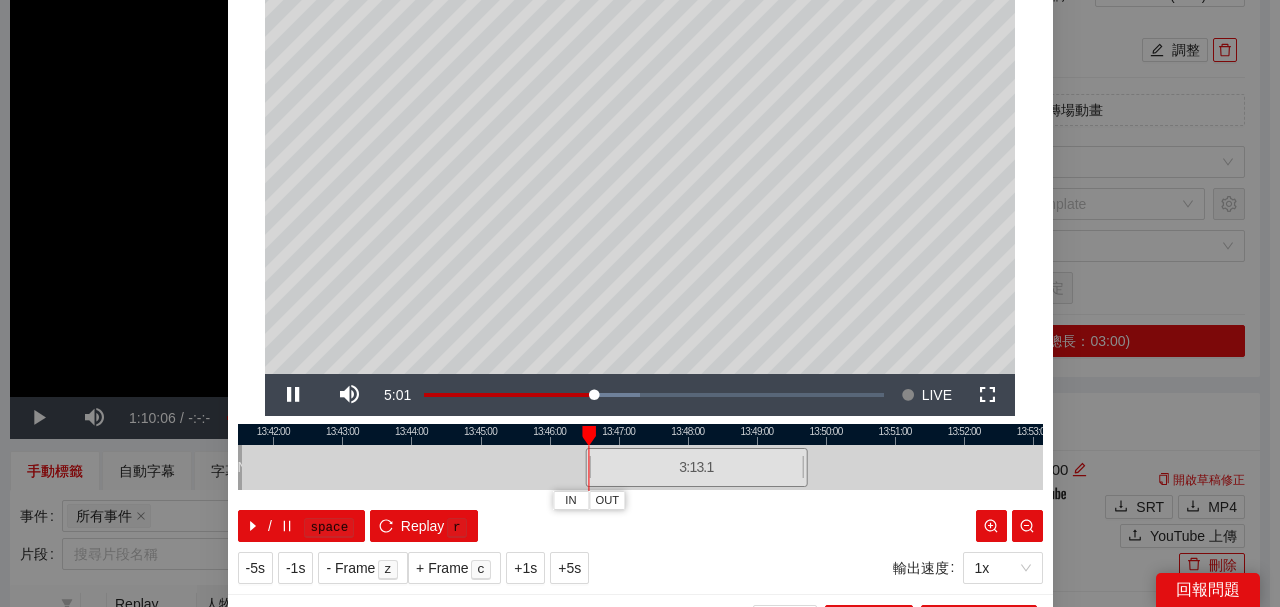 scroll, scrollTop: 152, scrollLeft: 0, axis: vertical 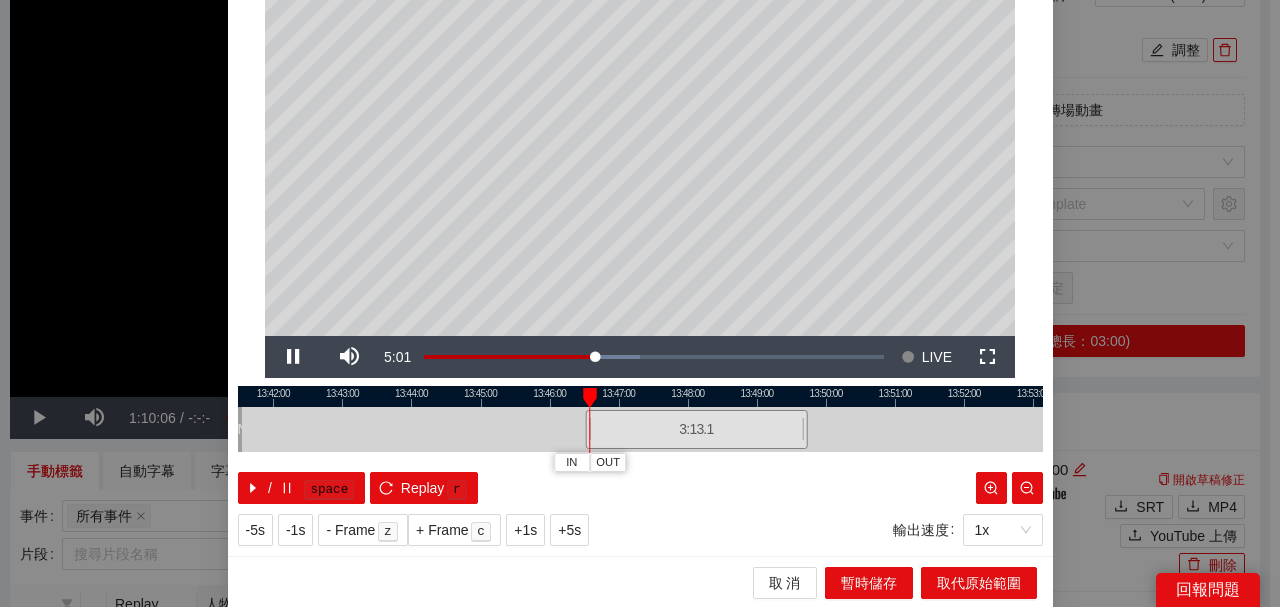 click at bounding box center (640, 396) 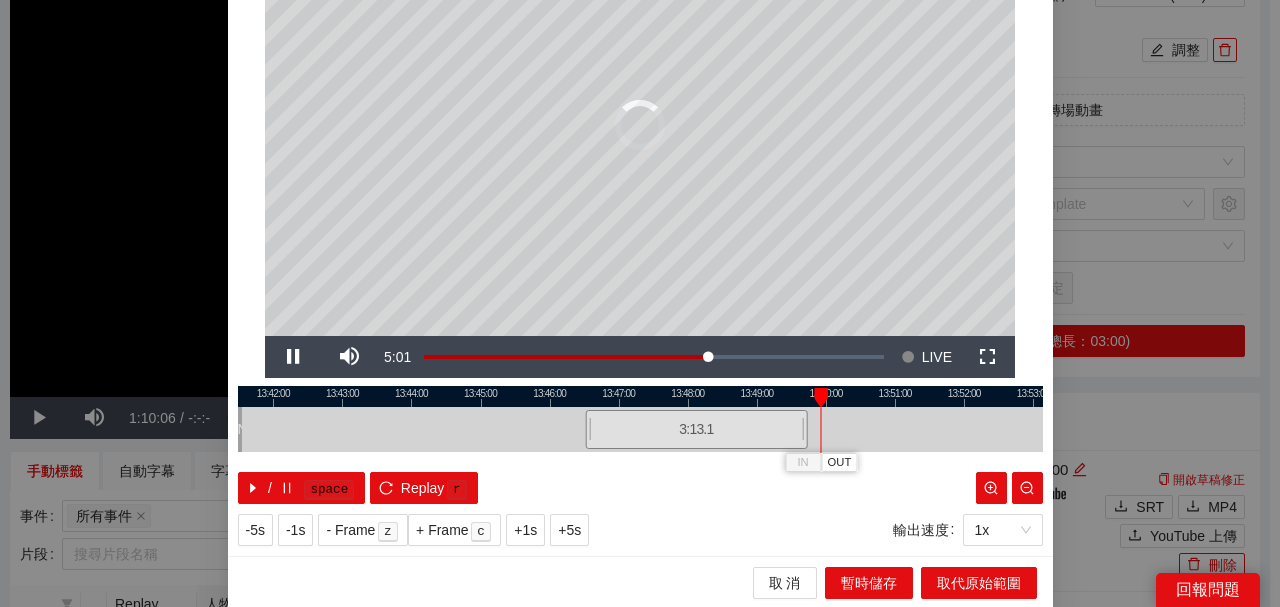 click at bounding box center (640, 396) 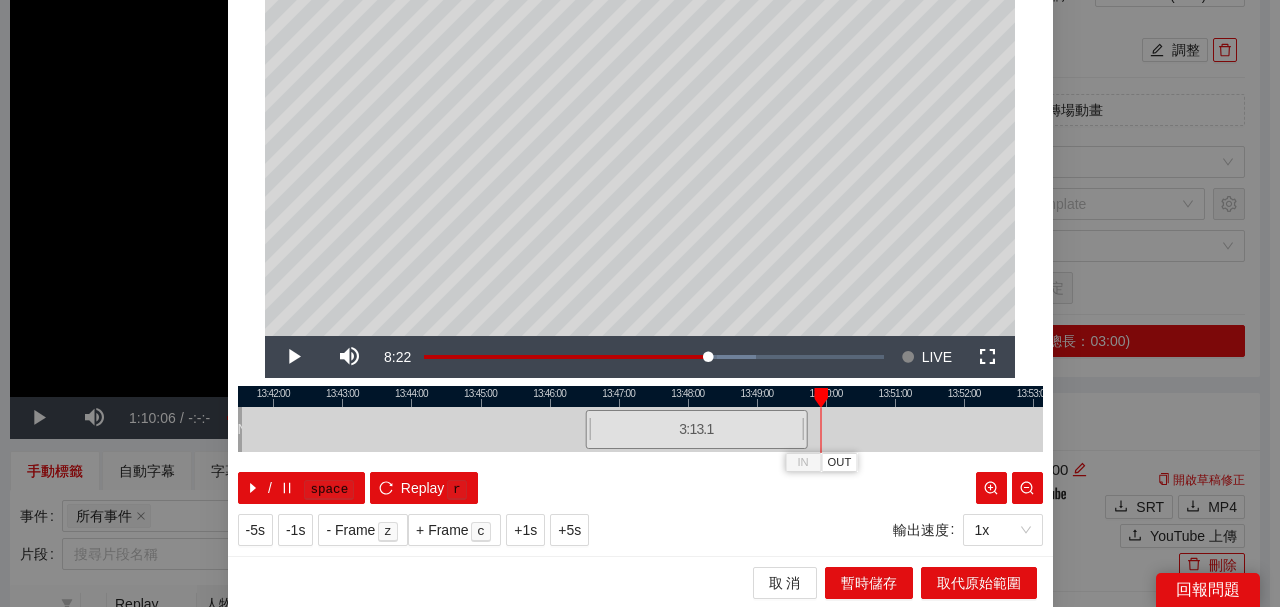 click at bounding box center [640, 396] 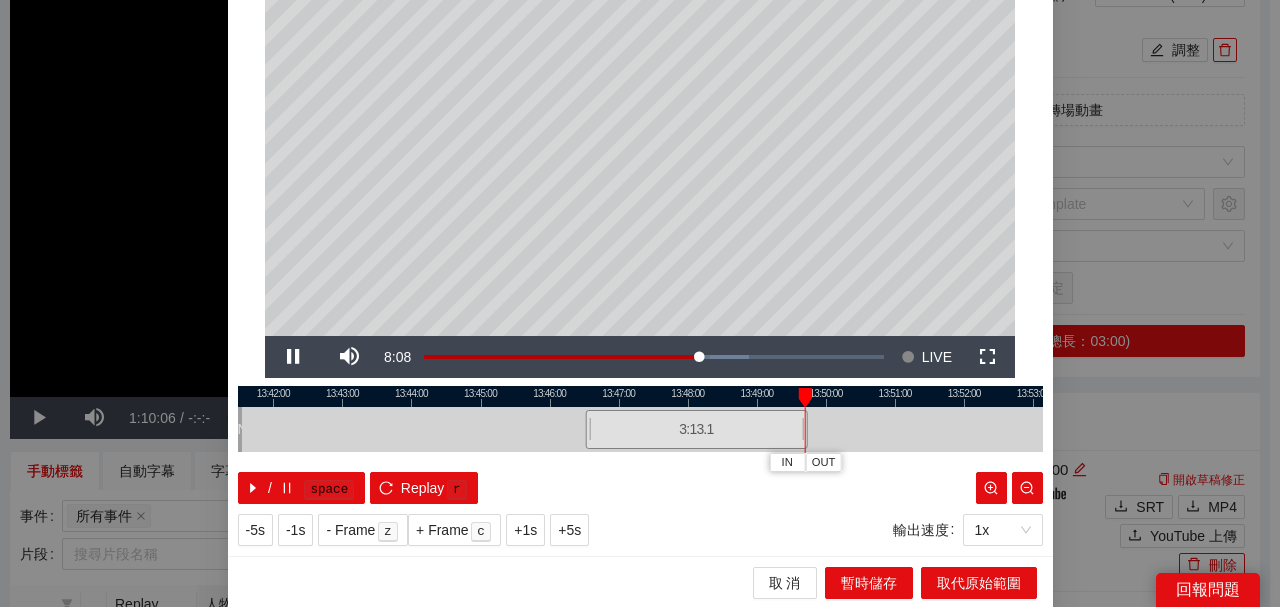 click at bounding box center [640, 396] 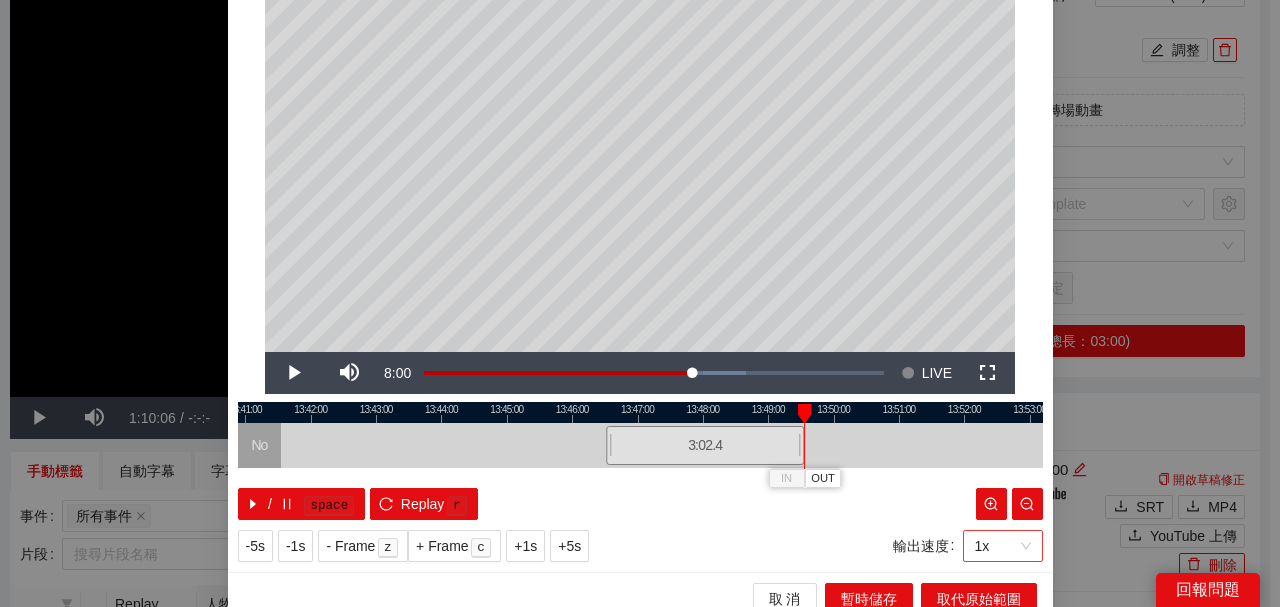 scroll, scrollTop: 152, scrollLeft: 0, axis: vertical 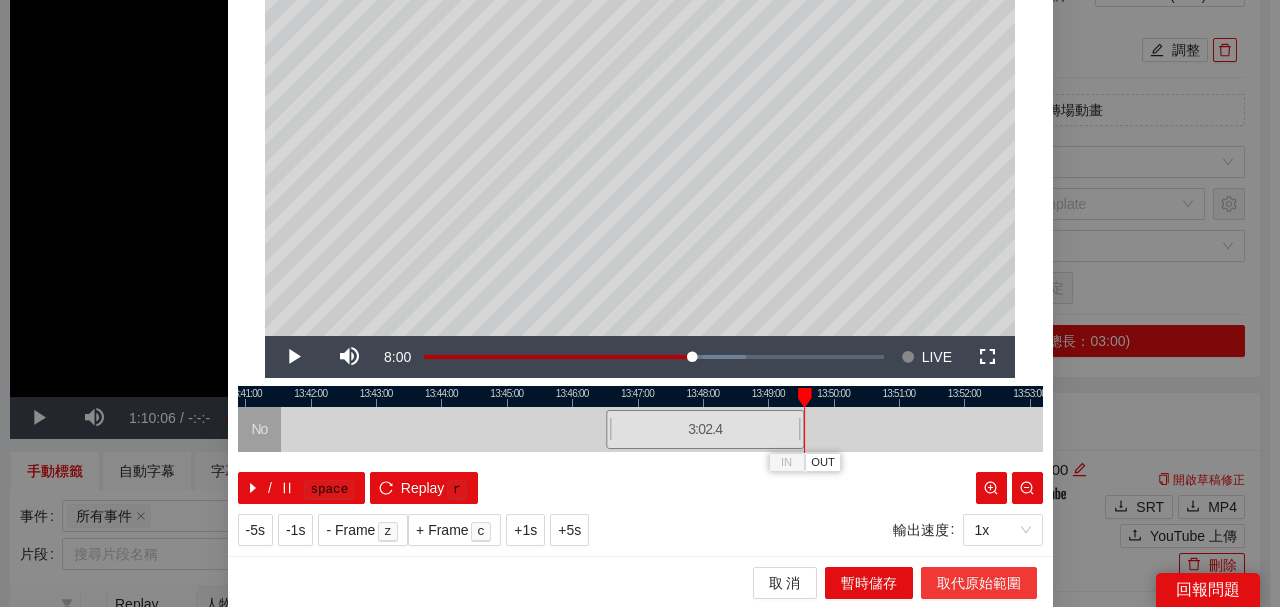 click on "取代原始範圍" at bounding box center (979, 583) 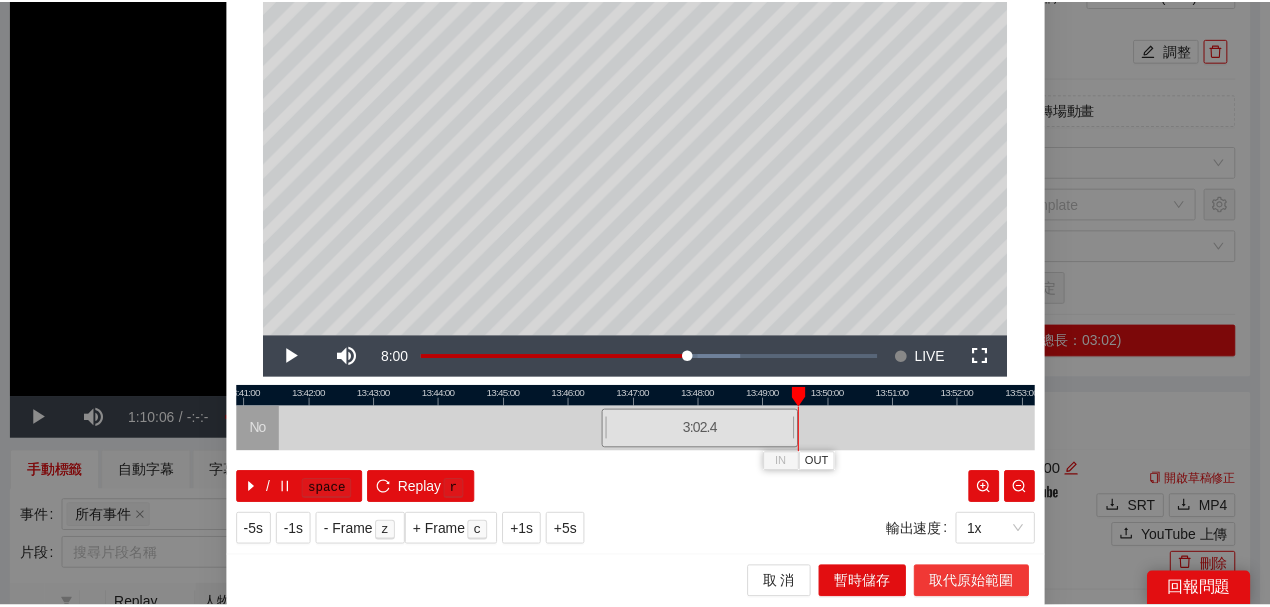 scroll, scrollTop: 0, scrollLeft: 0, axis: both 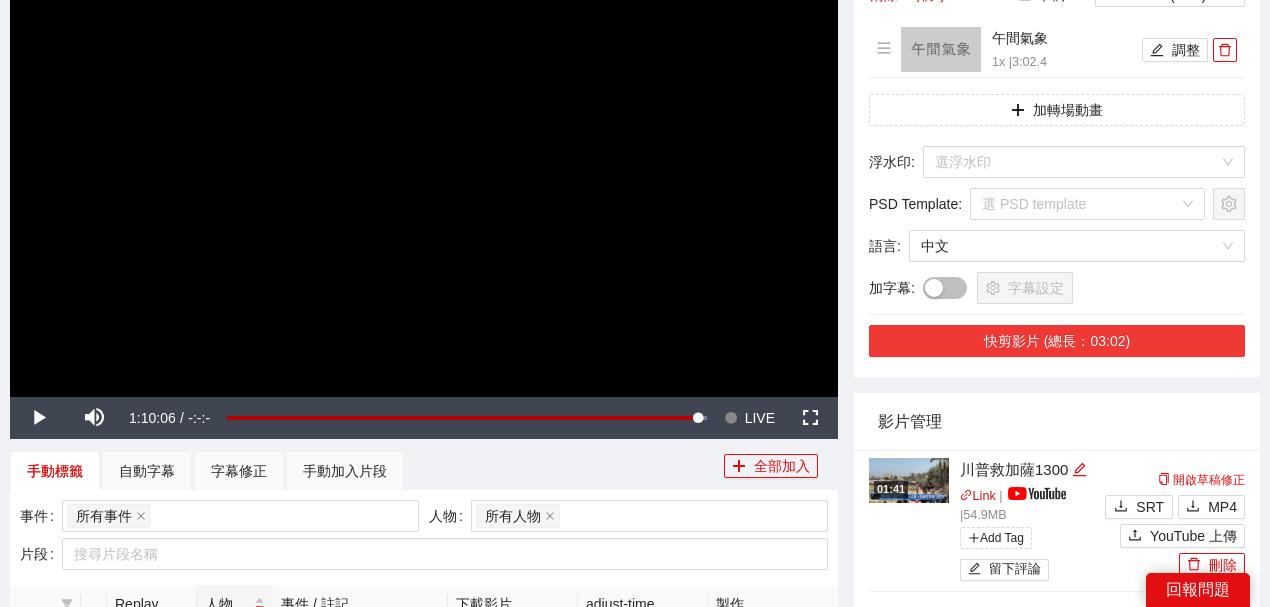click on "快剪影片 (總長：03:02)" at bounding box center (1057, 341) 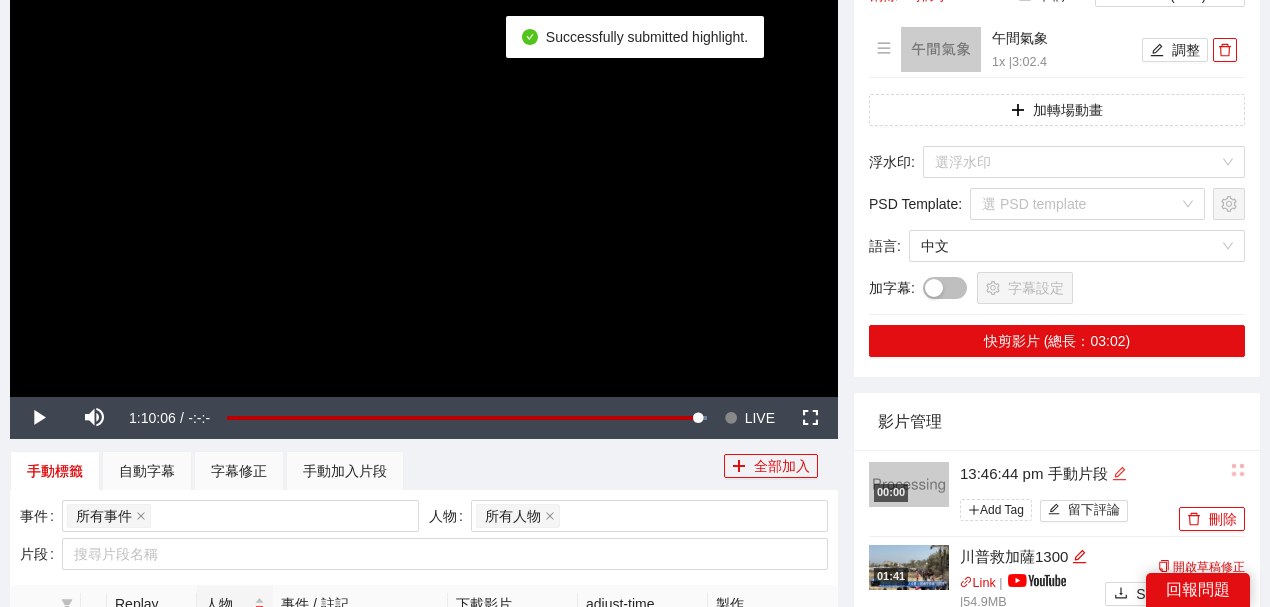 click 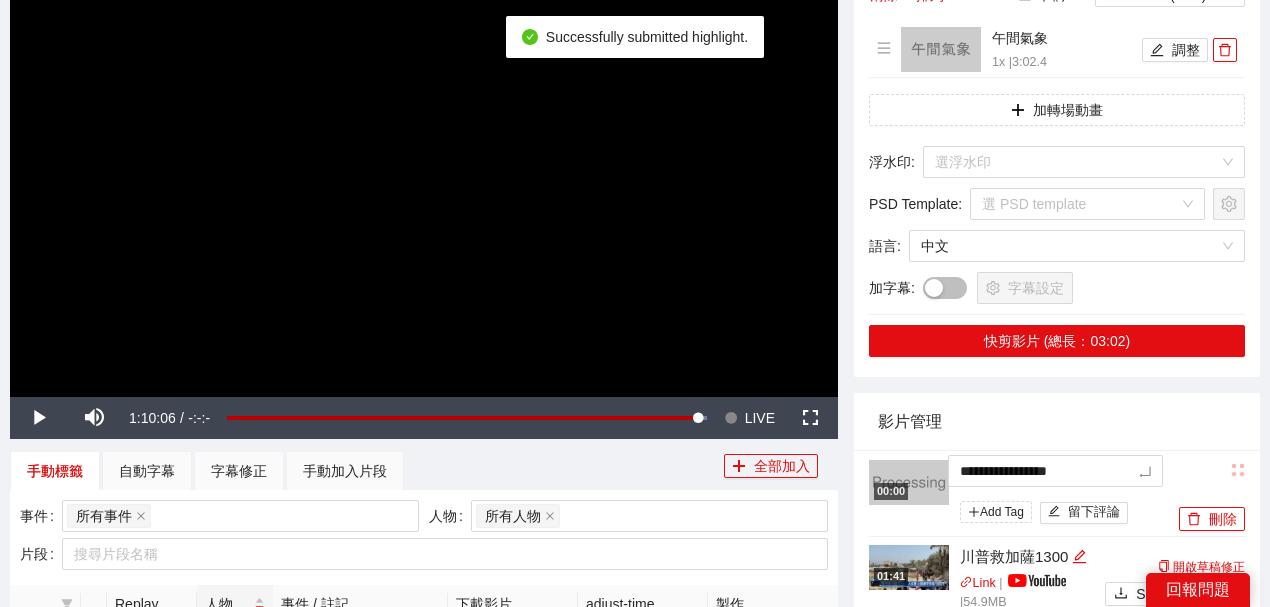 drag, startPoint x: 802, startPoint y: 453, endPoint x: 754, endPoint y: 448, distance: 48.259712 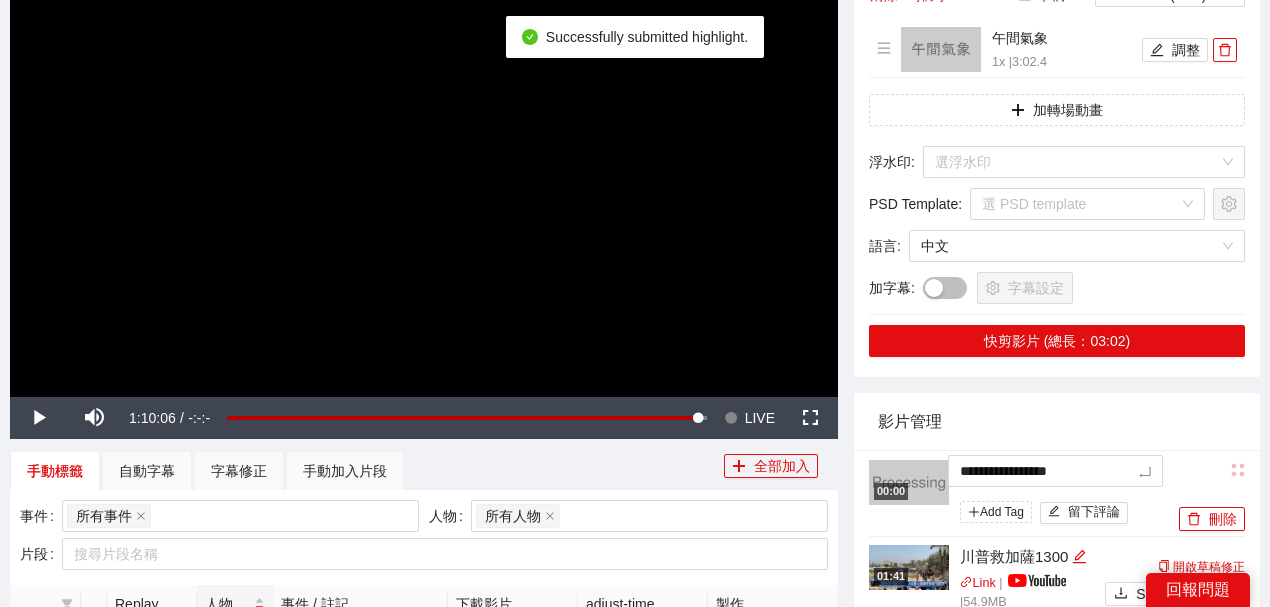 type on "****" 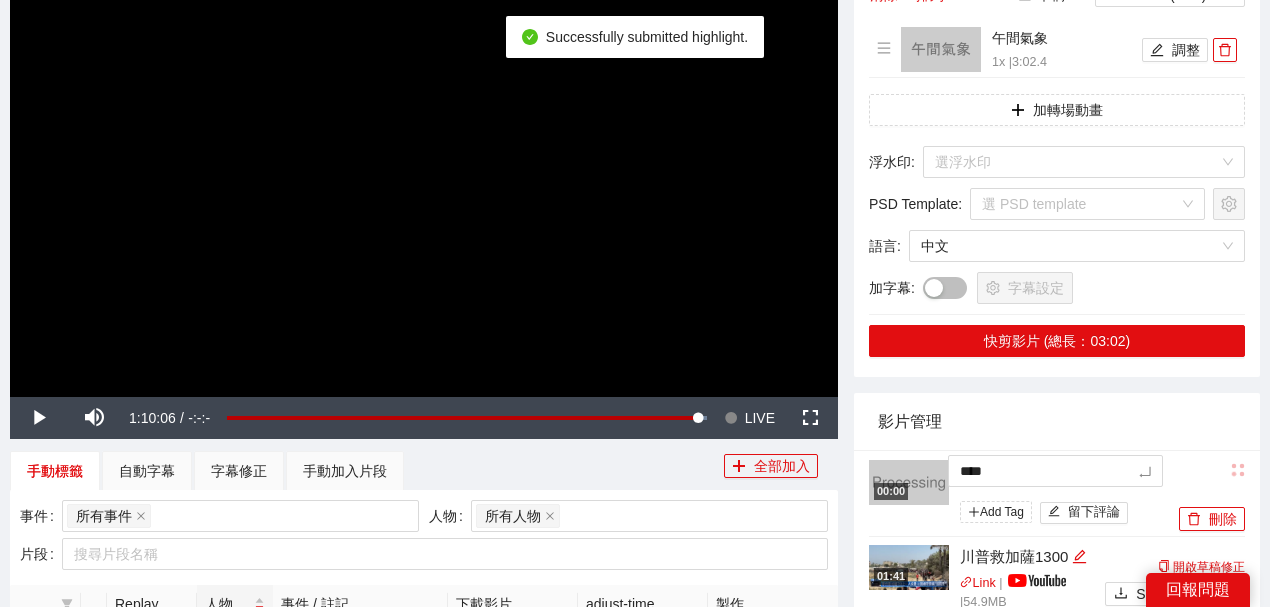 click on "影片管理" at bounding box center (1057, 421) 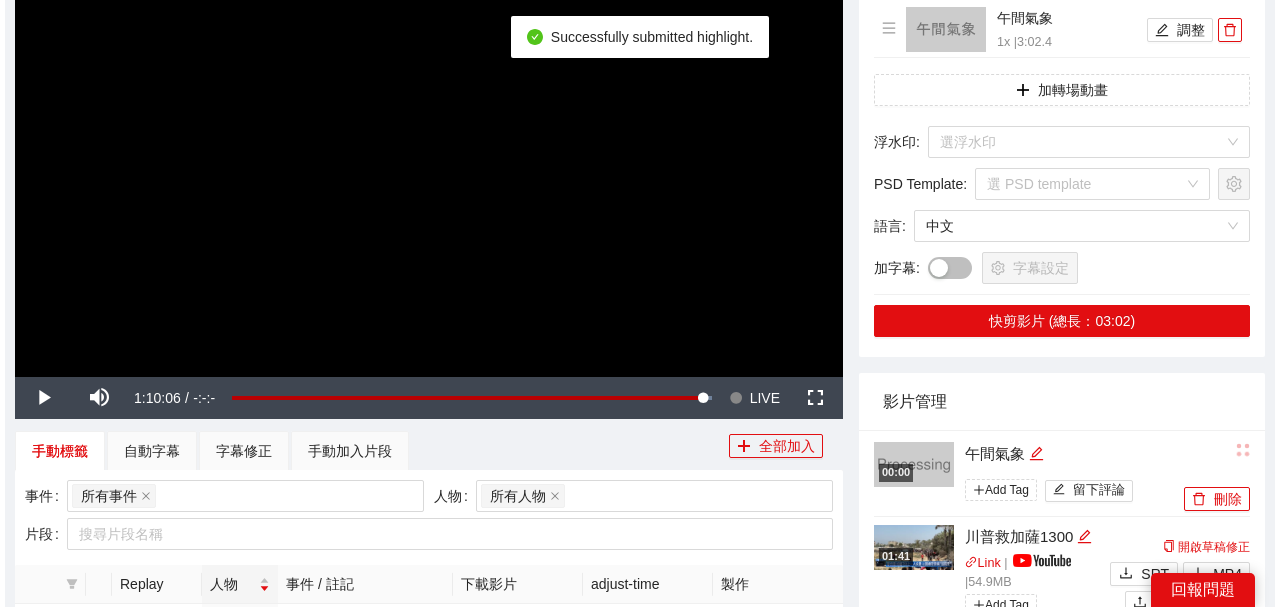 scroll, scrollTop: 571, scrollLeft: 0, axis: vertical 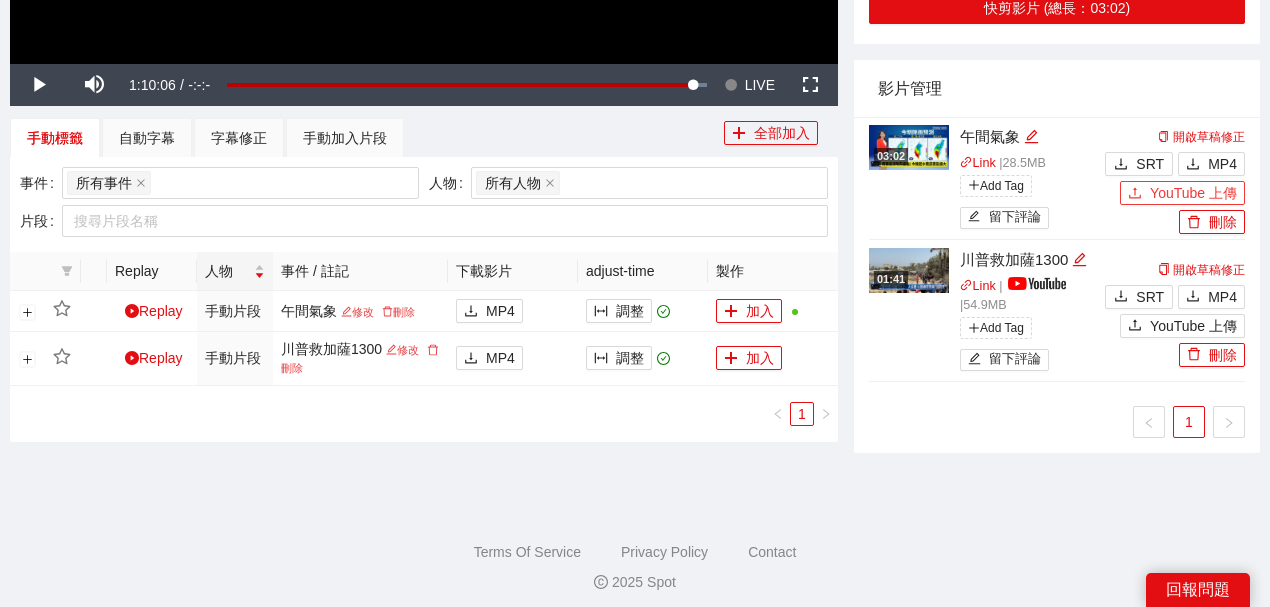 click on "YouTube 上傳" at bounding box center [1193, 193] 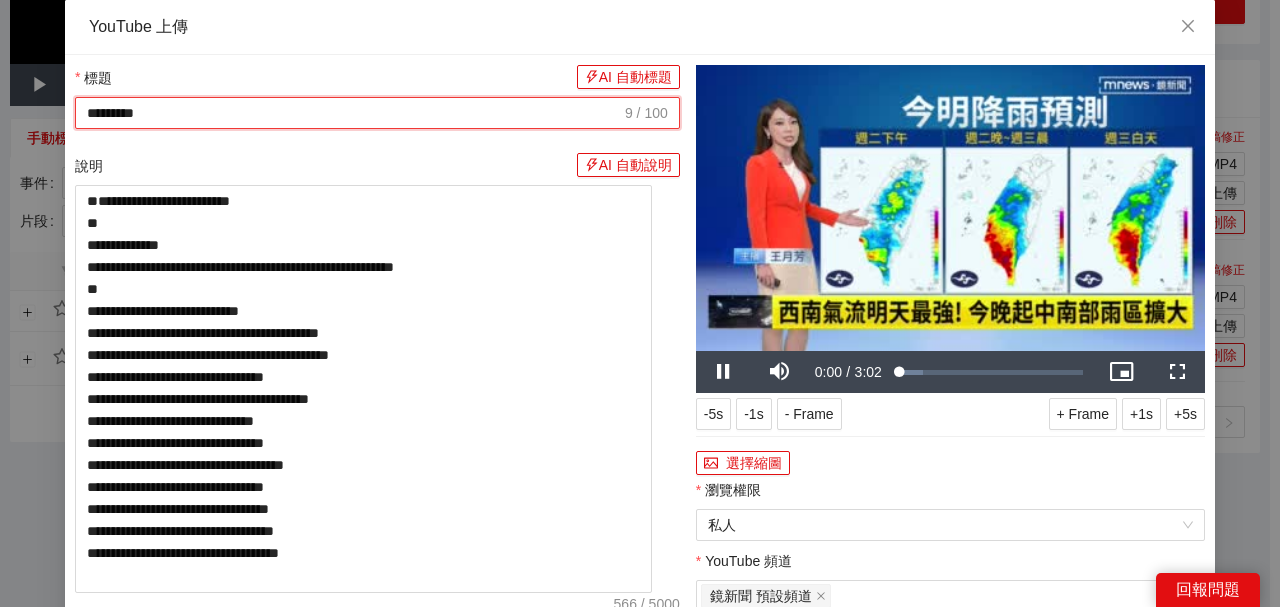 drag, startPoint x: 542, startPoint y: 118, endPoint x: 0, endPoint y: 137, distance: 542.33295 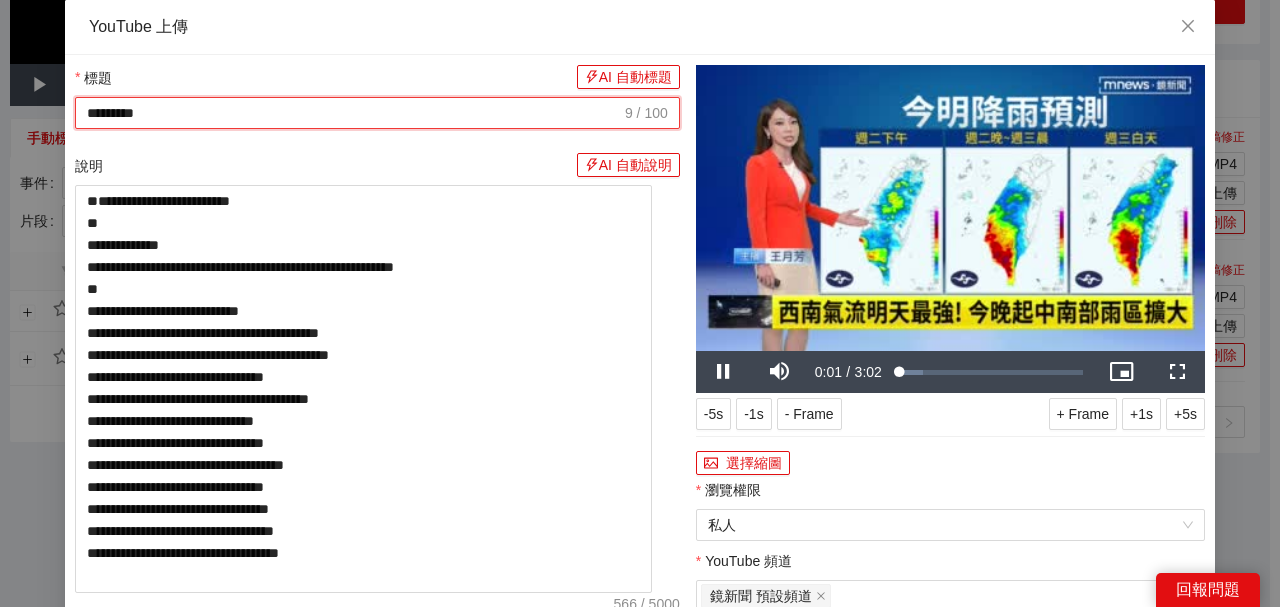 paste on "**********" 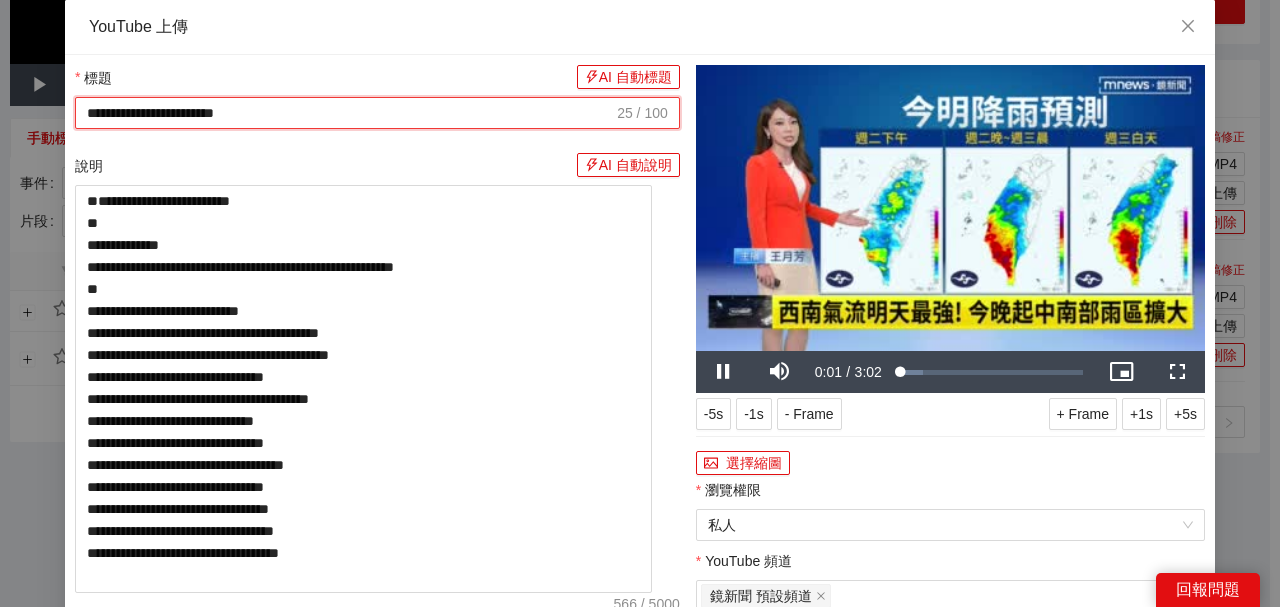 type on "**********" 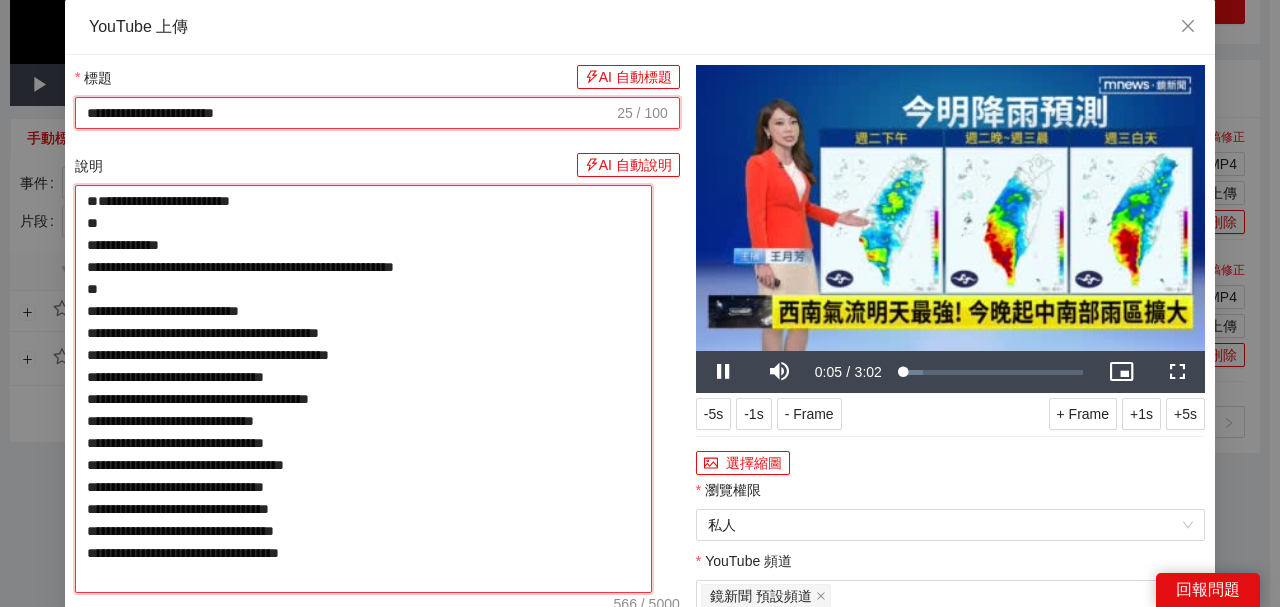 click on "**********" at bounding box center [363, 389] 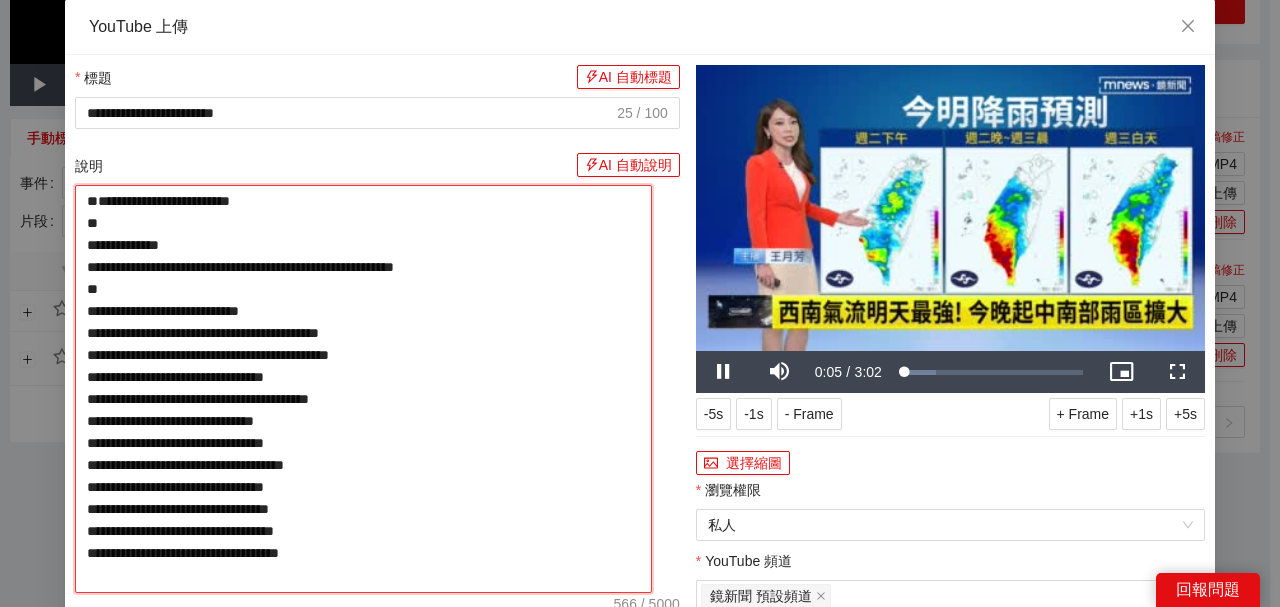 paste on "**********" 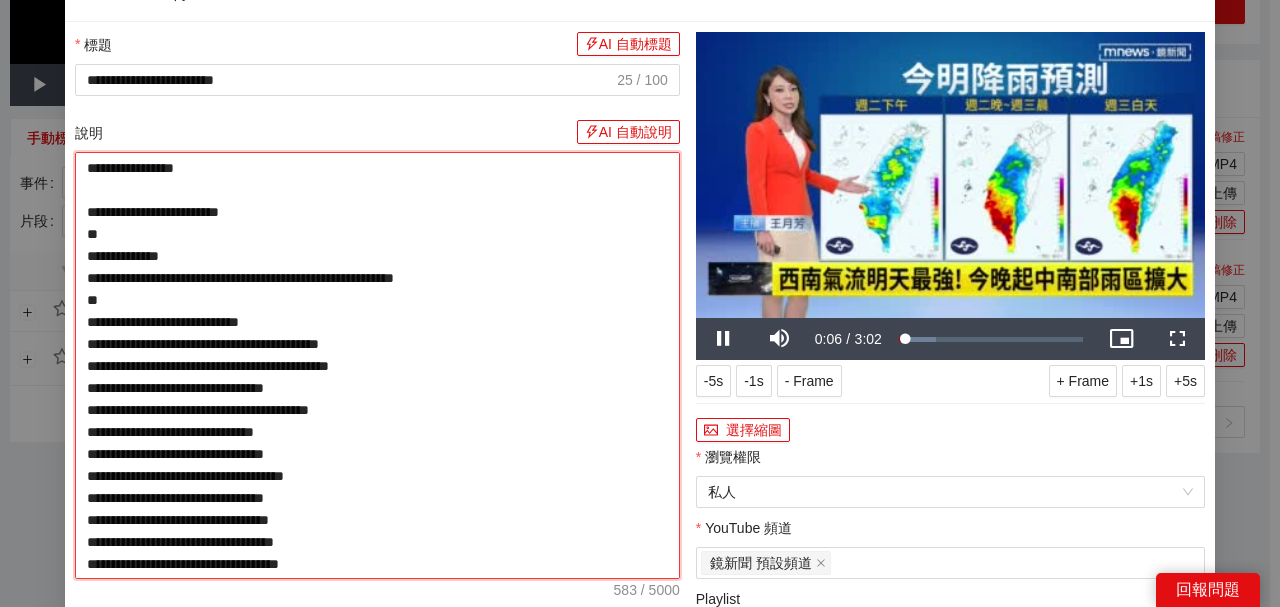 scroll, scrollTop: 66, scrollLeft: 0, axis: vertical 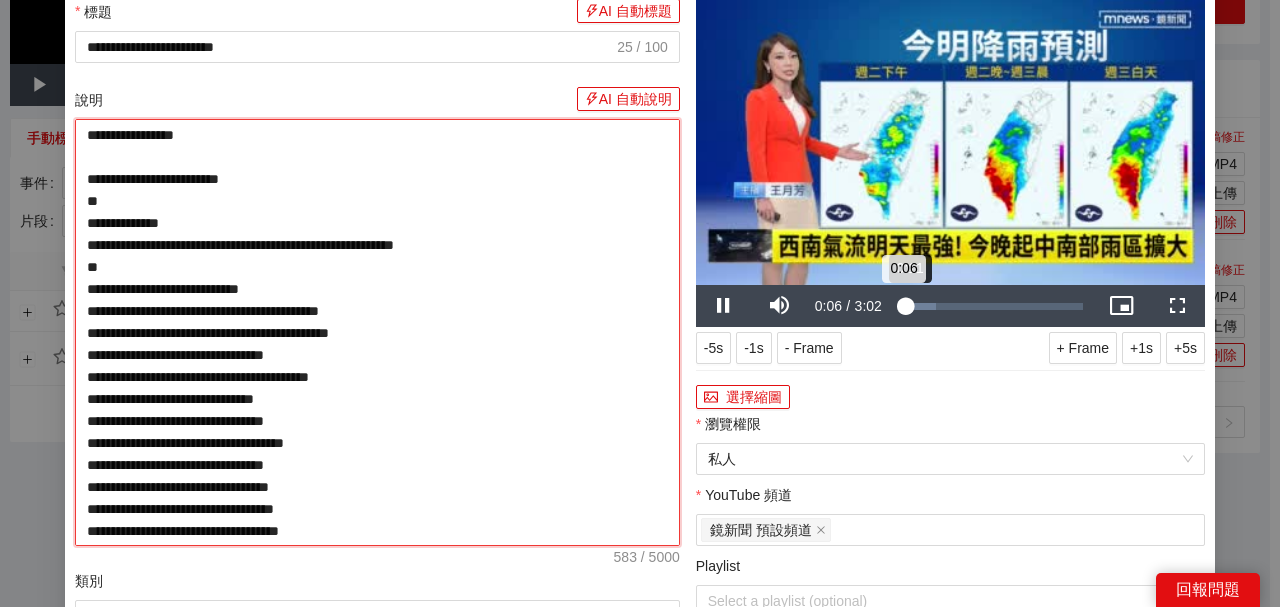 click on "0:11" at bounding box center [911, 306] 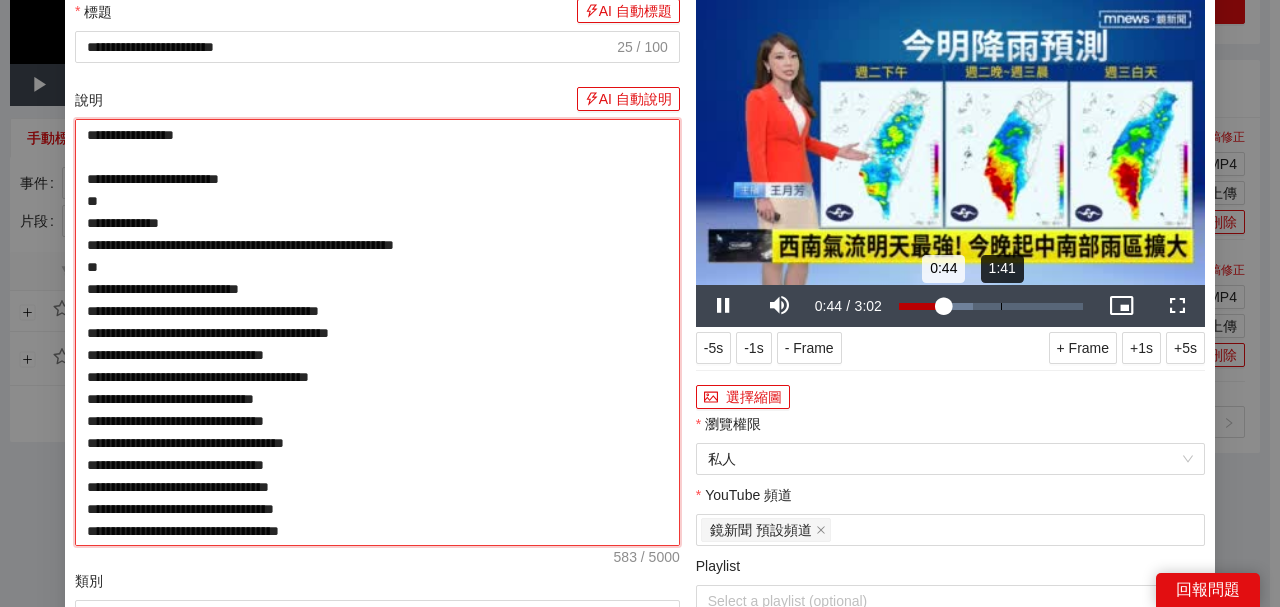 click on "Loaded :  40.15% 1:41 0:44" at bounding box center (991, 306) 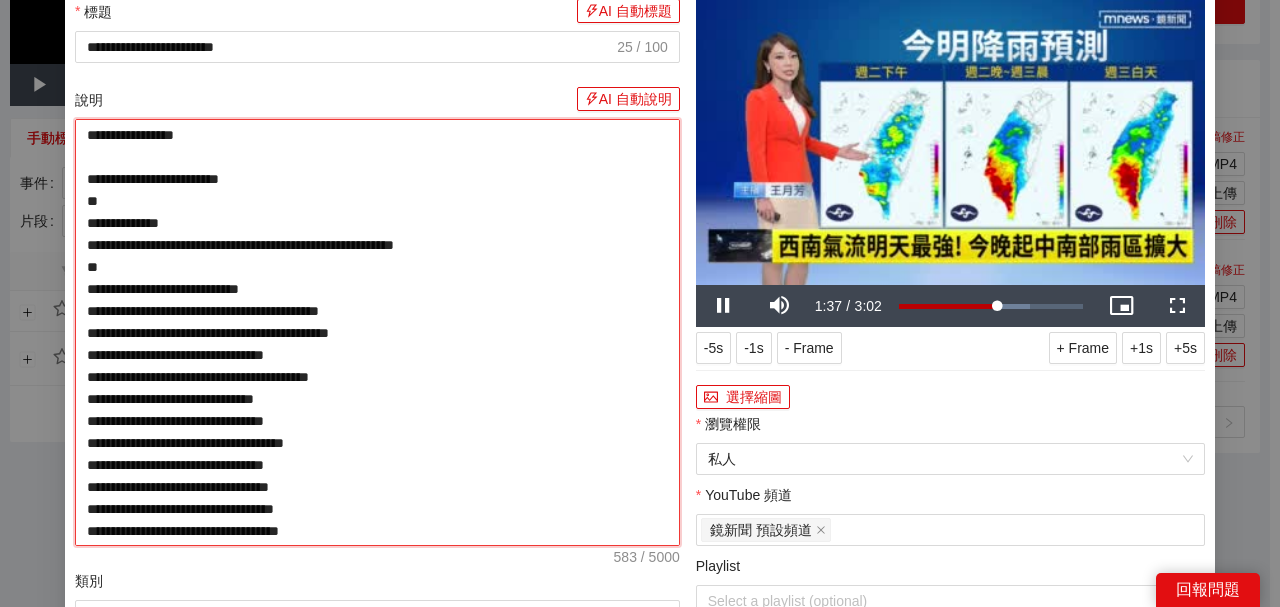 type on "**********" 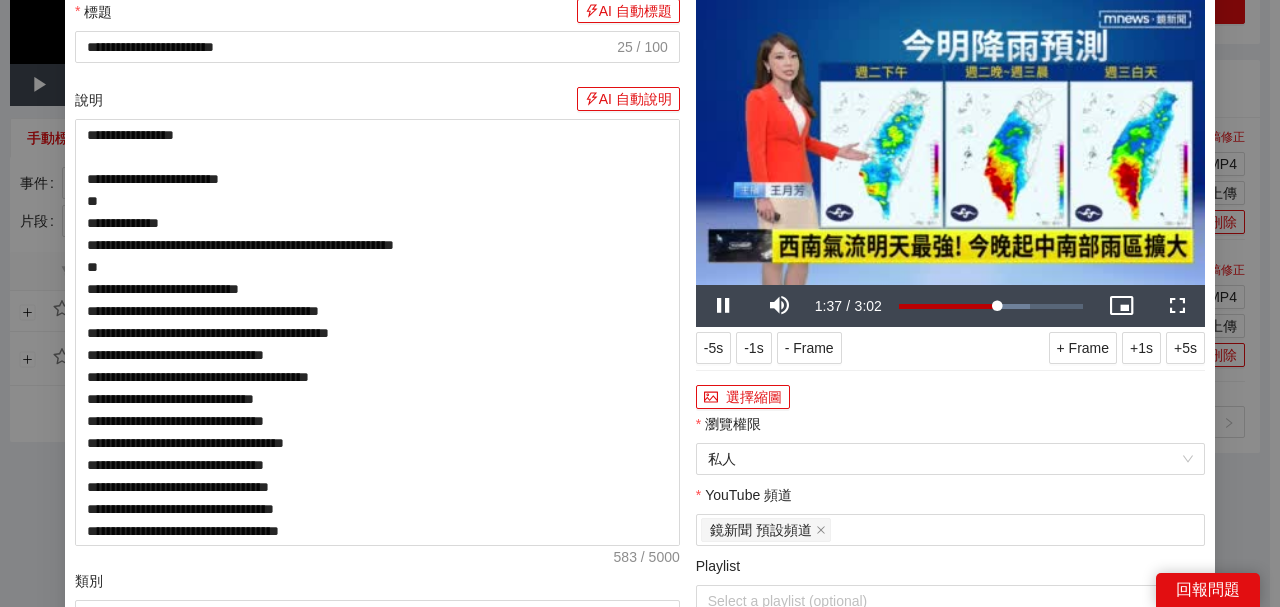 click at bounding box center (950, 142) 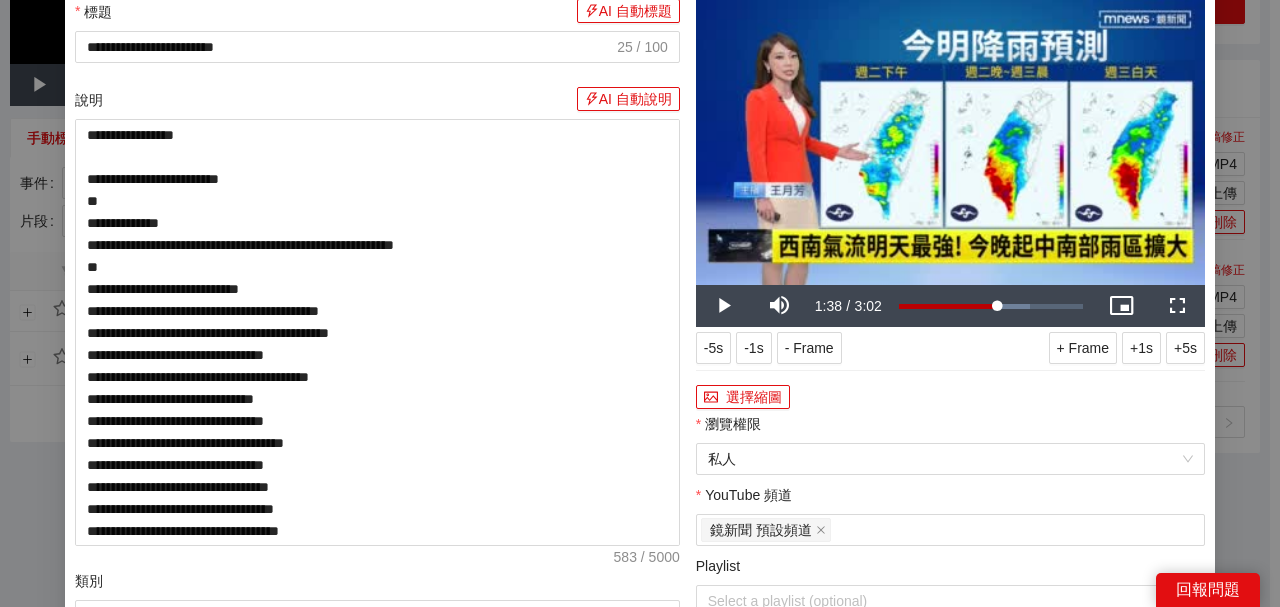 click at bounding box center [950, 142] 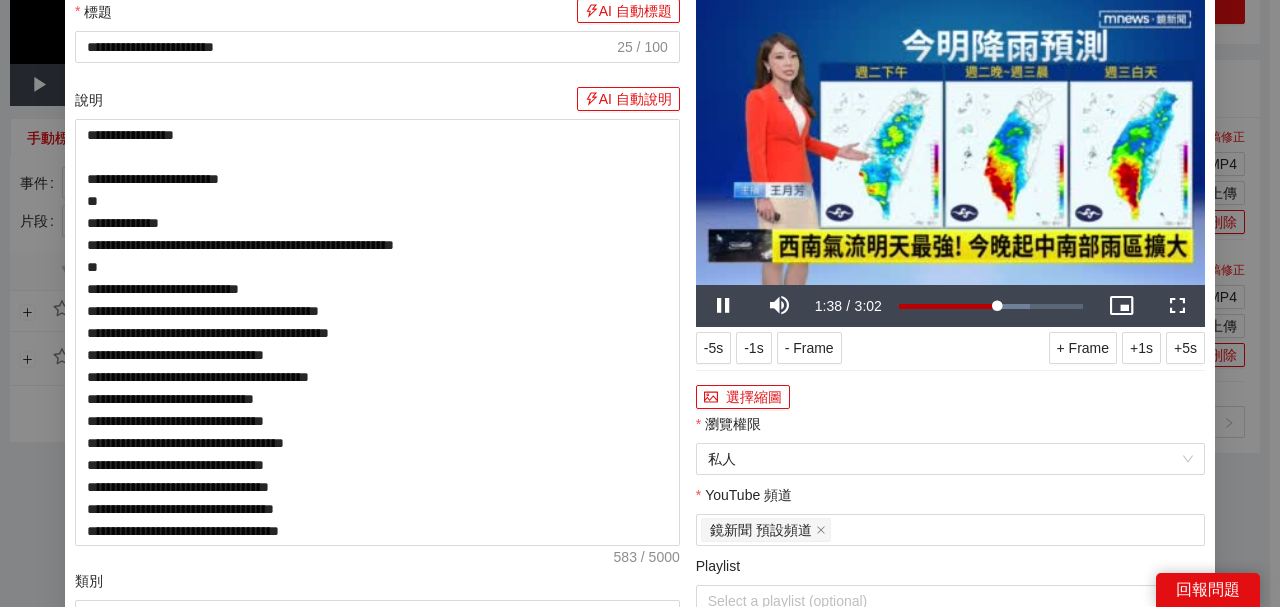 click at bounding box center [950, 142] 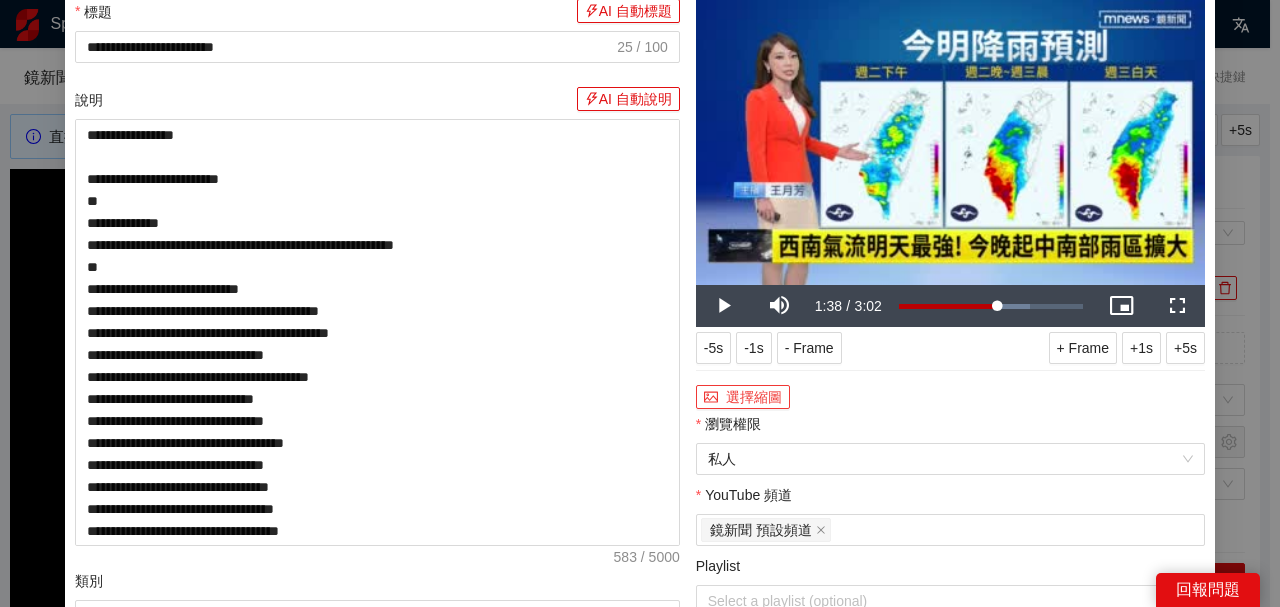 click on "選擇縮圖" at bounding box center (743, 397) 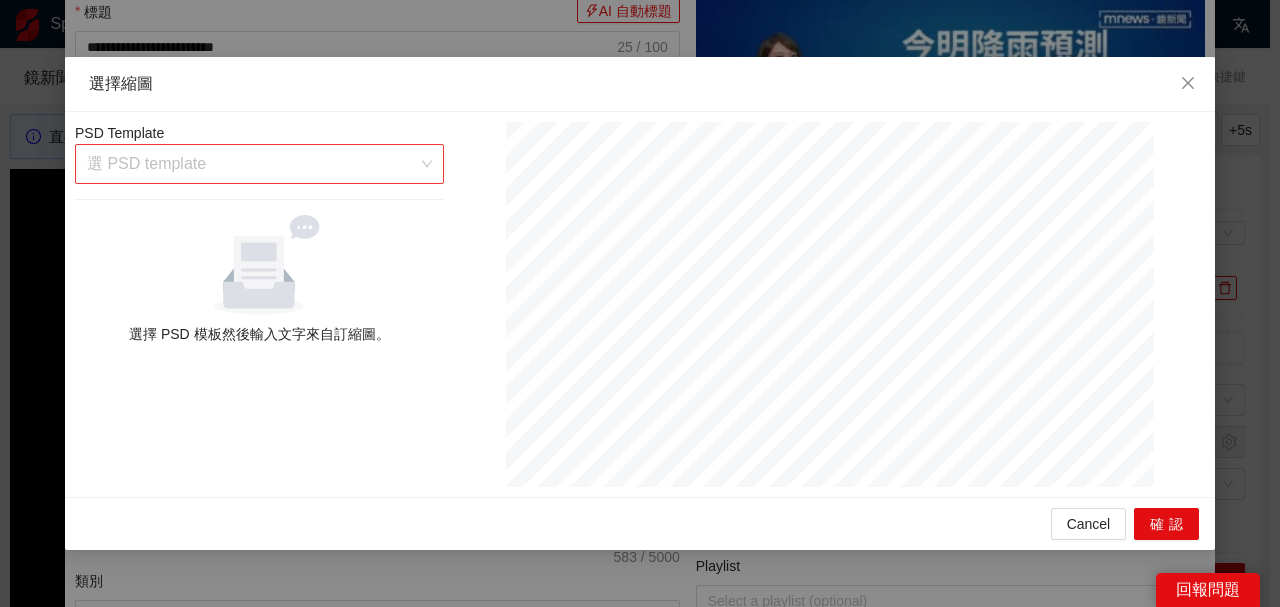 click at bounding box center (252, 164) 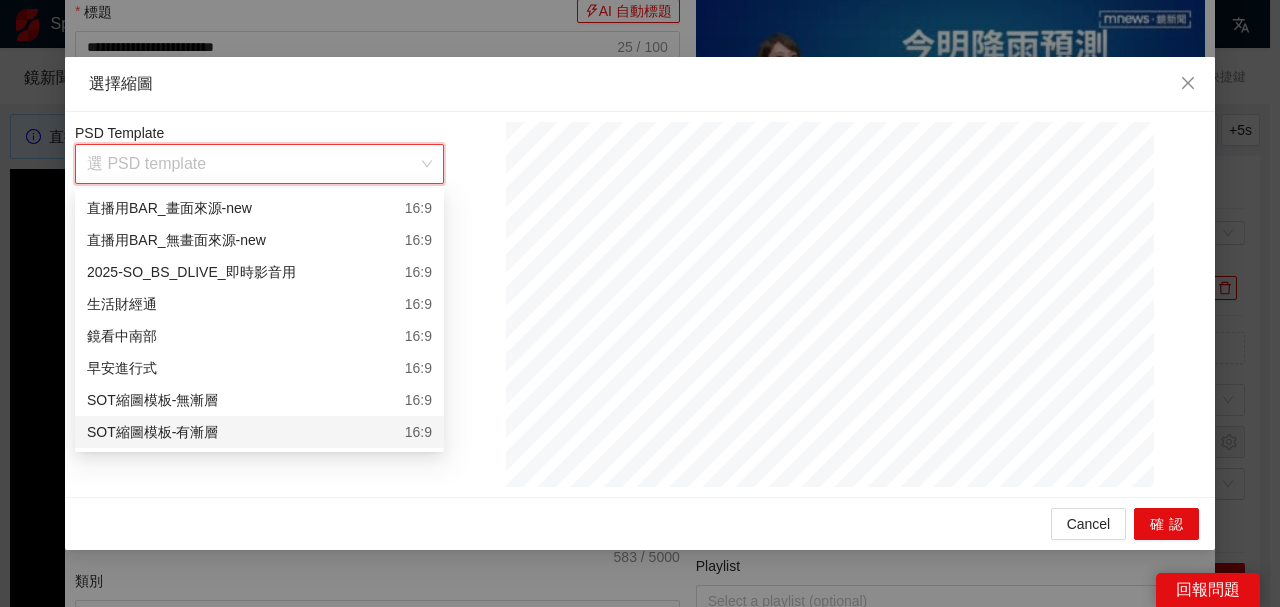 click on "SOT縮圖模板-有漸層 16:9" at bounding box center (259, 432) 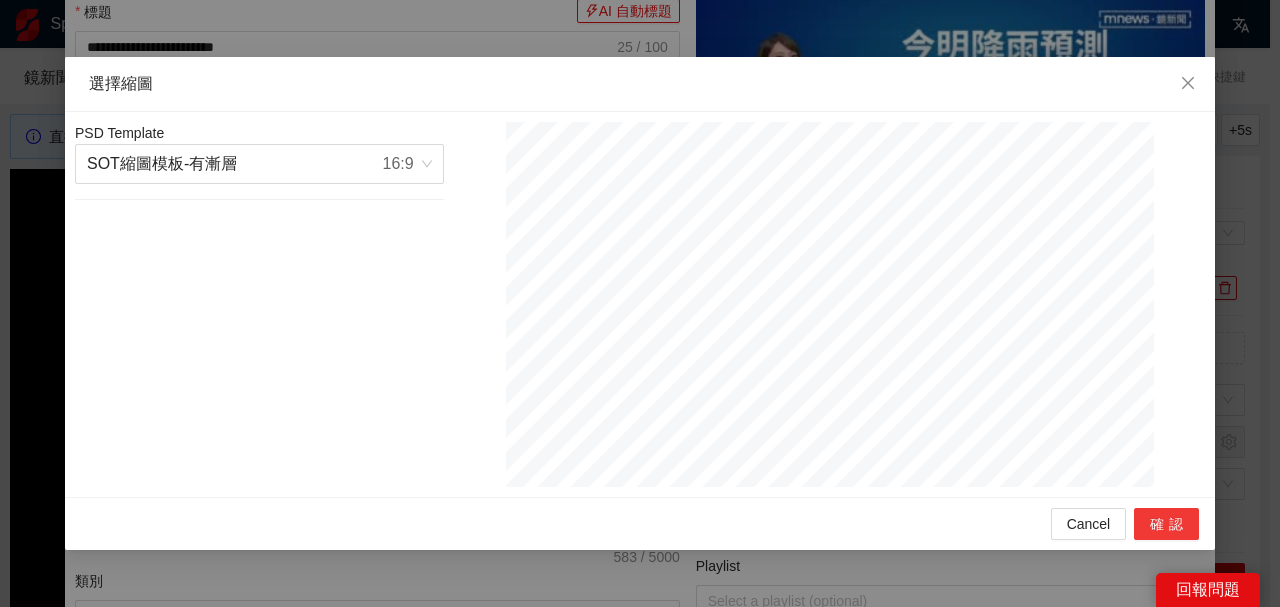 click on "確認" at bounding box center (1166, 524) 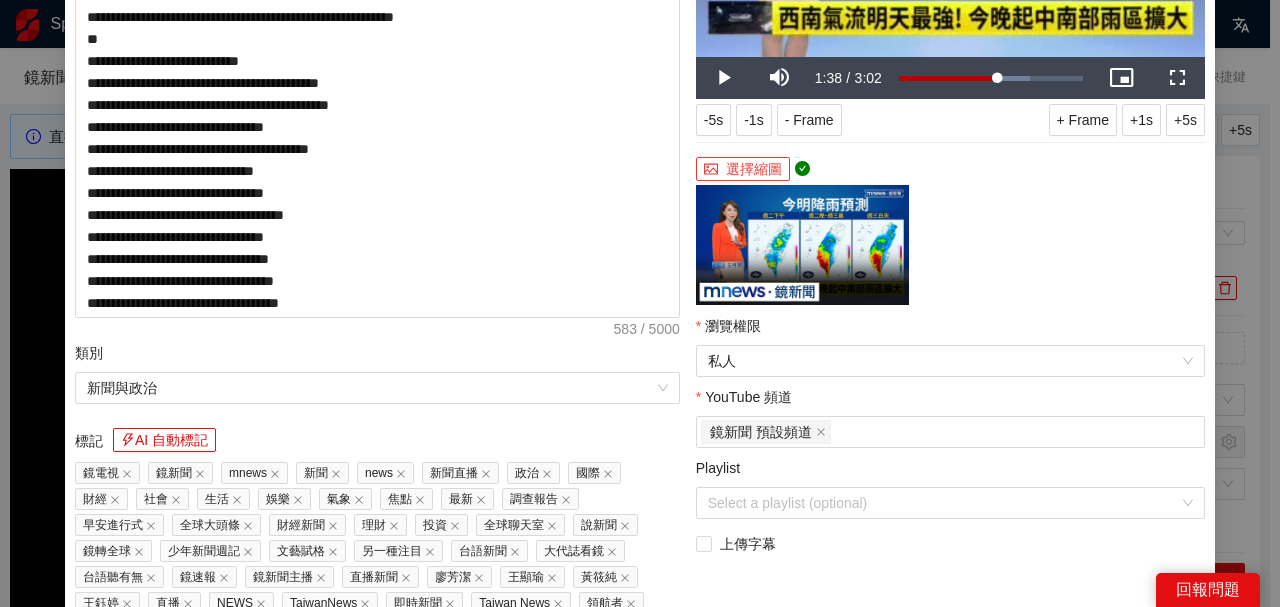 scroll, scrollTop: 461, scrollLeft: 0, axis: vertical 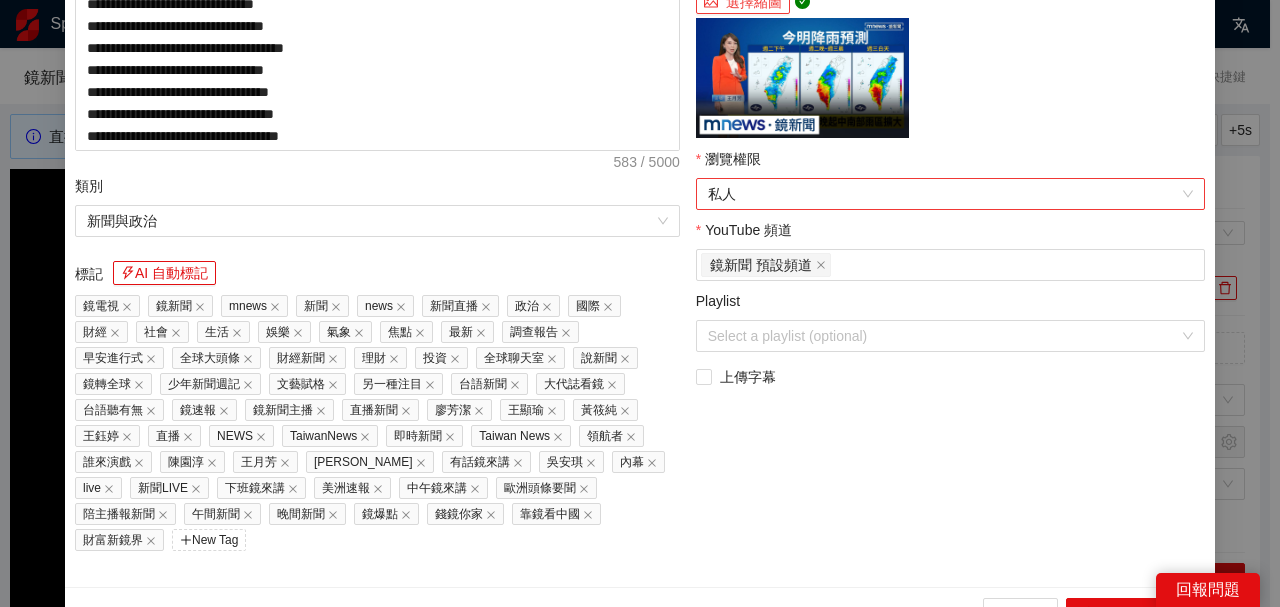 click on "私人" at bounding box center (950, 194) 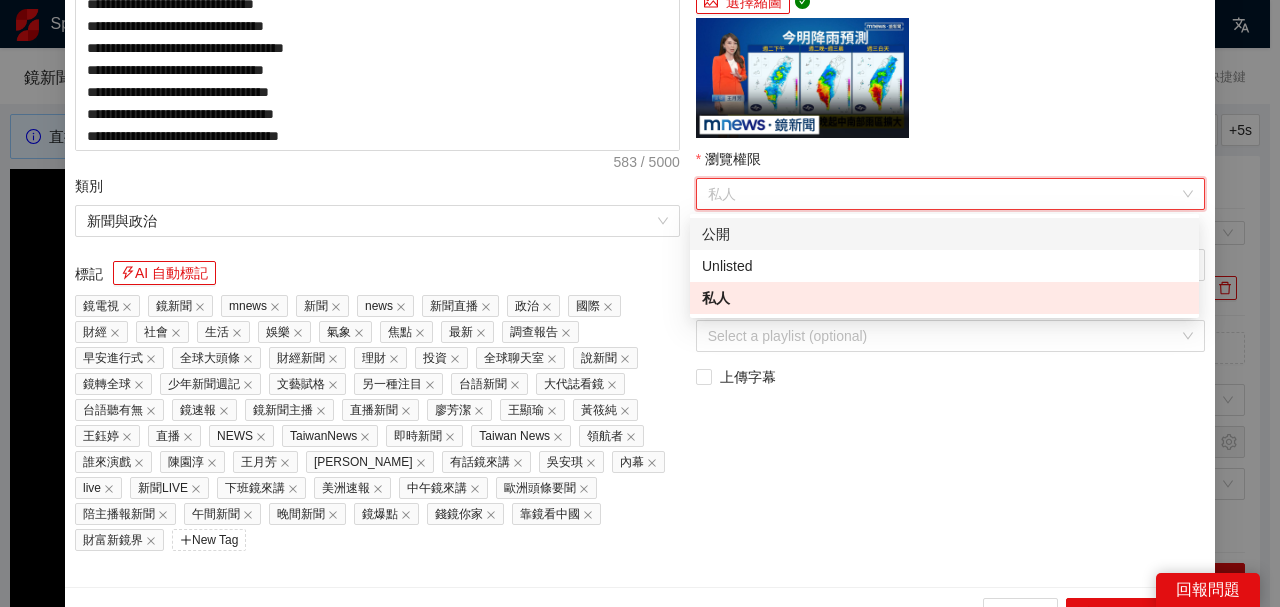 click on "公開" at bounding box center (944, 234) 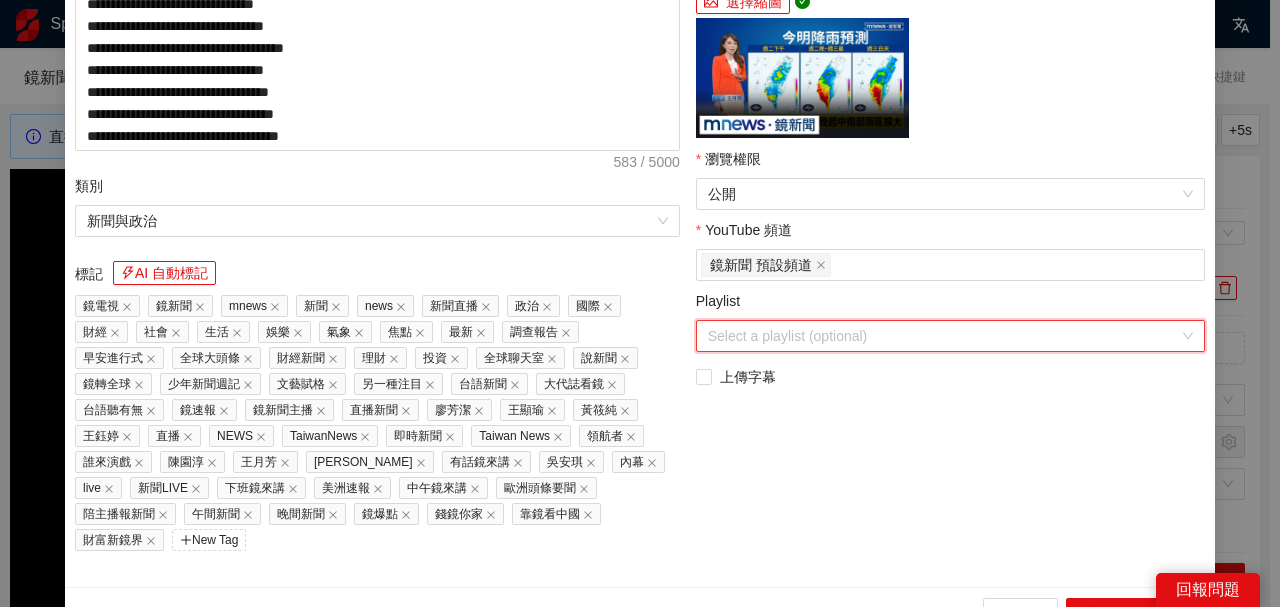 drag, startPoint x: 784, startPoint y: 327, endPoint x: 786, endPoint y: 316, distance: 11.18034 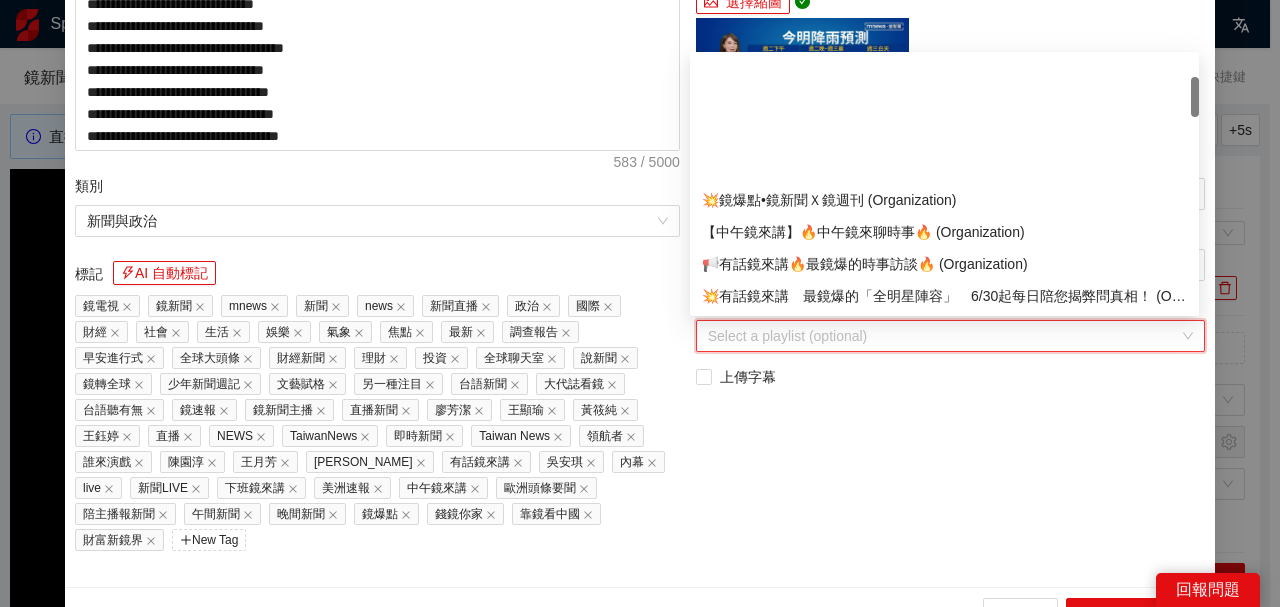scroll, scrollTop: 133, scrollLeft: 0, axis: vertical 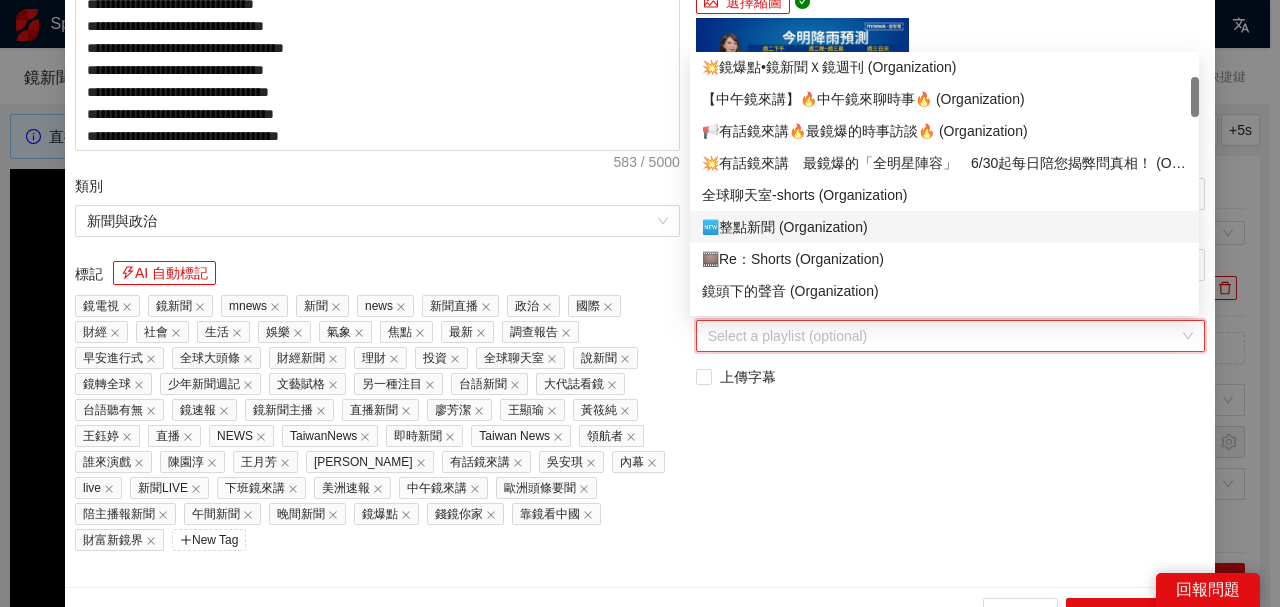 drag, startPoint x: 802, startPoint y: 227, endPoint x: 839, endPoint y: 294, distance: 76.537575 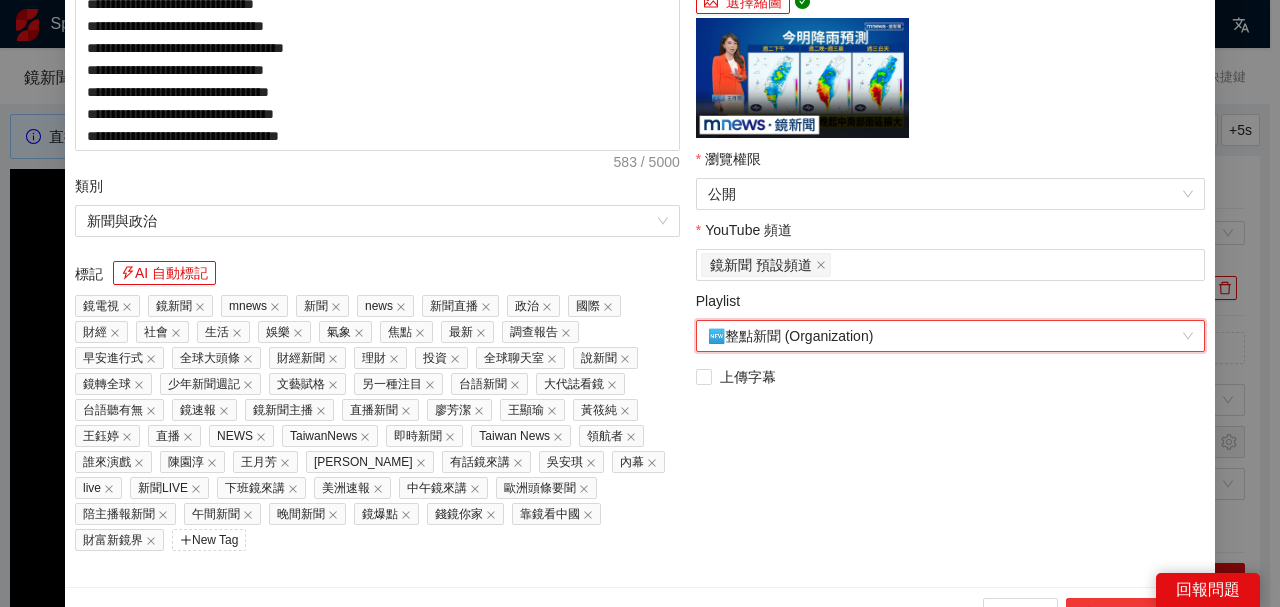 click on "上傳到 YouTube" at bounding box center (1132, 614) 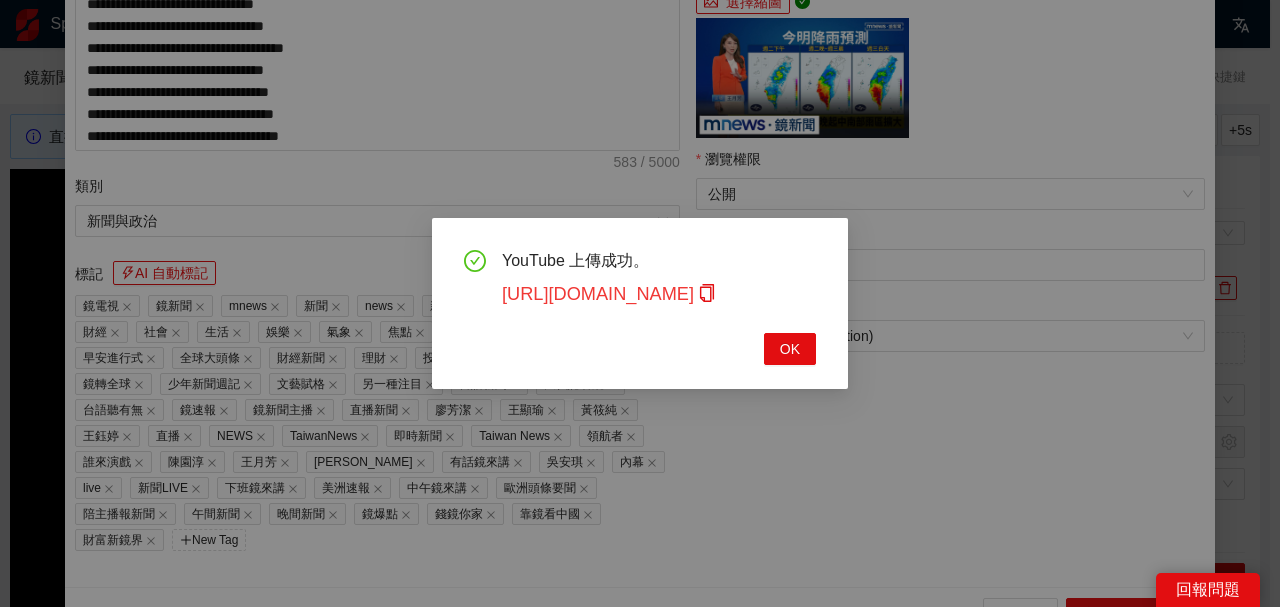 click on "https://youtu.be/lFSrzl-a7Og" at bounding box center [609, 294] 